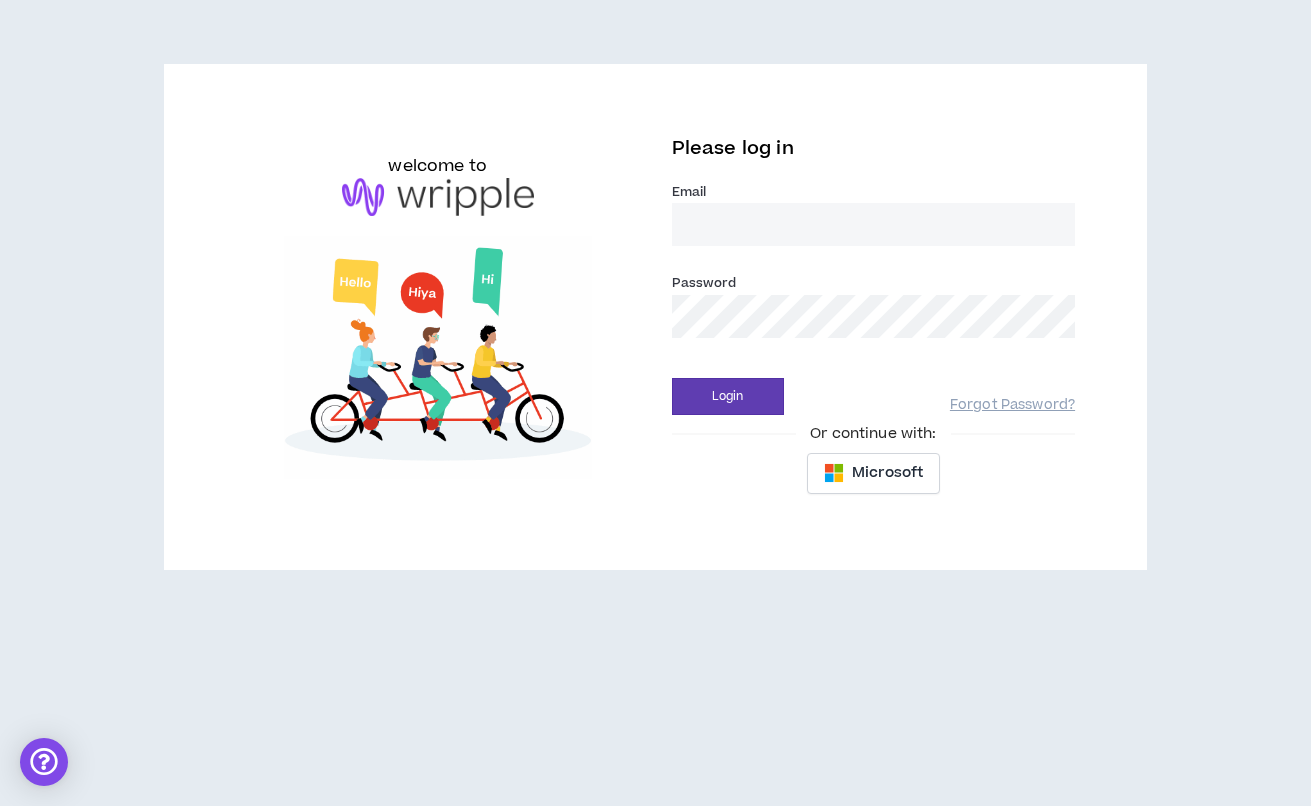 scroll, scrollTop: 0, scrollLeft: 0, axis: both 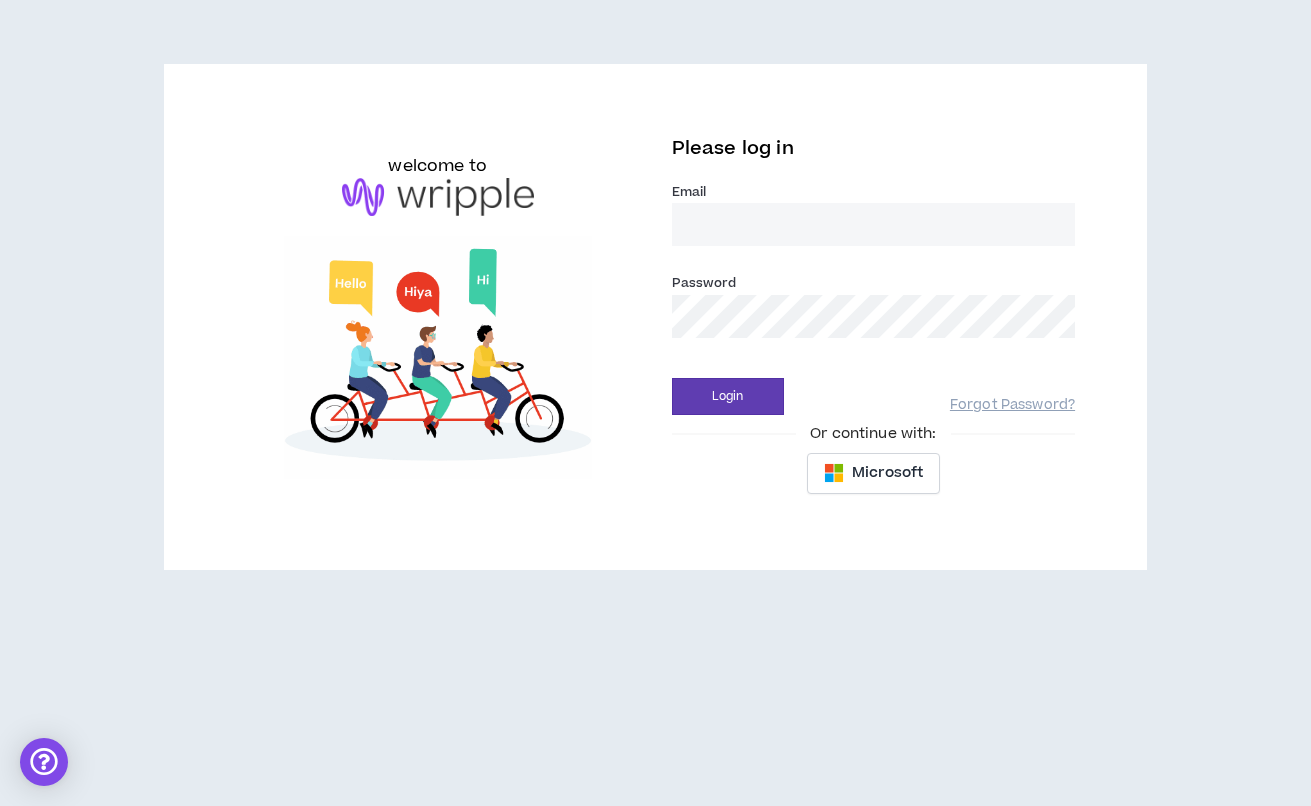 click on "Email  *" at bounding box center [874, 224] 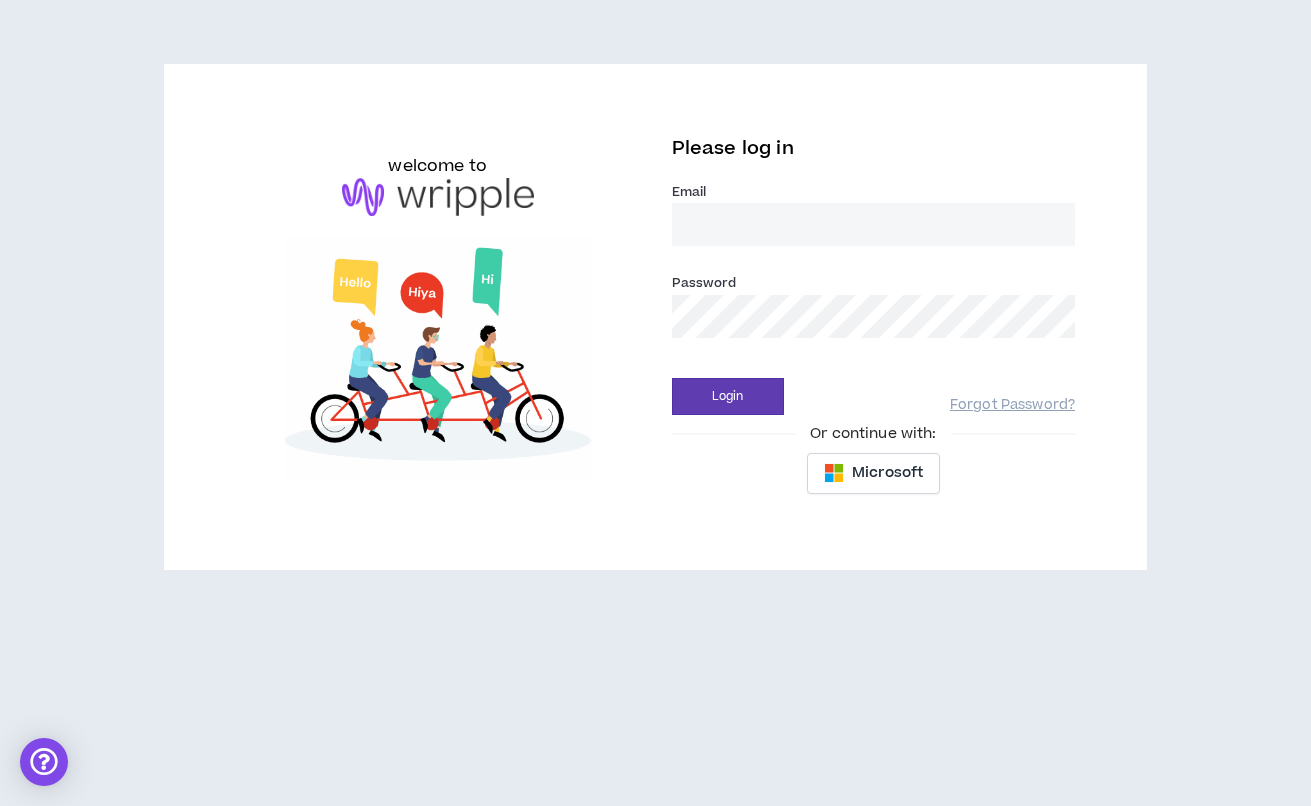 type on "[EMAIL_ADDRESS][DOMAIN_NAME]" 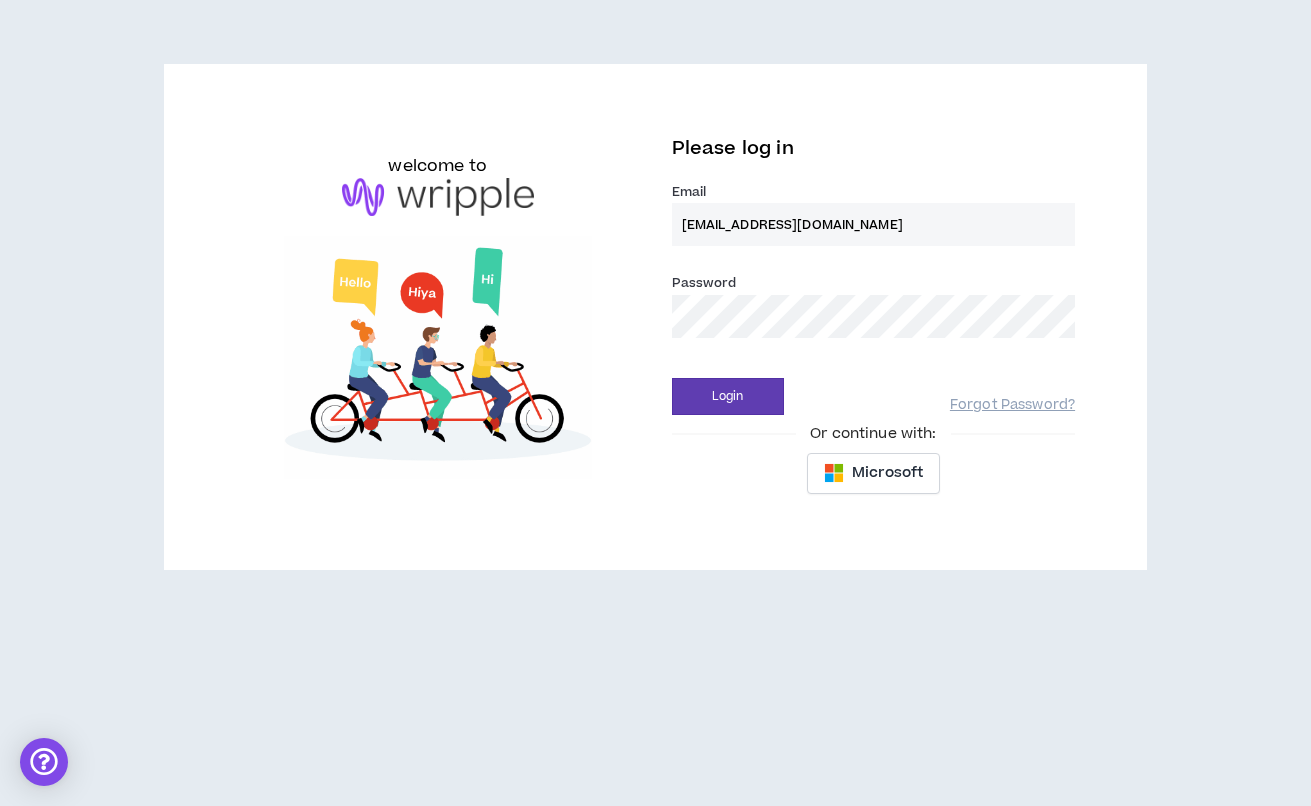 click on "Login" at bounding box center (728, 396) 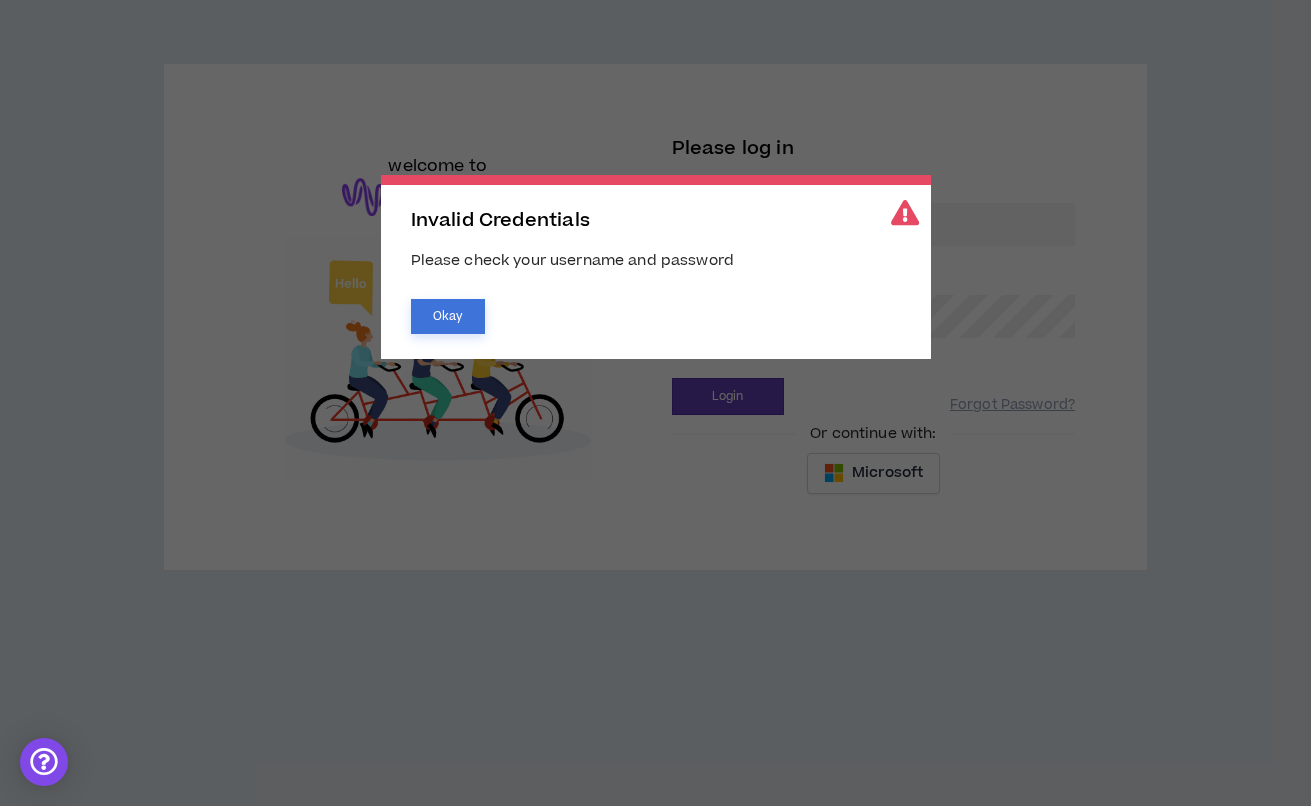 click on "Okay" at bounding box center (448, 316) 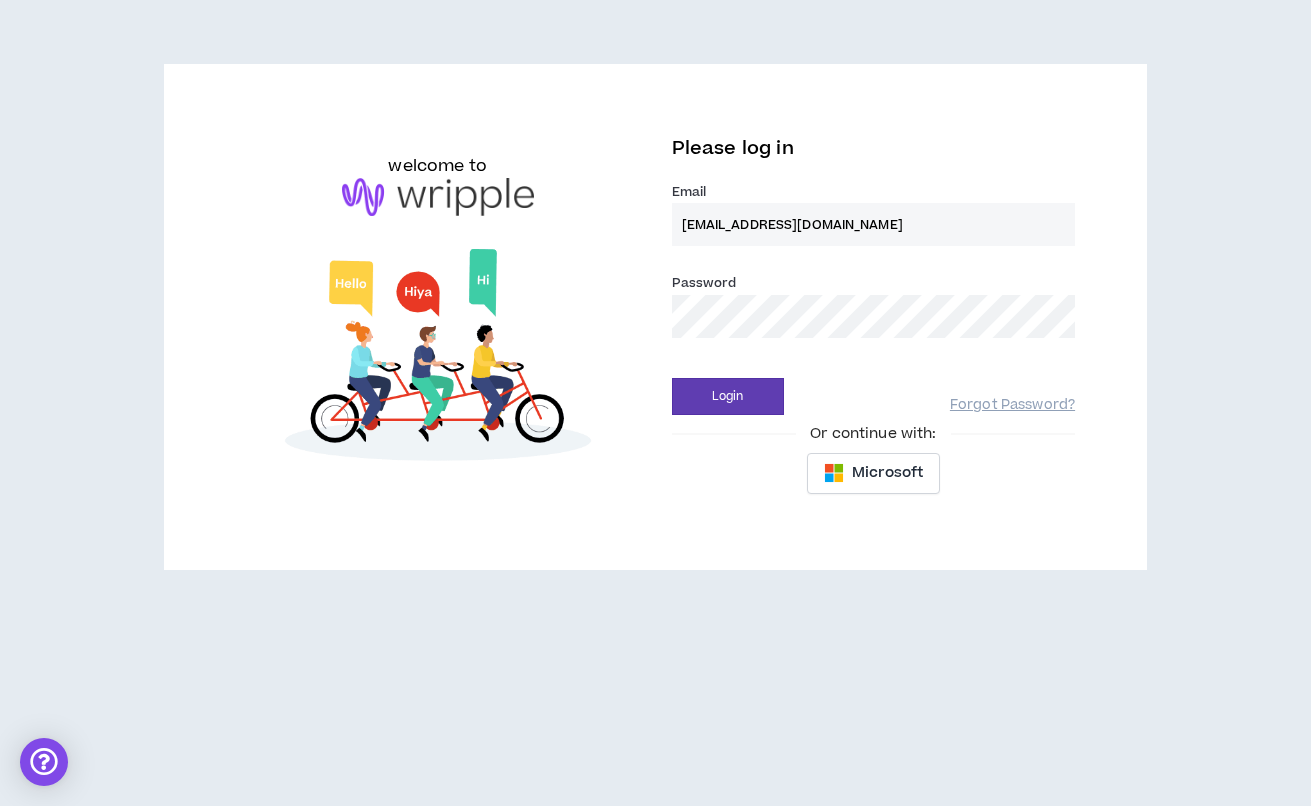 click on "Login" at bounding box center (728, 396) 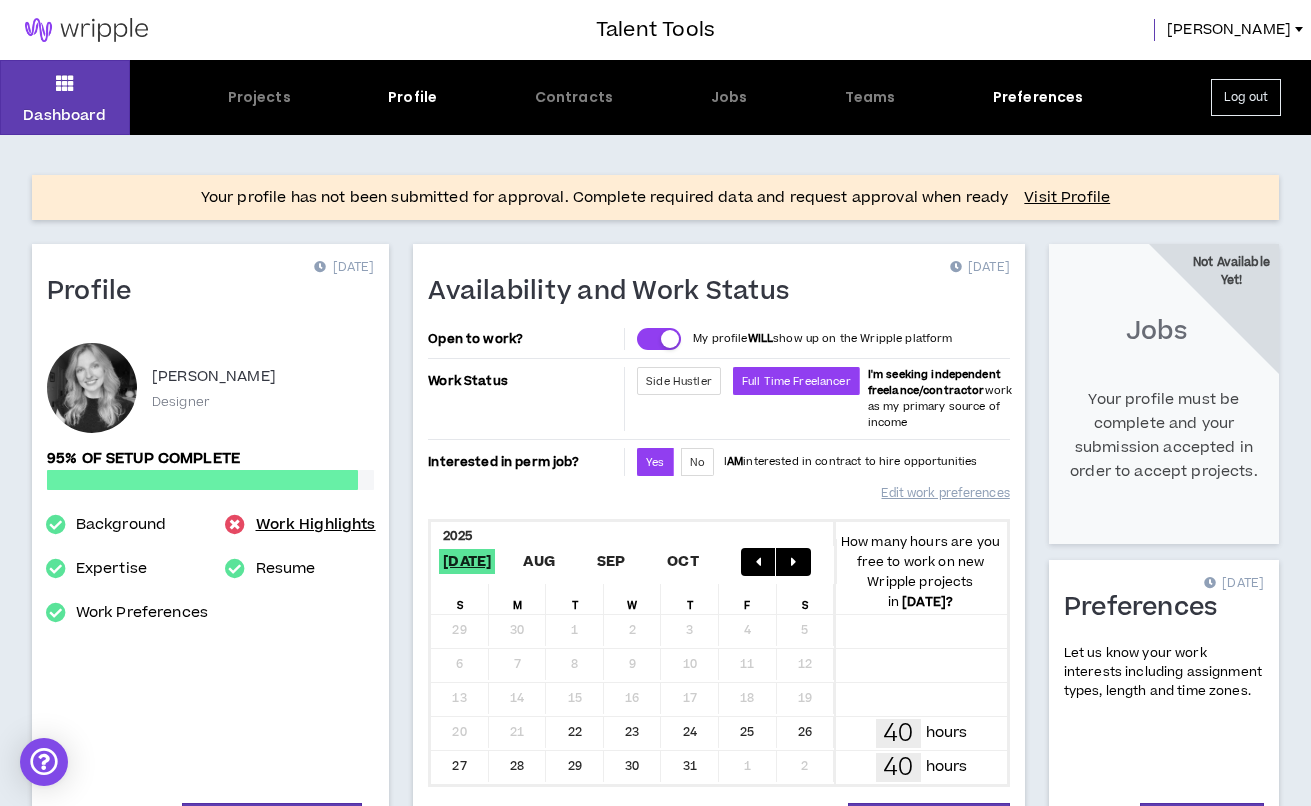click on "Work Highlights" at bounding box center (316, 525) 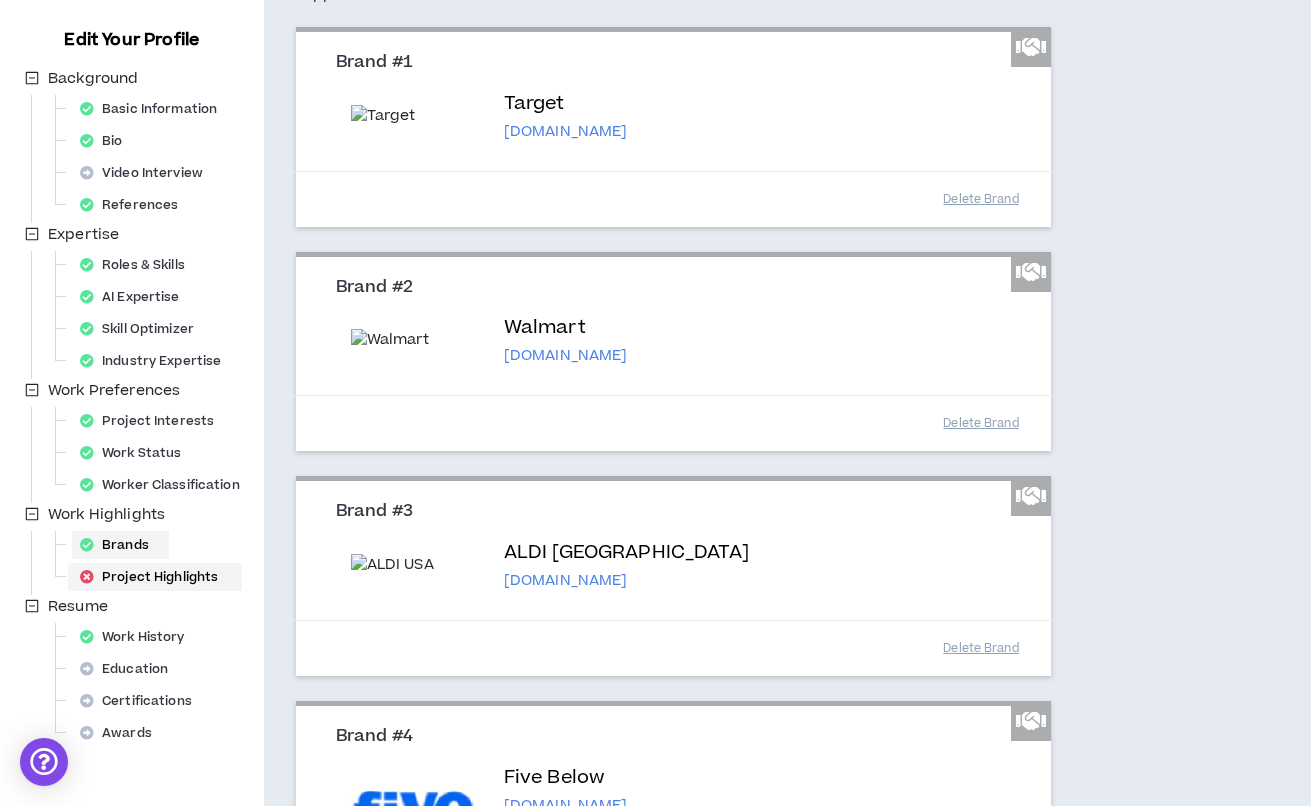 click on "Project Highlights" at bounding box center (155, 577) 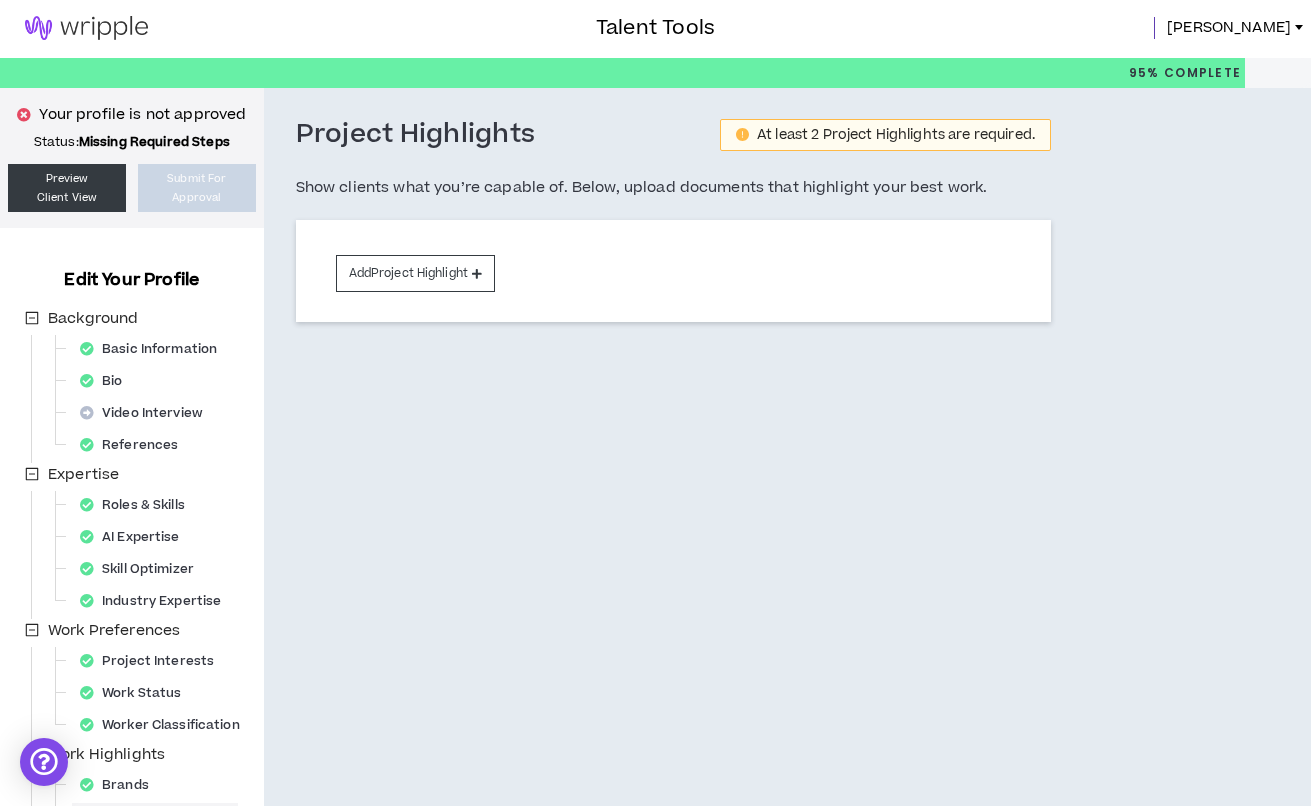 scroll, scrollTop: 0, scrollLeft: 0, axis: both 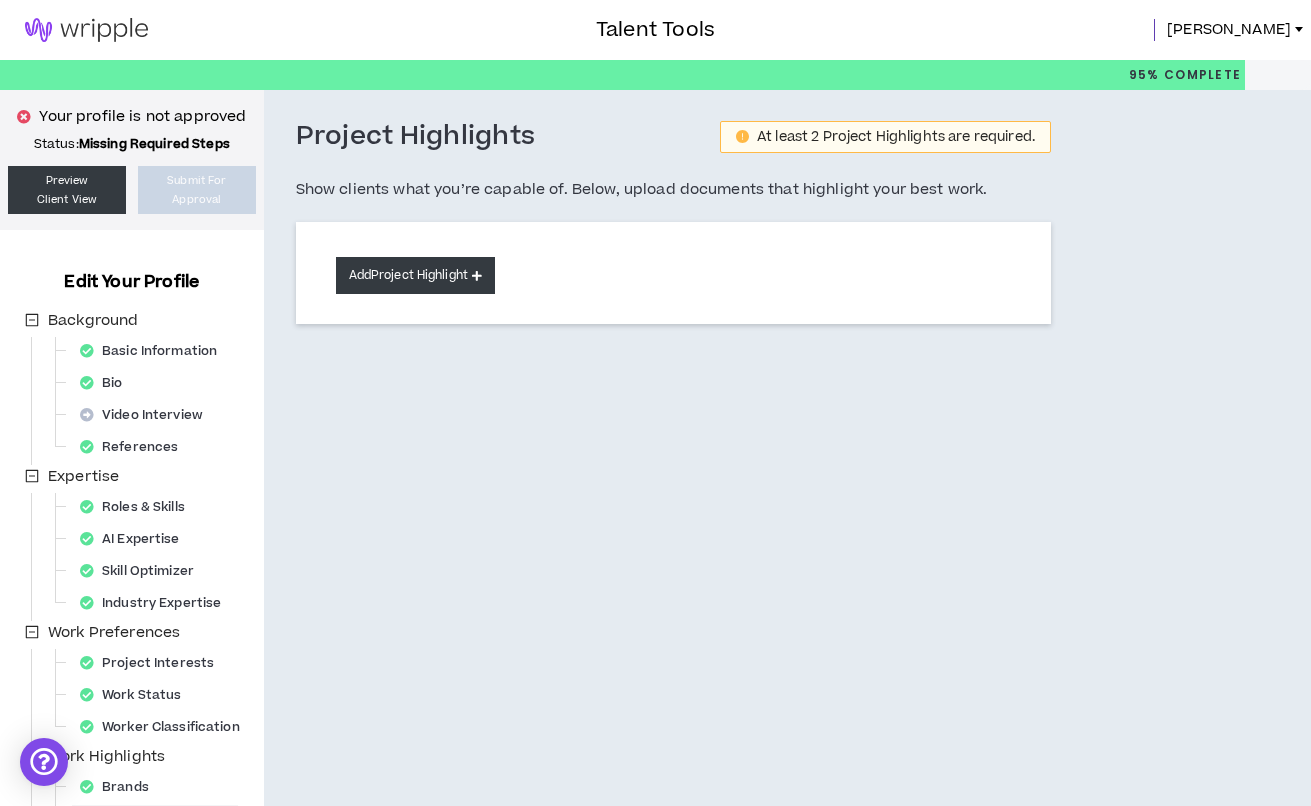 click on "Add  Project Highlight" at bounding box center [415, 275] 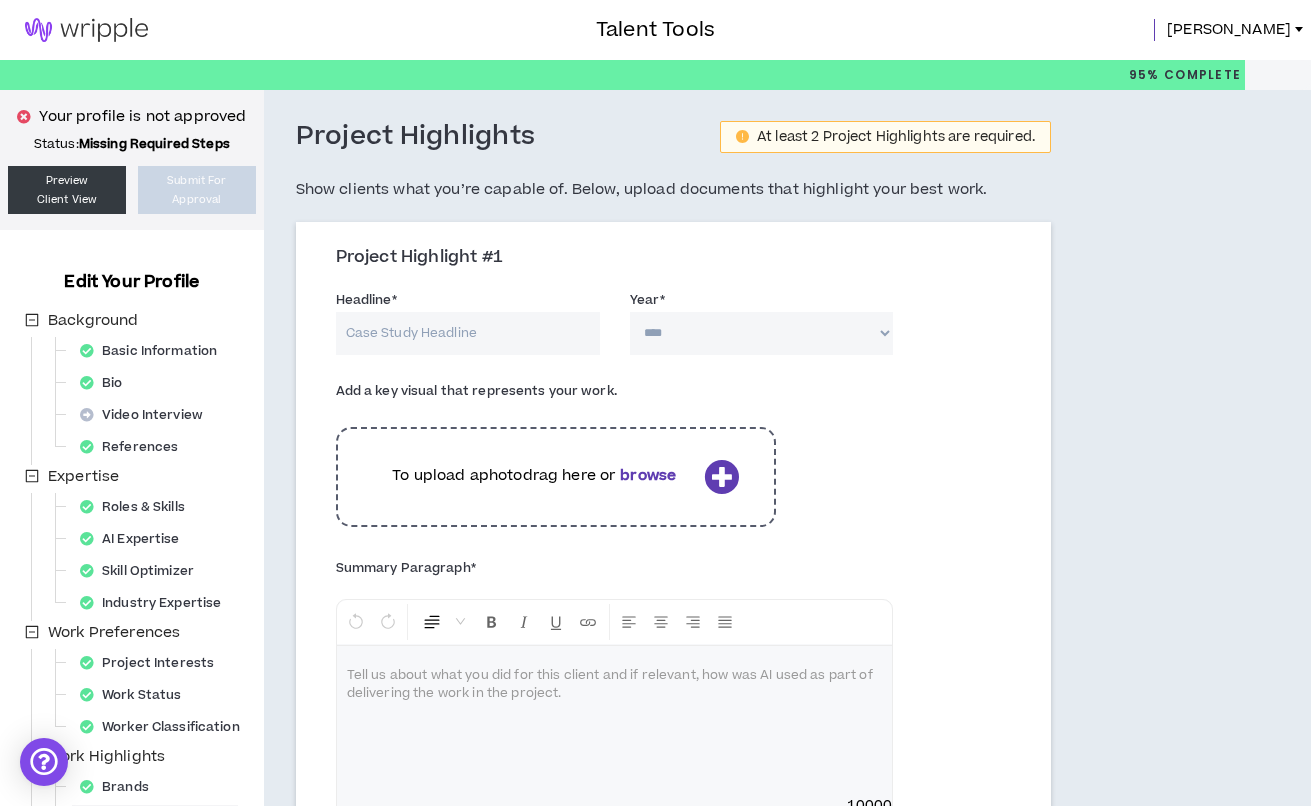 click on "Headline  *" at bounding box center [468, 333] 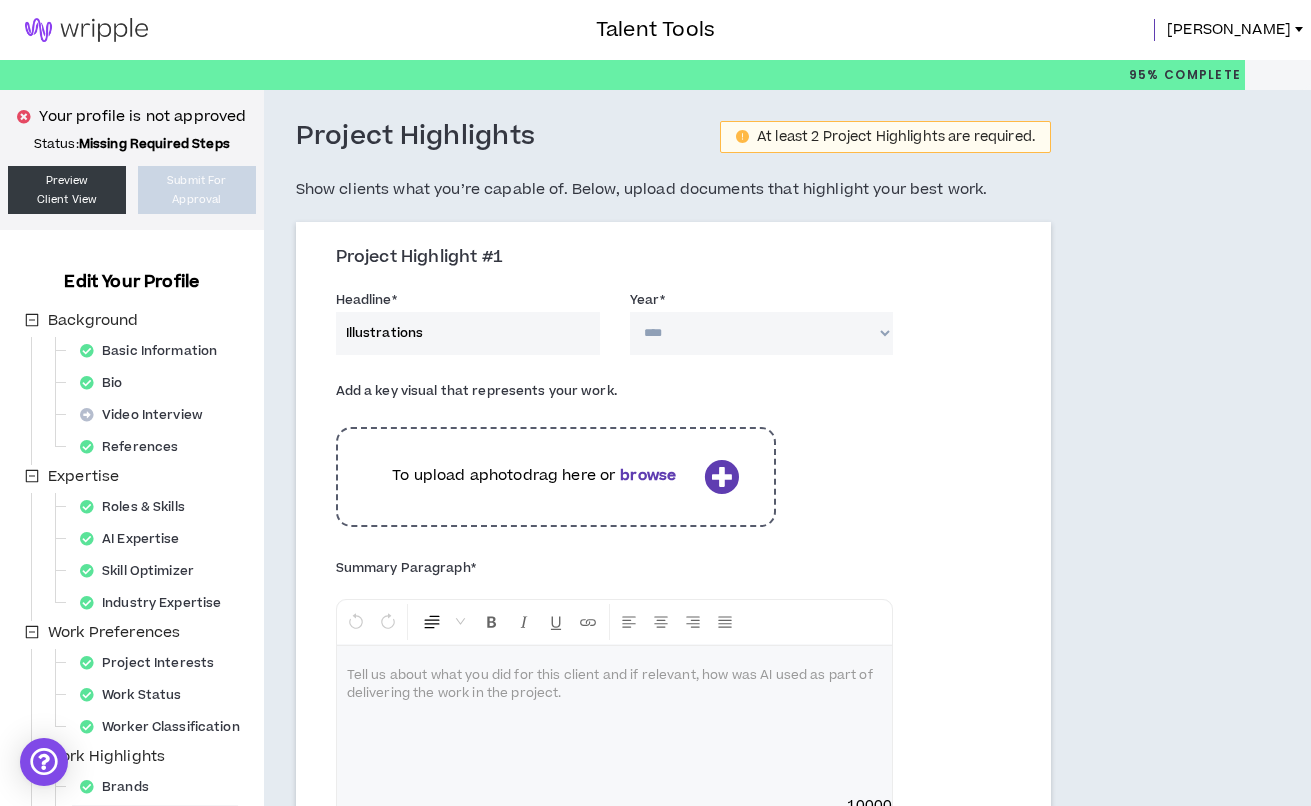 type on "Illustrations" 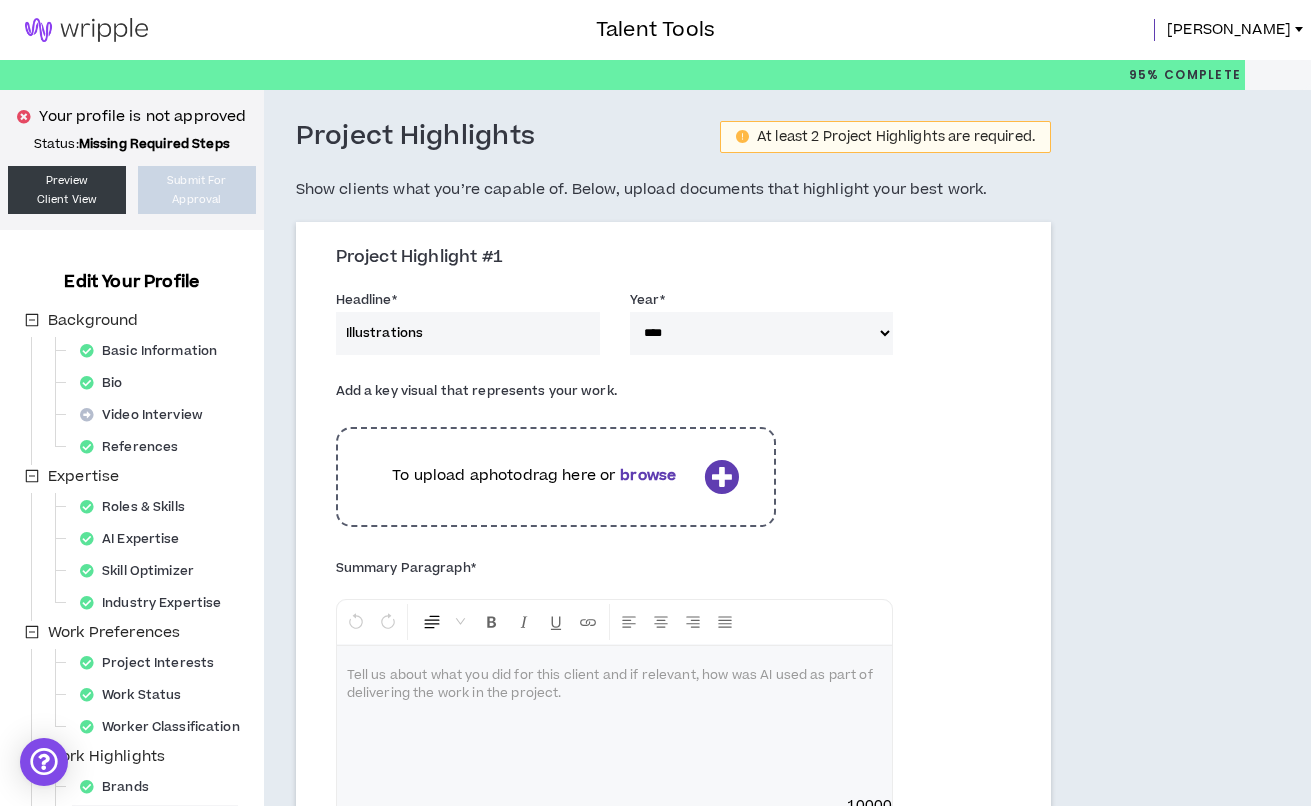 click on "To upload a  photo  drag here or browse" at bounding box center [556, 477] 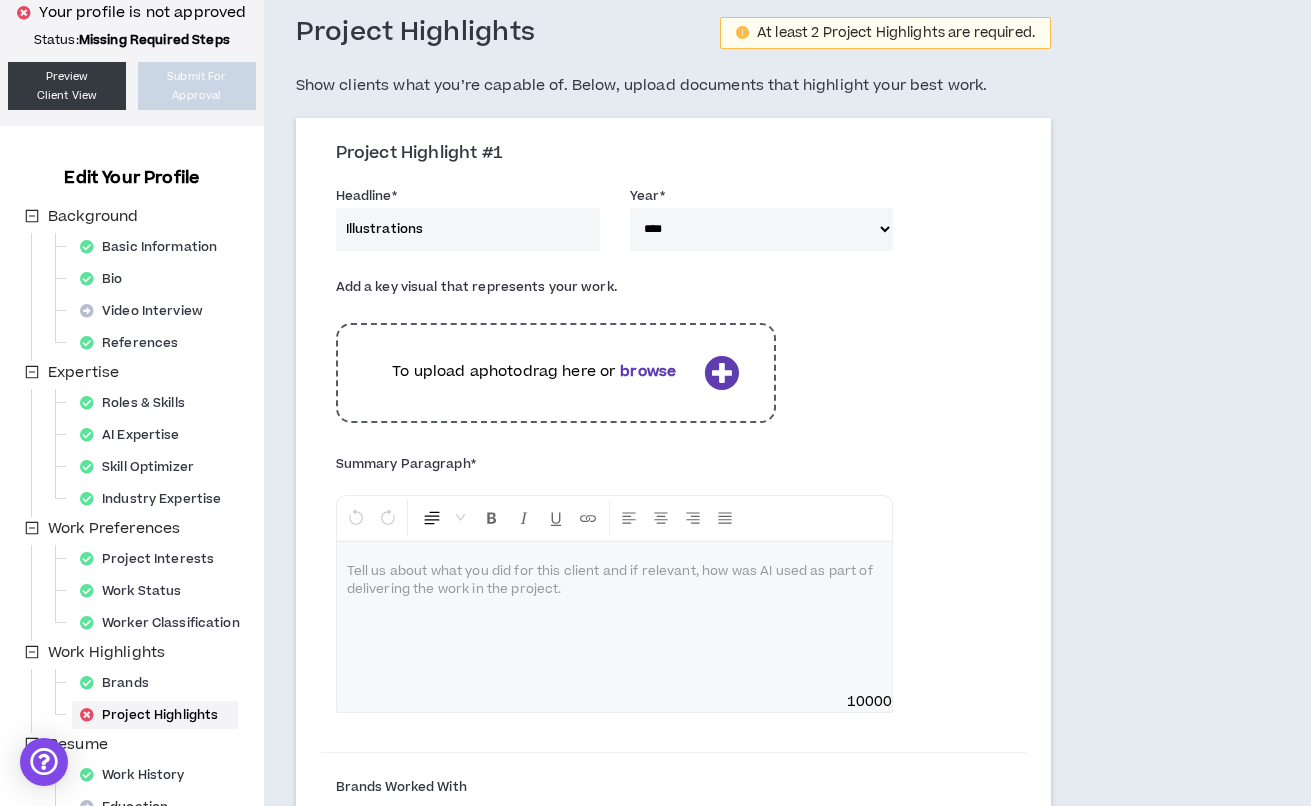 scroll, scrollTop: 131, scrollLeft: 0, axis: vertical 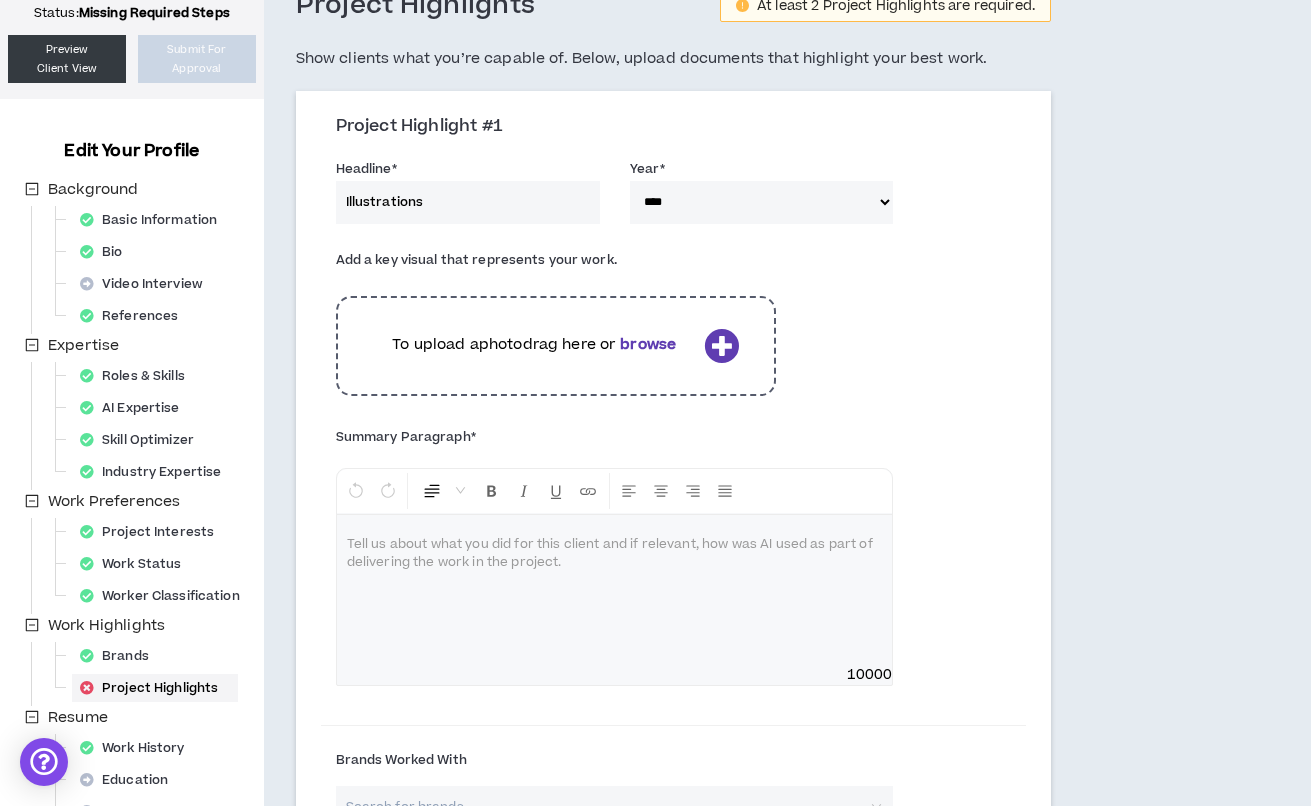 click at bounding box center [721, 345] 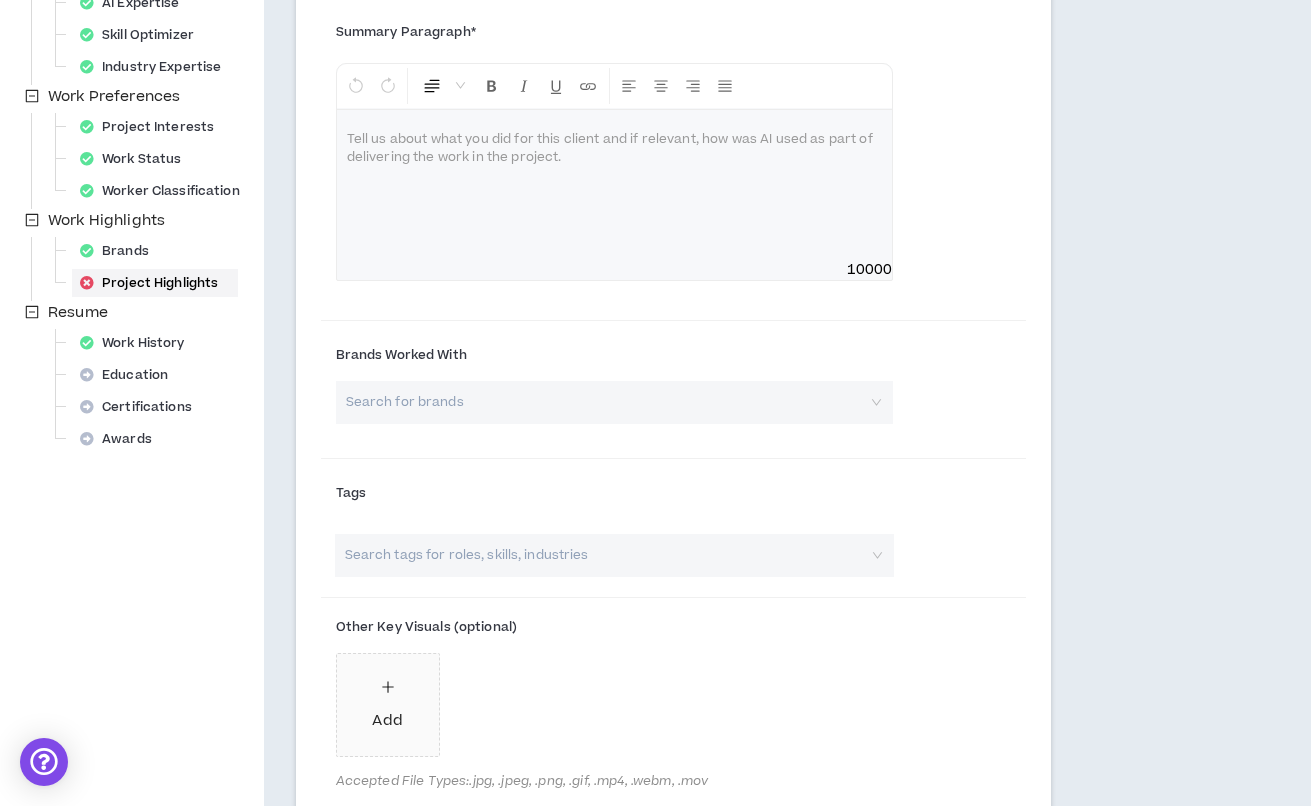 scroll, scrollTop: 641, scrollLeft: 0, axis: vertical 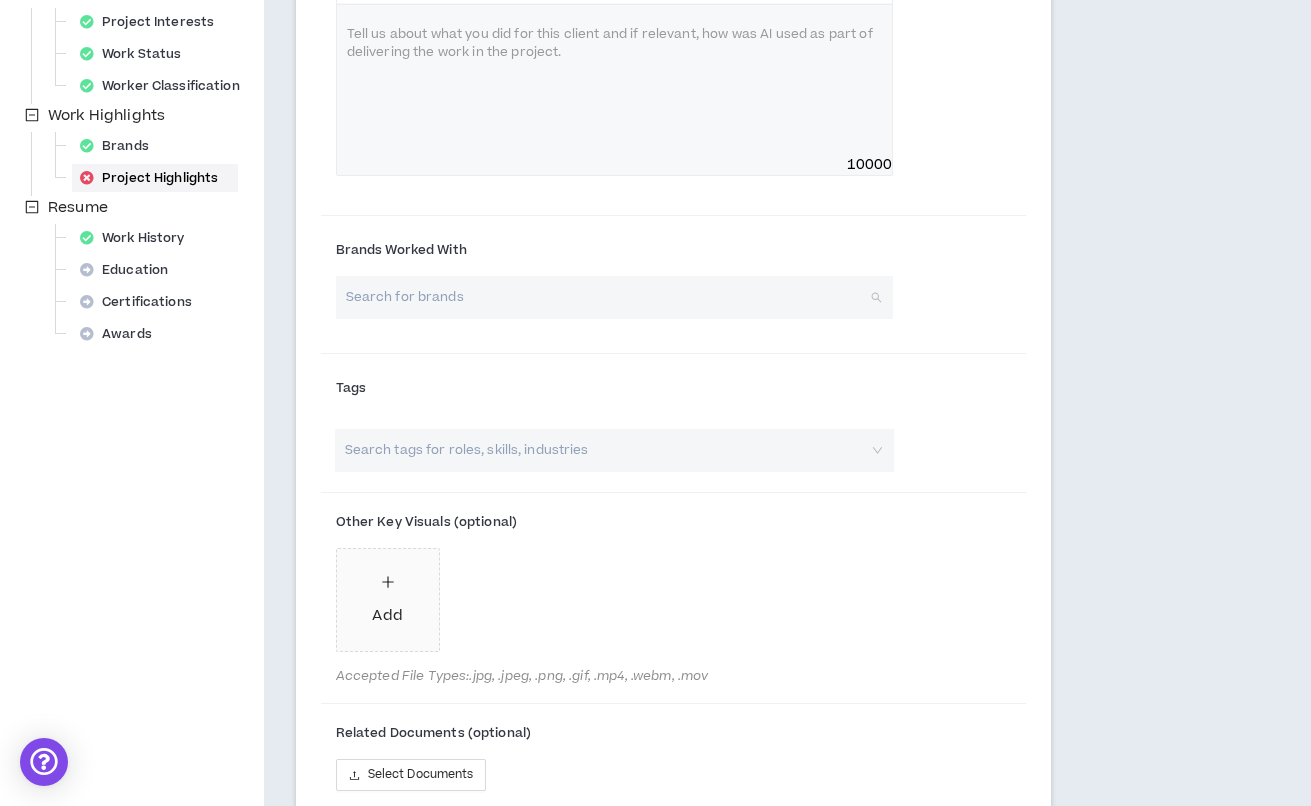click at bounding box center (608, 297) 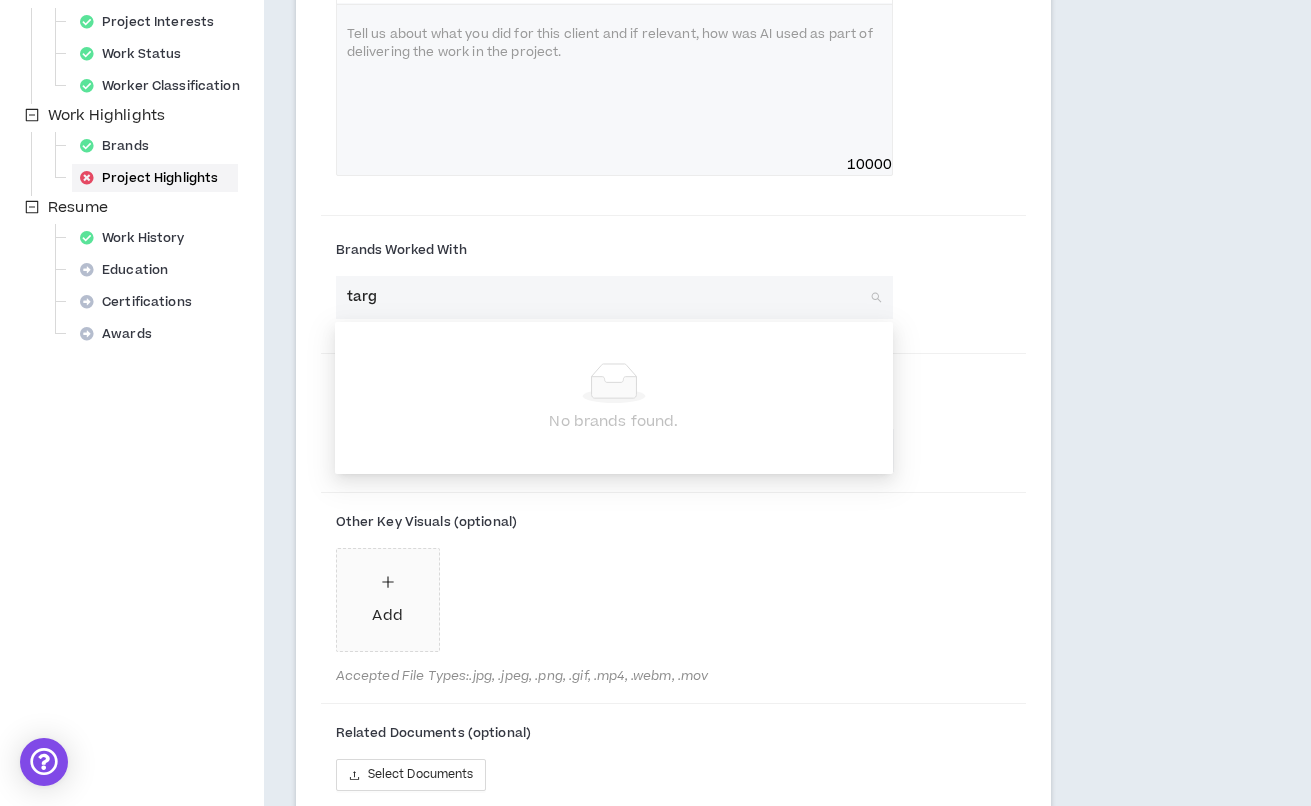 type on "targe" 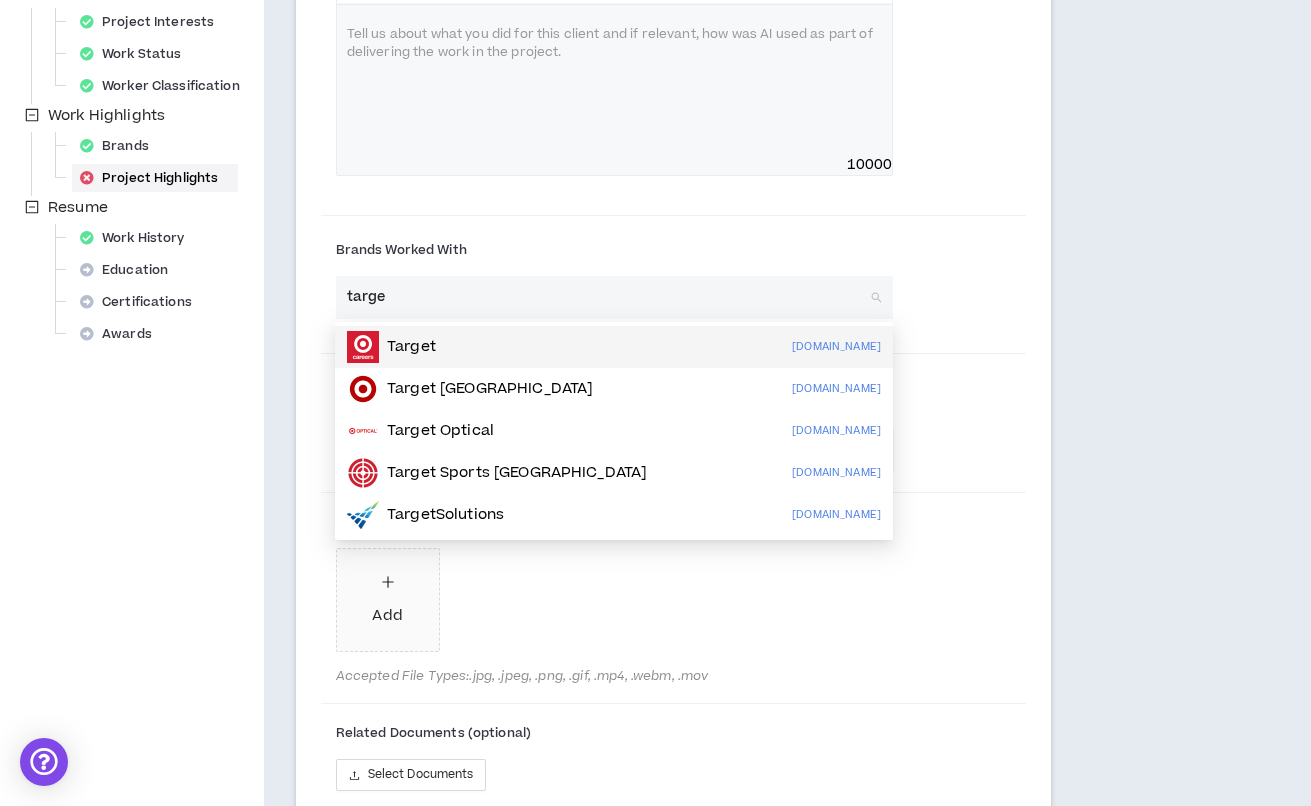 click on "Target [DOMAIN_NAME]" at bounding box center [614, 347] 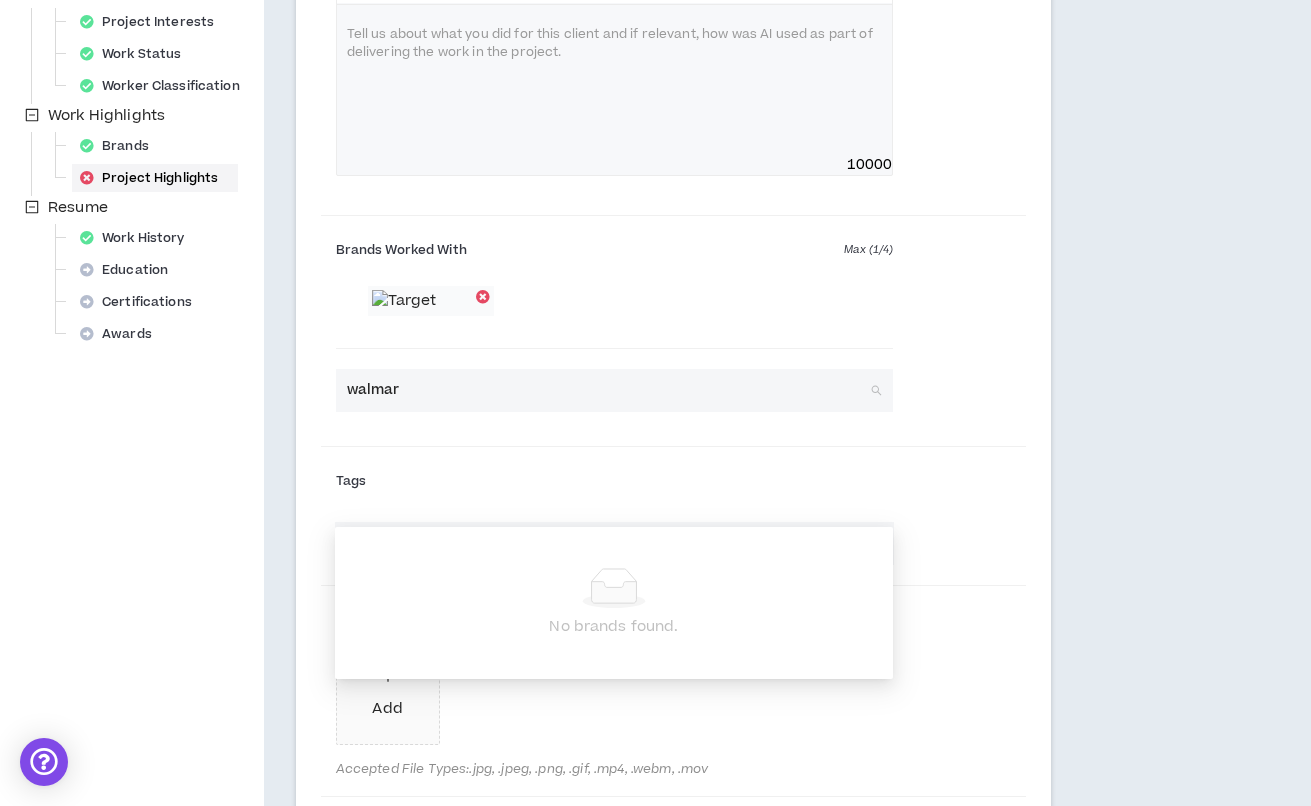 type on "walmart" 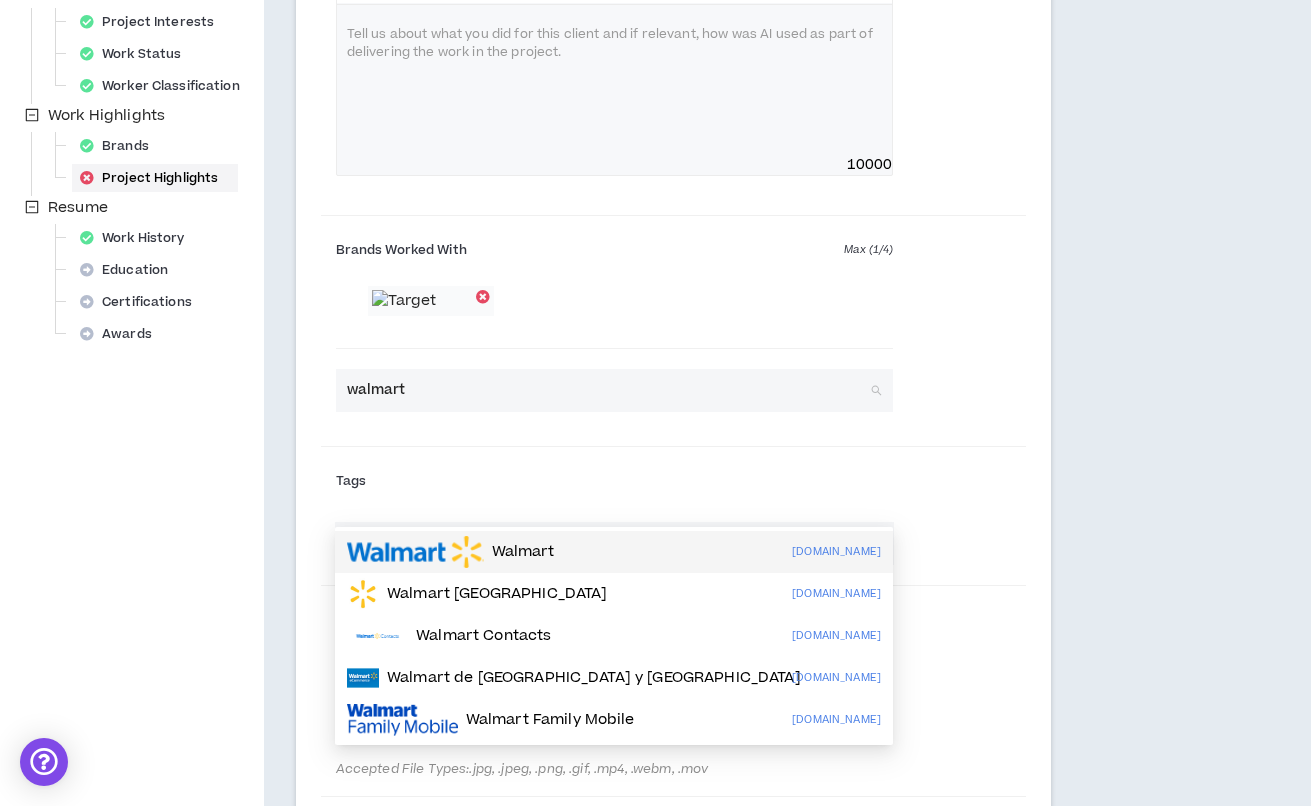 click on "Walmart [DOMAIN_NAME]" at bounding box center (614, 552) 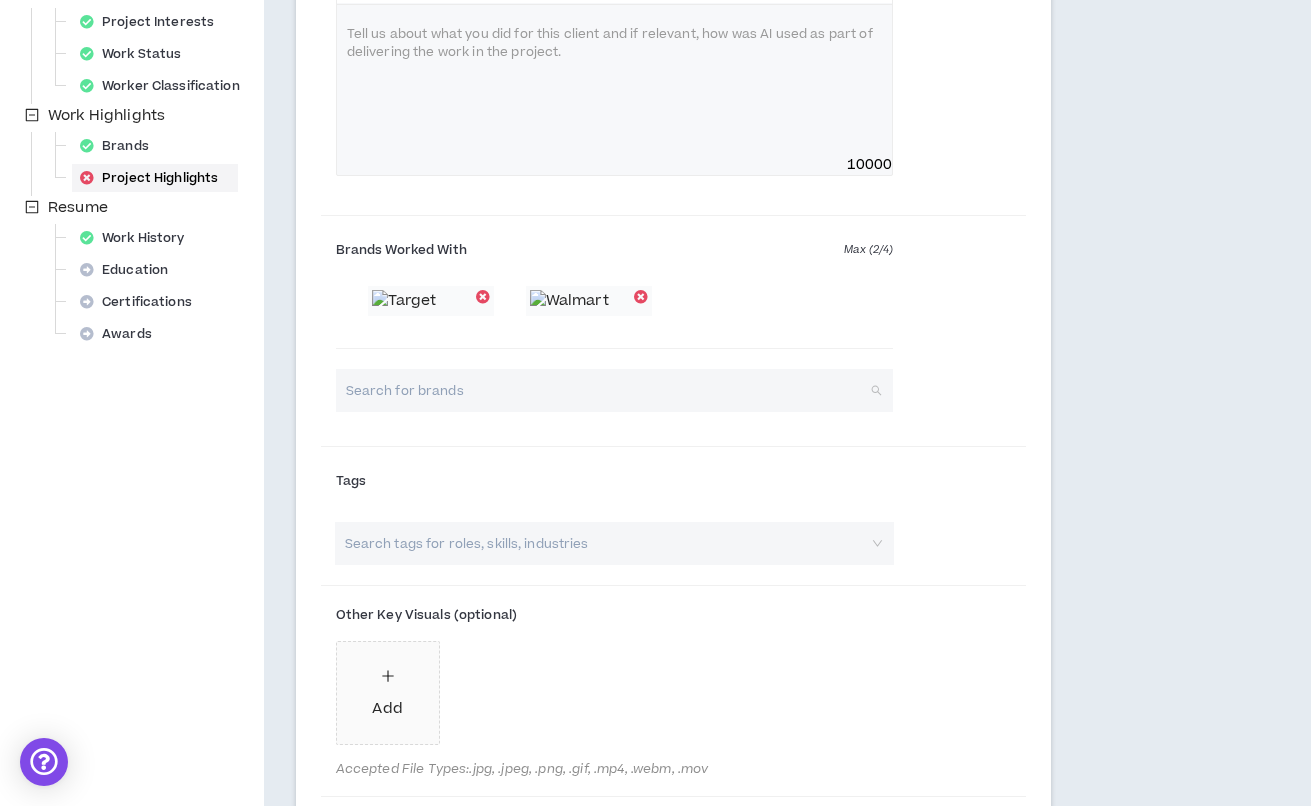 click at bounding box center [608, 390] 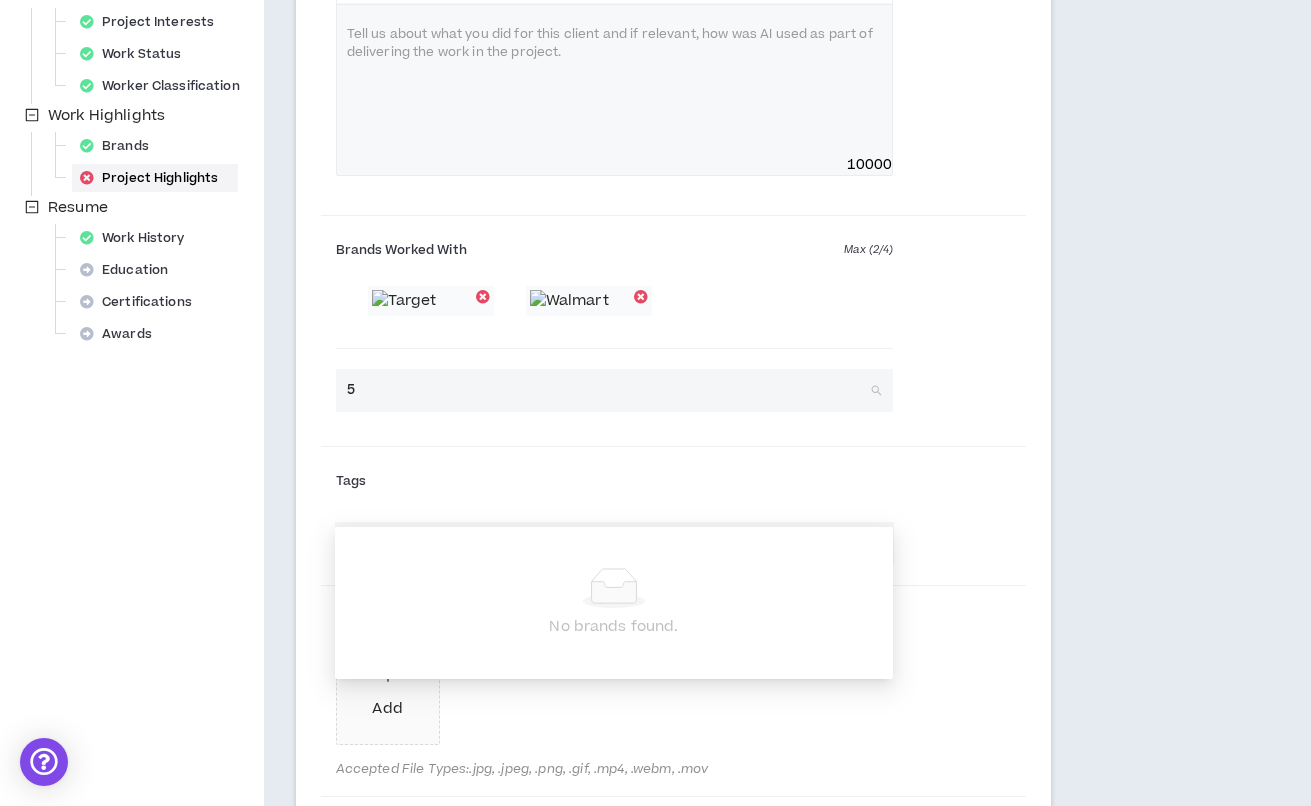 type on "5" 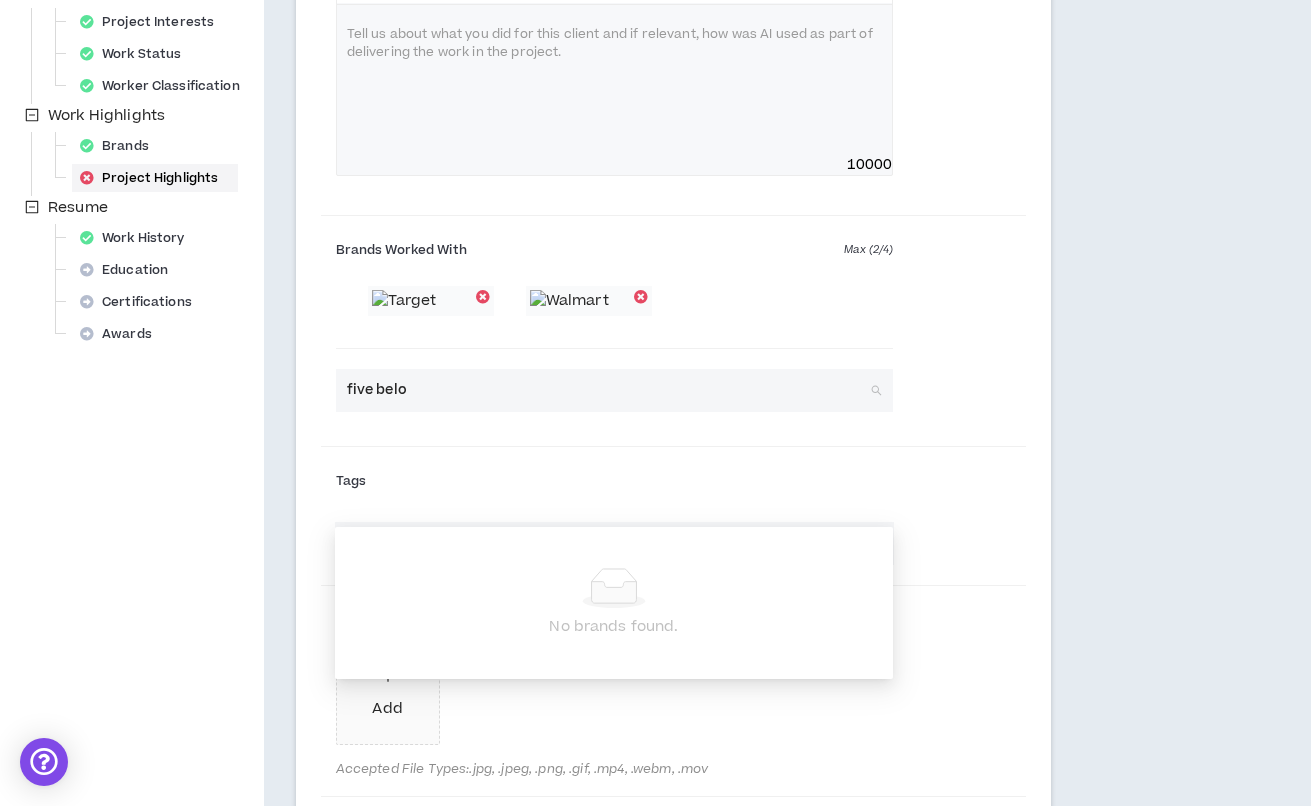 type on "five below" 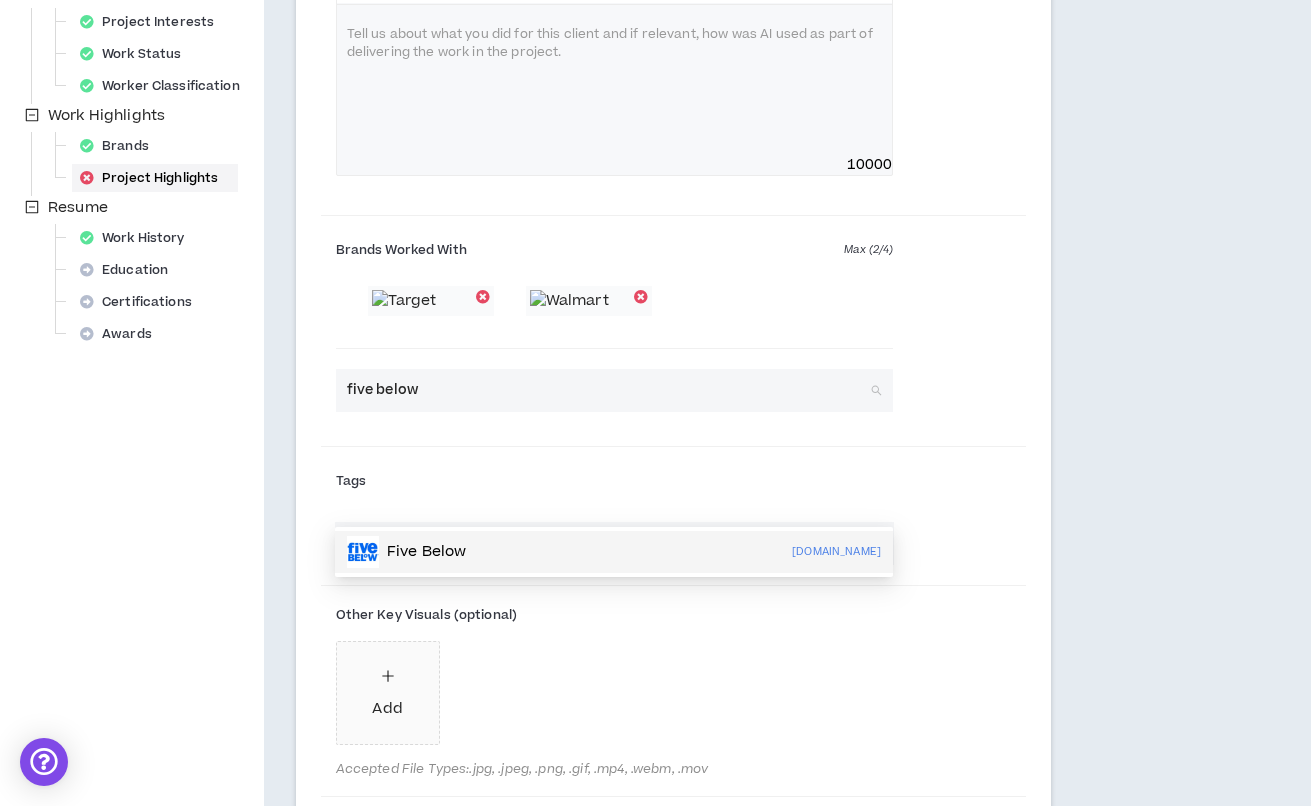 click on "Five Below" at bounding box center (426, 552) 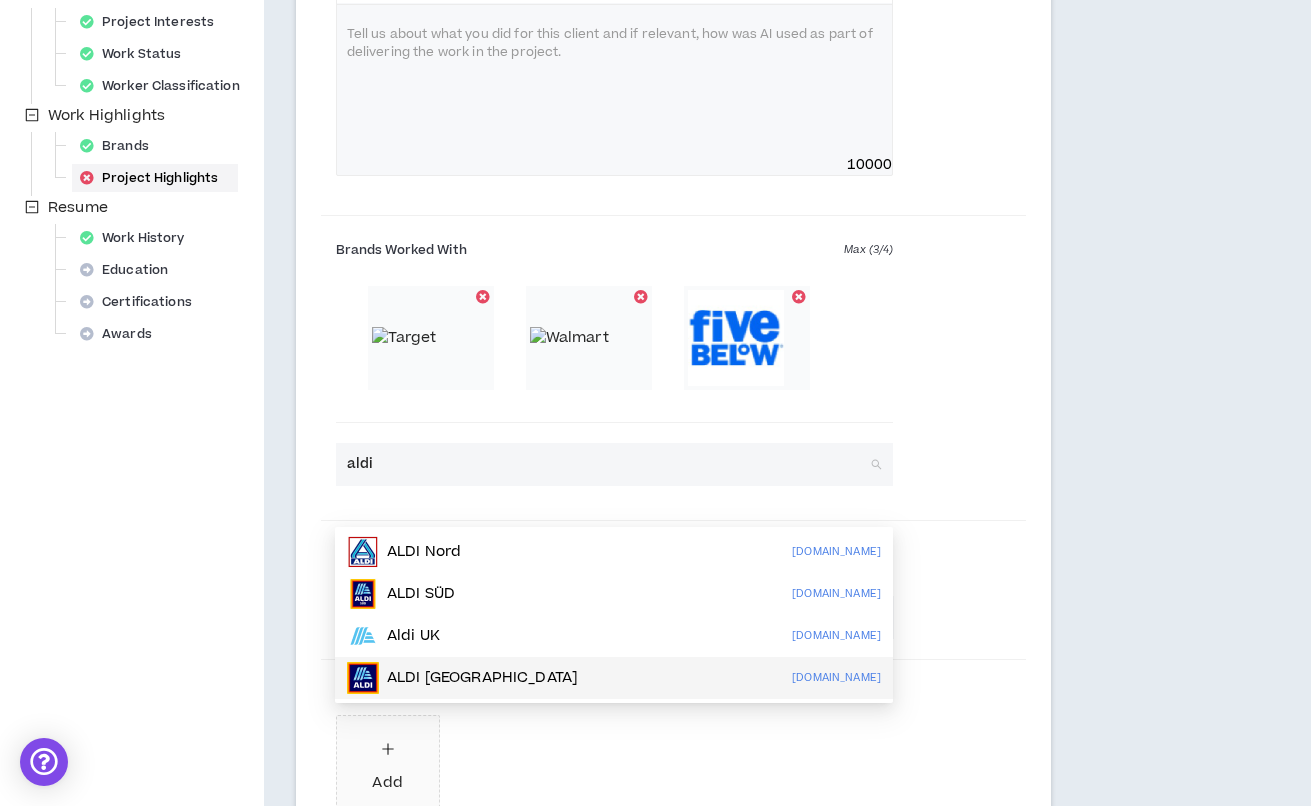 click on "ALDI [GEOGRAPHIC_DATA]" at bounding box center (482, 678) 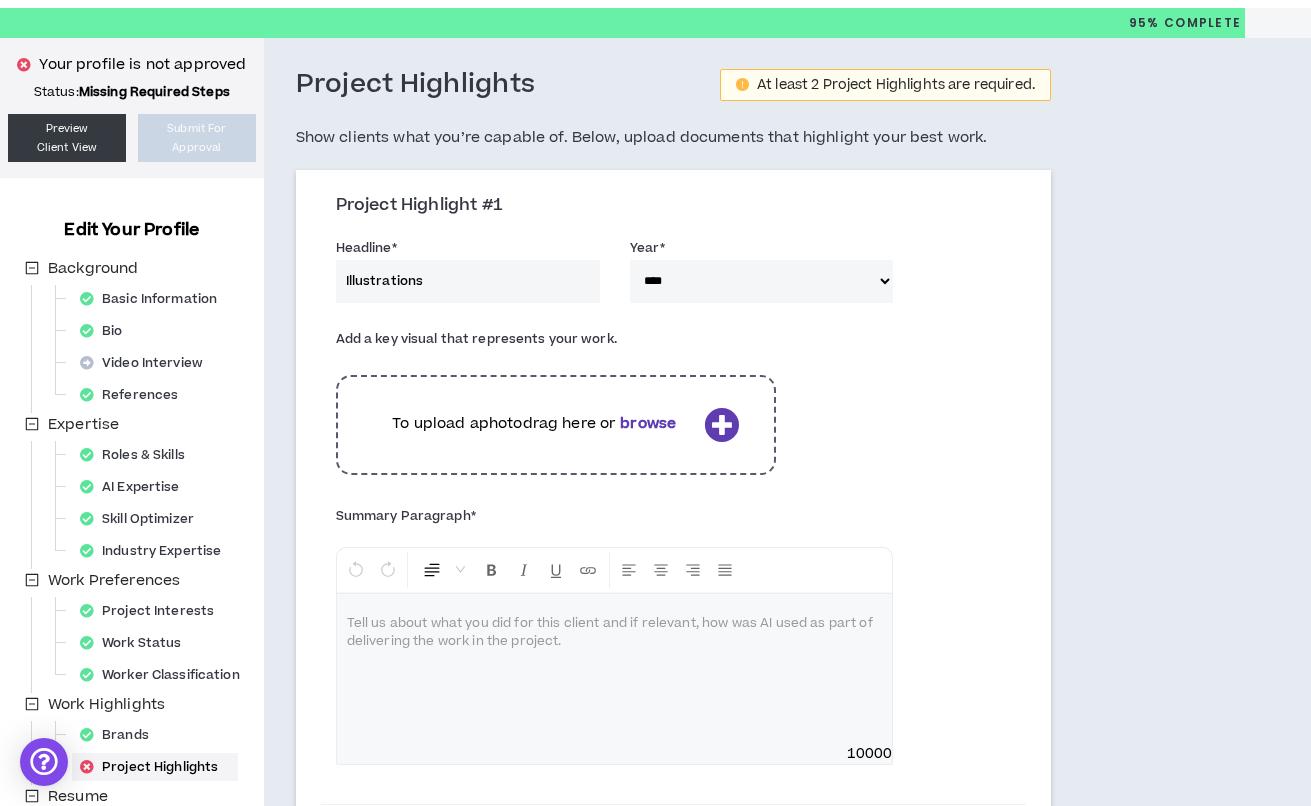 scroll, scrollTop: 15, scrollLeft: 0, axis: vertical 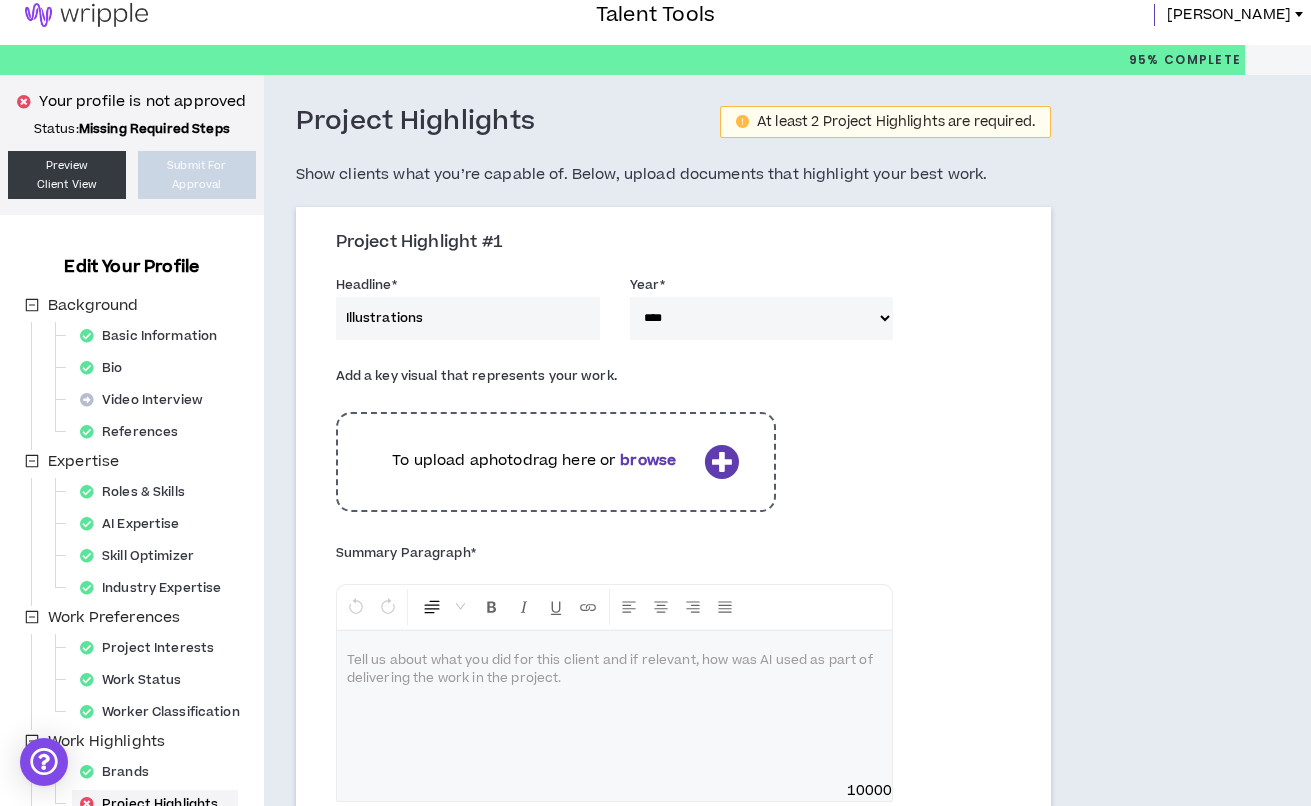 click at bounding box center [721, 461] 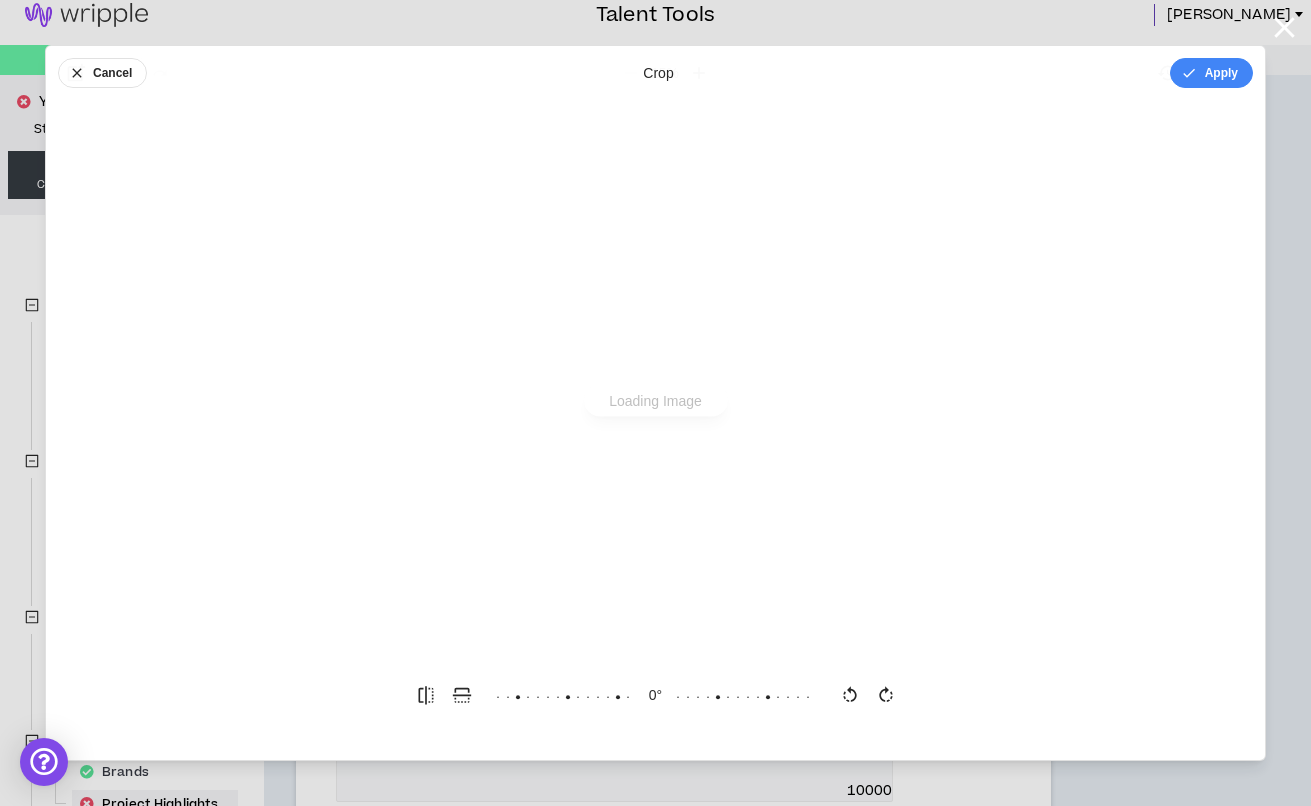 scroll, scrollTop: 0, scrollLeft: 0, axis: both 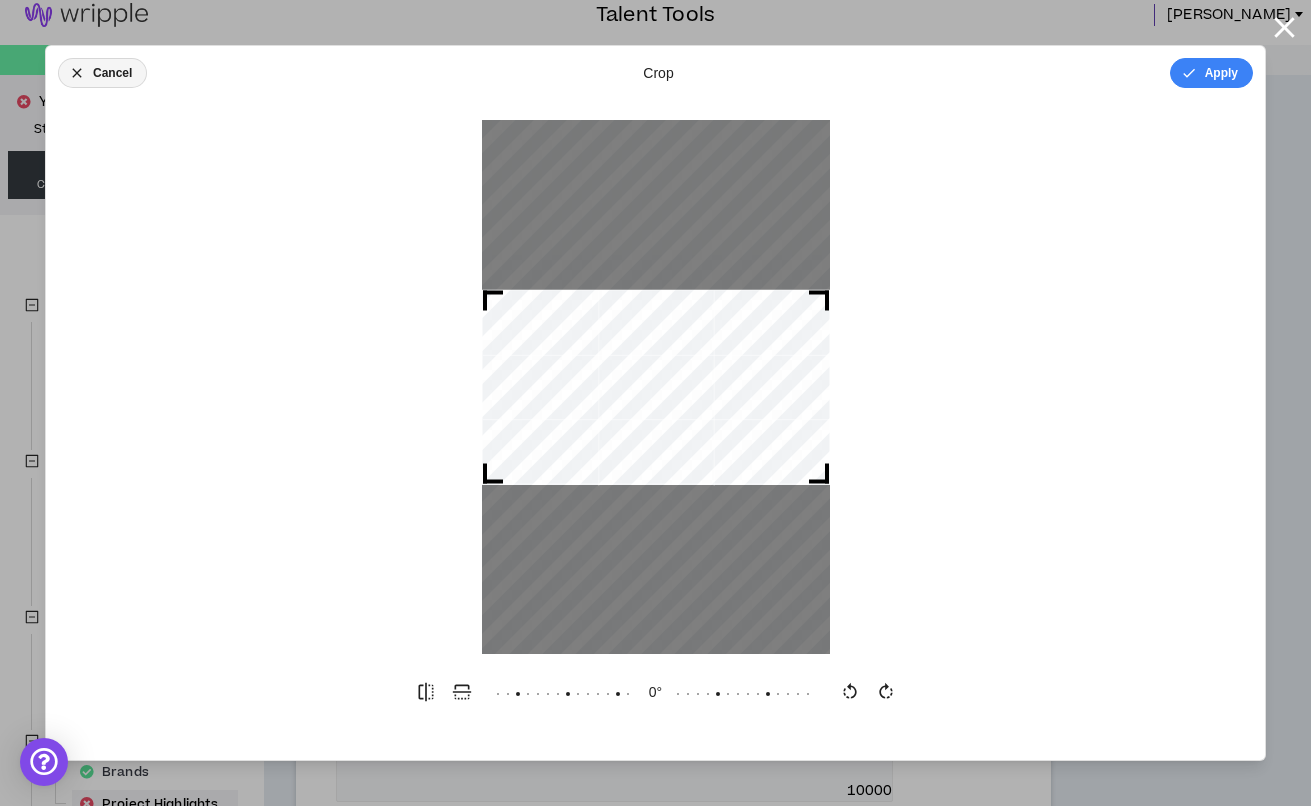 click on "Cancel" at bounding box center [102, 73] 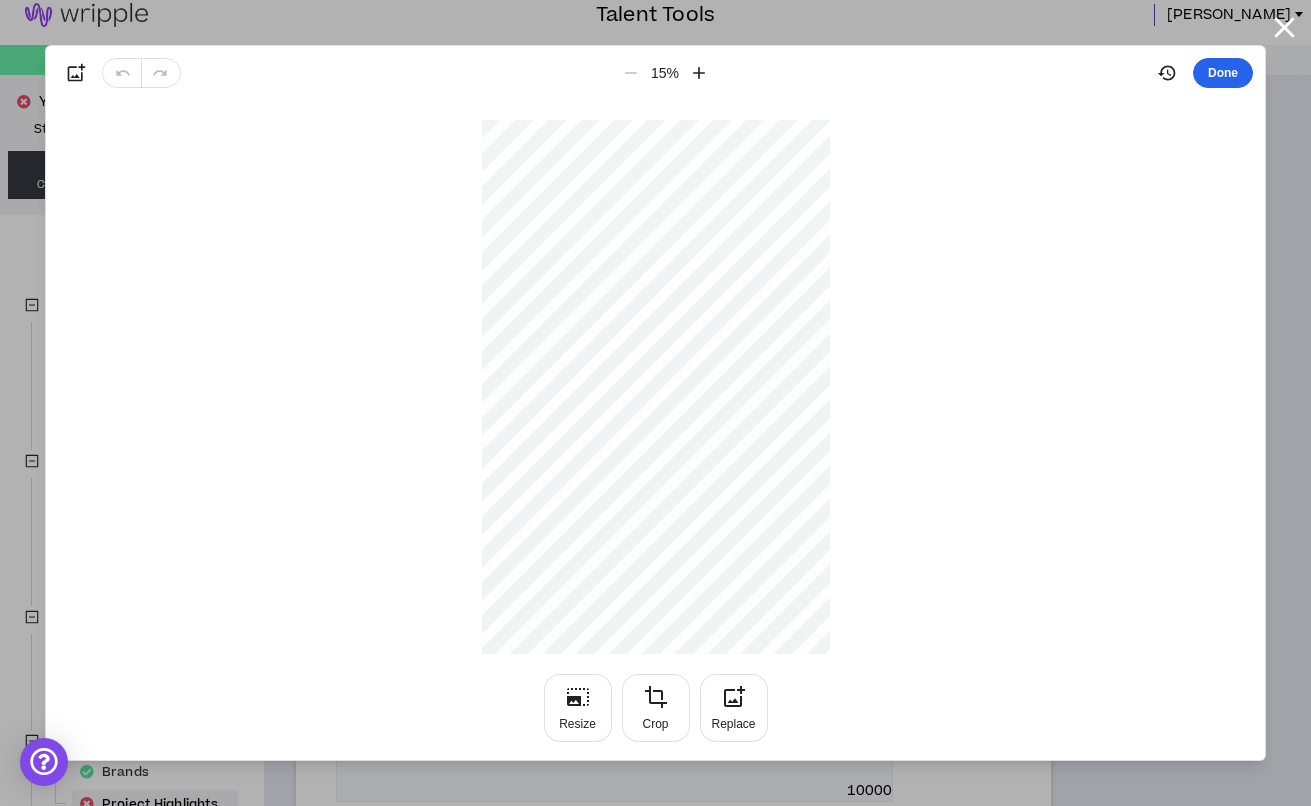 click on "Done" at bounding box center (1223, 73) 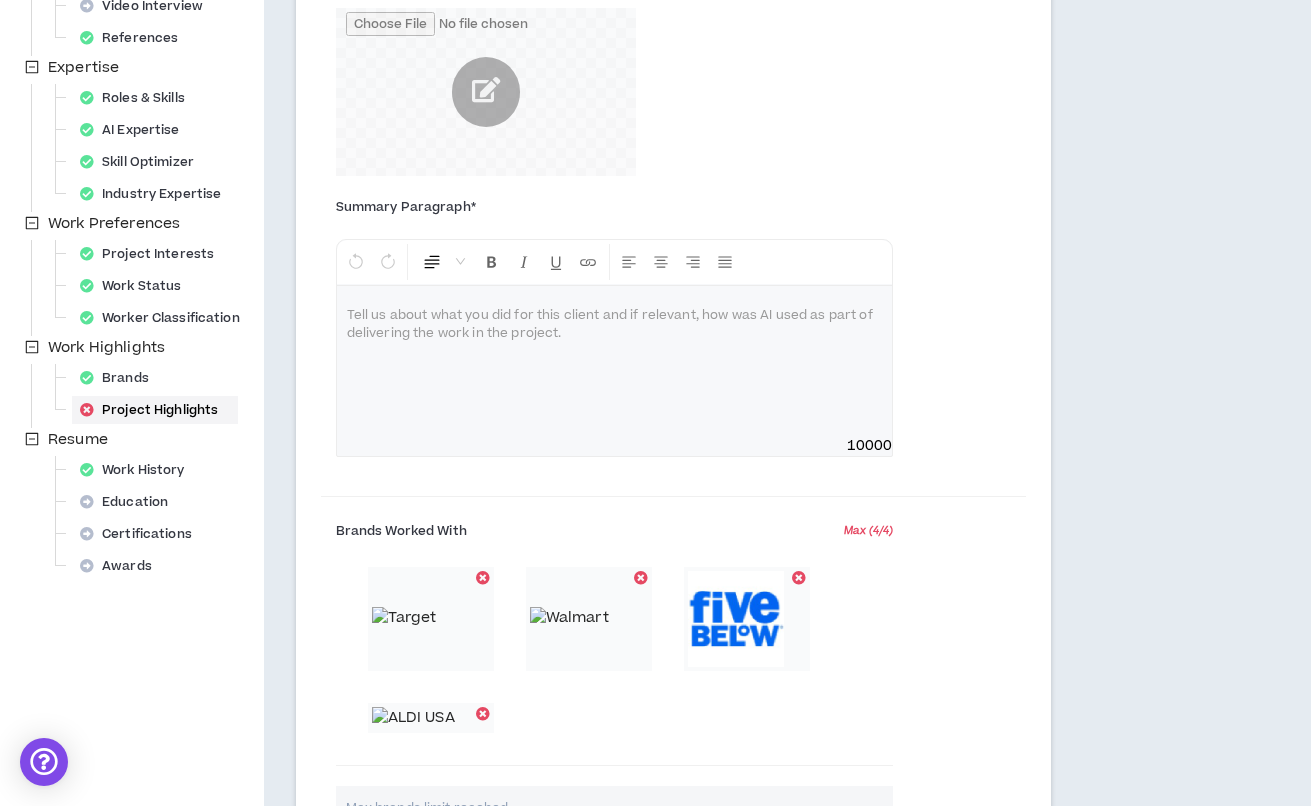 scroll, scrollTop: 444, scrollLeft: 0, axis: vertical 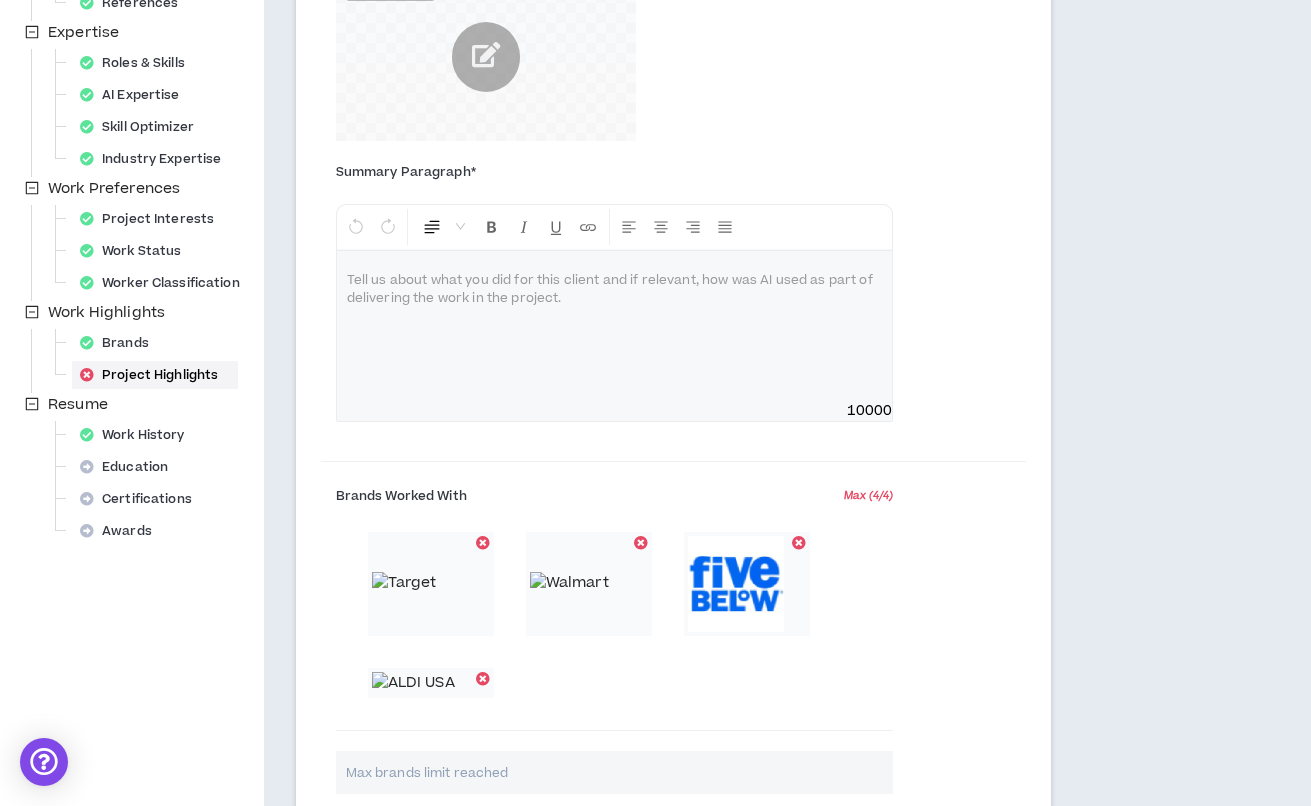 click at bounding box center (615, 326) 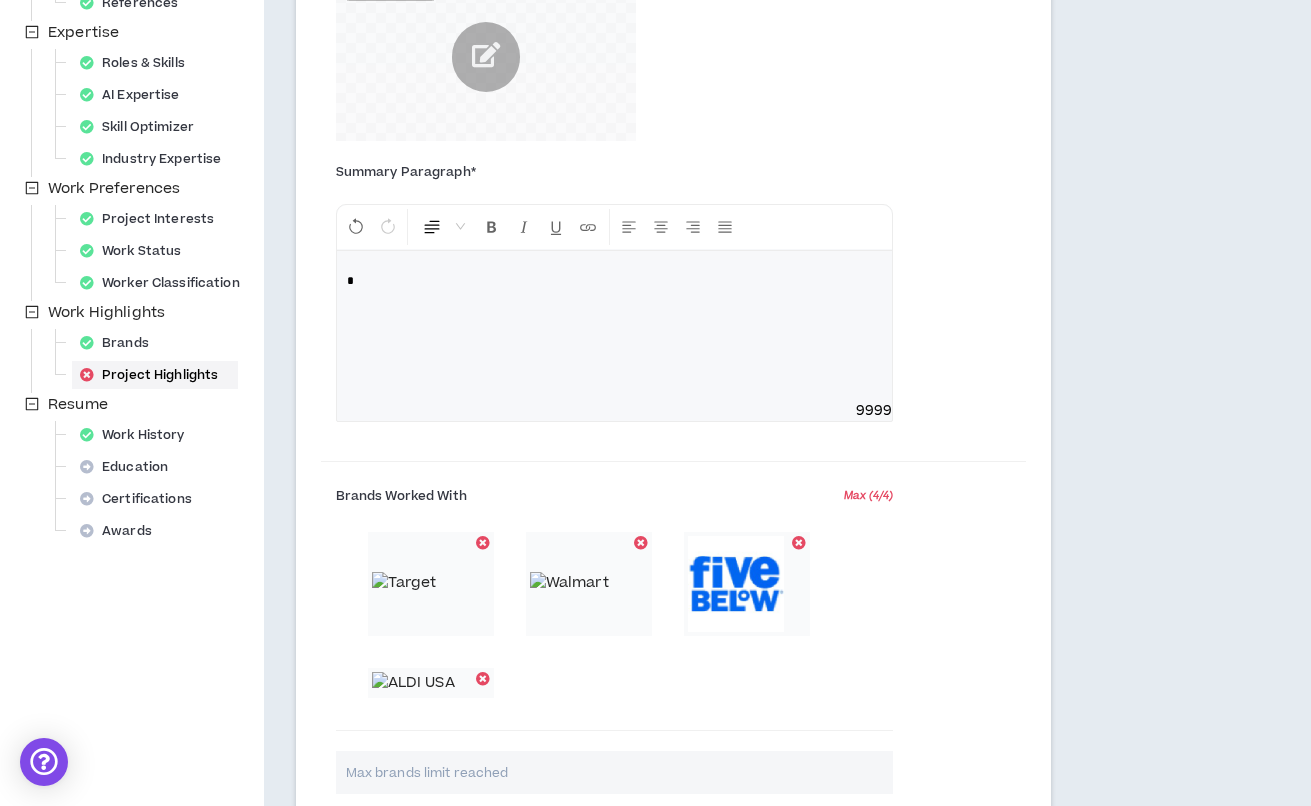 type 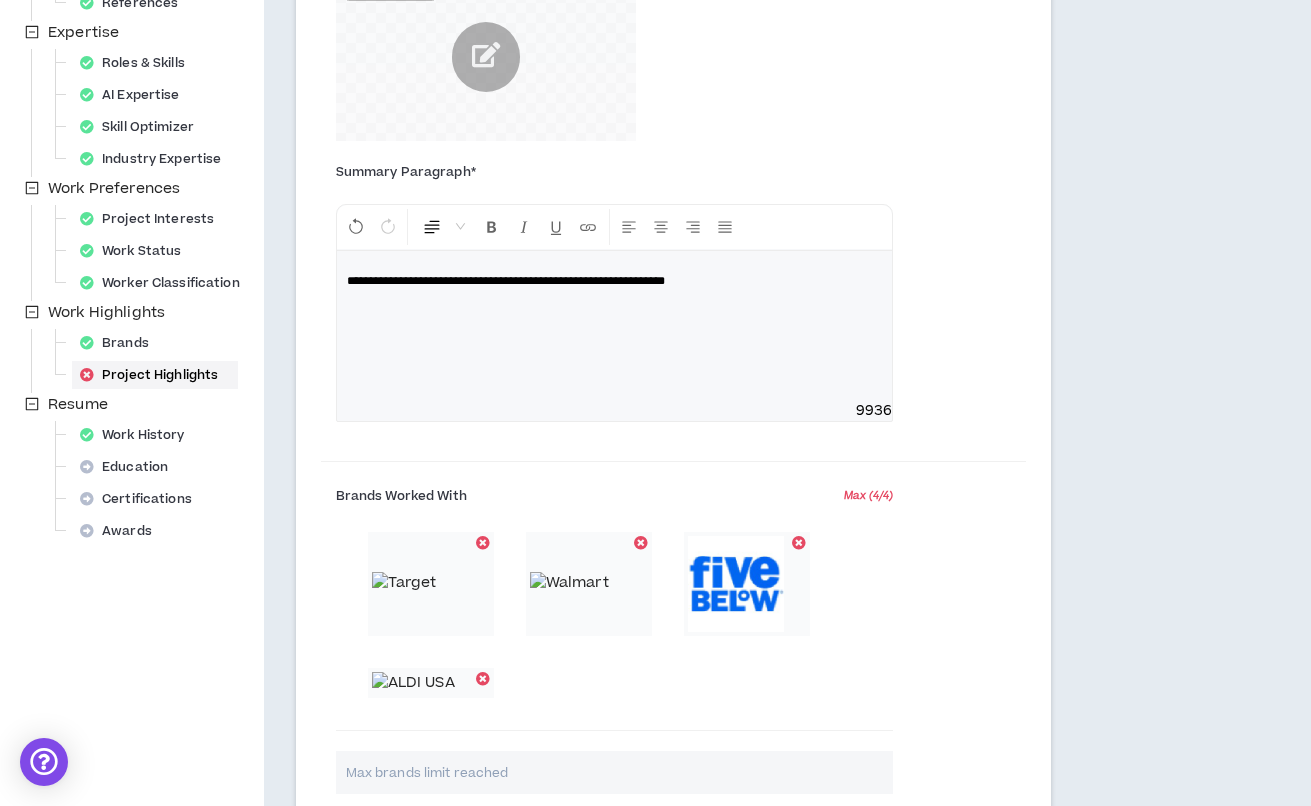 click on "**********" at bounding box center (615, 281) 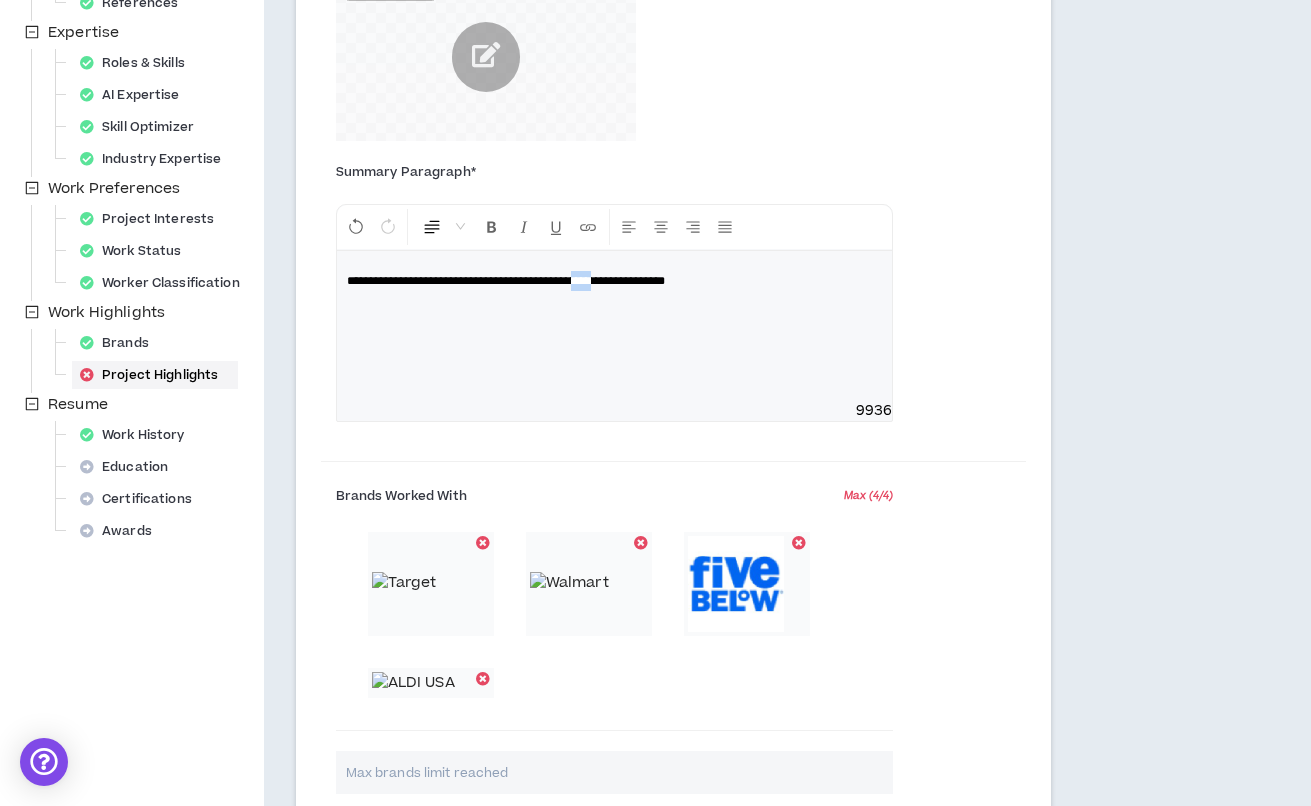 click on "**********" at bounding box center [615, 281] 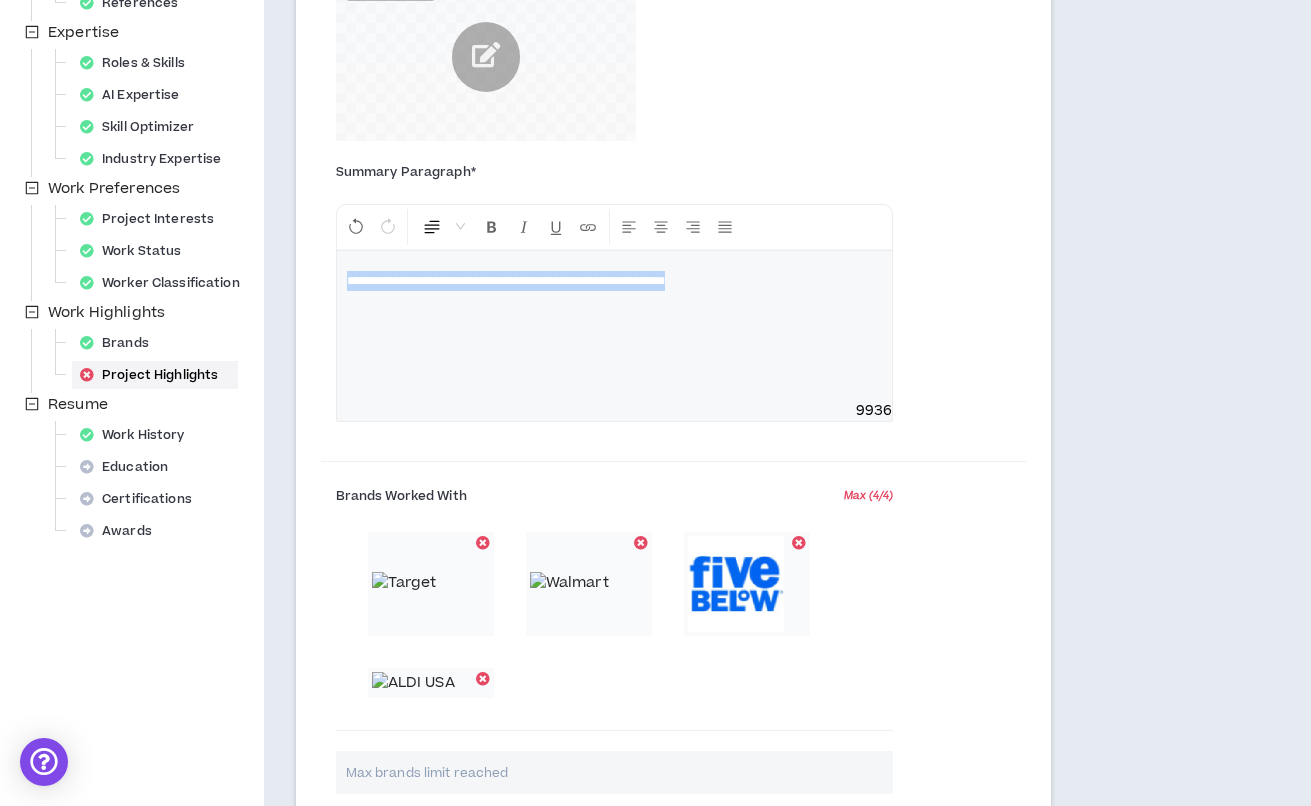 click on "**********" at bounding box center (615, 281) 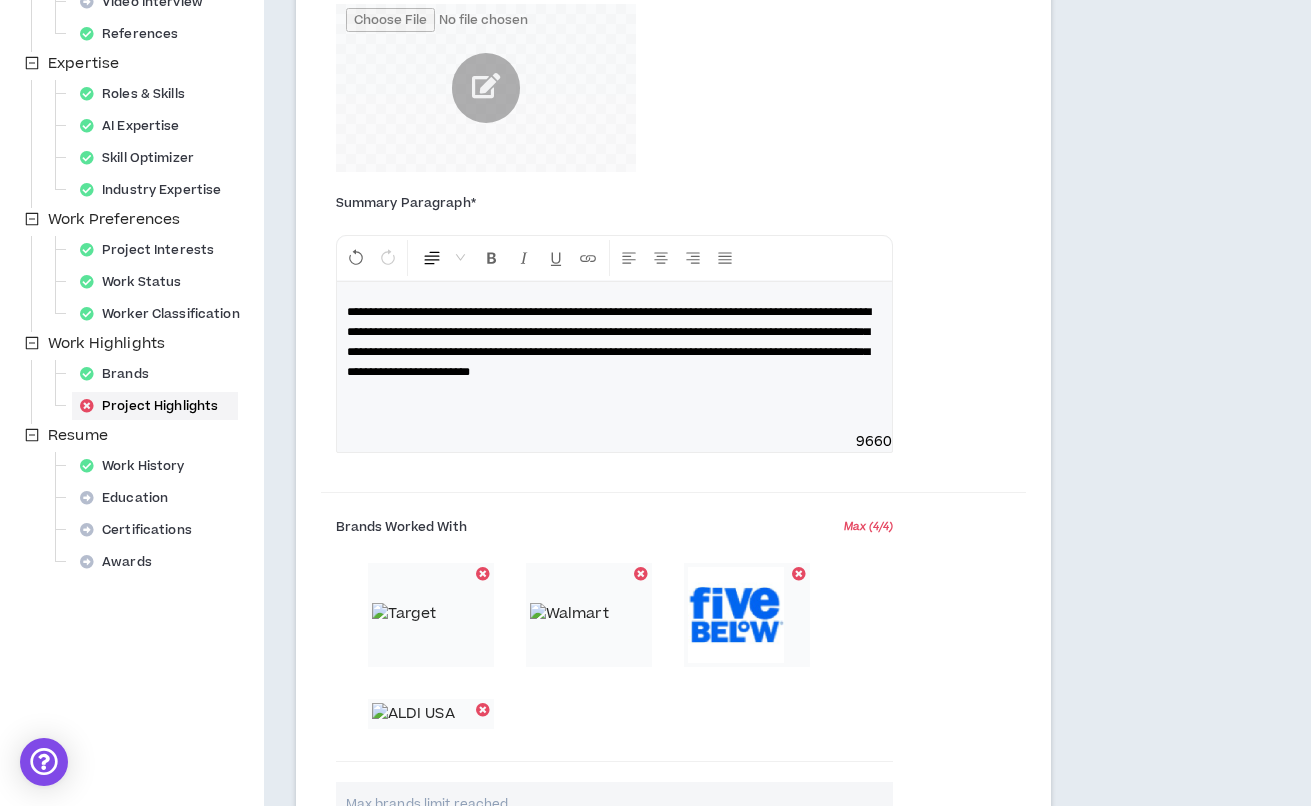 scroll, scrollTop: 449, scrollLeft: 0, axis: vertical 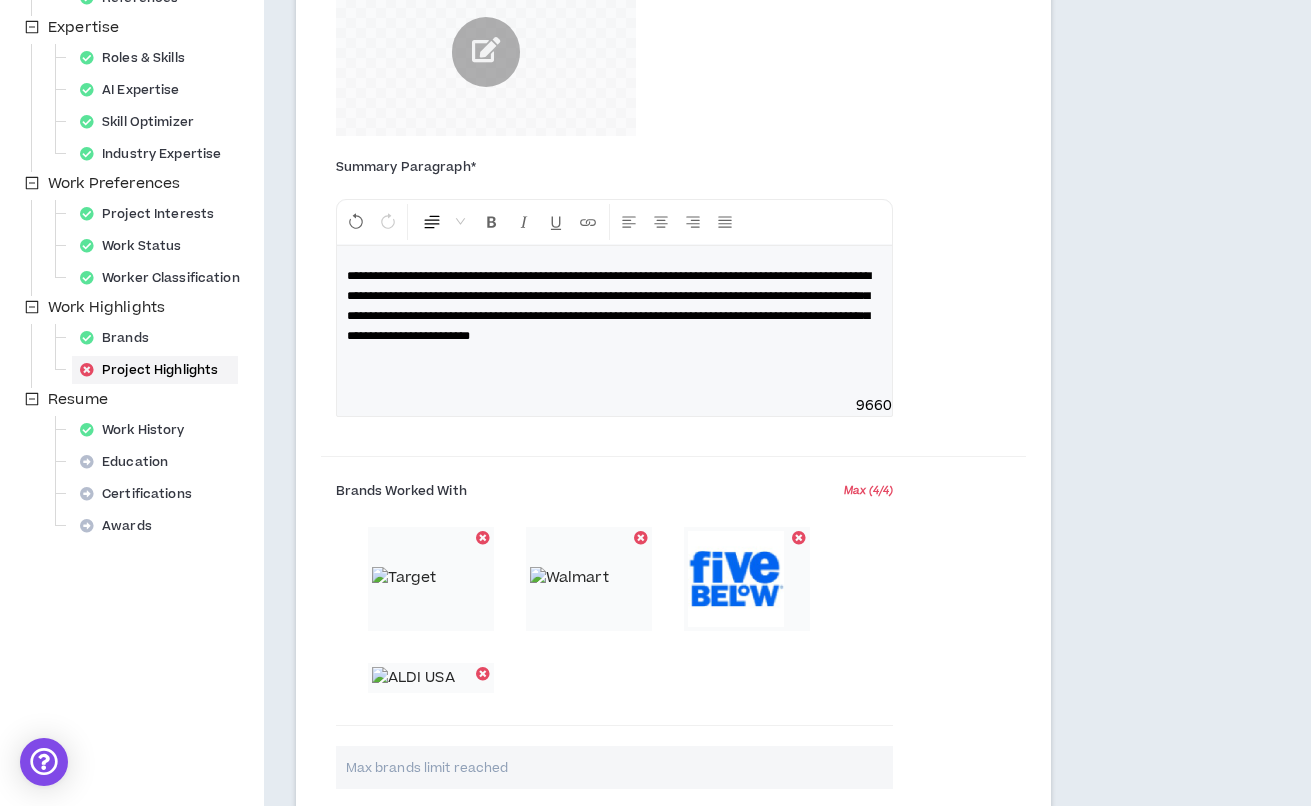 click on "**********" at bounding box center (609, 306) 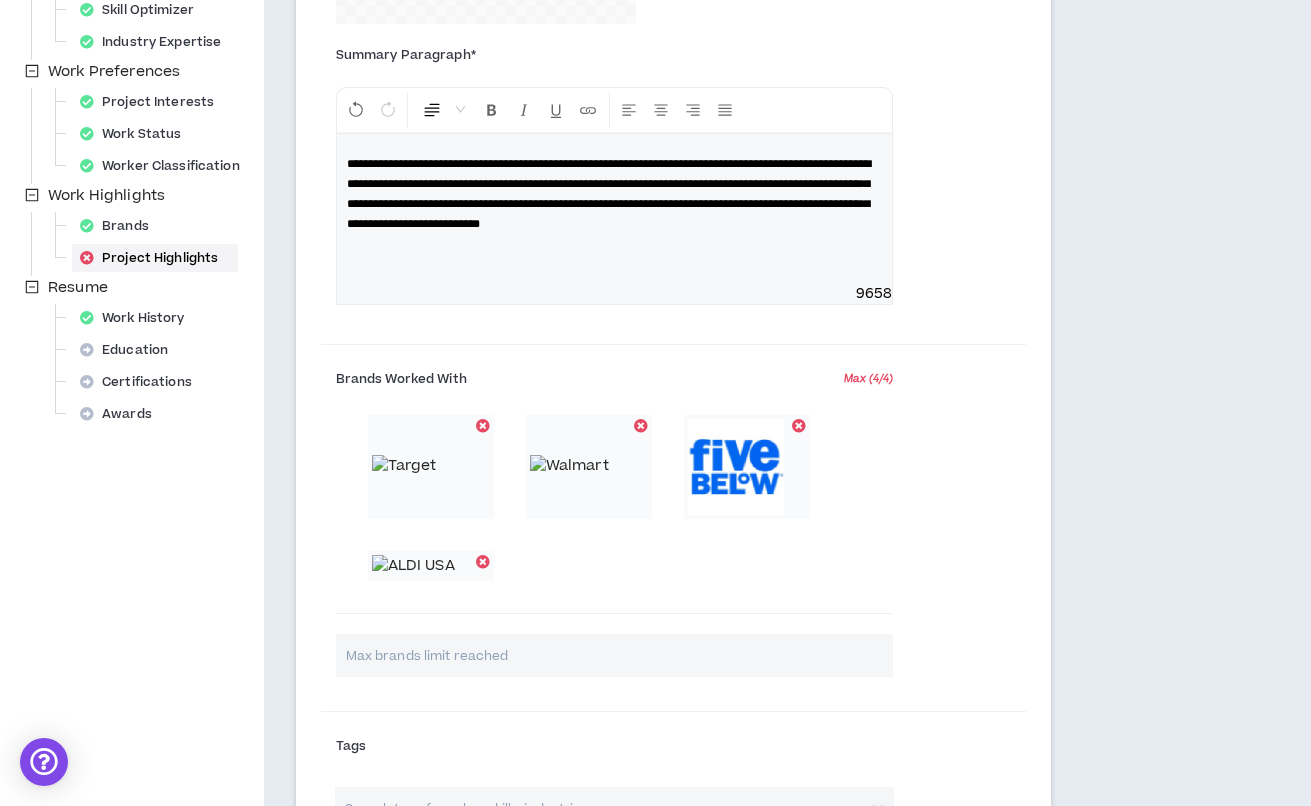 scroll, scrollTop: 563, scrollLeft: 0, axis: vertical 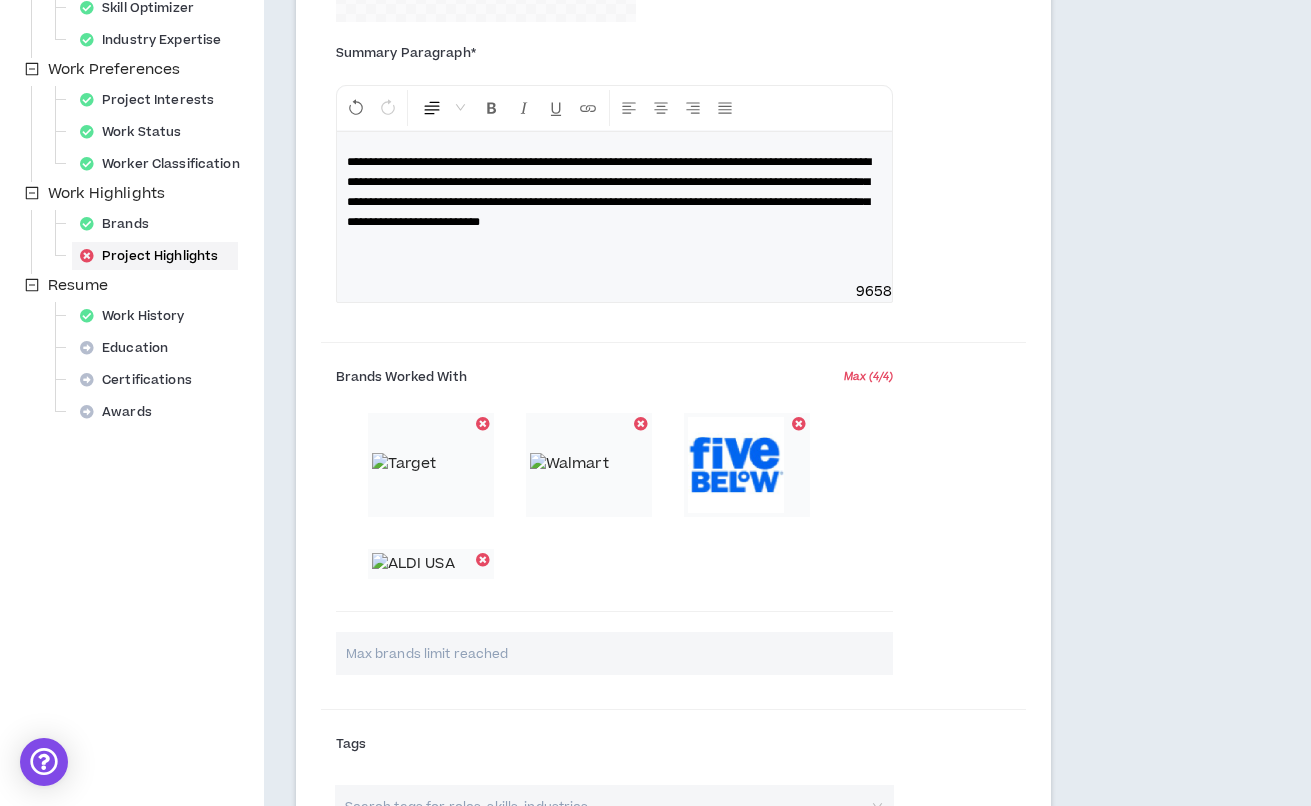 click on "**********" at bounding box center (615, 207) 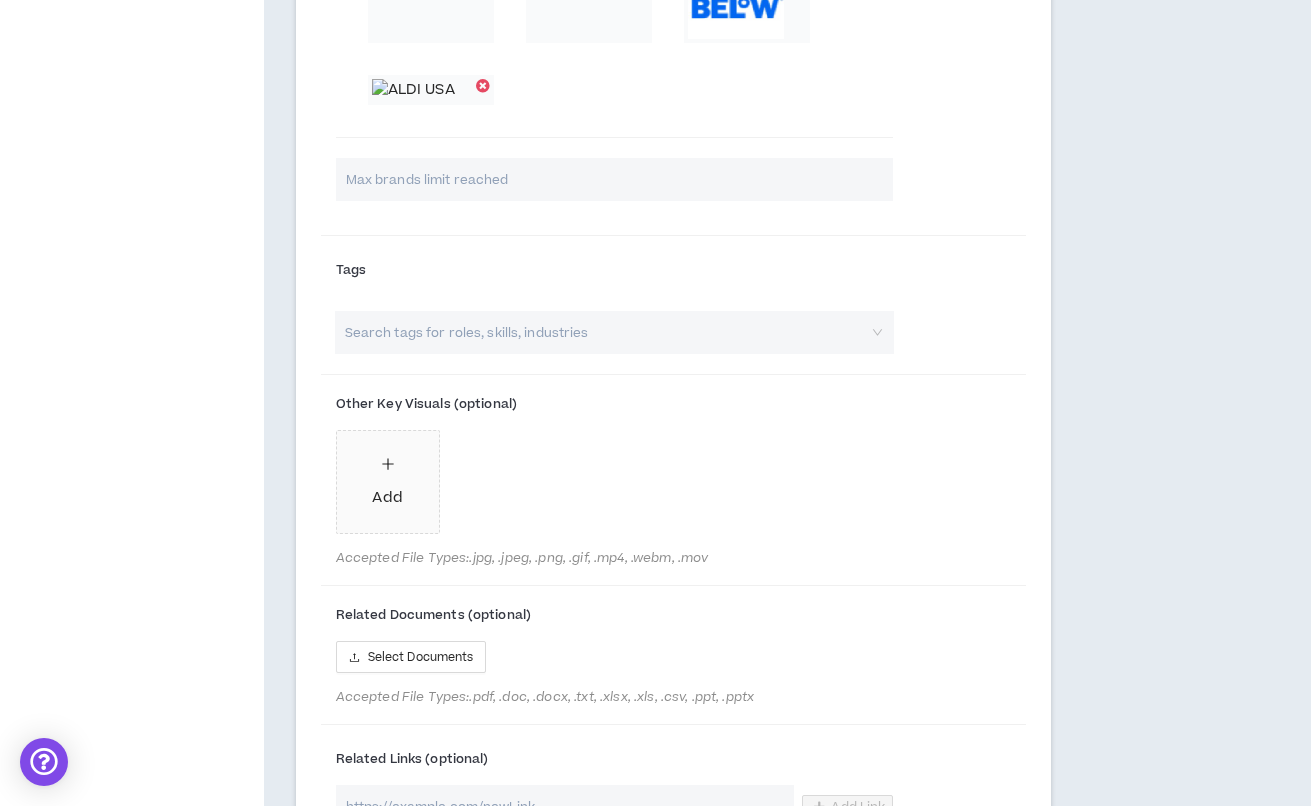 scroll, scrollTop: 1023, scrollLeft: 0, axis: vertical 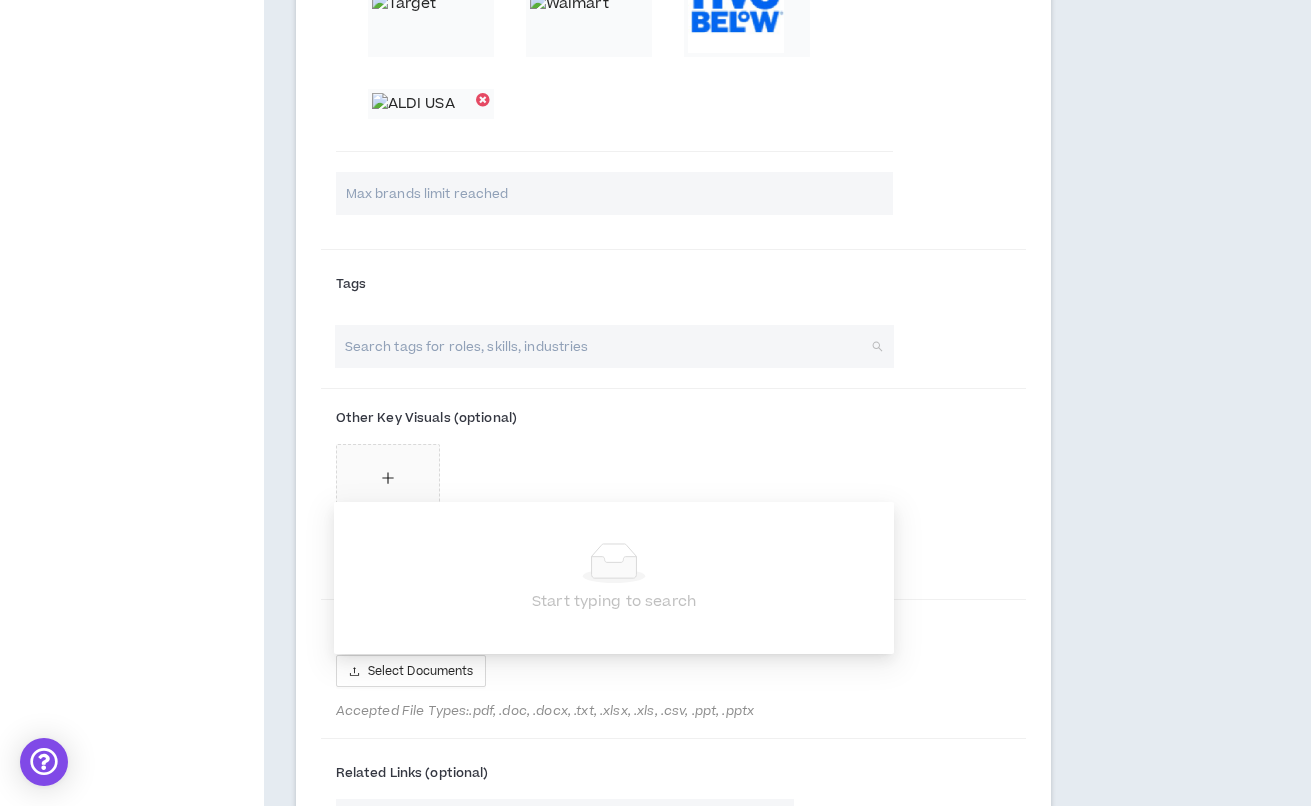 click at bounding box center [604, 346] 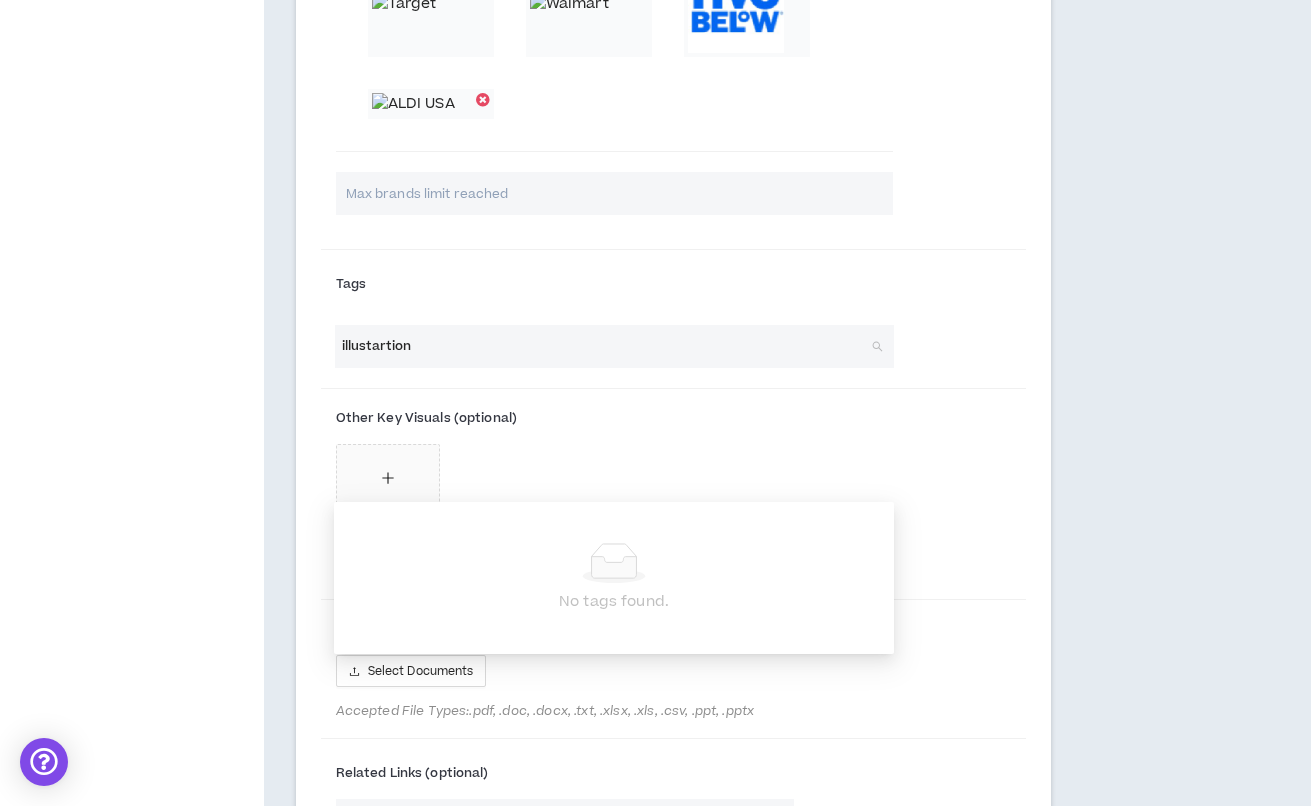 click on "illustartion" at bounding box center (604, 346) 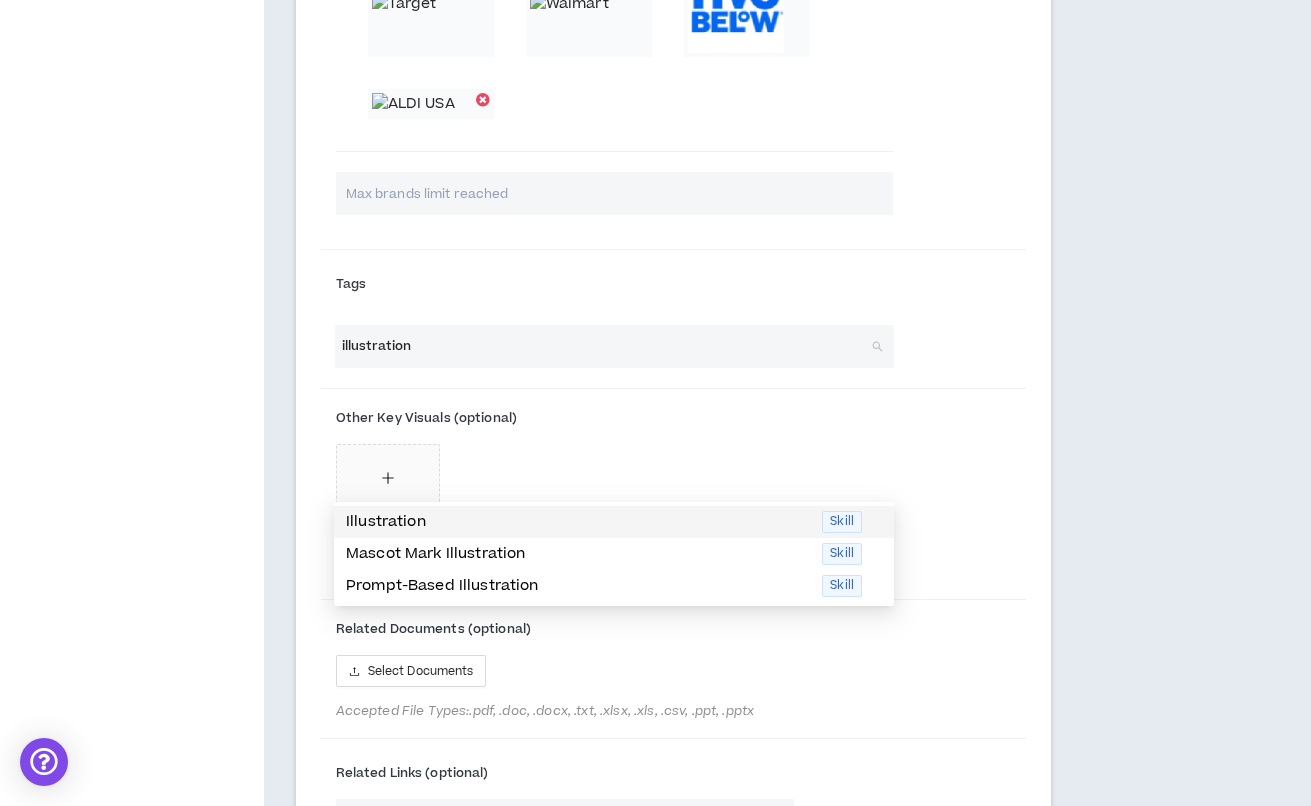 click on "Illustration" at bounding box center (578, 522) 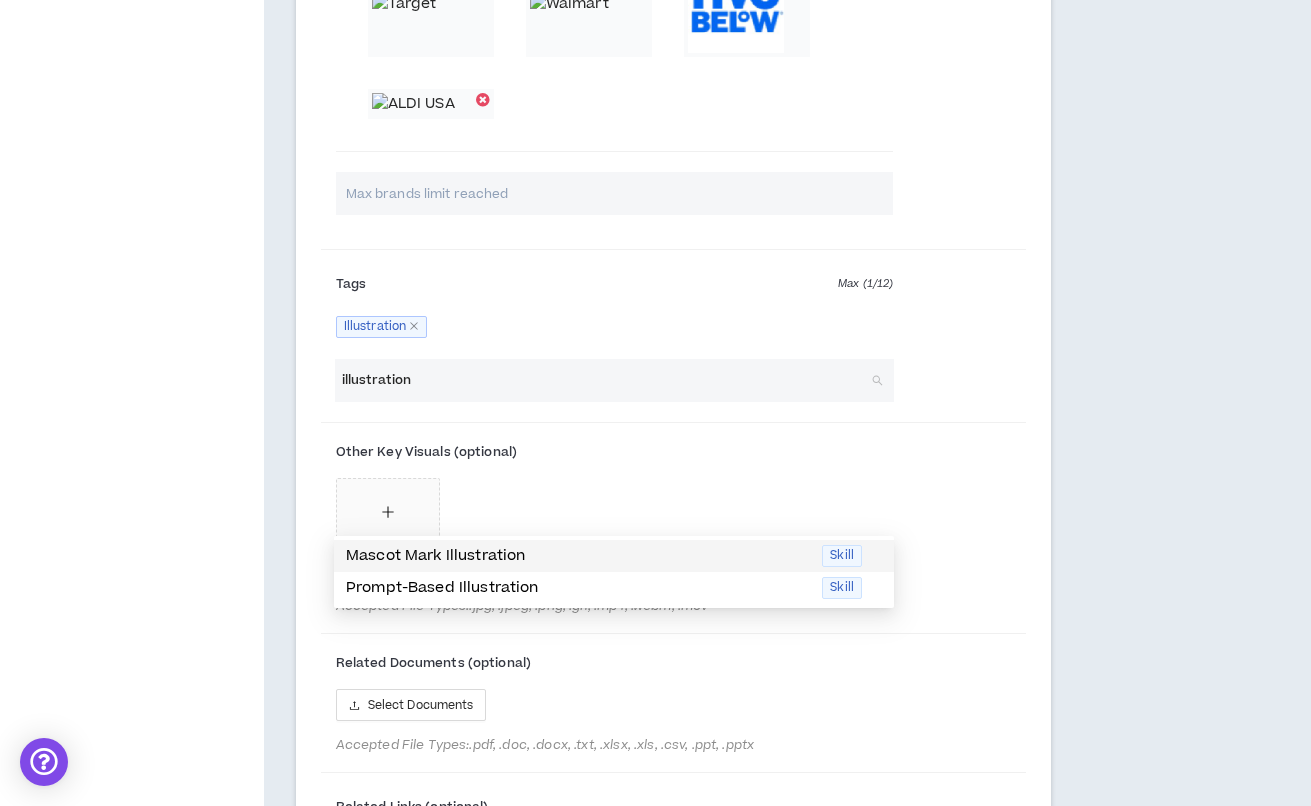 click on "illustration" at bounding box center [604, 380] 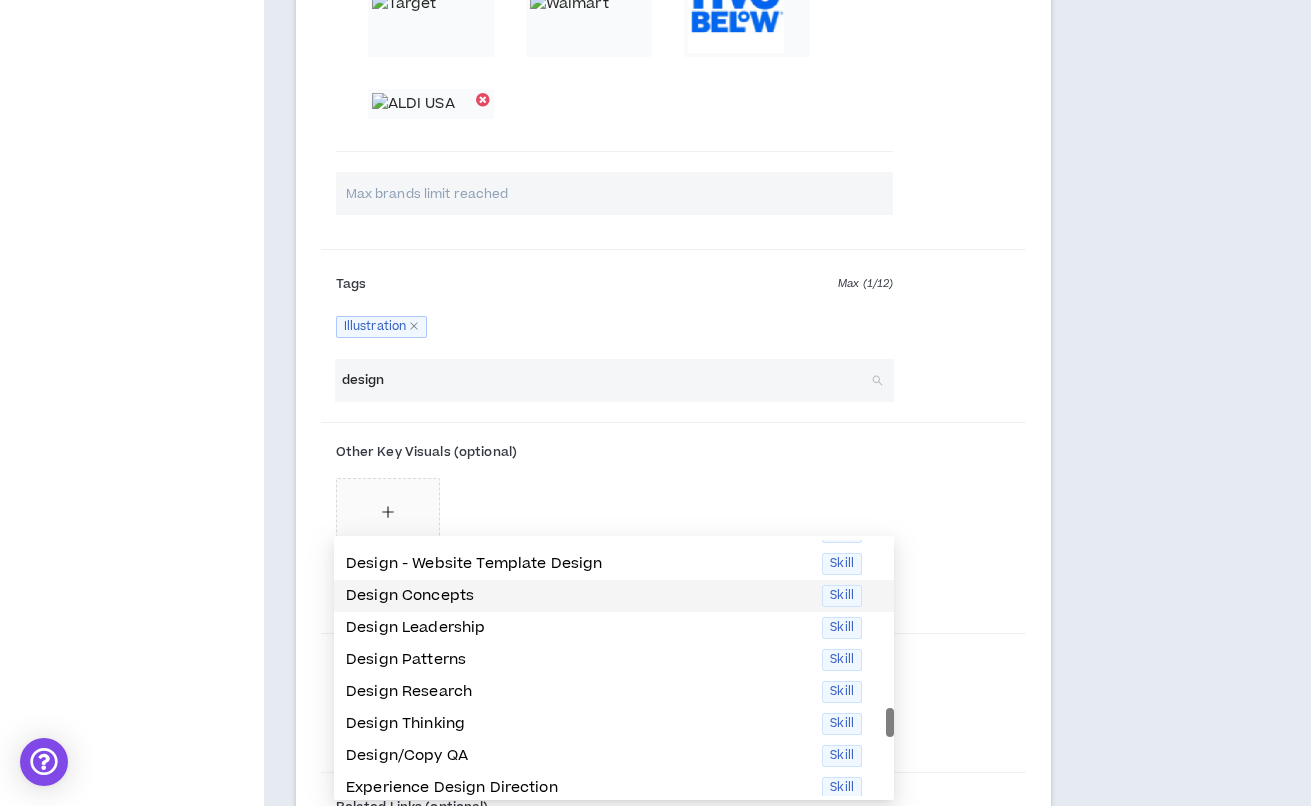 scroll, scrollTop: 477, scrollLeft: 0, axis: vertical 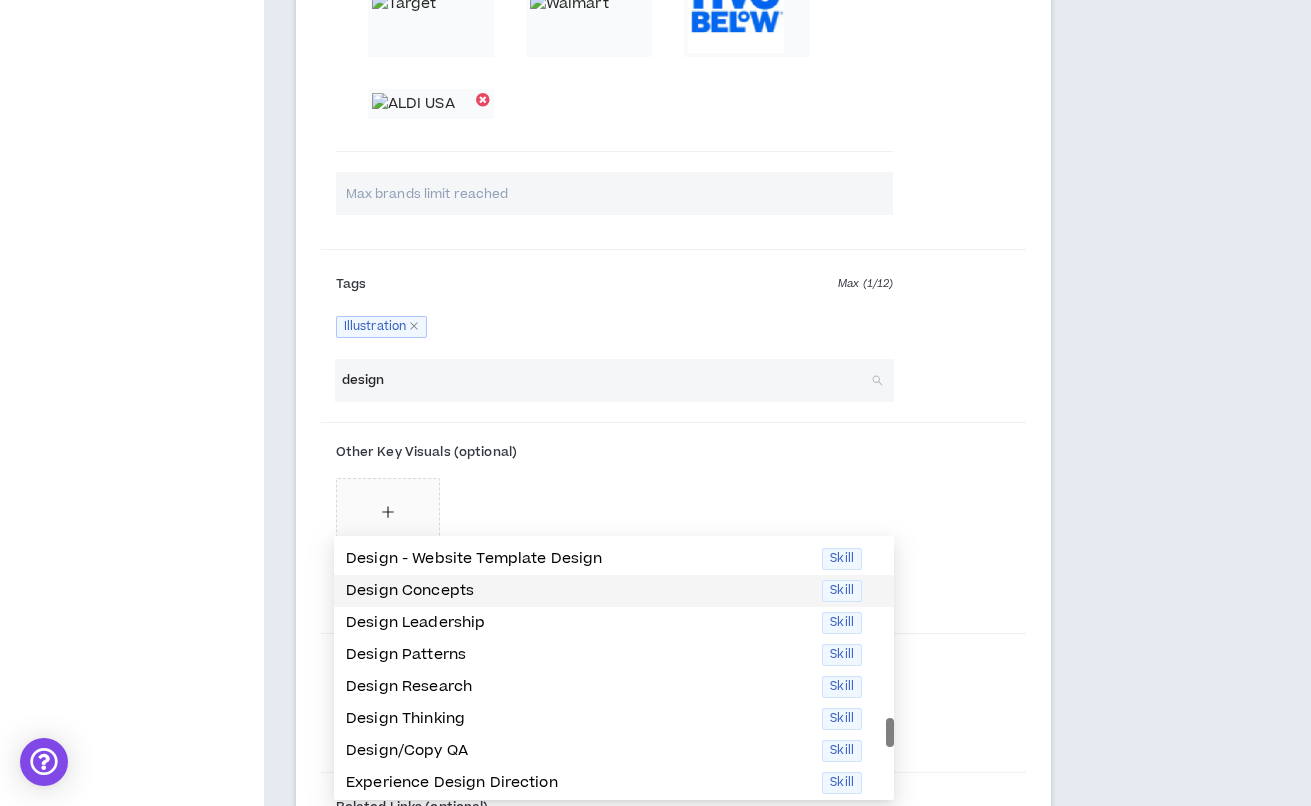 click on "Design Concepts" at bounding box center (578, 591) 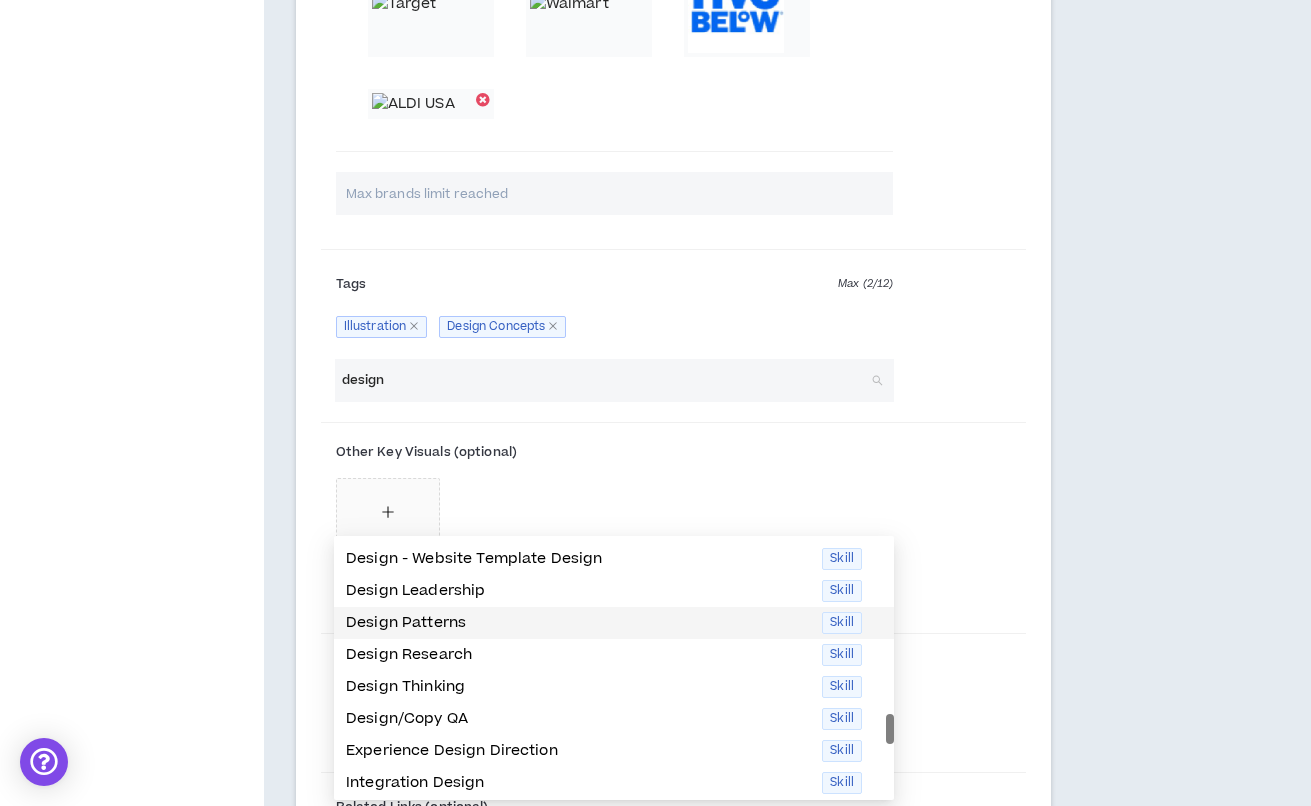 scroll, scrollTop: 0, scrollLeft: 0, axis: both 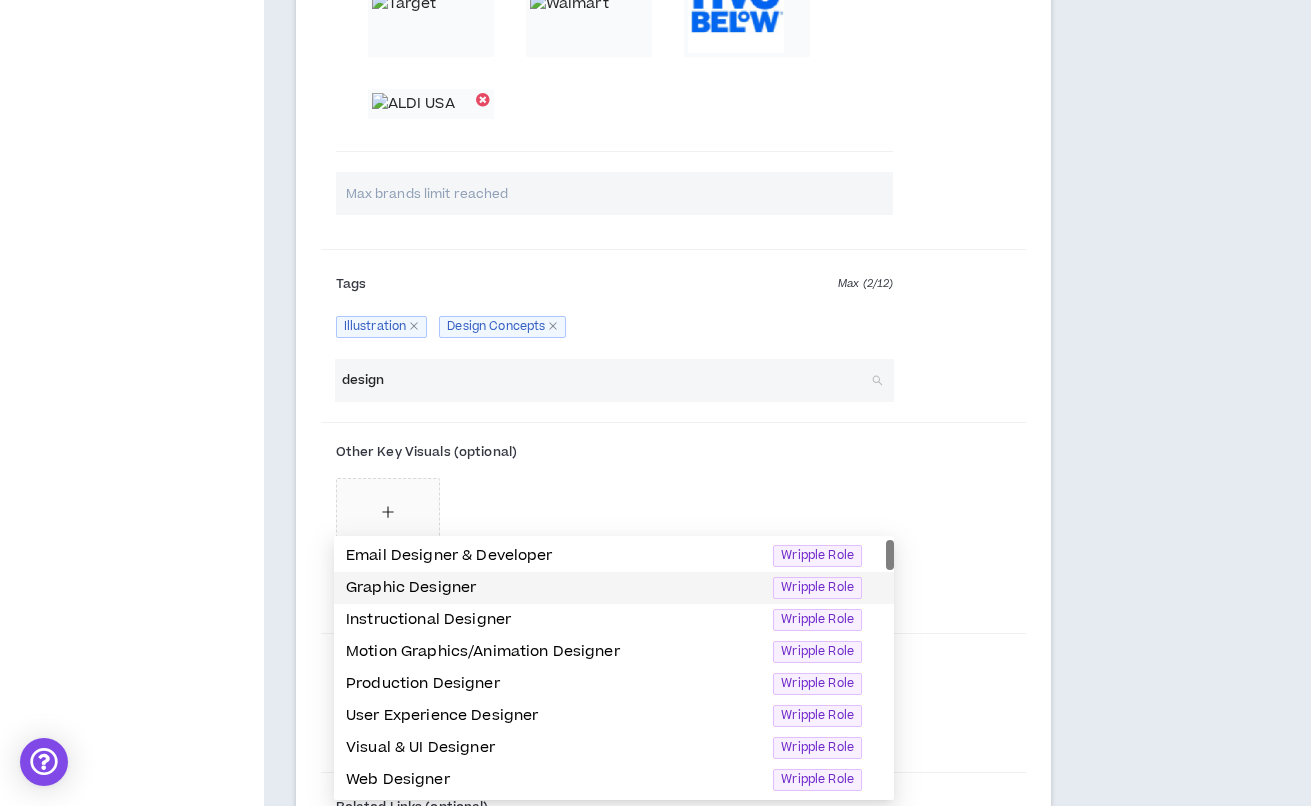 click on "Graphic Designer" at bounding box center (553, 588) 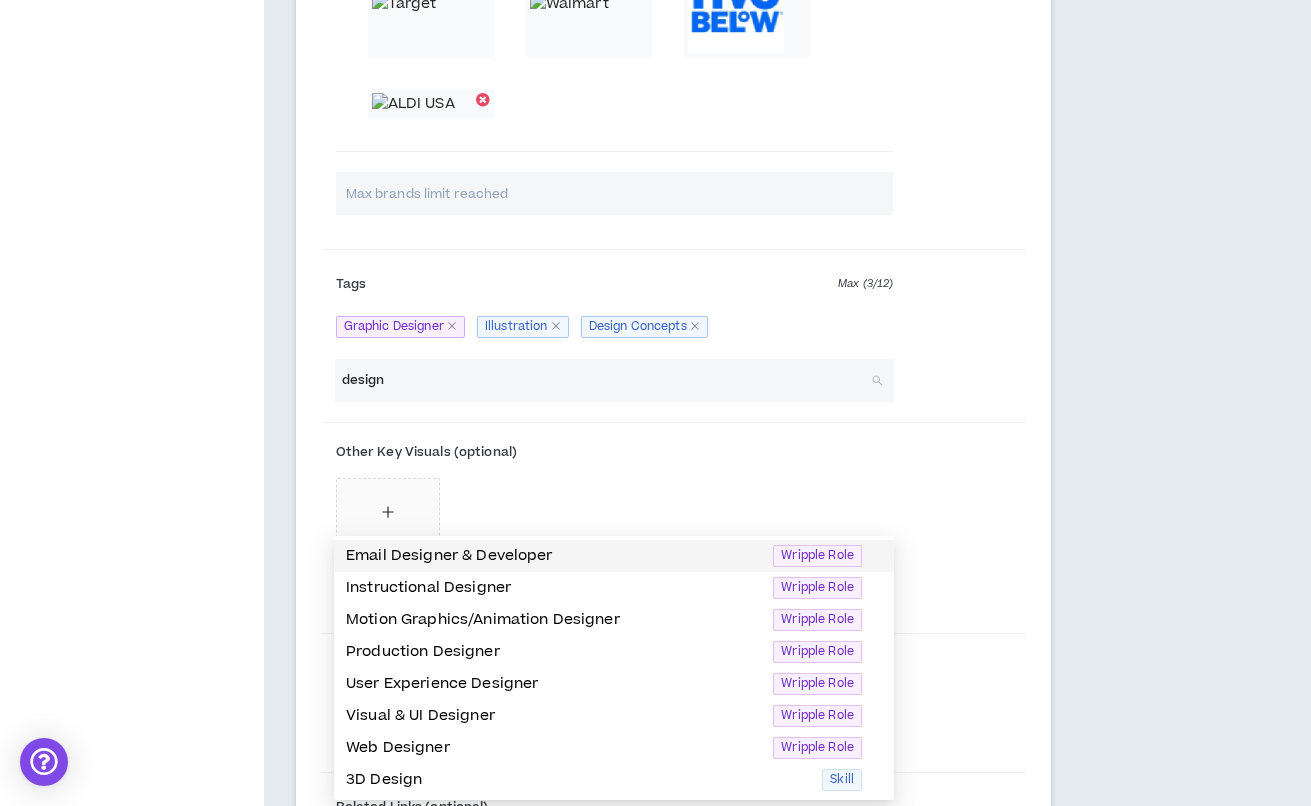 click on "design" at bounding box center [604, 380] 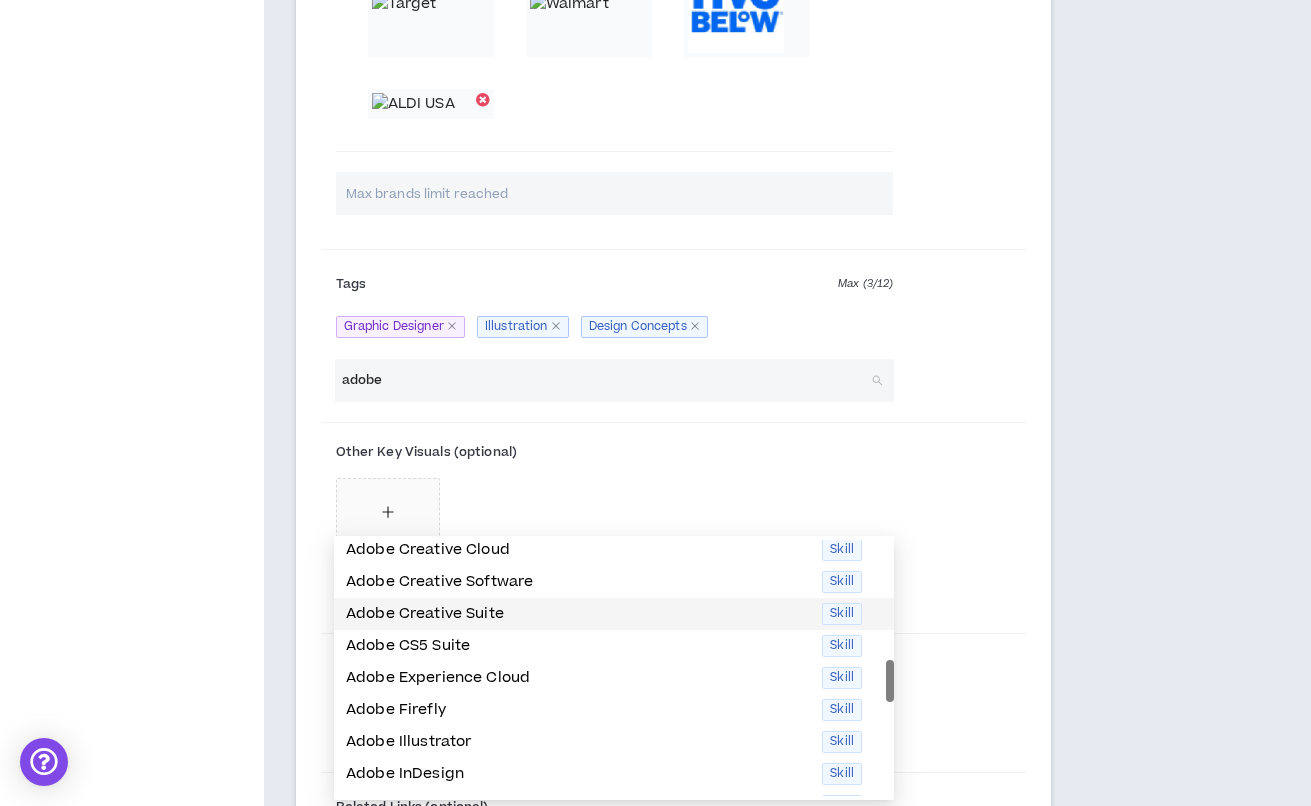 scroll, scrollTop: 228, scrollLeft: 0, axis: vertical 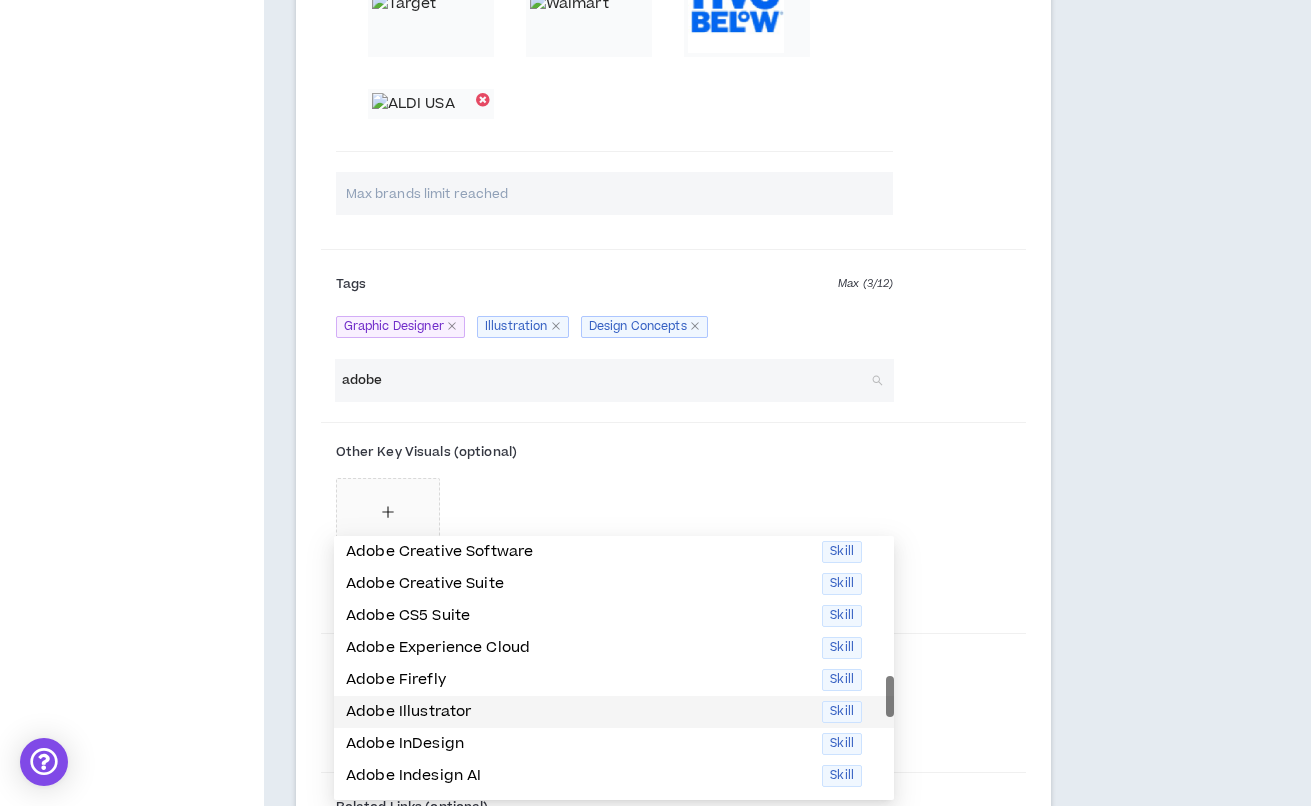 click on "Adobe Illustrator" at bounding box center (578, 712) 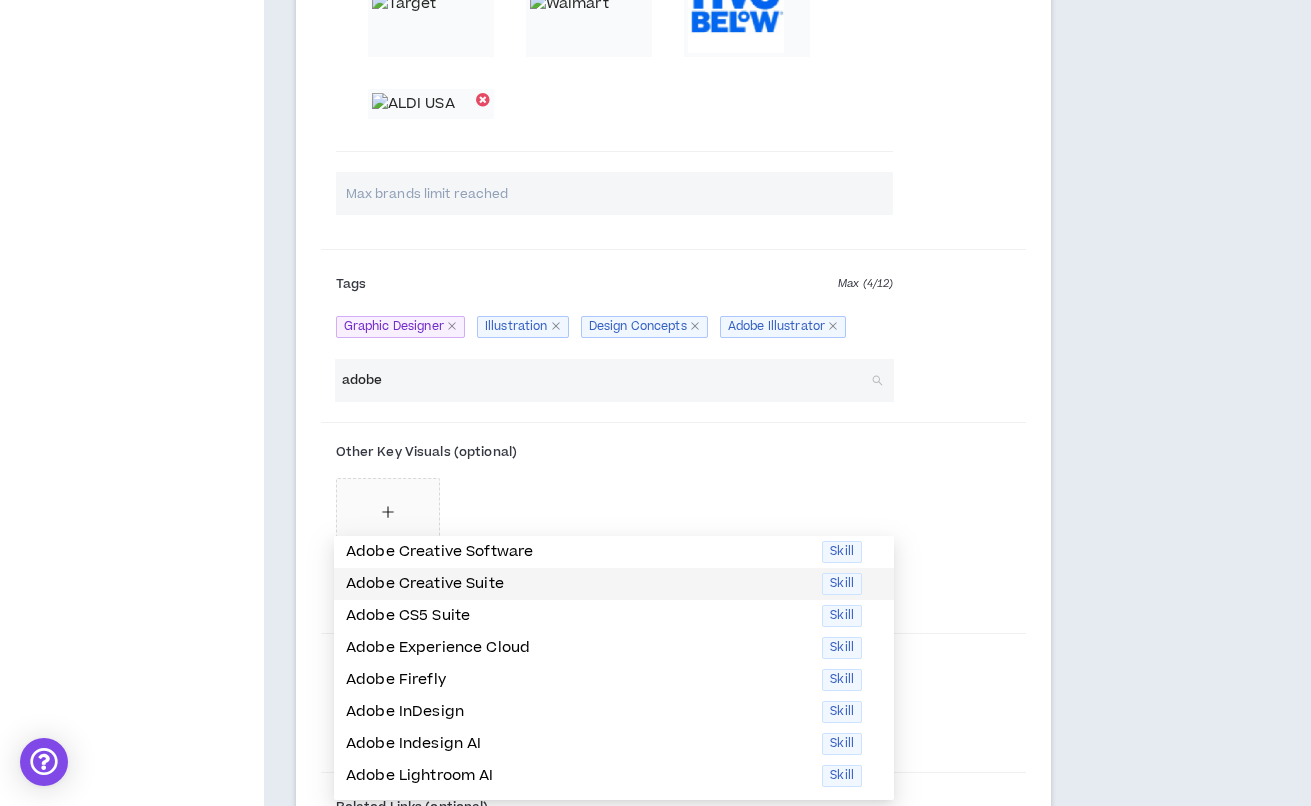 click on "Adobe Creative Suite" at bounding box center [578, 584] 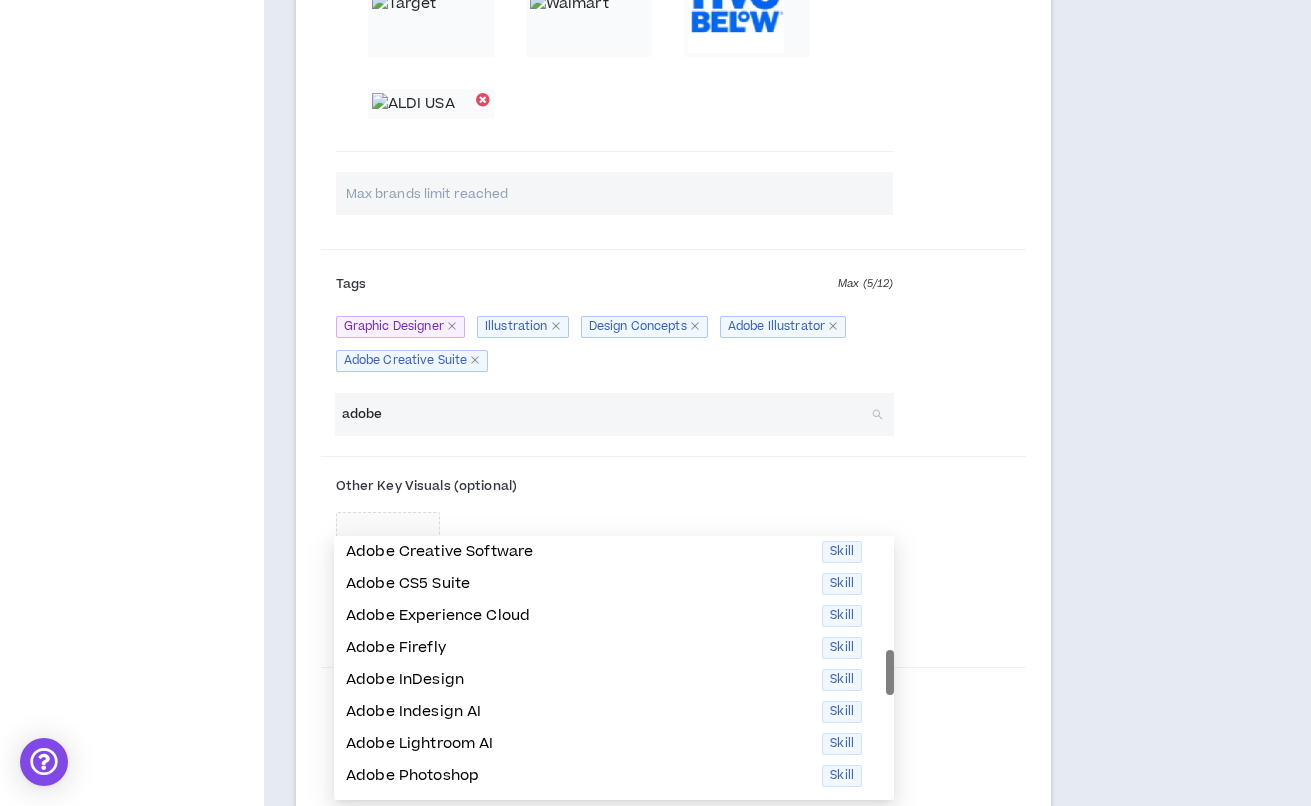 scroll, scrollTop: 0, scrollLeft: 0, axis: both 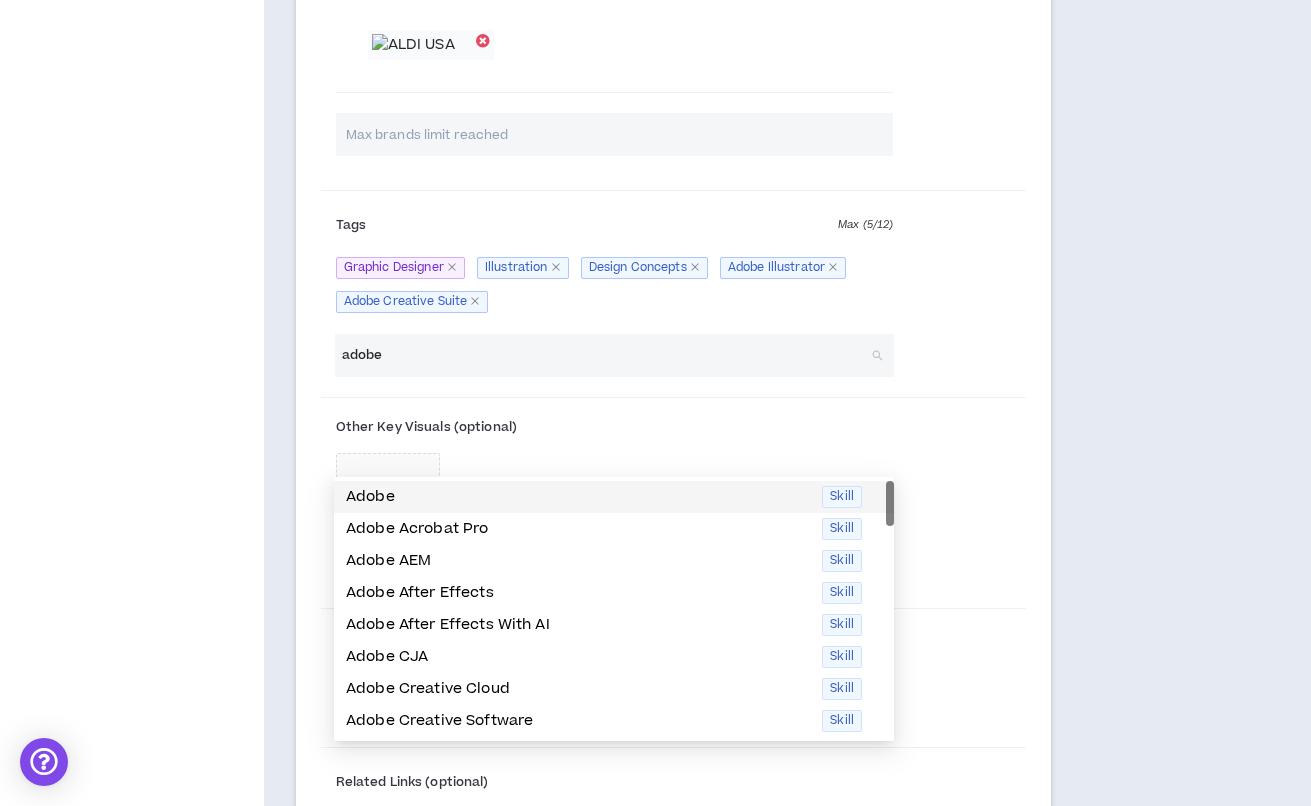 type on "adobe" 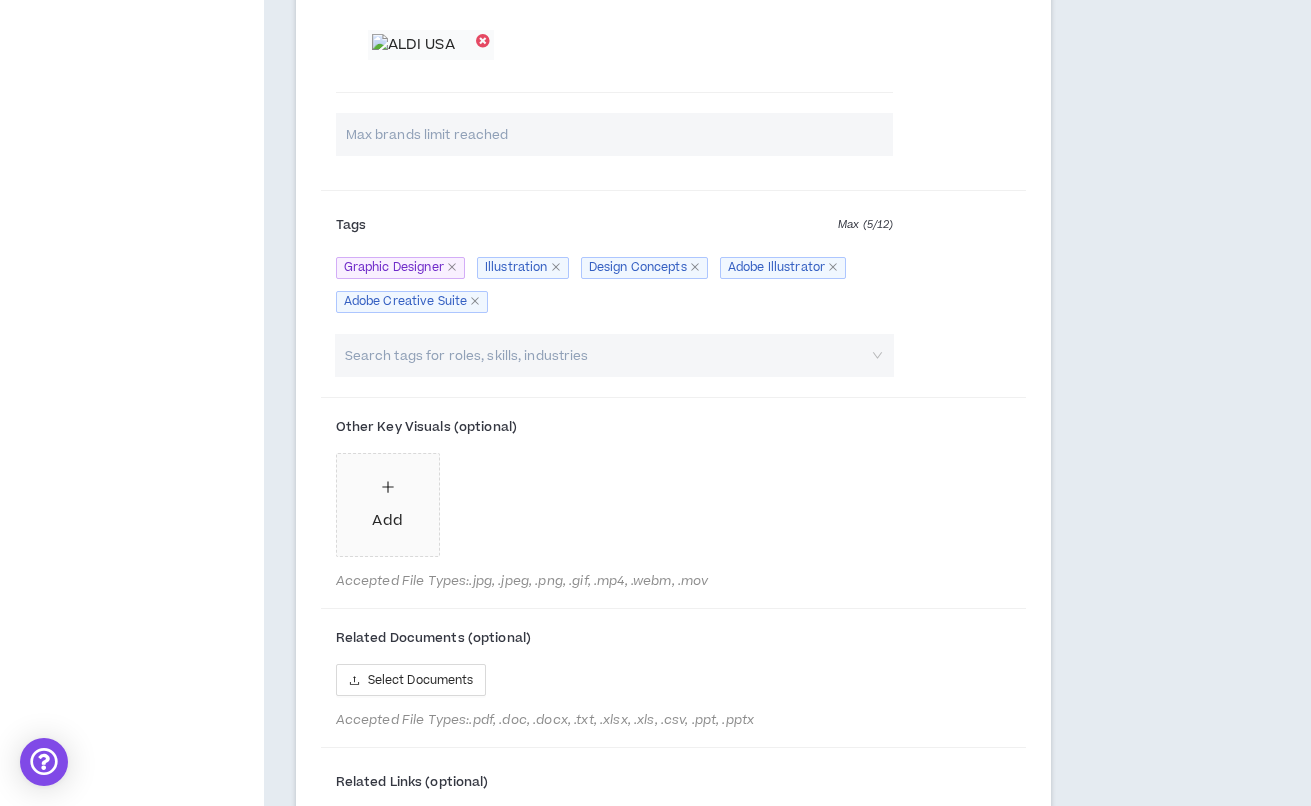 click at bounding box center [604, 355] 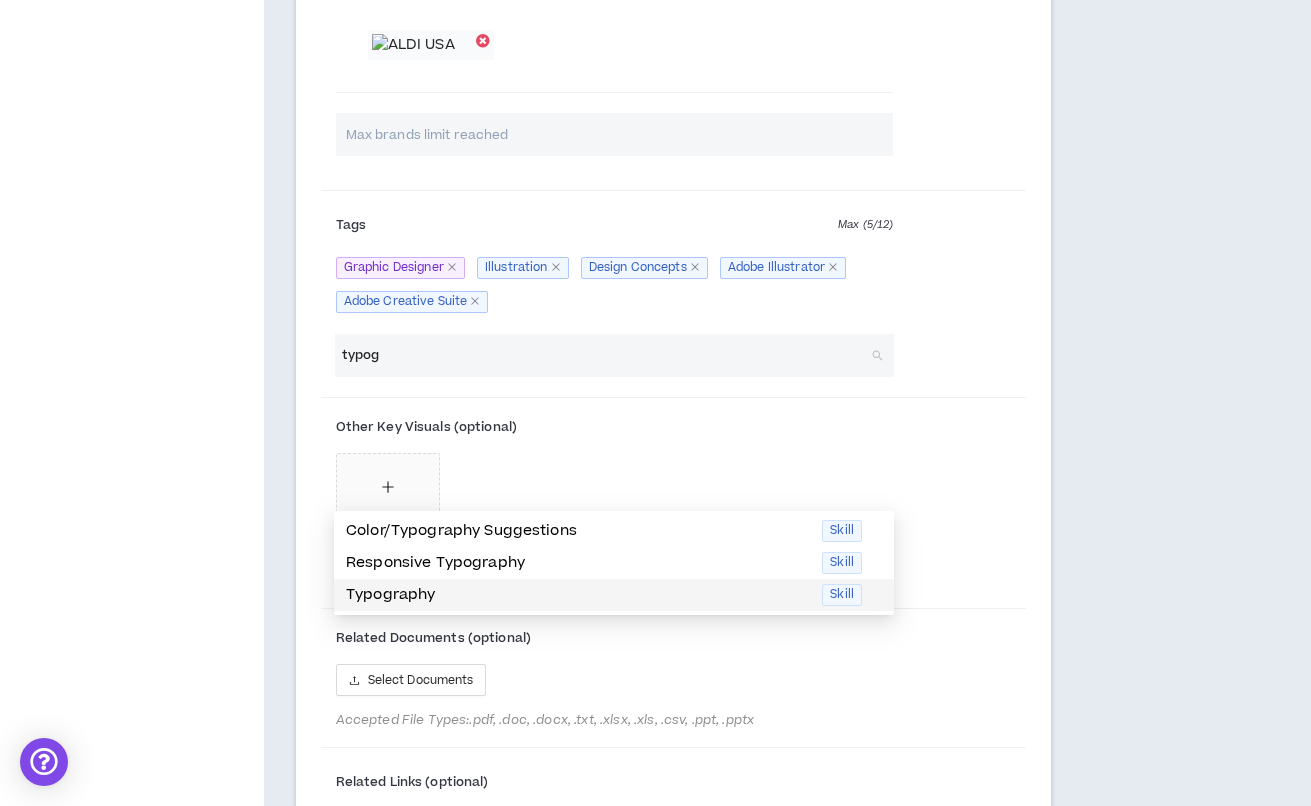 click on "Typography" at bounding box center [578, 595] 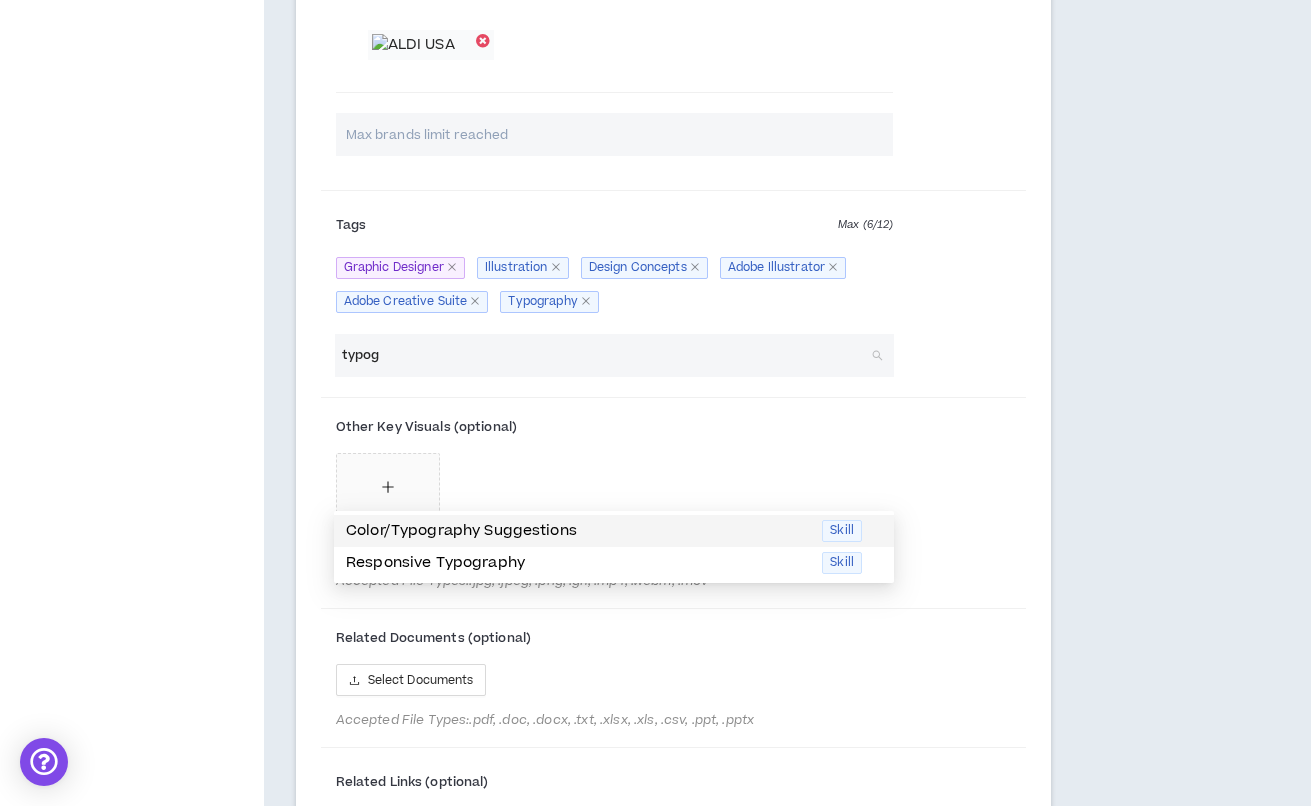 click on "typog" at bounding box center (604, 355) 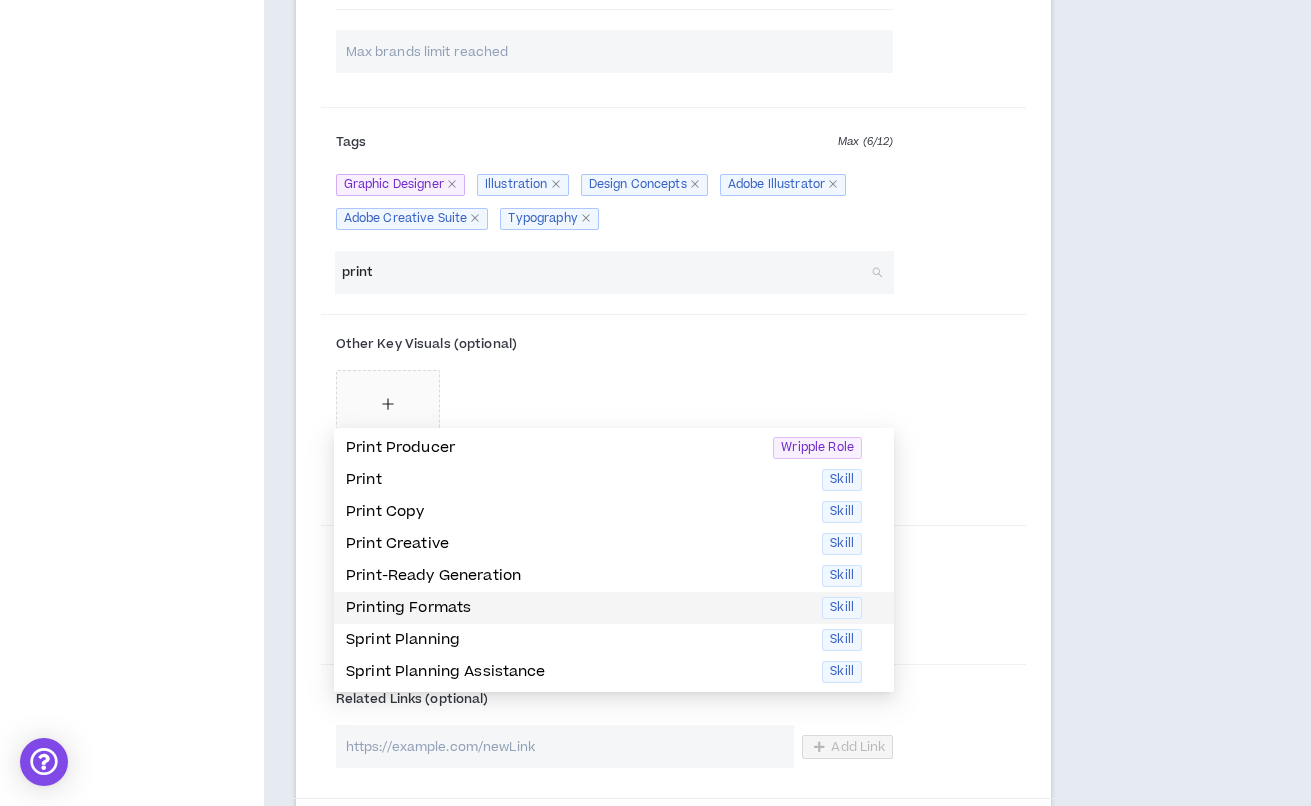 scroll, scrollTop: 1147, scrollLeft: 0, axis: vertical 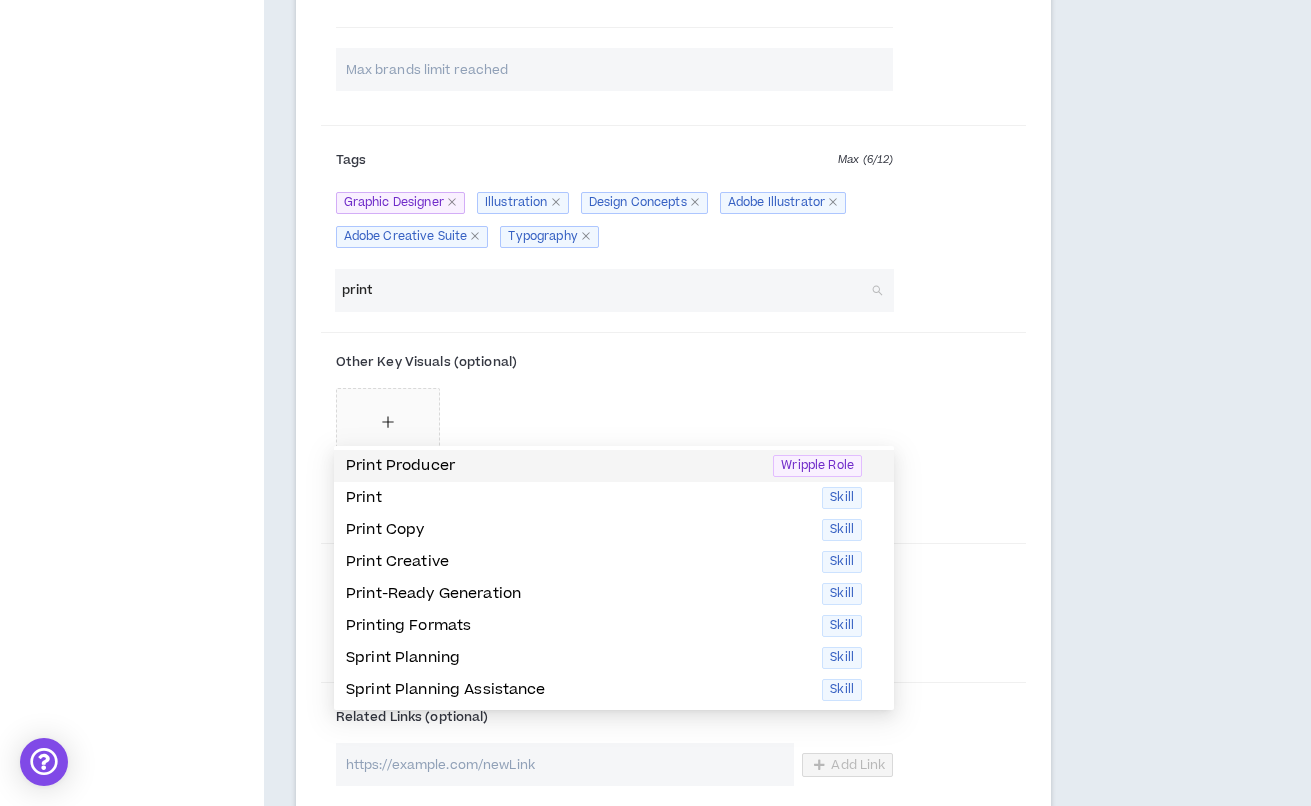 type on "print" 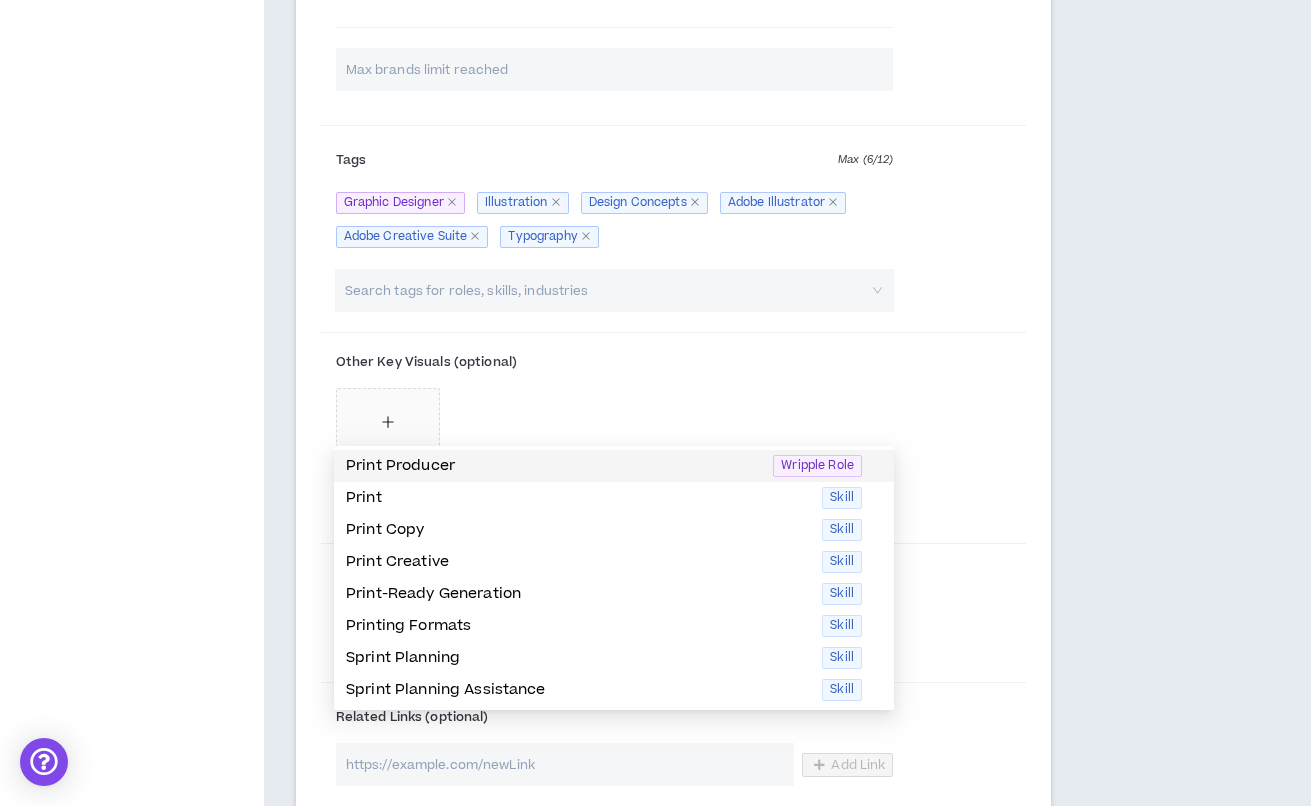 click on "Tags Max ( 6  /  12 ) Graphic Designer Illustration Design Concepts Adobe Illustrator Adobe Creative Suite Typography" at bounding box center (673, 201) 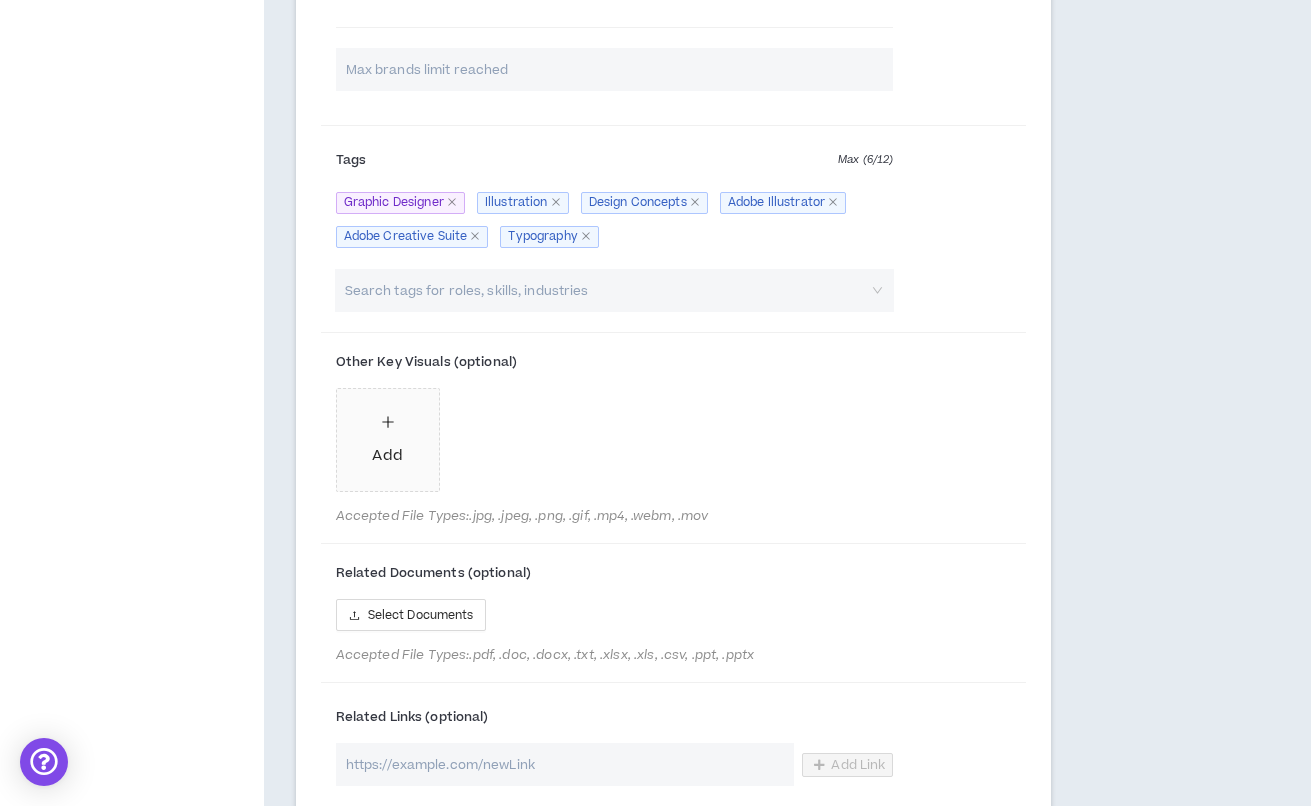 click at bounding box center [604, 290] 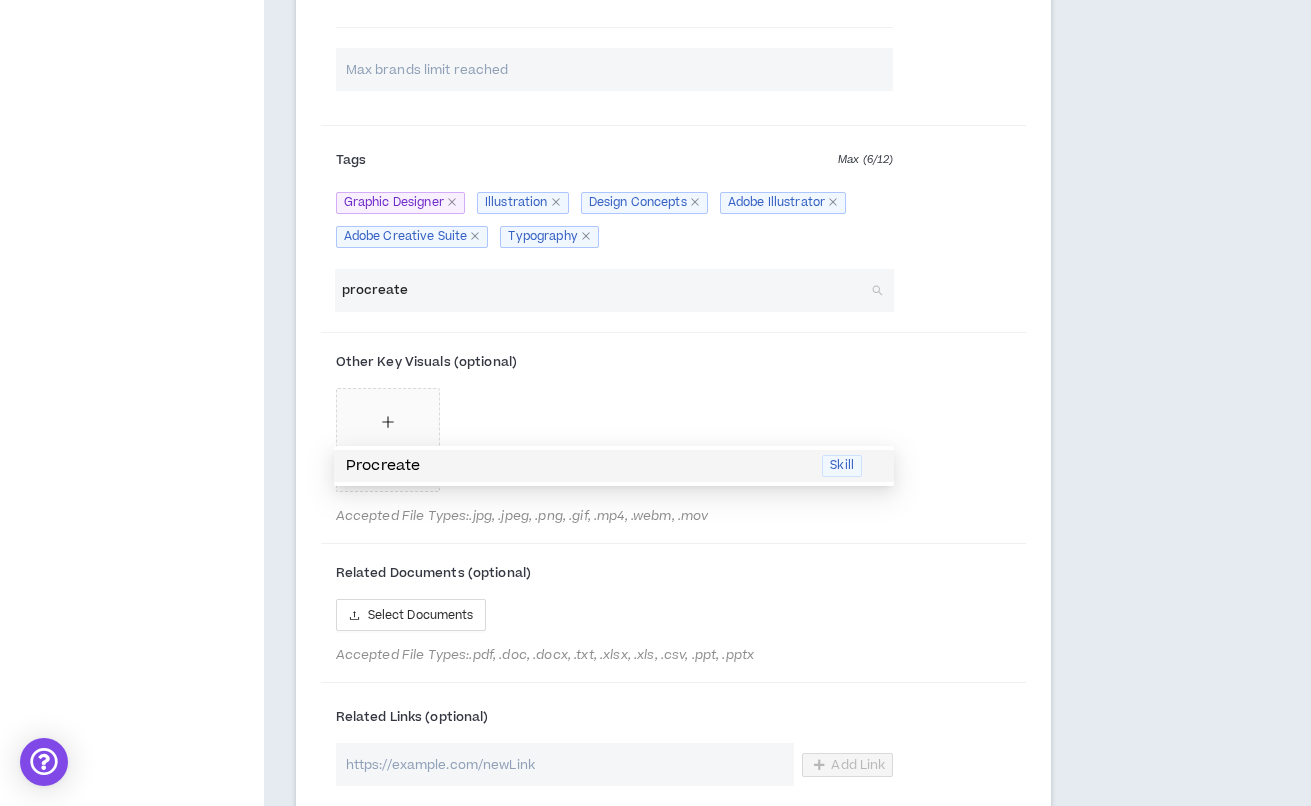 click on "Procreate" at bounding box center [578, 466] 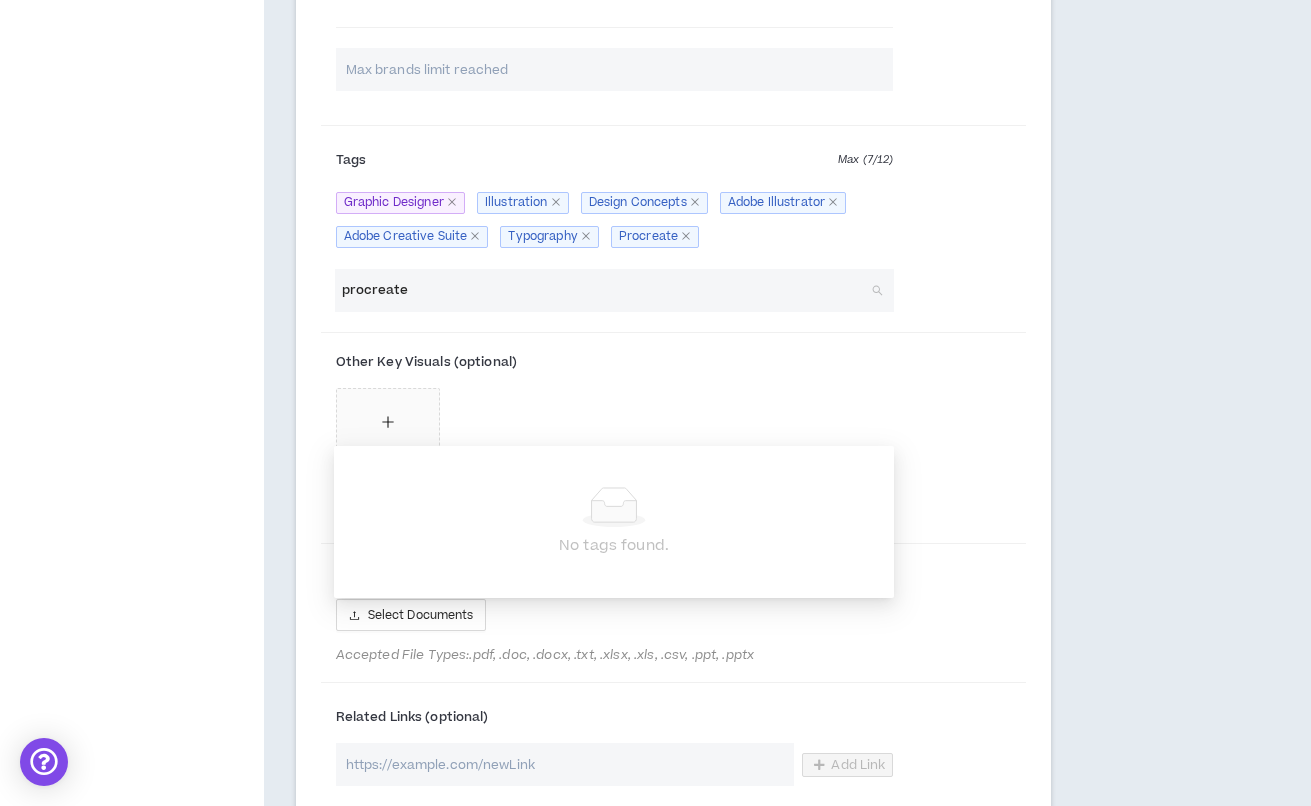 click on "procreate" at bounding box center [604, 290] 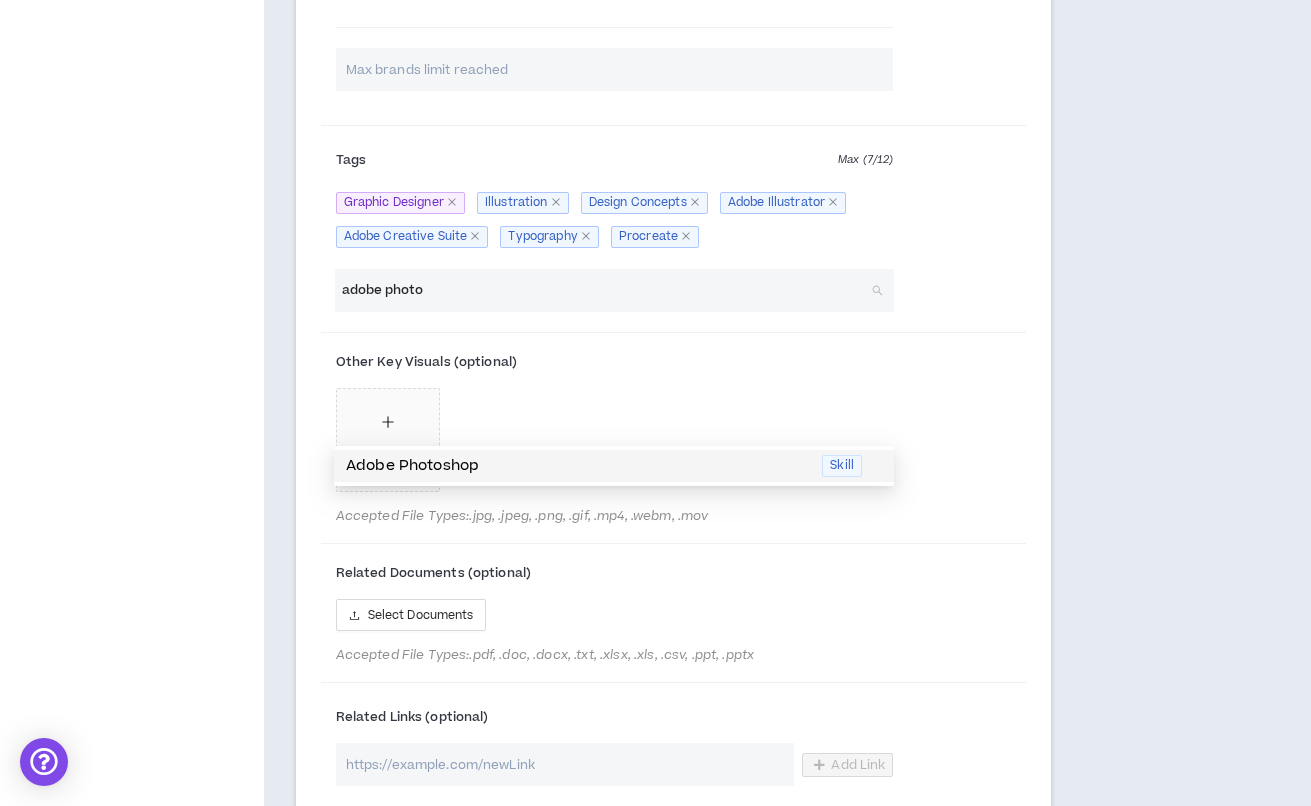 click on "Adobe Photoshop" at bounding box center (578, 466) 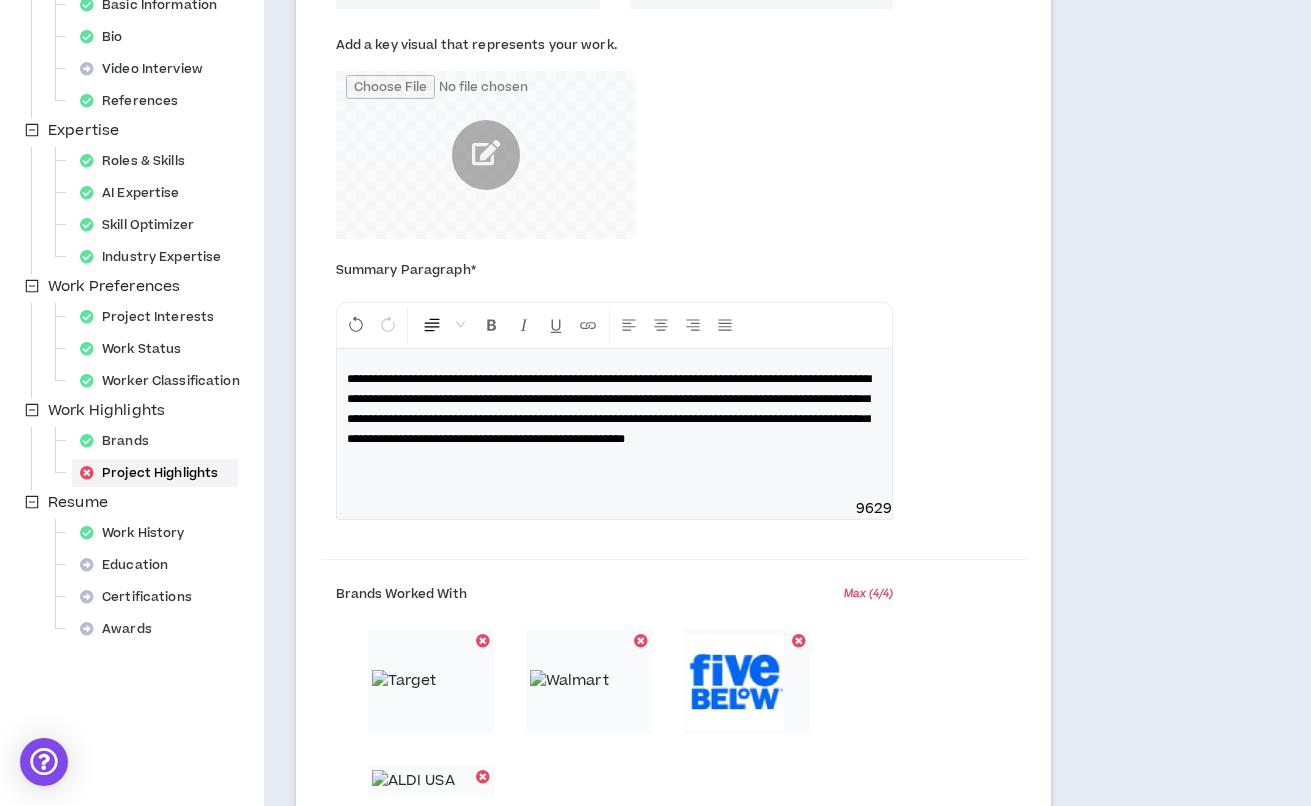scroll, scrollTop: 336, scrollLeft: 0, axis: vertical 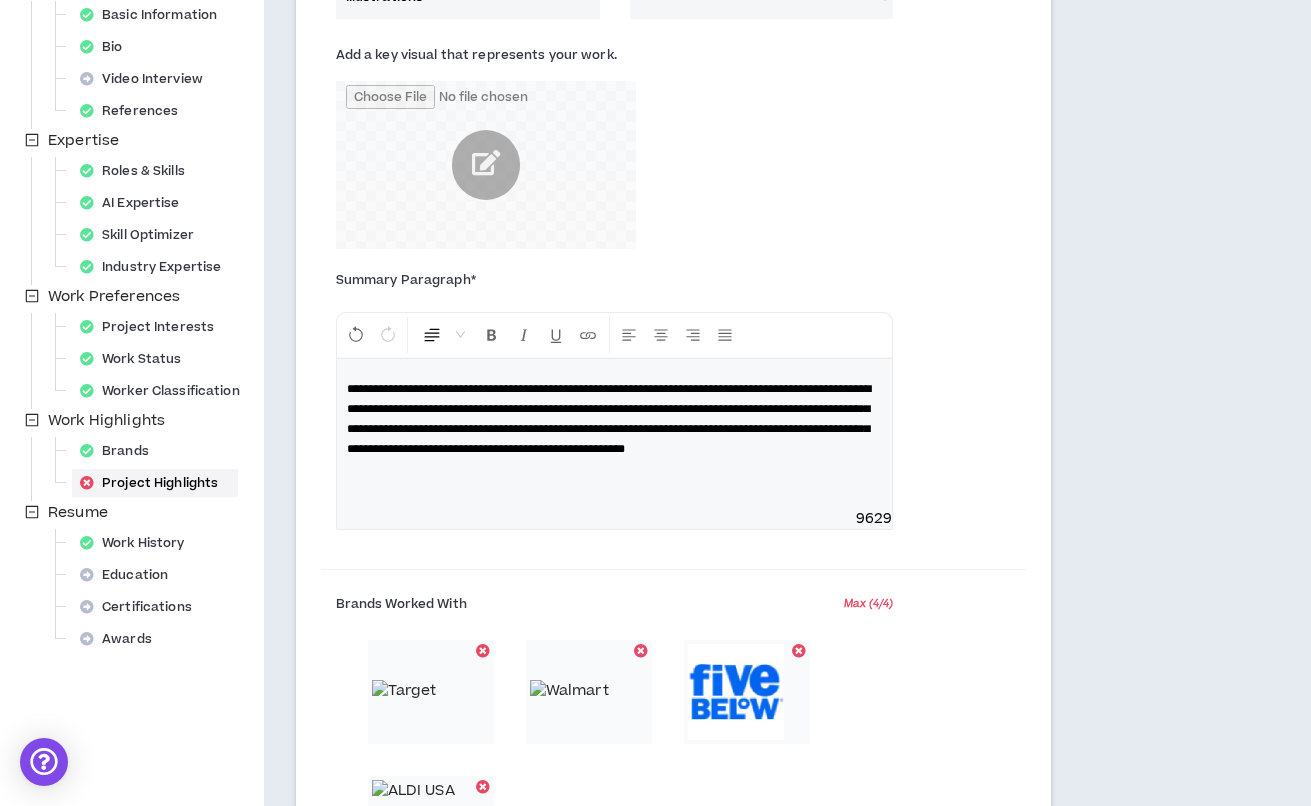 type on "adobe photo" 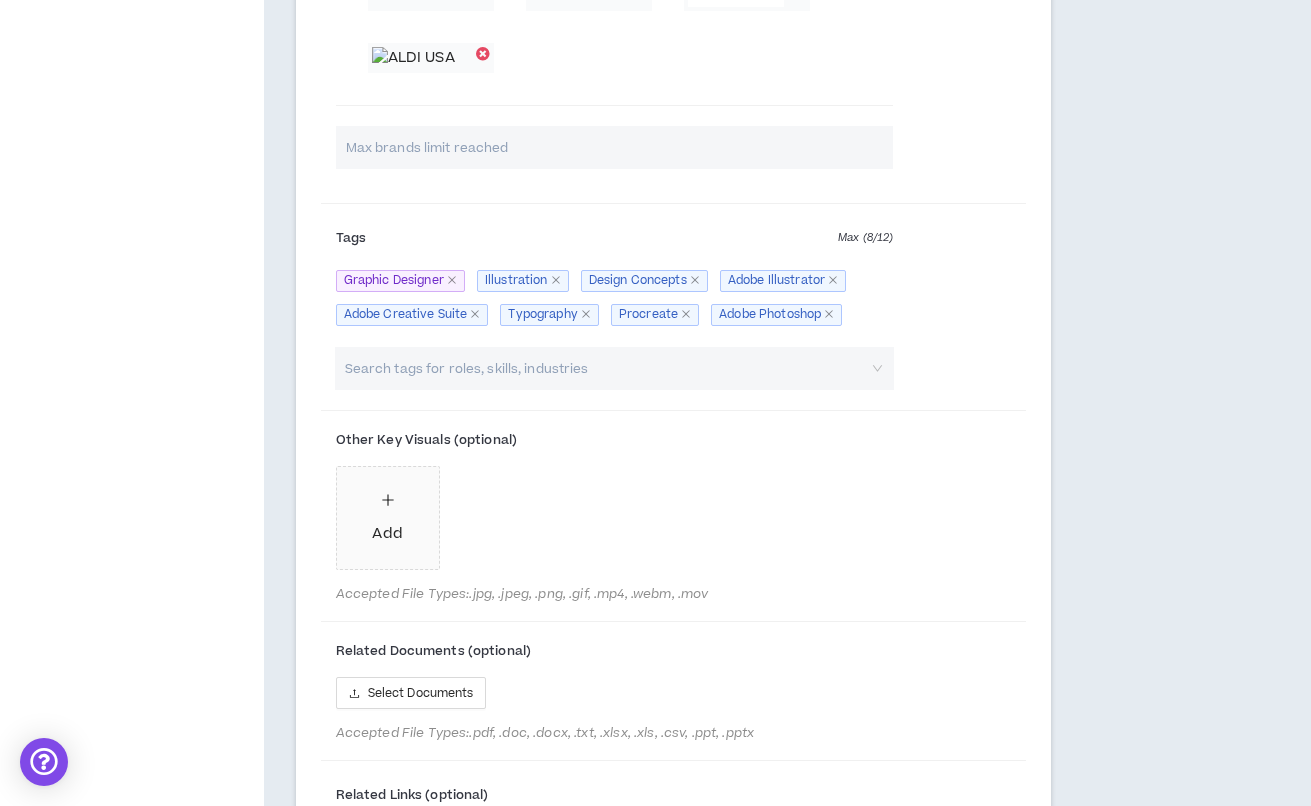 scroll, scrollTop: 1070, scrollLeft: 0, axis: vertical 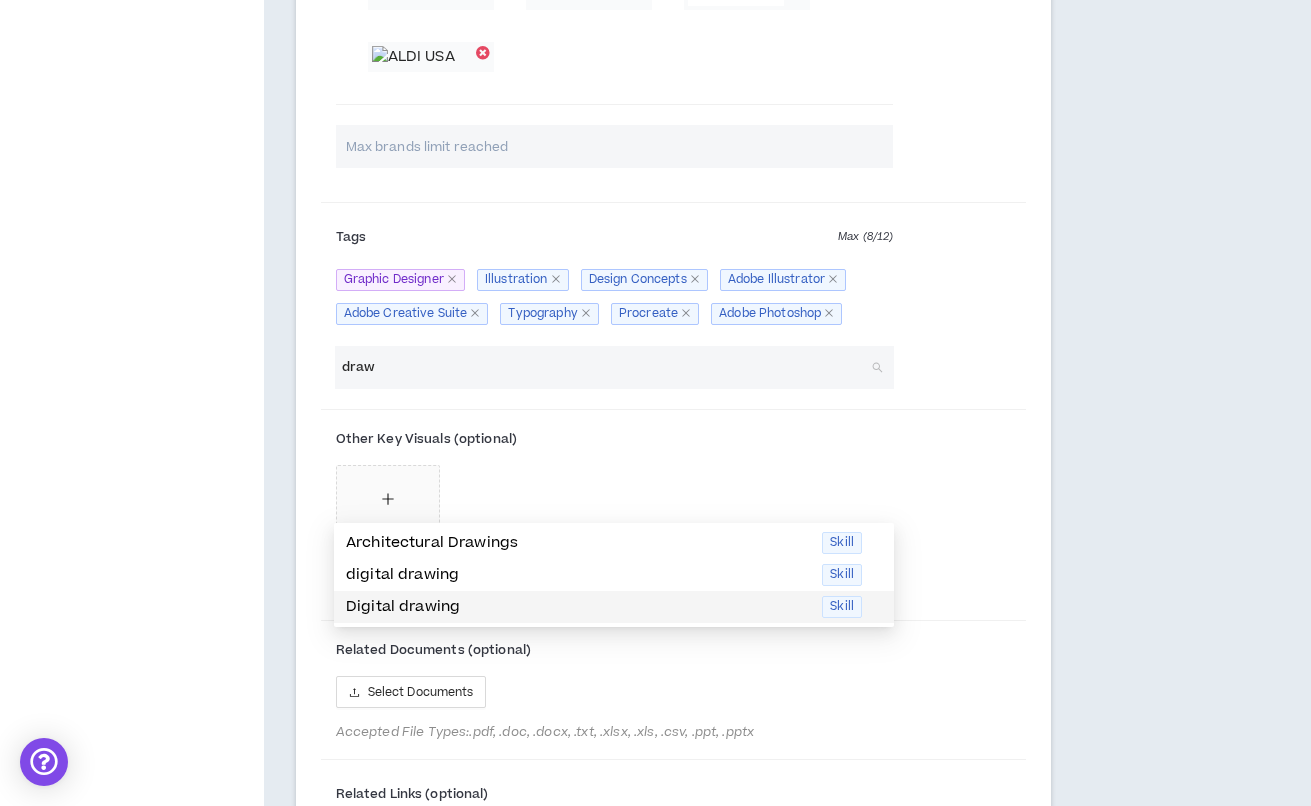 click on "Digital drawing" at bounding box center (578, 607) 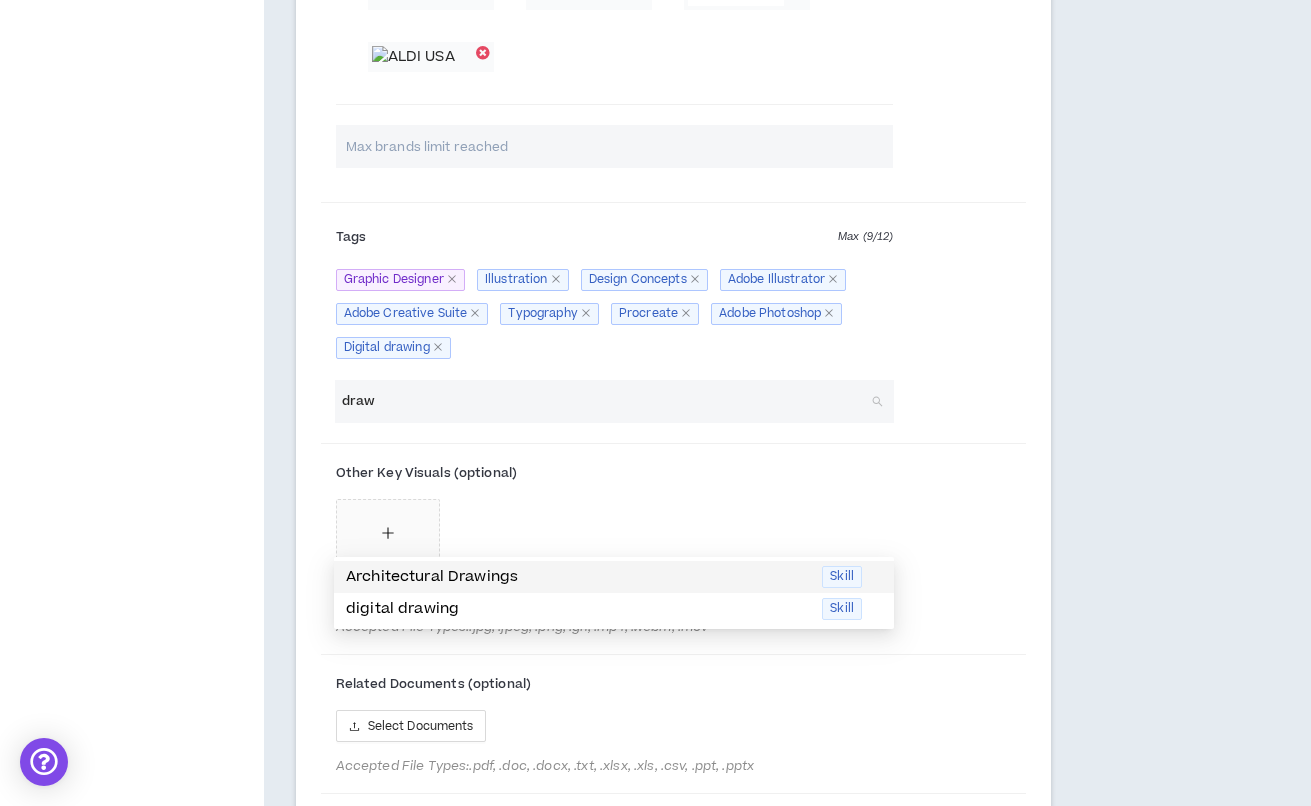 click on "draw" at bounding box center [604, 401] 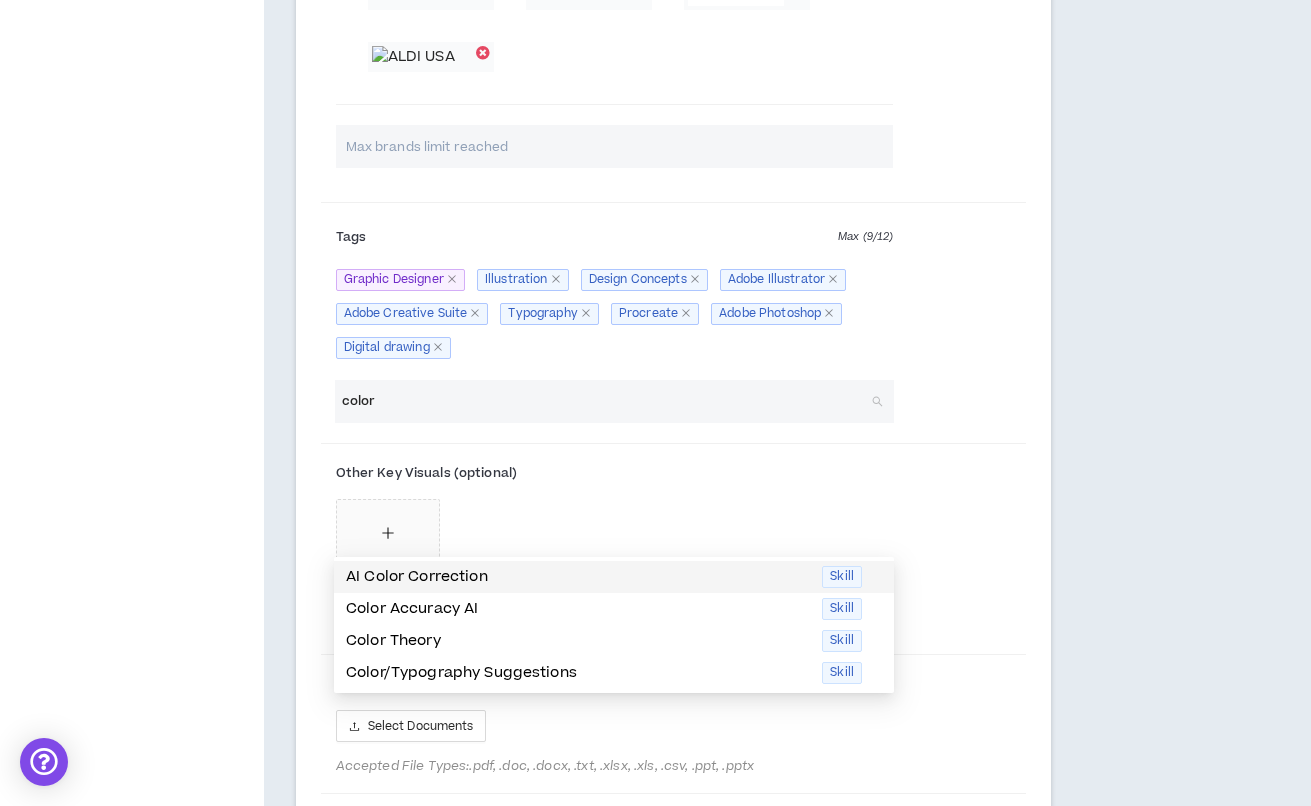 click on "color" at bounding box center [604, 401] 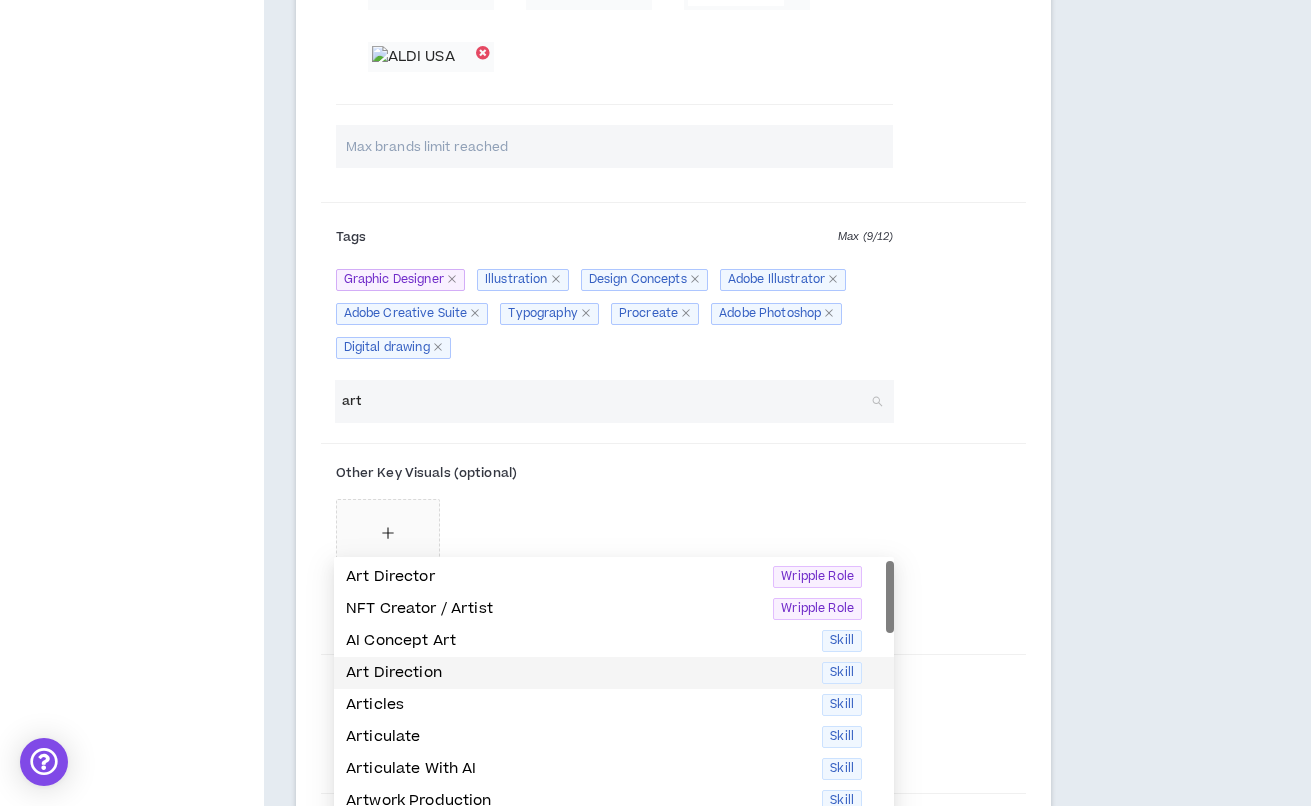 click on "Art Direction" at bounding box center [578, 673] 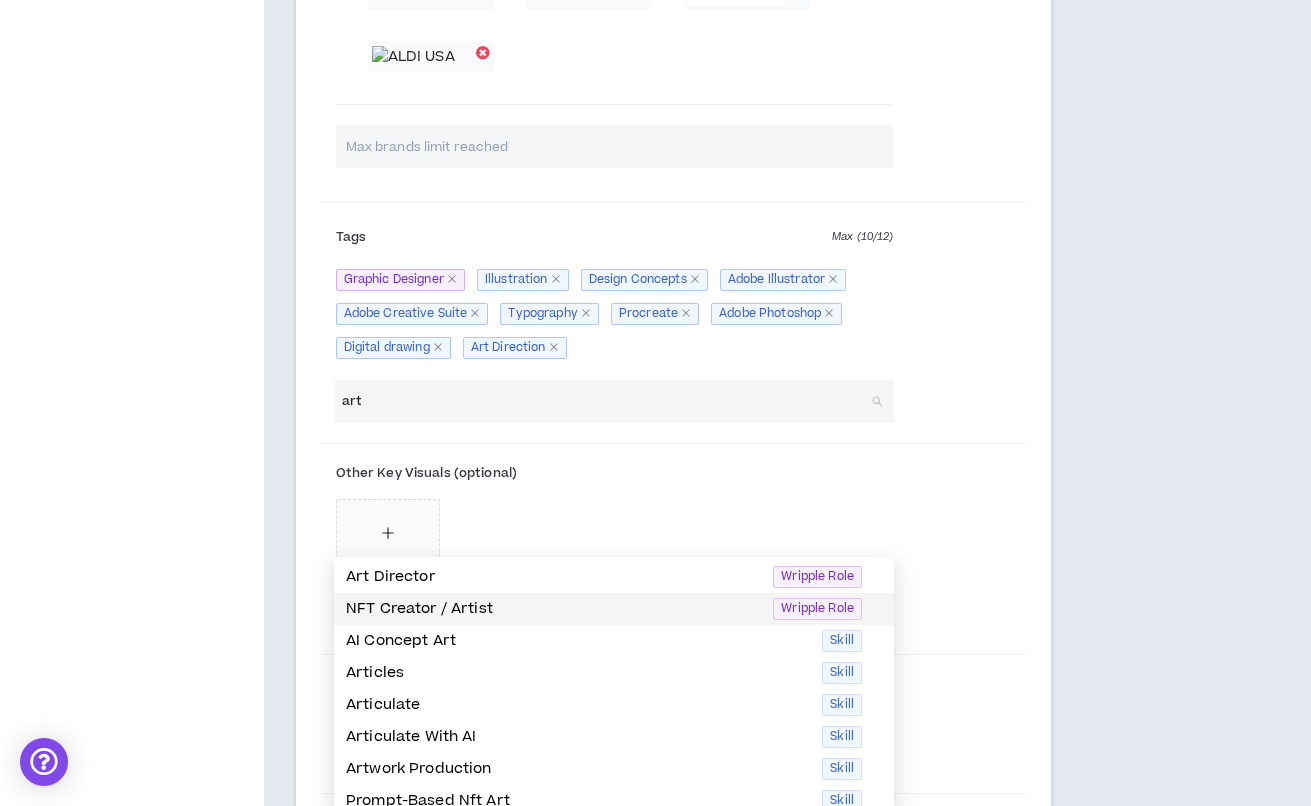 scroll, scrollTop: 64, scrollLeft: 0, axis: vertical 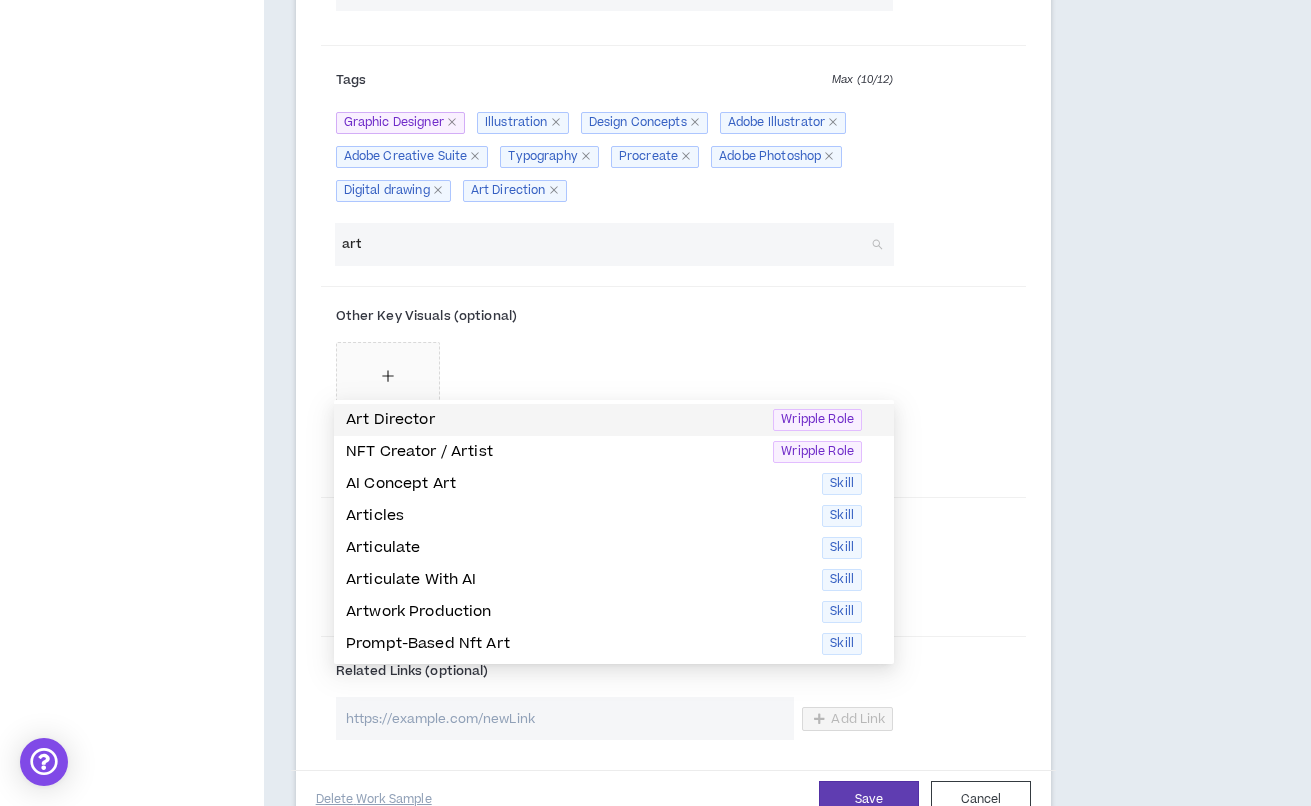 click on "art" at bounding box center [604, 244] 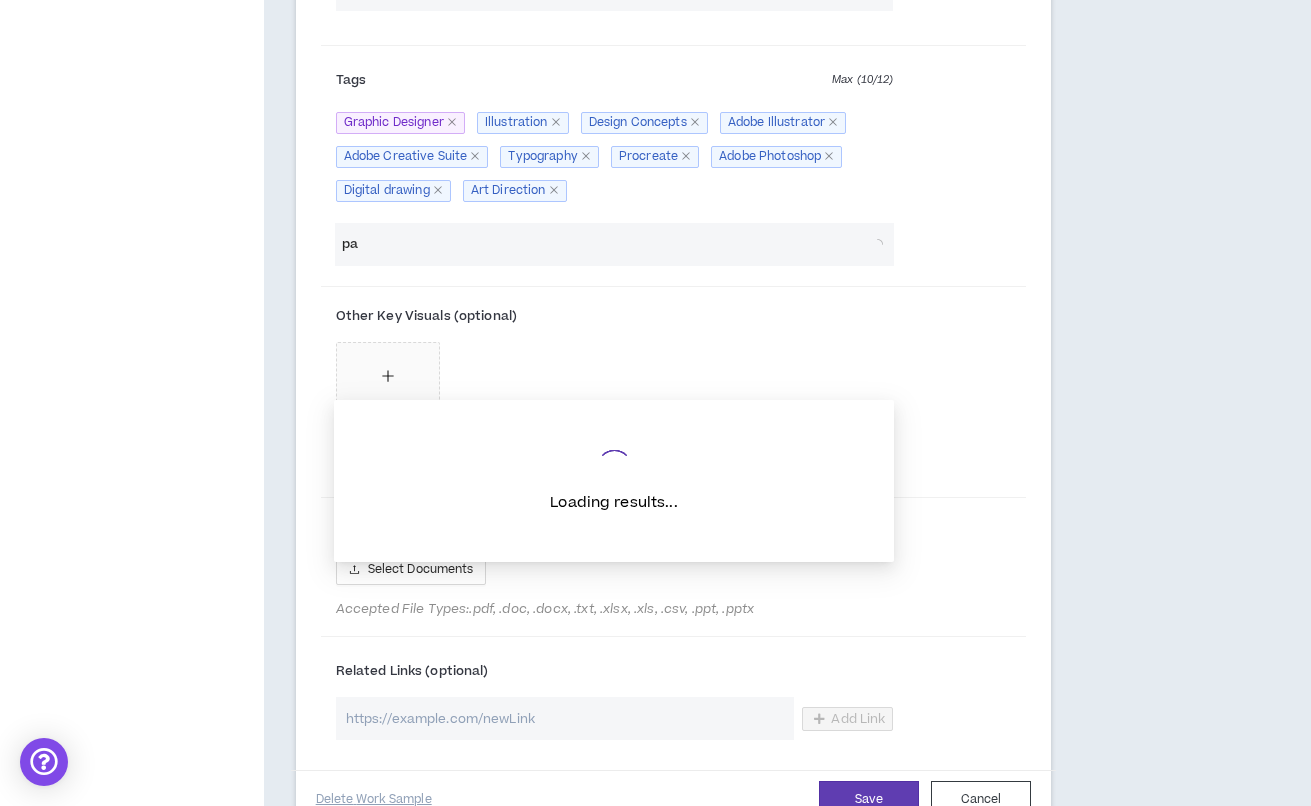 type on "p" 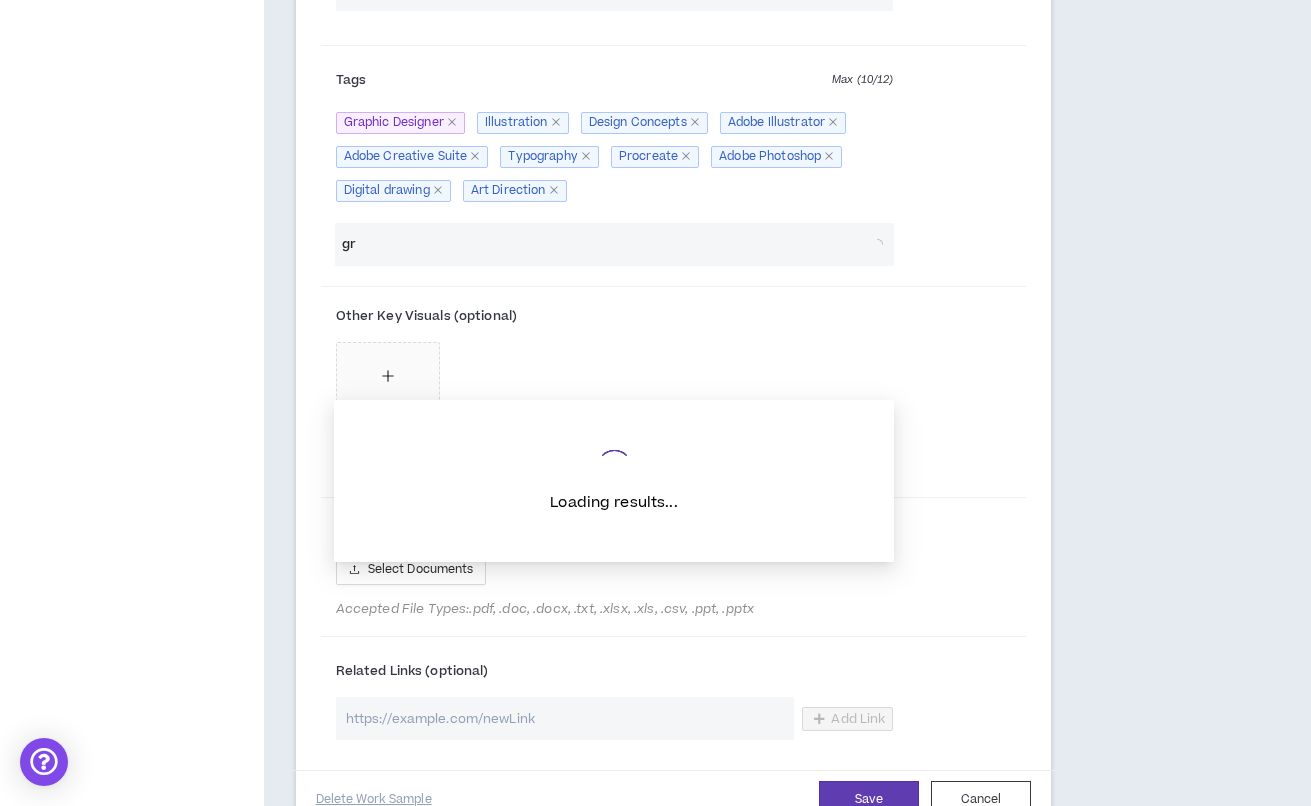 type on "g" 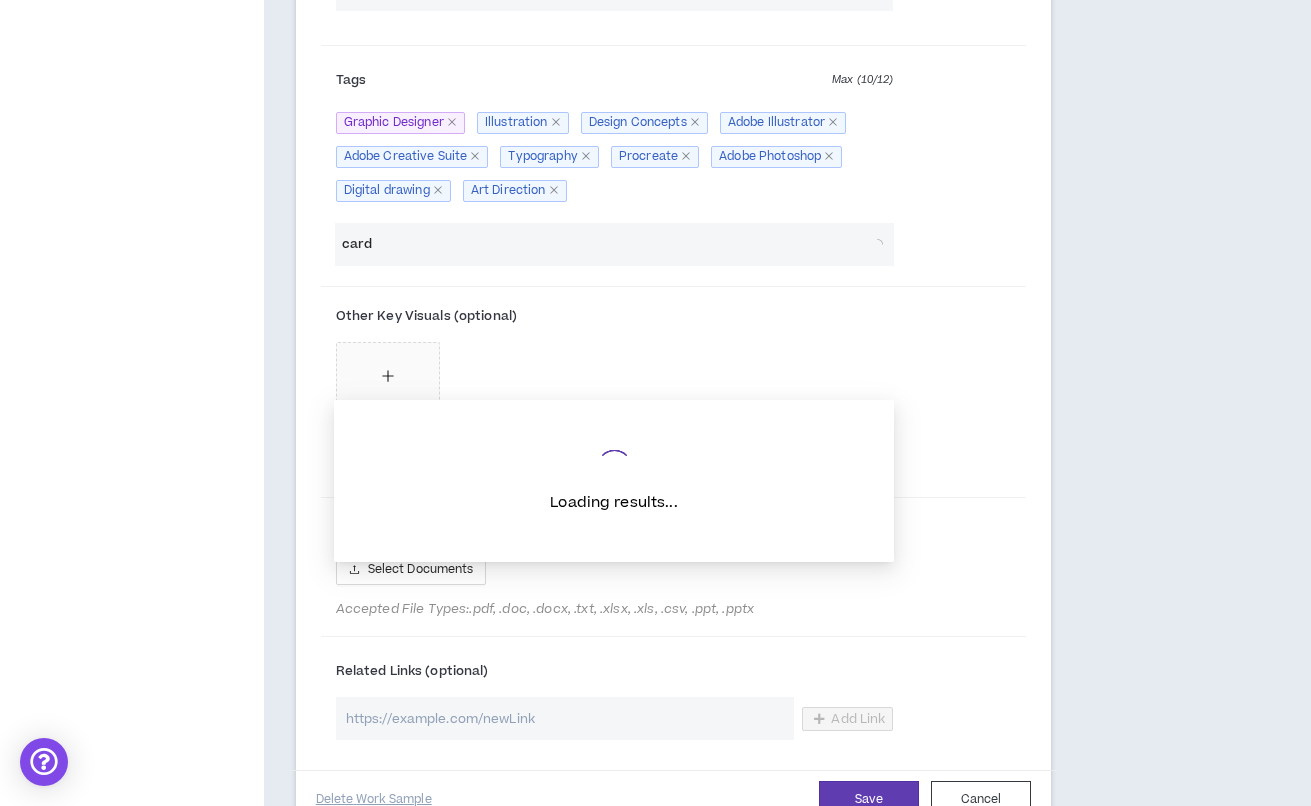 type on "cards" 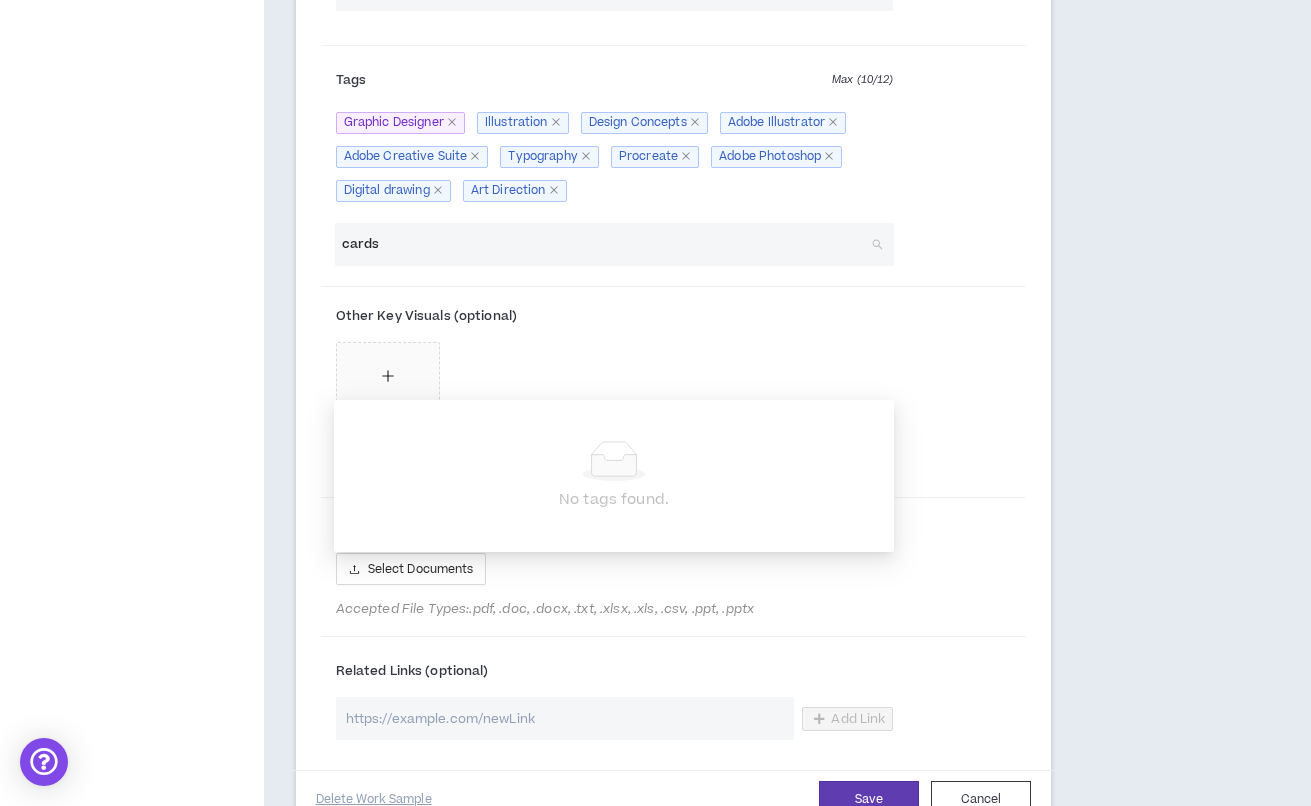 click on "cards" at bounding box center (604, 244) 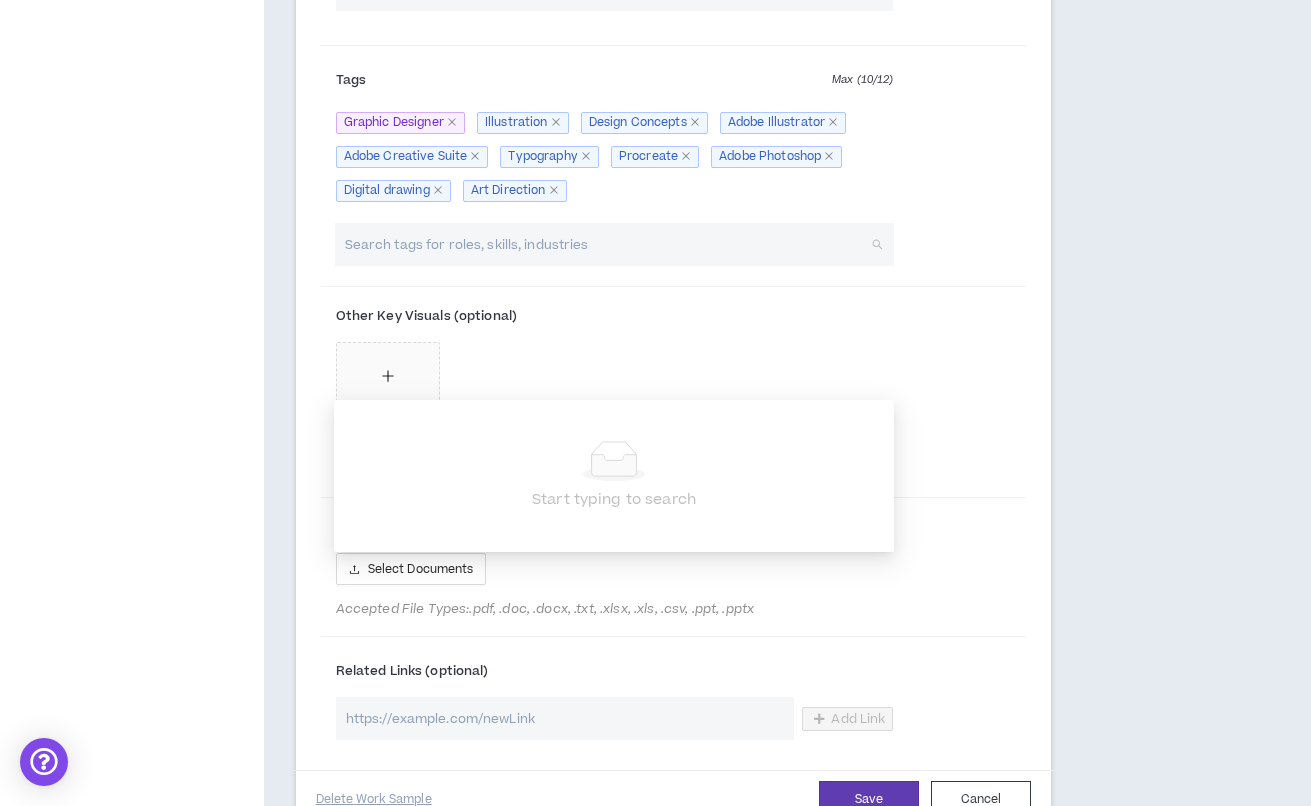 click on "Other Key Visuals (optional) Add Accepted File Types:  .jpg, .jpeg, .png, .gif, .mp4, .webm, .mov" at bounding box center (673, 394) 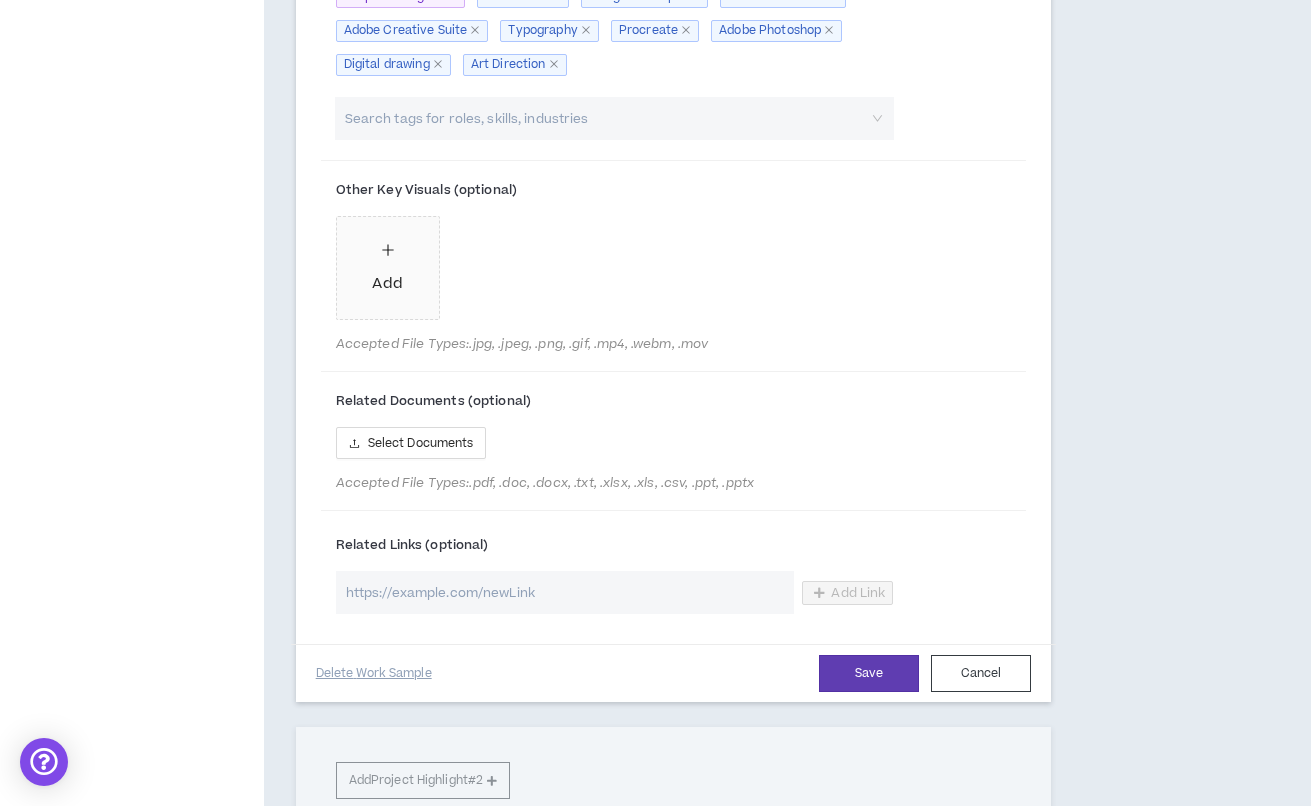 scroll, scrollTop: 1375, scrollLeft: 0, axis: vertical 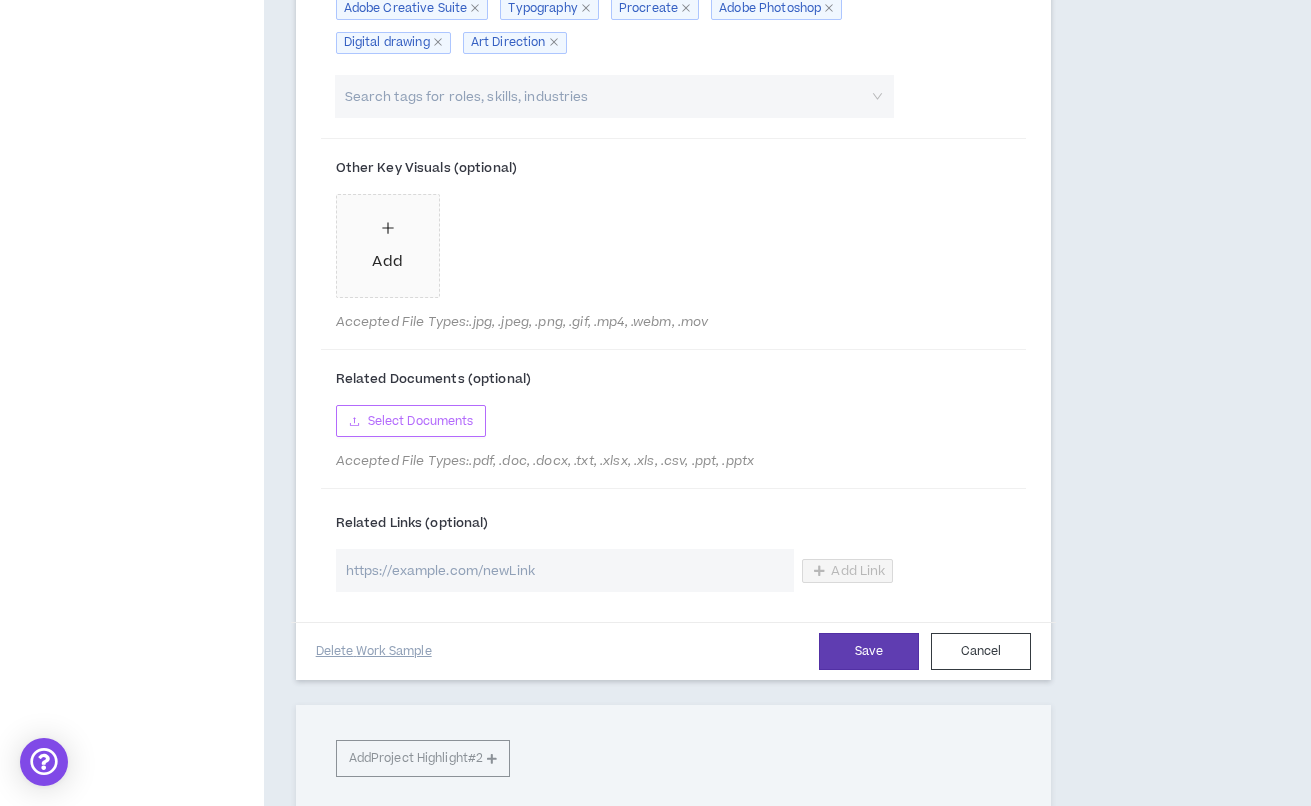 click on "Select Documents" at bounding box center (421, 421) 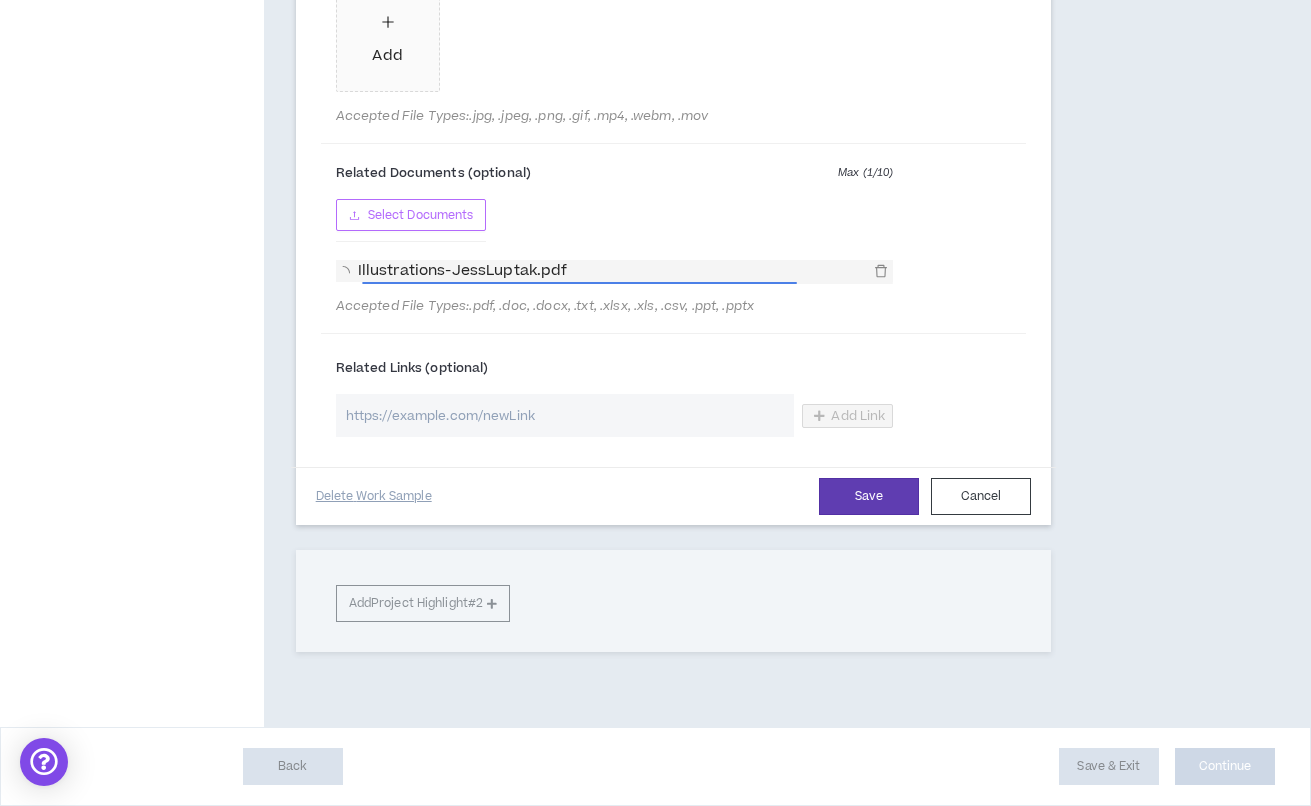scroll, scrollTop: 1711, scrollLeft: 0, axis: vertical 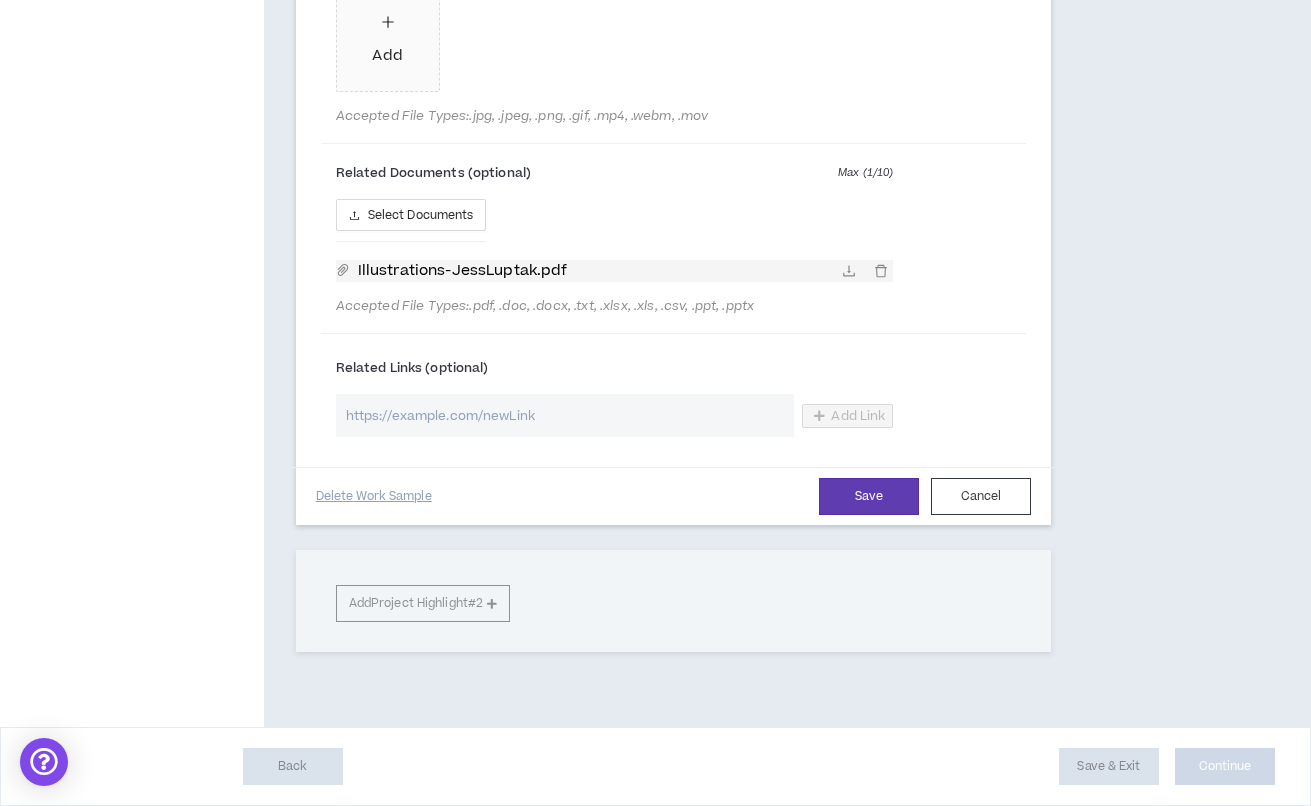 click at bounding box center [565, 415] 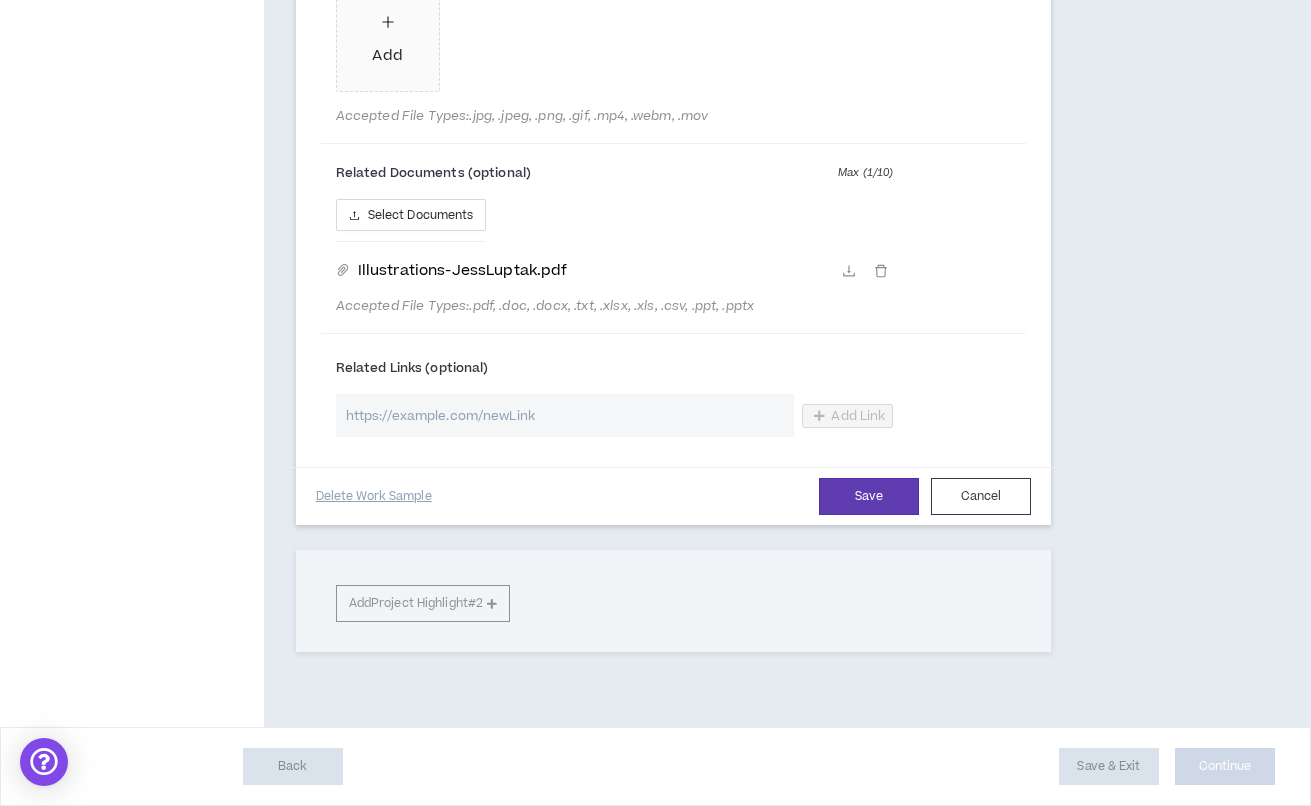 paste on "[URL][DOMAIN_NAME]" 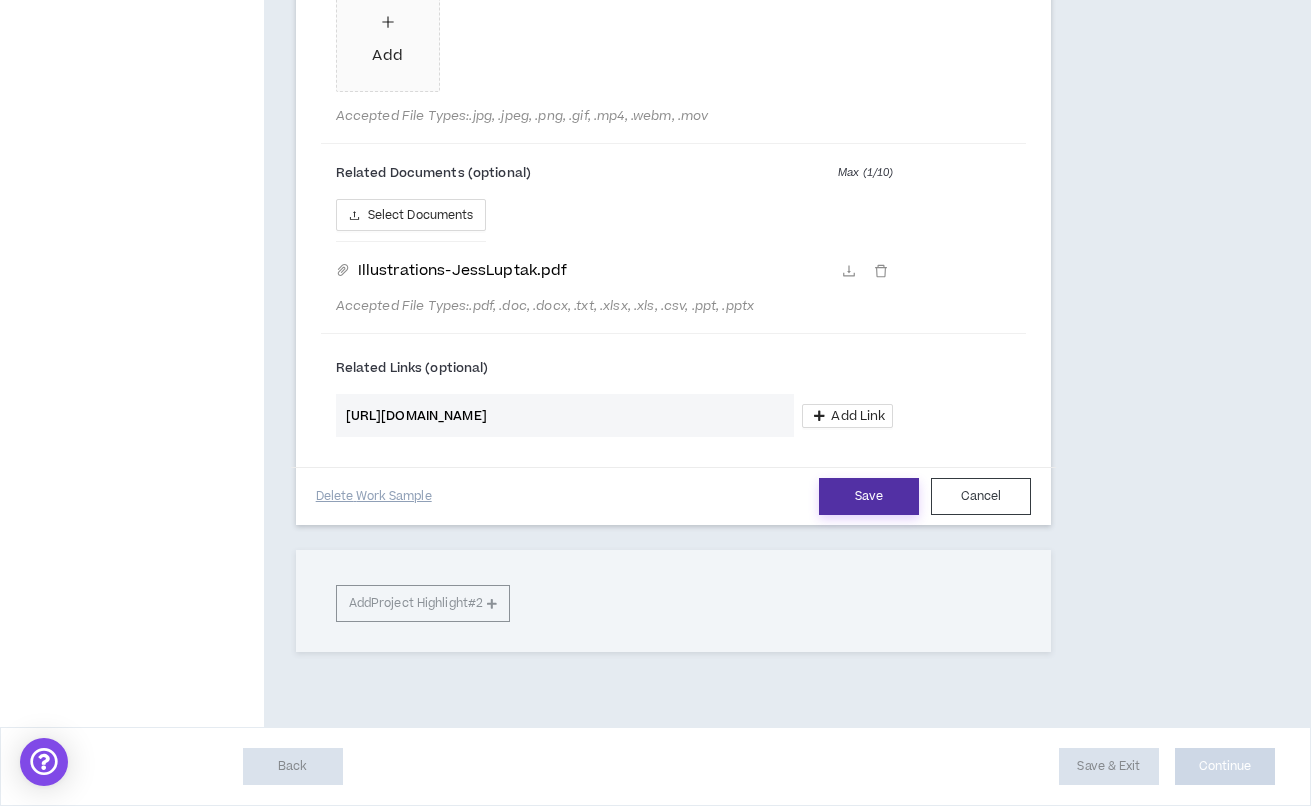 type on "[URL][DOMAIN_NAME]" 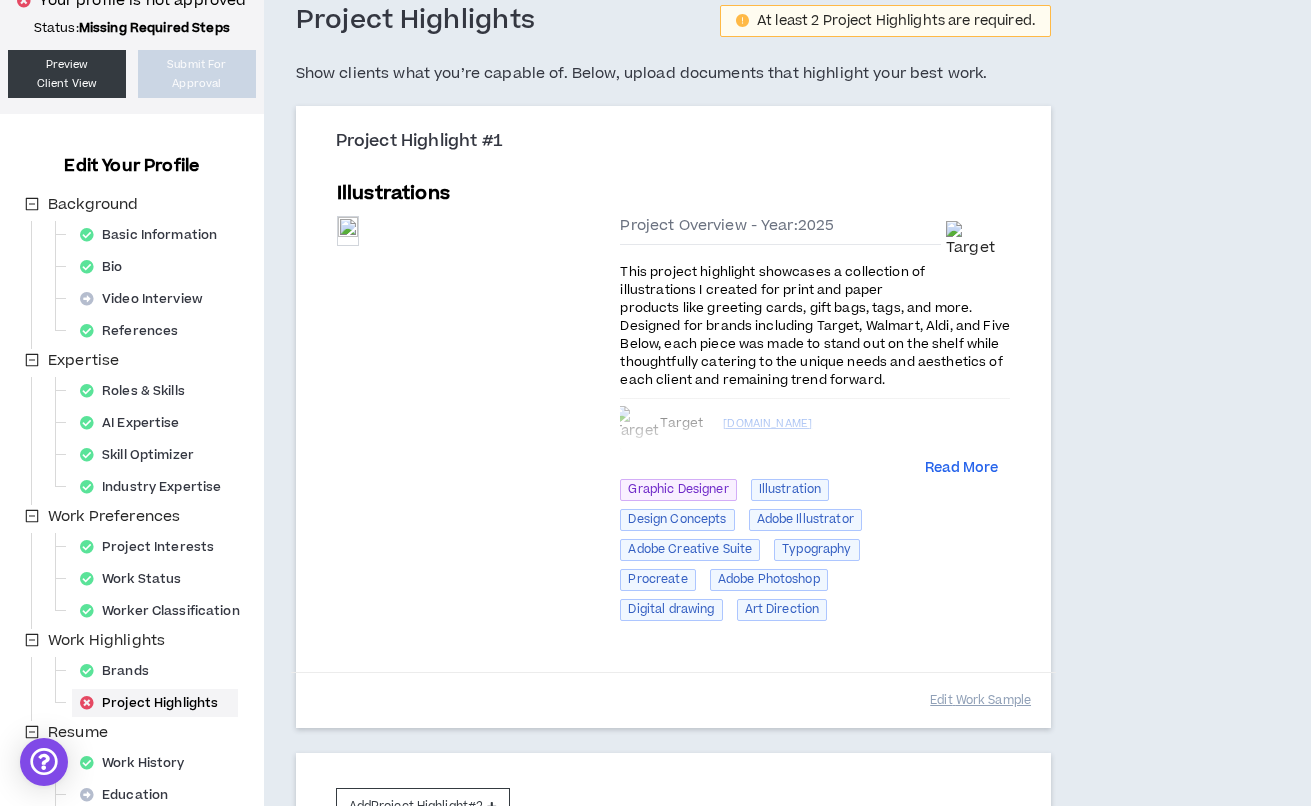 scroll, scrollTop: 125, scrollLeft: 0, axis: vertical 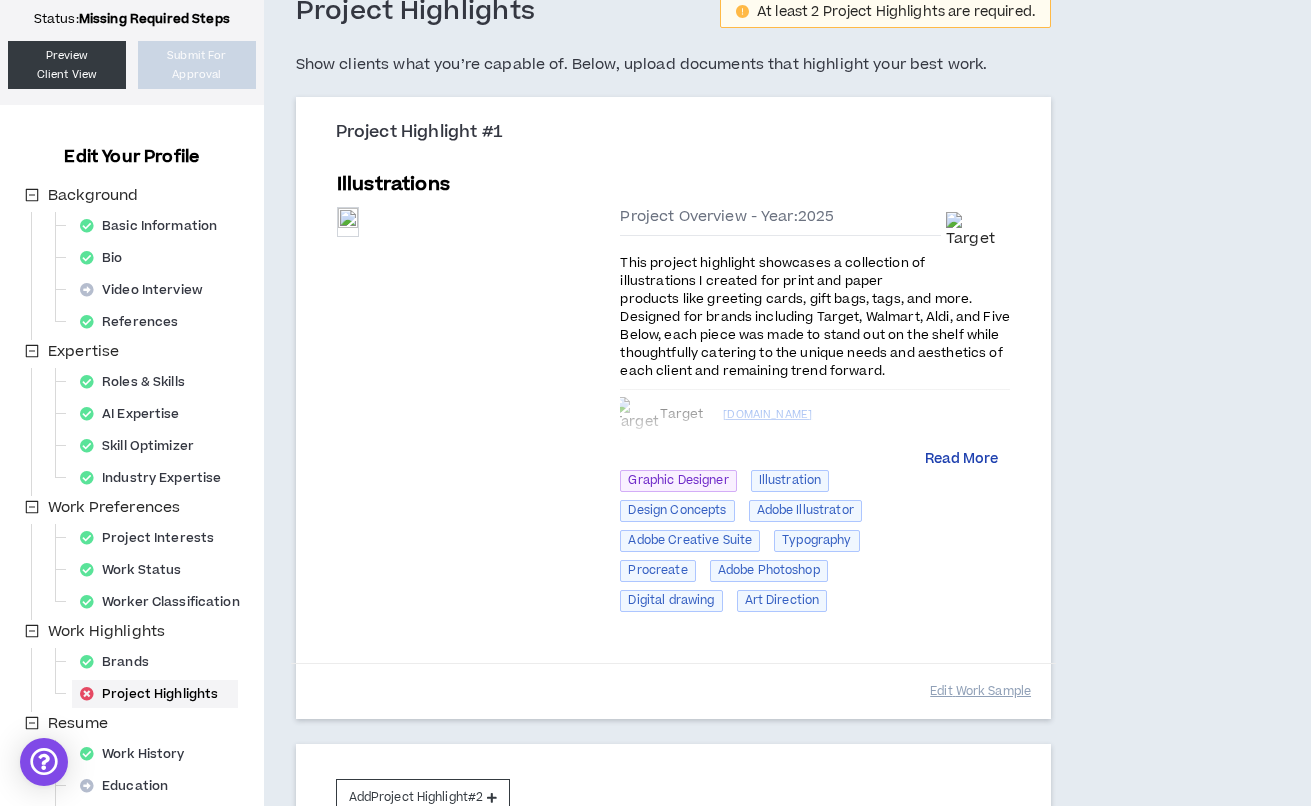 click on "Read More" at bounding box center [961, 460] 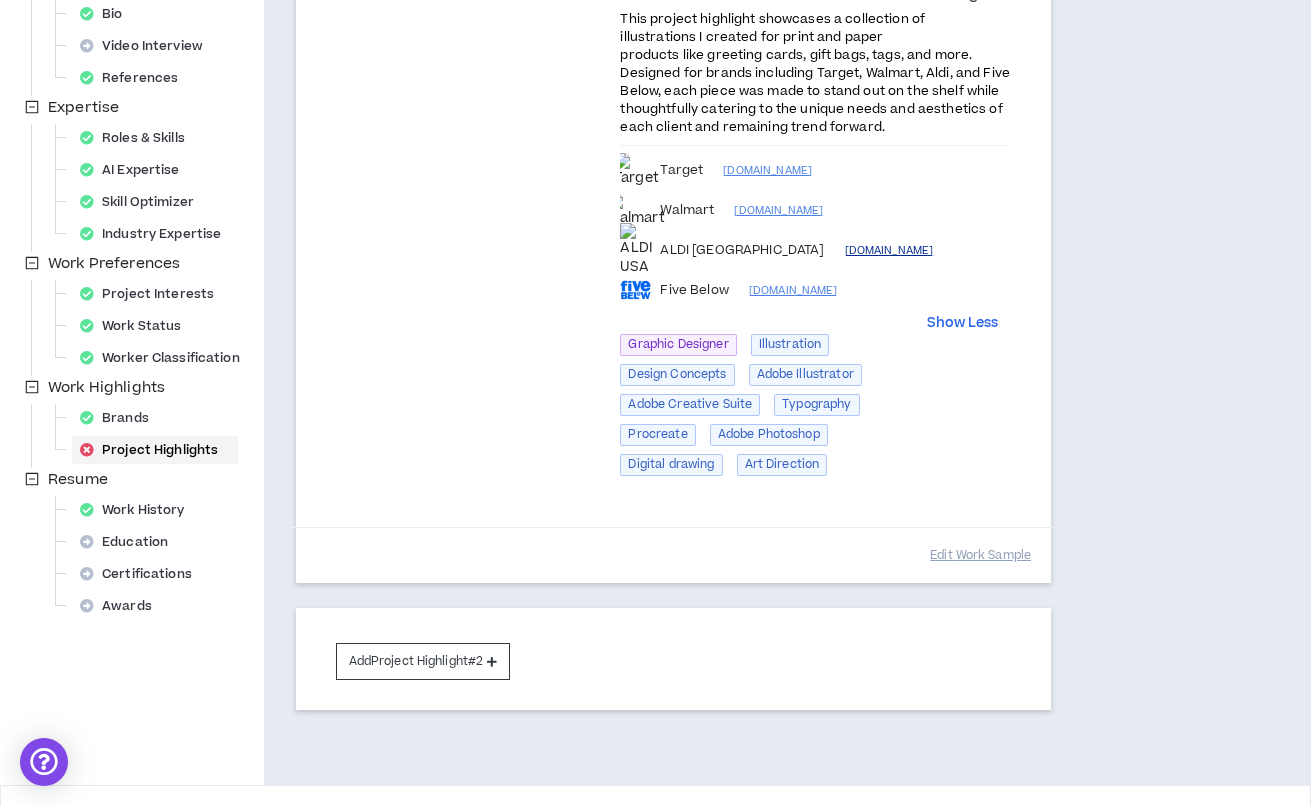 scroll, scrollTop: 378, scrollLeft: 0, axis: vertical 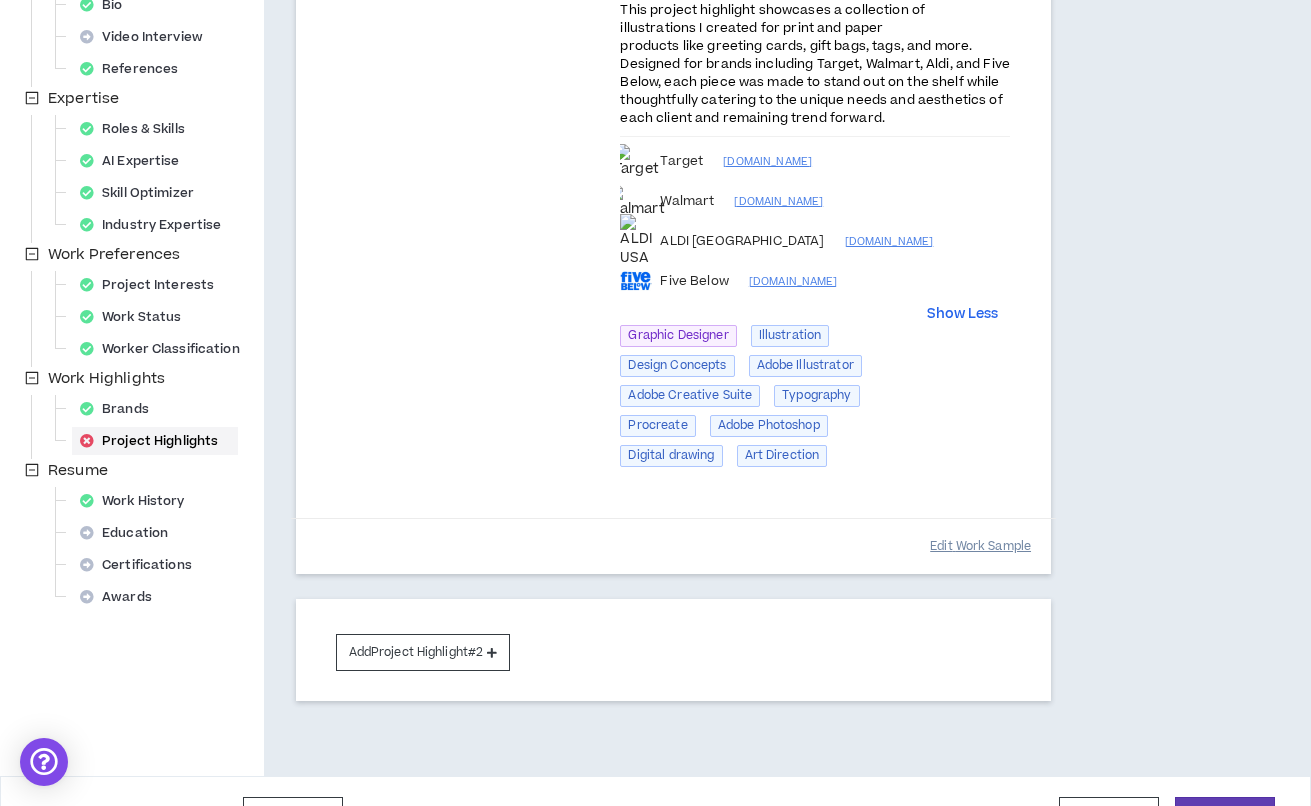 click on "Edit   Work Sample" at bounding box center (980, 546) 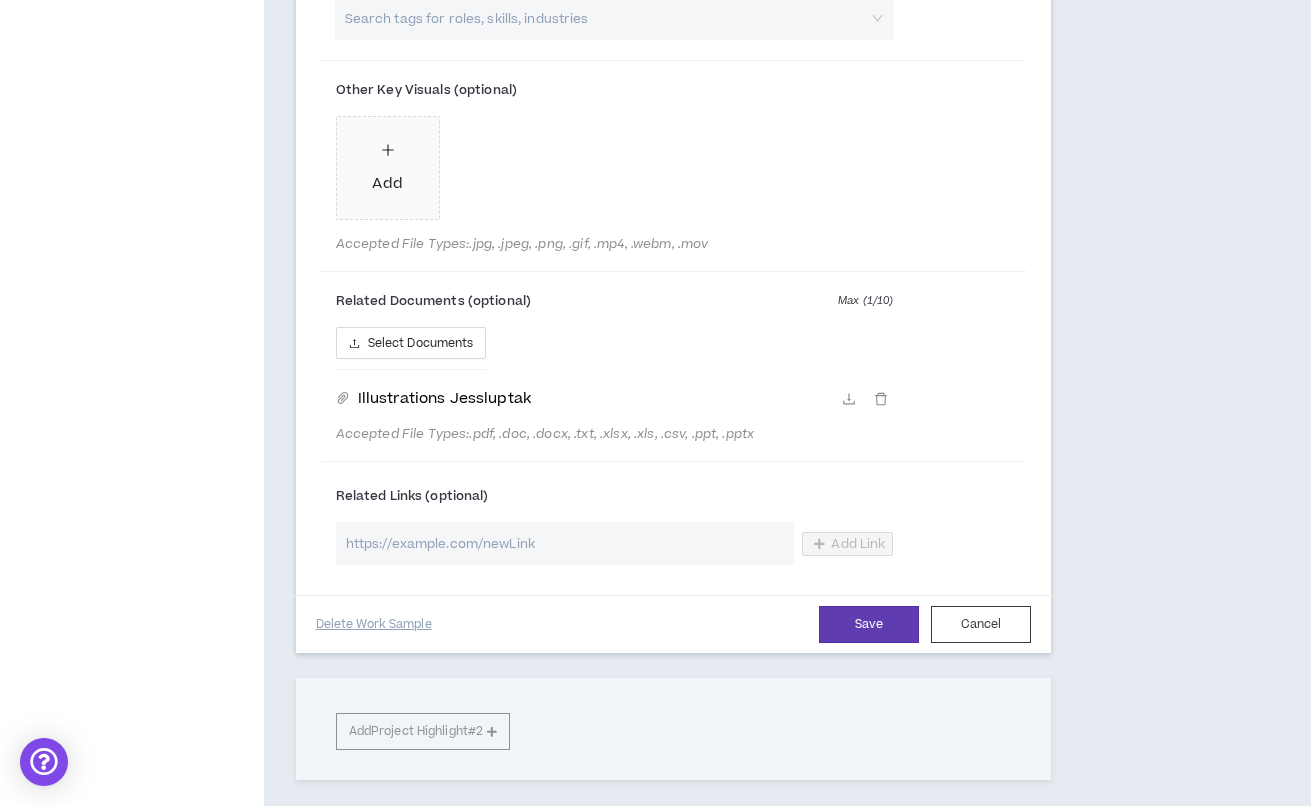 scroll, scrollTop: 1616, scrollLeft: 0, axis: vertical 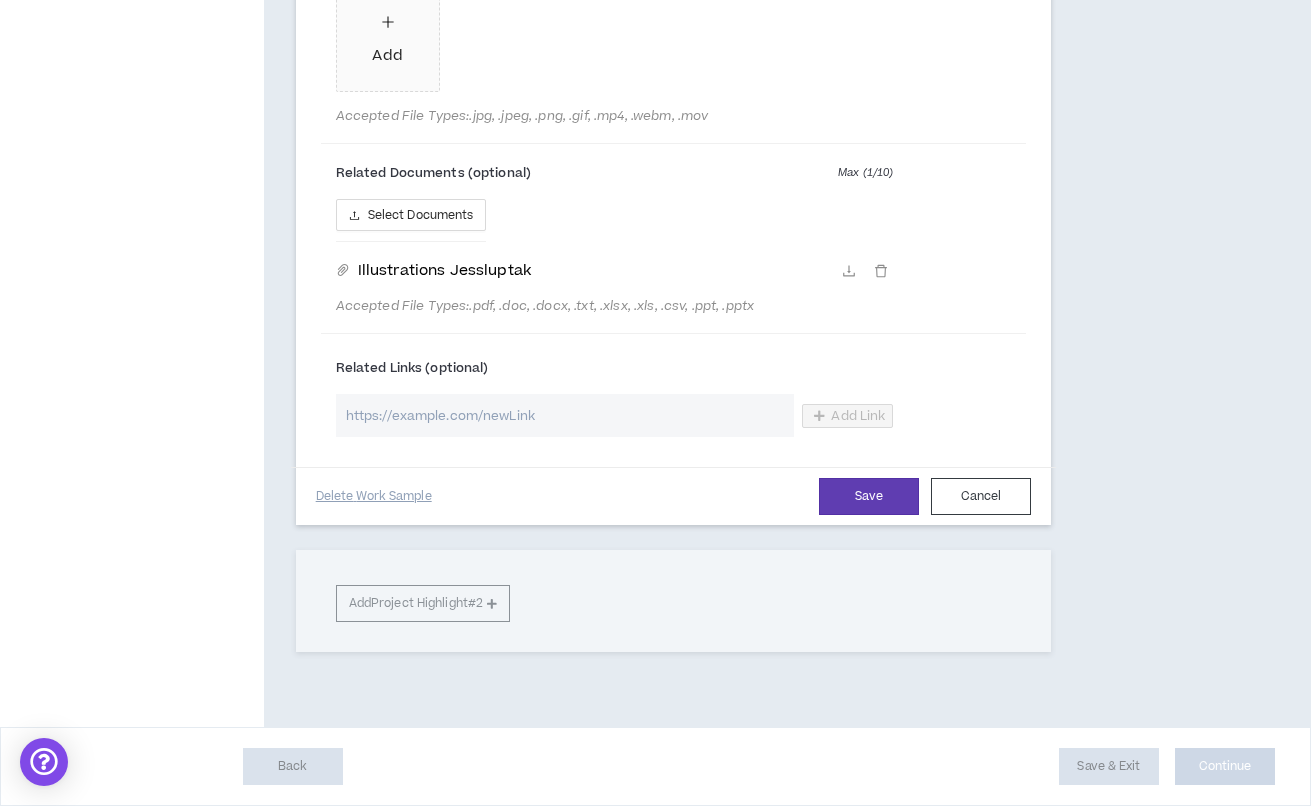 click at bounding box center [565, 415] 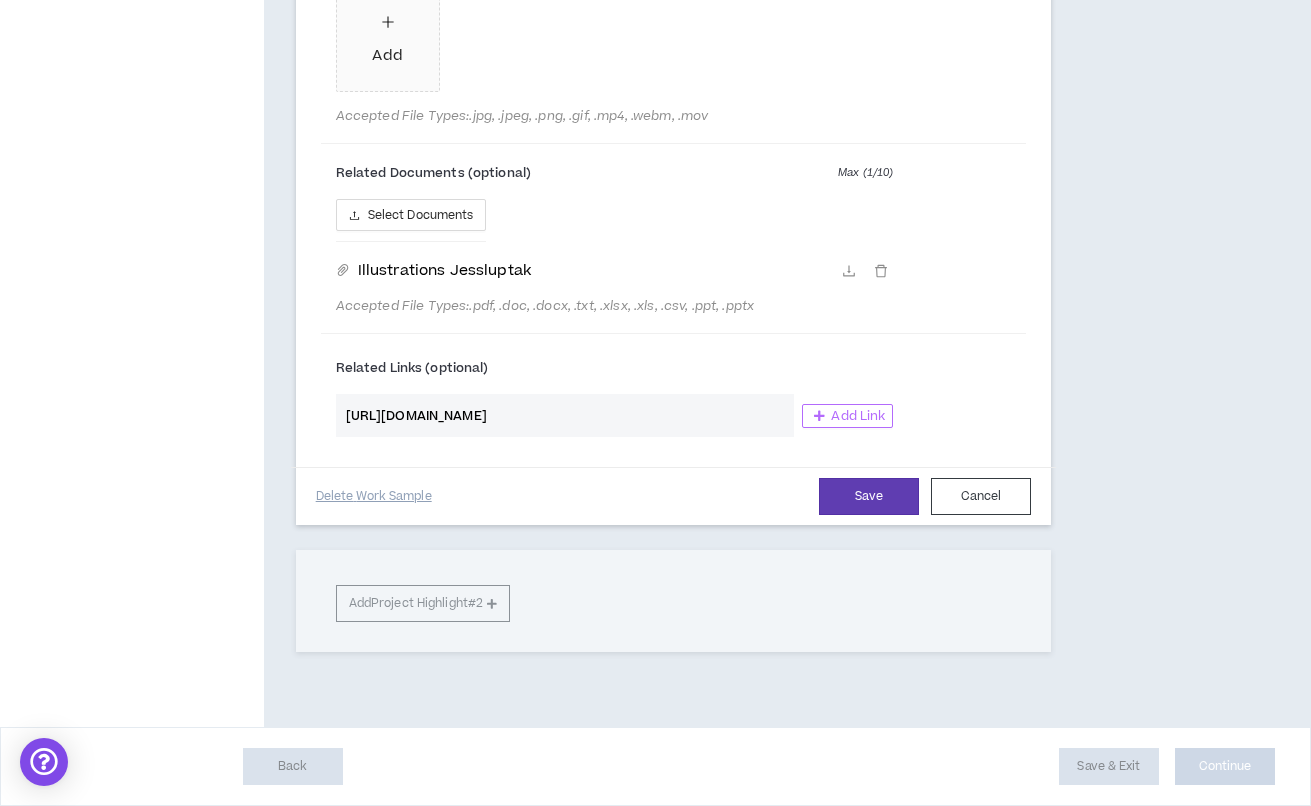 click on "Add Link" at bounding box center [858, 416] 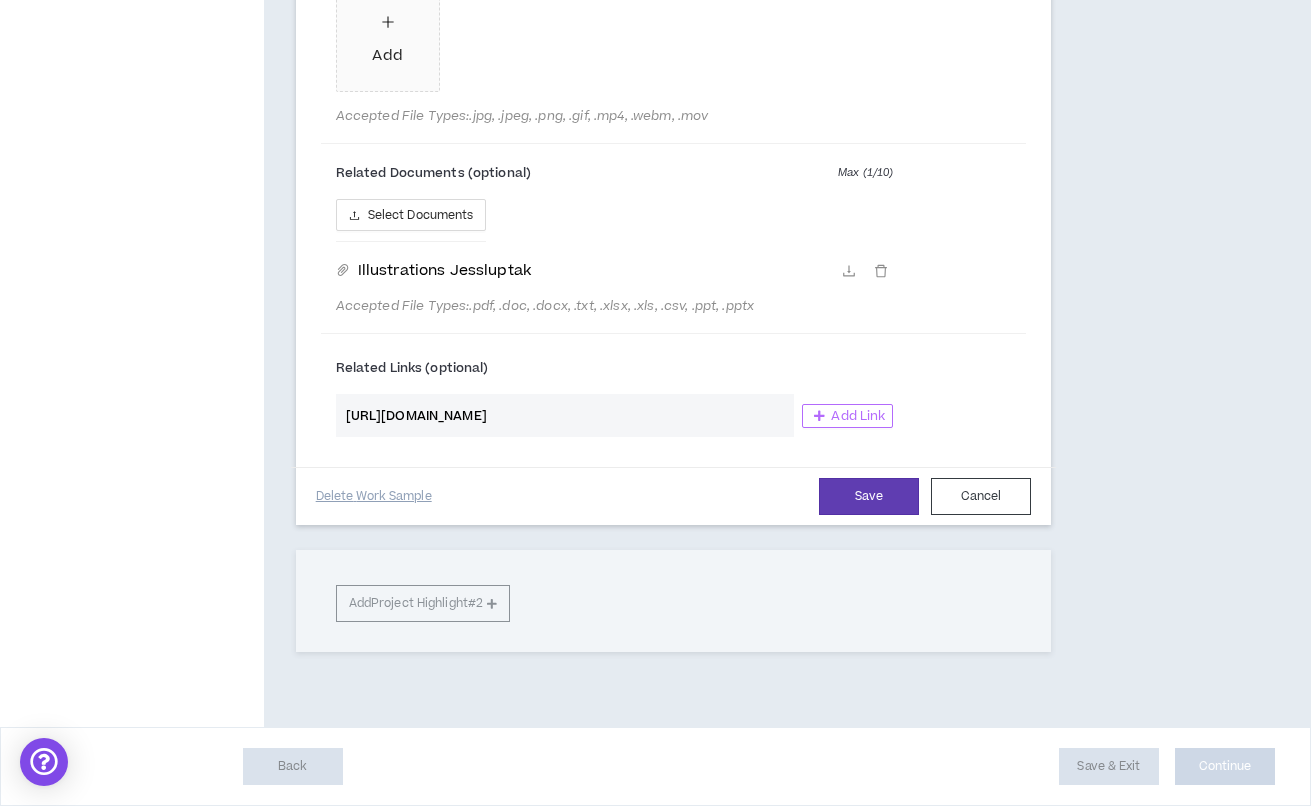 click on "Add Link" at bounding box center [858, 416] 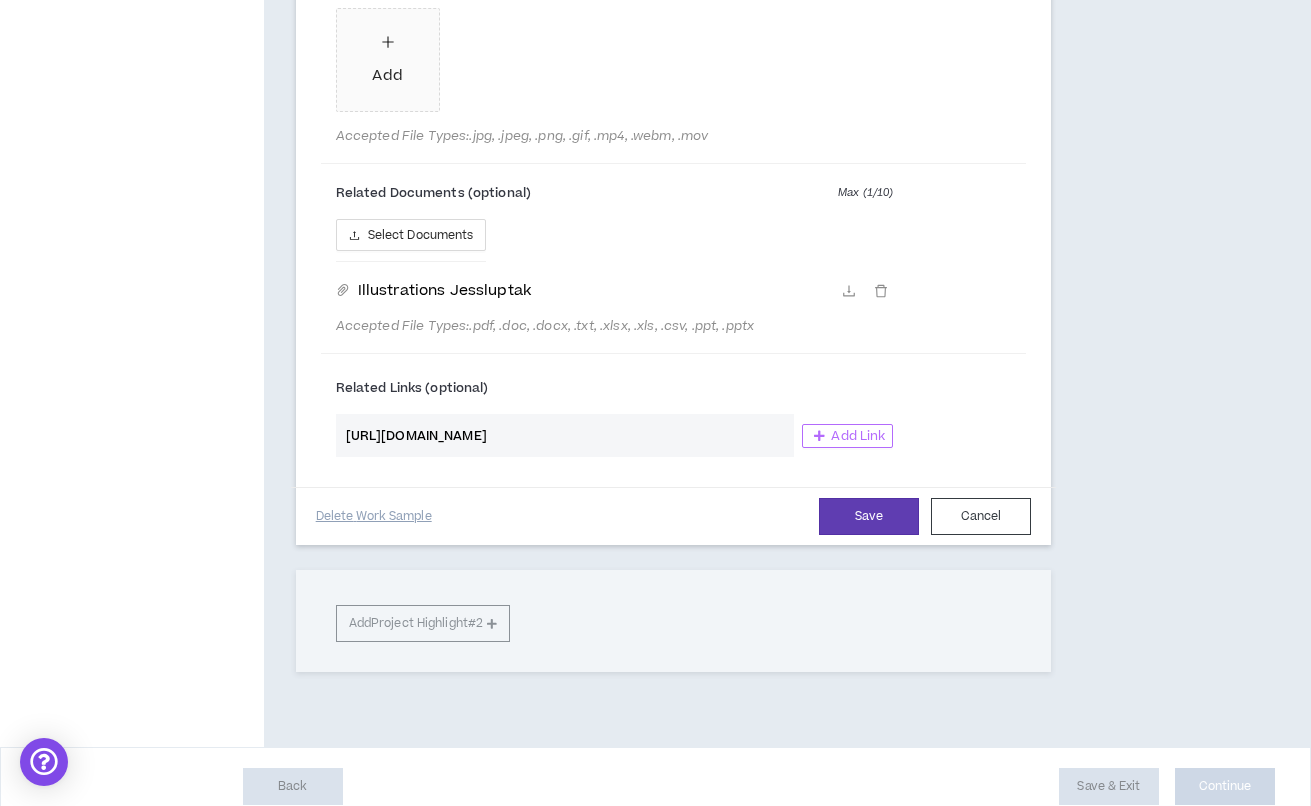 scroll, scrollTop: 1558, scrollLeft: 0, axis: vertical 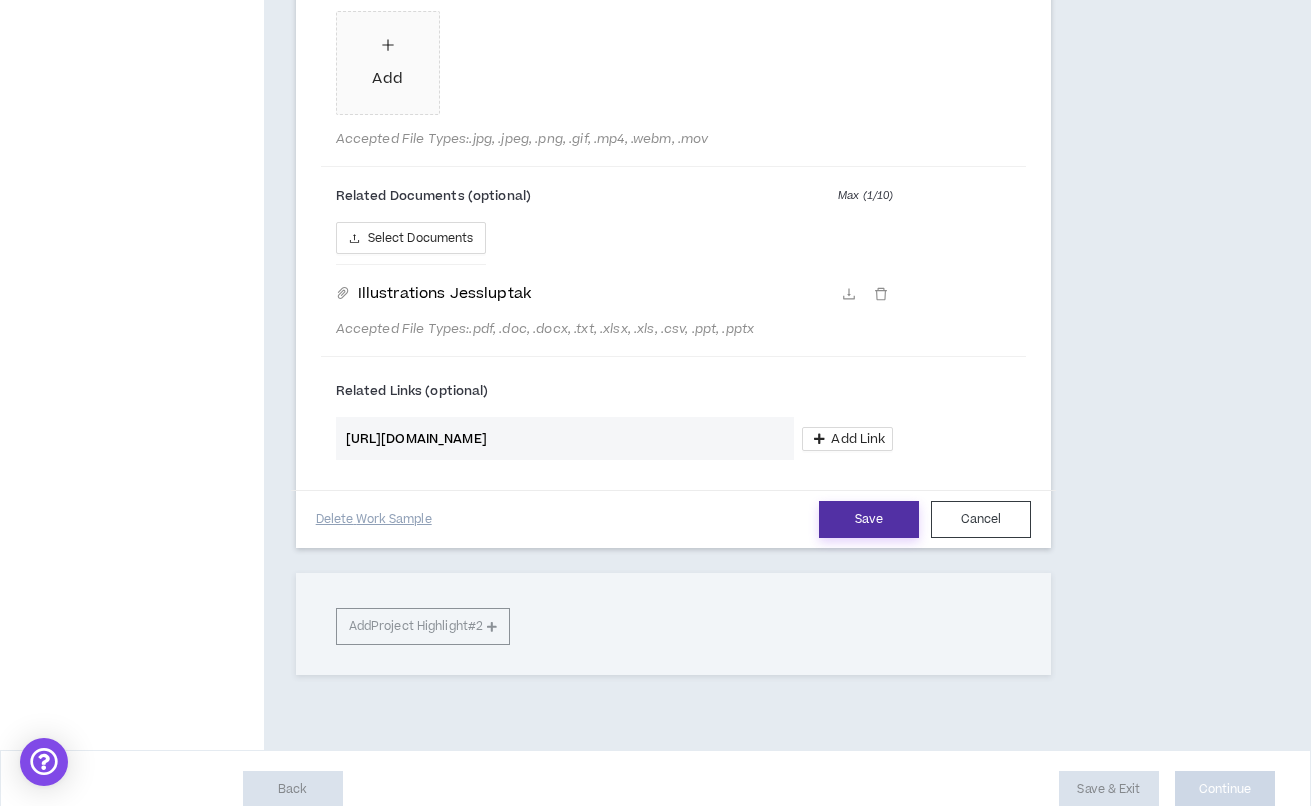 click on "Save" at bounding box center [869, 519] 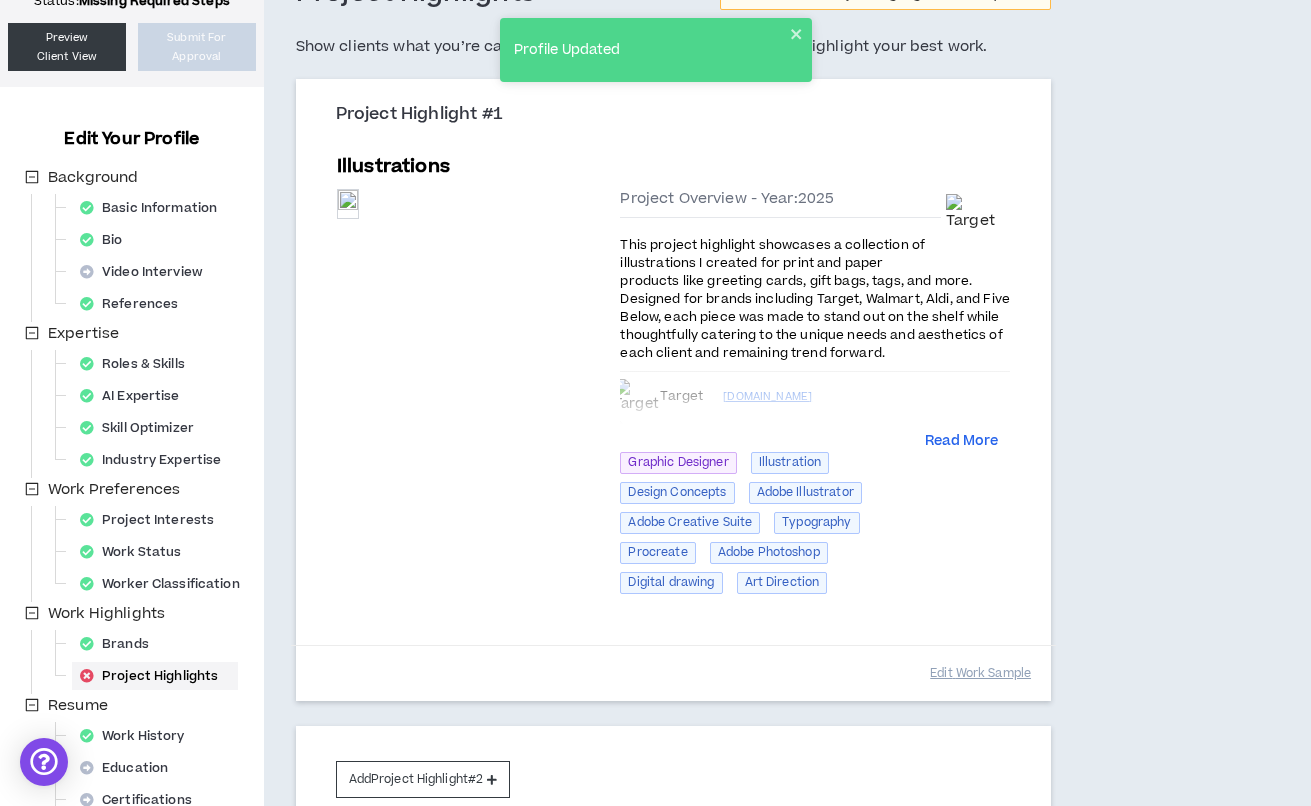 scroll, scrollTop: 142, scrollLeft: 0, axis: vertical 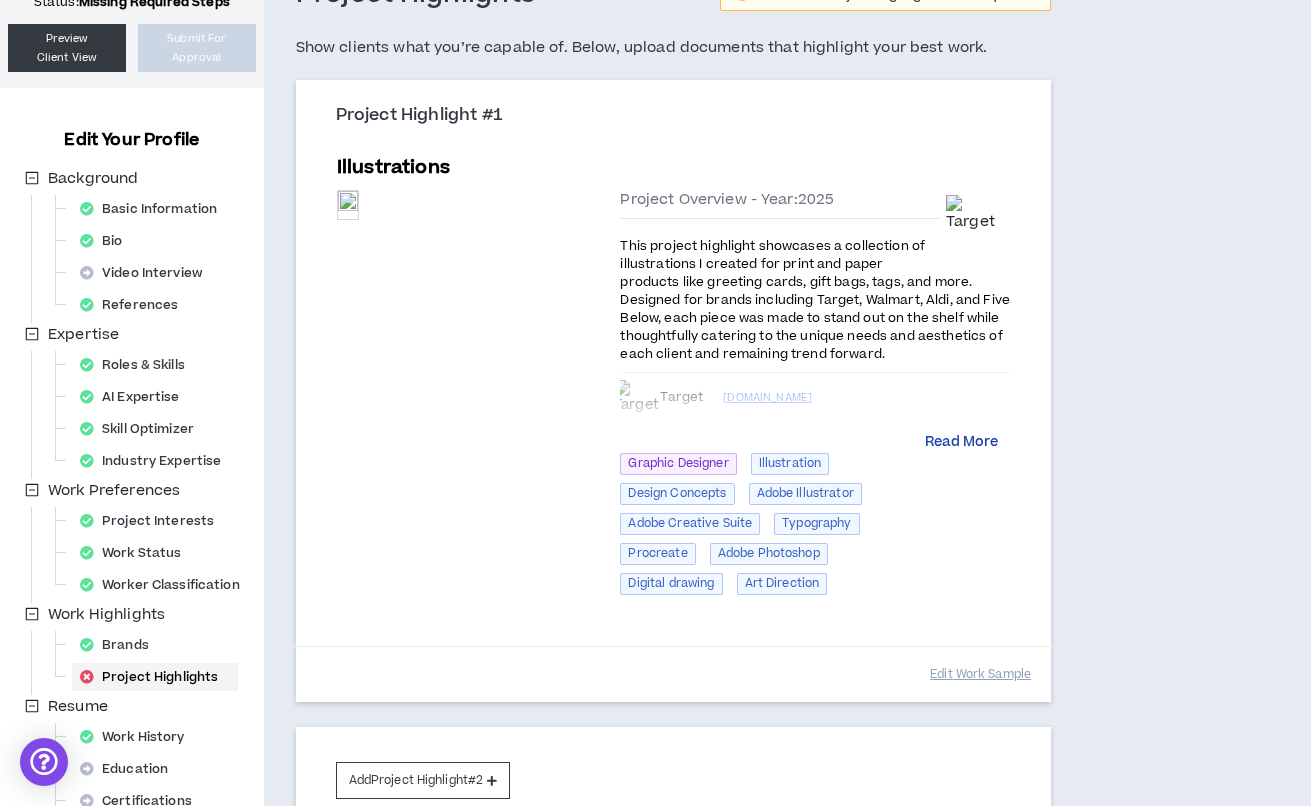 click on "Read More" at bounding box center [961, 443] 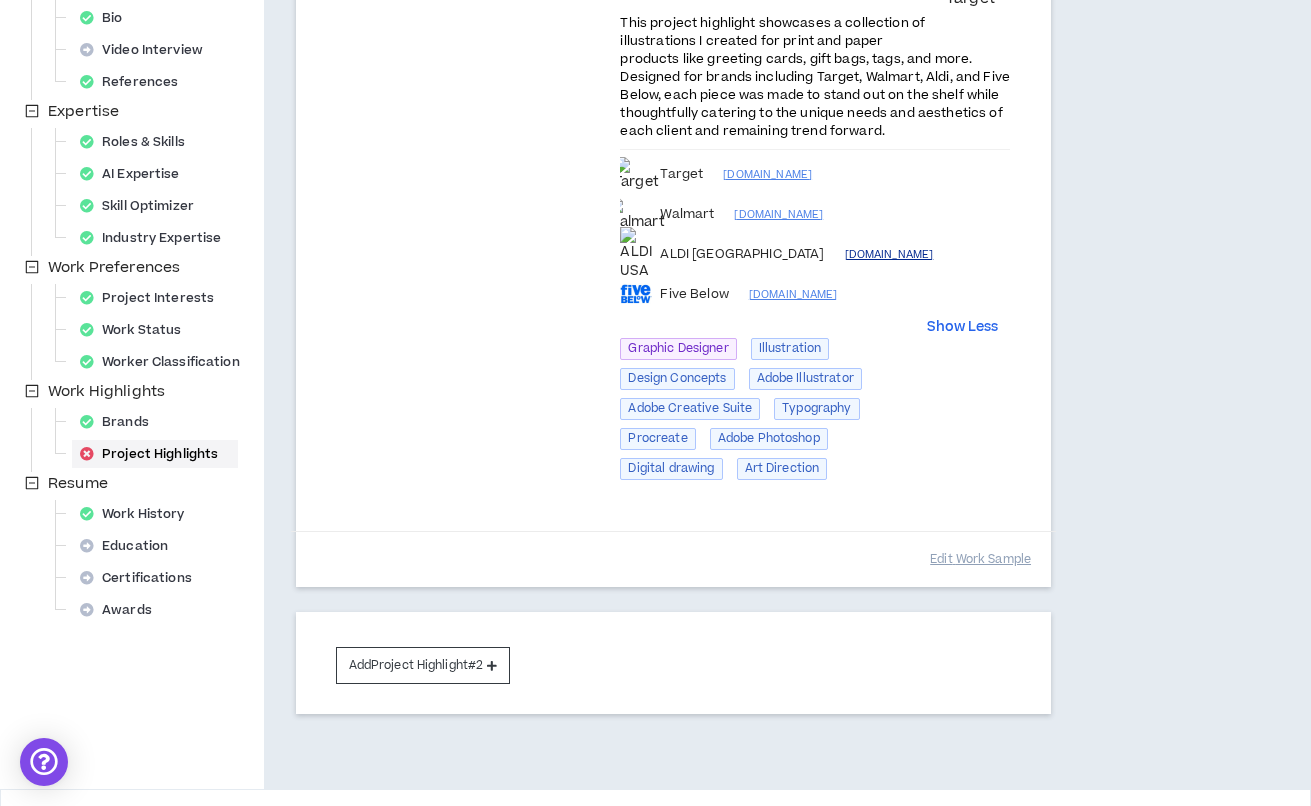 scroll, scrollTop: 427, scrollLeft: 0, axis: vertical 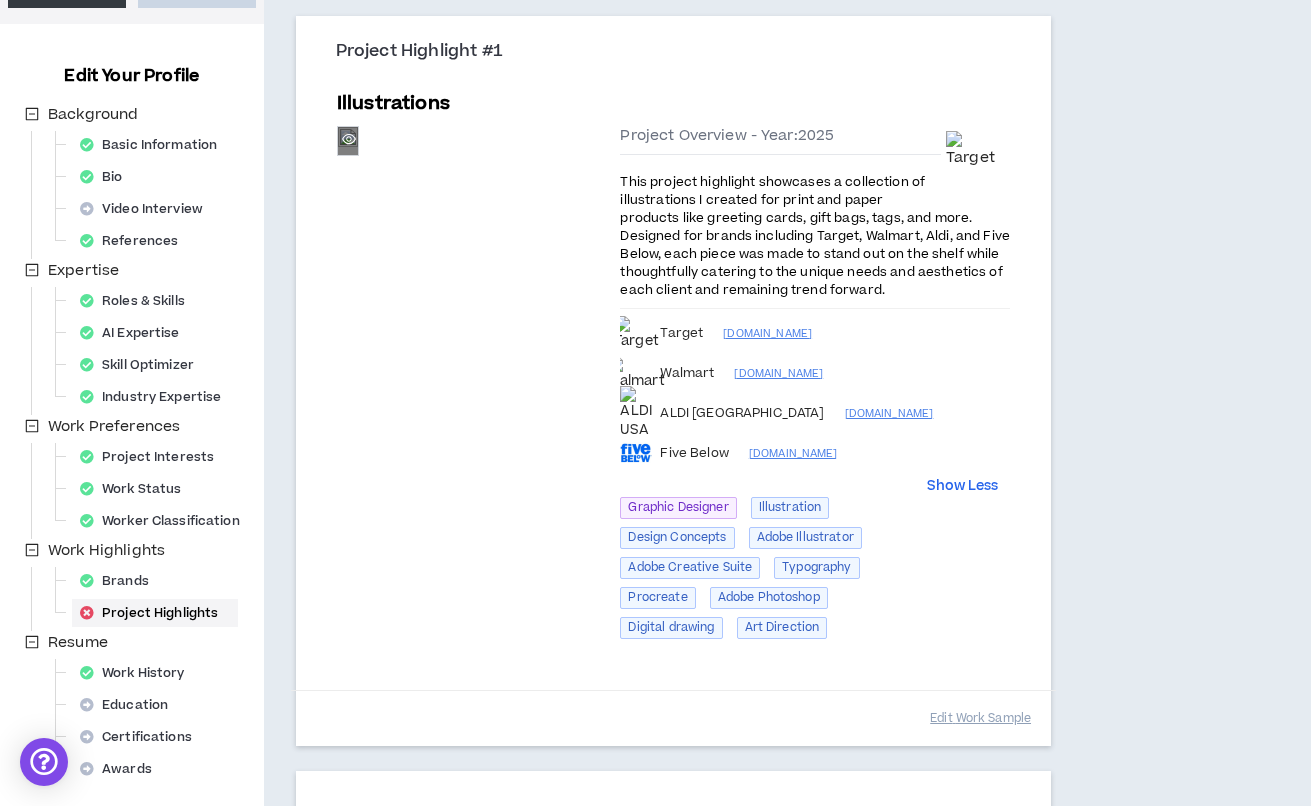 click on "Preview" at bounding box center (348, 140) 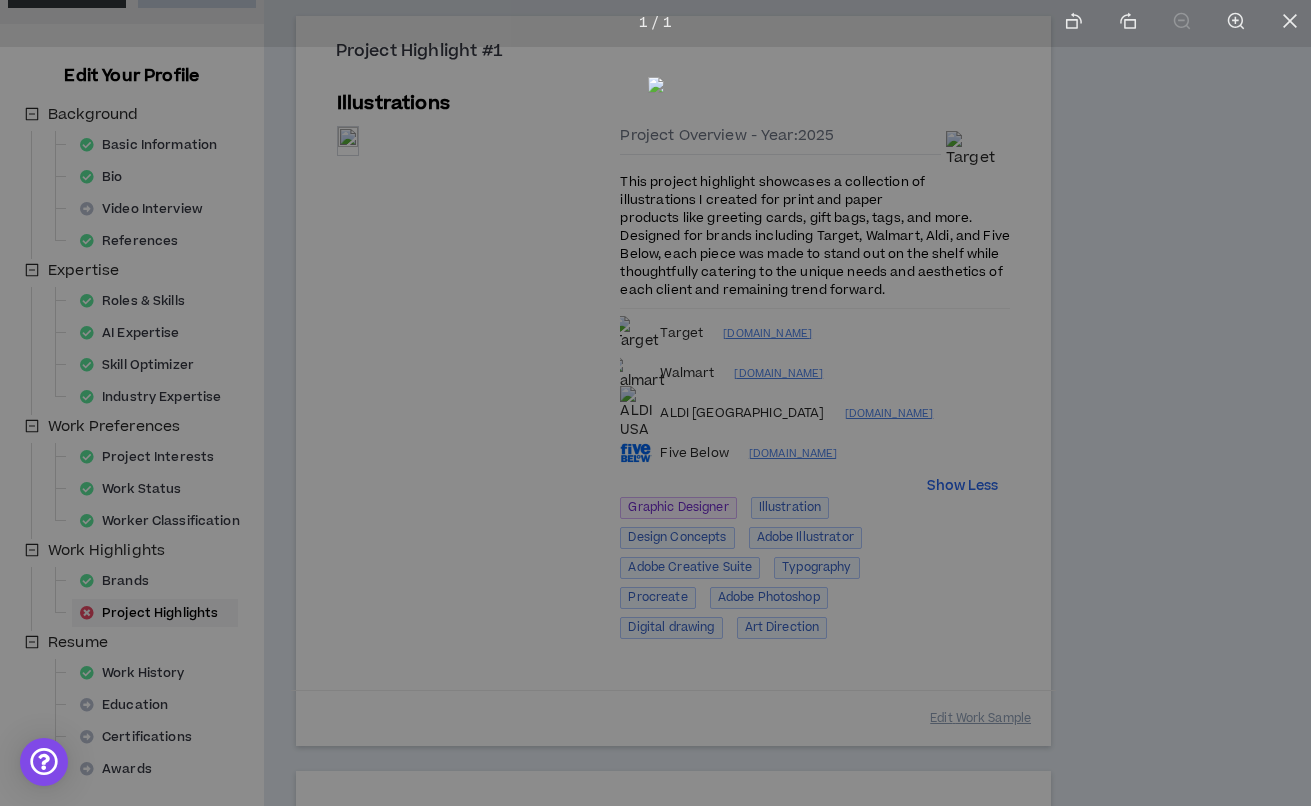 click at bounding box center [656, 399] 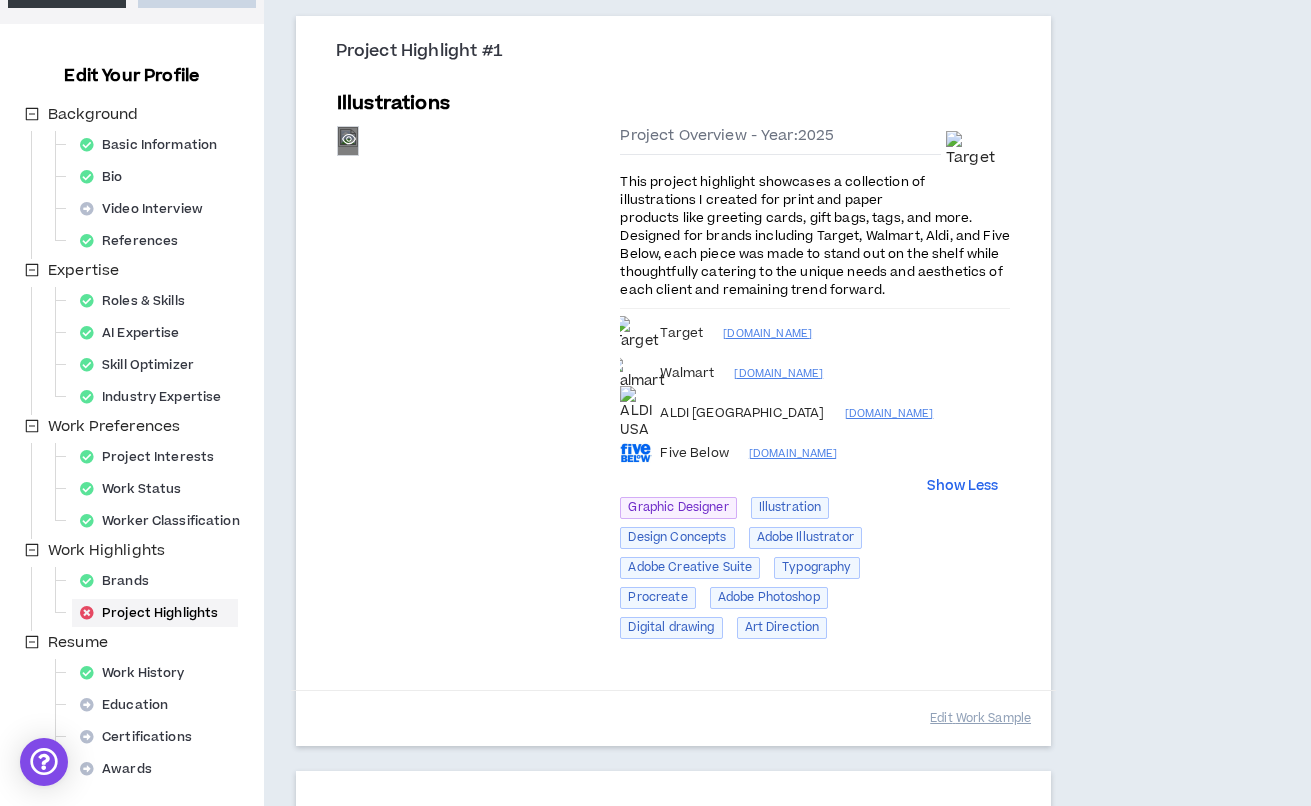 click on "Preview" at bounding box center (348, 141) 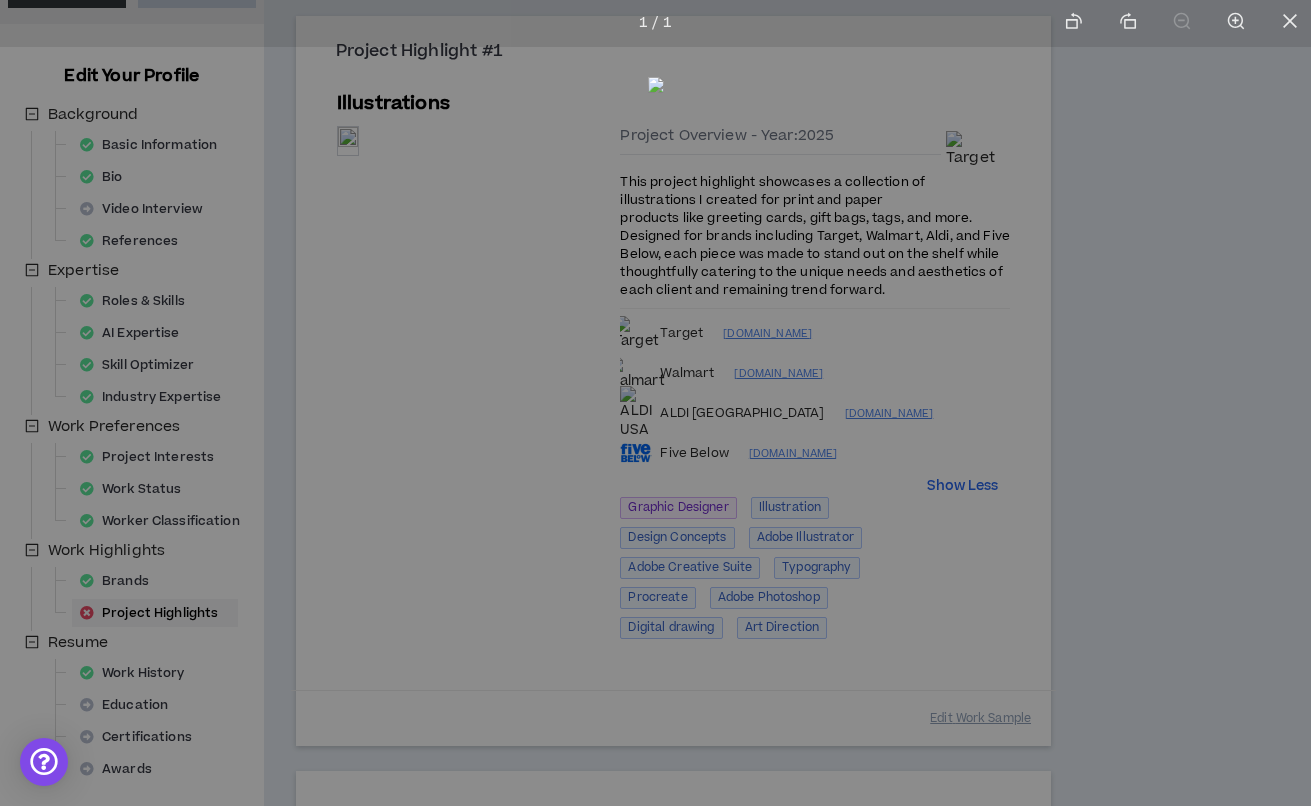 click at bounding box center [655, 403] 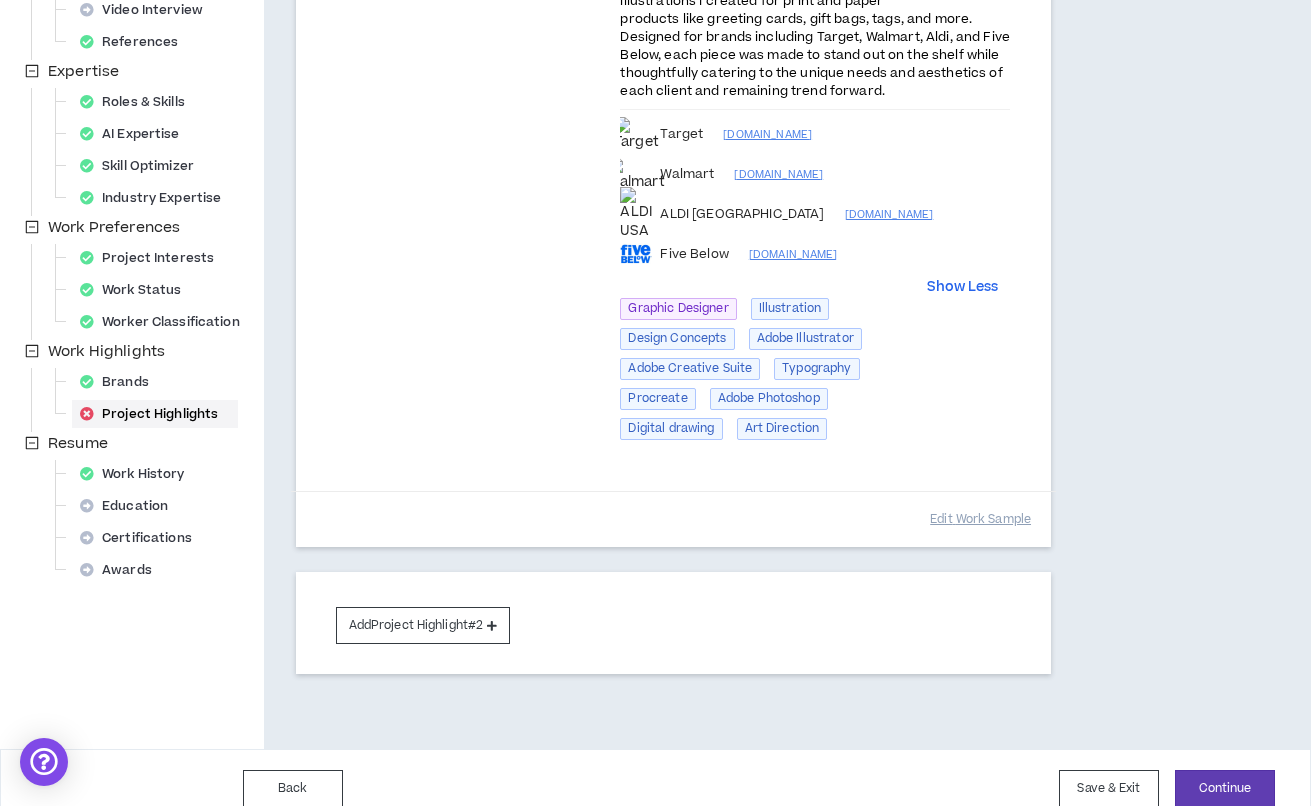 scroll, scrollTop: 427, scrollLeft: 0, axis: vertical 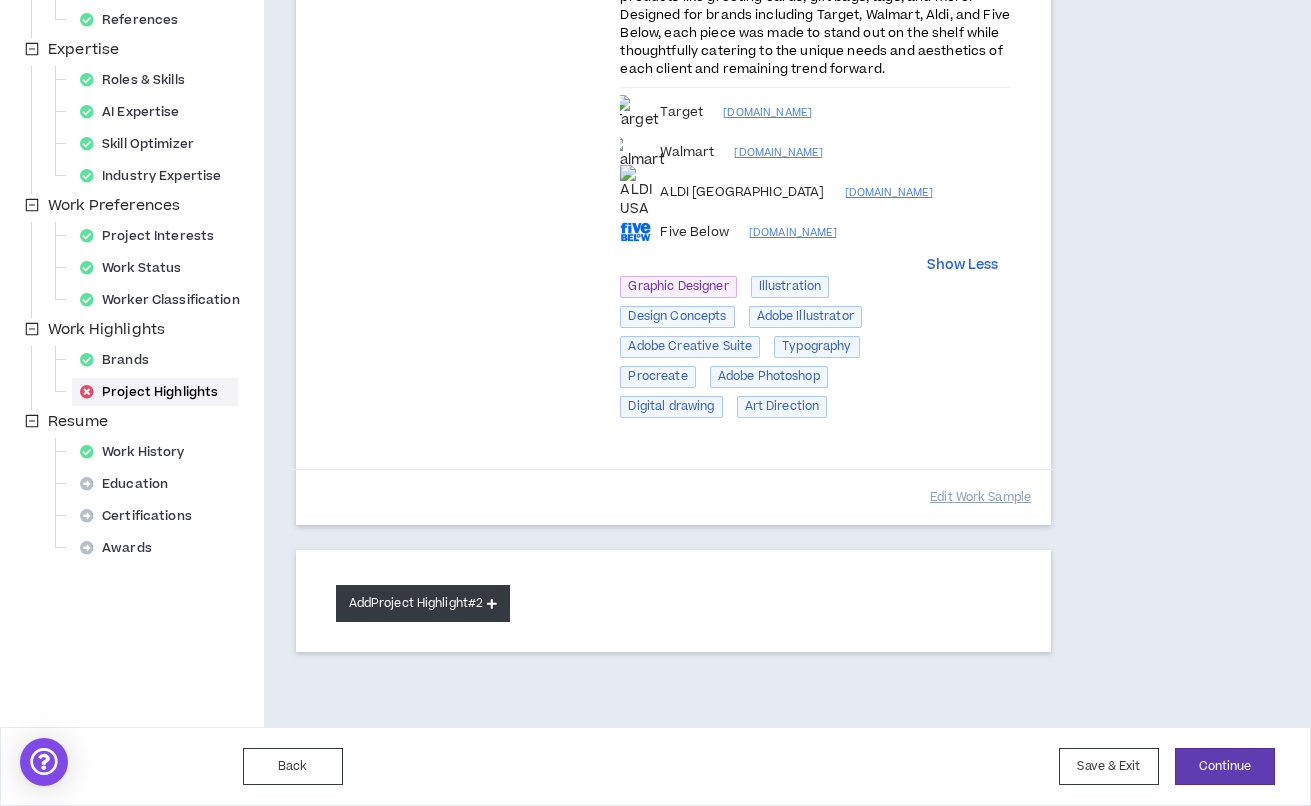 click on "Add  Project Highlight  #2" at bounding box center (423, 603) 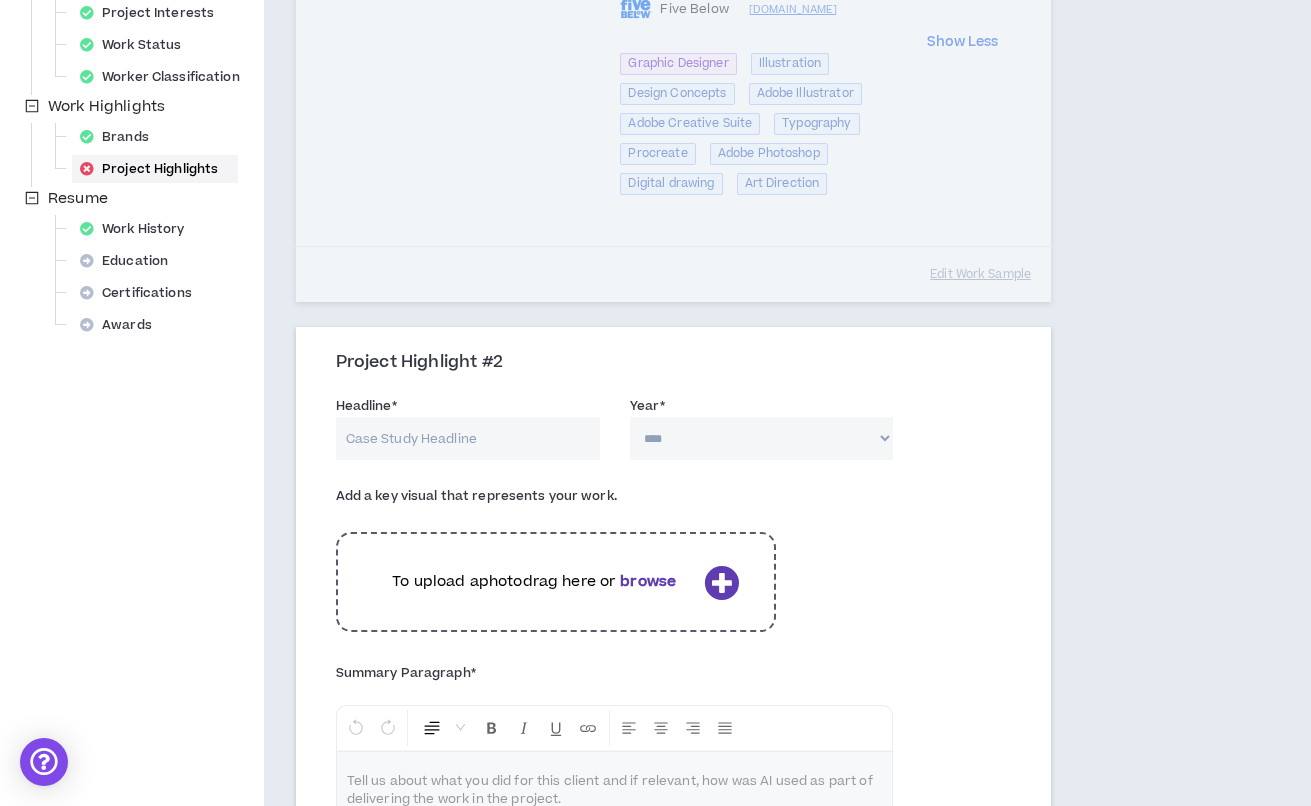 scroll, scrollTop: 653, scrollLeft: 0, axis: vertical 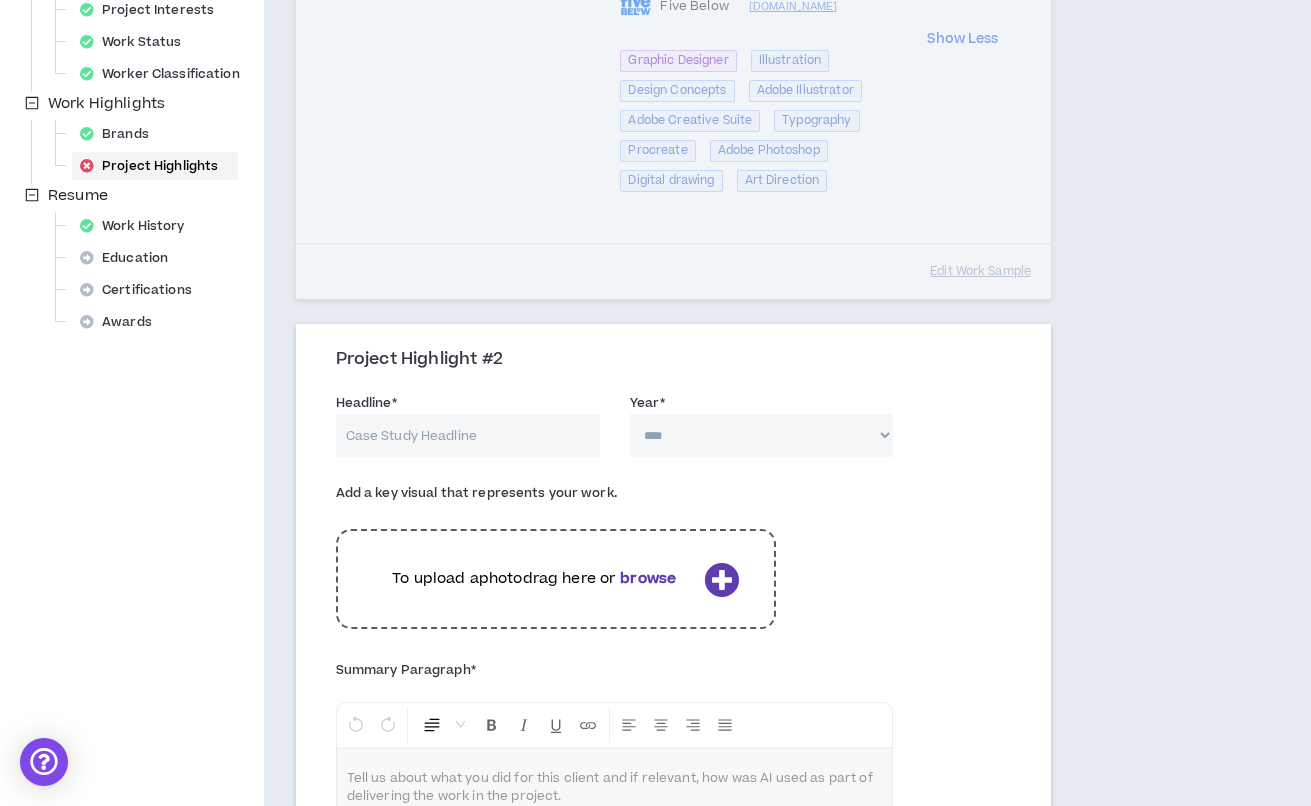 click at bounding box center [721, 579] 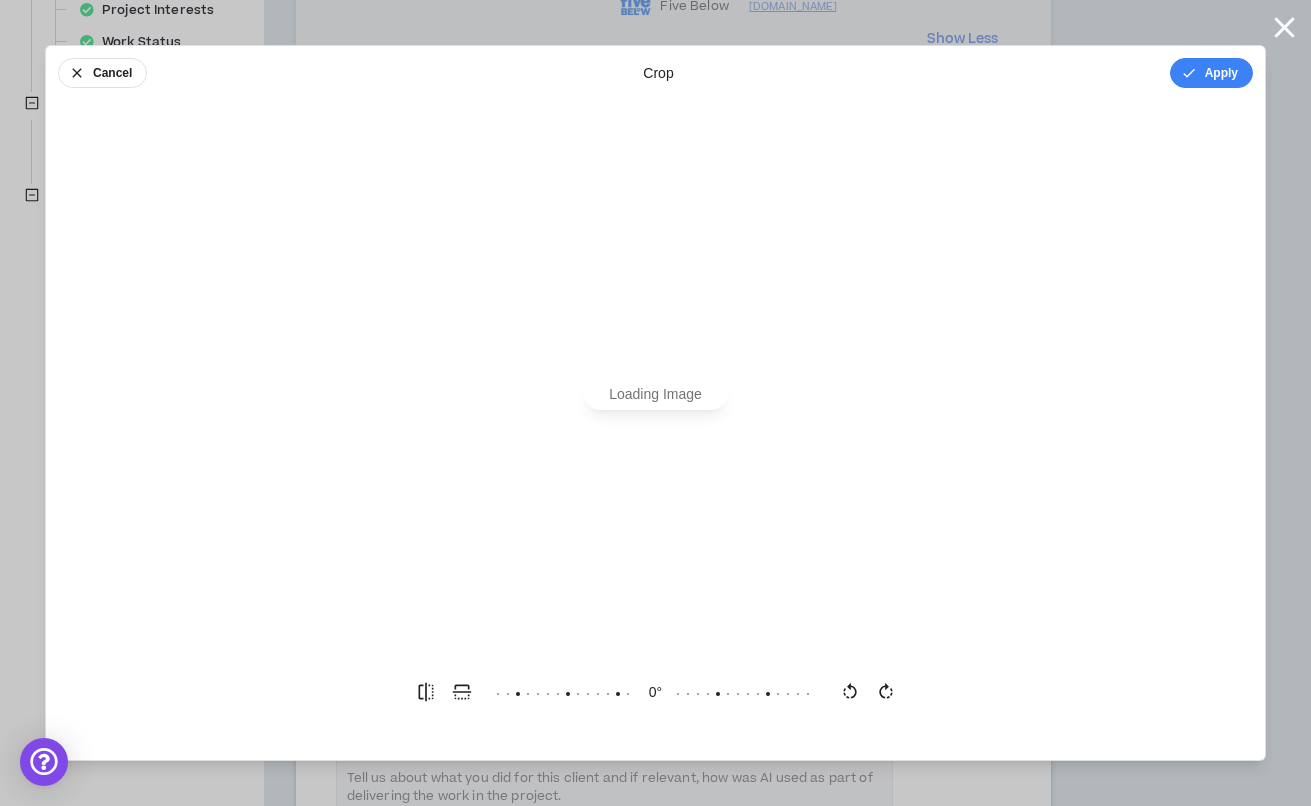 scroll, scrollTop: 0, scrollLeft: 0, axis: both 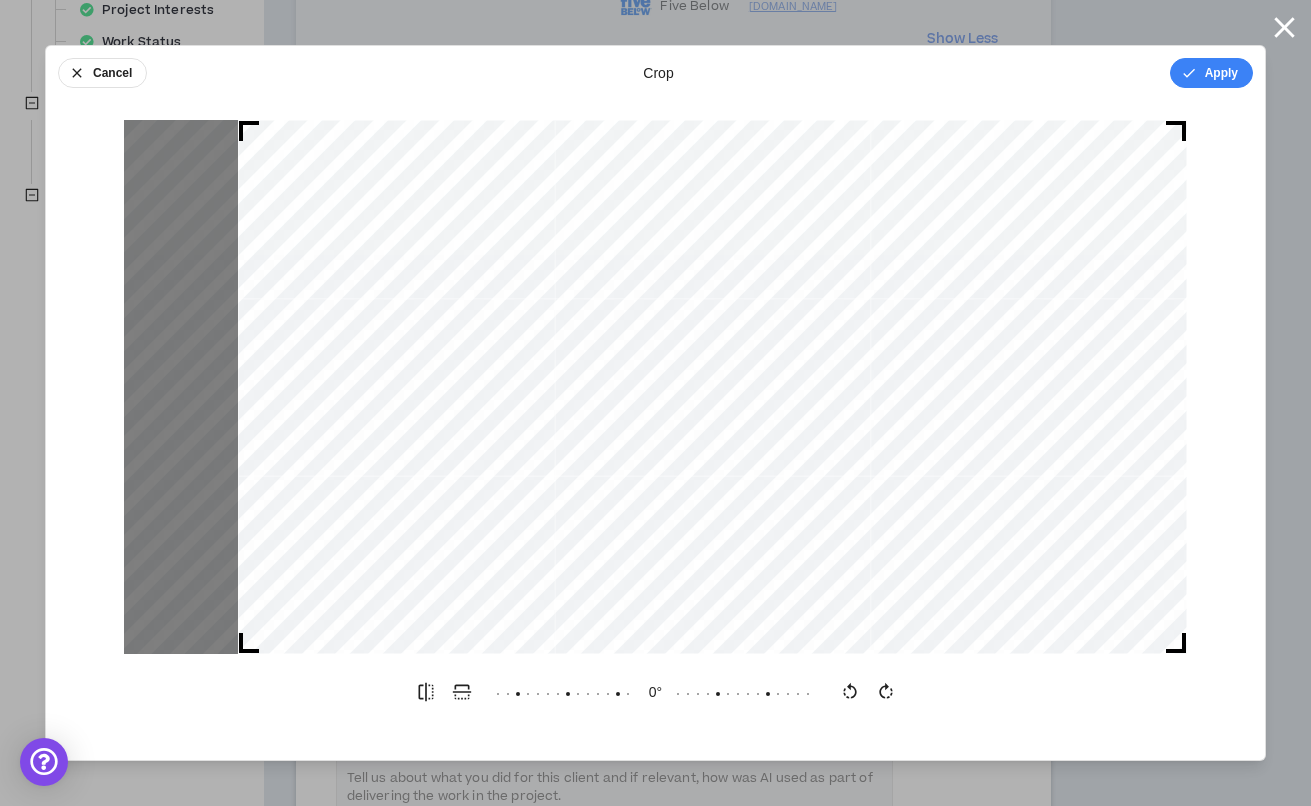 drag, startPoint x: 833, startPoint y: 309, endPoint x: 1018, endPoint y: 310, distance: 185.0027 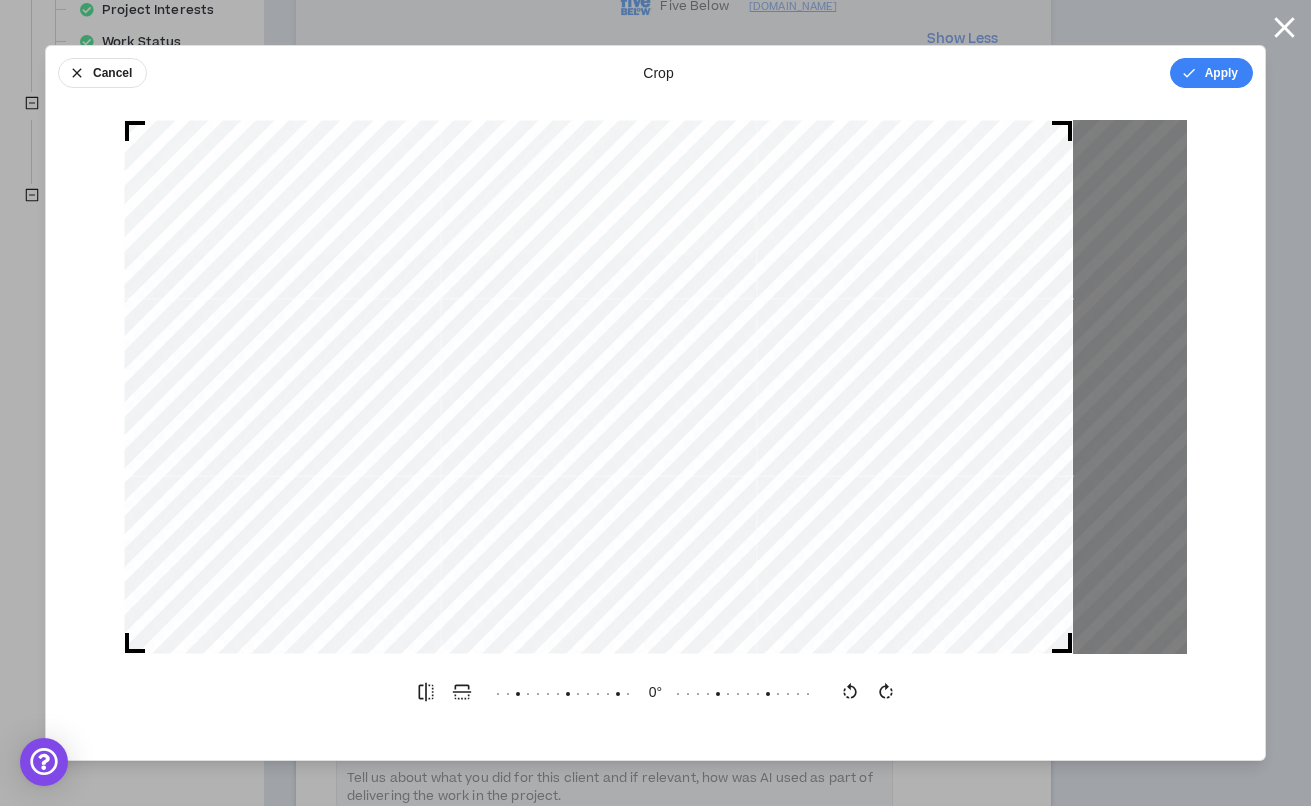 drag, startPoint x: 1027, startPoint y: 324, endPoint x: 873, endPoint y: 324, distance: 154 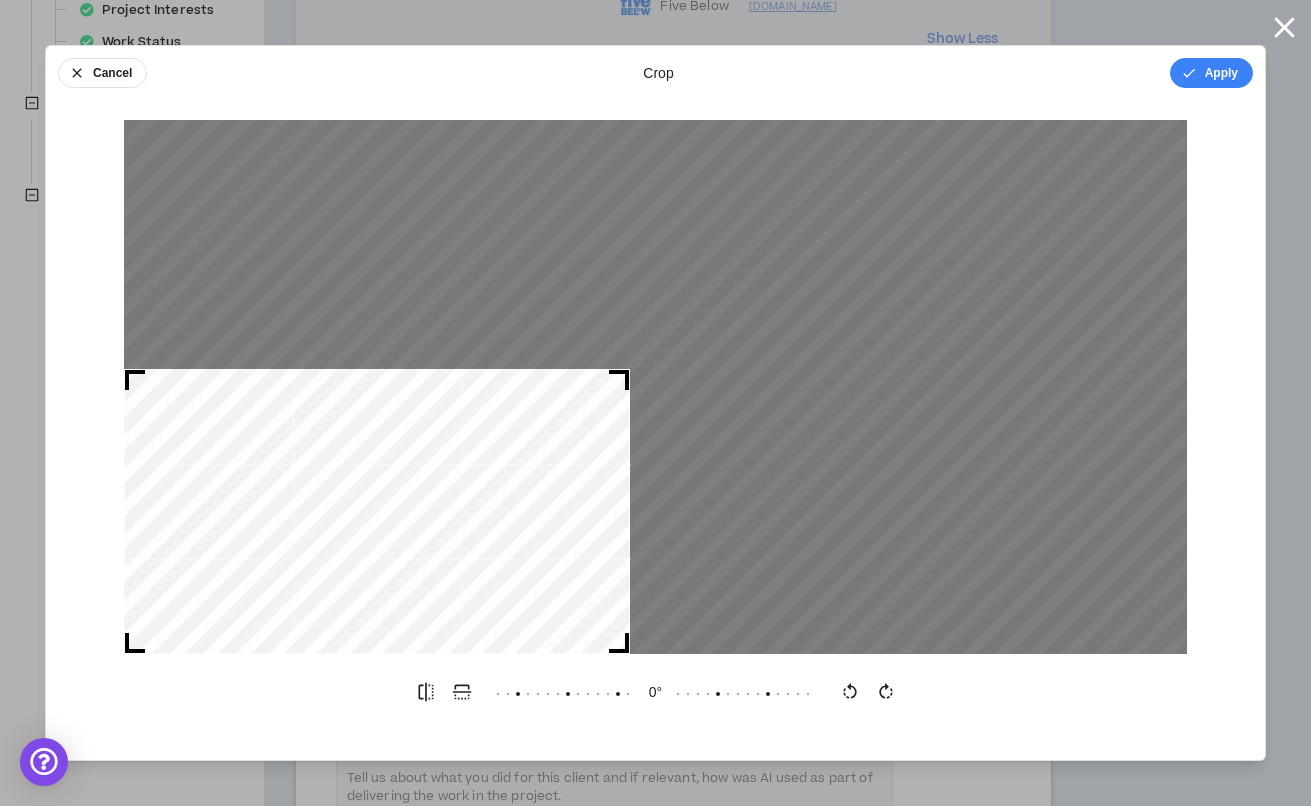 drag, startPoint x: 1070, startPoint y: 126, endPoint x: 758, endPoint y: 88, distance: 314.30557 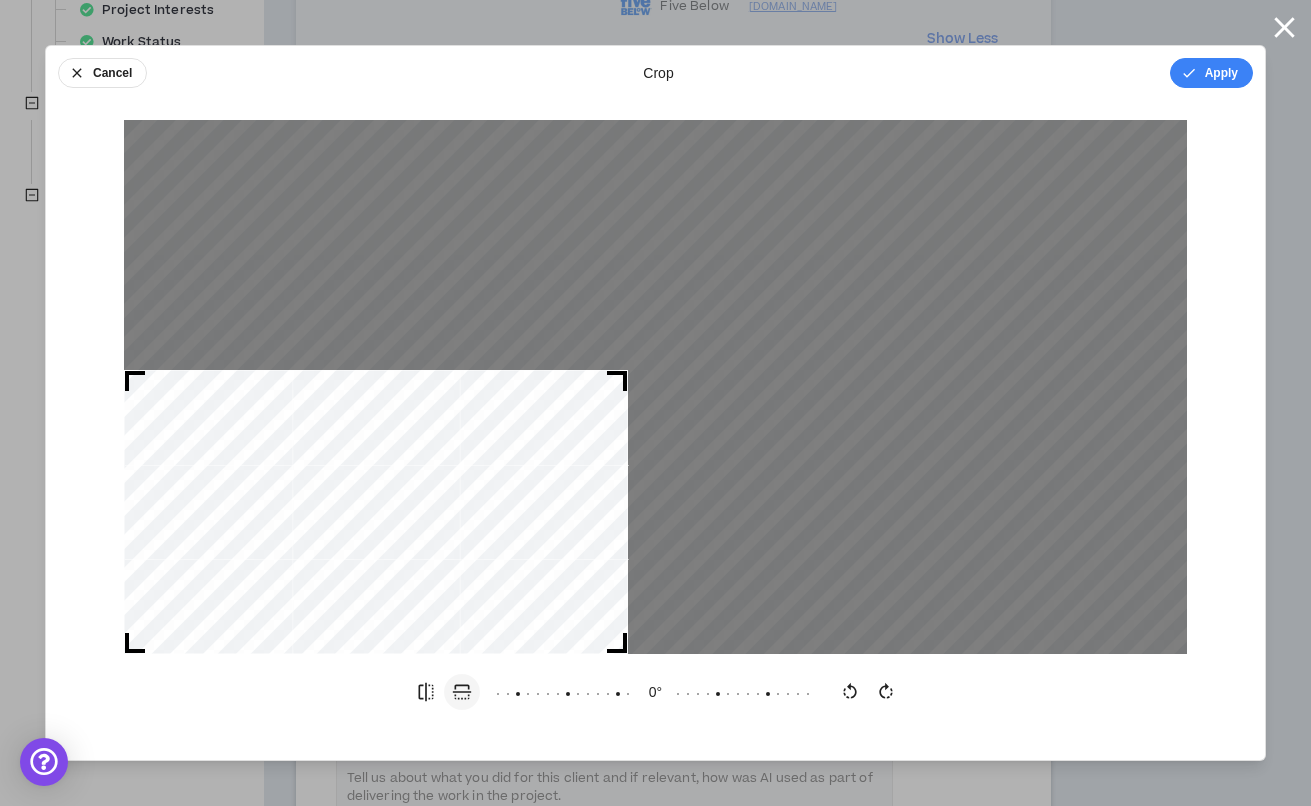 click 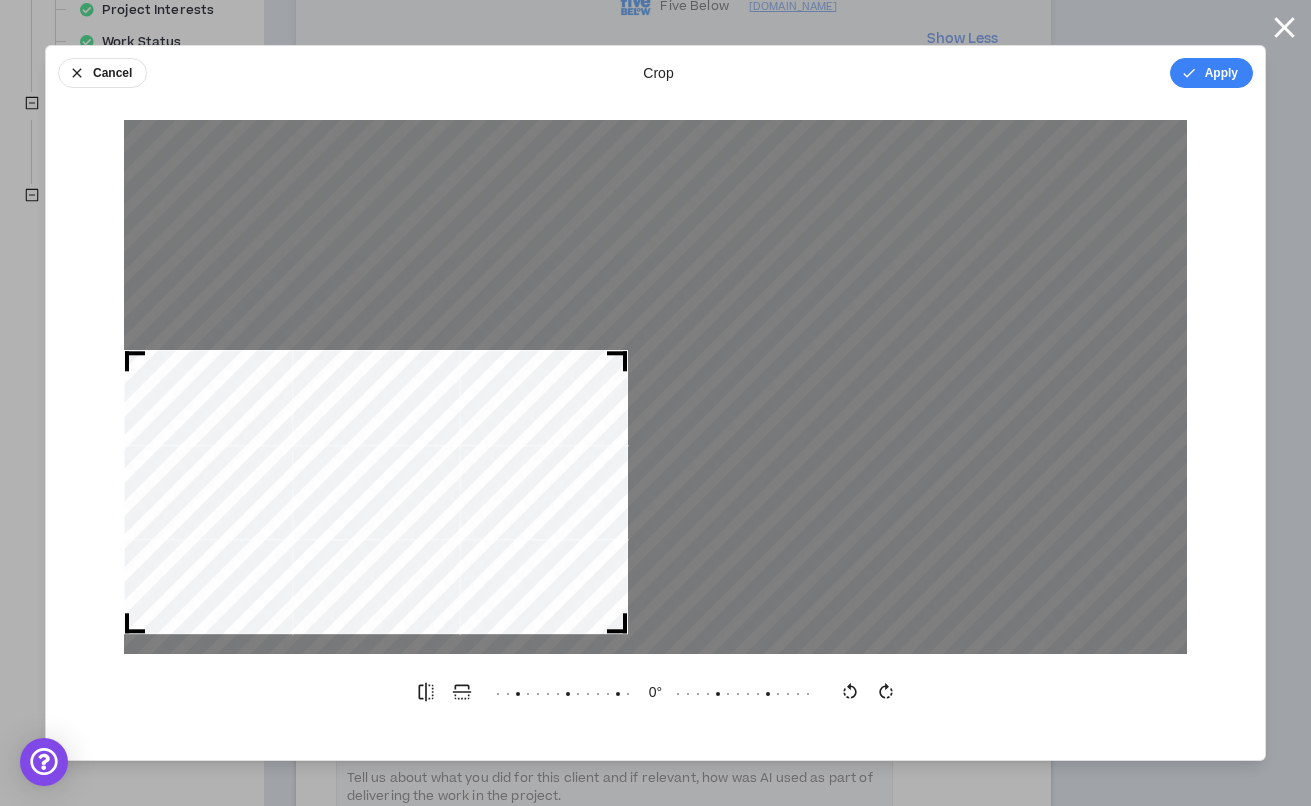 drag, startPoint x: 366, startPoint y: 428, endPoint x: 360, endPoint y: 407, distance: 21.84033 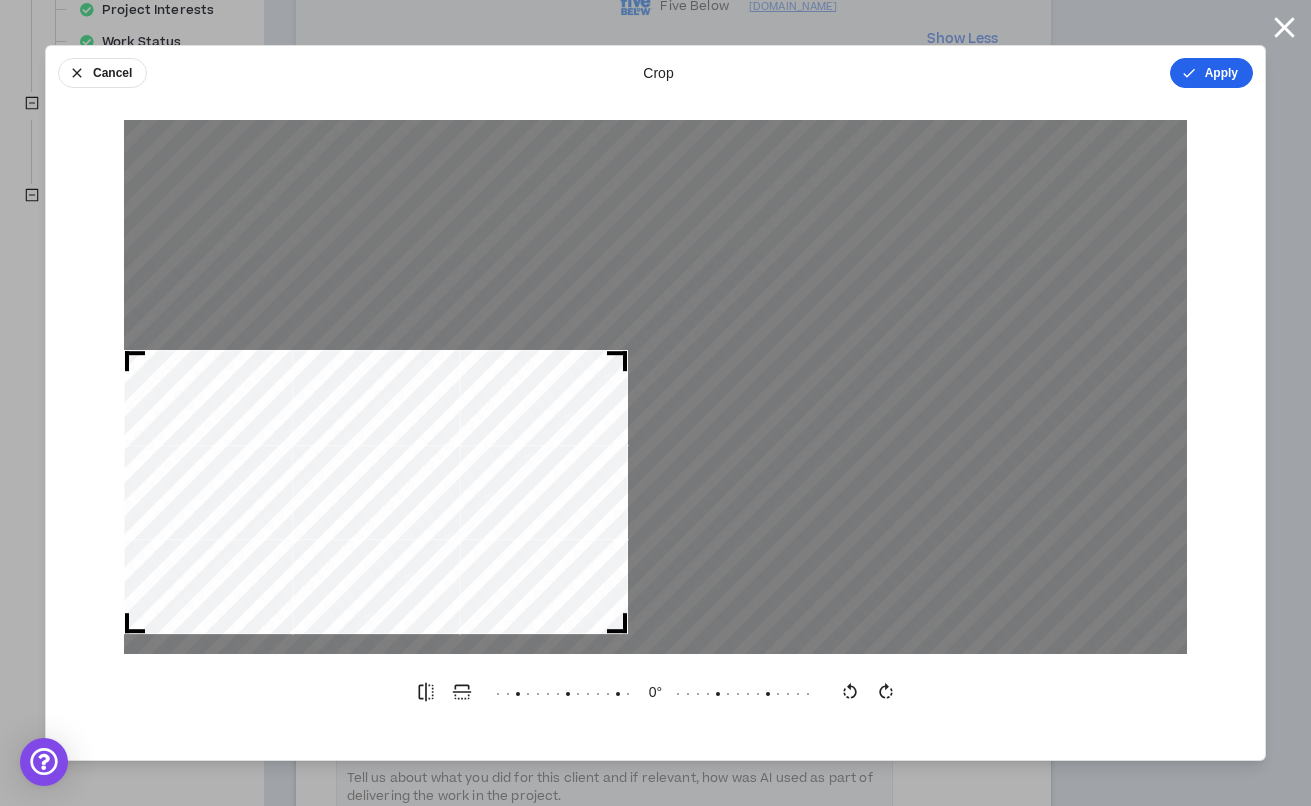 click on "Apply" at bounding box center (1211, 73) 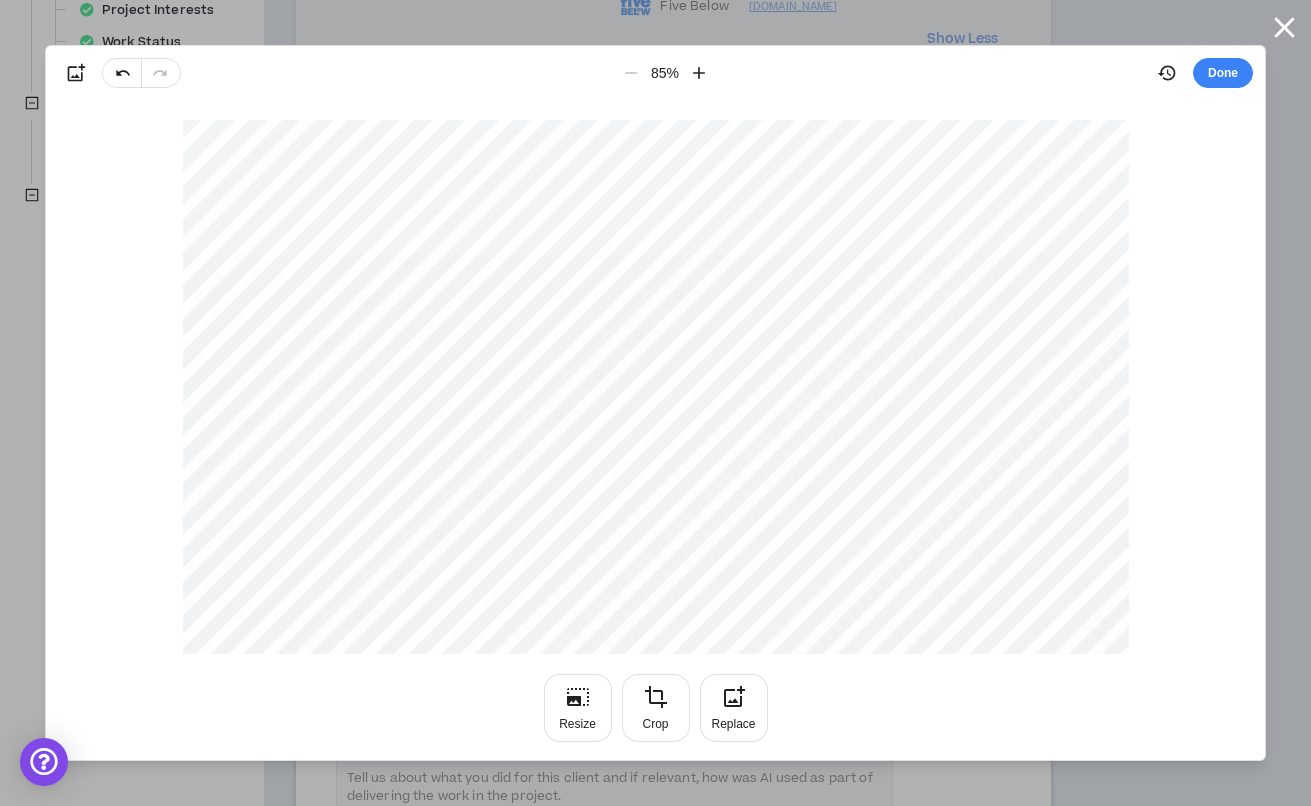 click on "Done" at bounding box center (1223, 73) 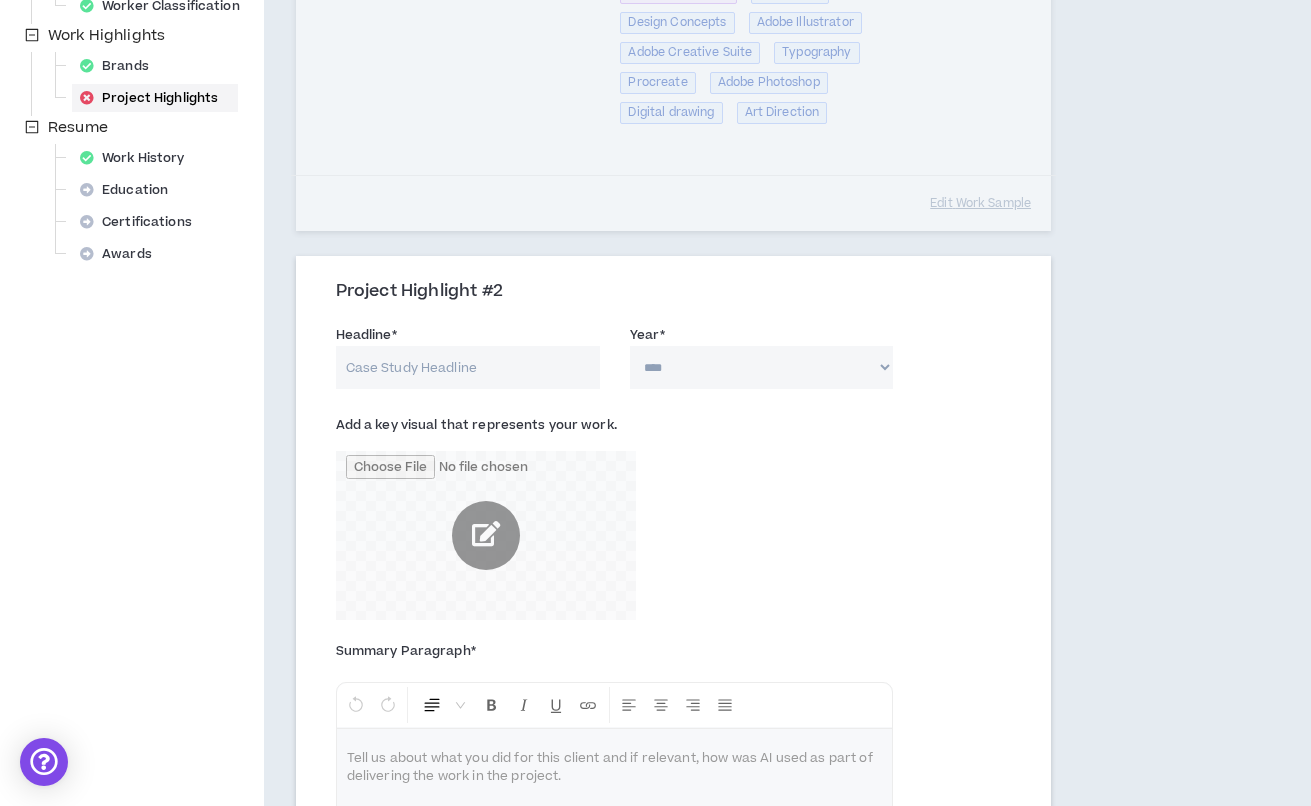 scroll, scrollTop: 743, scrollLeft: 0, axis: vertical 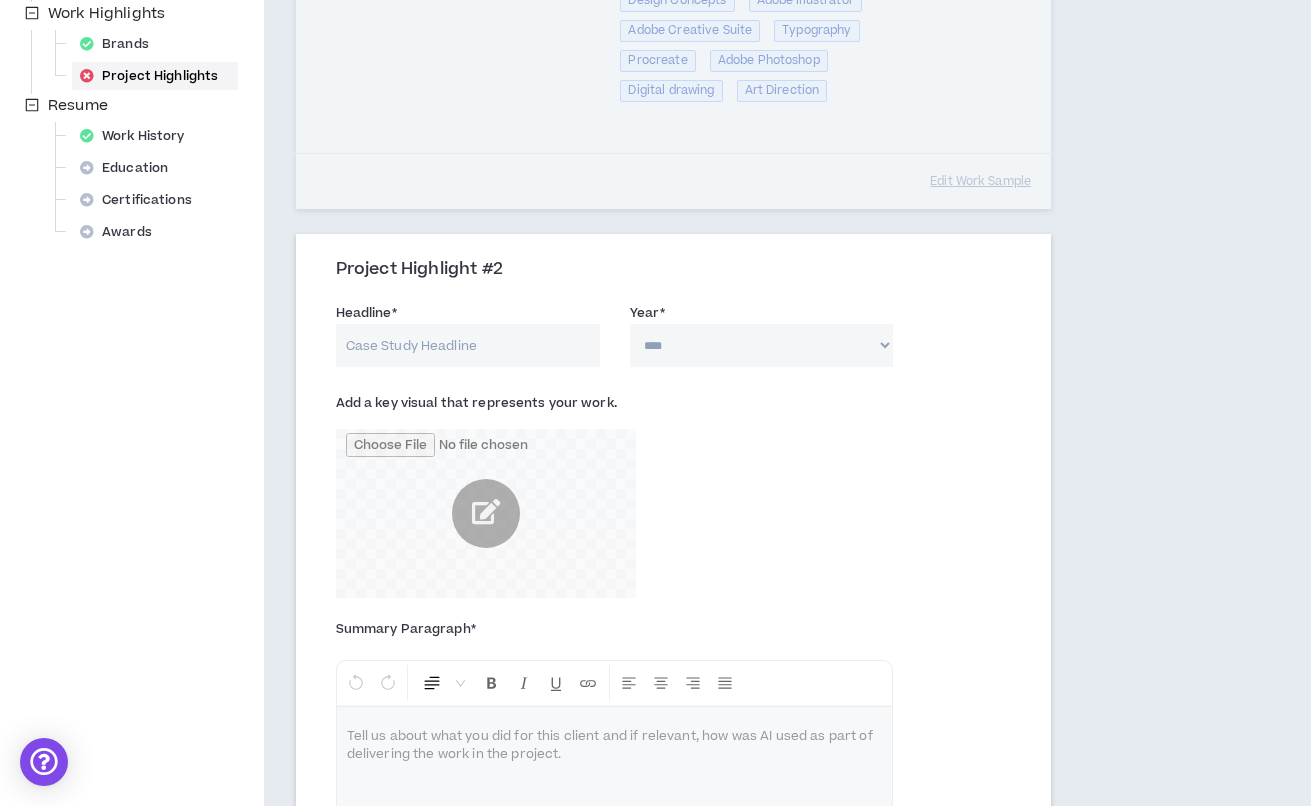 click on "Headline  *" at bounding box center [468, 345] 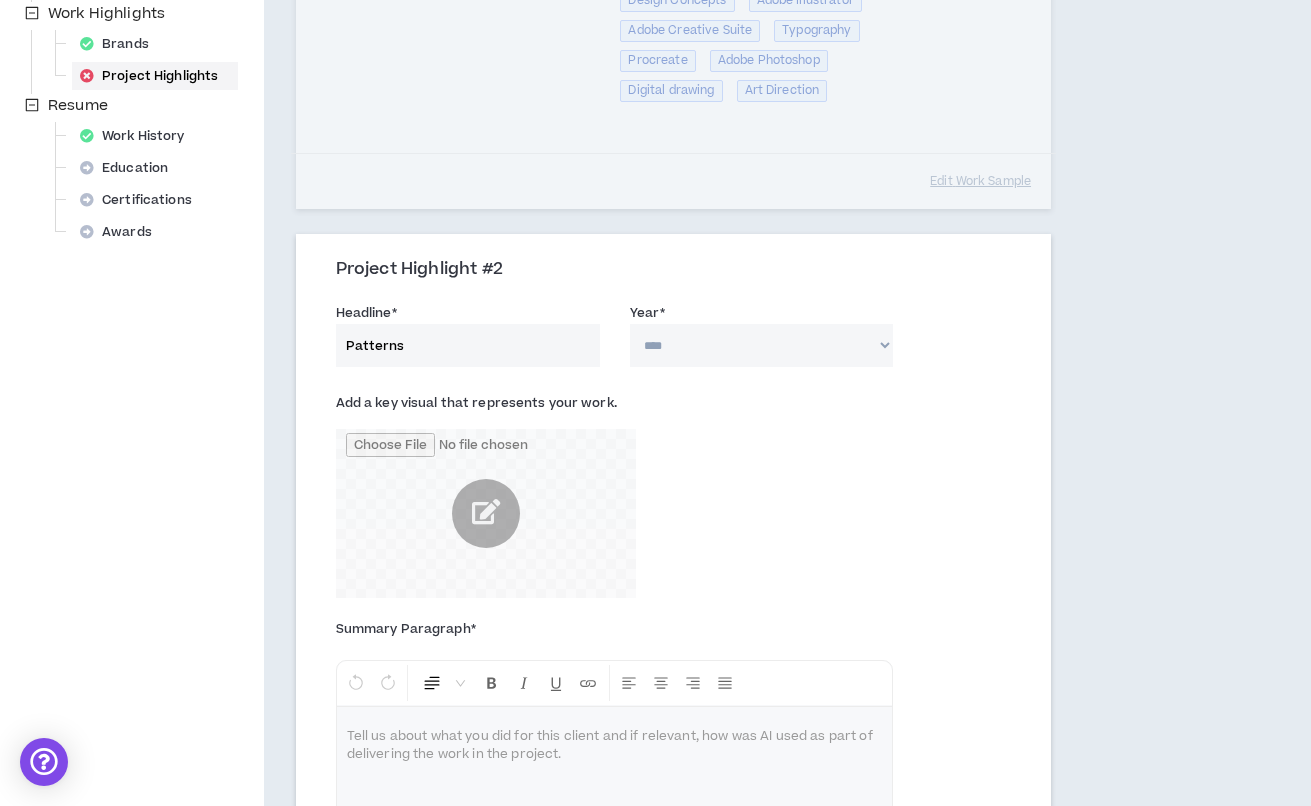 type on "Patterns" 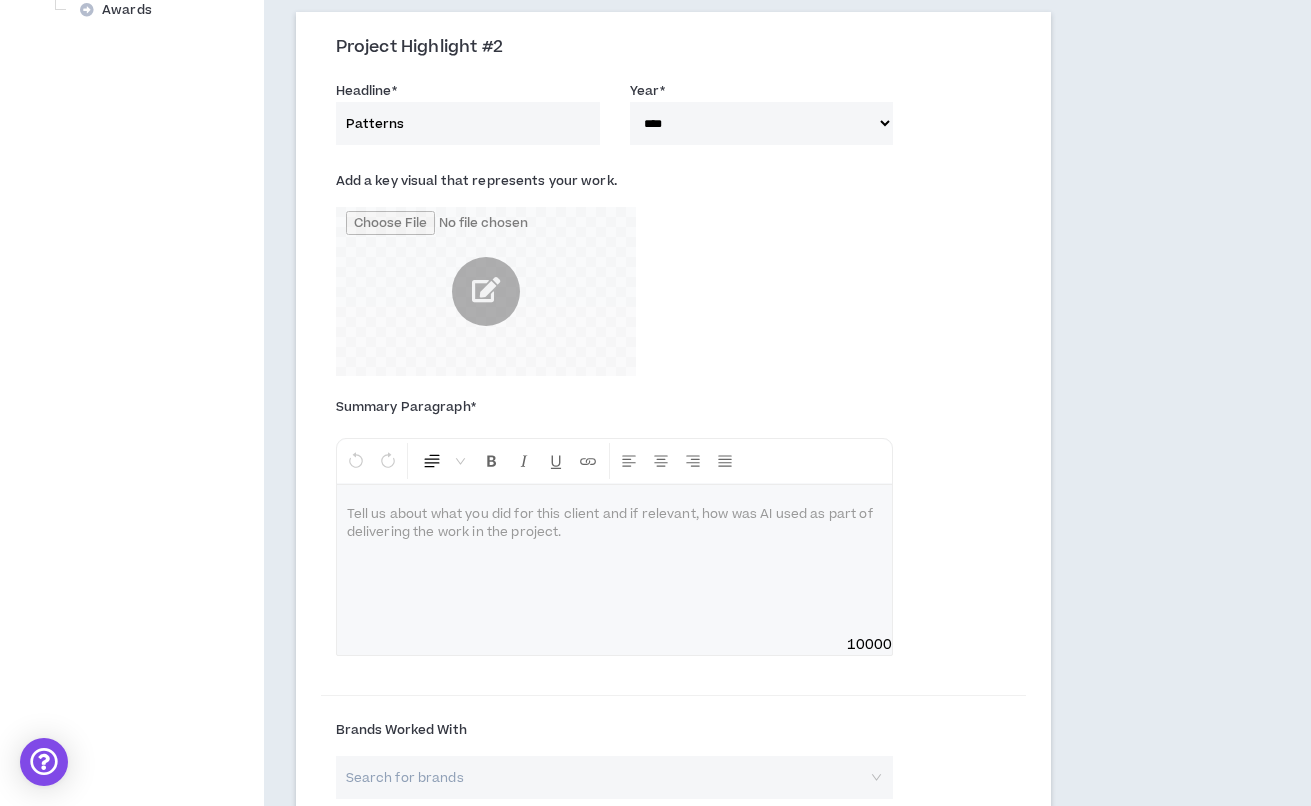 scroll, scrollTop: 983, scrollLeft: 0, axis: vertical 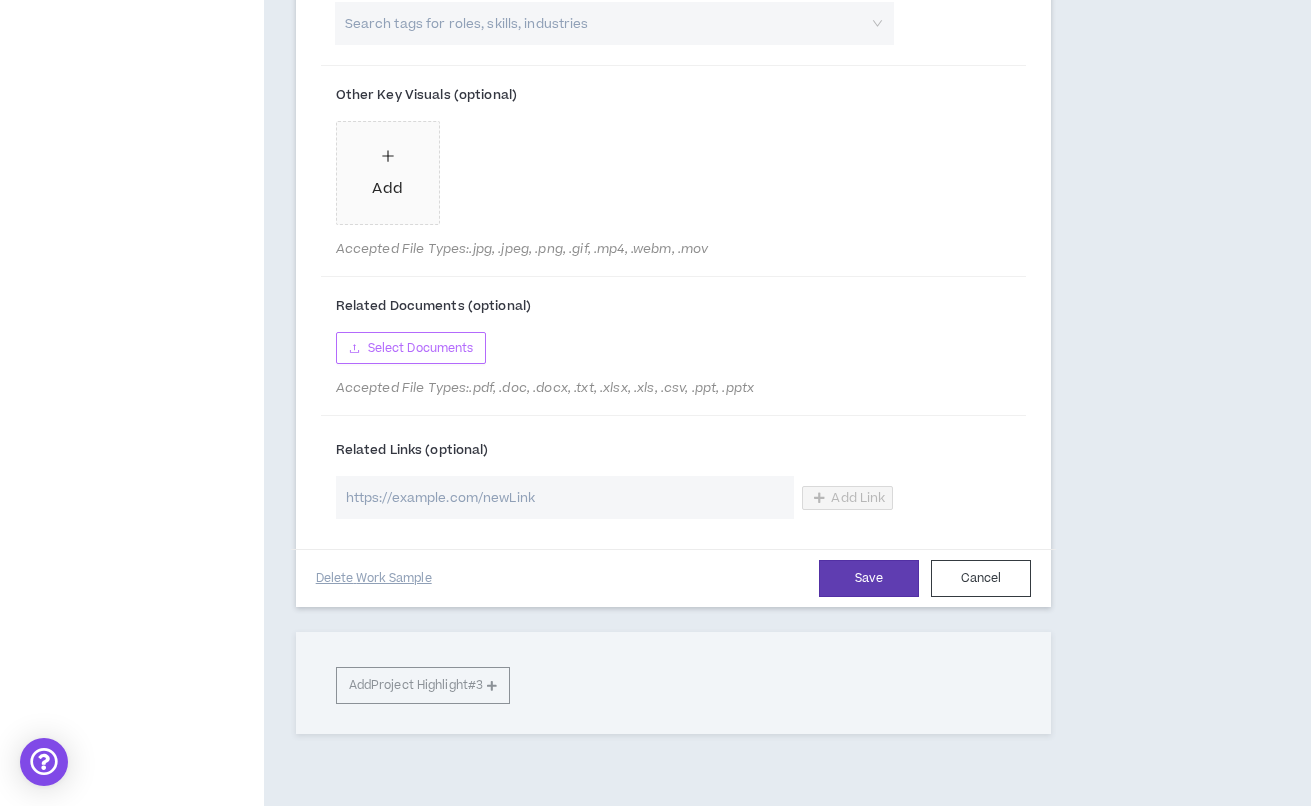 click on "Select Documents" at bounding box center (411, 348) 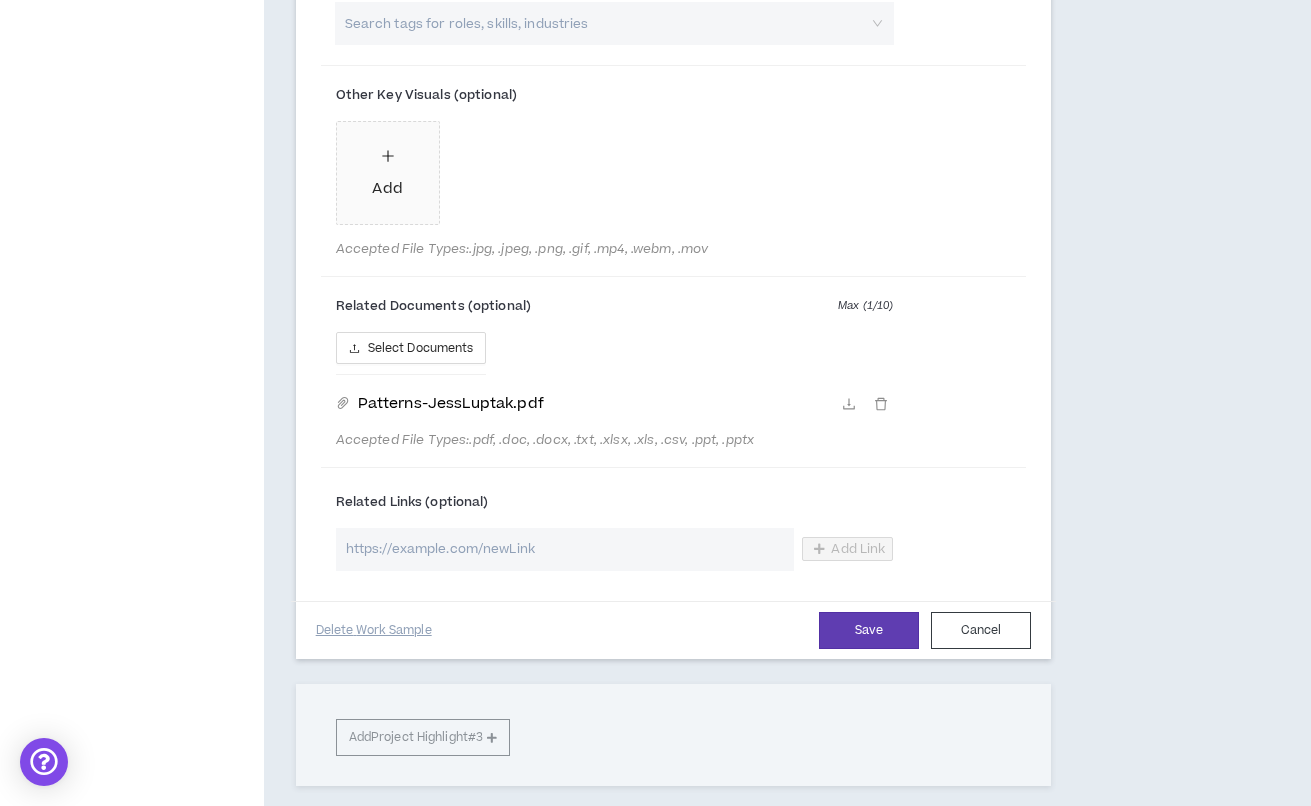 click at bounding box center (565, 549) 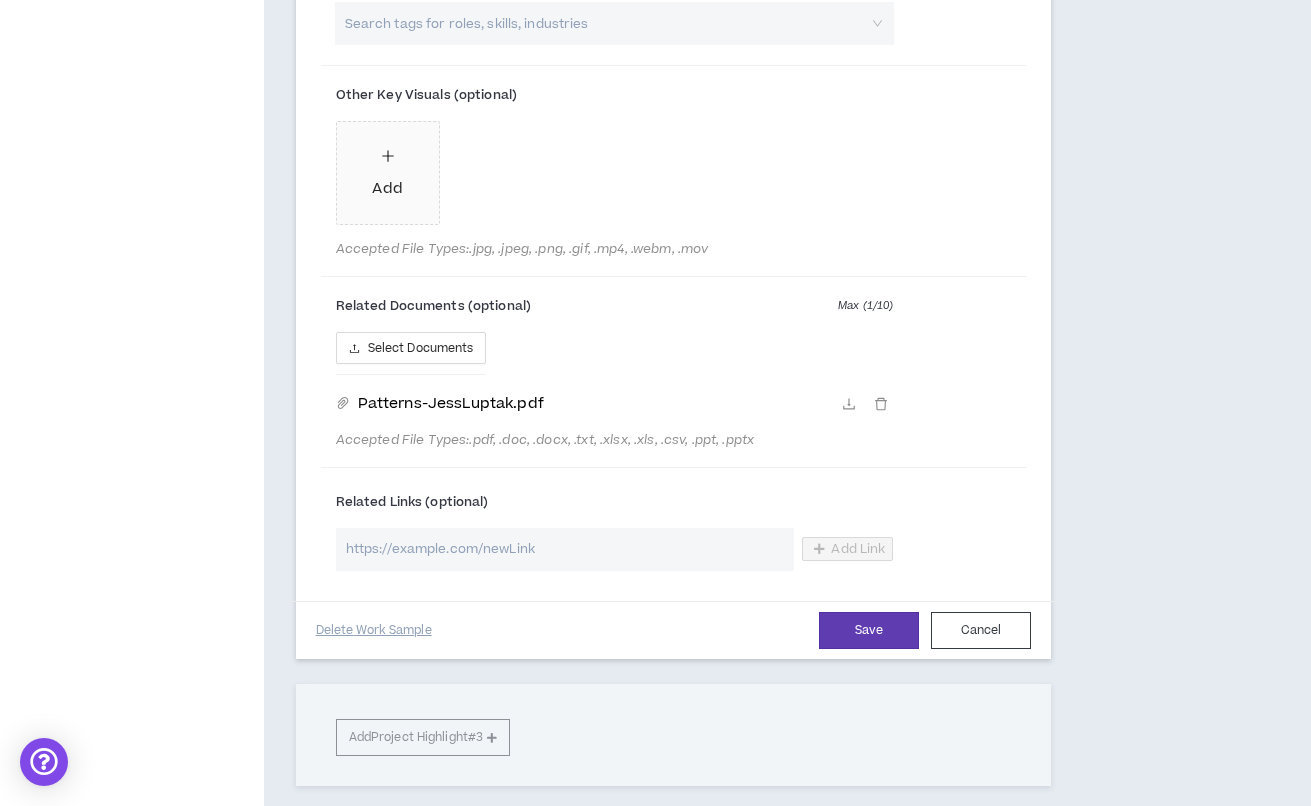 click at bounding box center (565, 549) 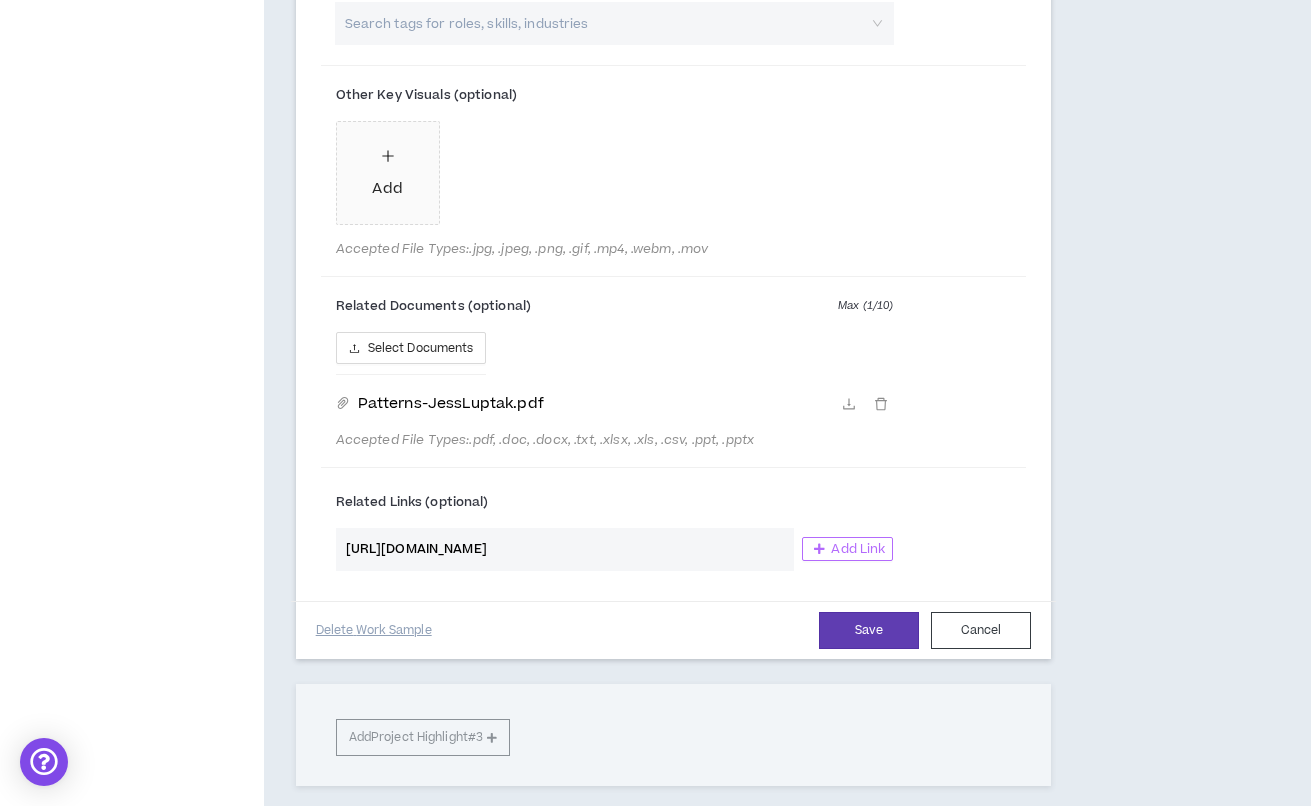 click on "Add Link" at bounding box center (858, 549) 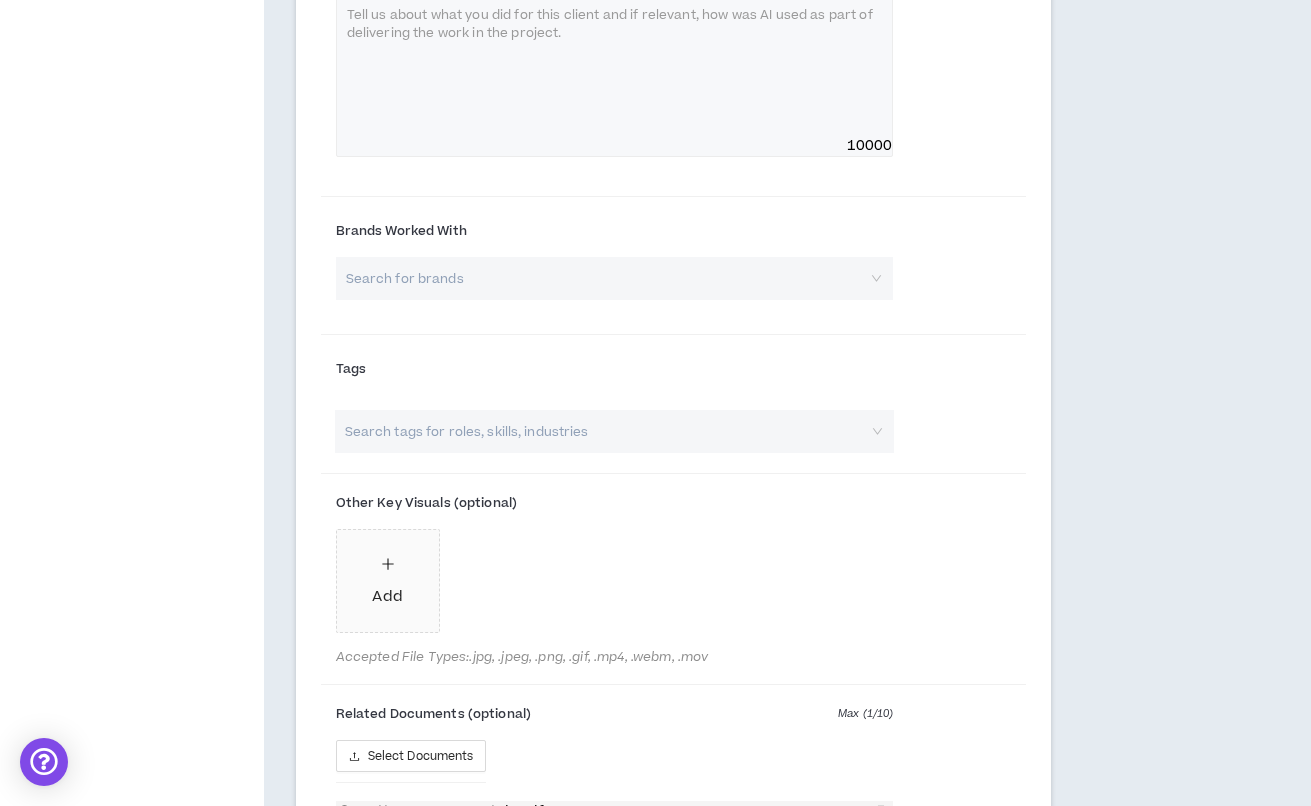 scroll, scrollTop: 1425, scrollLeft: 0, axis: vertical 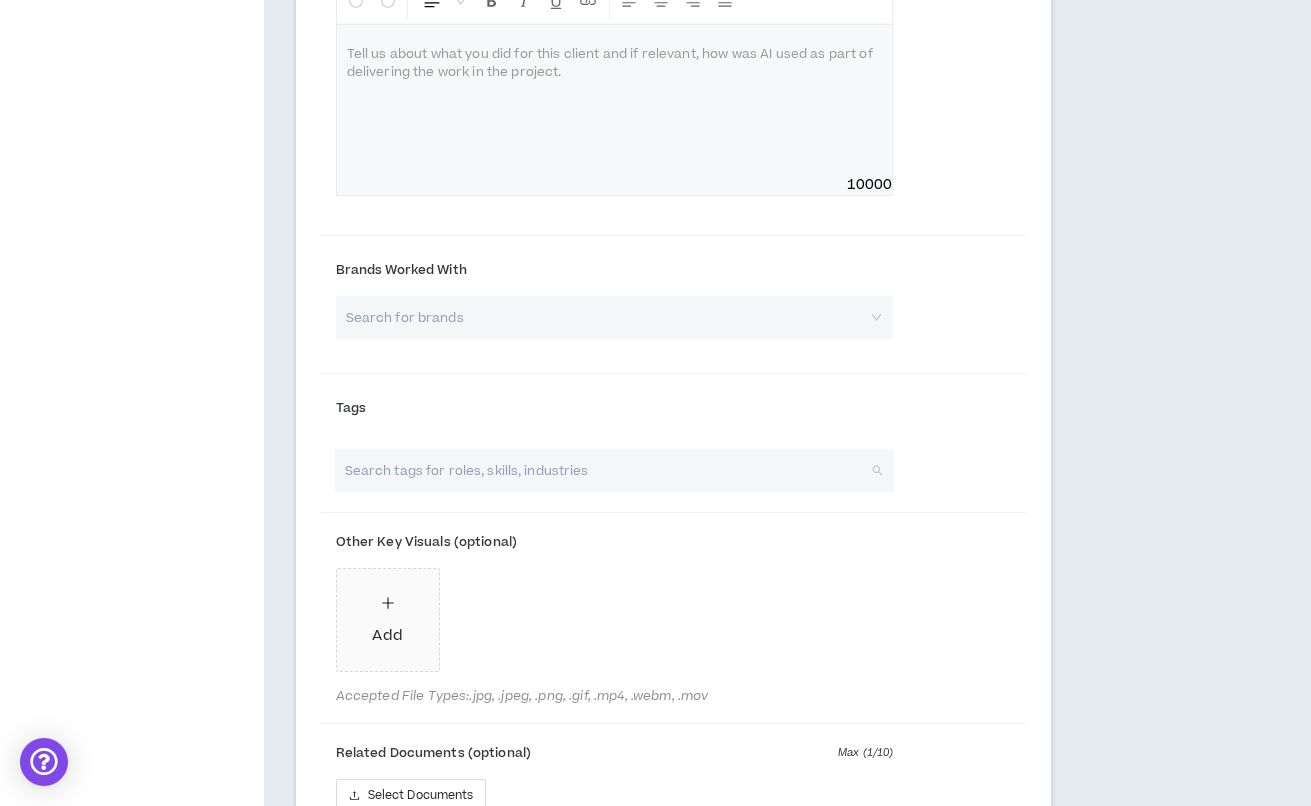 click at bounding box center (604, 470) 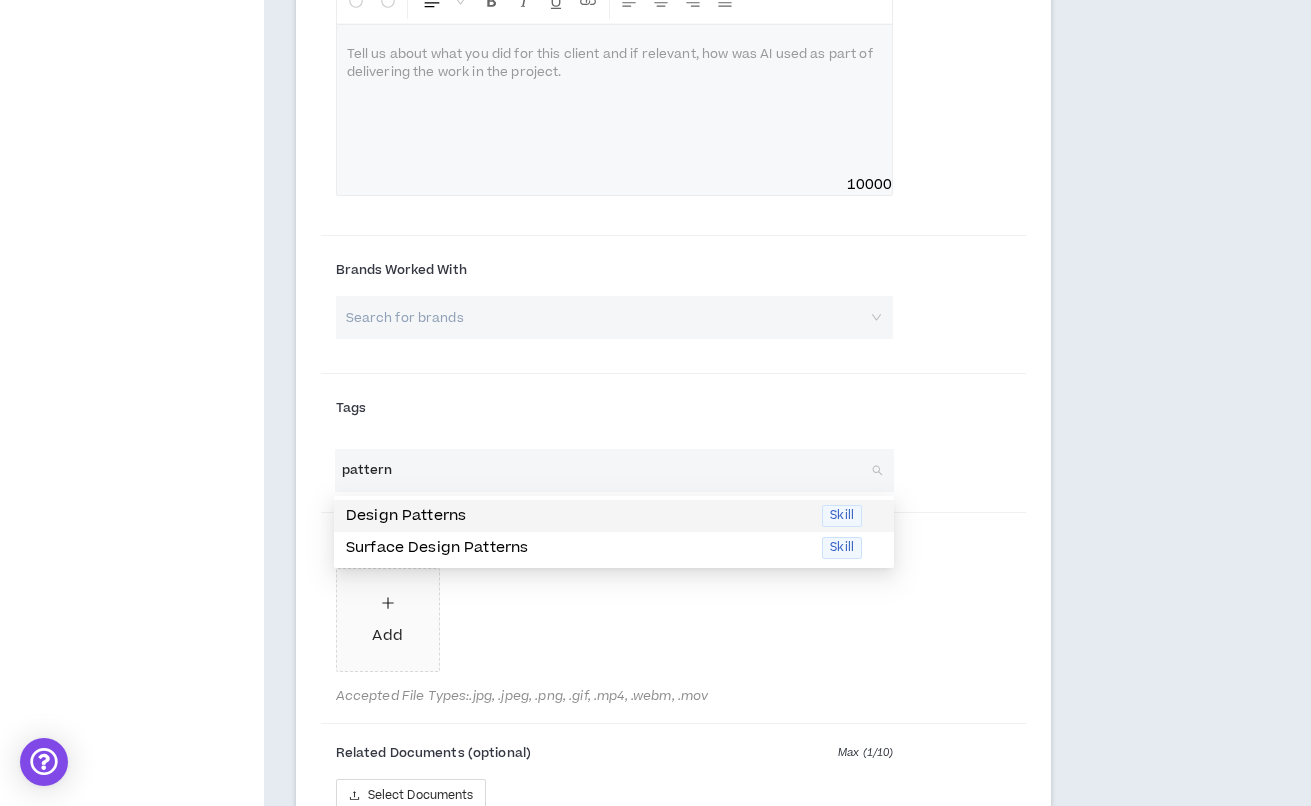 click on "Design Patterns" at bounding box center [578, 516] 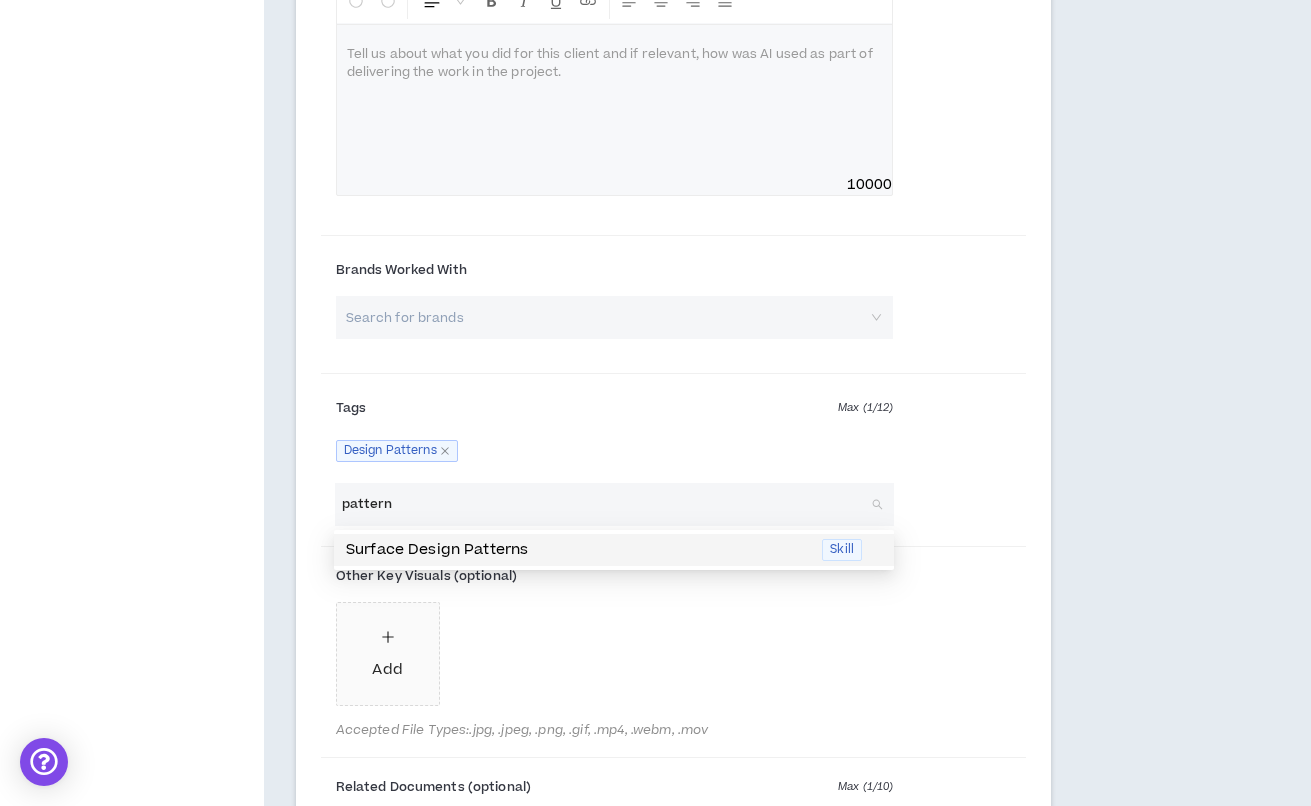 click on "pattern" at bounding box center [604, 504] 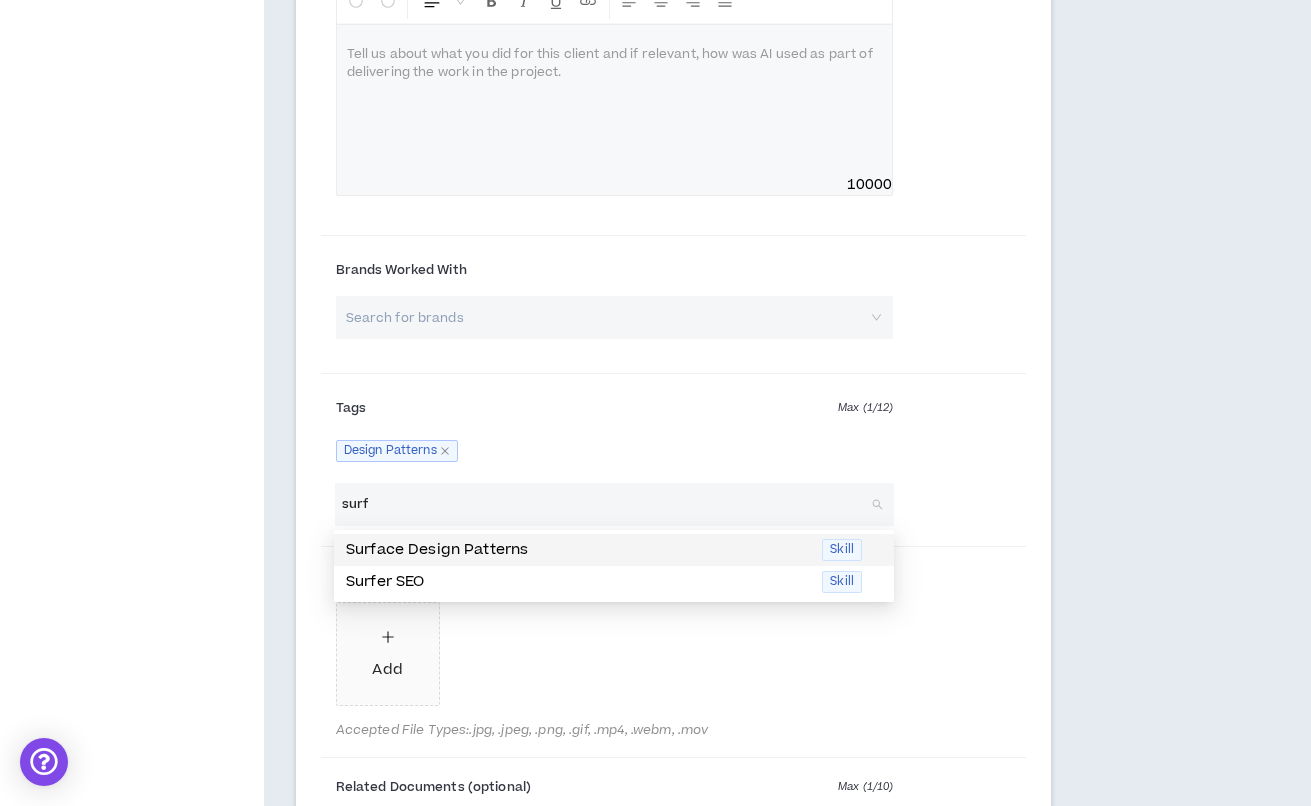click on "Surface Design Patterns" at bounding box center [578, 550] 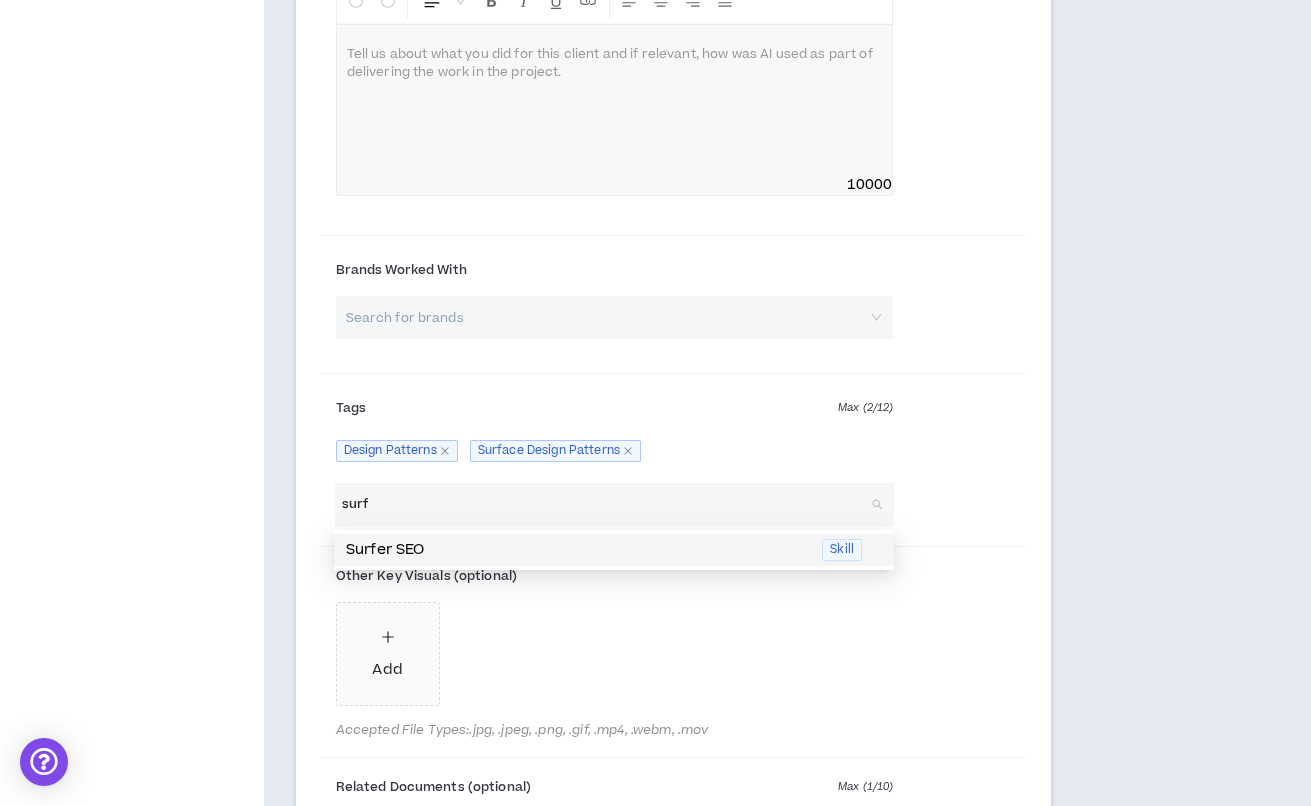 click on "surf" at bounding box center [604, 504] 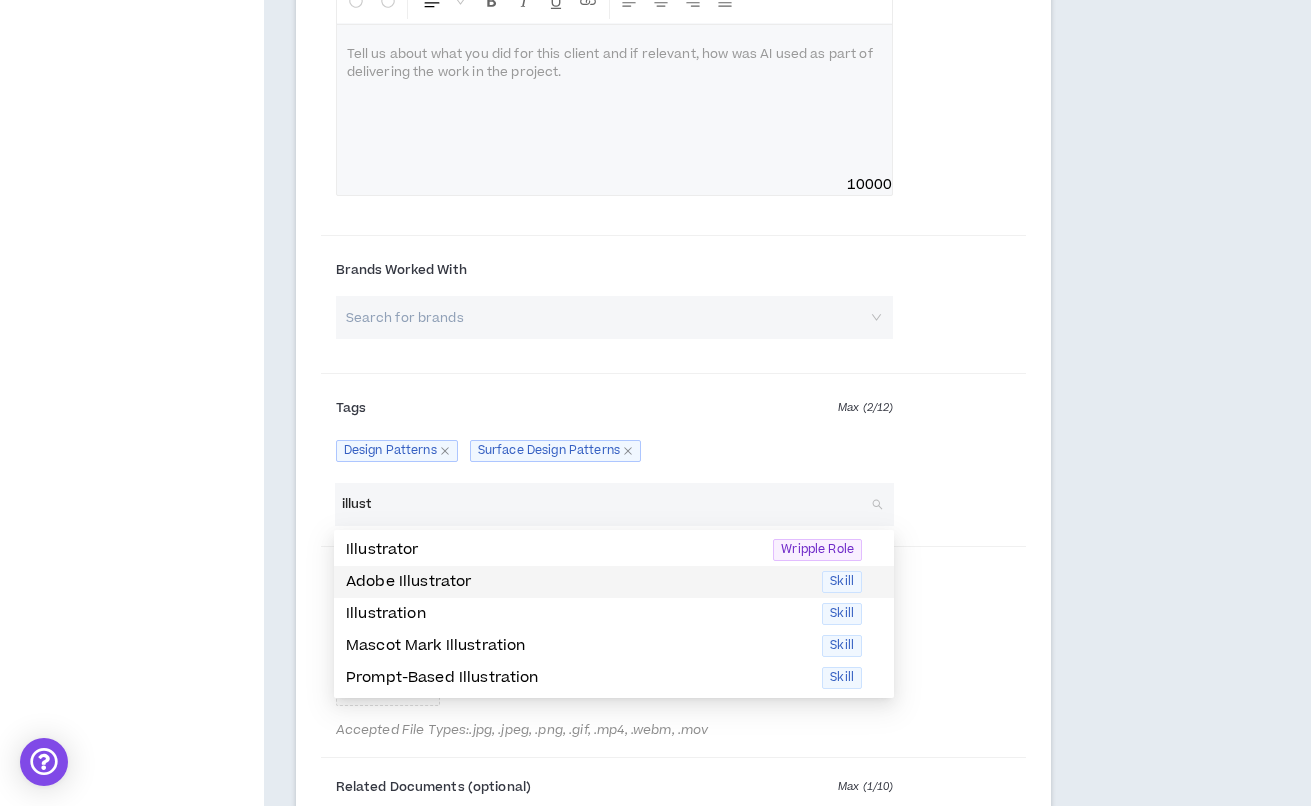 click on "Adobe Illustrator" at bounding box center [578, 582] 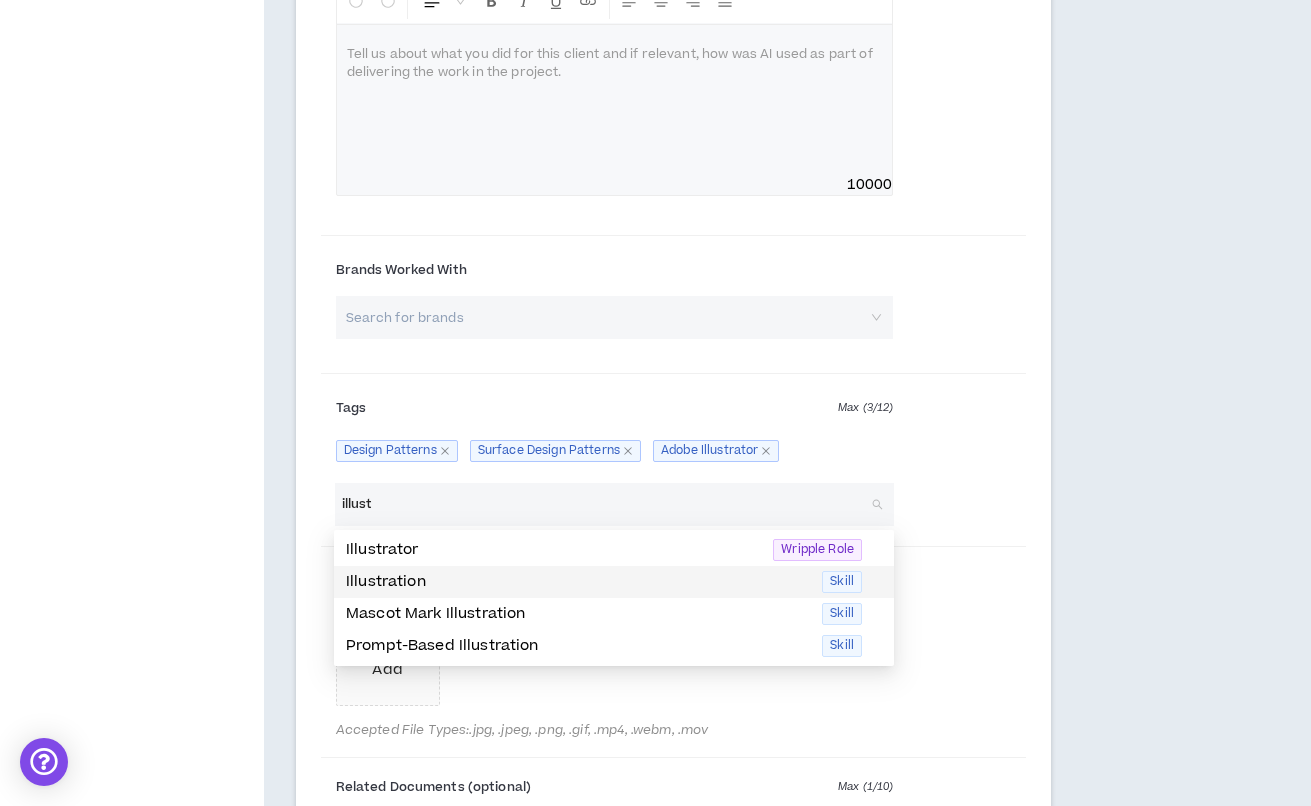 click on "Illustration" at bounding box center (578, 582) 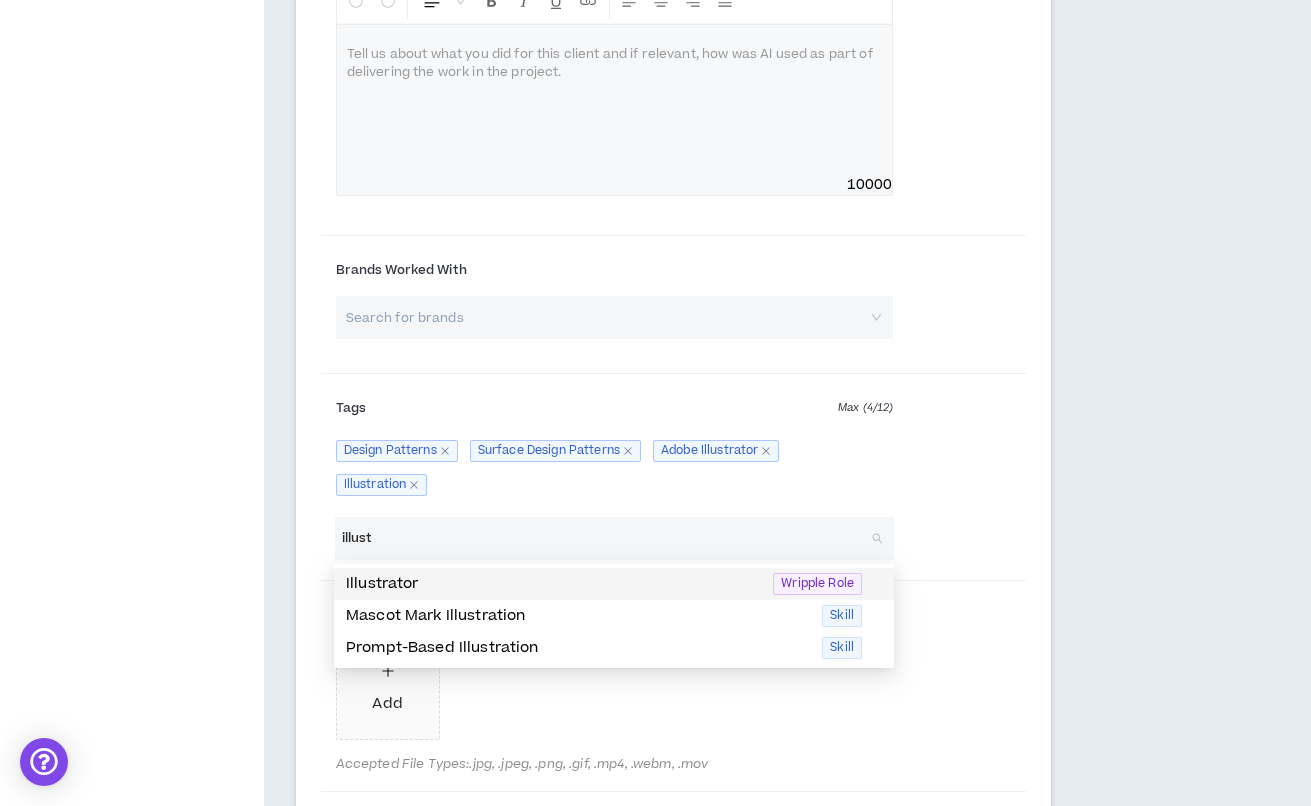 click on "illust" at bounding box center (604, 538) 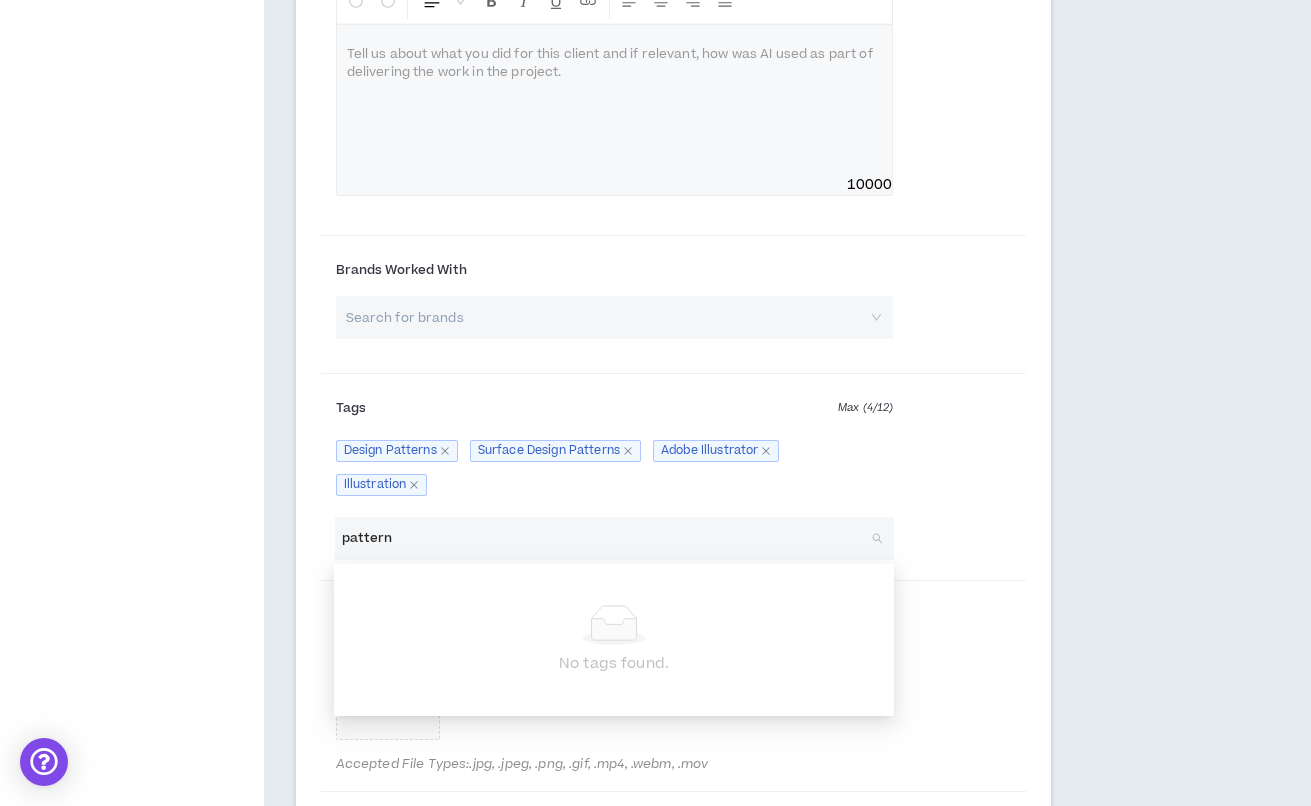click on "pattern" at bounding box center (604, 538) 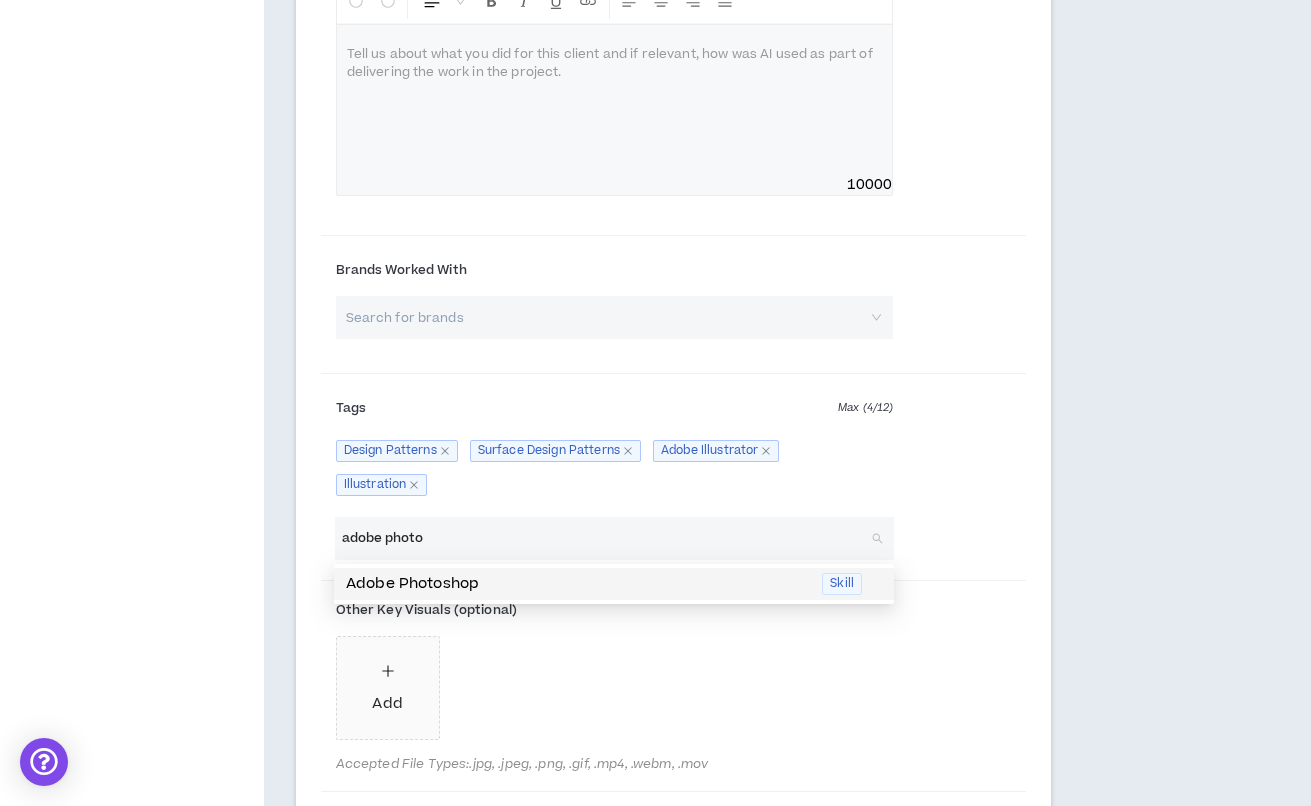 click on "Adobe Photoshop" at bounding box center [578, 584] 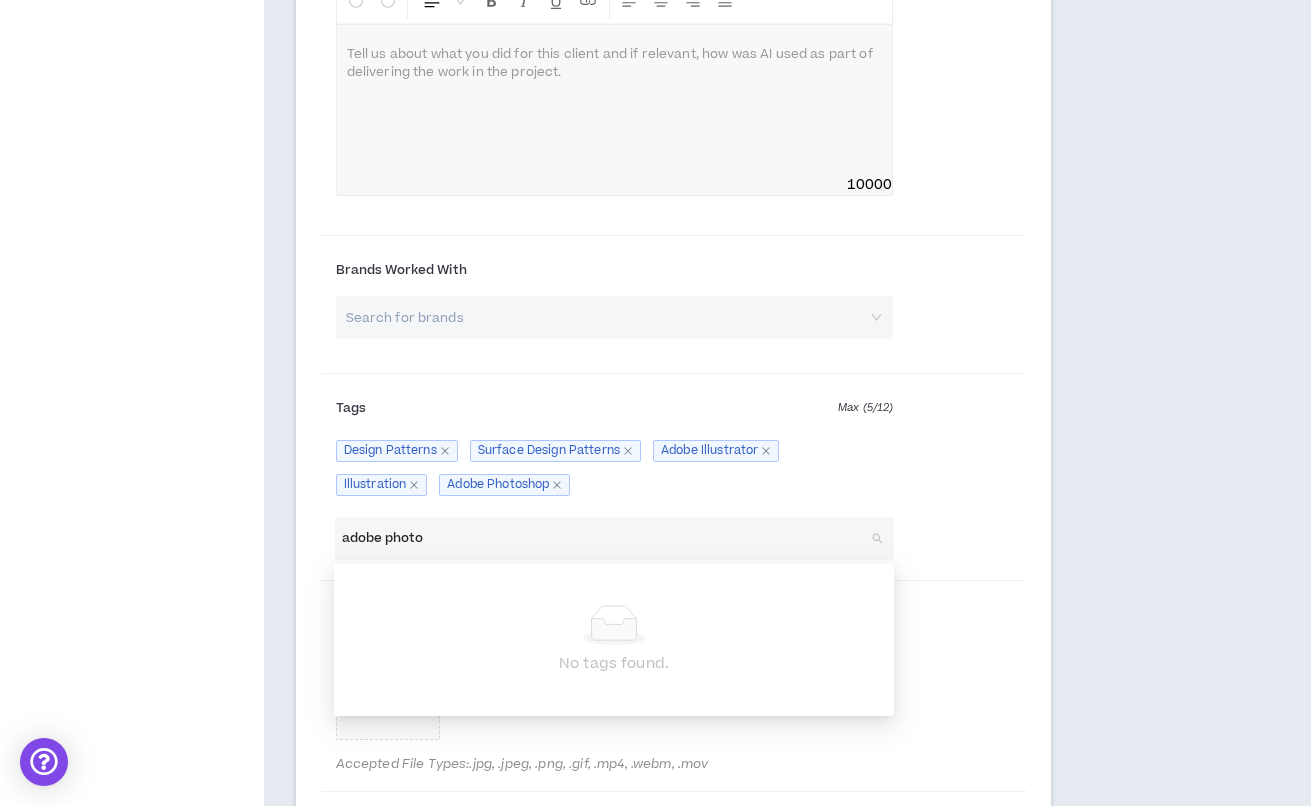 click on "adobe photo" at bounding box center [604, 538] 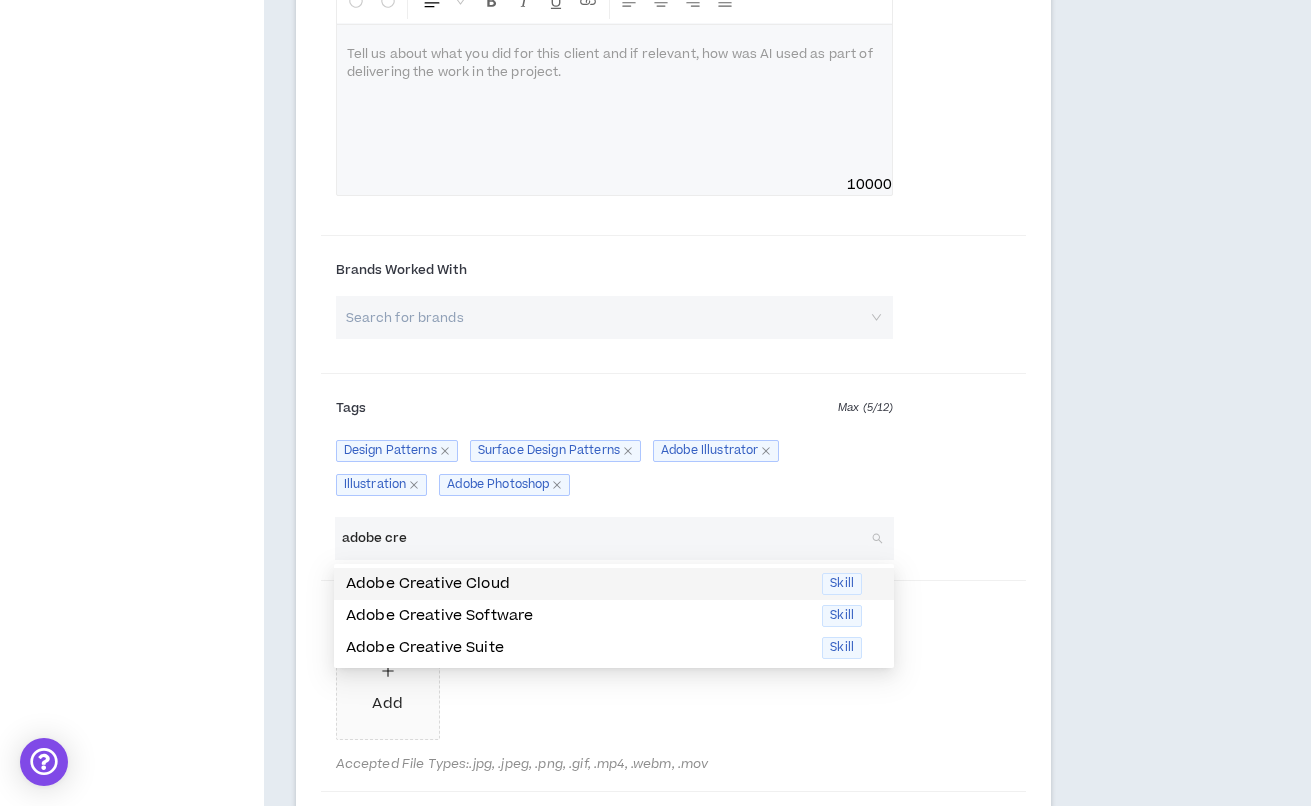 click on "Adobe Creative Cloud" at bounding box center (578, 584) 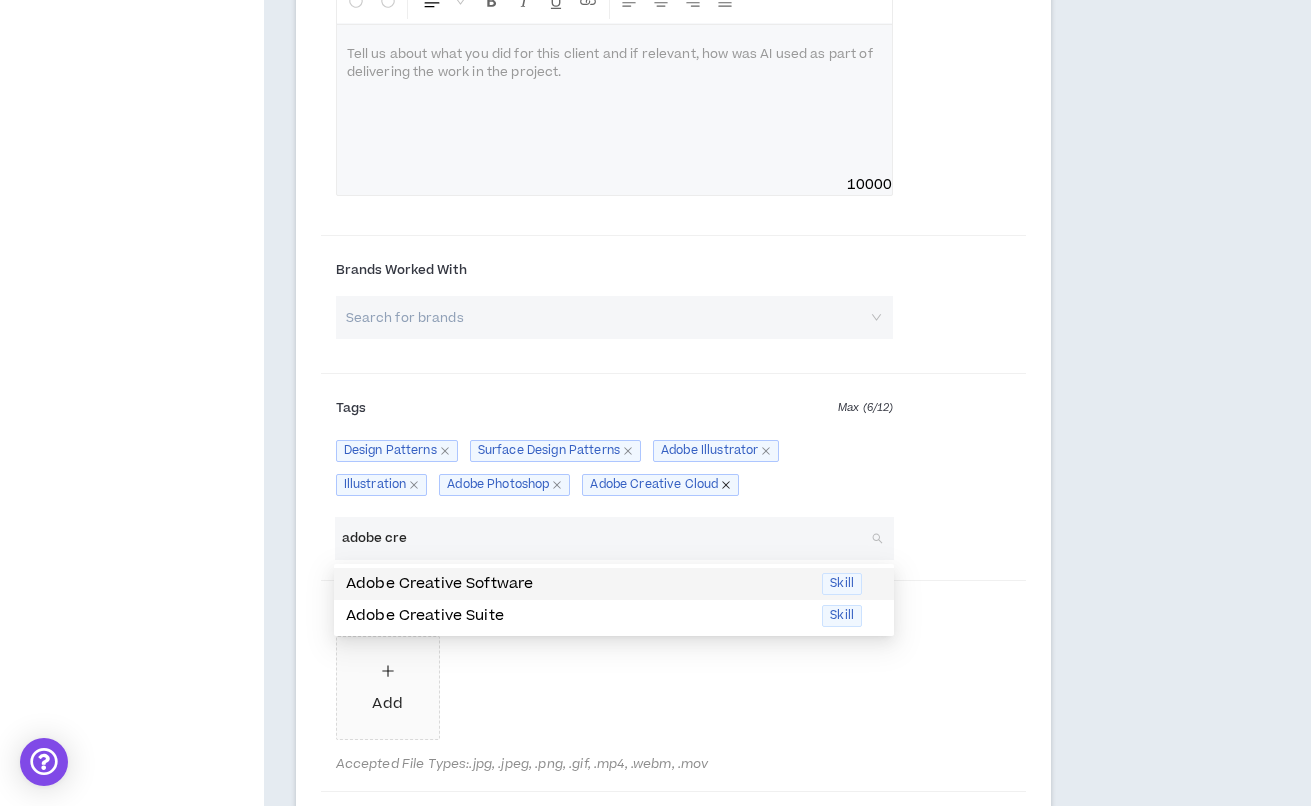 click 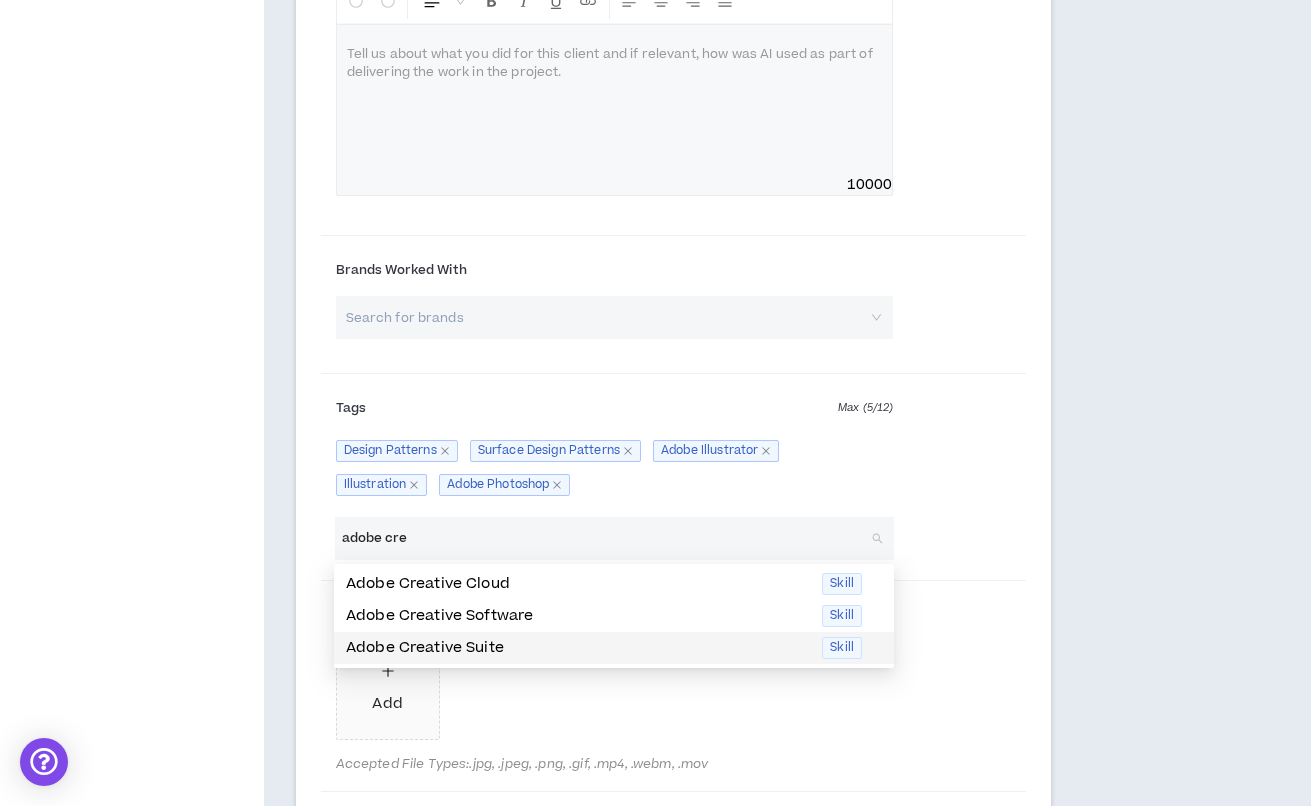 click on "Adobe Creative Suite" at bounding box center (578, 648) 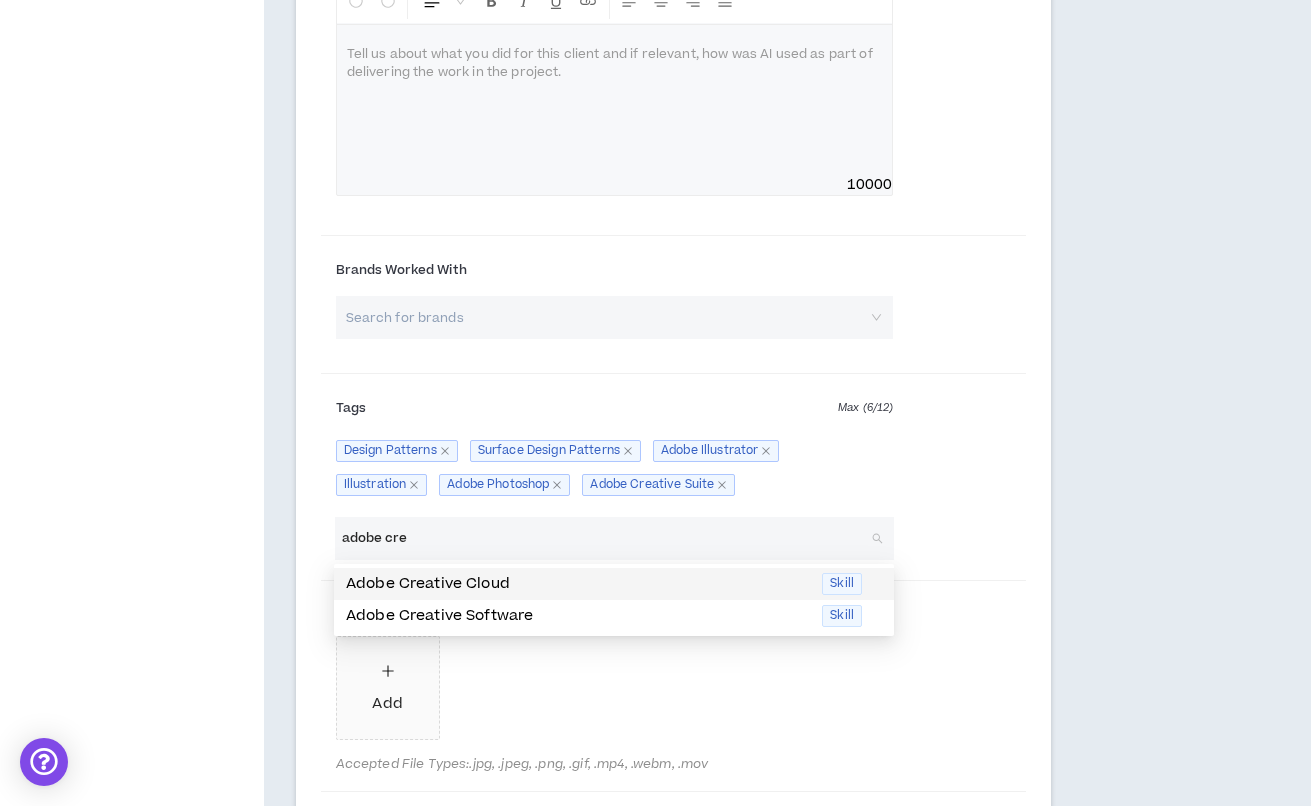 click on "adobe cre" at bounding box center (604, 538) 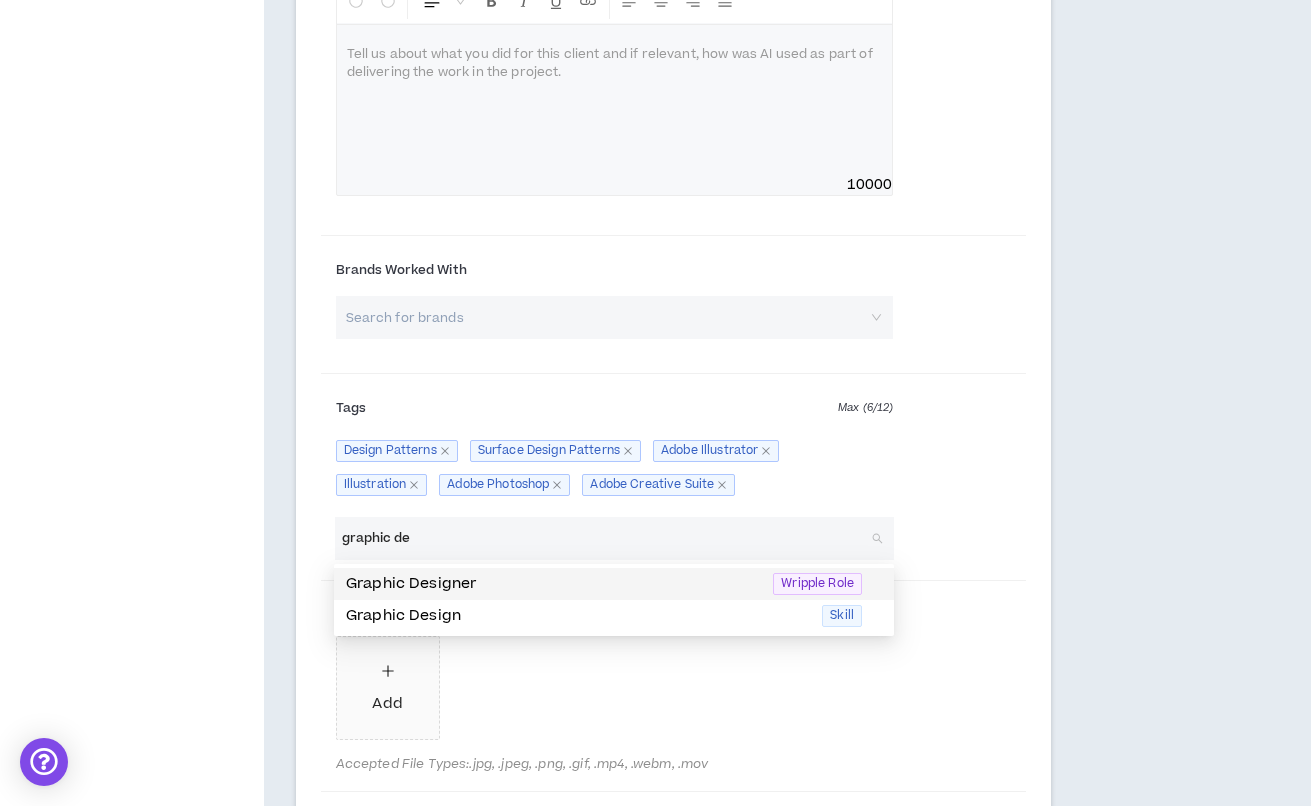 click on "Graphic Design" at bounding box center (578, 616) 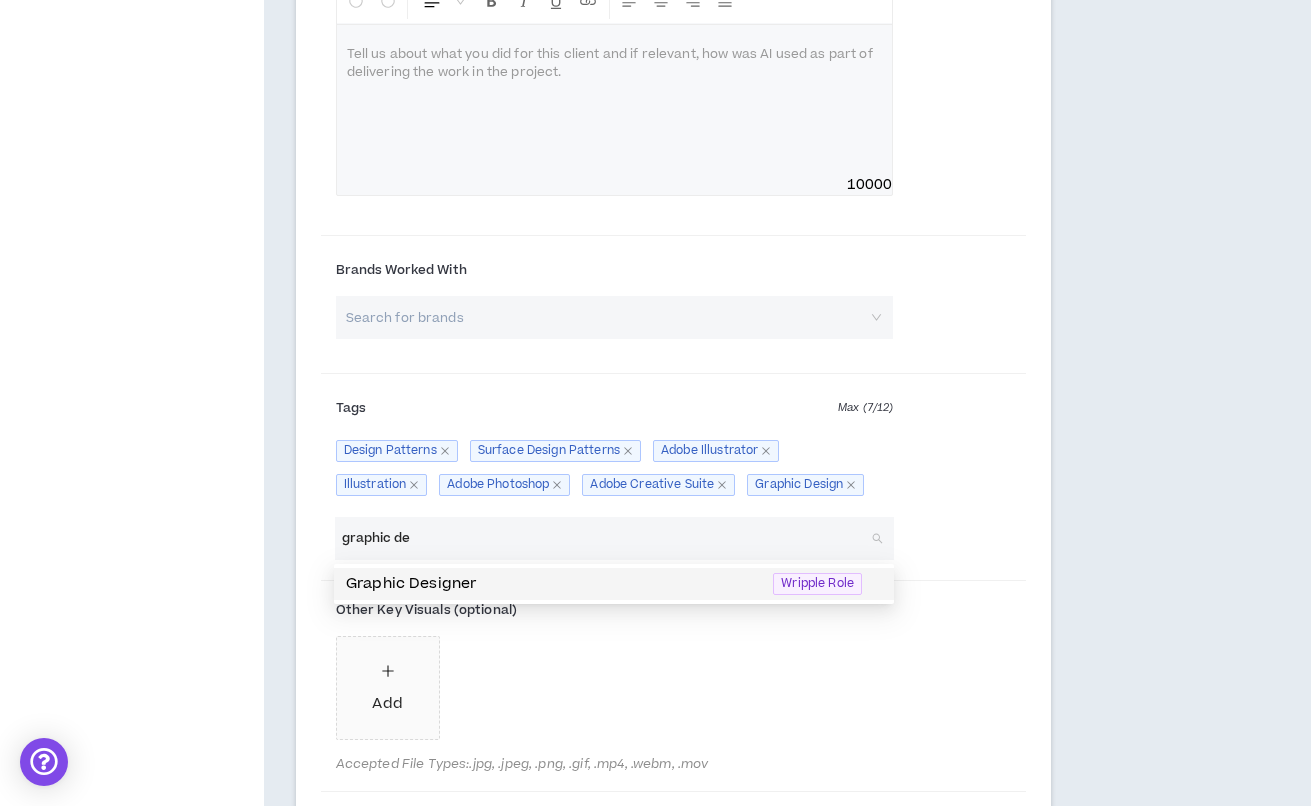 click on "graphic de" at bounding box center [604, 538] 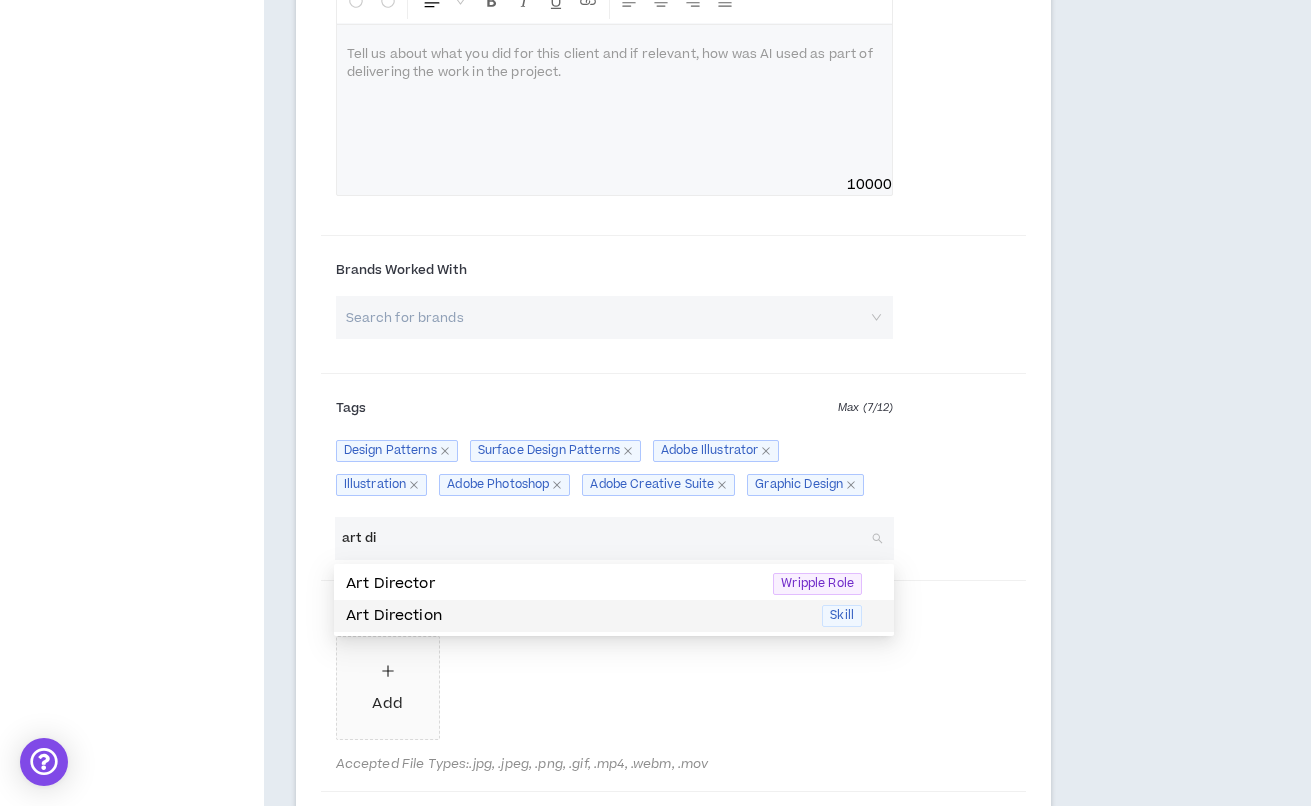 click on "Art Direction" at bounding box center [578, 616] 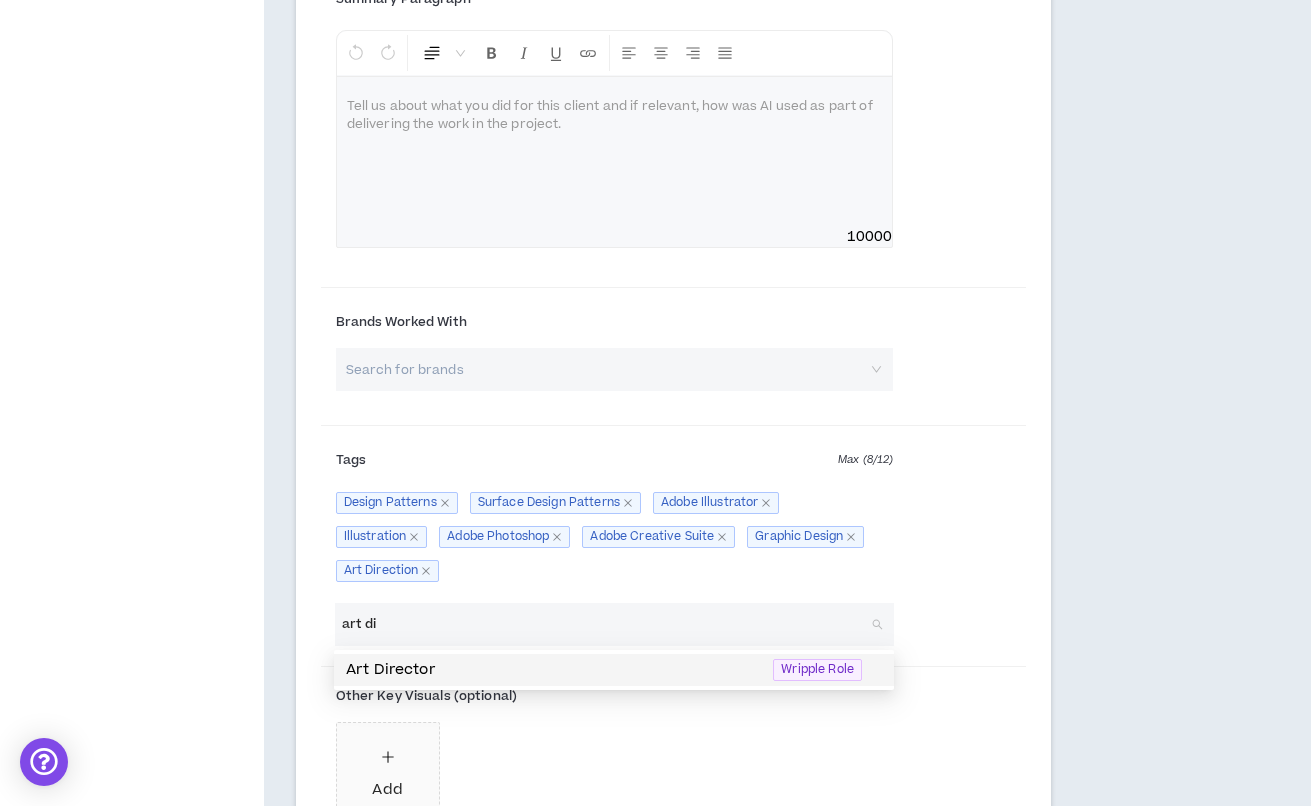 scroll, scrollTop: 1369, scrollLeft: 0, axis: vertical 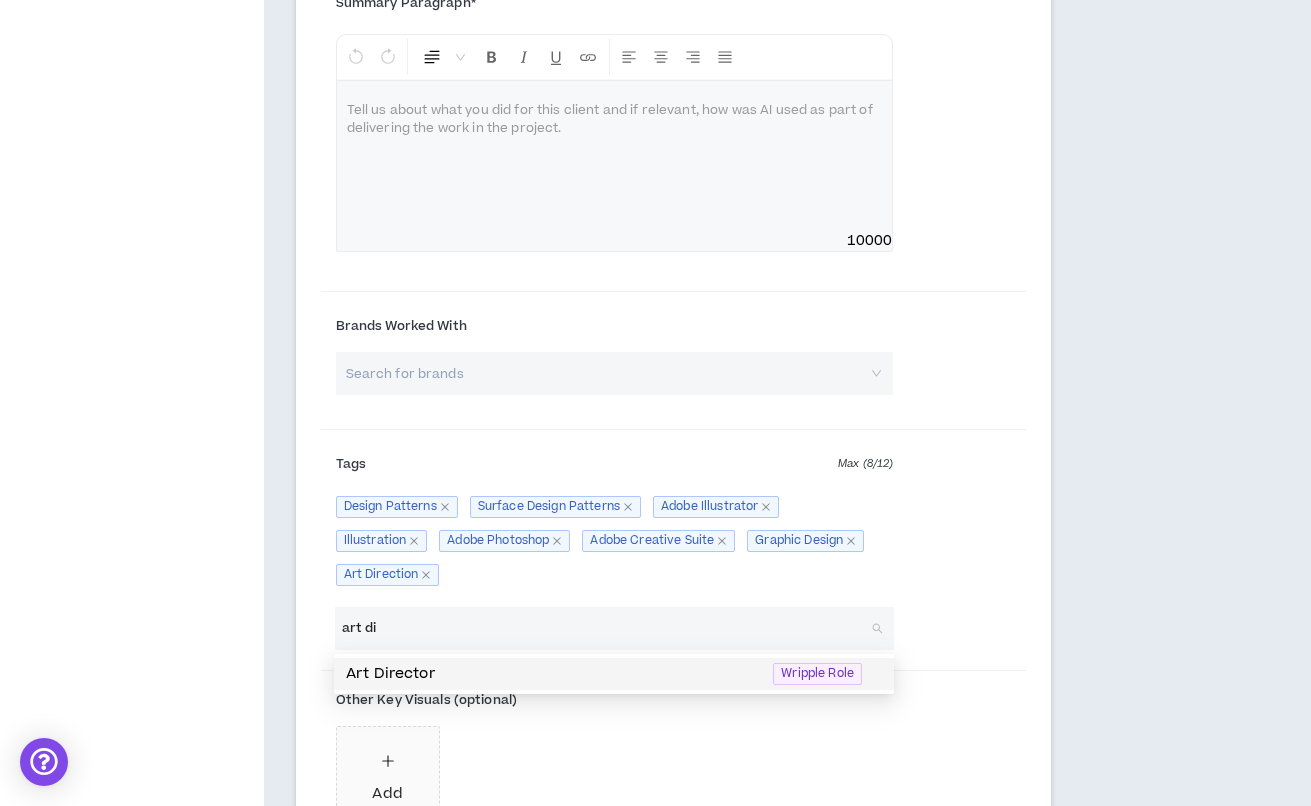 type on "art di" 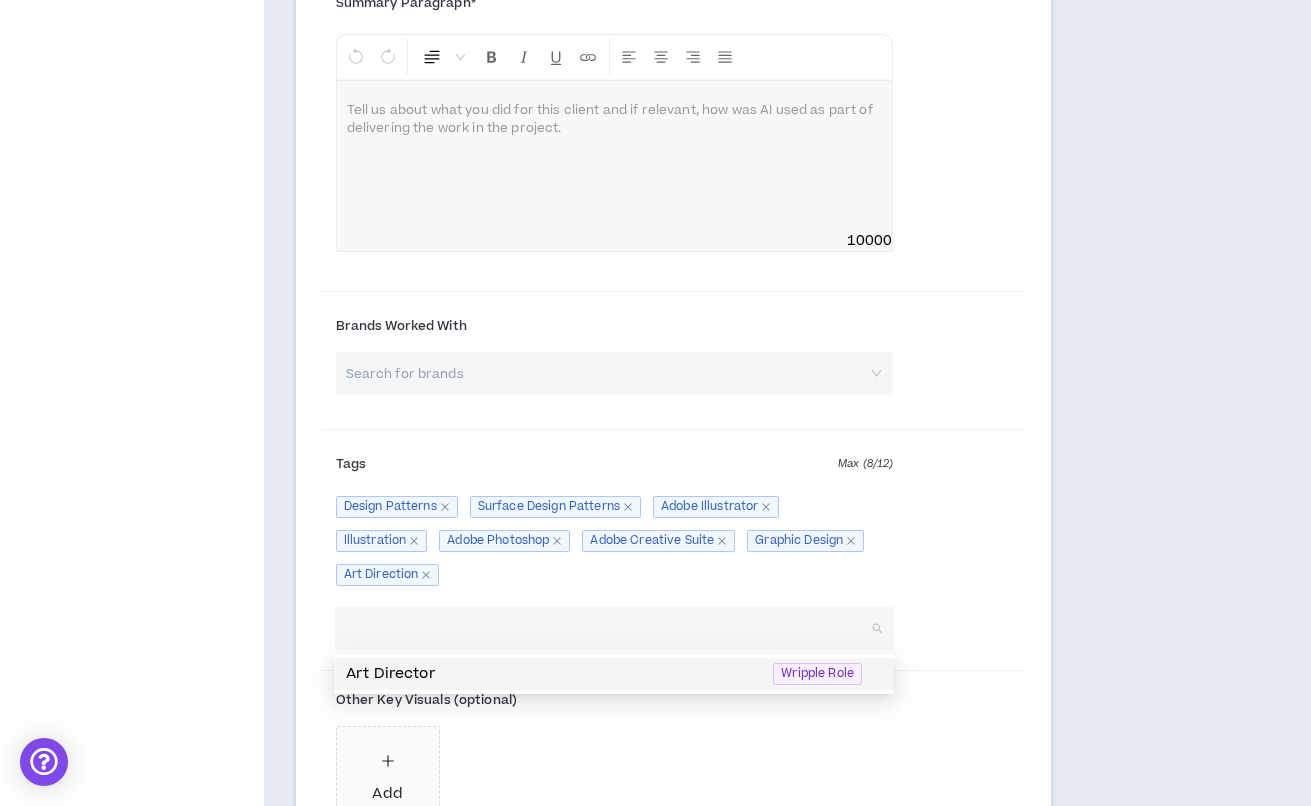 click at bounding box center [608, 373] 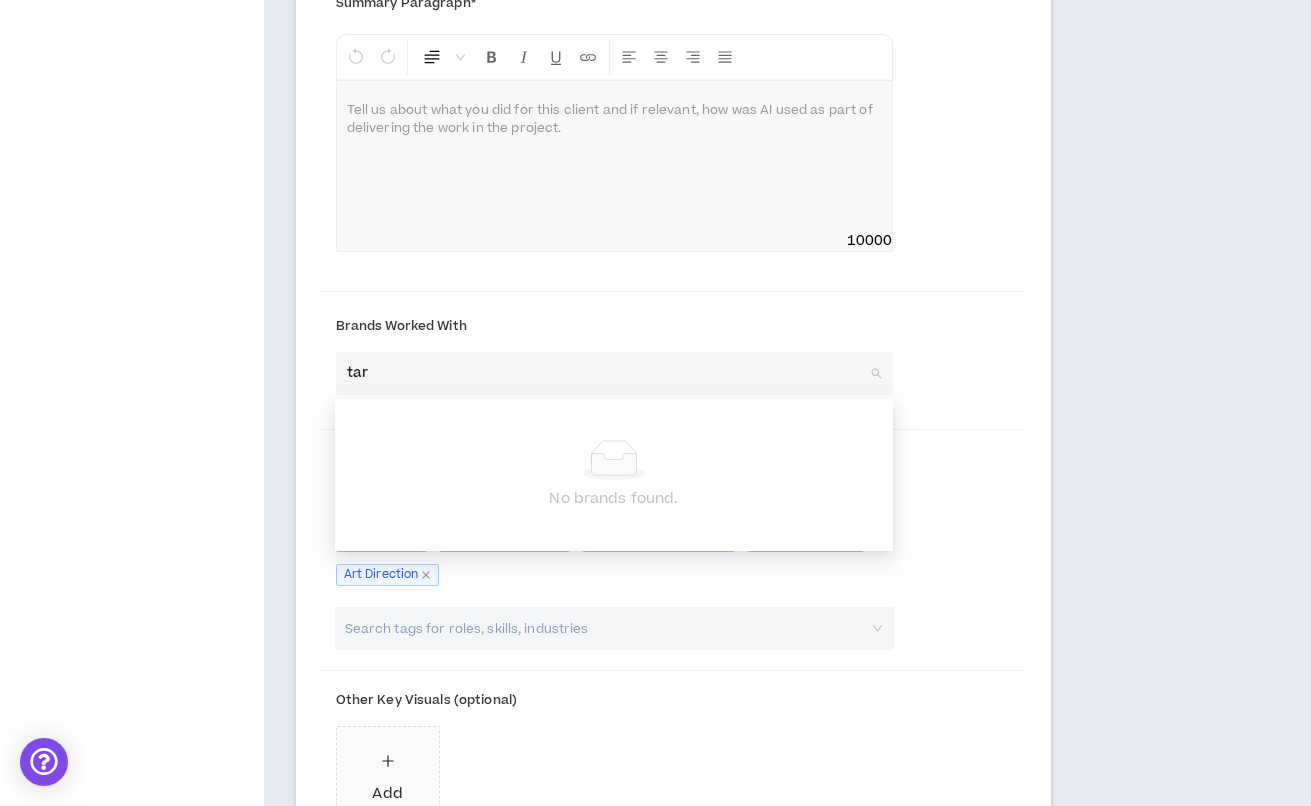 type on "targ" 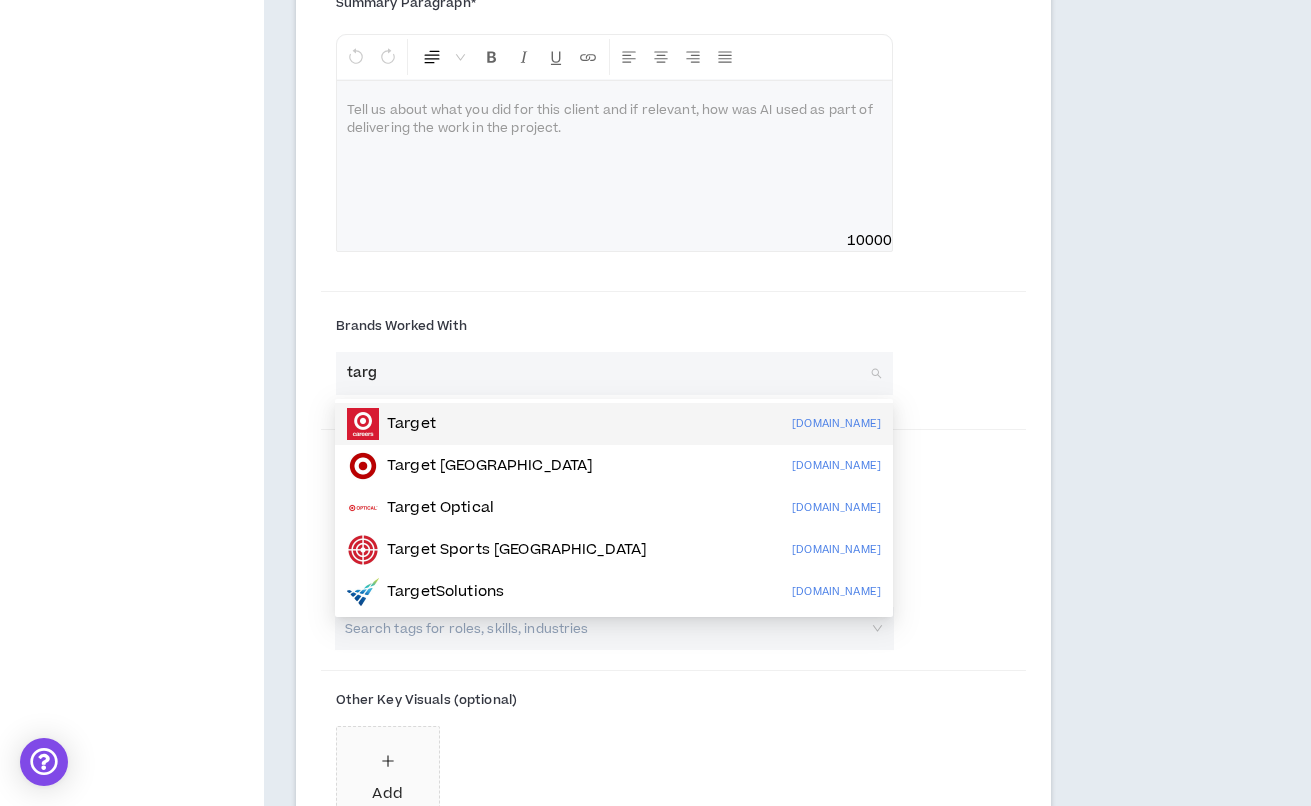 click on "Target [DOMAIN_NAME]" at bounding box center [614, 424] 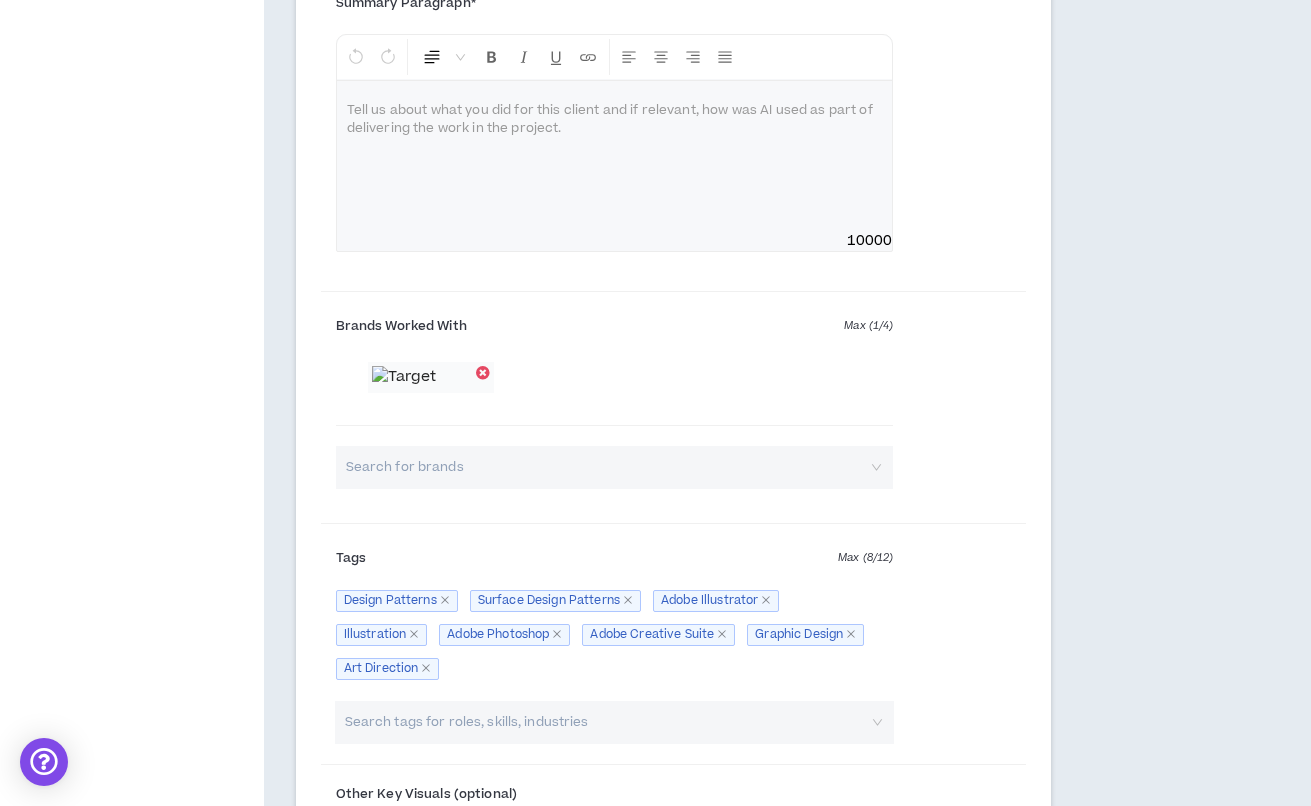 type on "a" 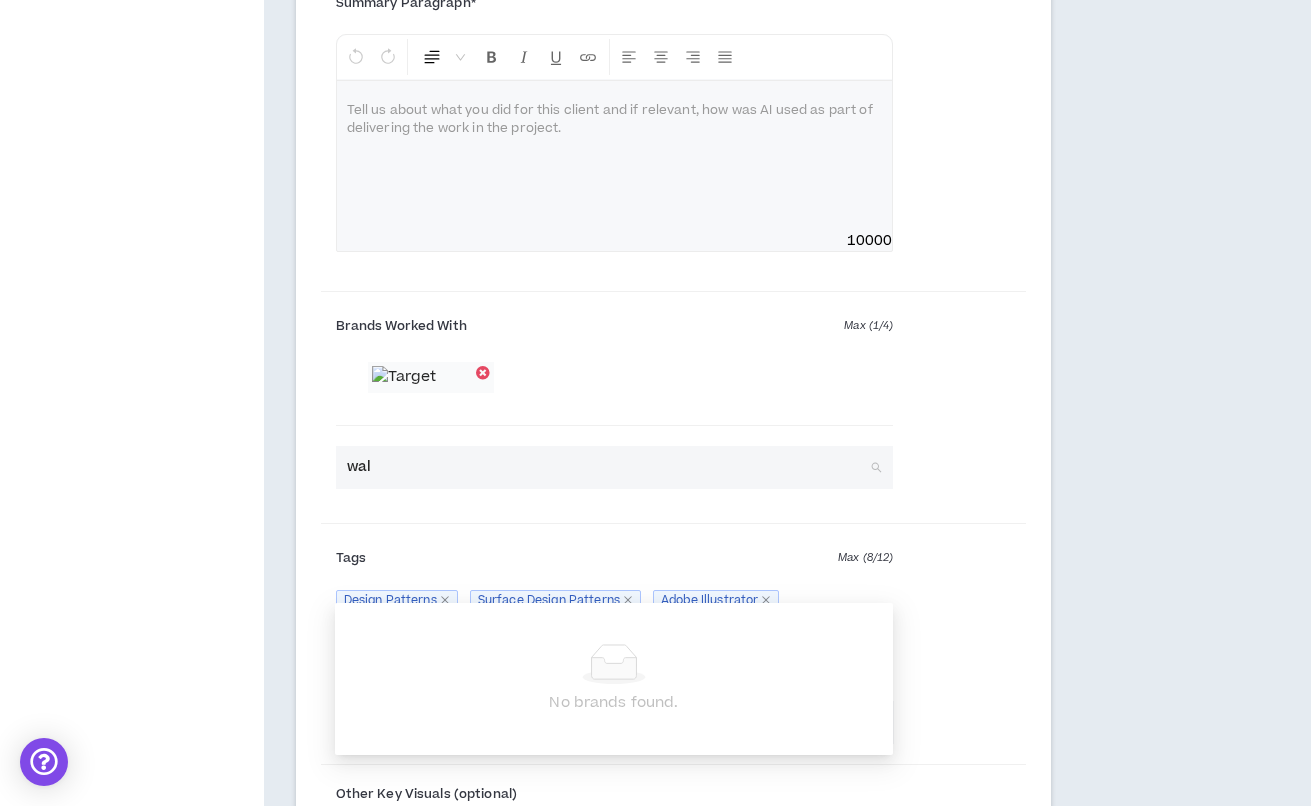 type on "walm" 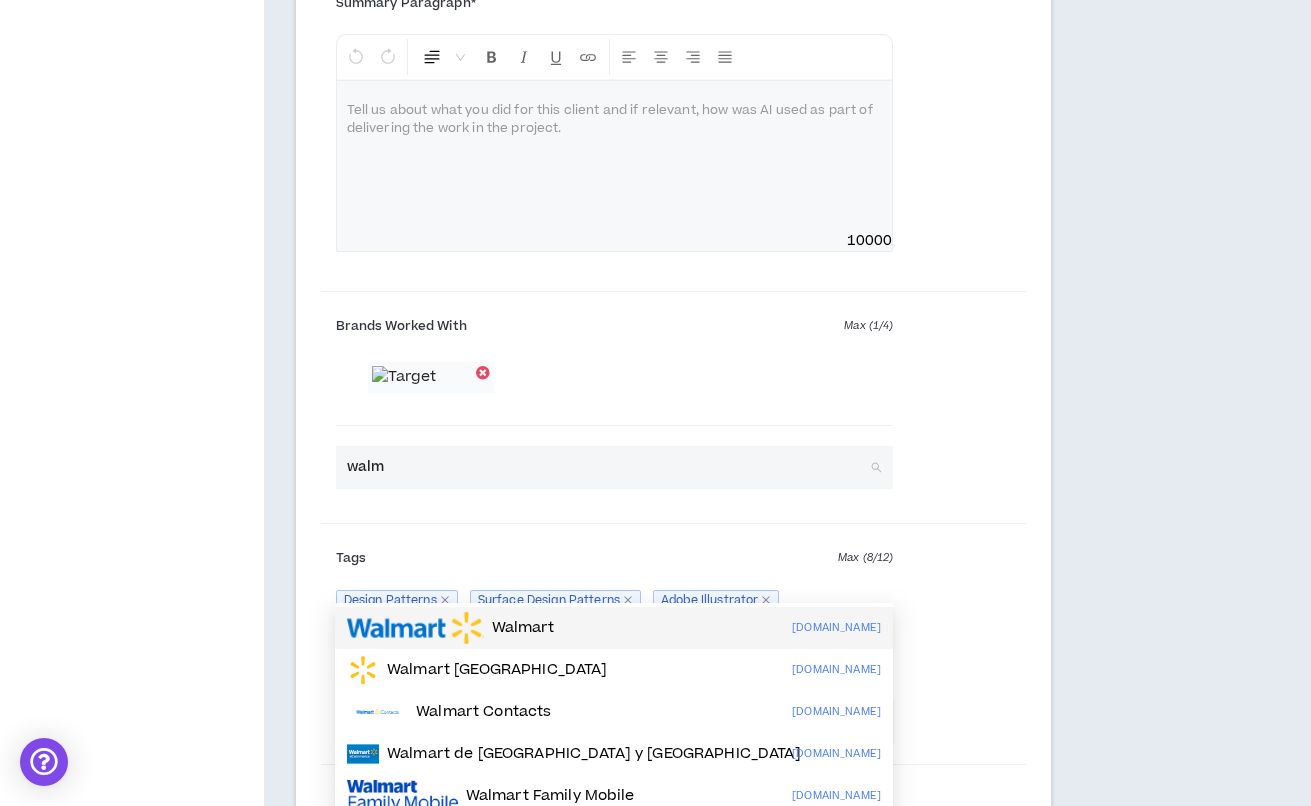 click at bounding box center (415, 628) 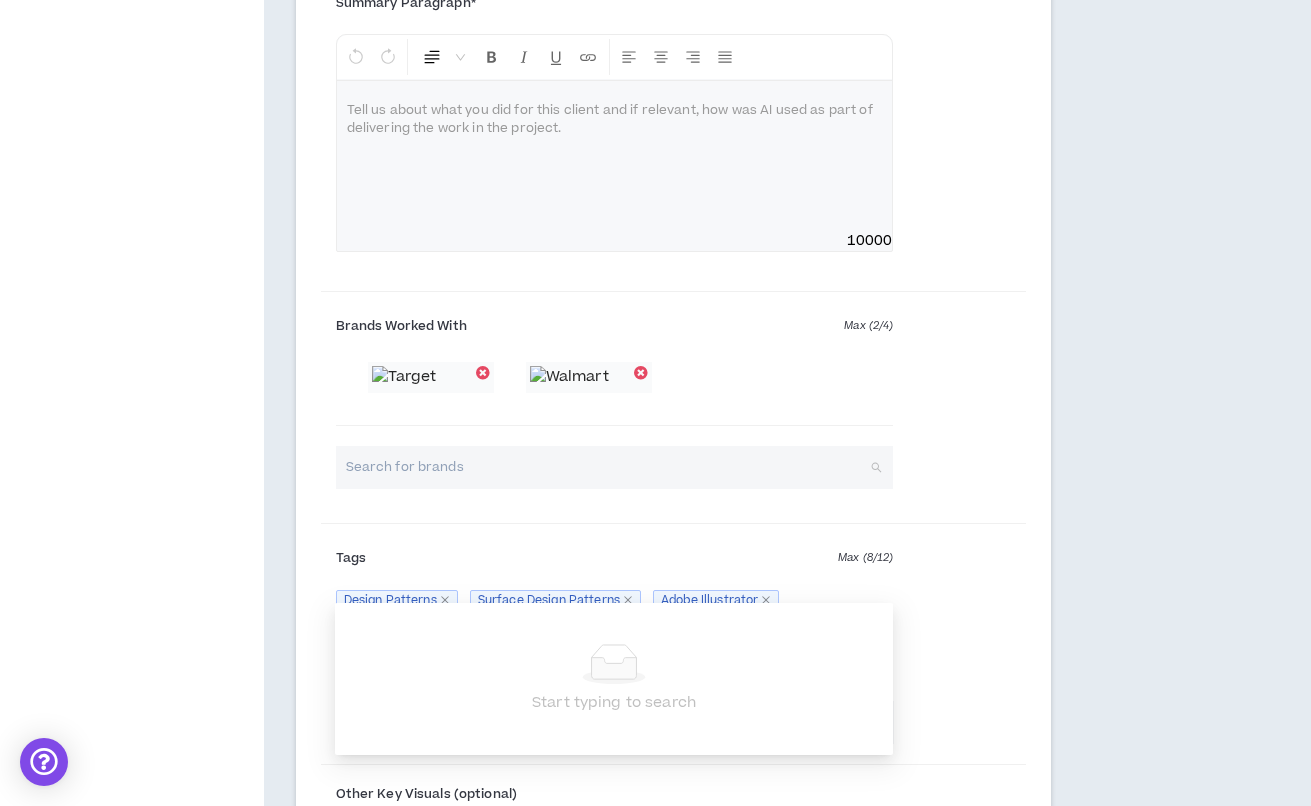 click at bounding box center (608, 467) 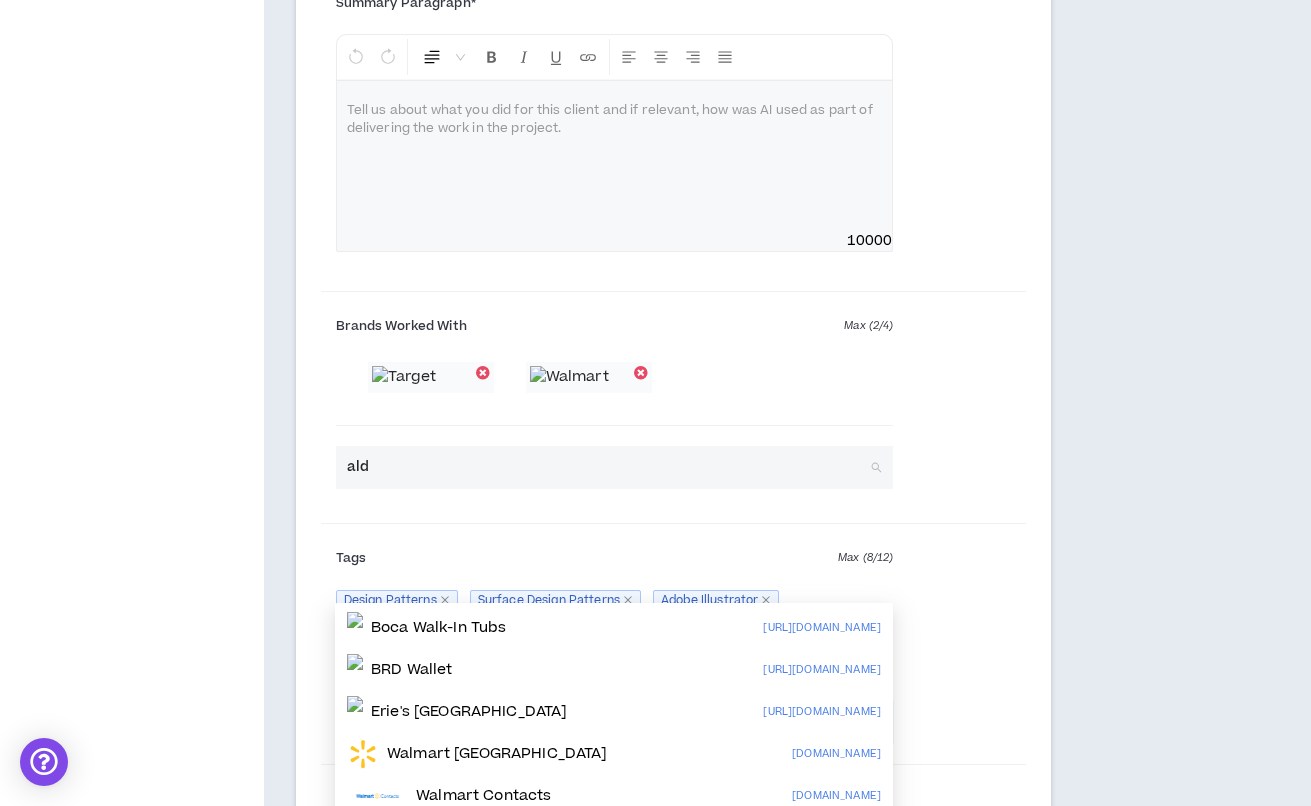 type on "aldi" 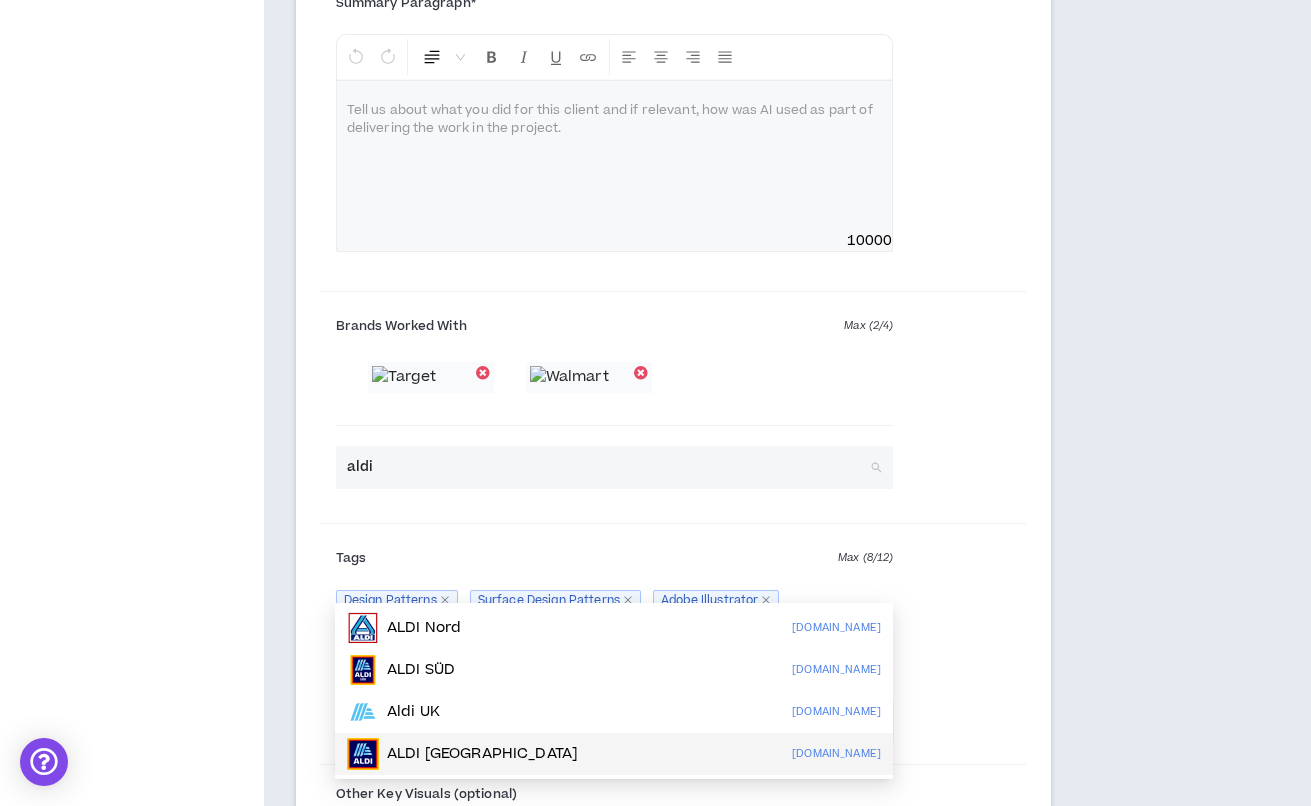 click on "ALDI [GEOGRAPHIC_DATA]" at bounding box center [482, 754] 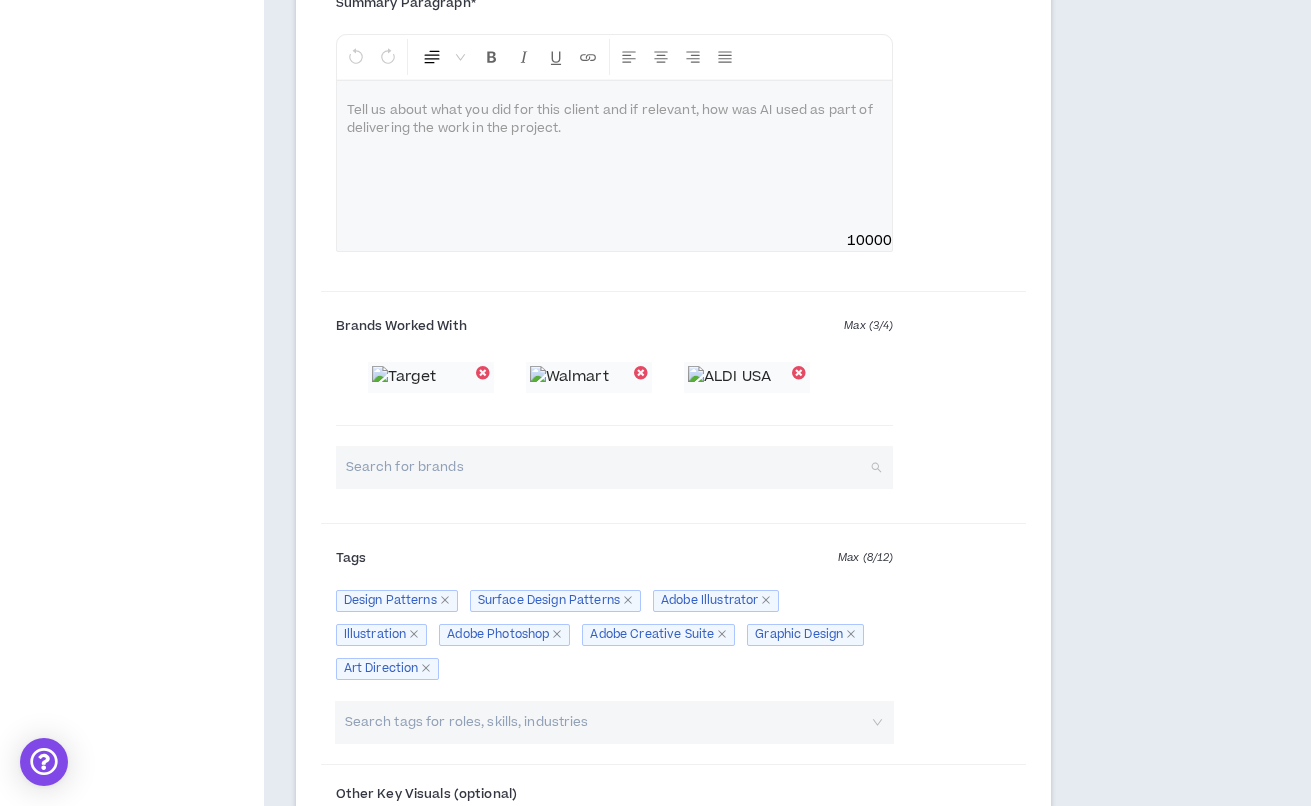 click at bounding box center [608, 467] 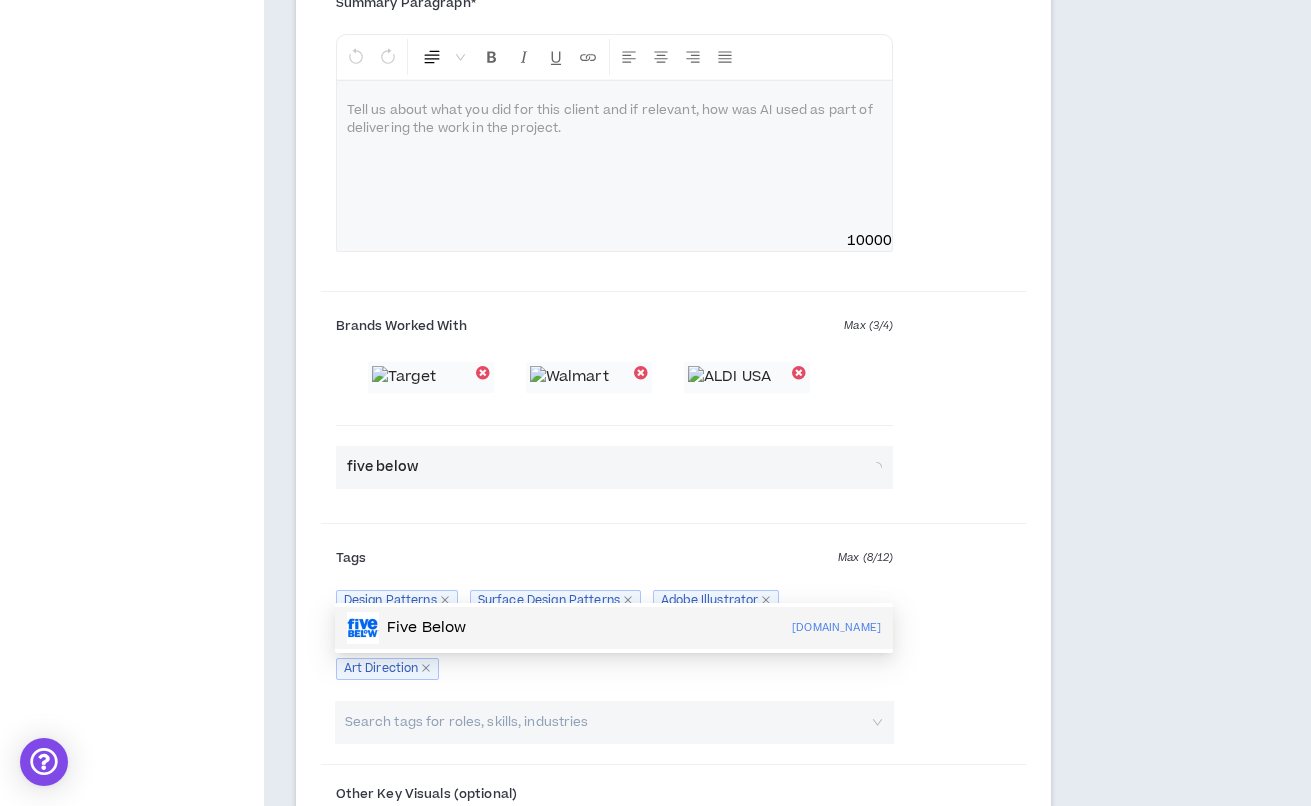 click on "Five Below [DOMAIN_NAME]" at bounding box center [614, 628] 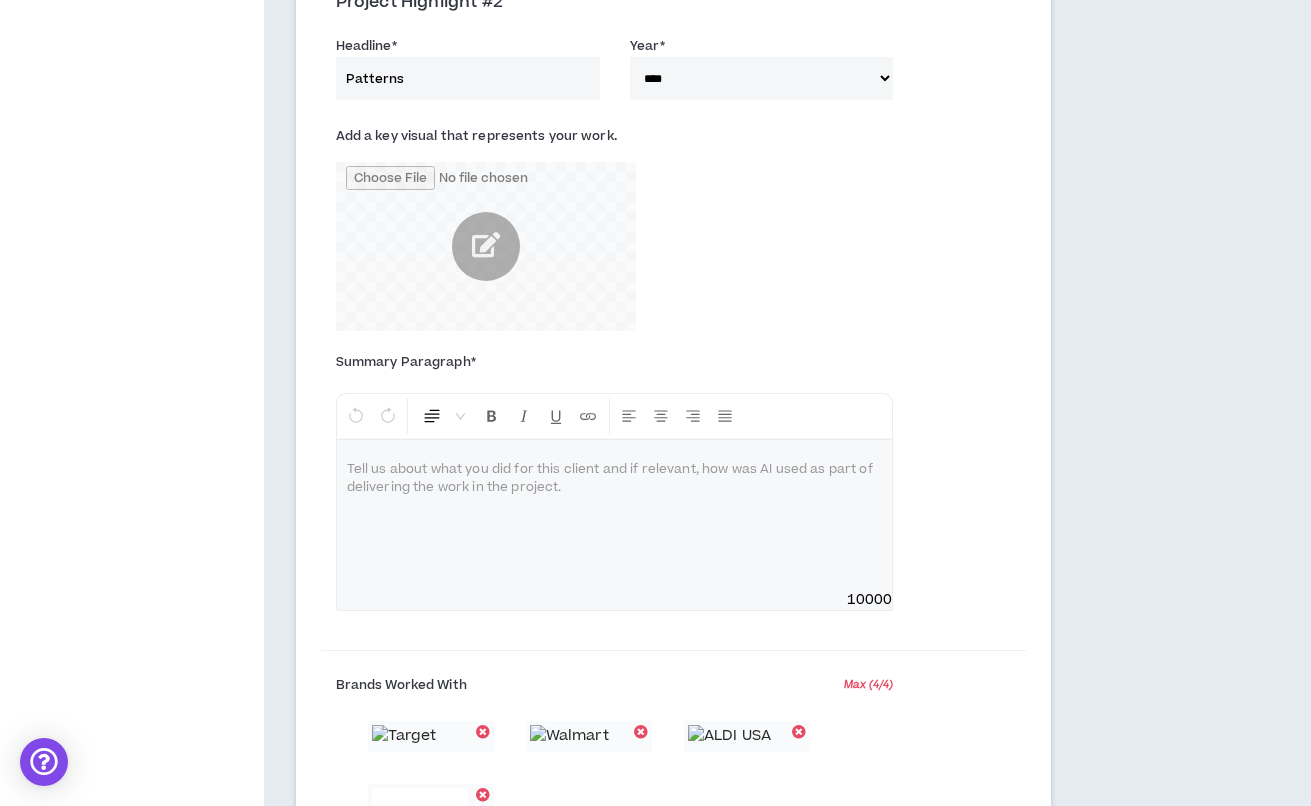 scroll, scrollTop: 1007, scrollLeft: 0, axis: vertical 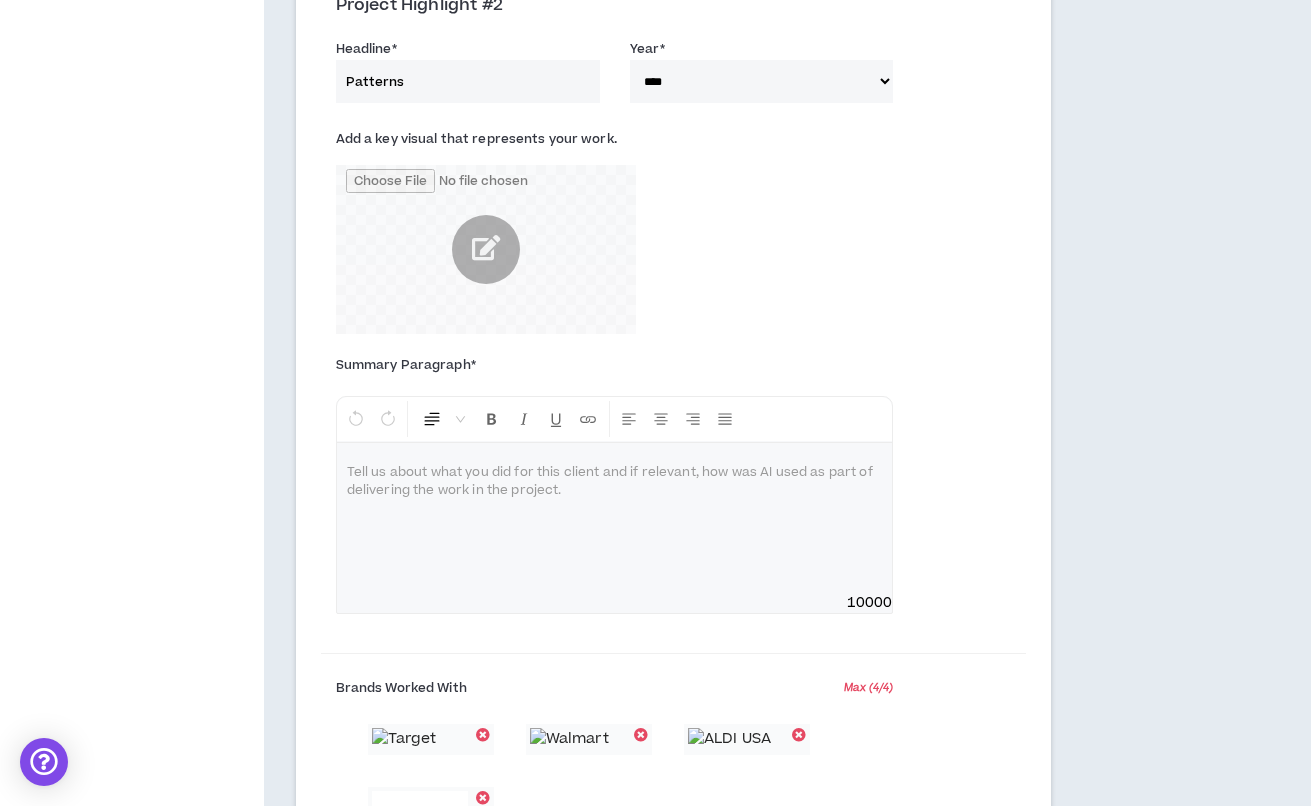click at bounding box center (615, 518) 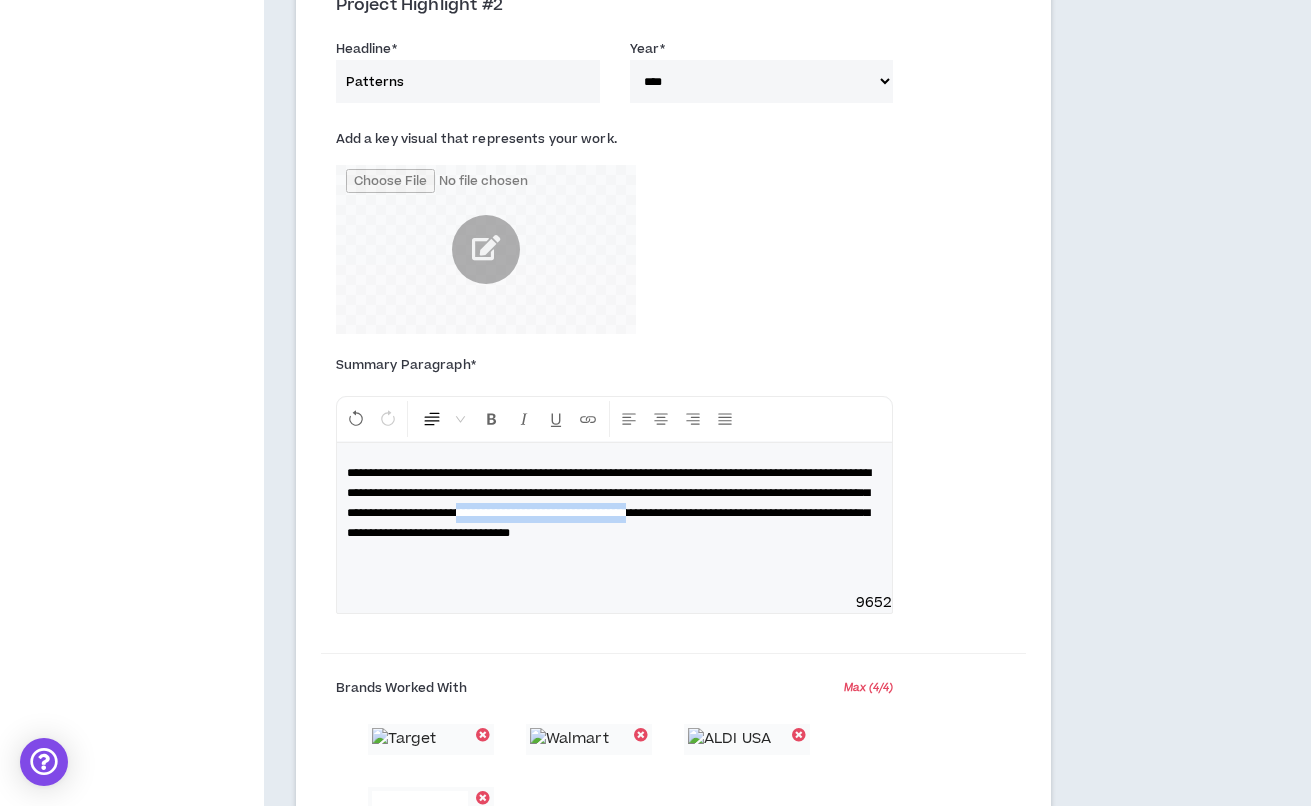 drag, startPoint x: 816, startPoint y: 513, endPoint x: 491, endPoint y: 538, distance: 325.9601 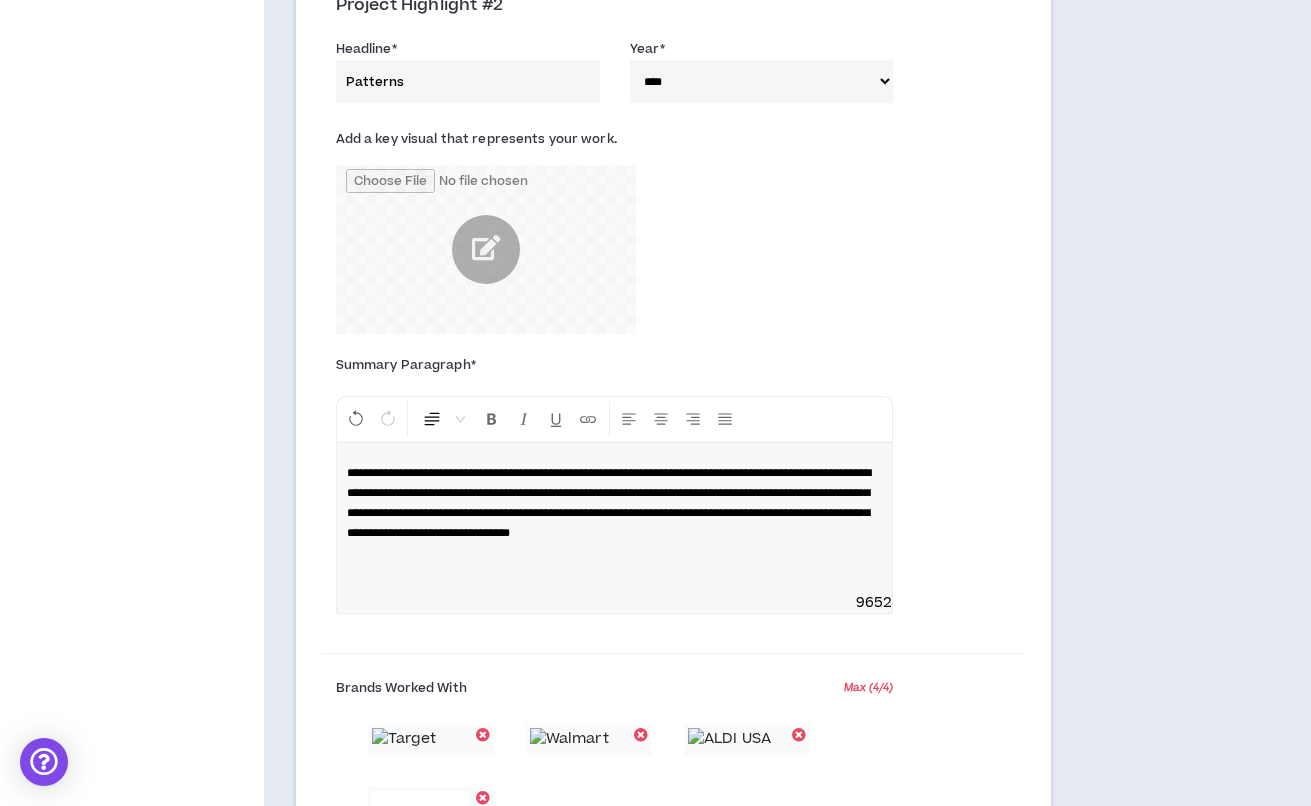 type 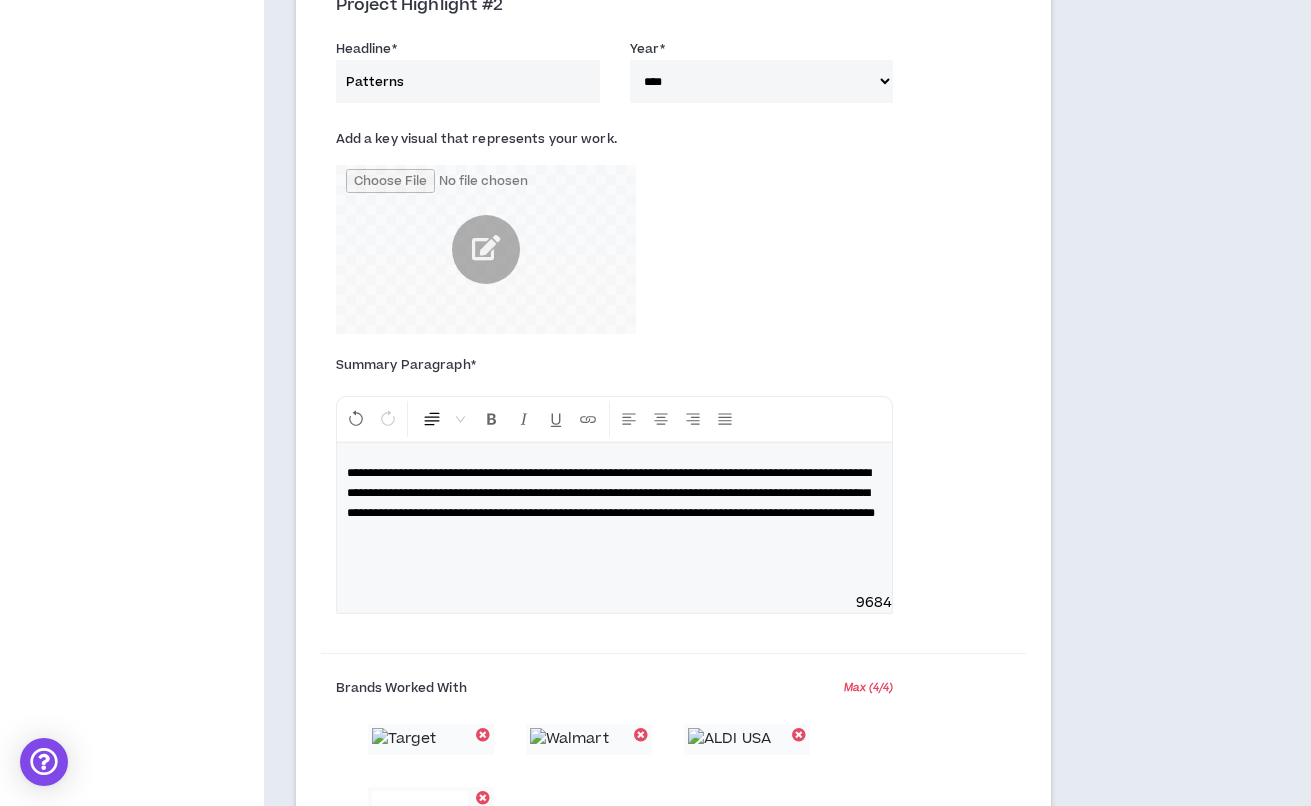 click on "**********" at bounding box center [611, 493] 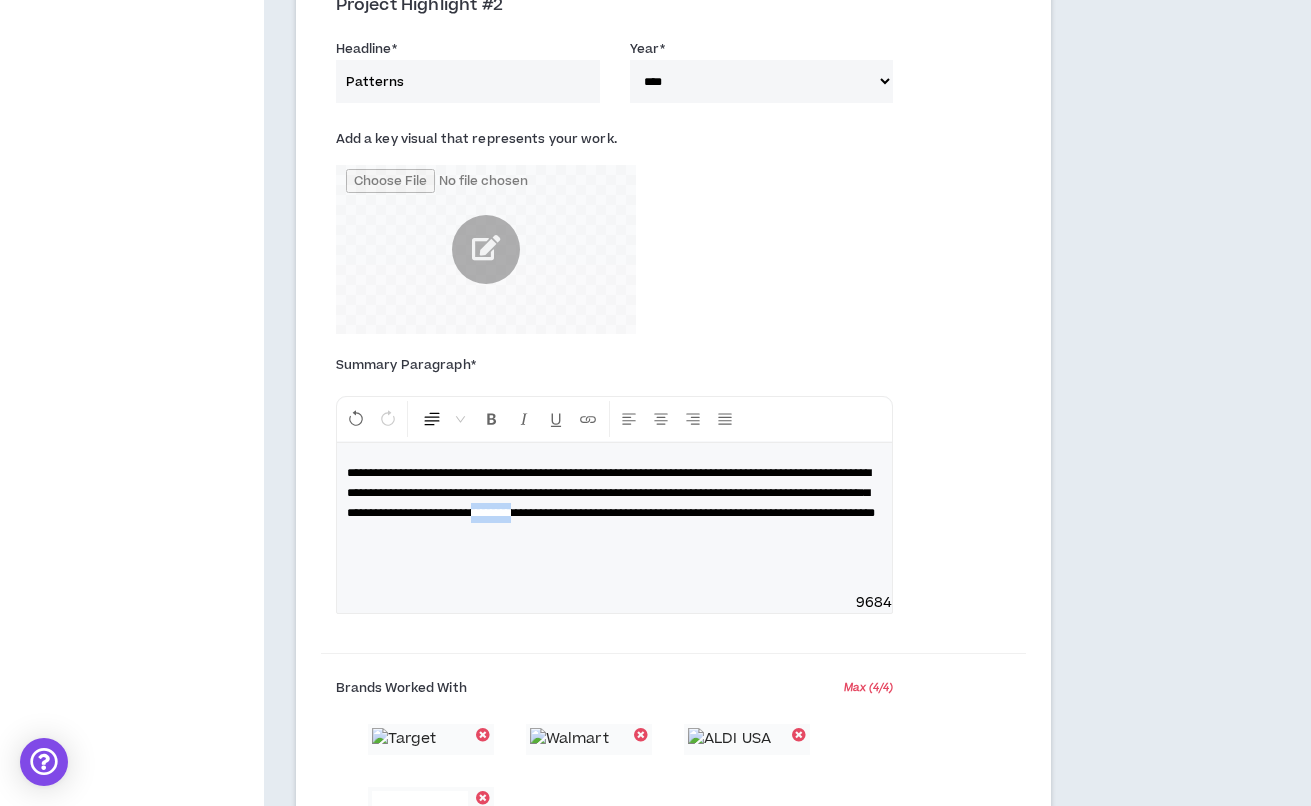 click on "**********" at bounding box center [611, 493] 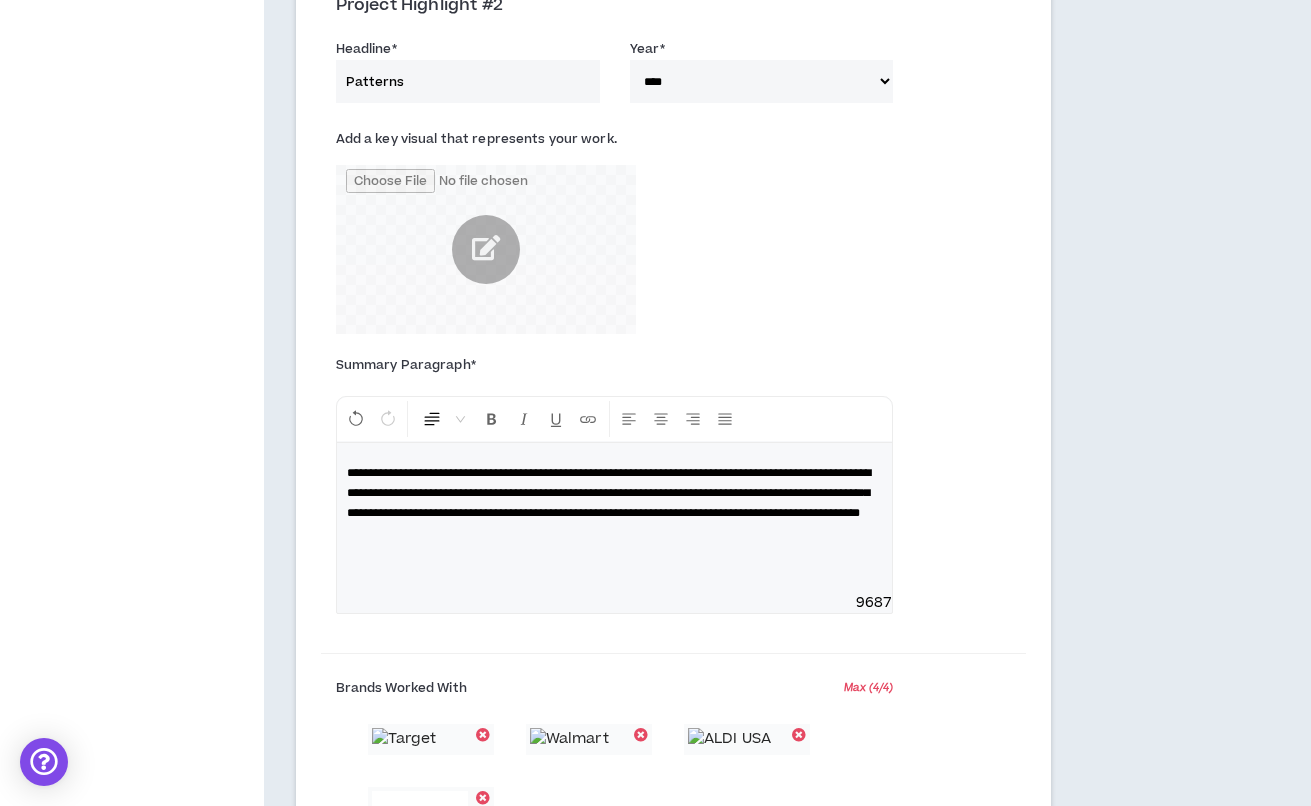 click on "**********" at bounding box center [615, 493] 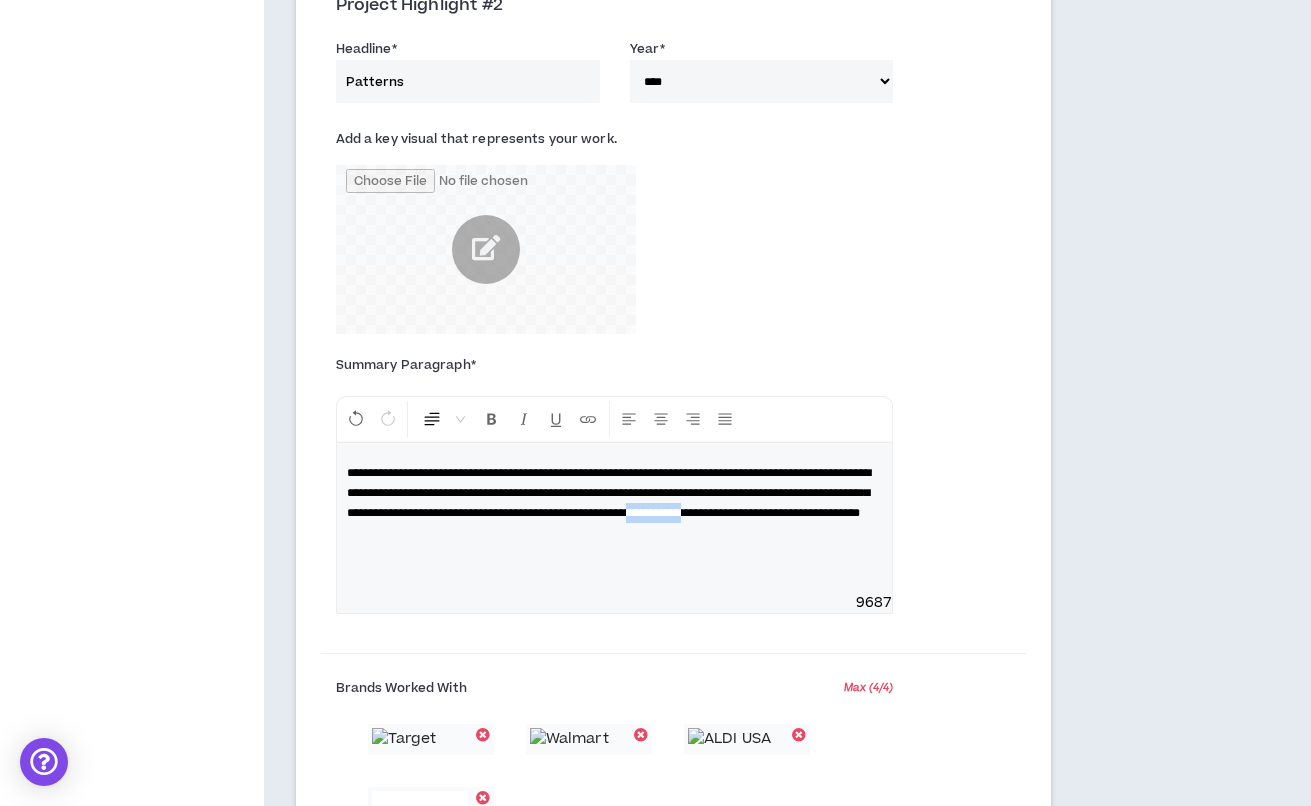click on "**********" at bounding box center (609, 493) 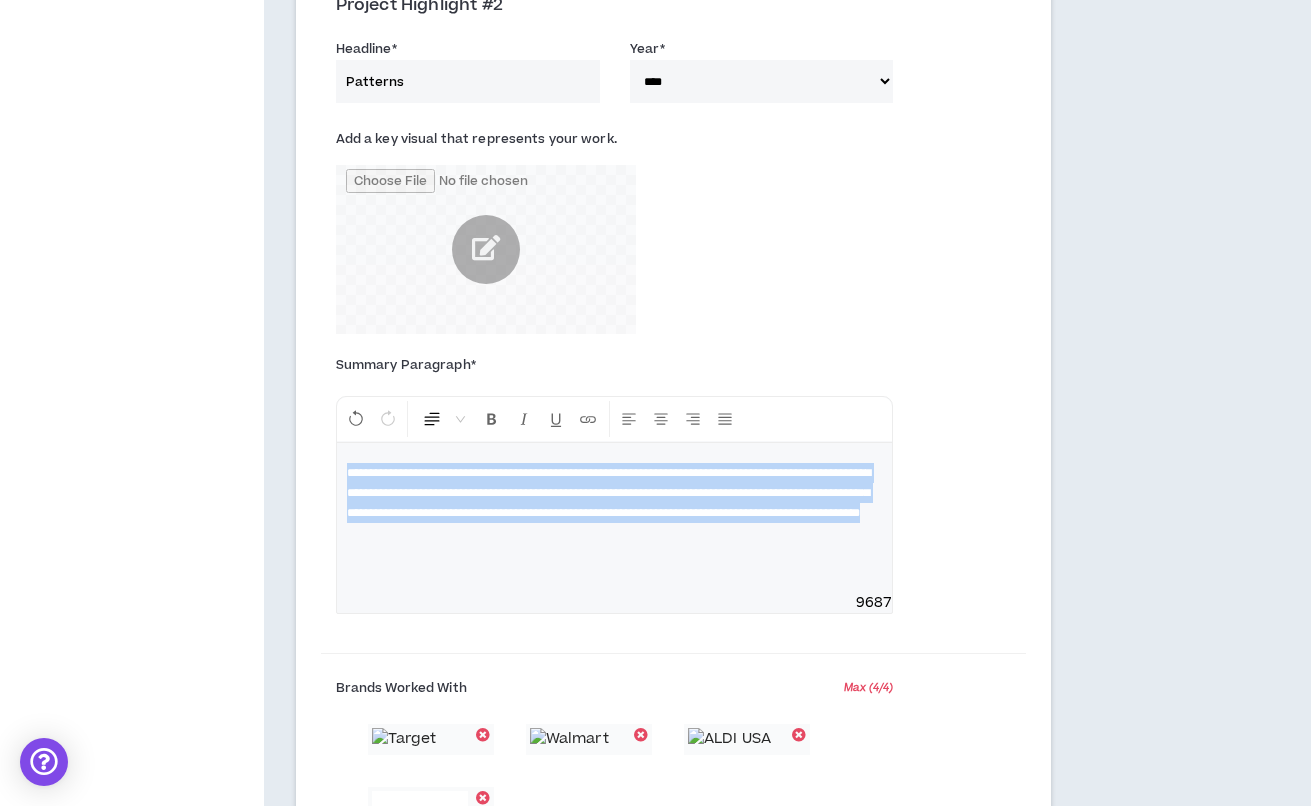 click on "**********" at bounding box center [609, 493] 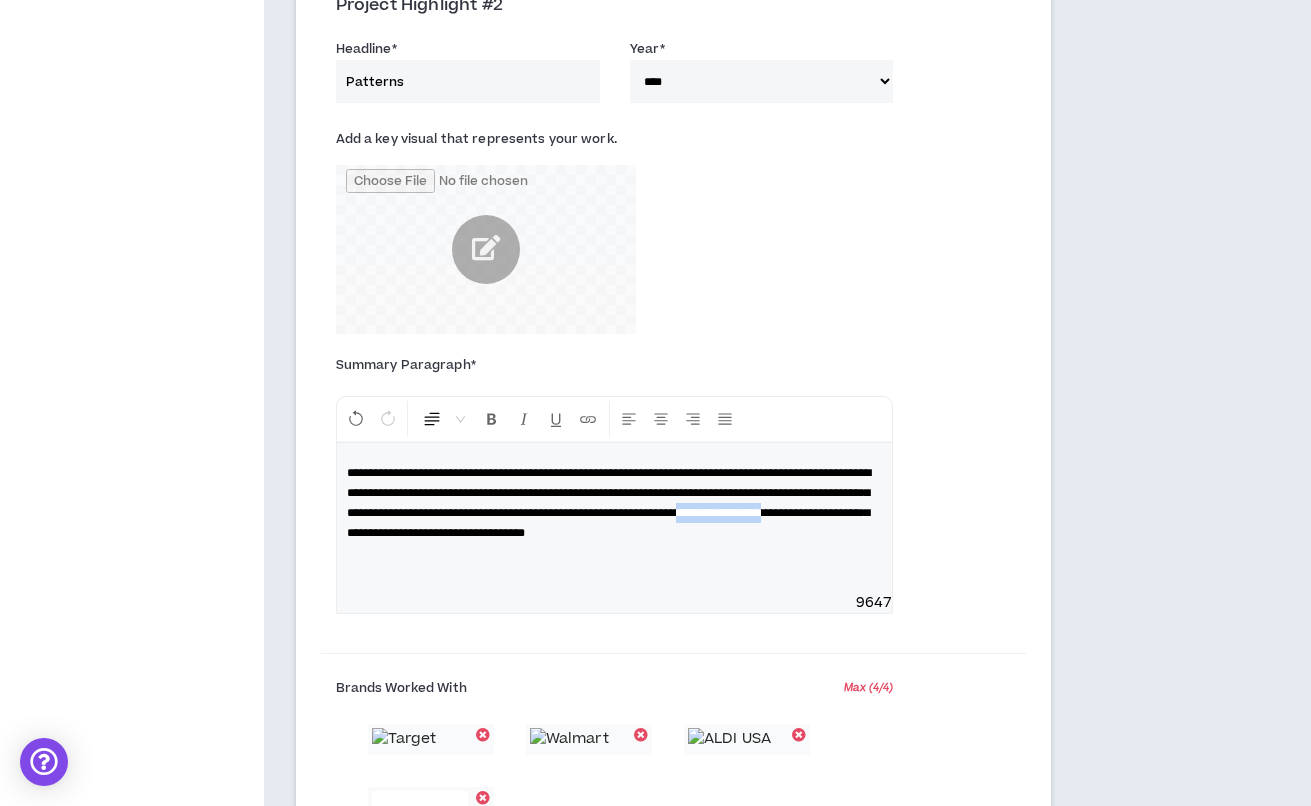 drag, startPoint x: 625, startPoint y: 534, endPoint x: 513, endPoint y: 528, distance: 112.1606 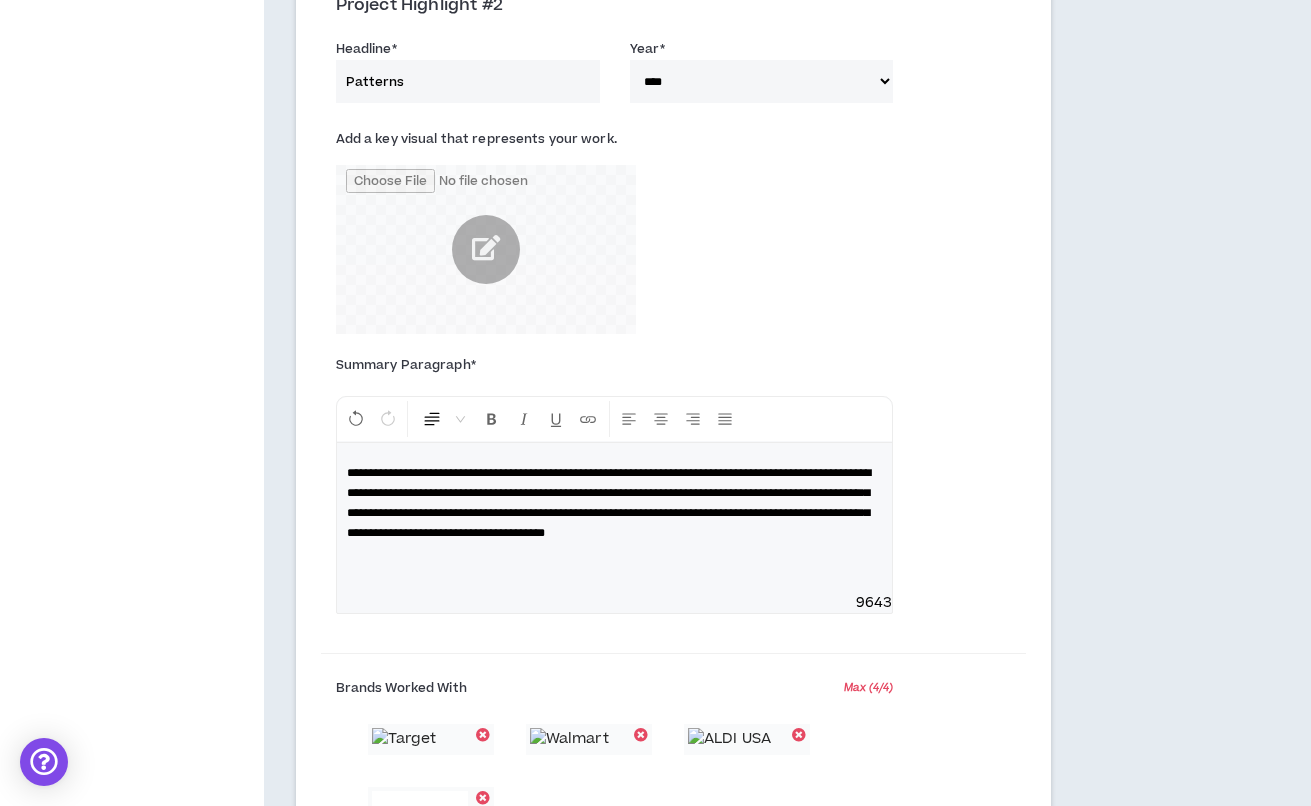 click on "**********" at bounding box center [609, 503] 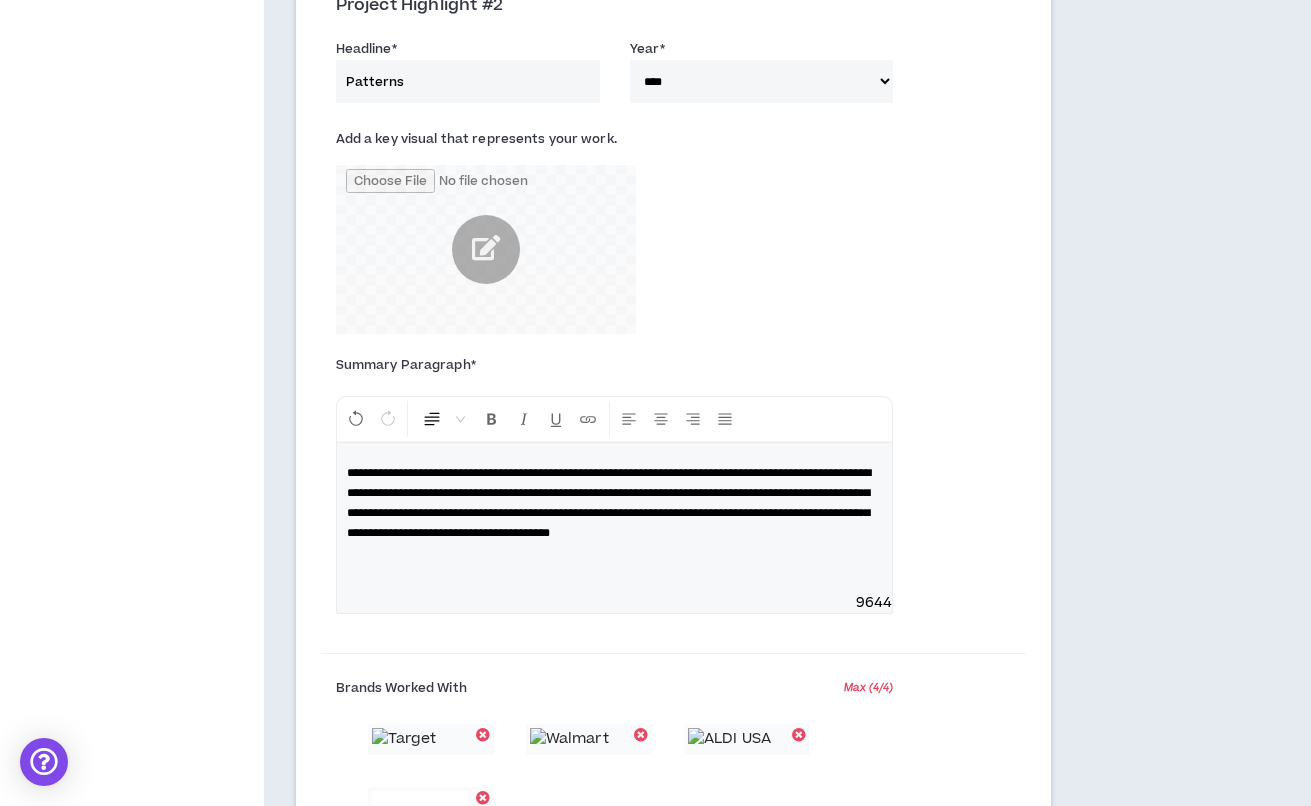 click on "**********" at bounding box center [615, 503] 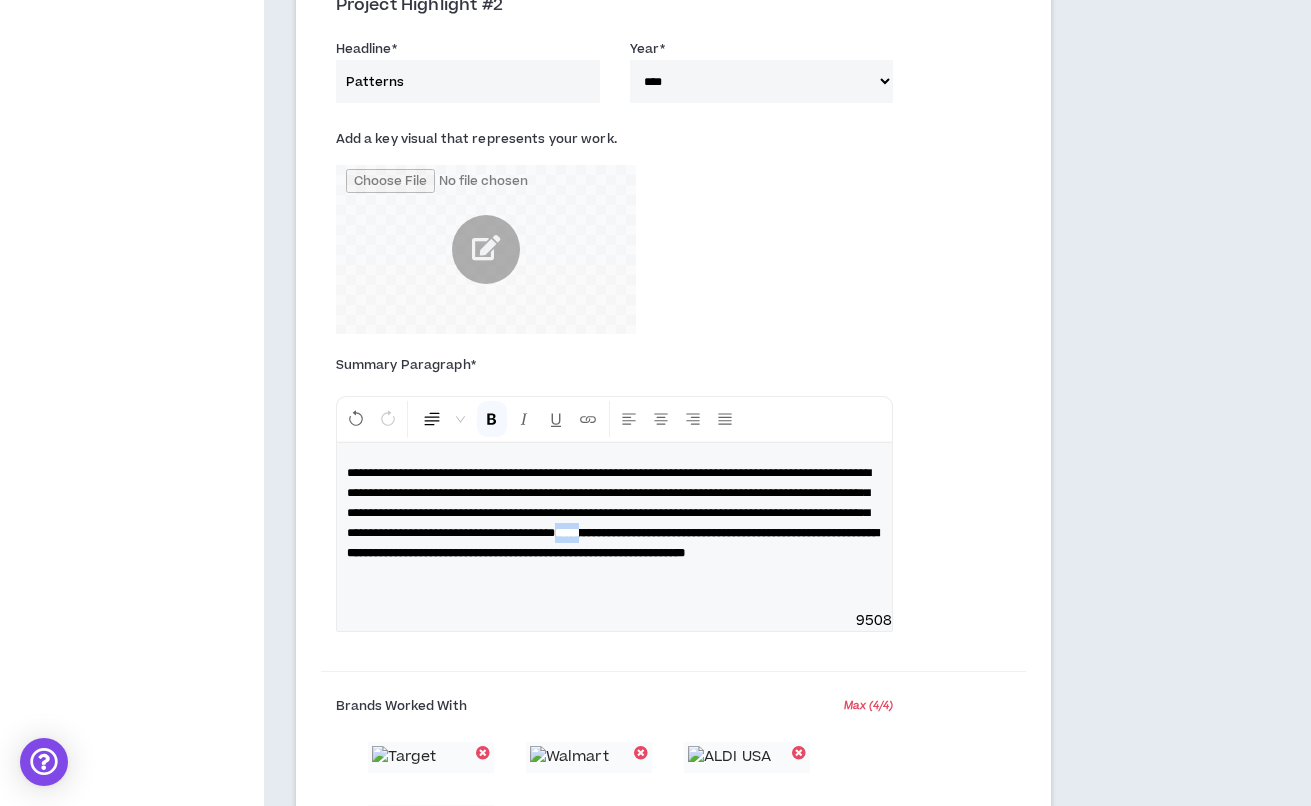 drag, startPoint x: 520, startPoint y: 552, endPoint x: 554, endPoint y: 554, distance: 34.058773 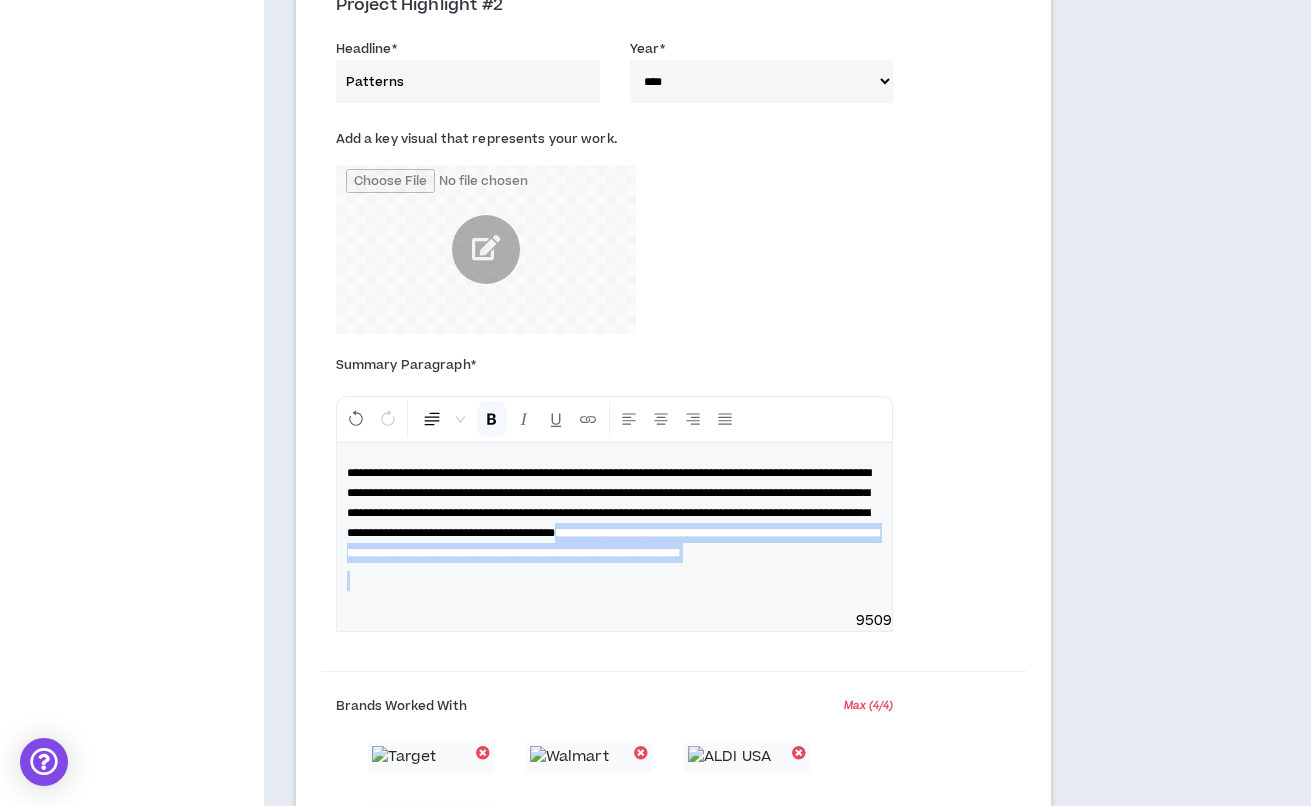 drag, startPoint x: 882, startPoint y: 592, endPoint x: 517, endPoint y: 555, distance: 366.87054 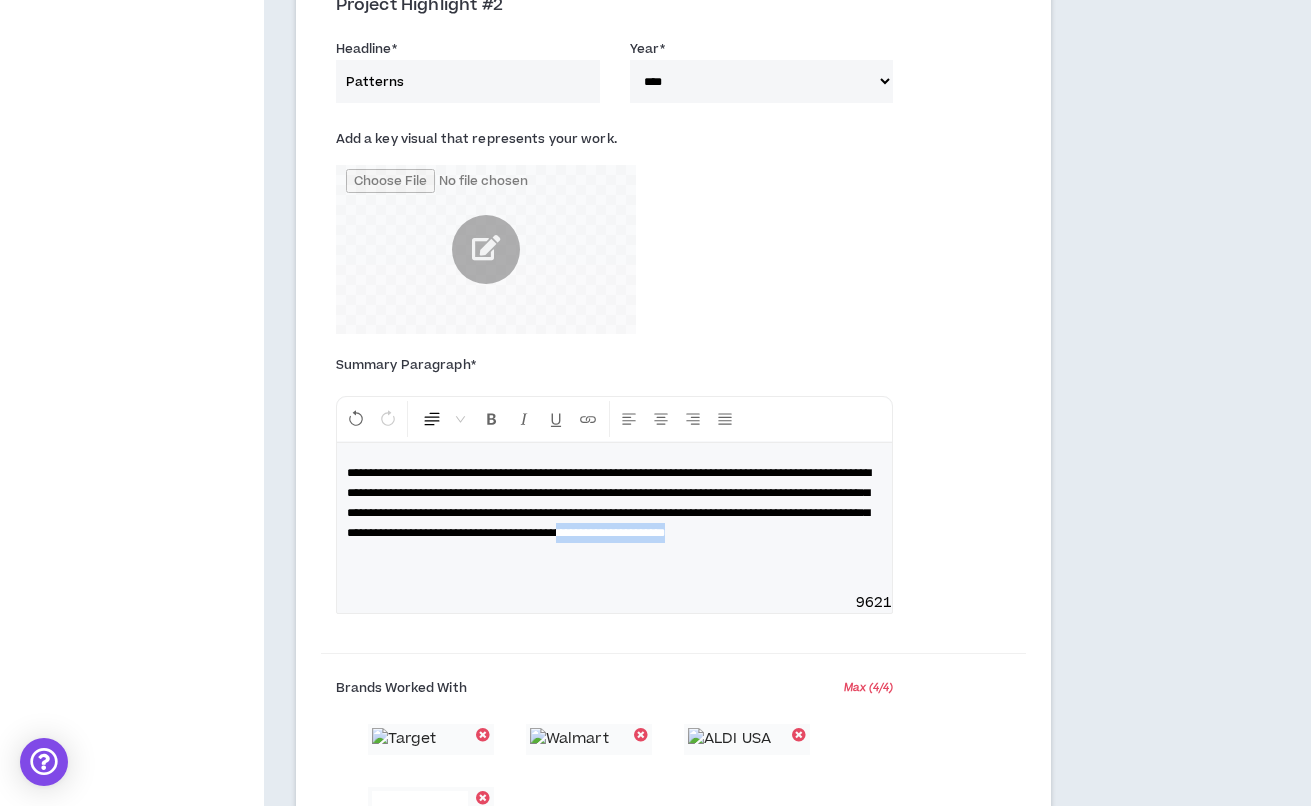 drag, startPoint x: 521, startPoint y: 550, endPoint x: 736, endPoint y: 550, distance: 215 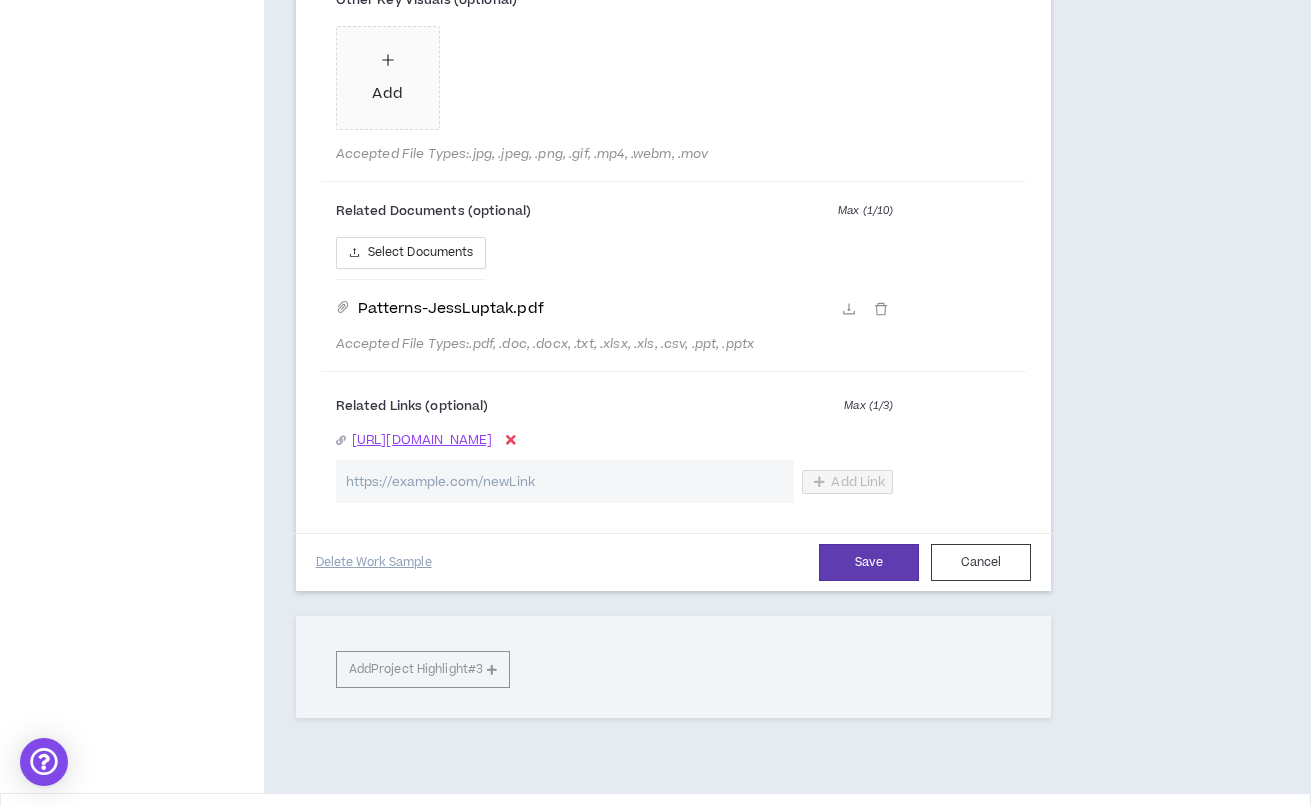 scroll, scrollTop: 2476, scrollLeft: 0, axis: vertical 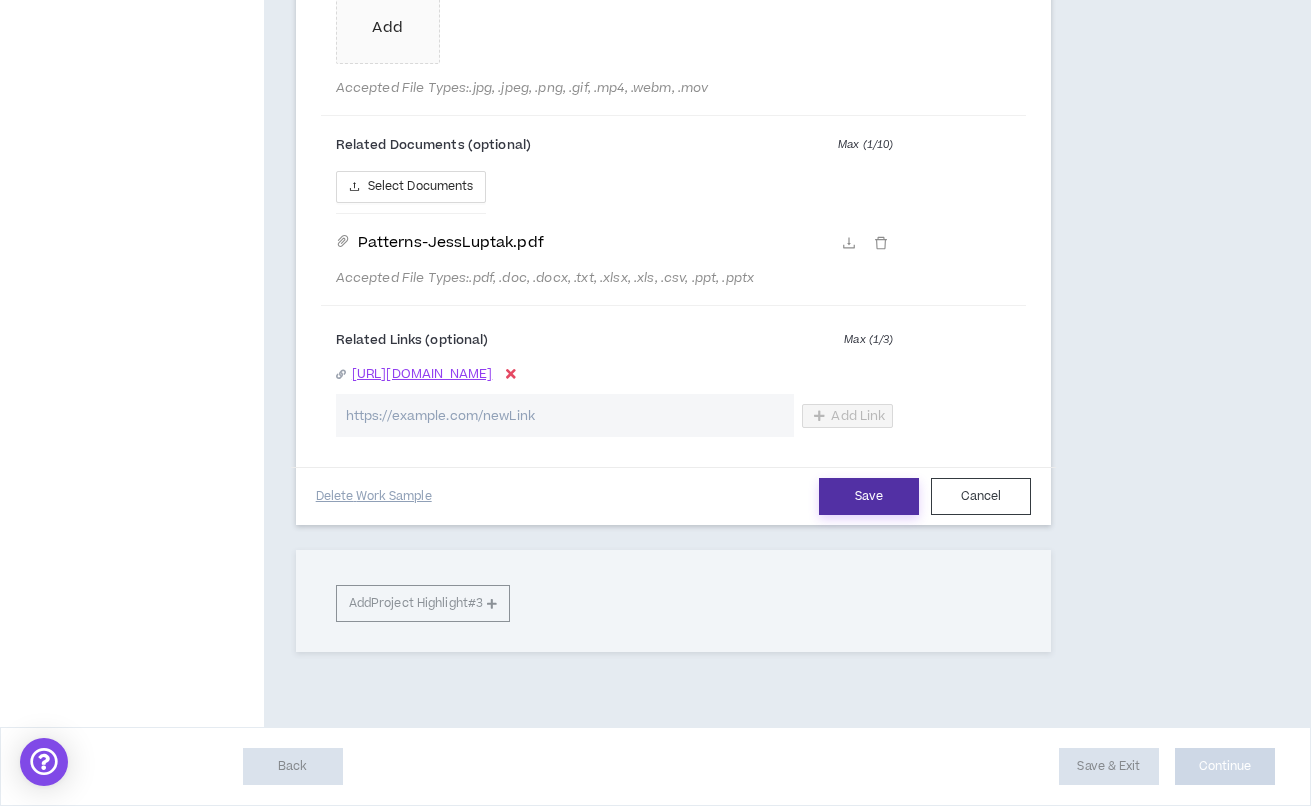 click on "Save" at bounding box center (869, 496) 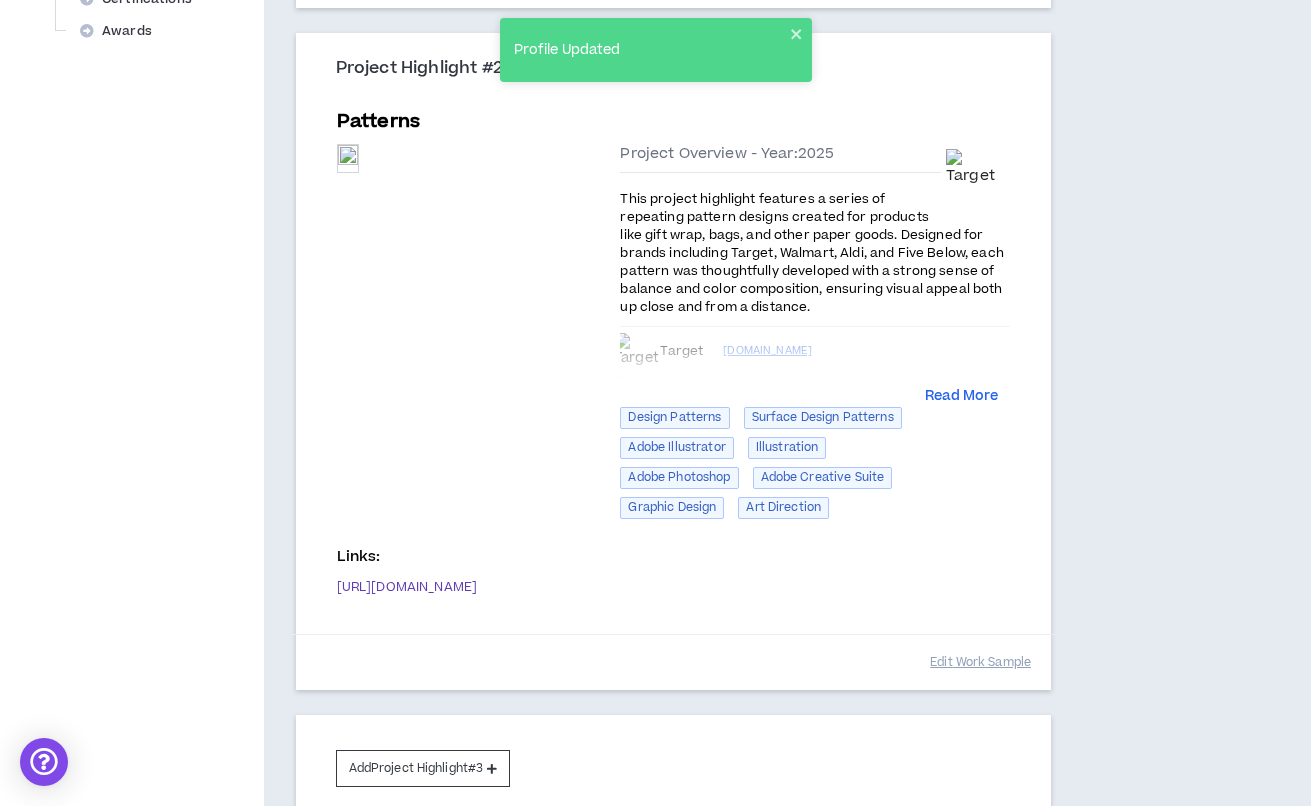 scroll, scrollTop: 923, scrollLeft: 0, axis: vertical 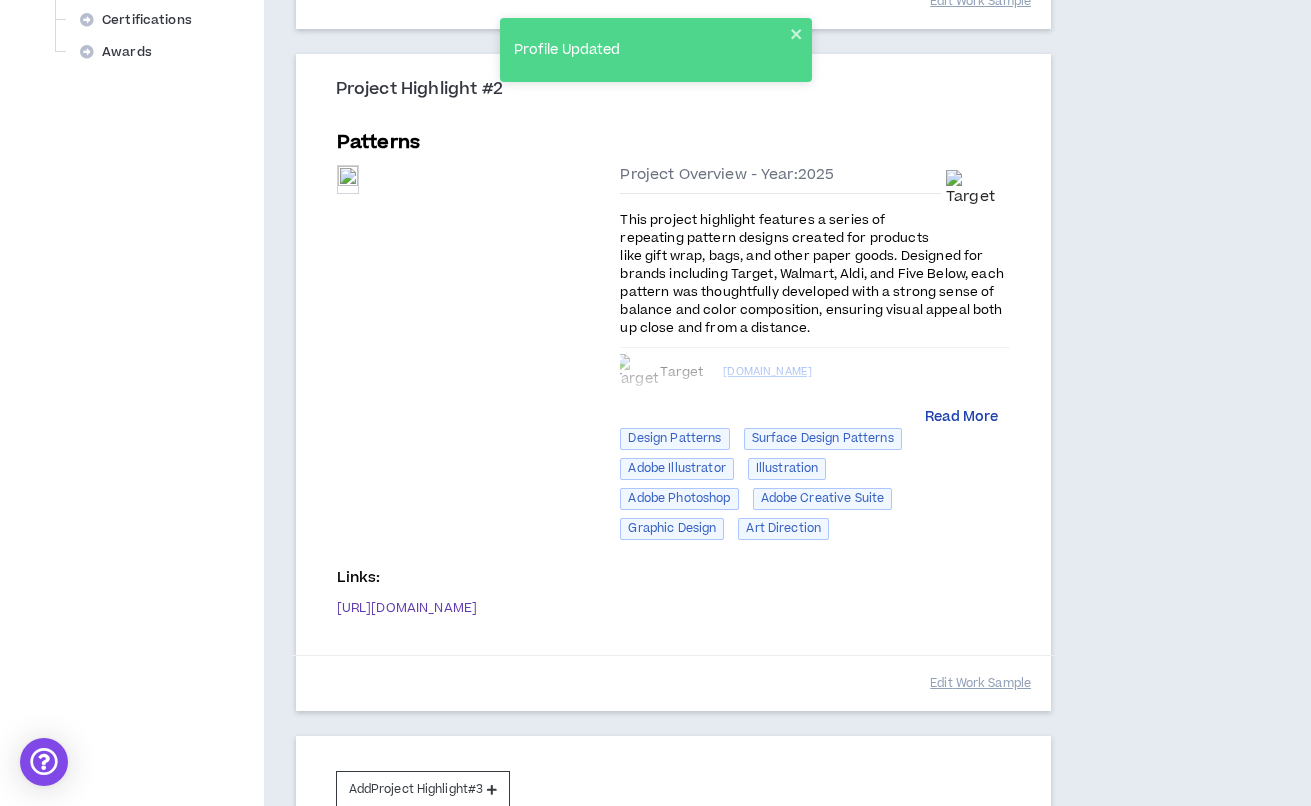 click on "Read More" at bounding box center (961, 418) 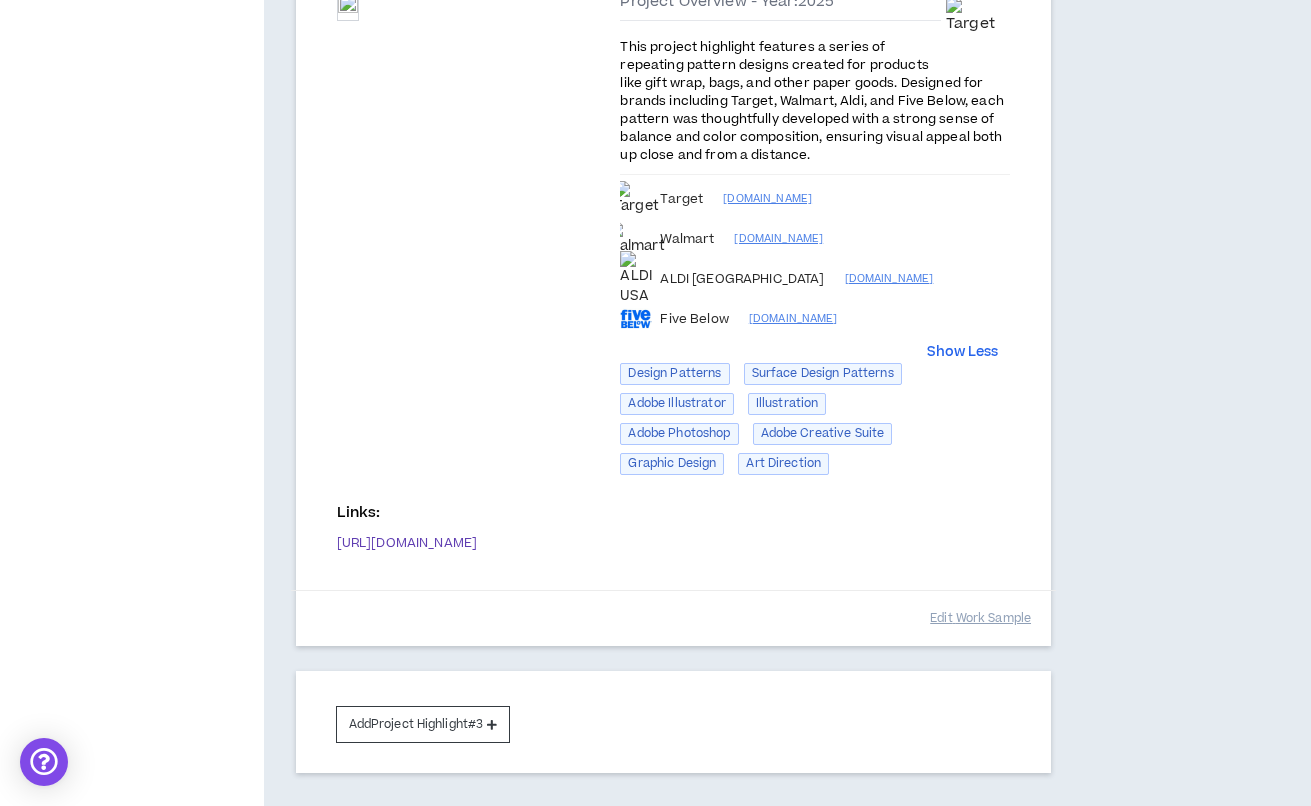 scroll, scrollTop: 1102, scrollLeft: 0, axis: vertical 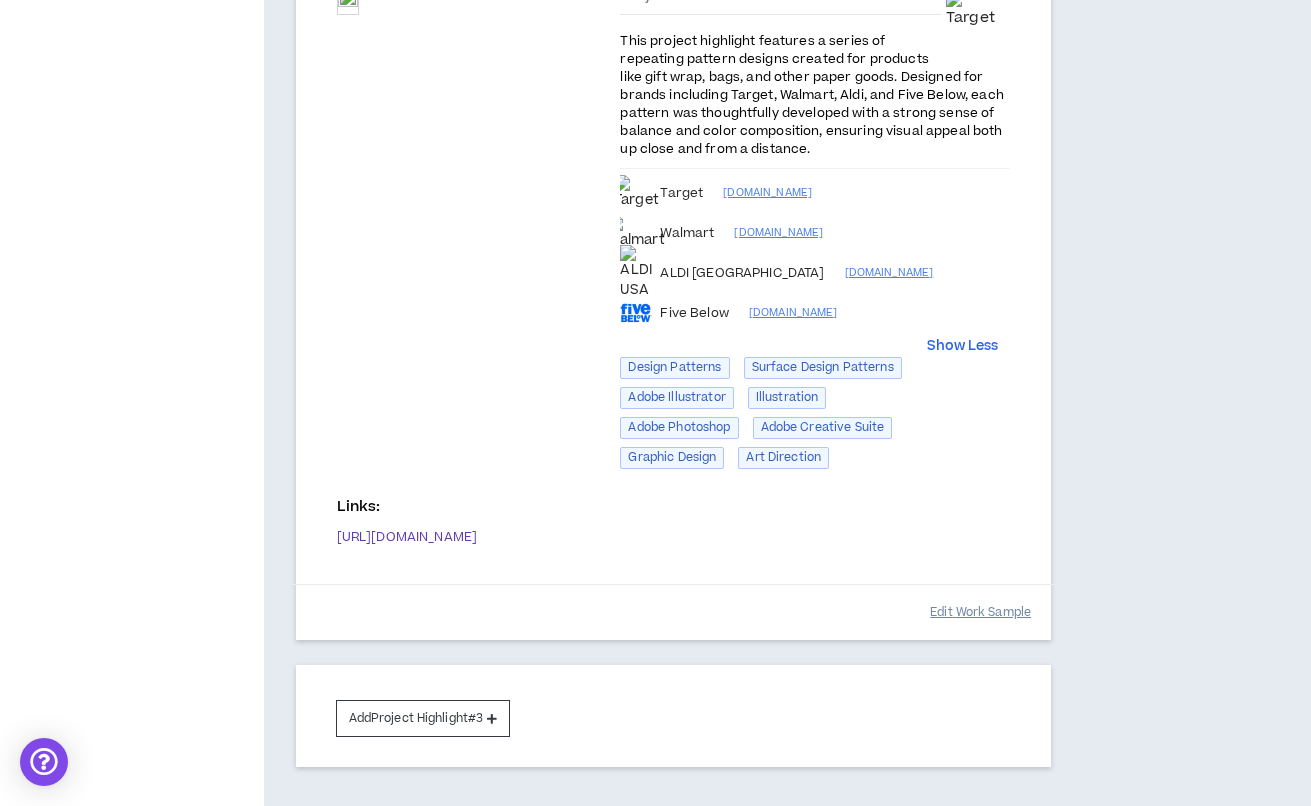 click on "Edit   Work Sample" at bounding box center (980, 612) 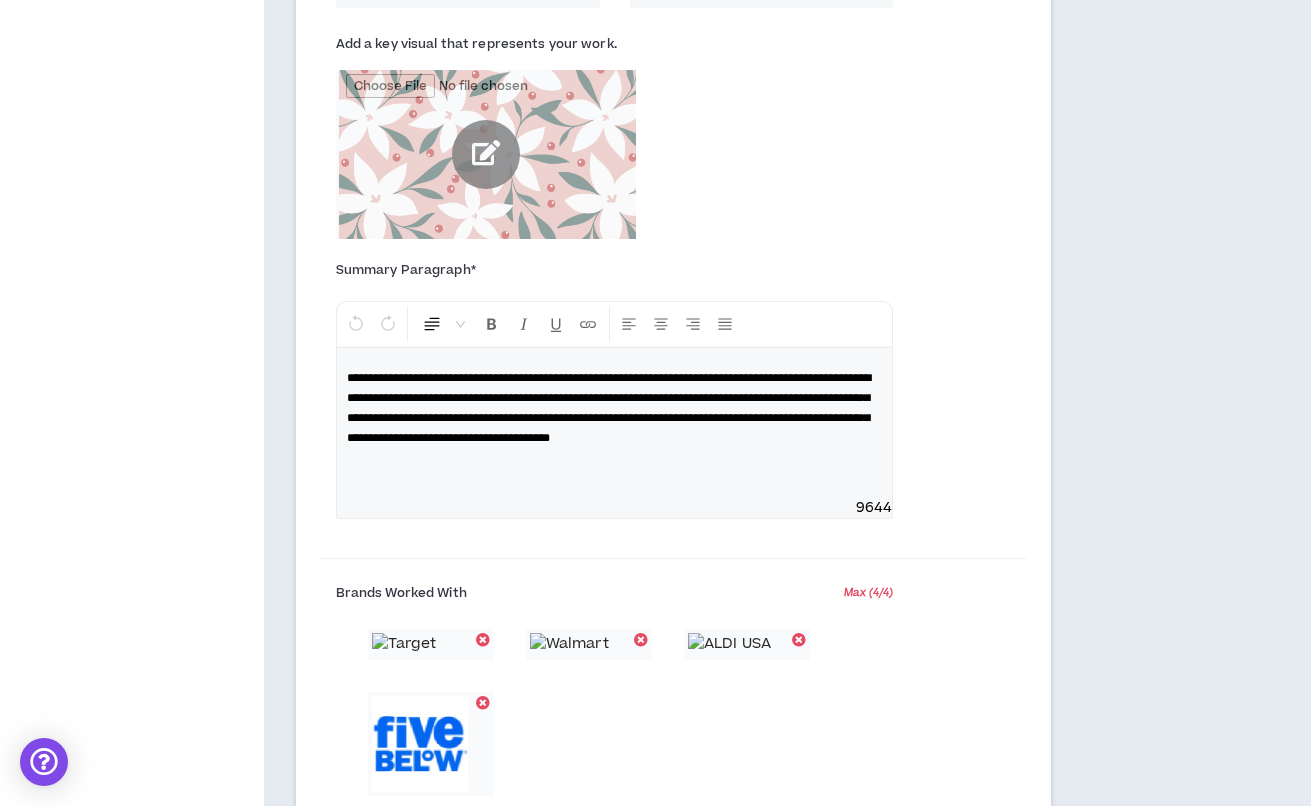 click at bounding box center [486, 154] 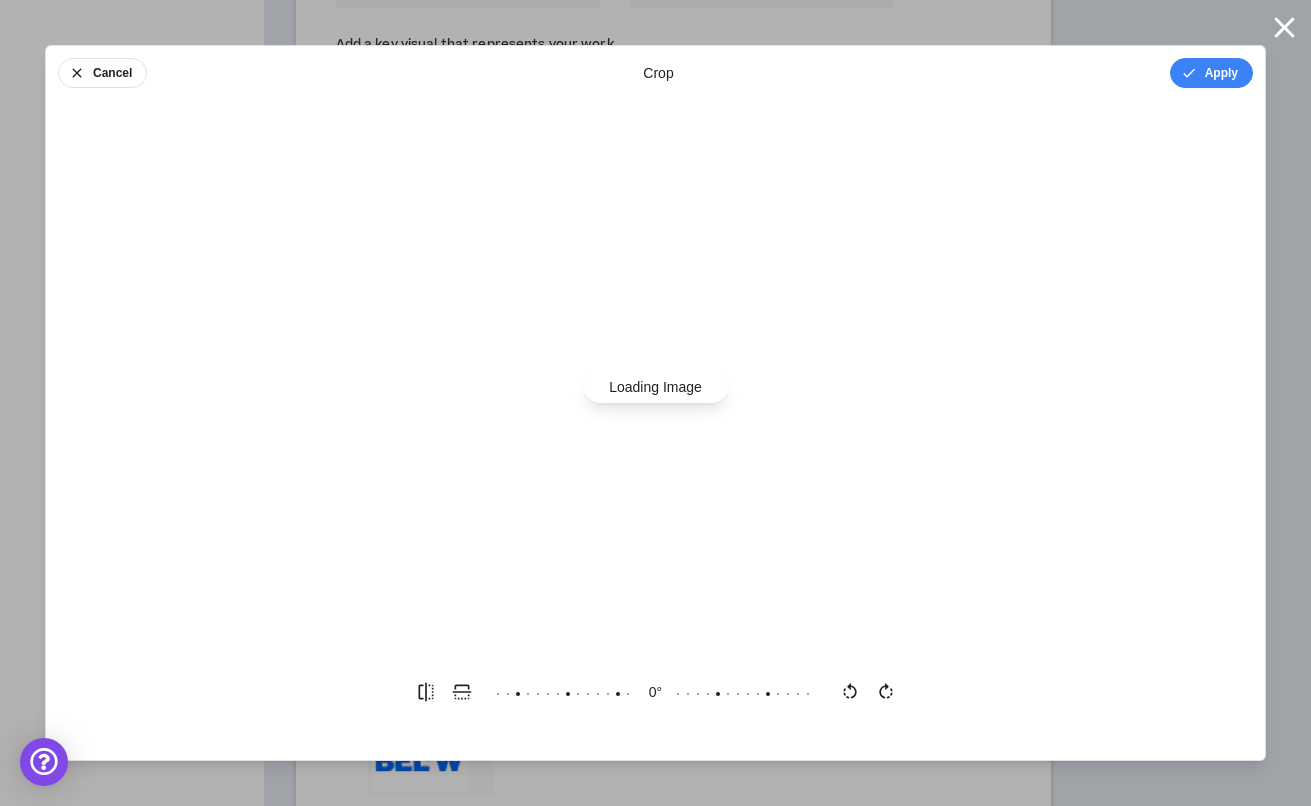 scroll, scrollTop: 0, scrollLeft: 0, axis: both 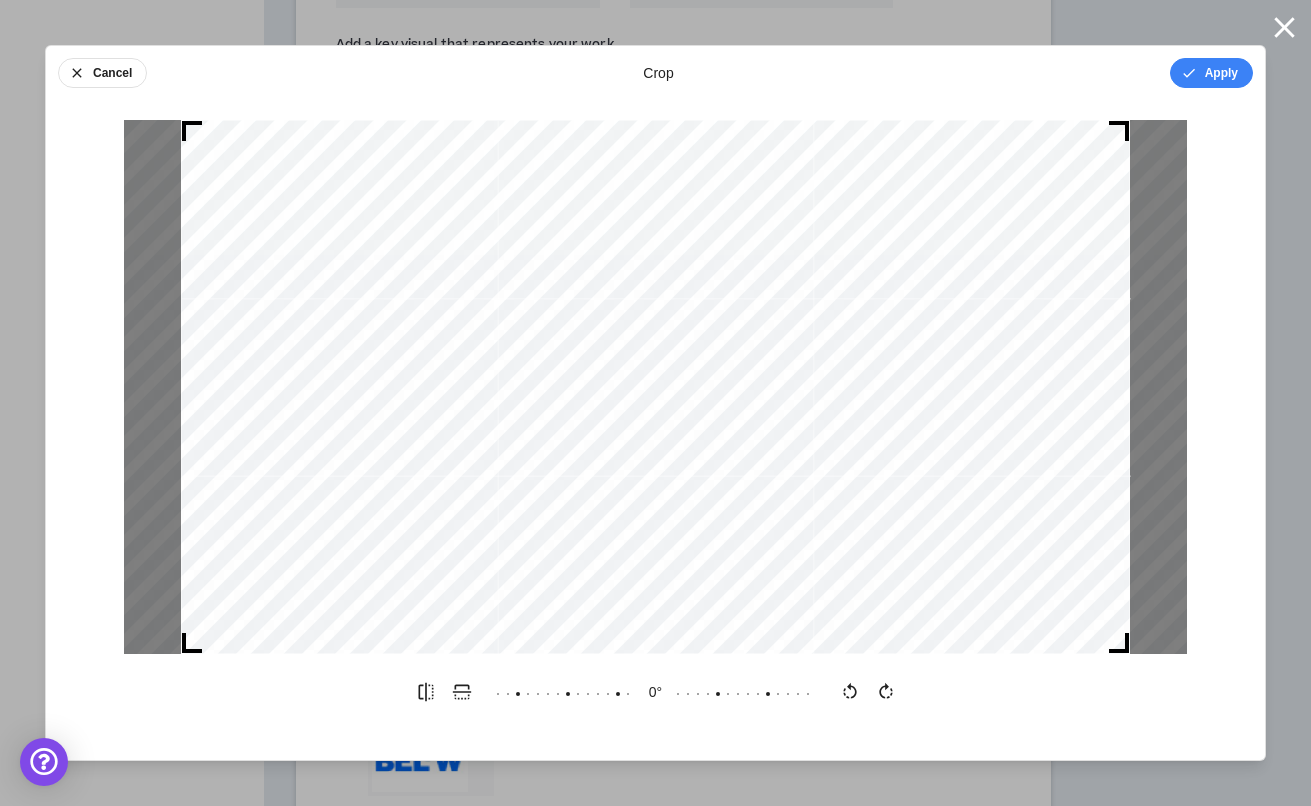 click at bounding box center (655, 387) 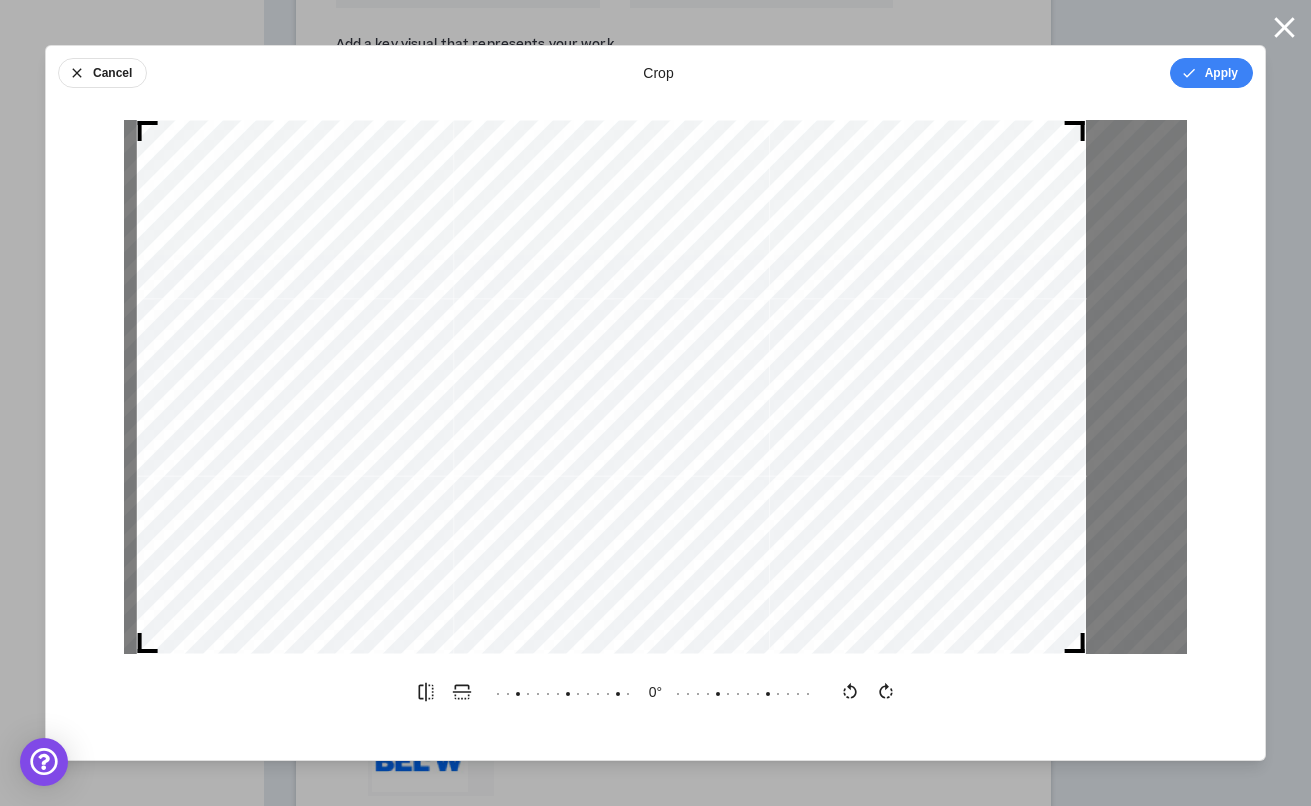 drag, startPoint x: 1064, startPoint y: 395, endPoint x: 1019, endPoint y: 399, distance: 45.17743 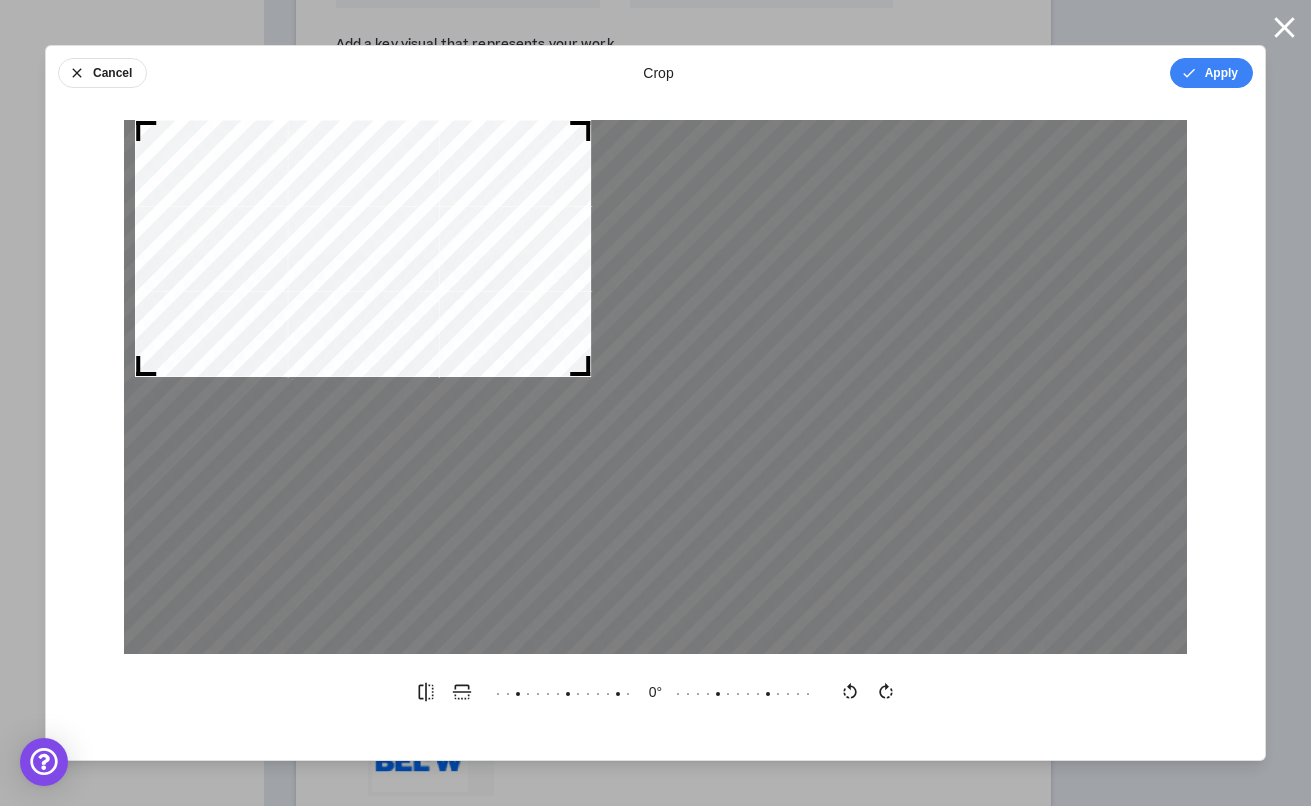 drag, startPoint x: 1078, startPoint y: 648, endPoint x: 643, endPoint y: 598, distance: 437.86414 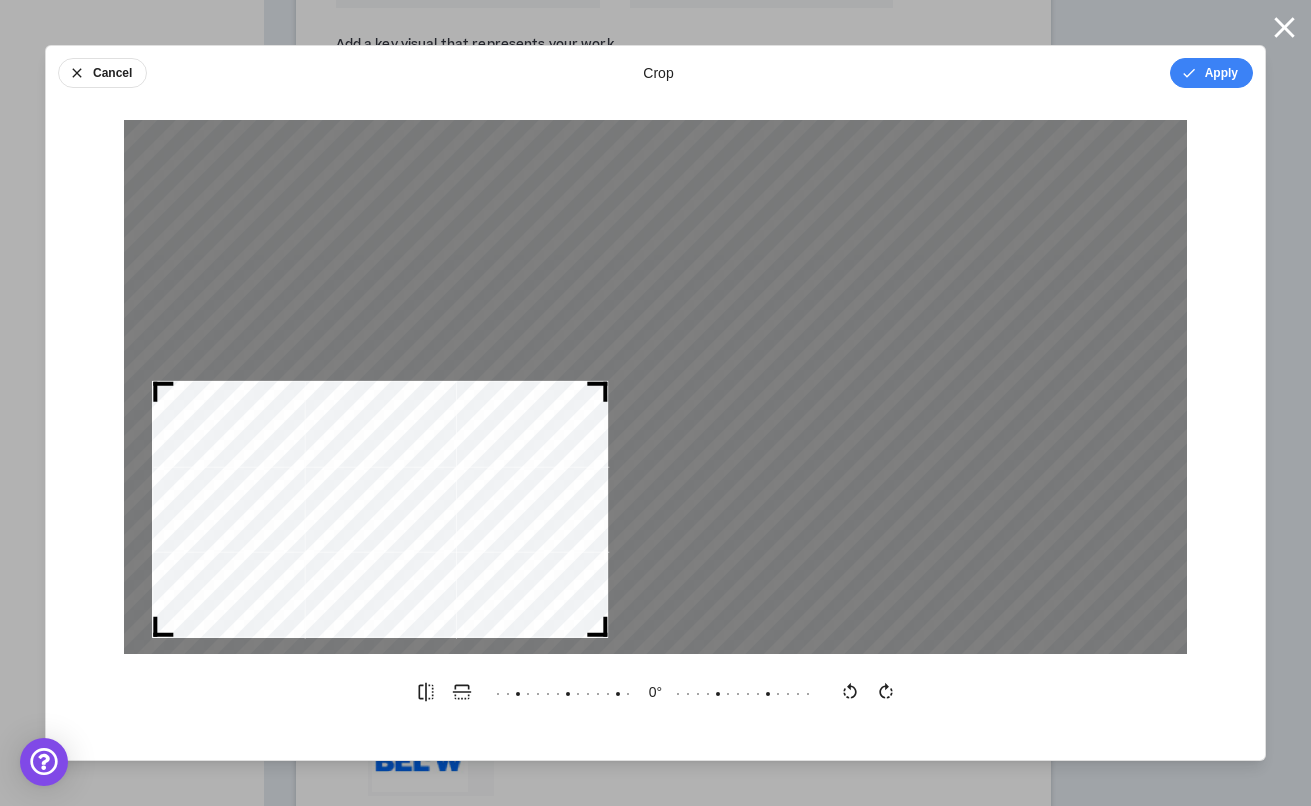 drag, startPoint x: 433, startPoint y: 366, endPoint x: 450, endPoint y: 627, distance: 261.55304 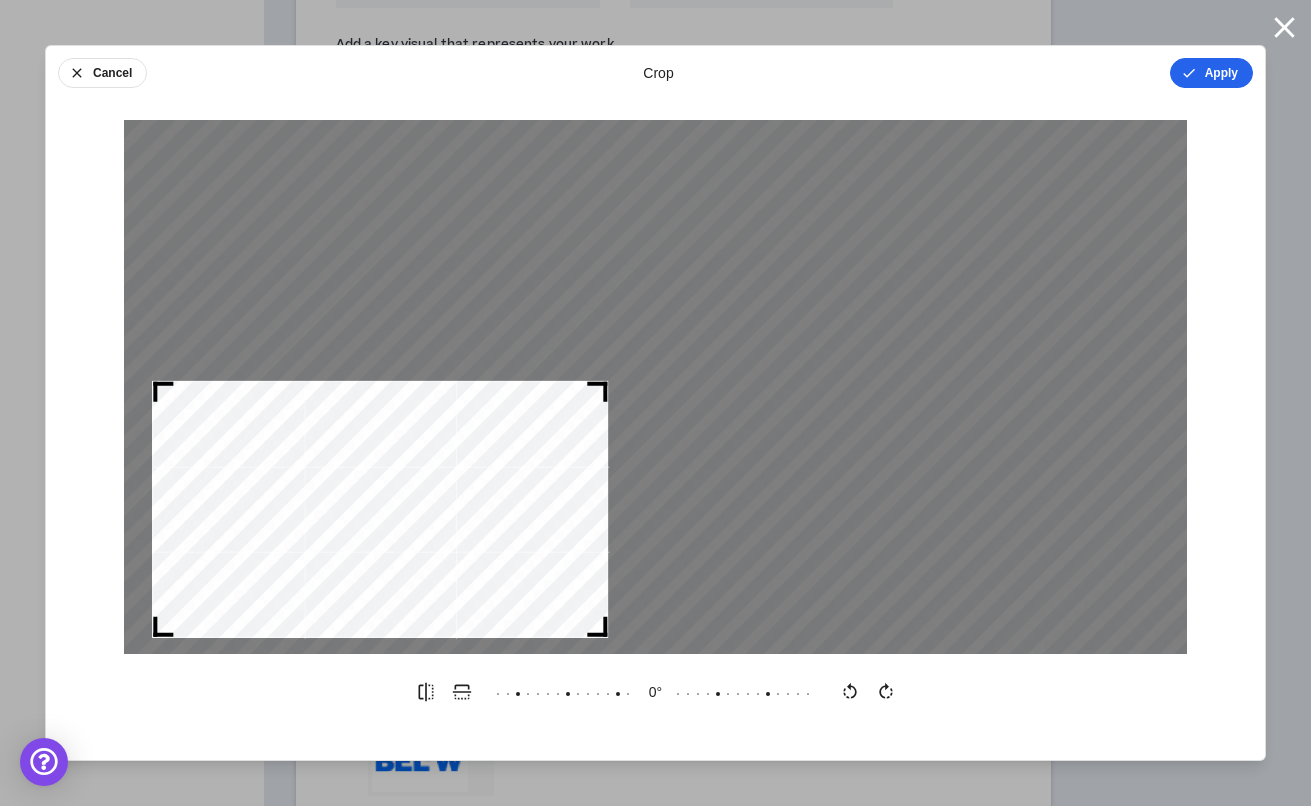 click on "Apply" at bounding box center [1211, 73] 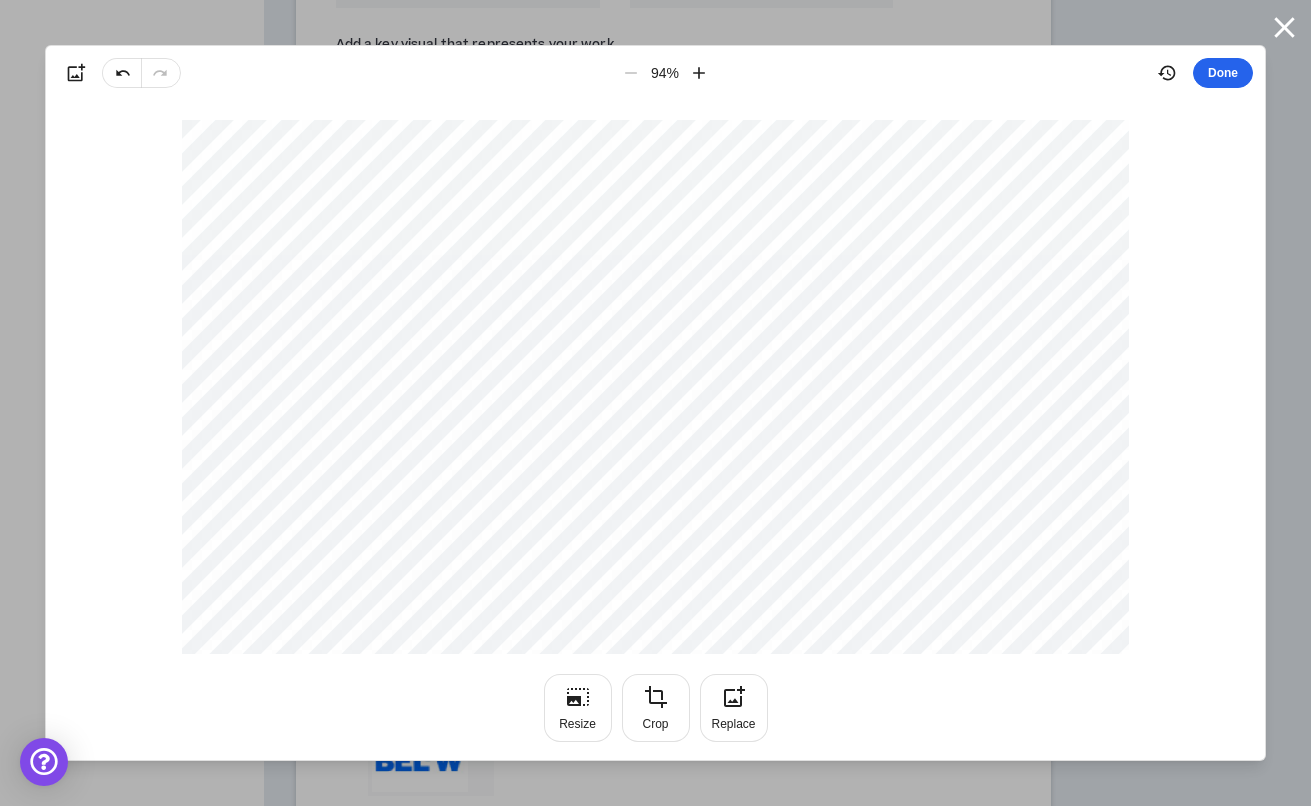 click on "Done" at bounding box center [1223, 73] 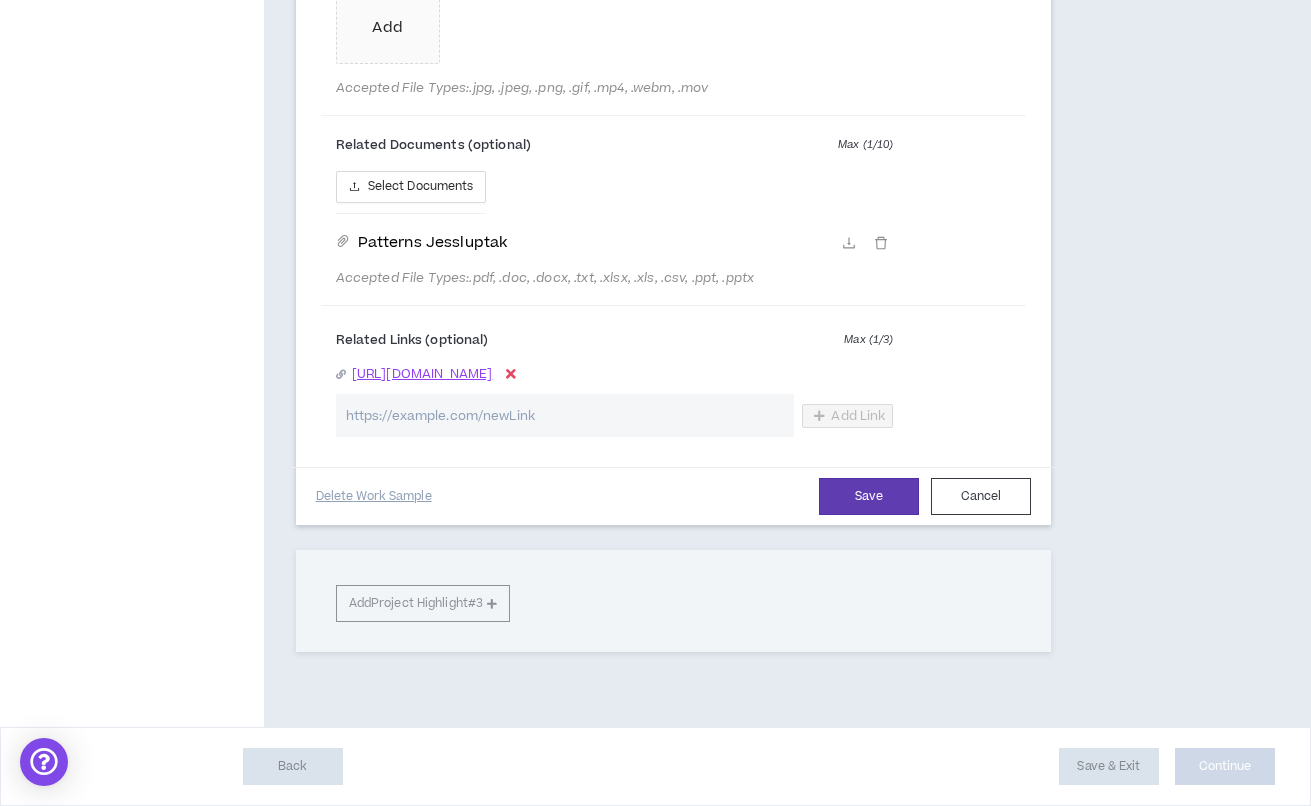 scroll, scrollTop: 2469, scrollLeft: 0, axis: vertical 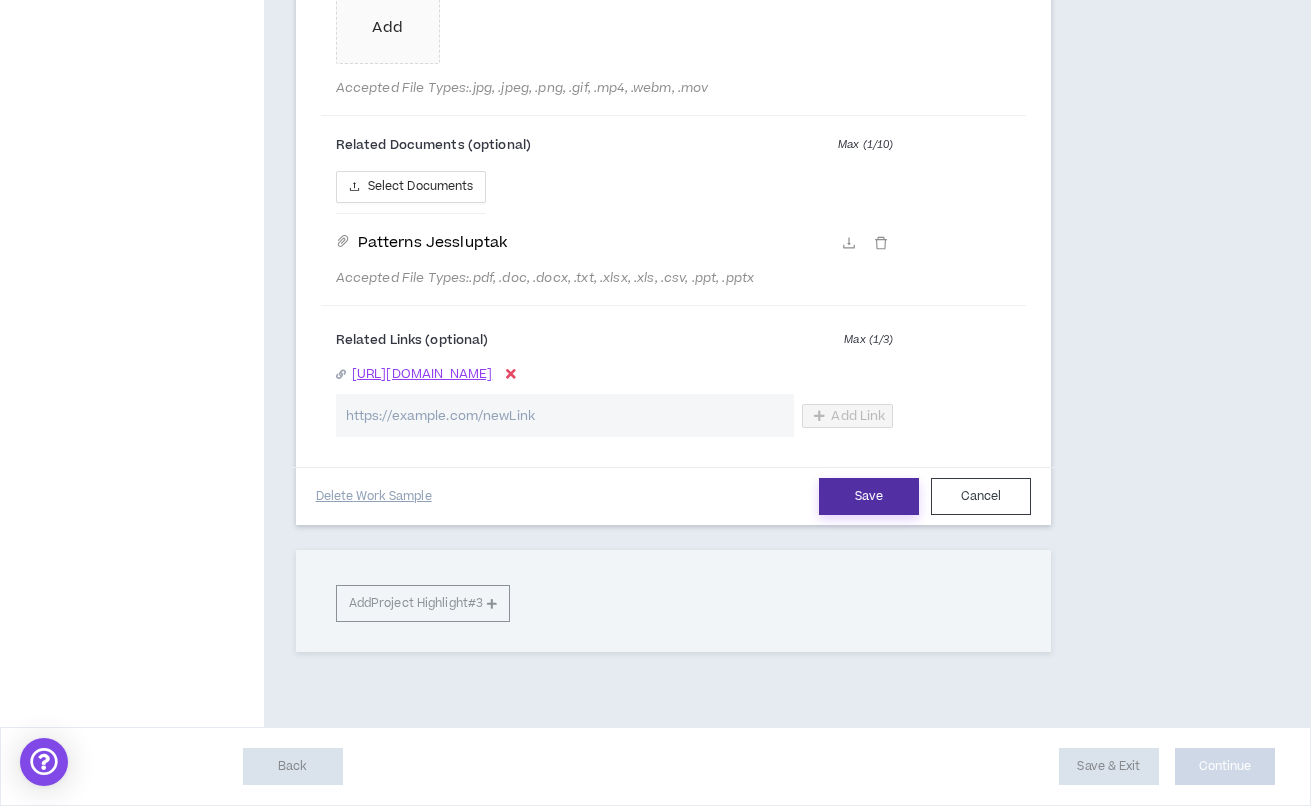 click on "Save" at bounding box center [869, 496] 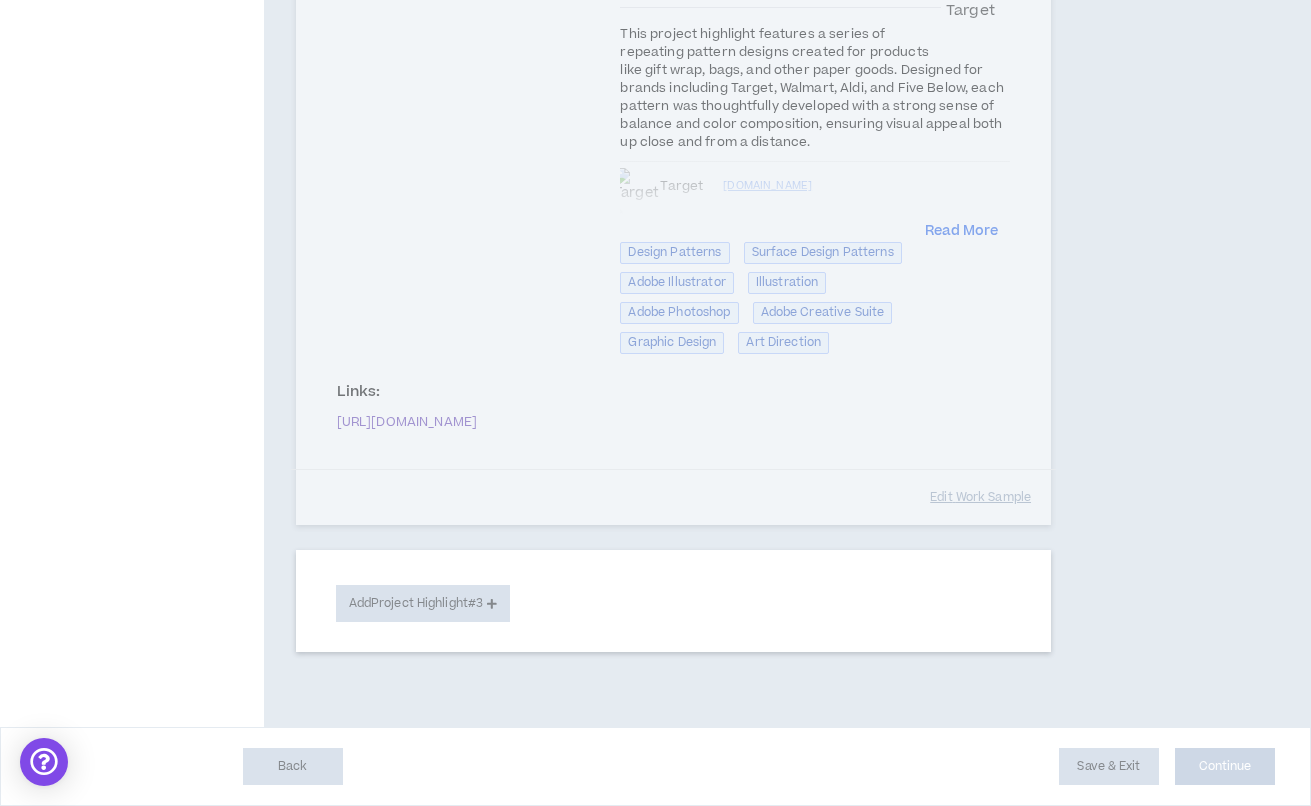 scroll, scrollTop: 1109, scrollLeft: 0, axis: vertical 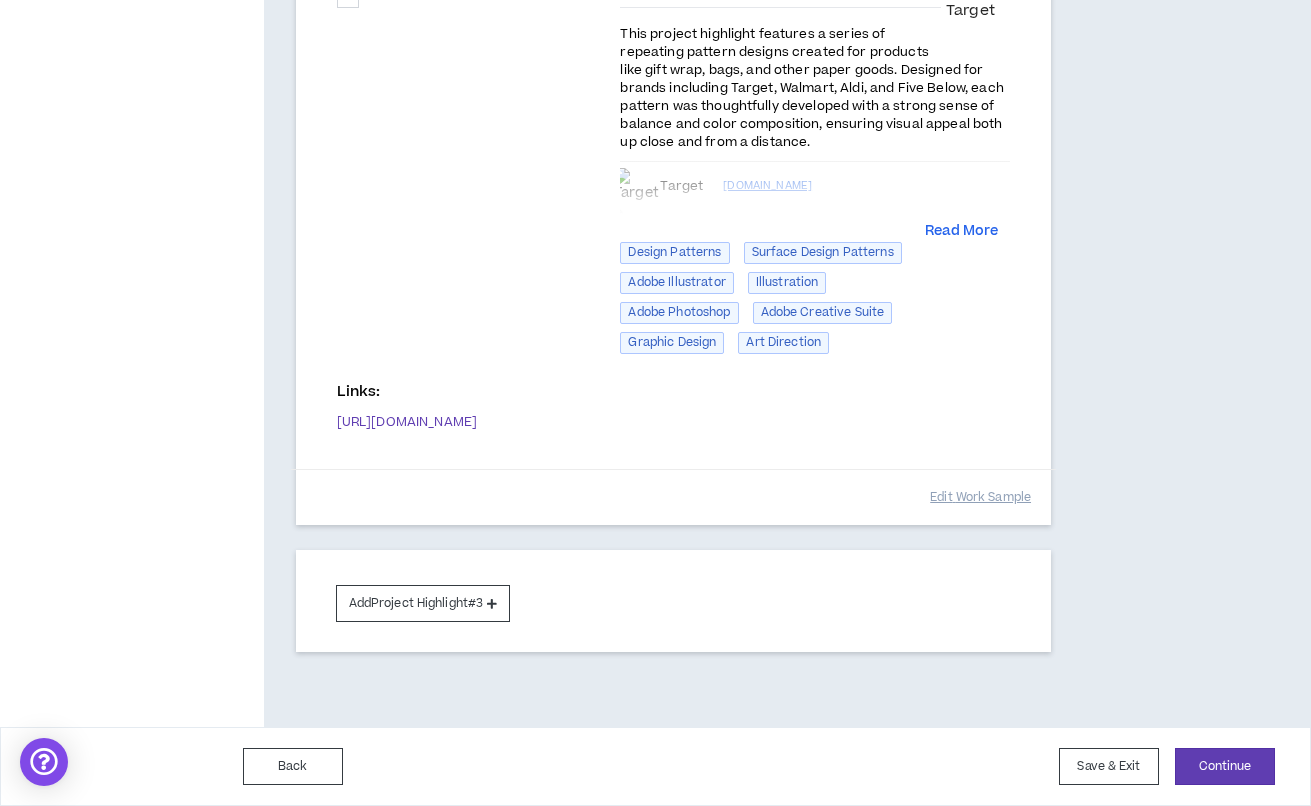 click on "Project Overview - Year:  2025 This project highlight features a series of repeating pattern designs created for products like gift wrap, bags, and other paper goods. Designed for brands including Target, Walmart, Aldi, and Five Below, each pattern was thoughtfully developed with a strong sense of balance and color composition, ensuring visual appeal both up close and from a distance. Target [DOMAIN_NAME] Walmart [DOMAIN_NAME] ALDI USA [DOMAIN_NAME] Five Below [DOMAIN_NAME] Read More Design Patterns Surface Design Patterns Adobe Illustrator Illustration Adobe Photoshop Adobe Creative Suite Graphic Design Art Direction" at bounding box center (815, 172) 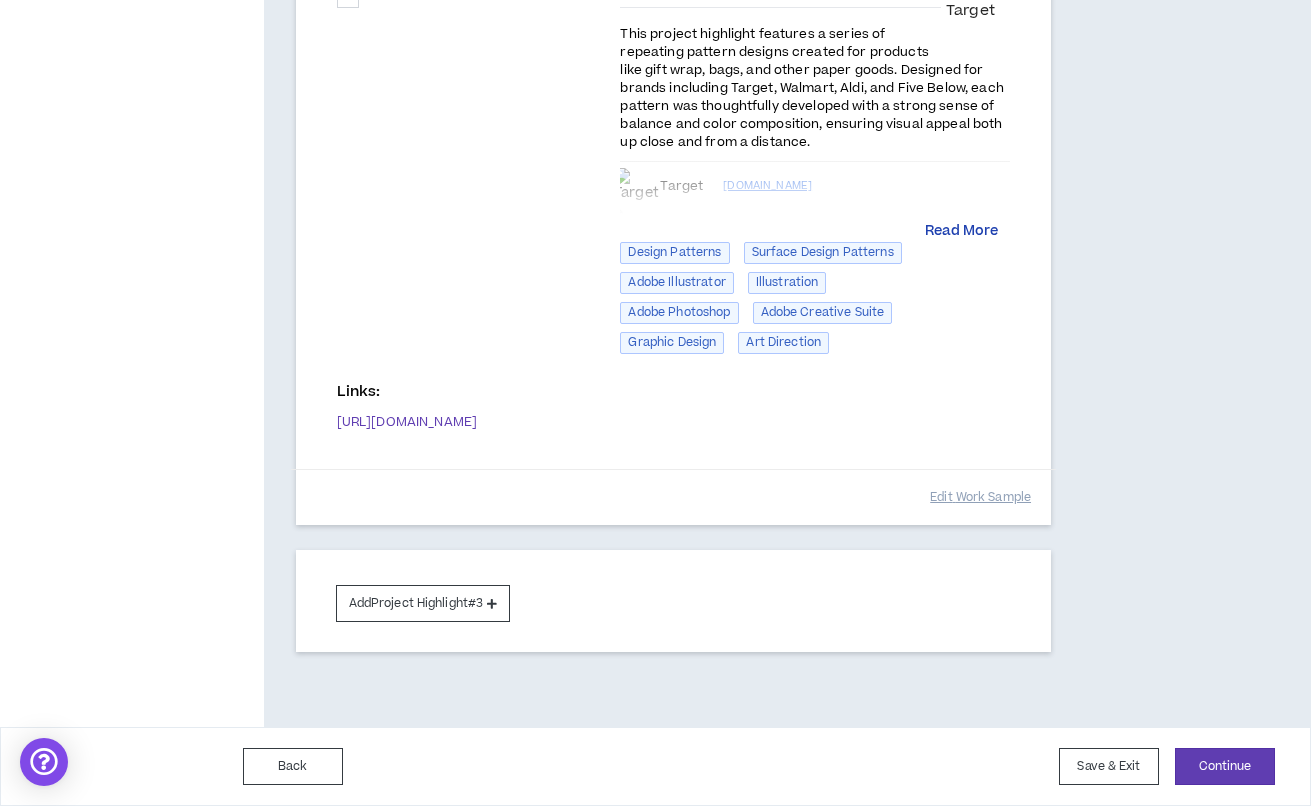 click on "Read More" at bounding box center (961, 232) 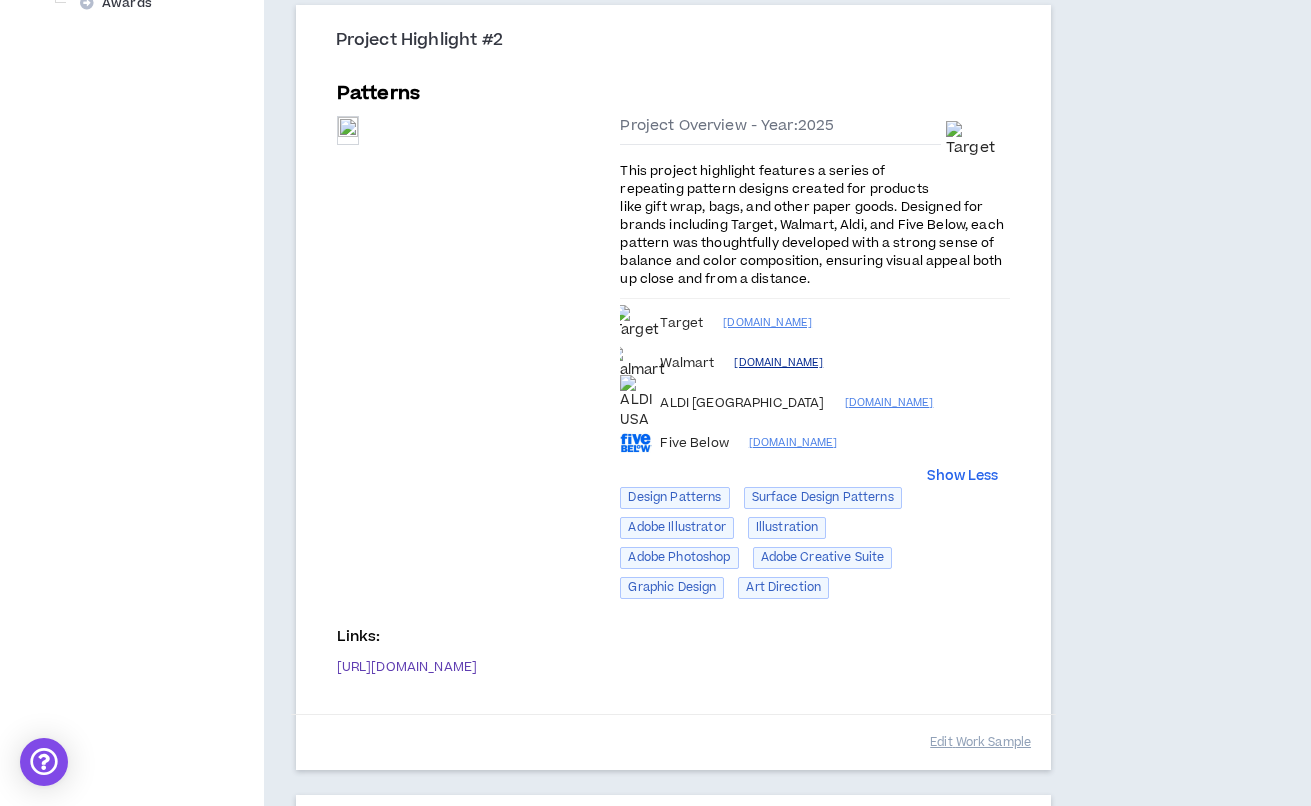 scroll, scrollTop: 986, scrollLeft: 0, axis: vertical 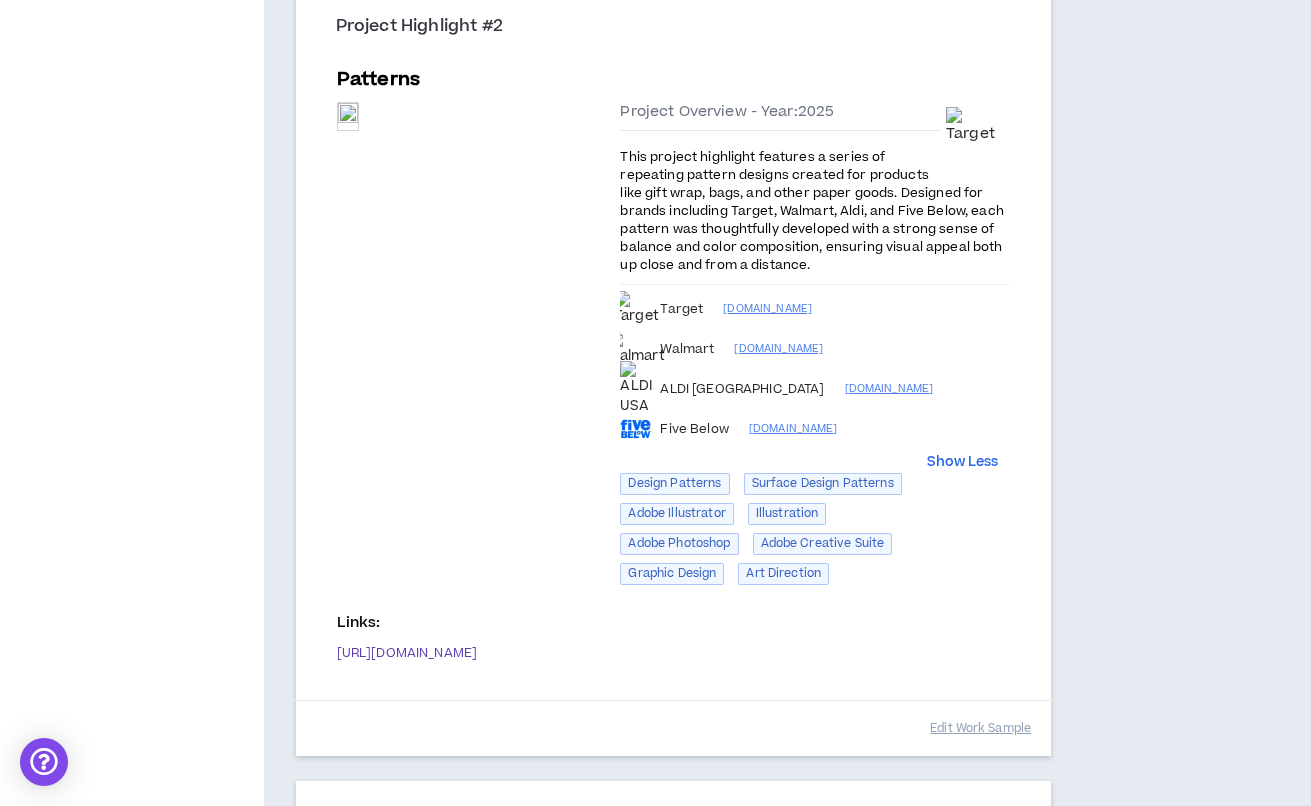 click on "This project highlight features a series of repeating pattern designs created for products like gift wrap, bags, and other paper goods. Designed for brands including Target, Walmart, Aldi, and Five Below, each pattern was thoughtfully developed with a strong sense of balance and color composition, ensuring visual appeal both up close and from a distance." at bounding box center [815, 211] 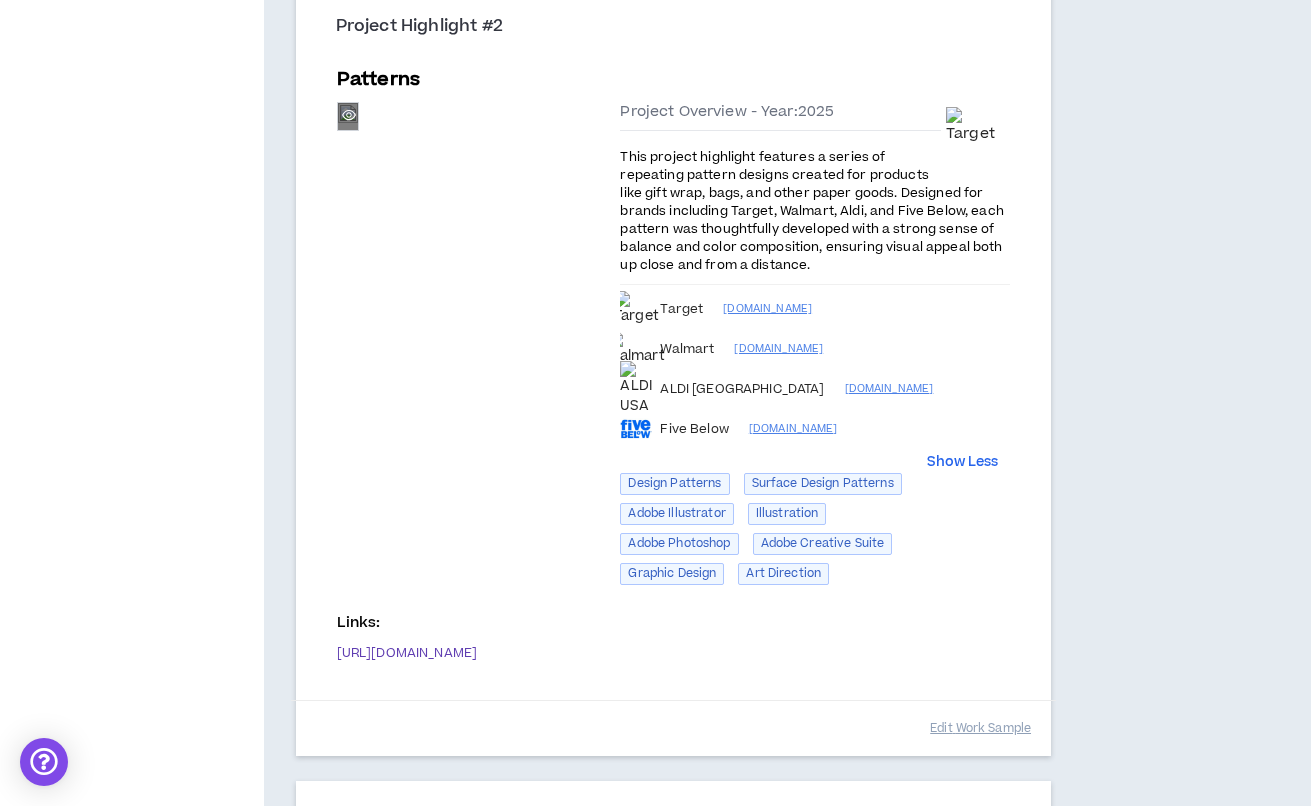 click on "Preview" at bounding box center [348, 116] 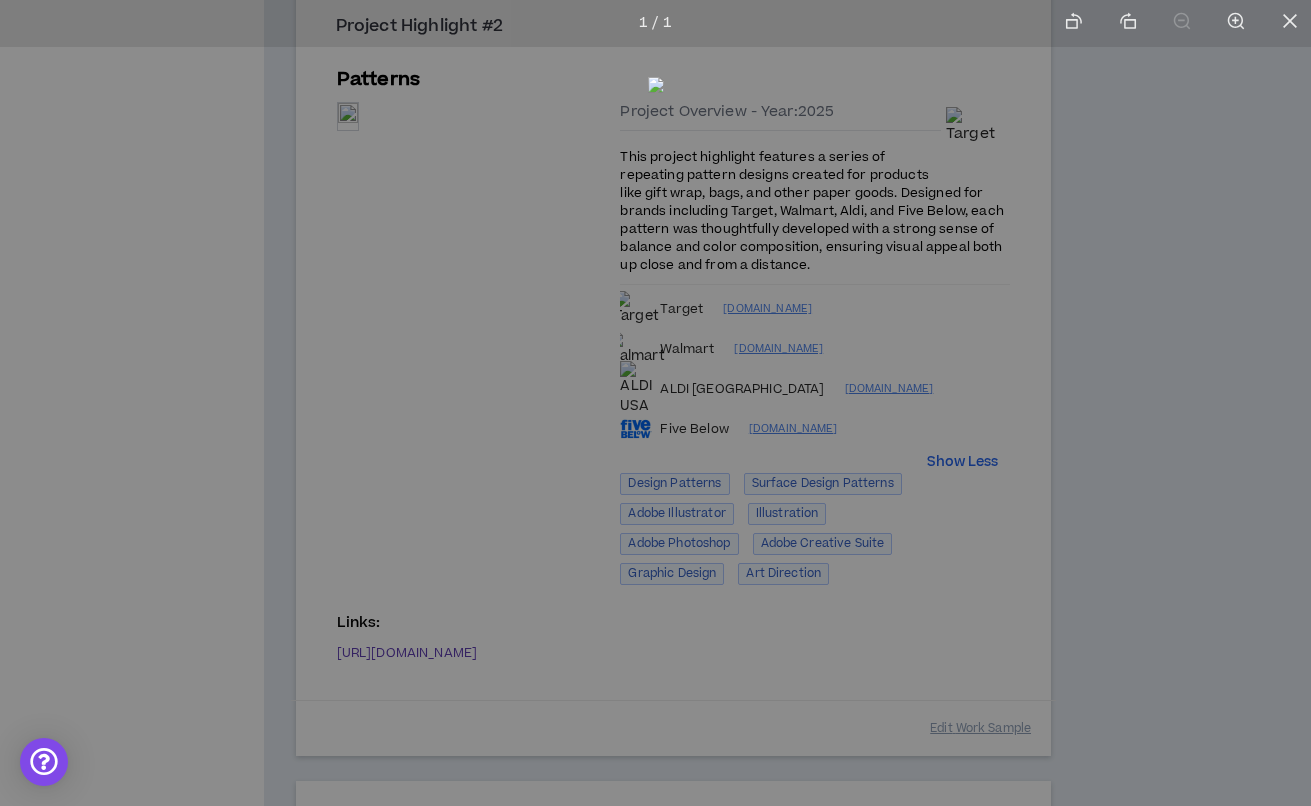 click at bounding box center (656, 399) 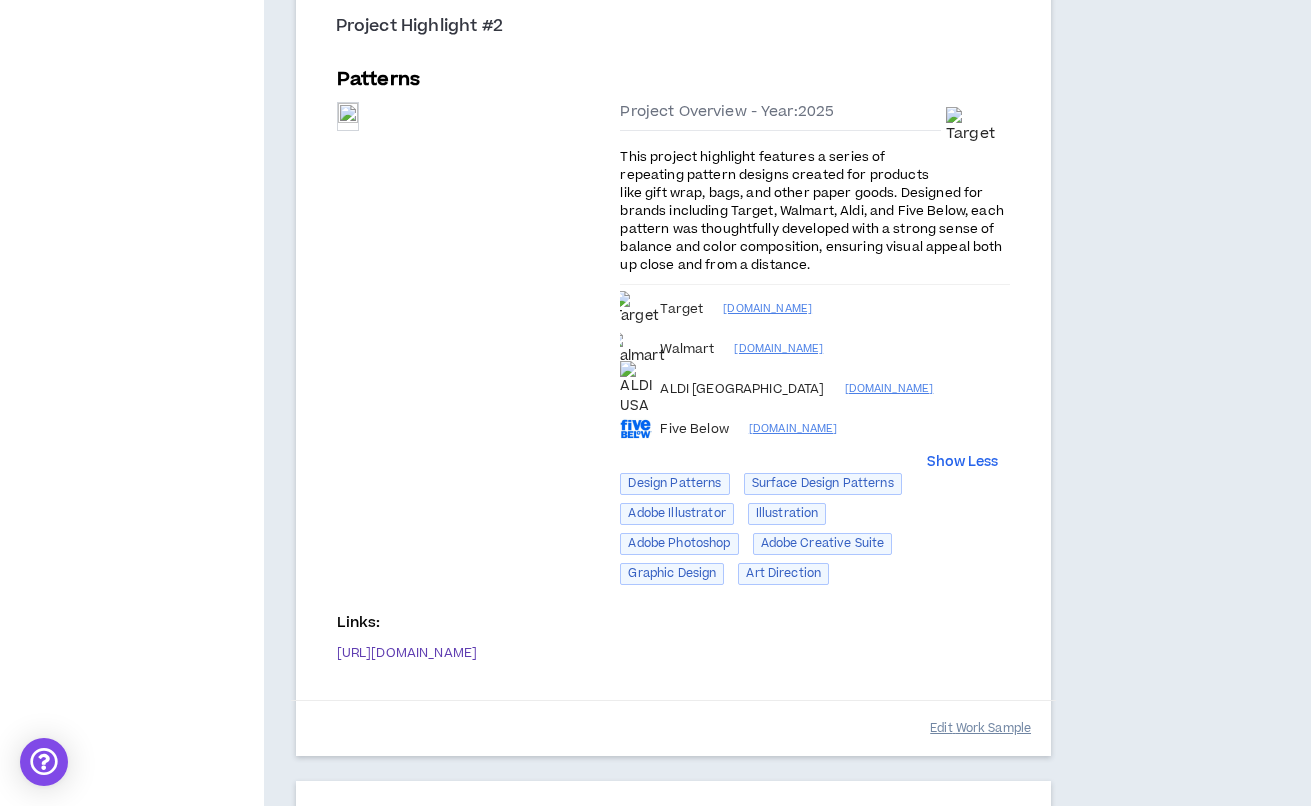 click on "Edit   Work Sample" at bounding box center [980, 728] 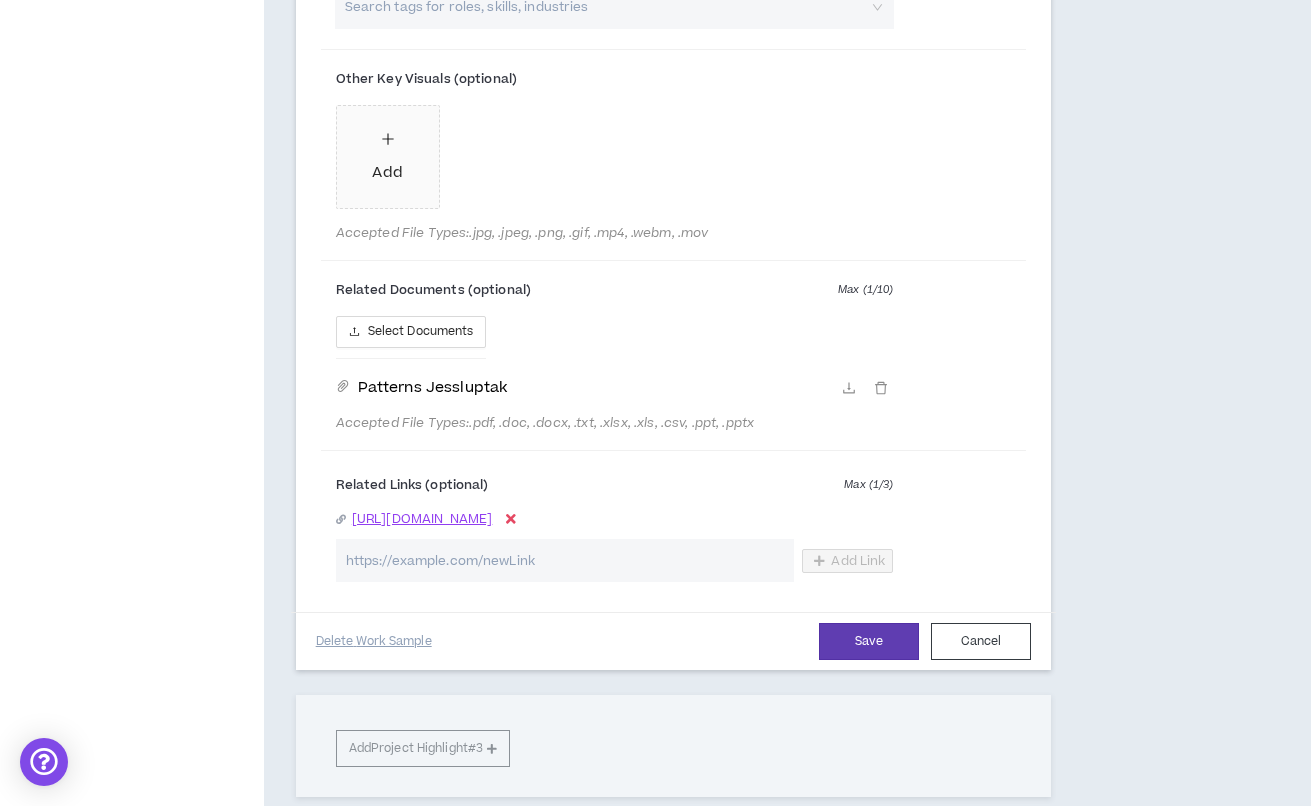 scroll, scrollTop: 2235, scrollLeft: 0, axis: vertical 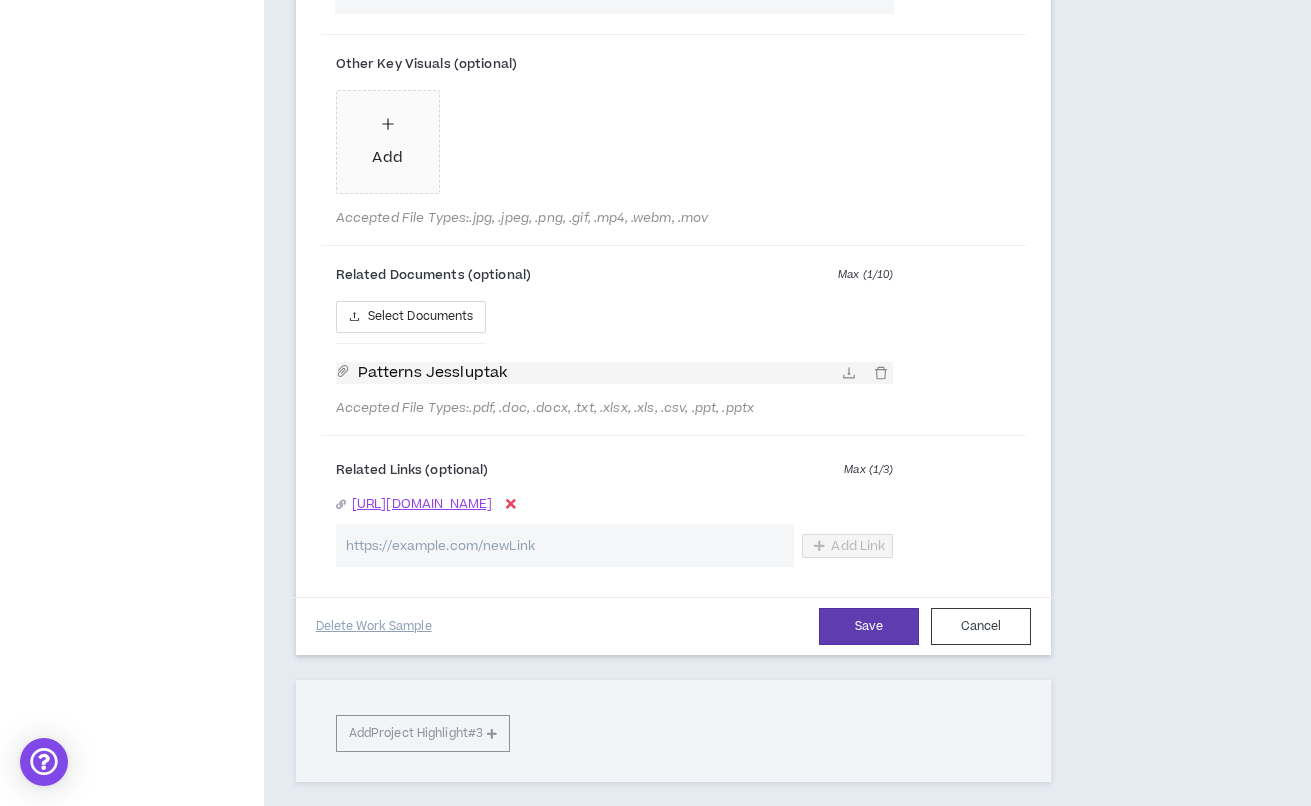 click on "Patterns Jessluptak" at bounding box center (594, 373) 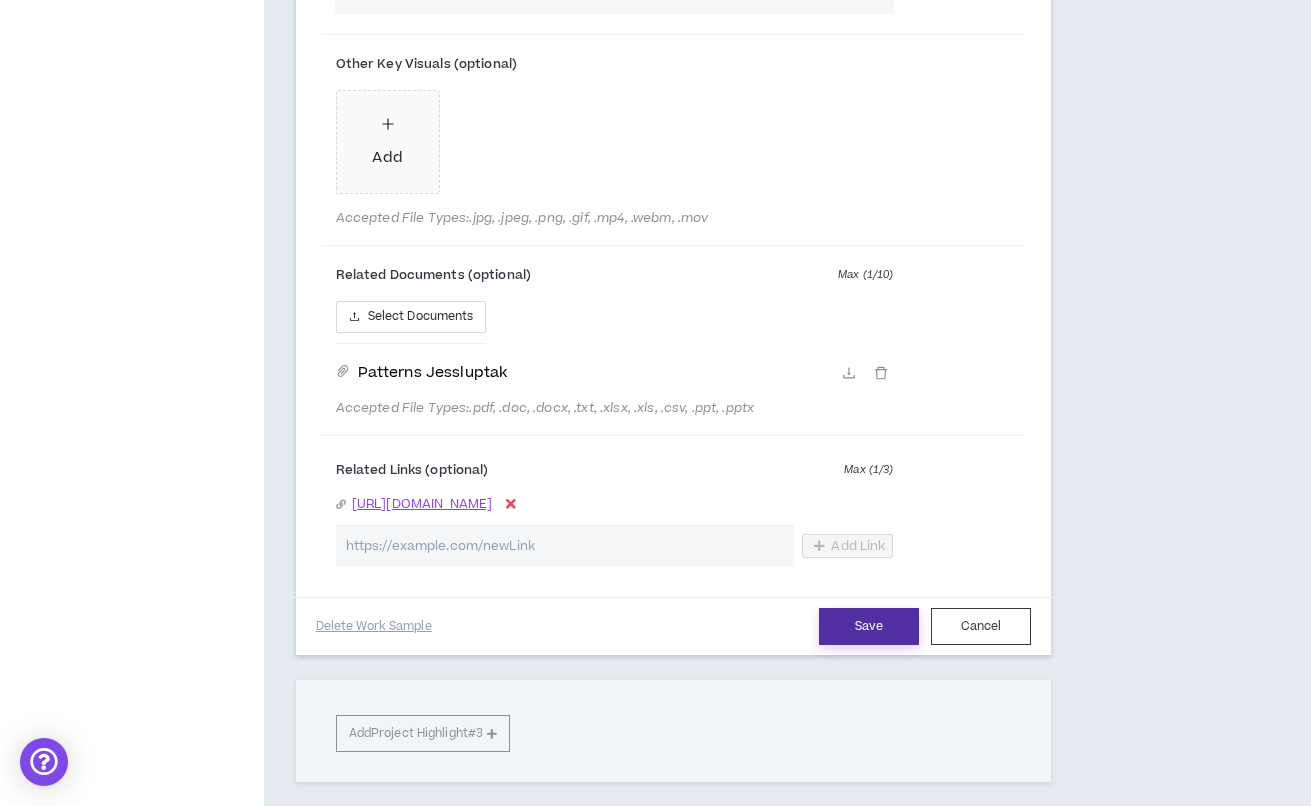 click on "Save" at bounding box center [869, 626] 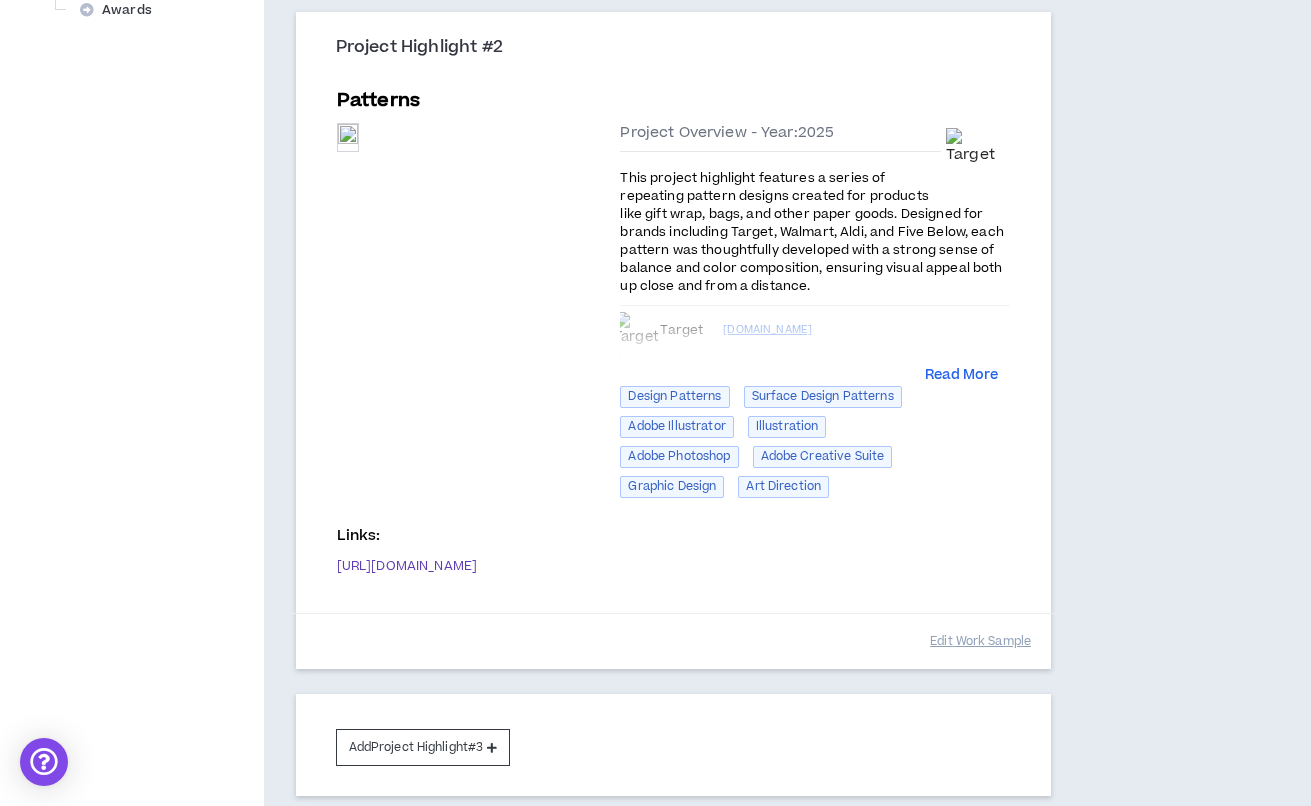 scroll, scrollTop: 962, scrollLeft: 0, axis: vertical 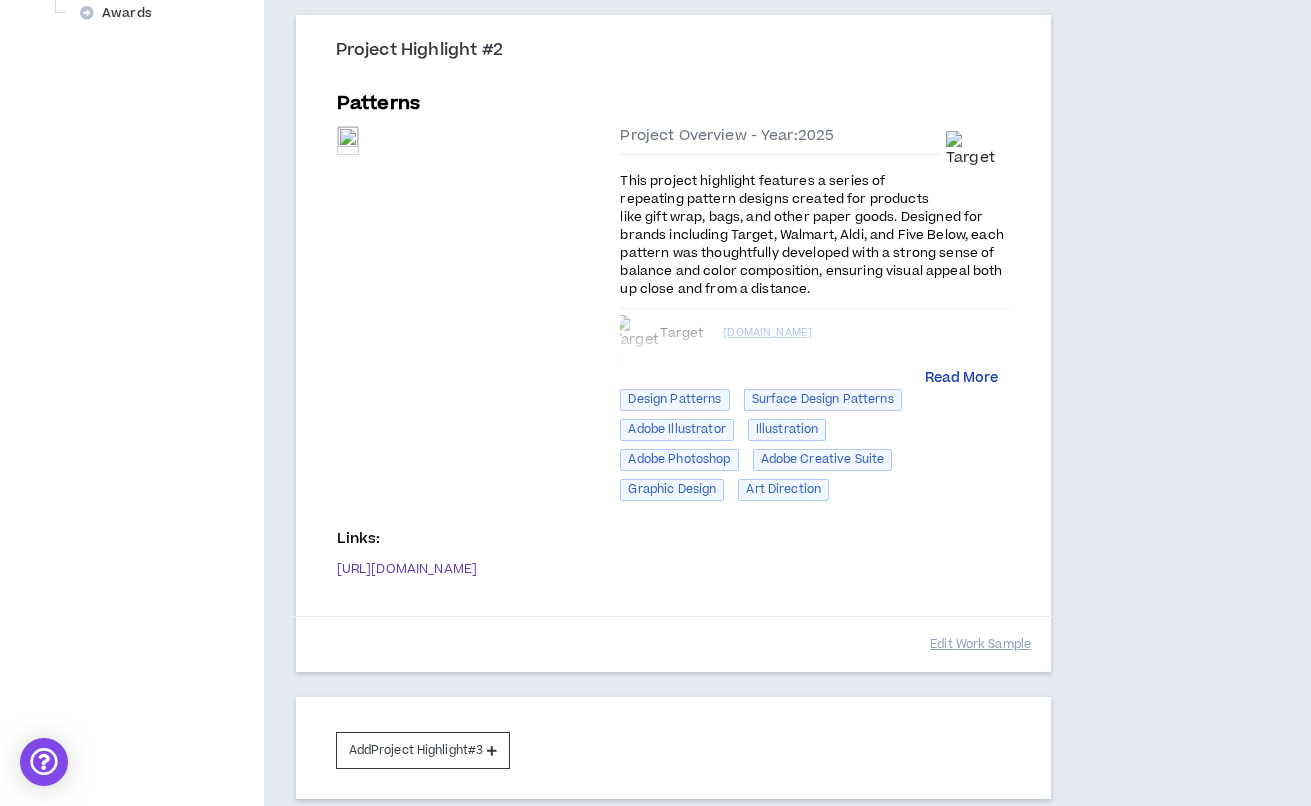 click on "Read More" at bounding box center (961, 379) 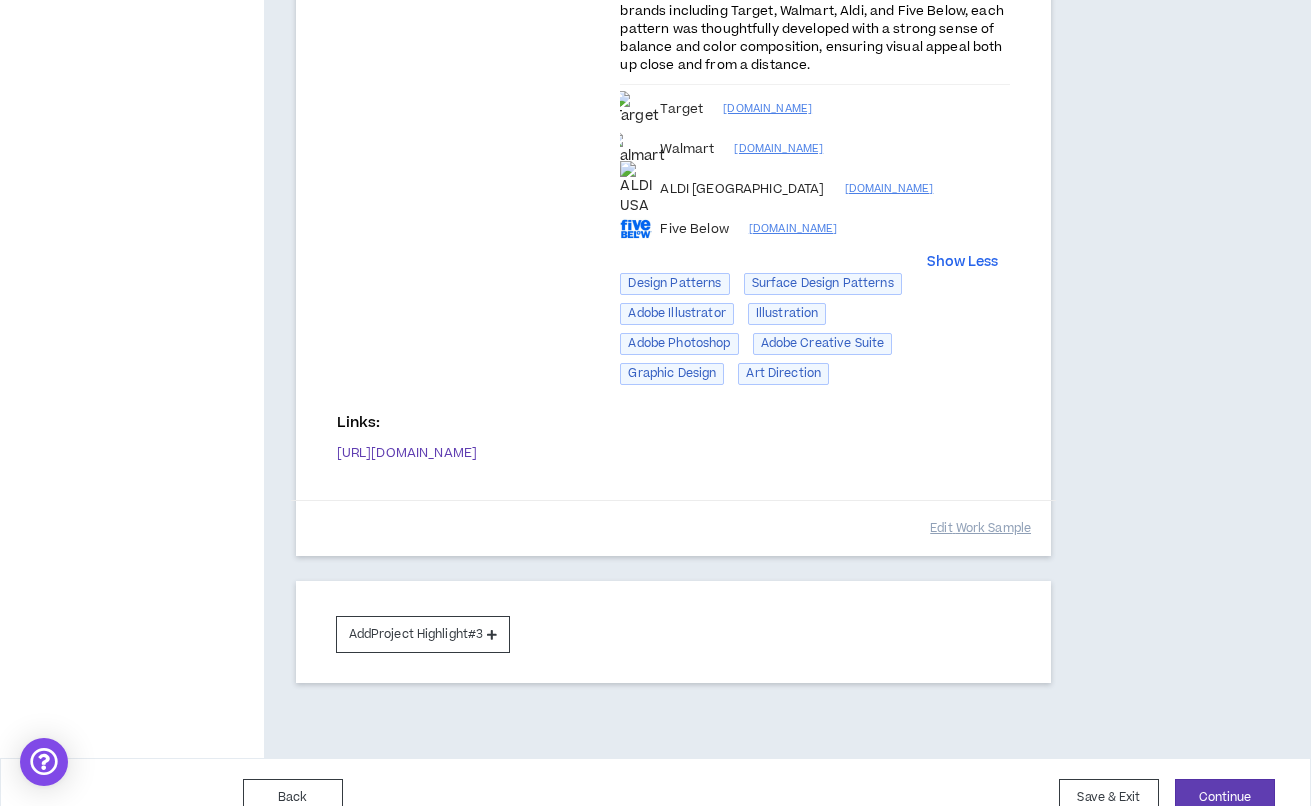scroll, scrollTop: 1169, scrollLeft: 0, axis: vertical 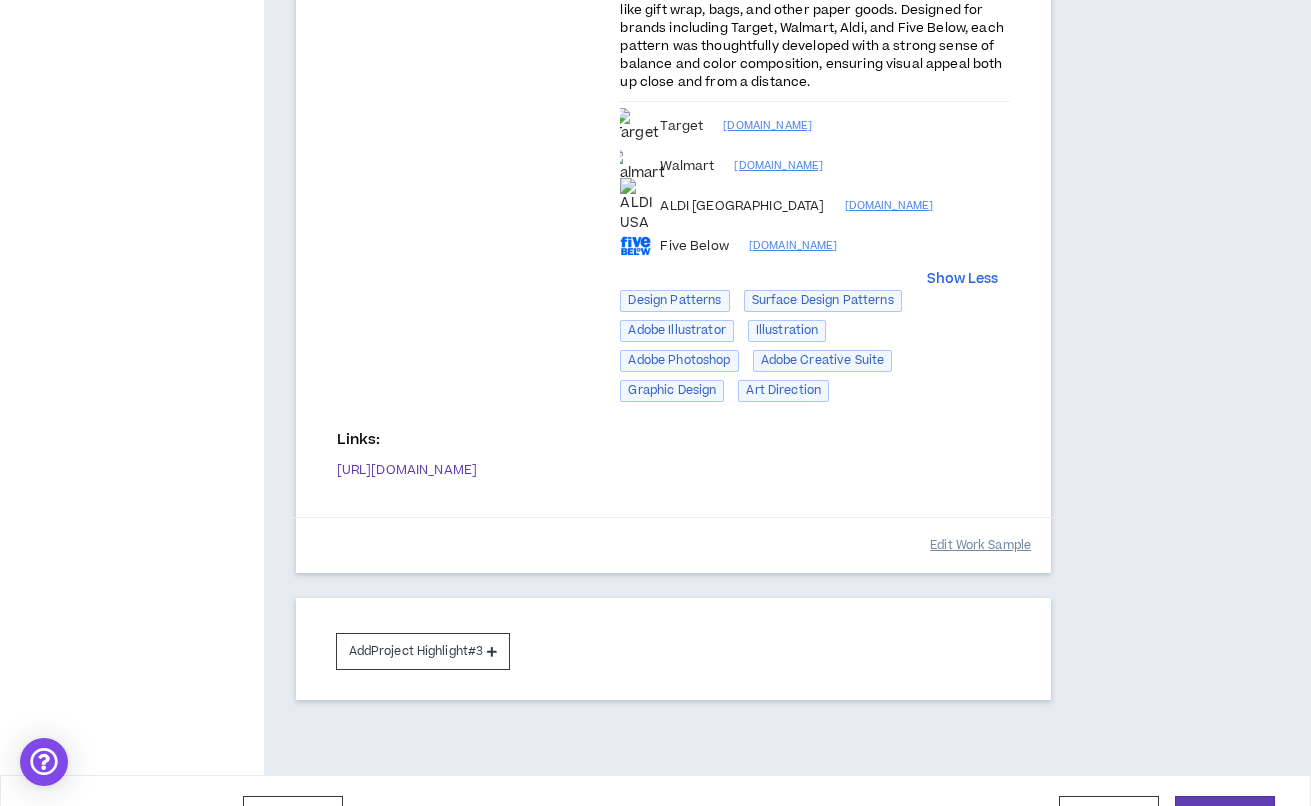 click on "Edit   Work Sample" at bounding box center [980, 545] 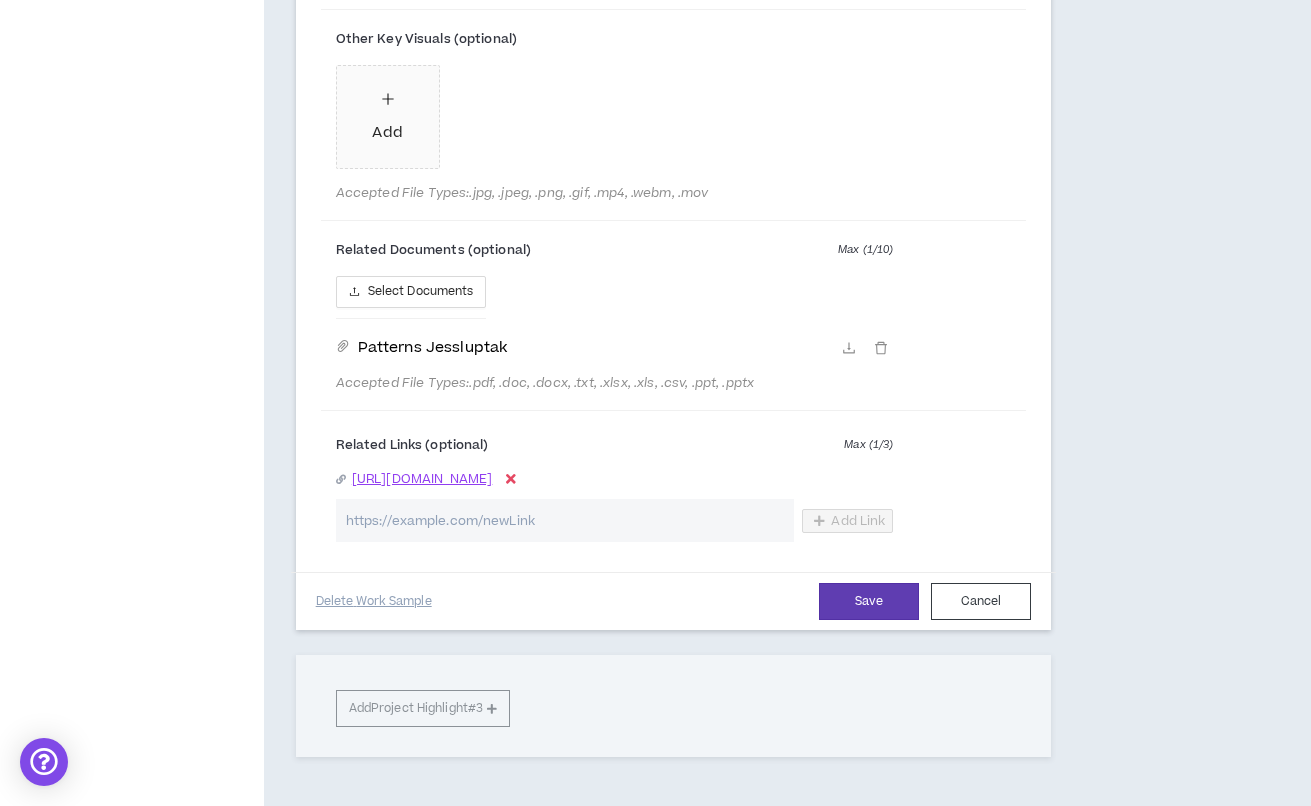 scroll, scrollTop: 2271, scrollLeft: 0, axis: vertical 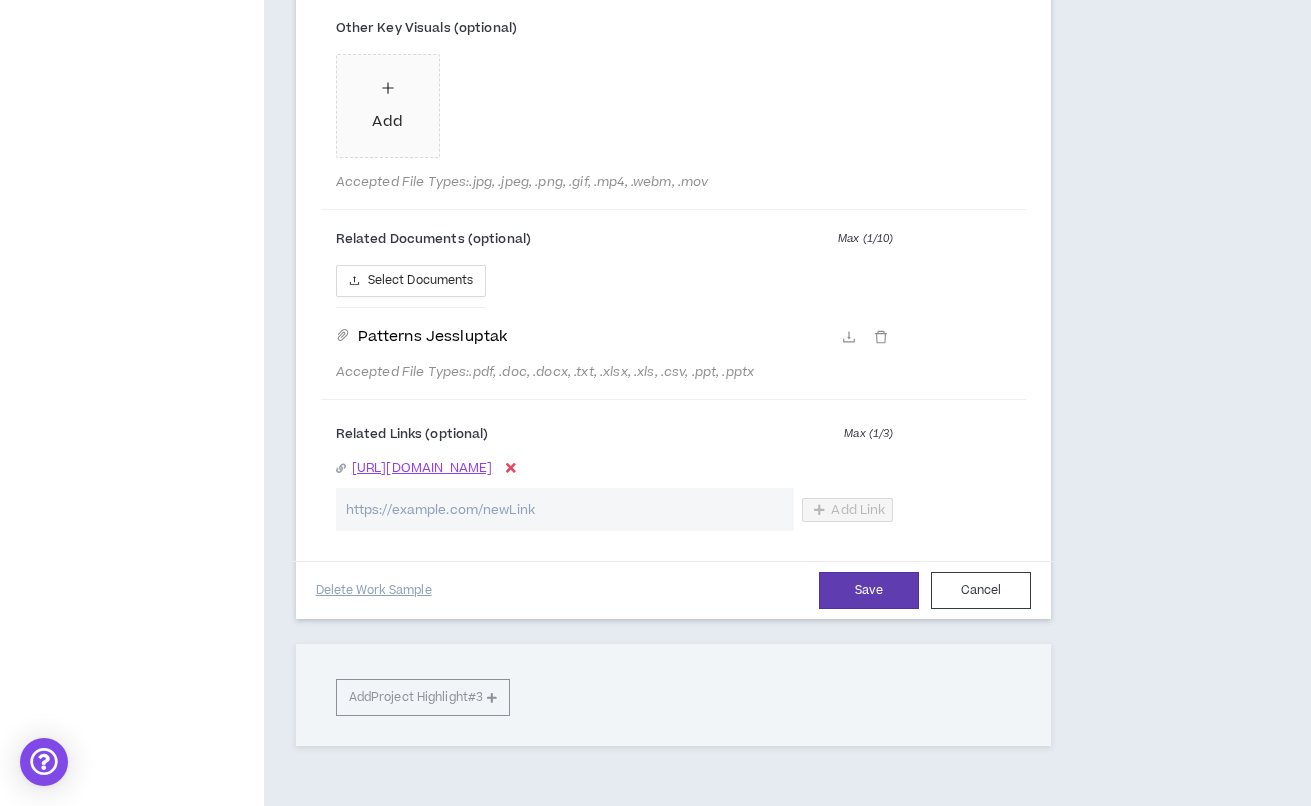click at bounding box center [565, 509] 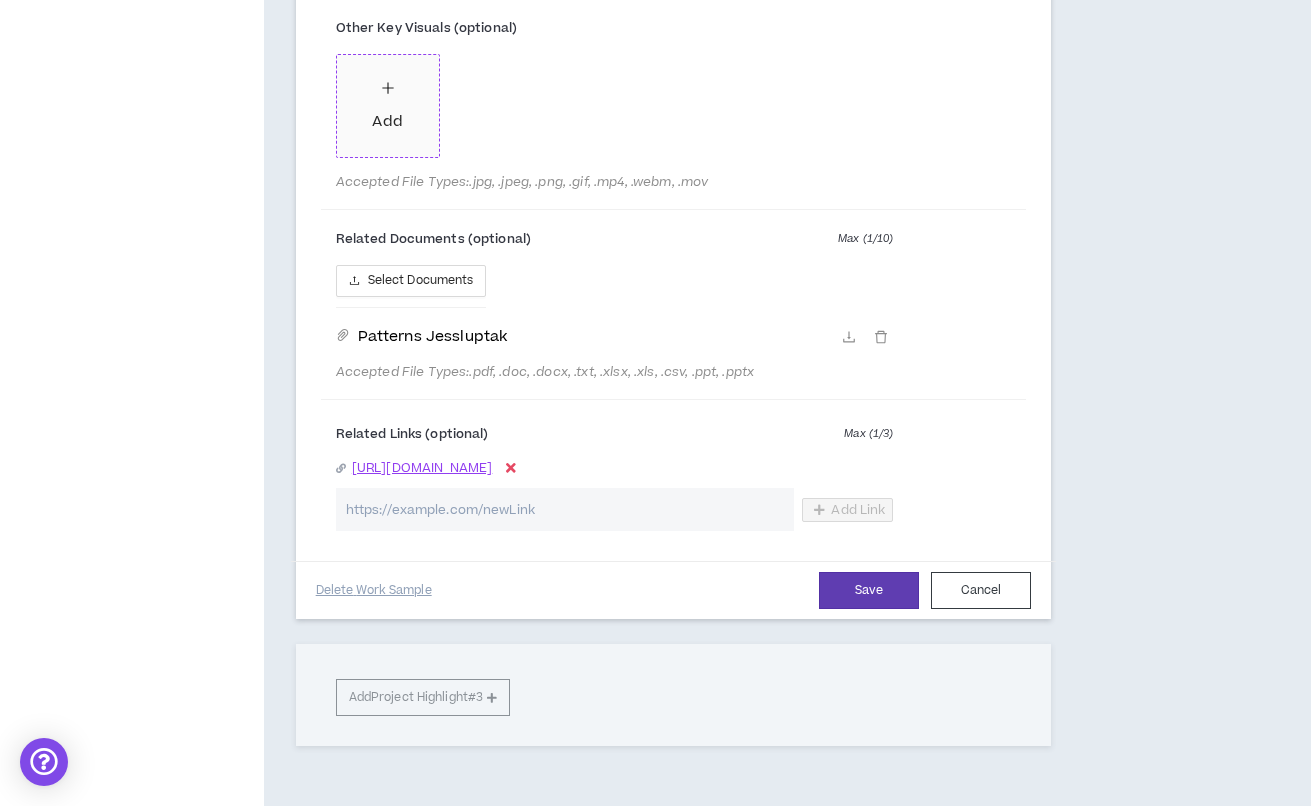click on "Add" at bounding box center [387, 105] 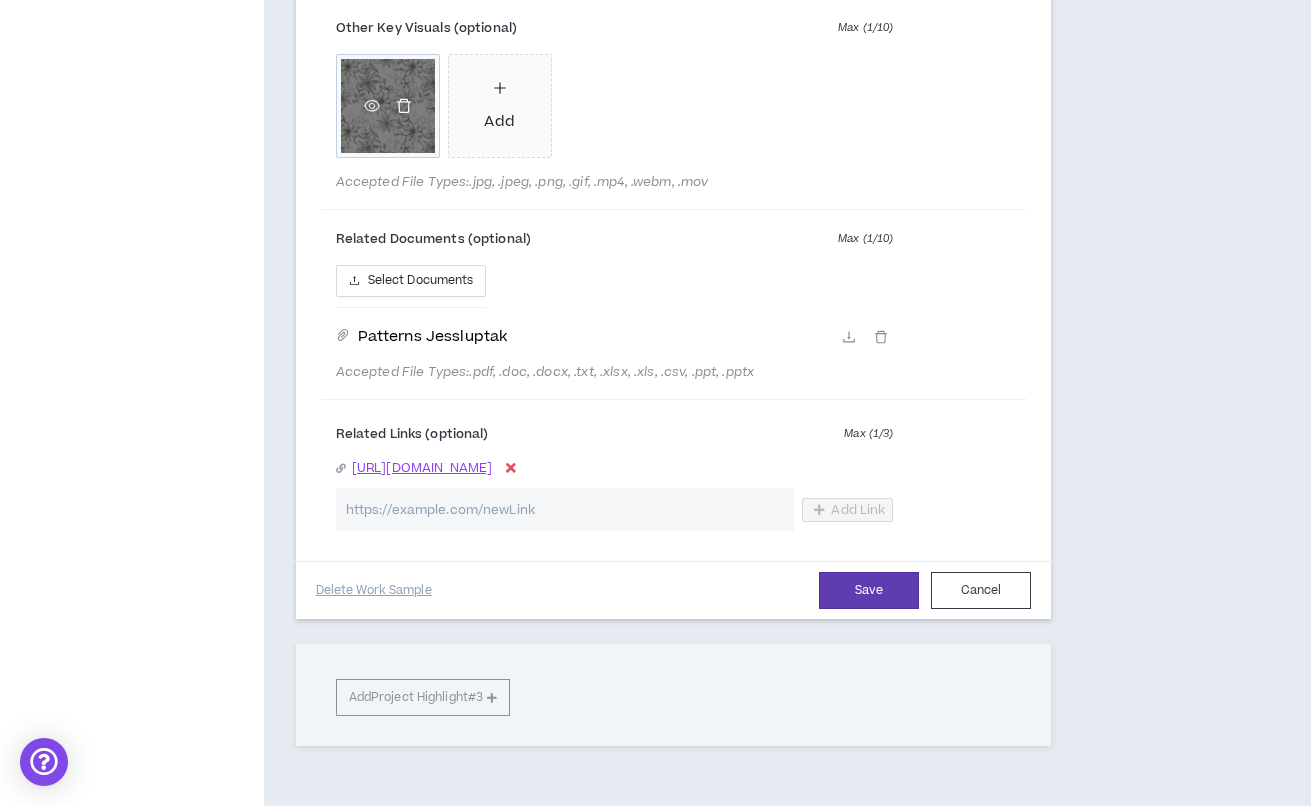 click 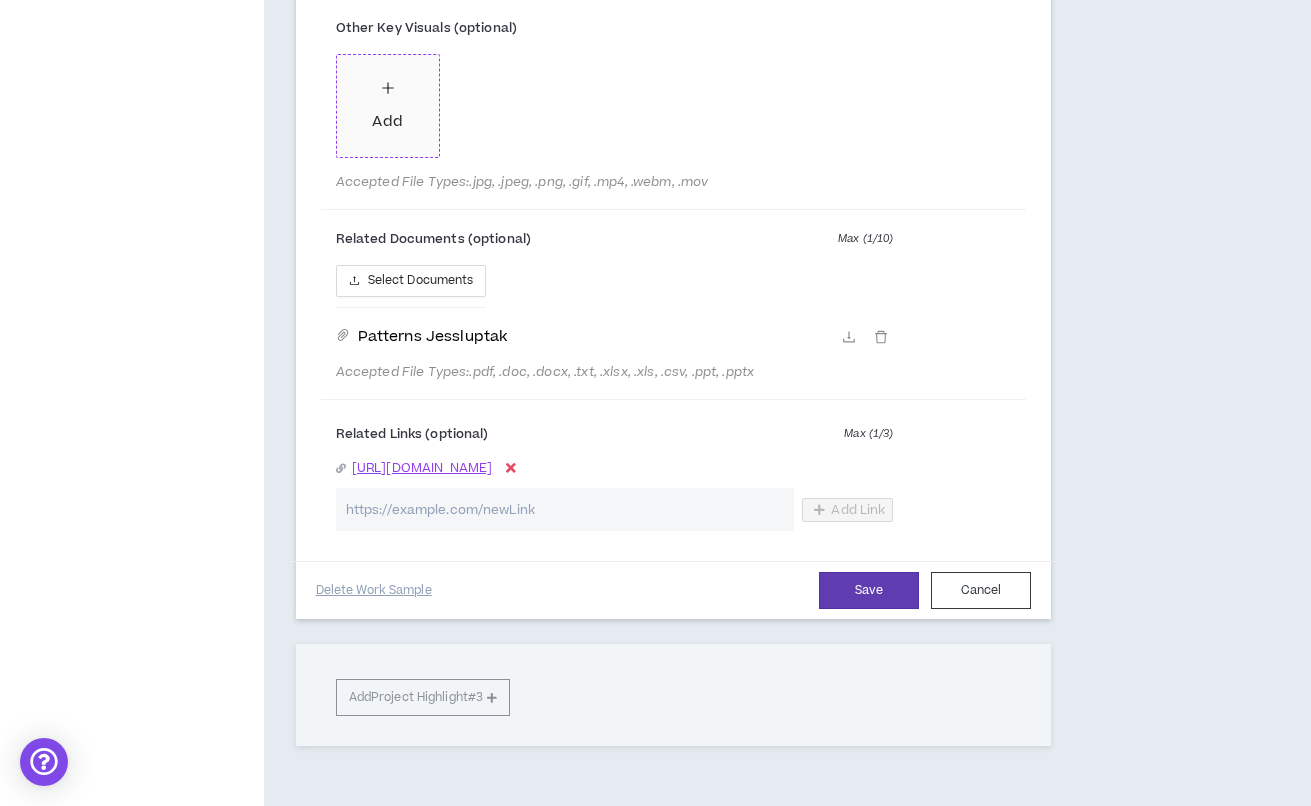click on "Add" at bounding box center (388, 106) 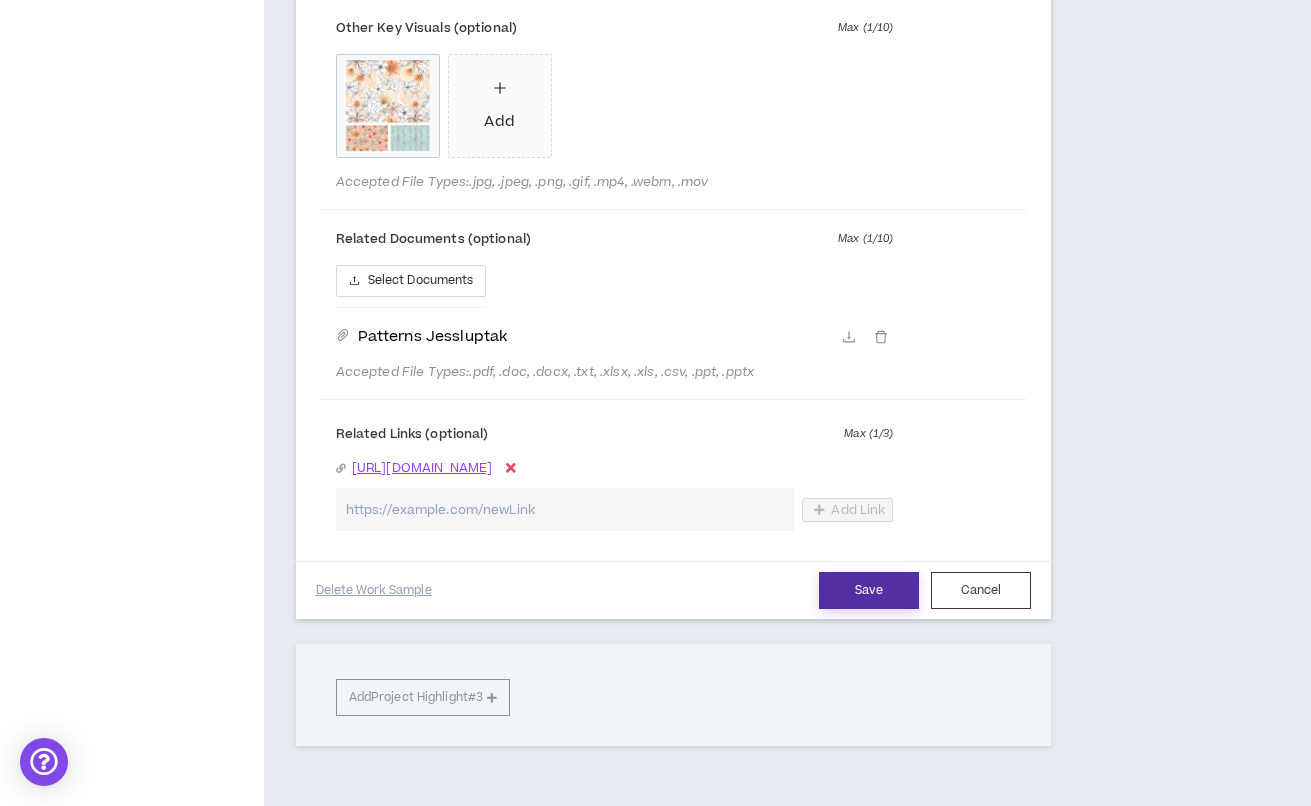 click on "Save" at bounding box center [869, 590] 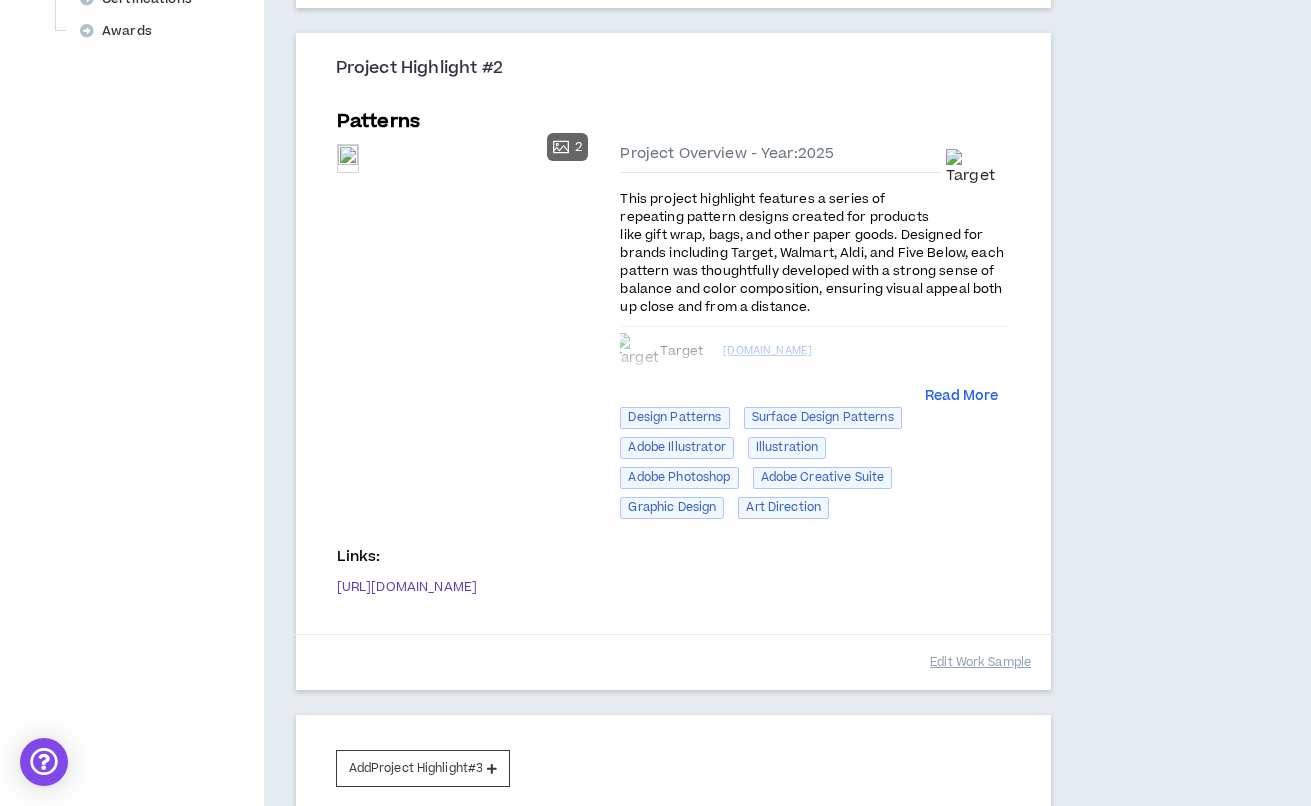 scroll, scrollTop: 914, scrollLeft: 0, axis: vertical 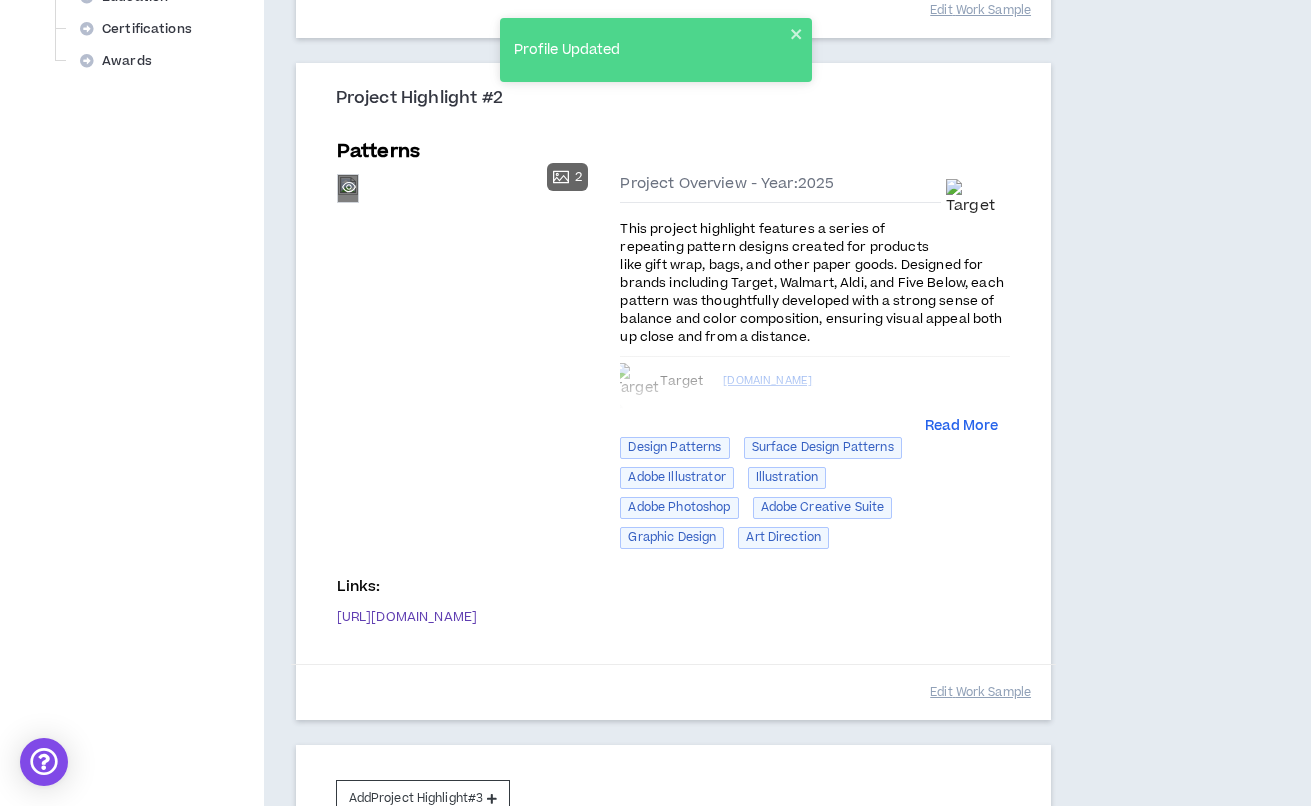 click on "Preview" at bounding box center [348, 188] 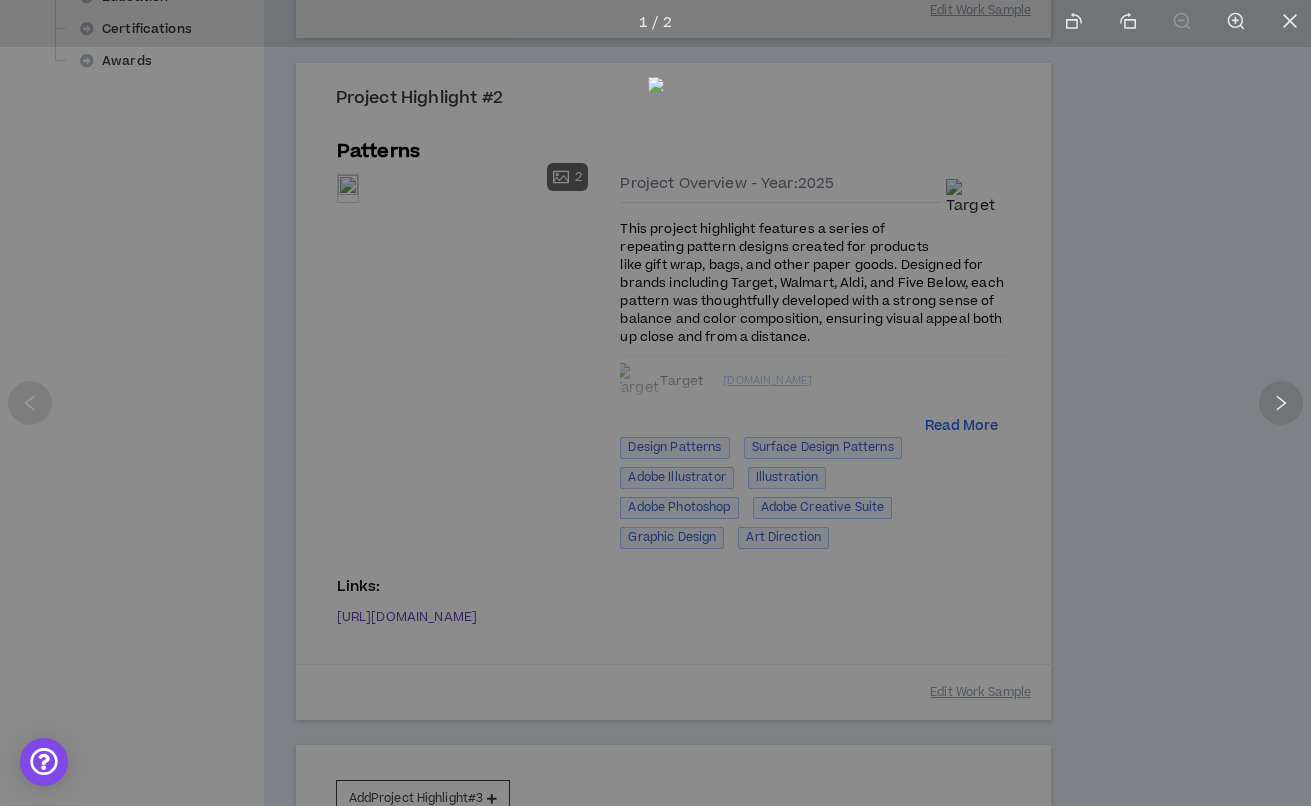 click at bounding box center [656, 399] 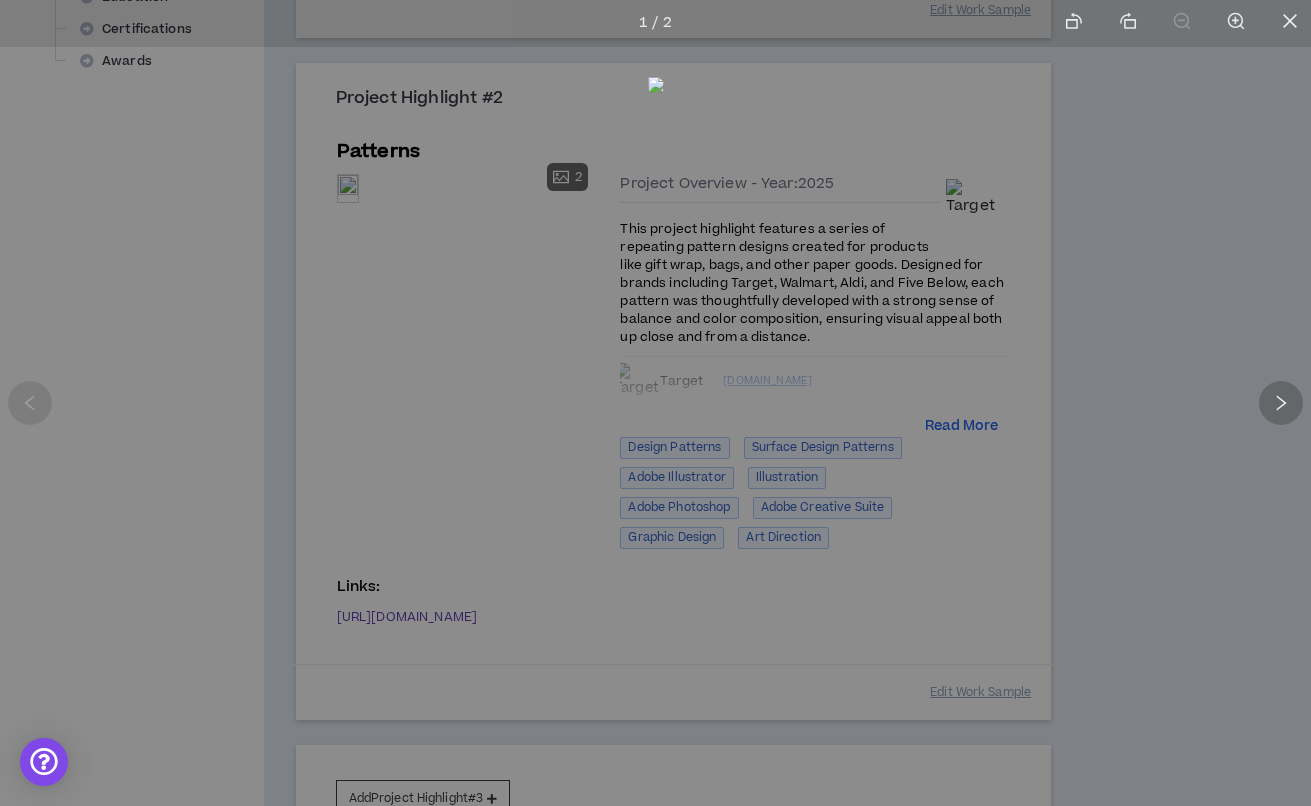click 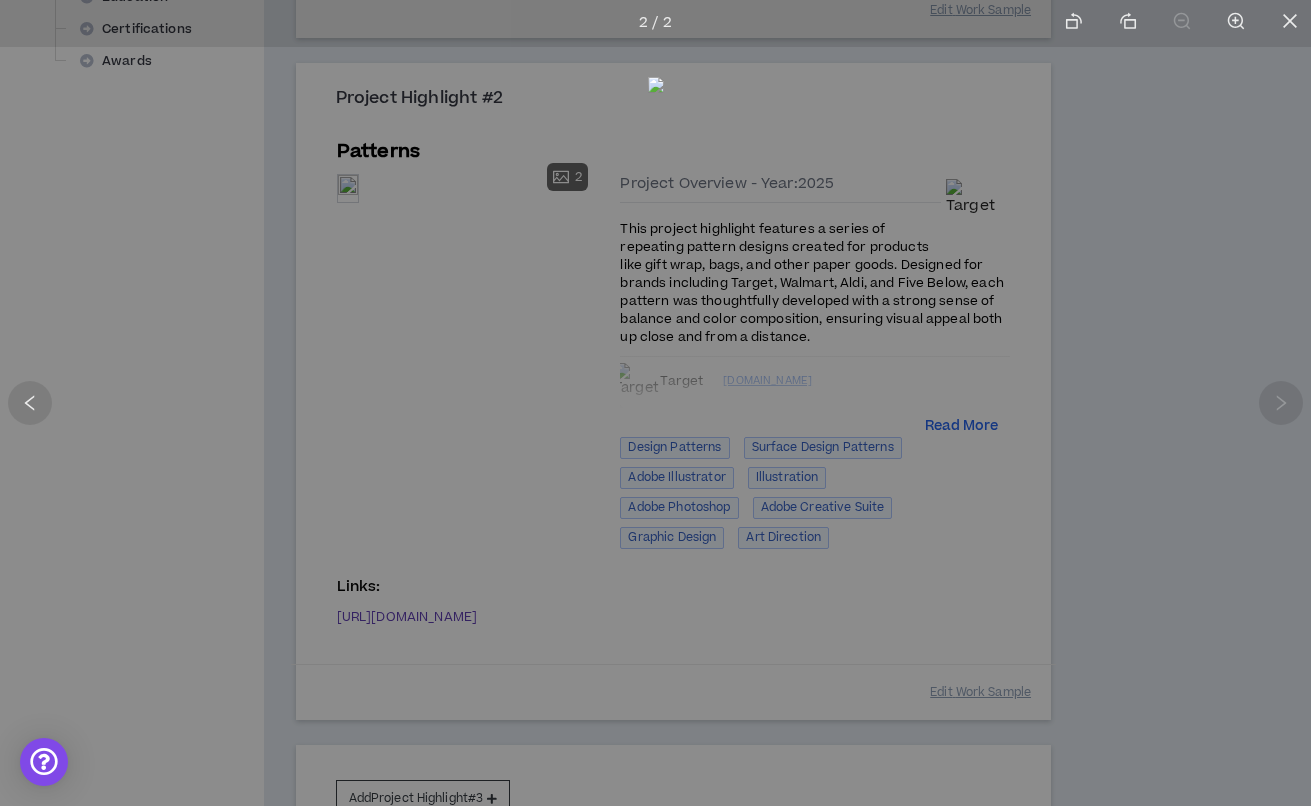 click at bounding box center (655, 403) 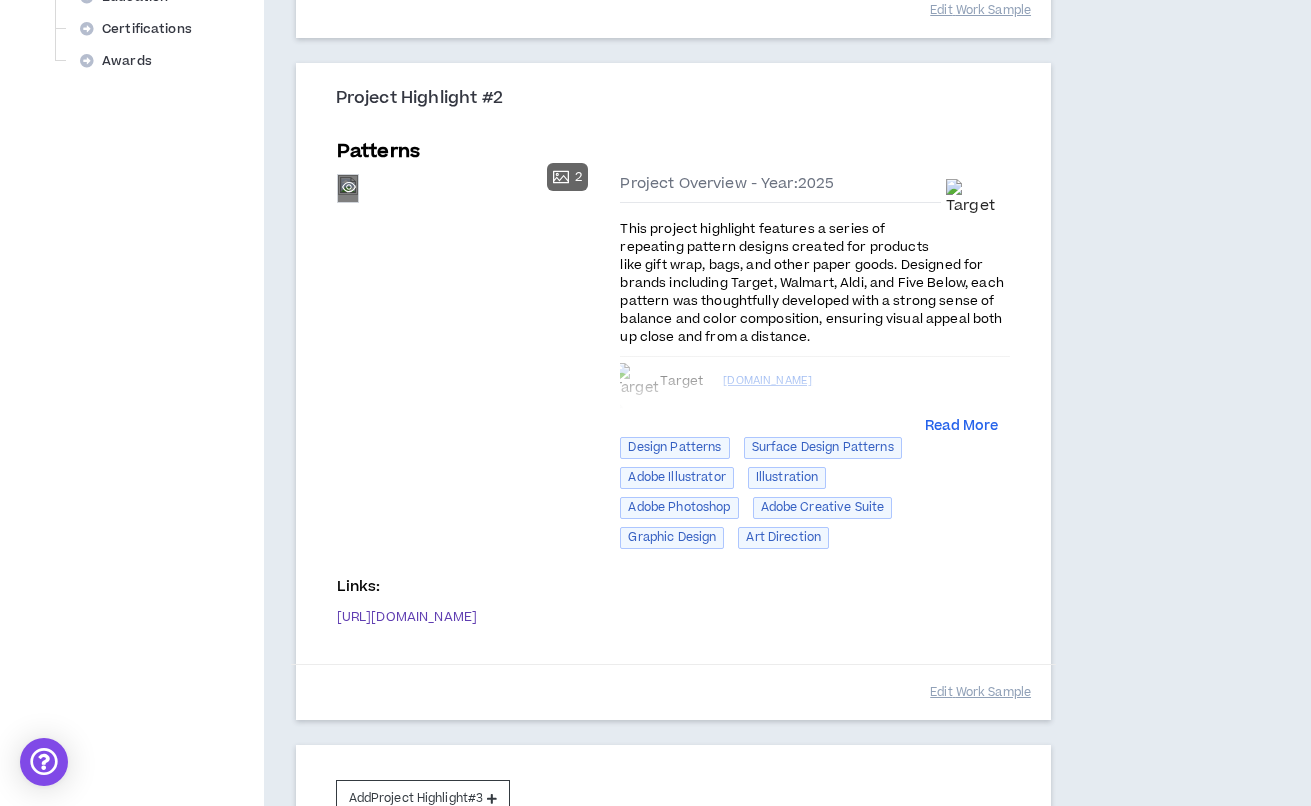 click on "Preview" at bounding box center (348, 188) 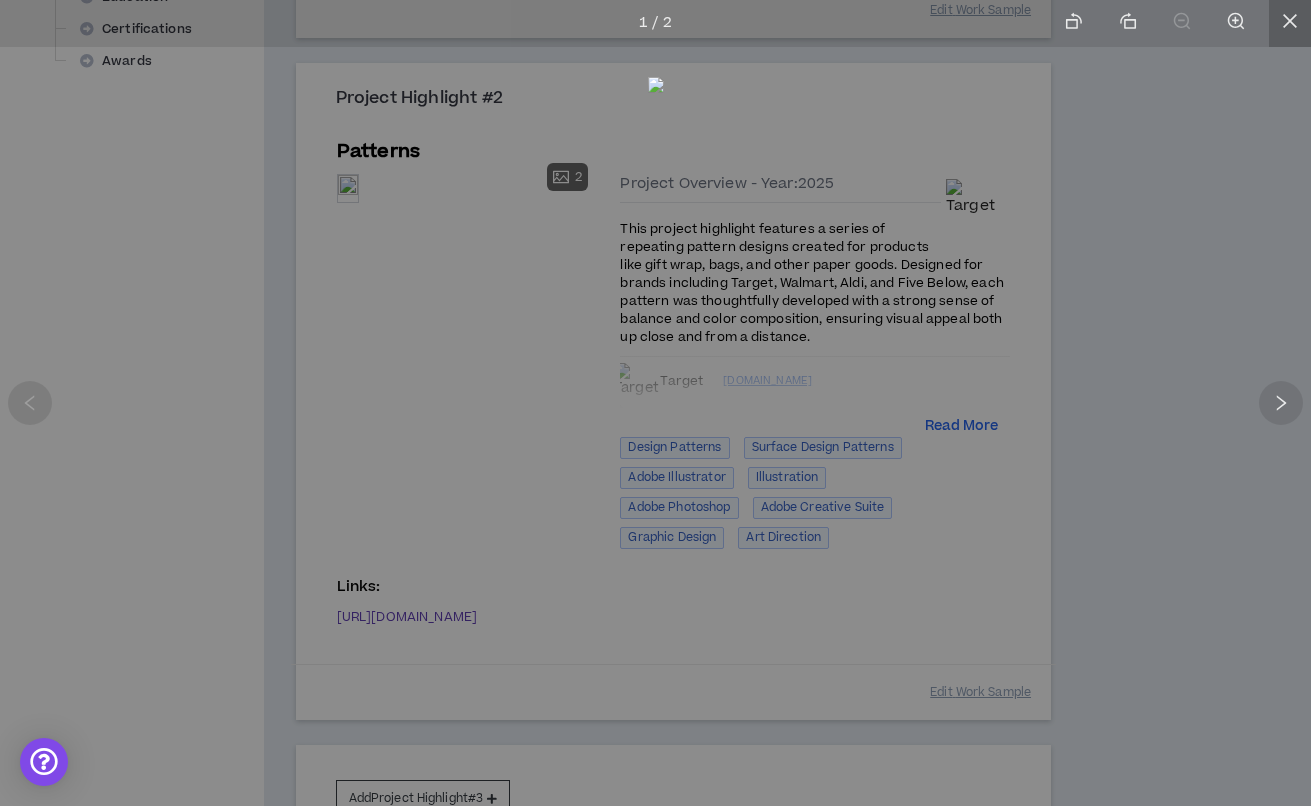 click 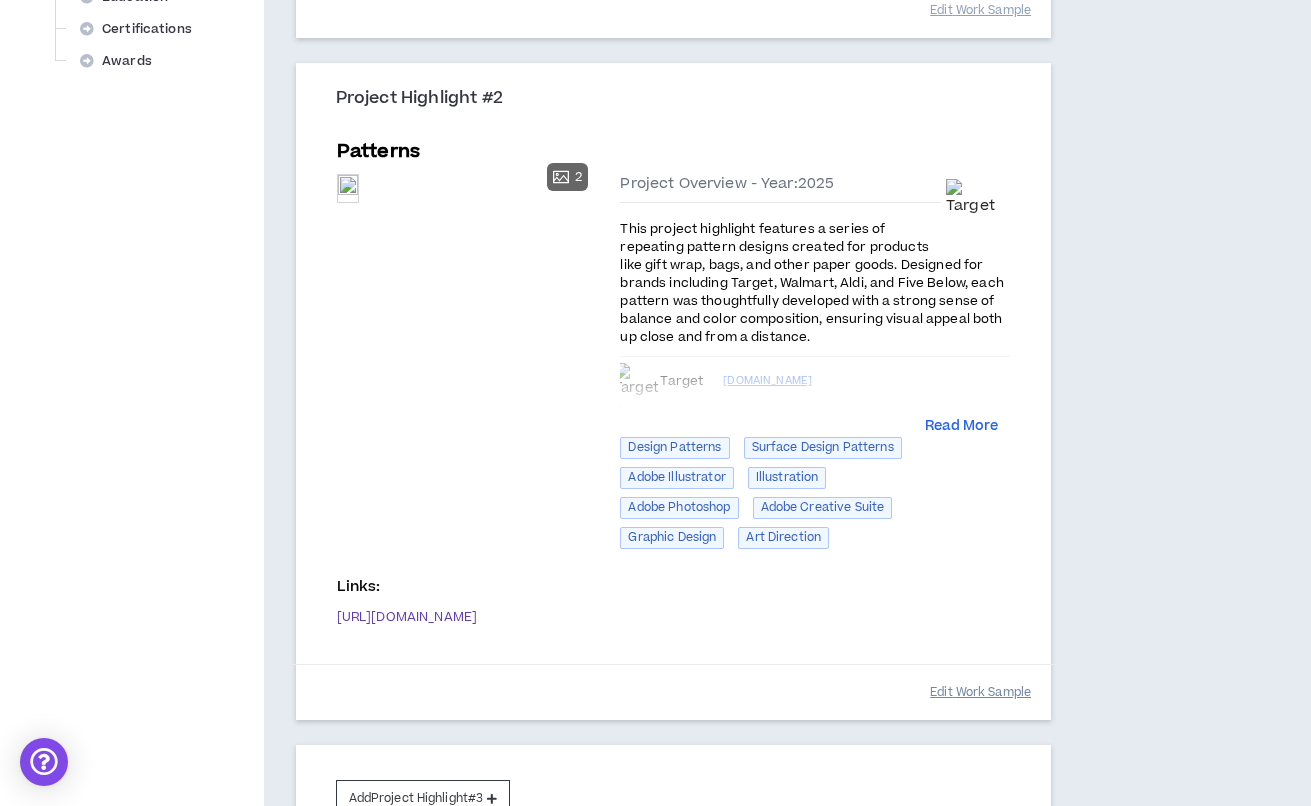 click on "Edit   Work Sample" at bounding box center [980, 692] 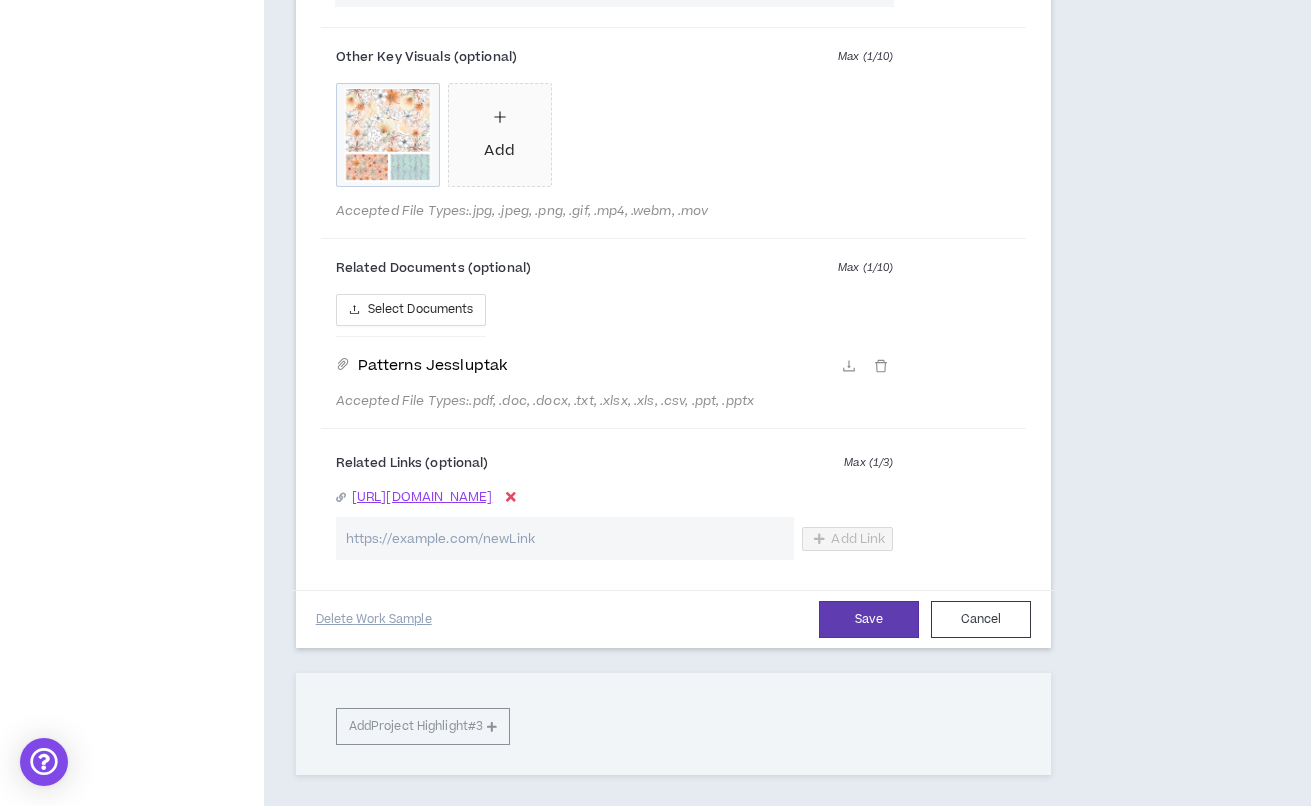 scroll, scrollTop: 2266, scrollLeft: 0, axis: vertical 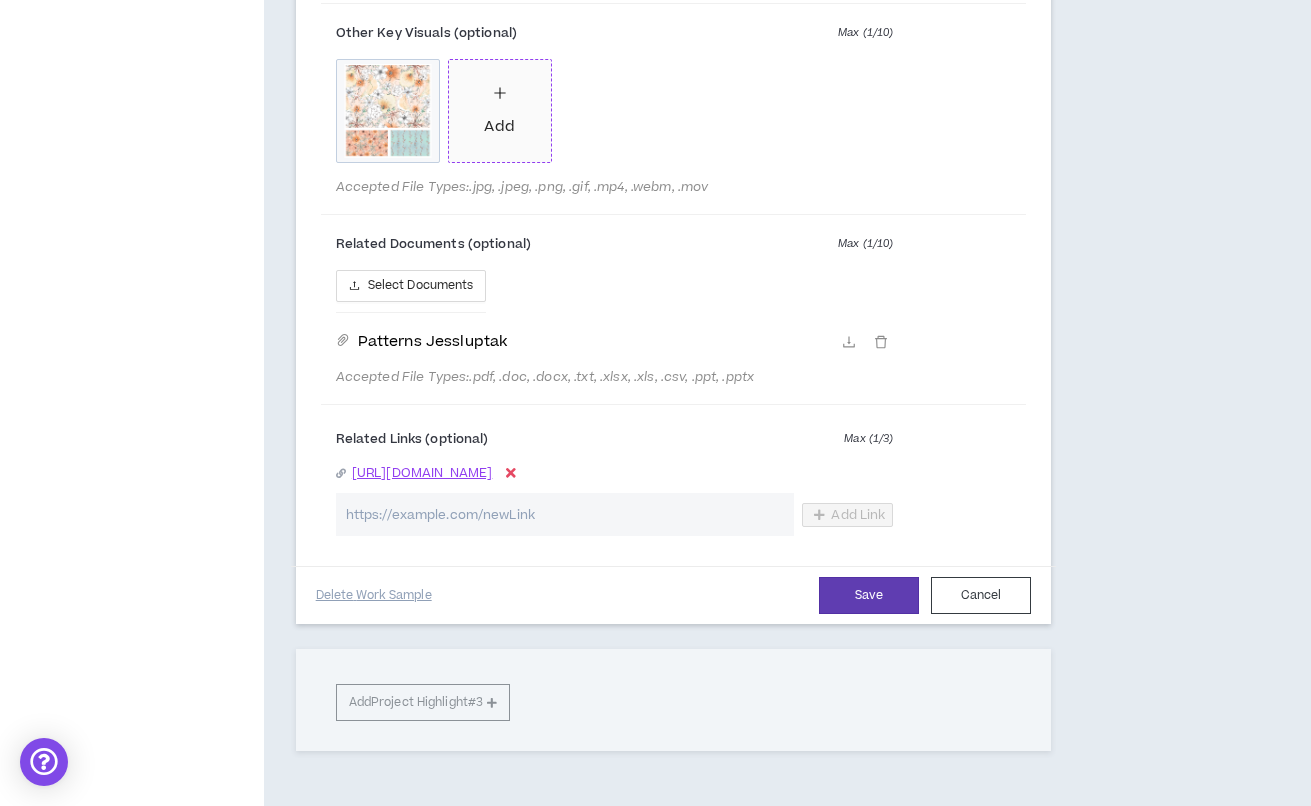 click on "Add" at bounding box center (499, 110) 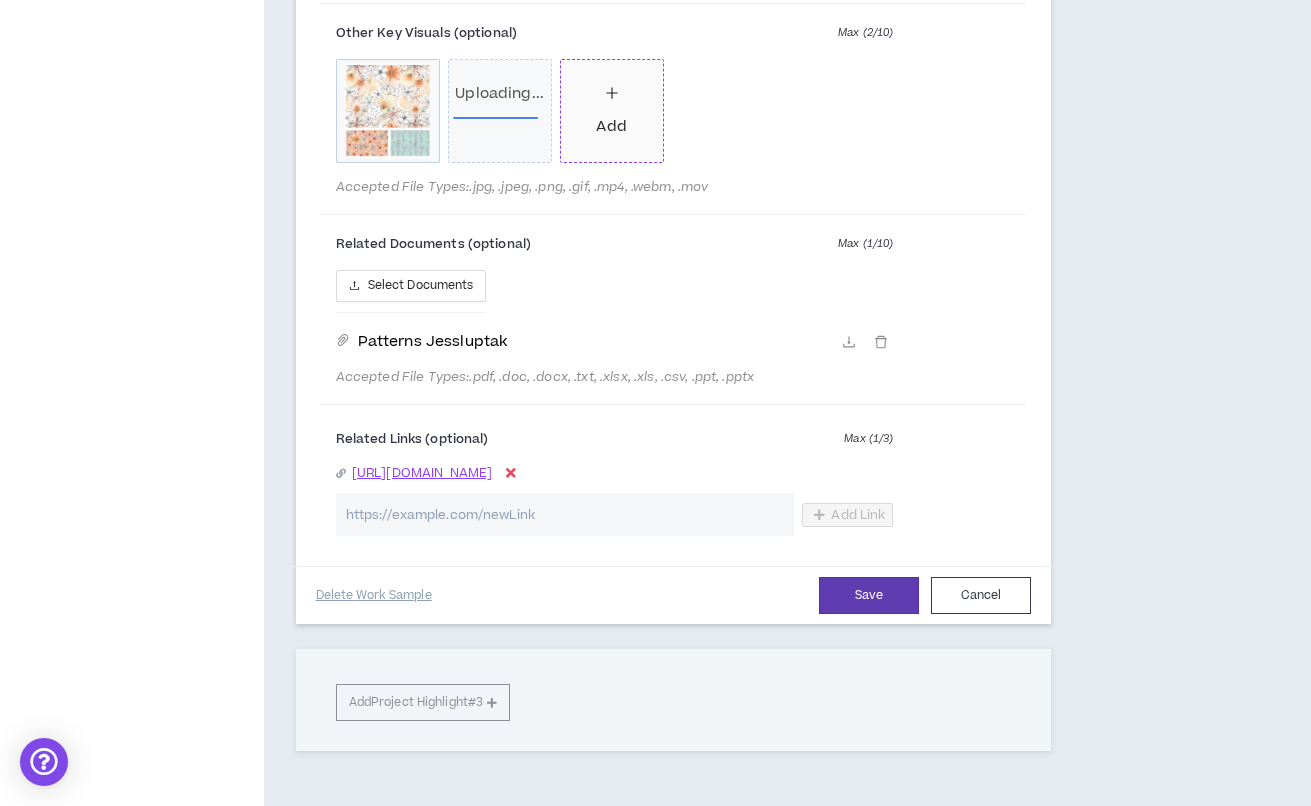 click on "Add" at bounding box center [611, 110] 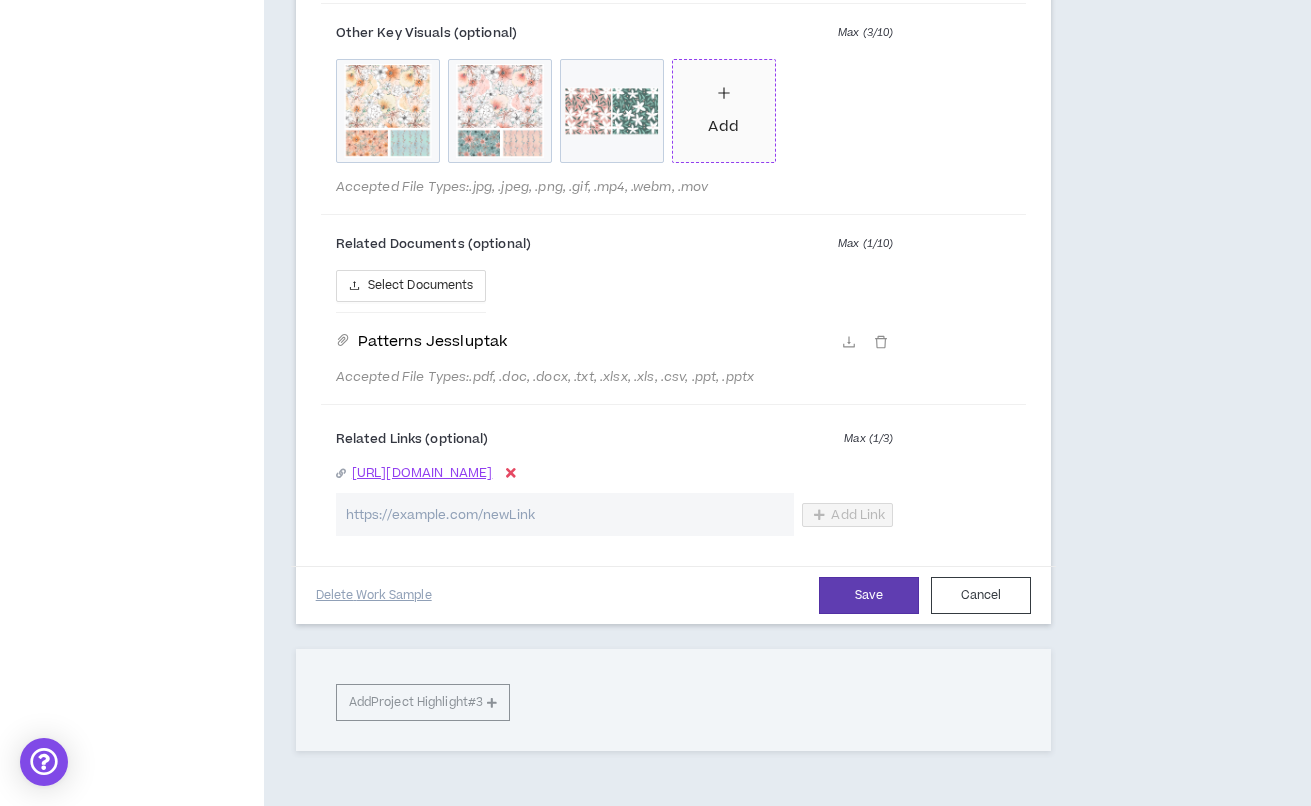 click on "Add" at bounding box center [724, 111] 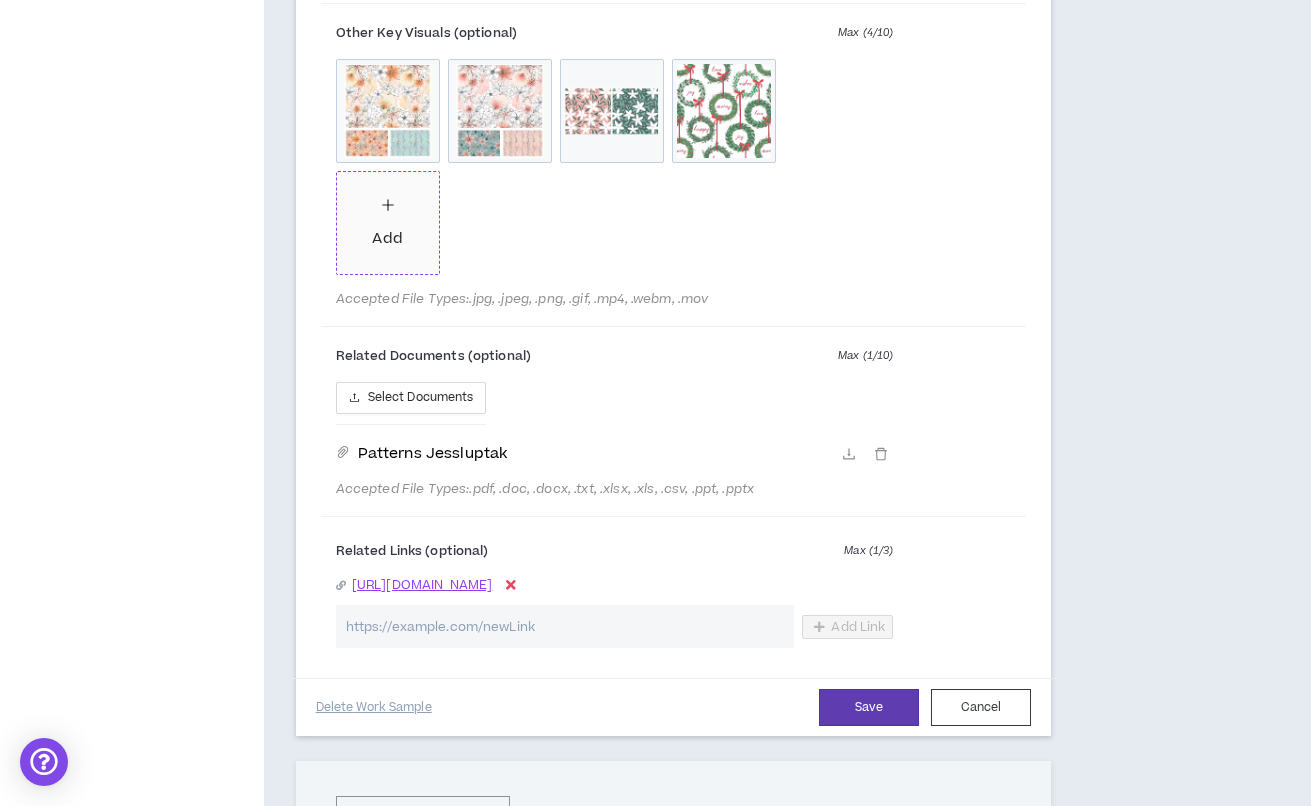 click on "Add" at bounding box center [388, 223] 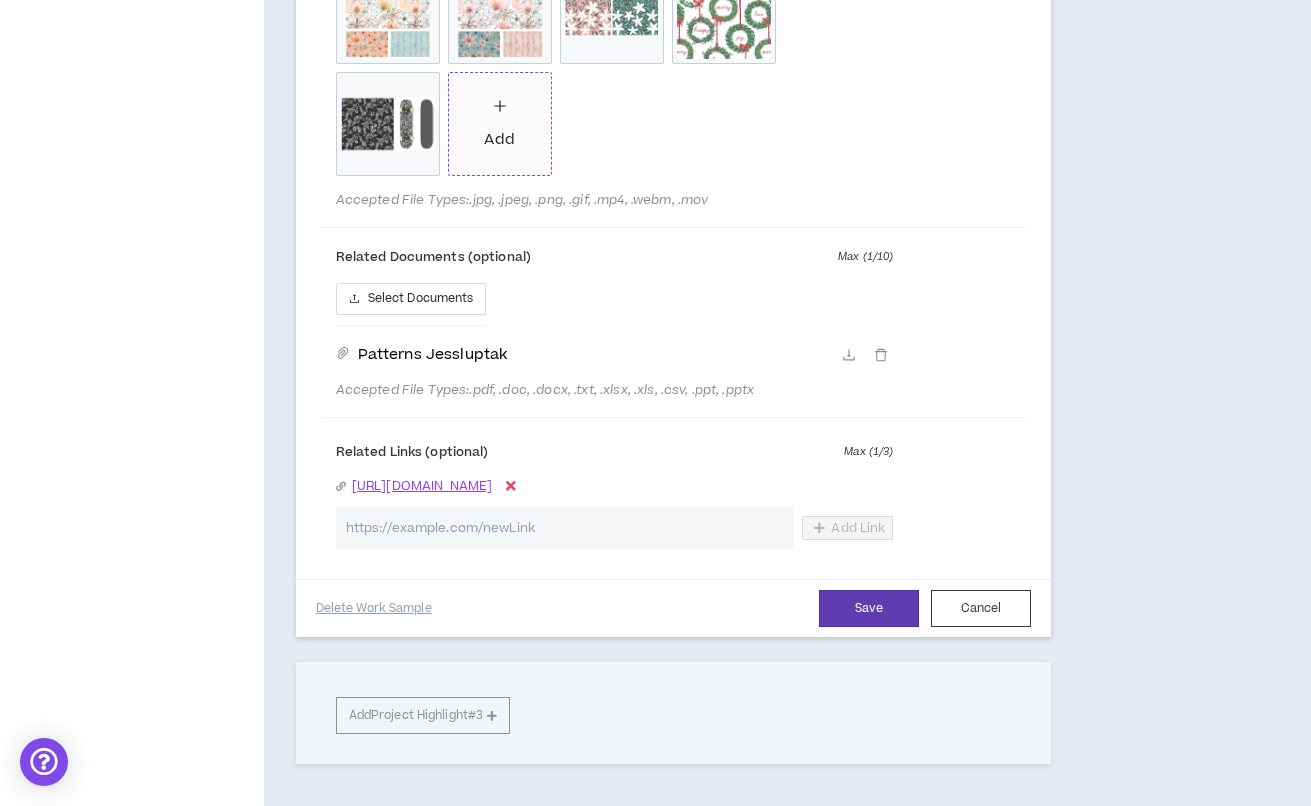 scroll, scrollTop: 2374, scrollLeft: 0, axis: vertical 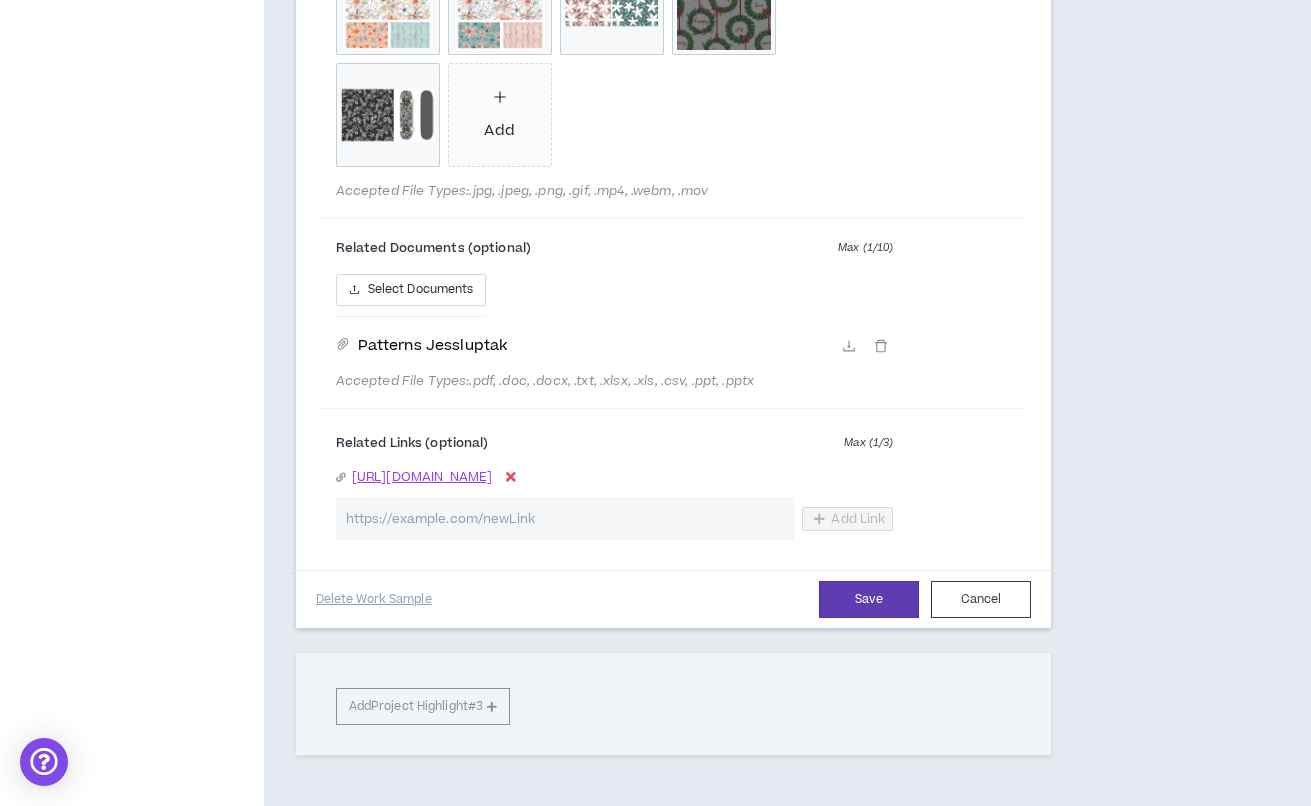 drag, startPoint x: 508, startPoint y: 102, endPoint x: 671, endPoint y: 111, distance: 163.24828 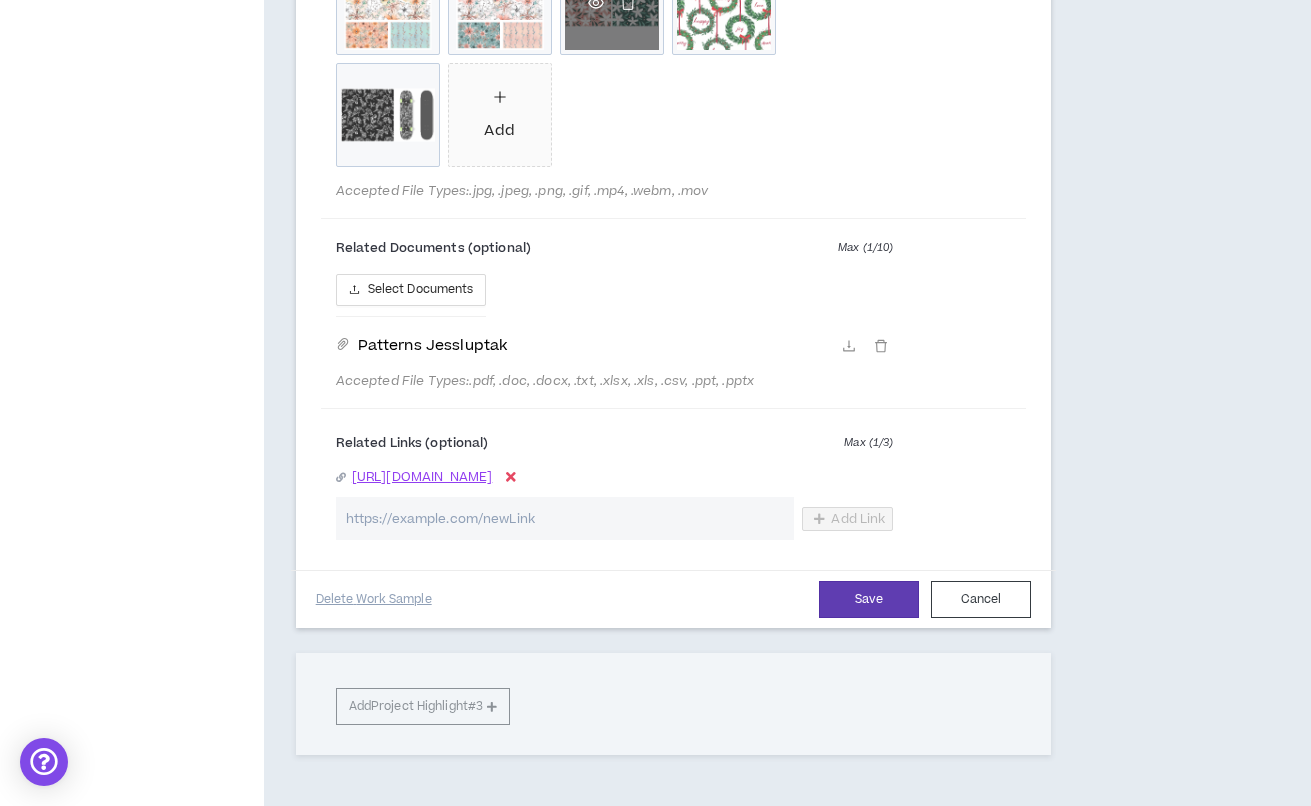 click 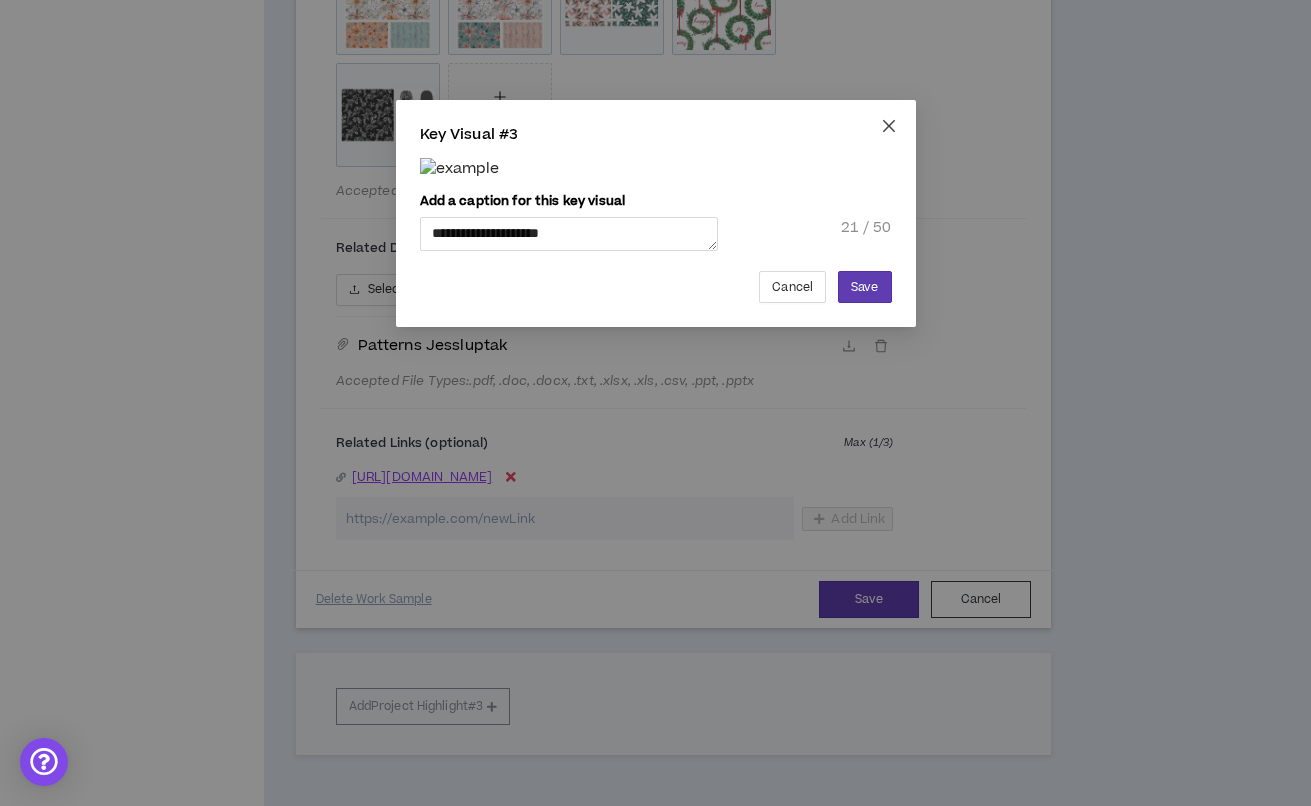 click at bounding box center [889, 127] 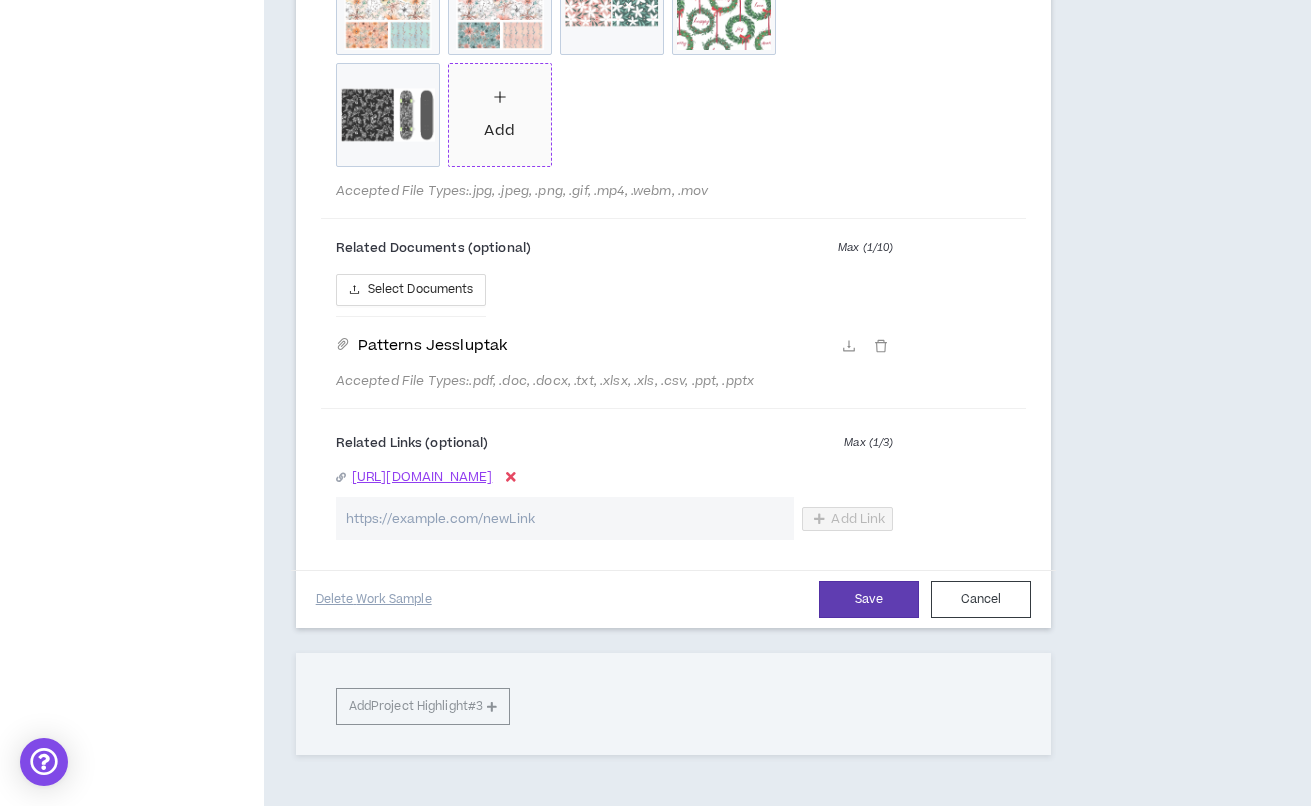 click 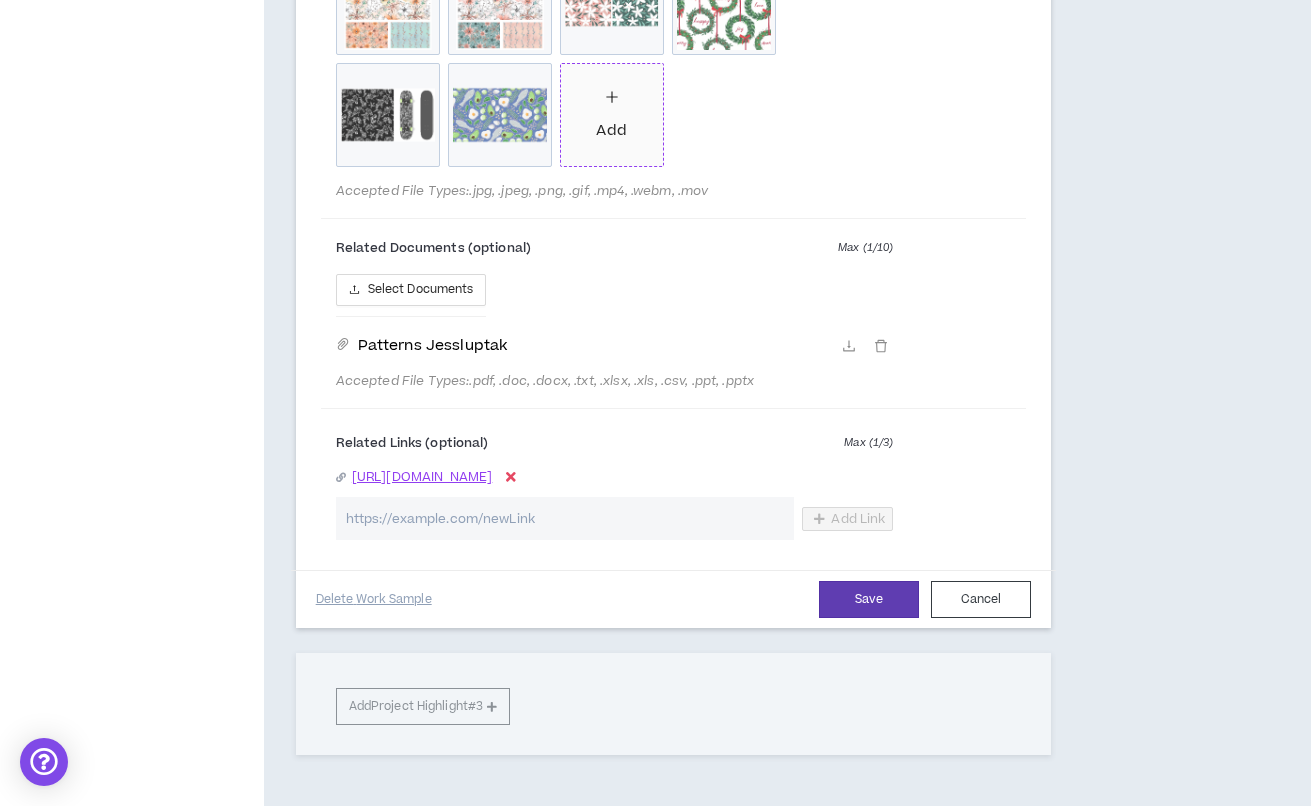 click on "Add" at bounding box center (612, 115) 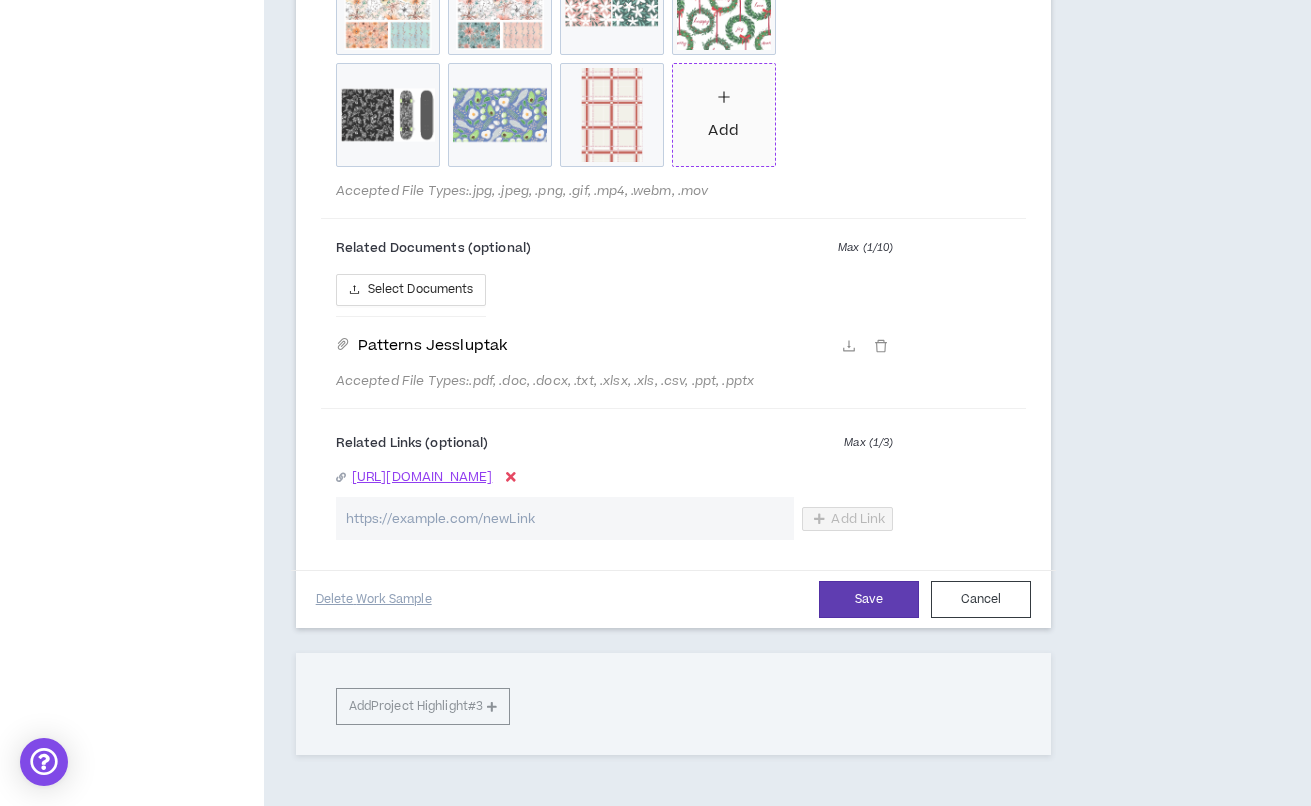 click on "Add" at bounding box center (724, 115) 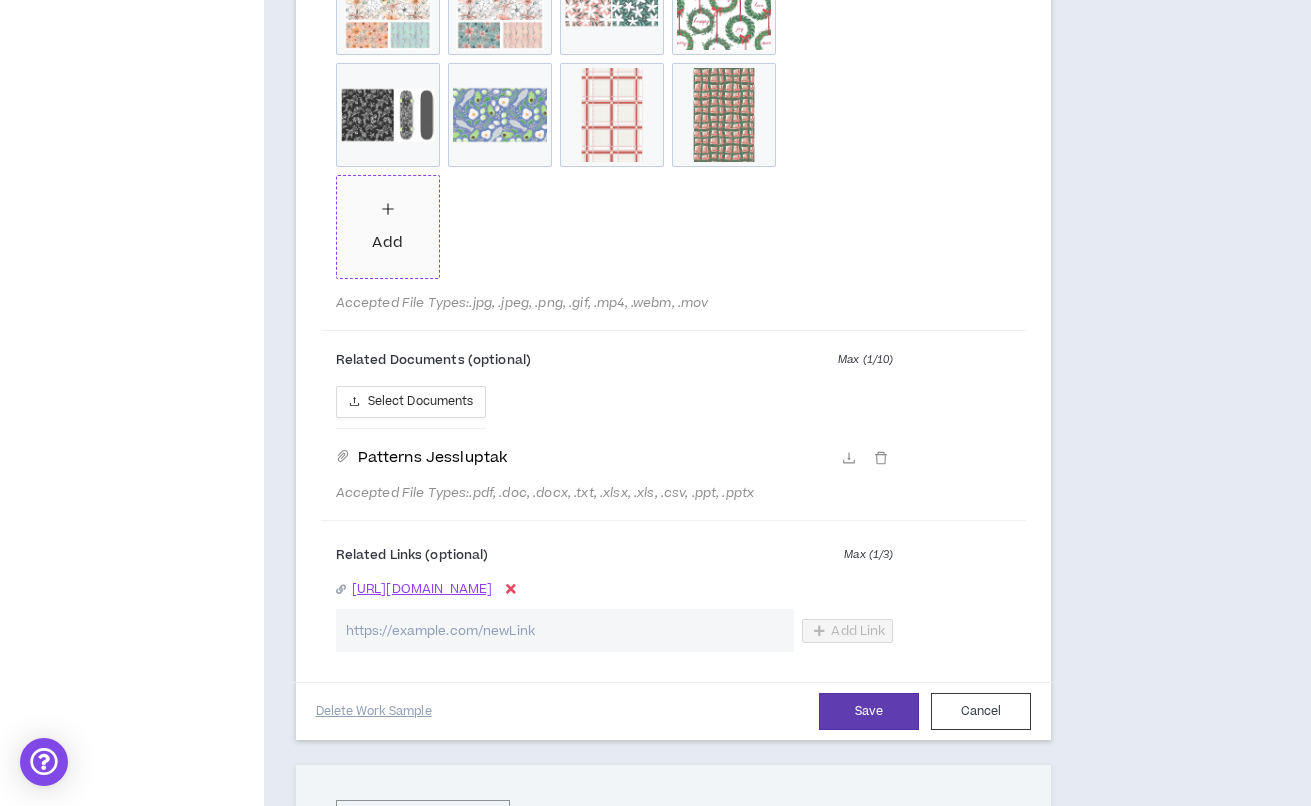 click on "Add" at bounding box center (388, 227) 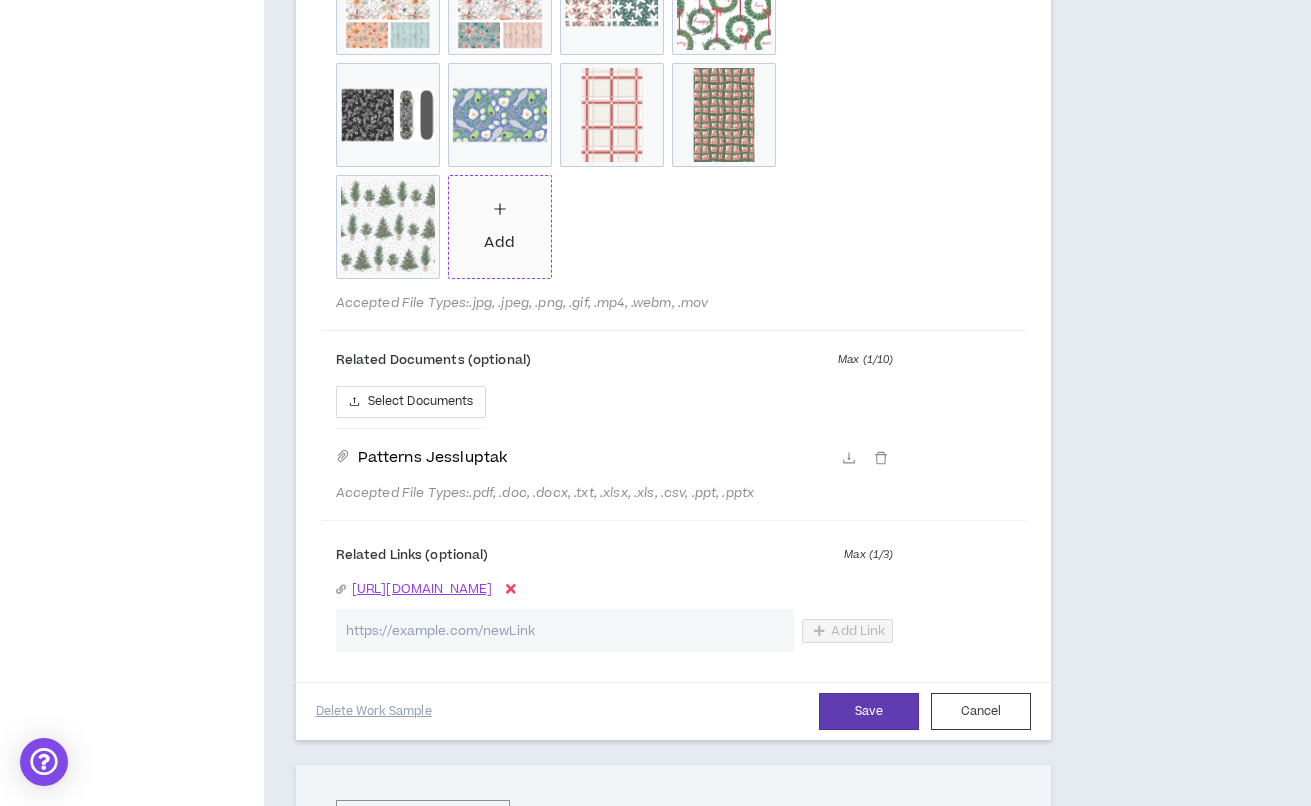 click 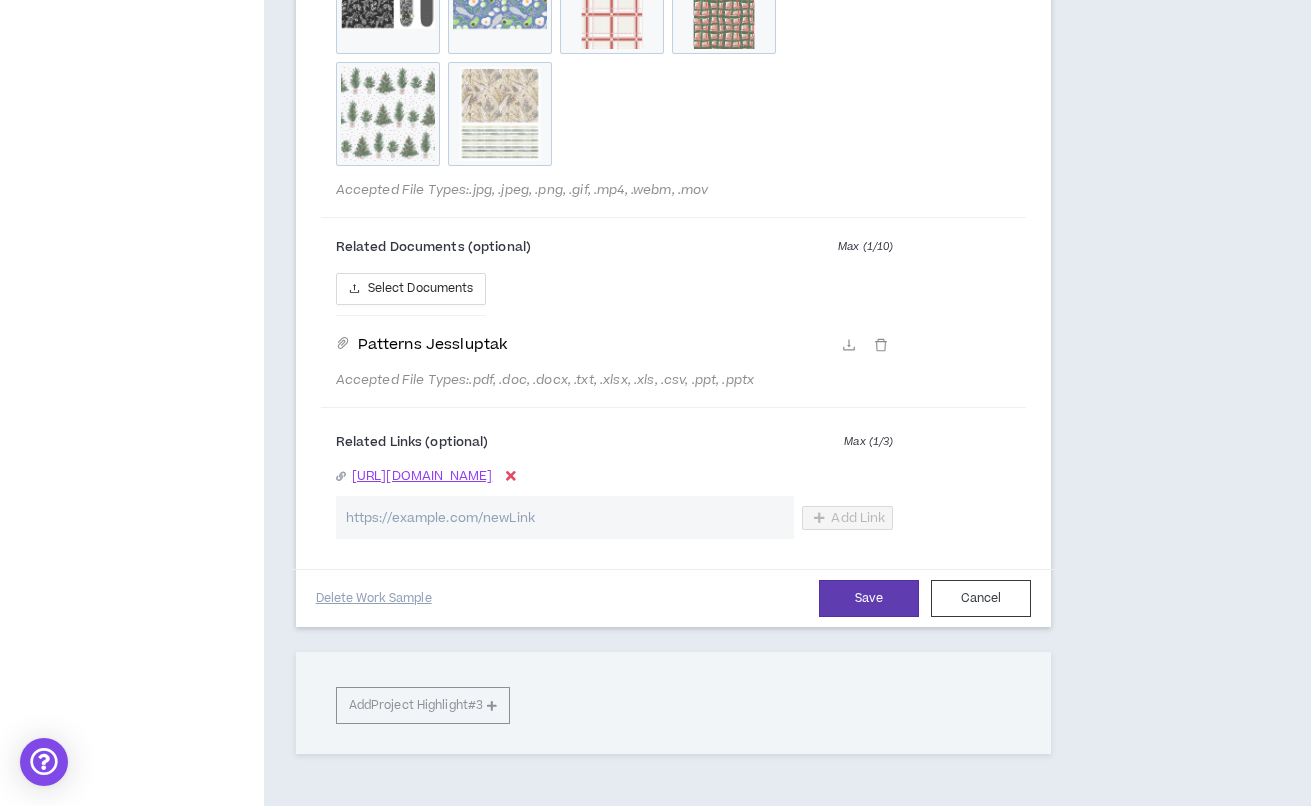 scroll, scrollTop: 2527, scrollLeft: 0, axis: vertical 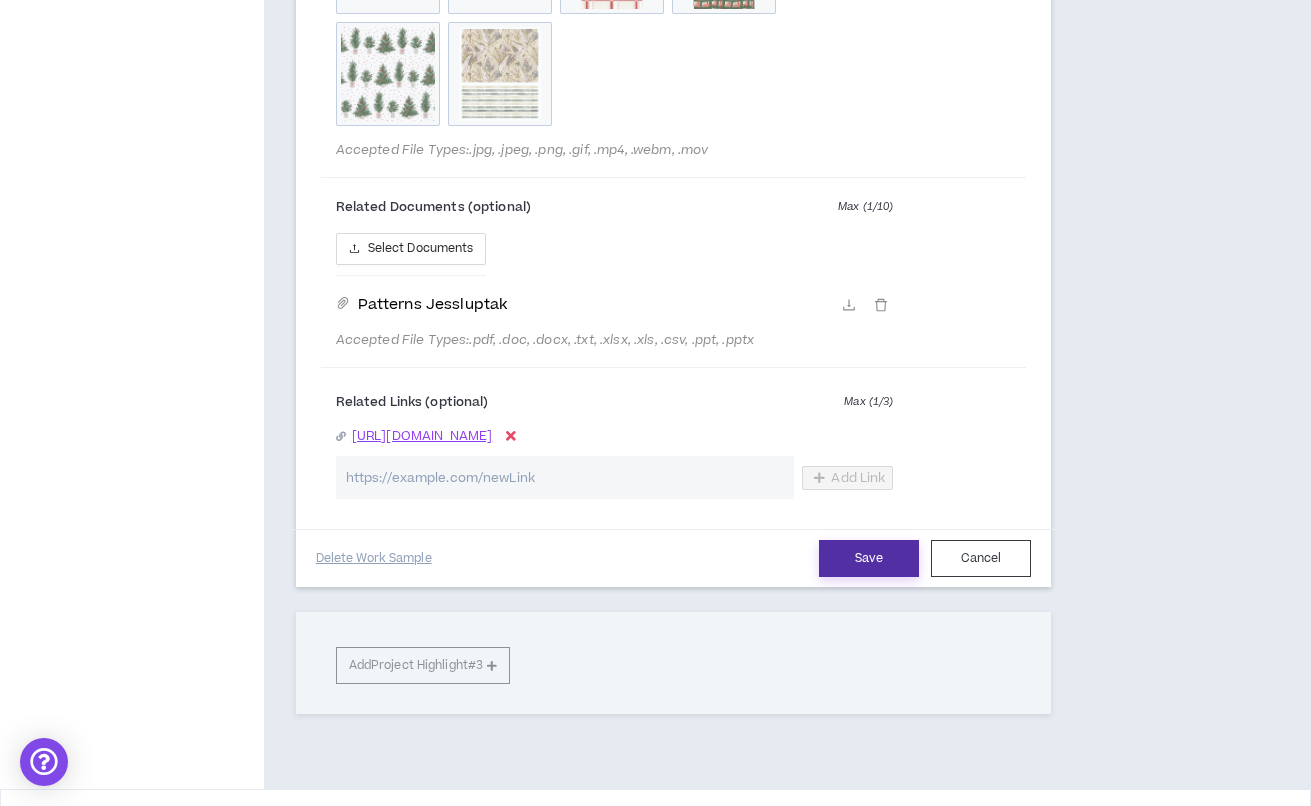 click on "Save" at bounding box center (869, 558) 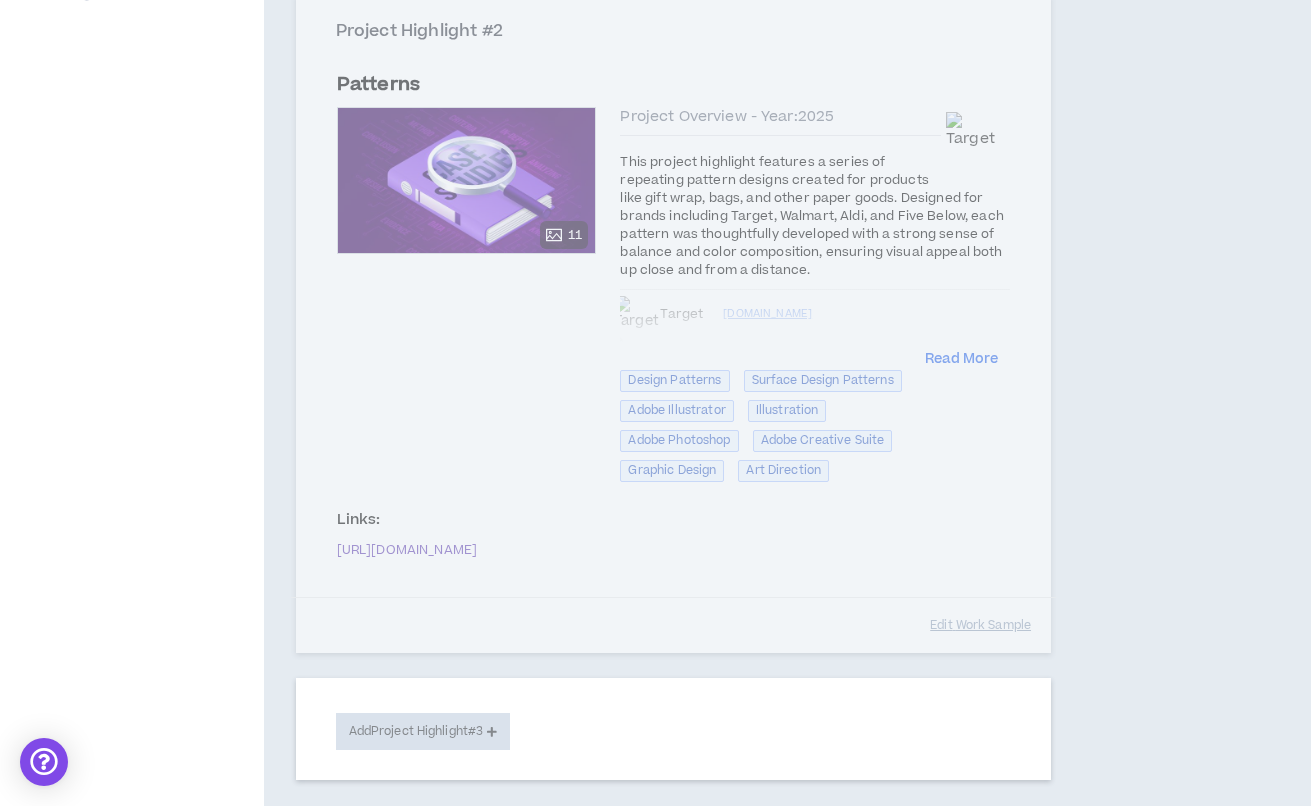 scroll, scrollTop: 968, scrollLeft: 0, axis: vertical 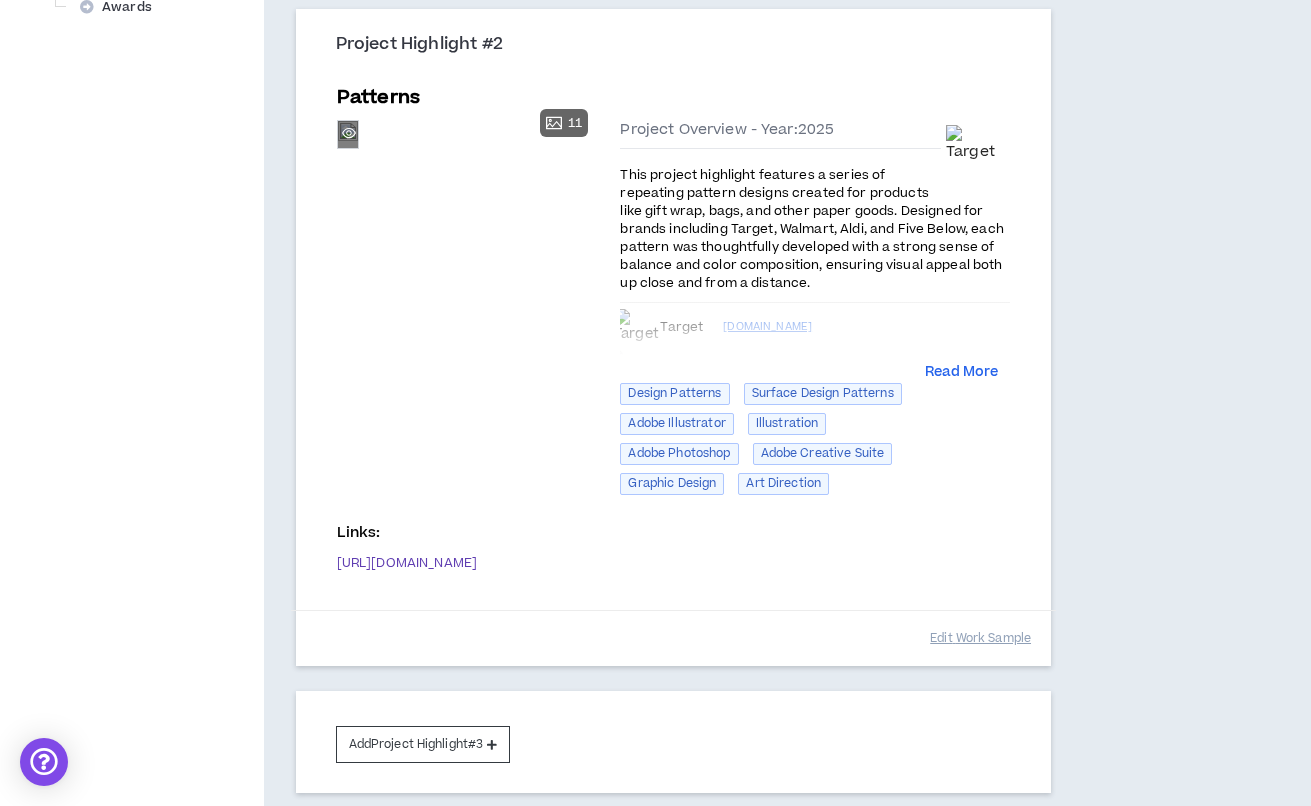 click on "Preview" at bounding box center (348, 134) 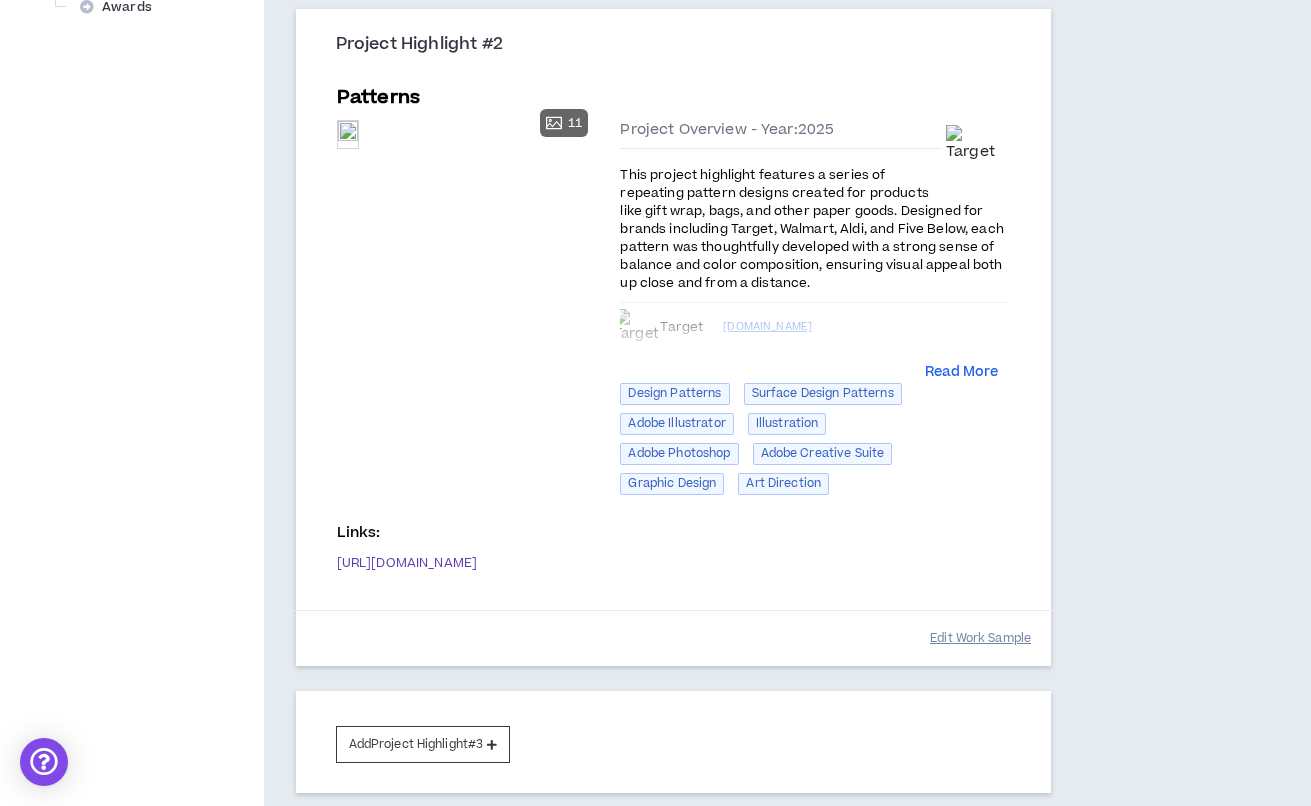 click on "Edit   Work Sample" at bounding box center (980, 638) 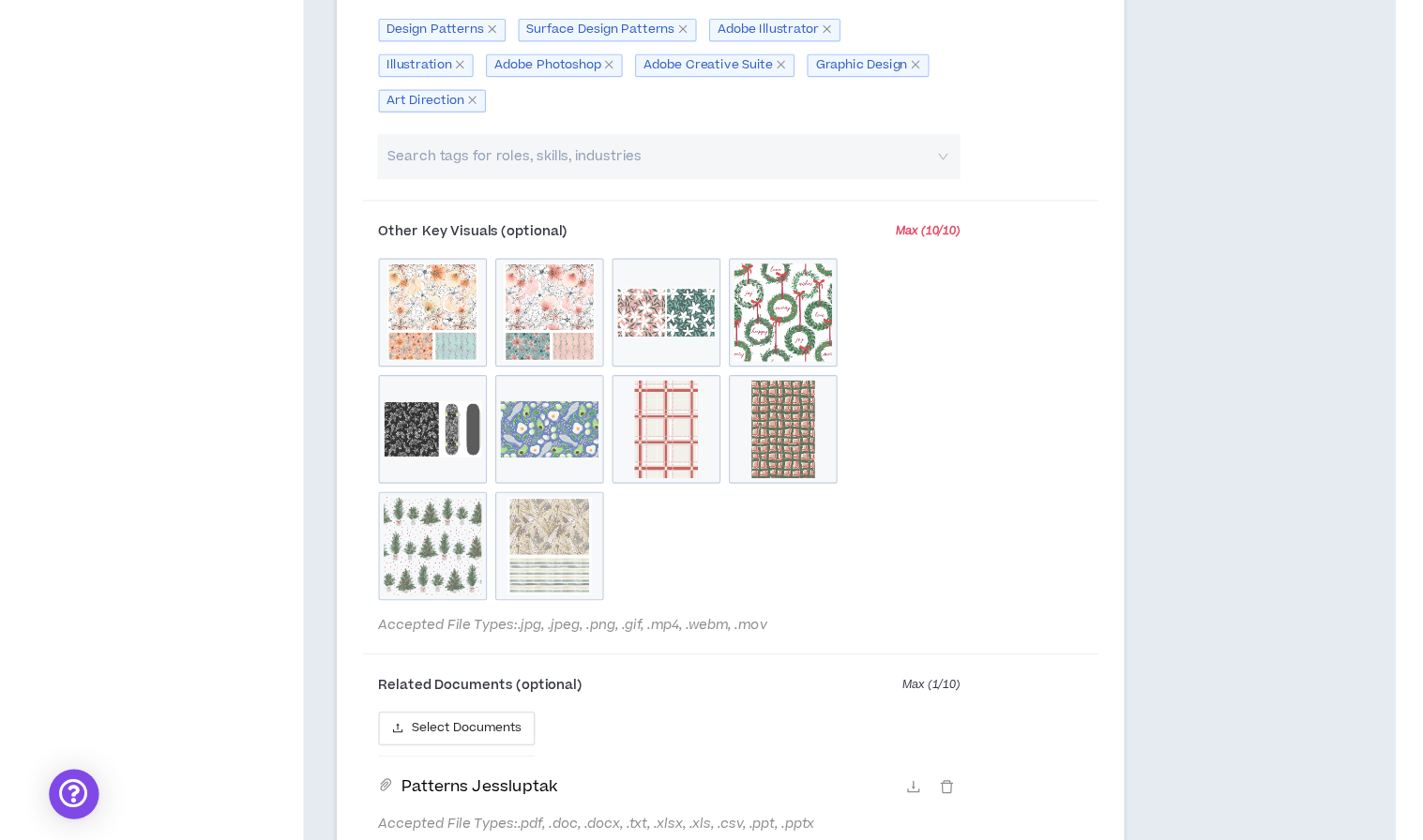 scroll, scrollTop: 1967, scrollLeft: 0, axis: vertical 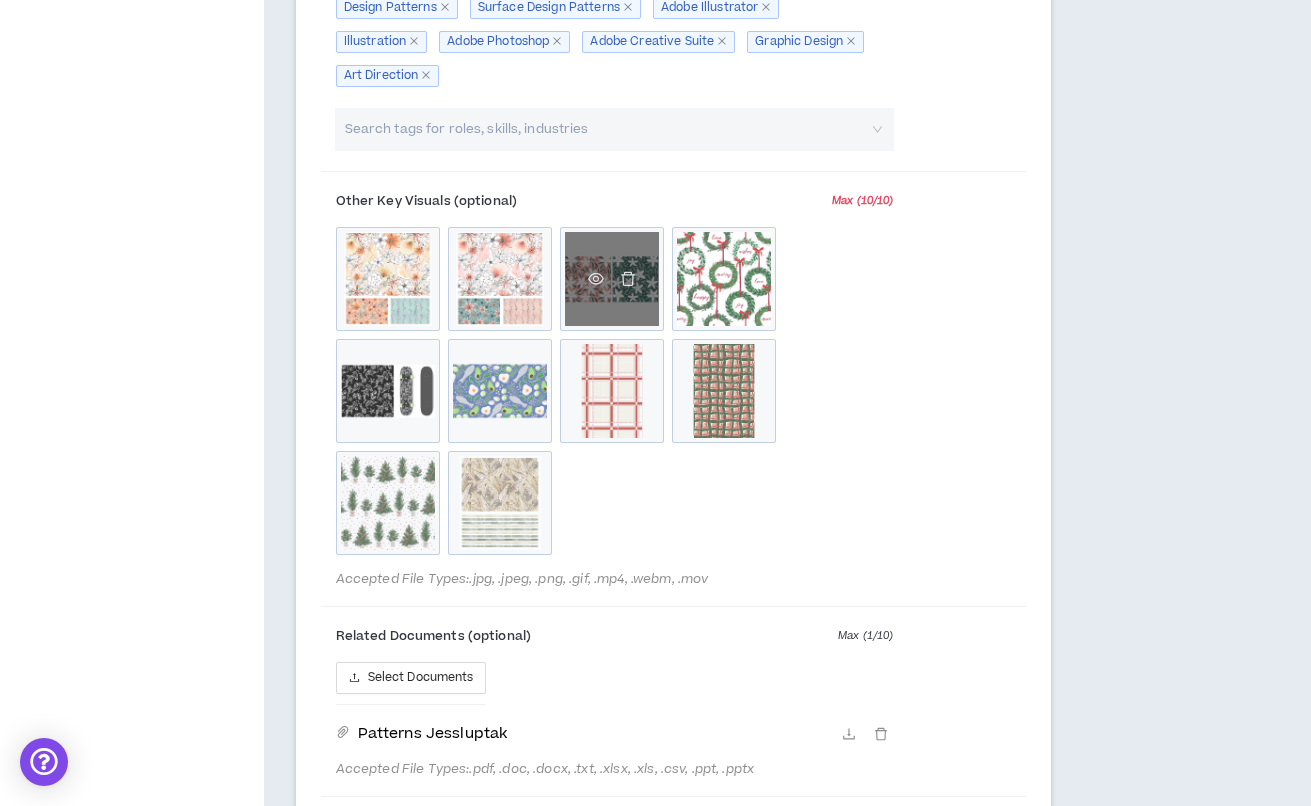 click at bounding box center [628, 278] 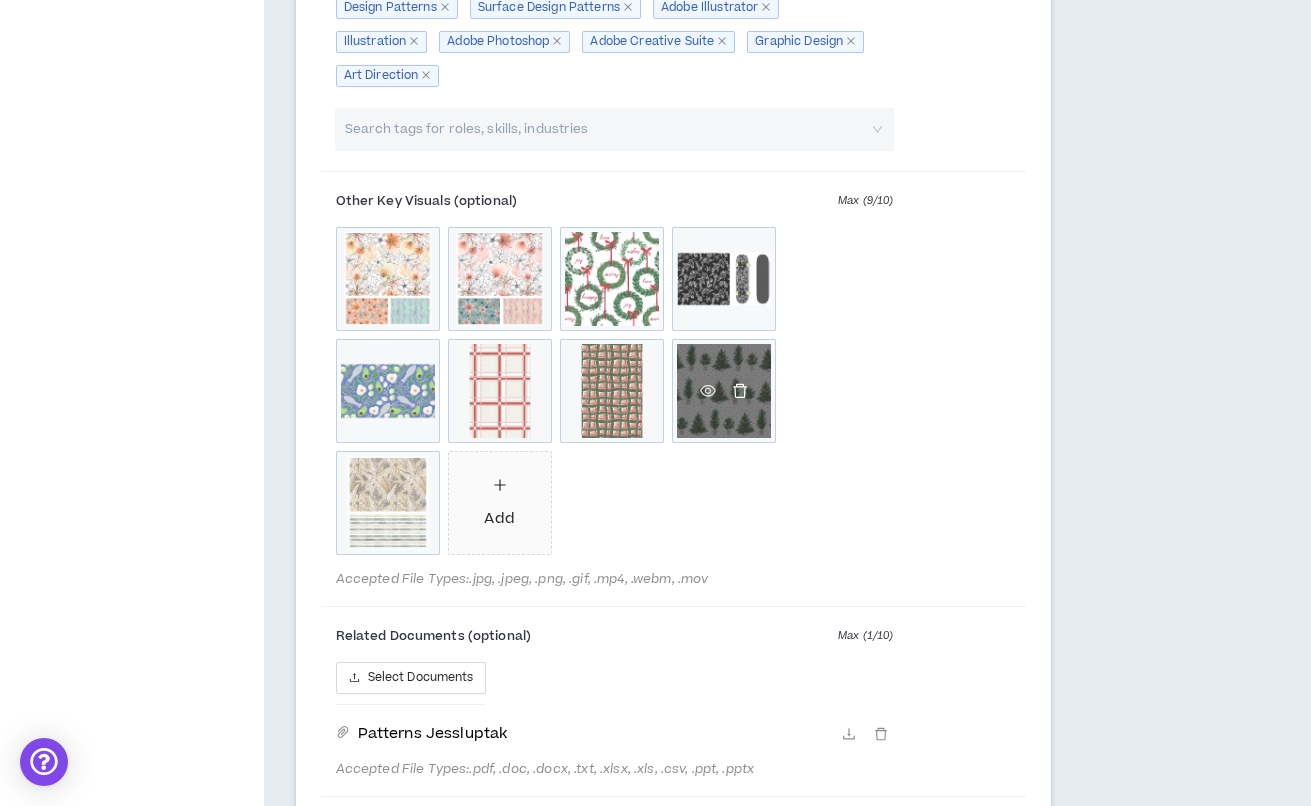 click 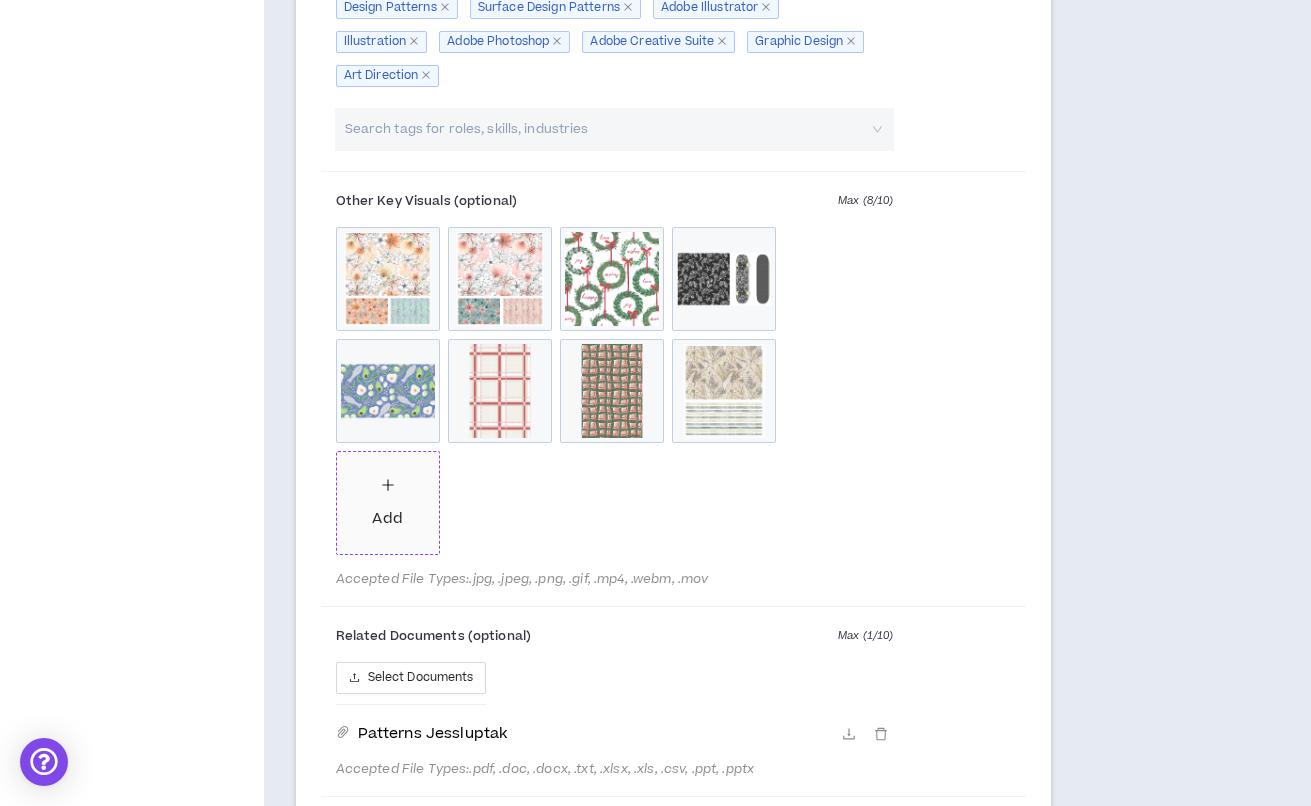click on "Add" at bounding box center [387, 502] 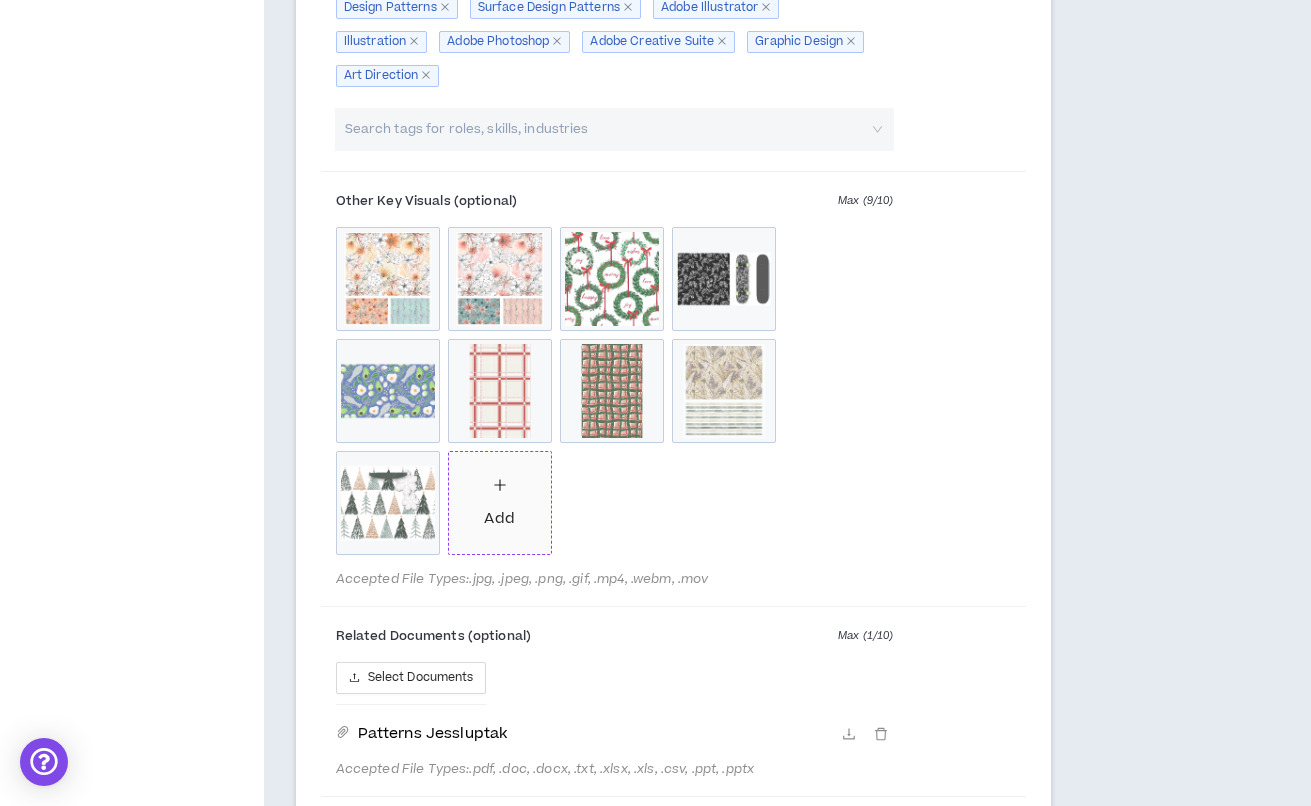 click on "Add" at bounding box center (500, 503) 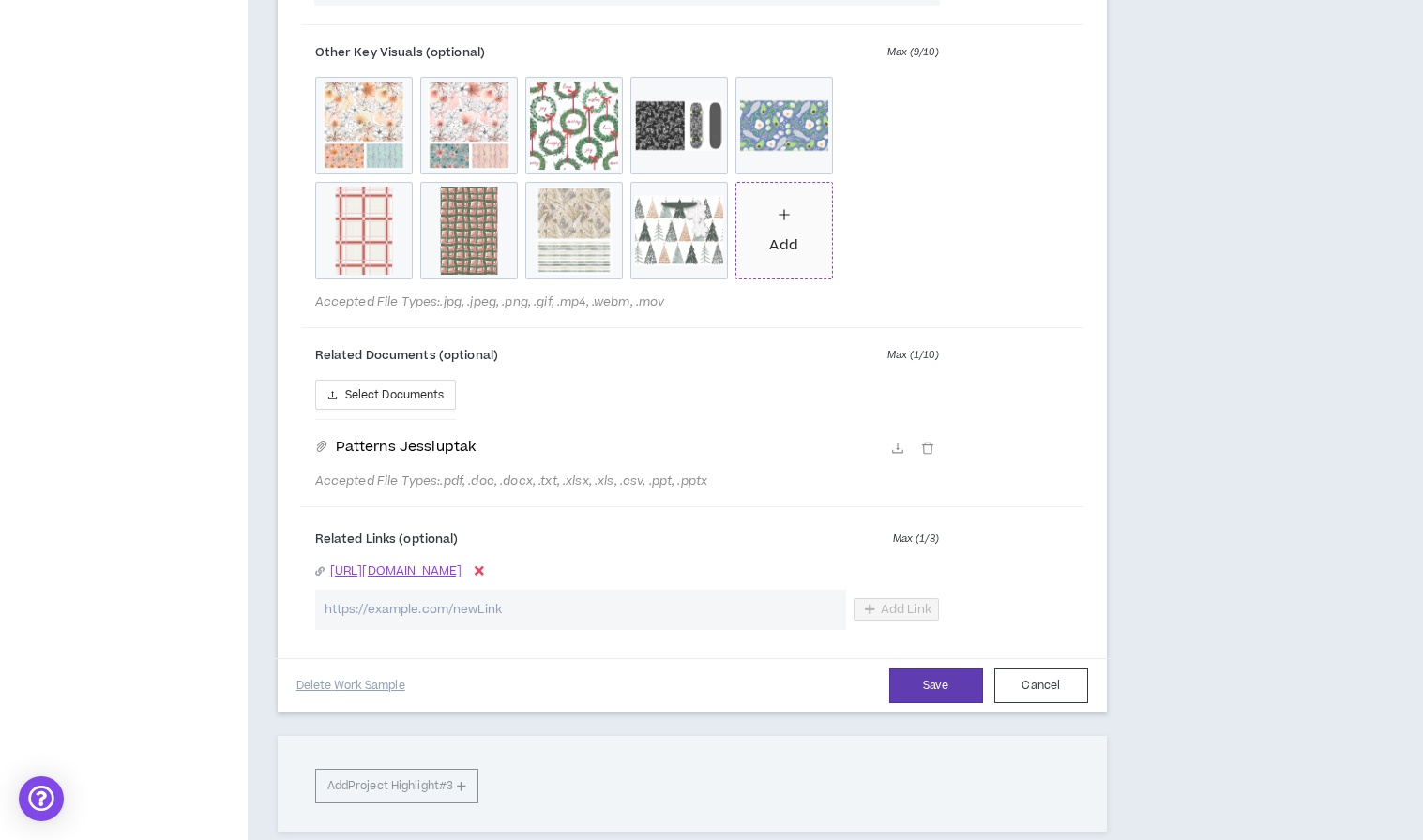 click on "Add" at bounding box center (783, 231) 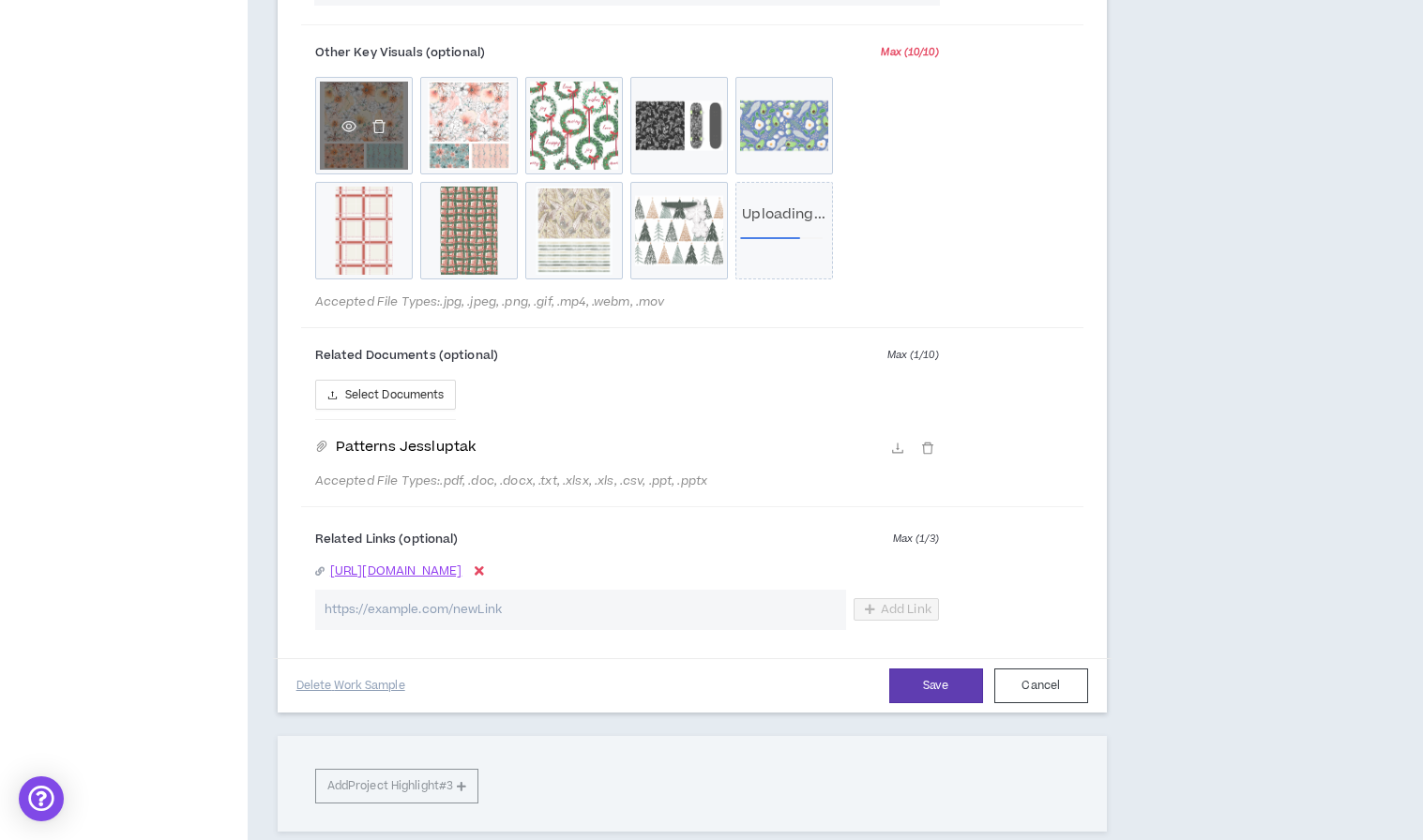 click on "CG-color3.png" at bounding box center (364, 126) 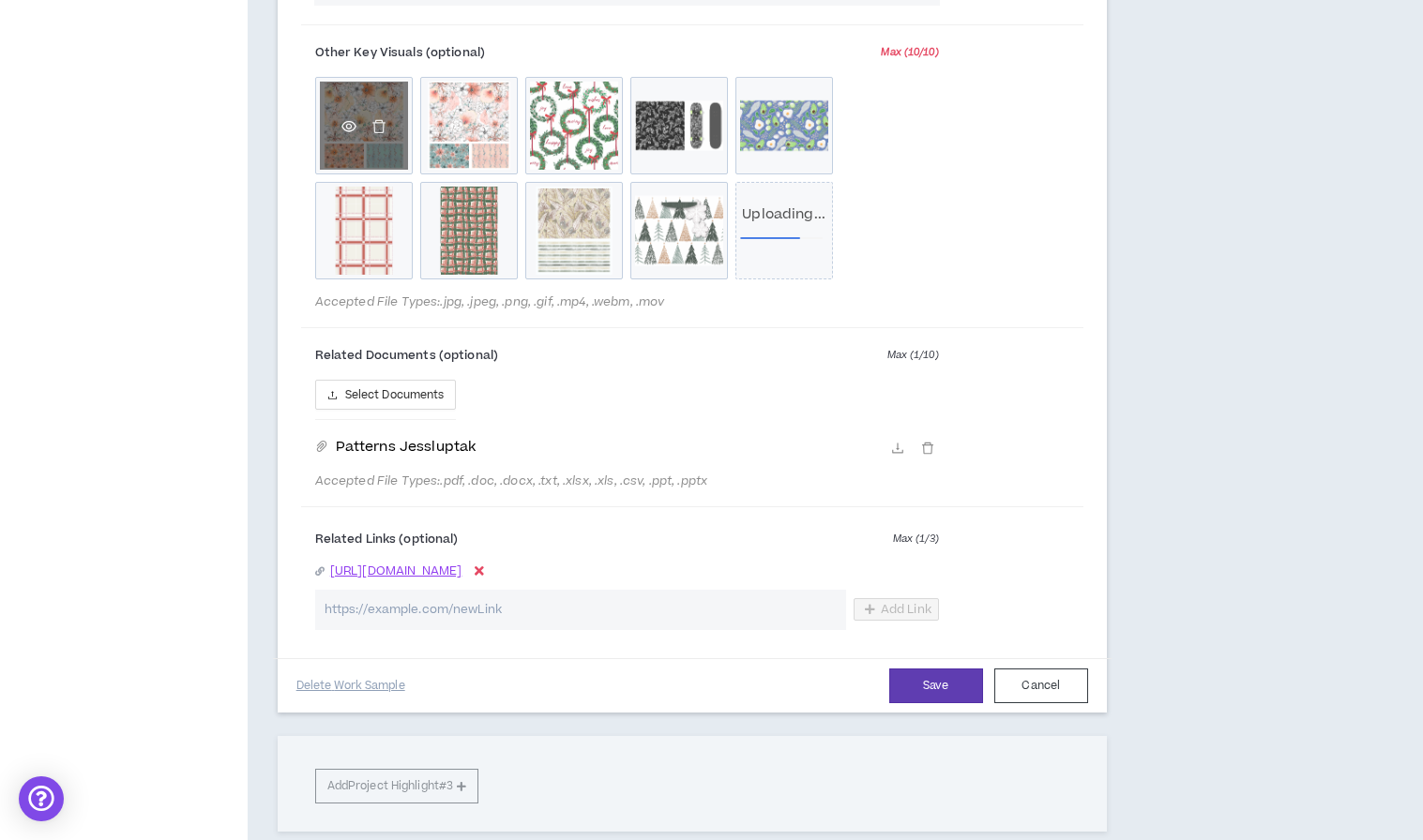 click 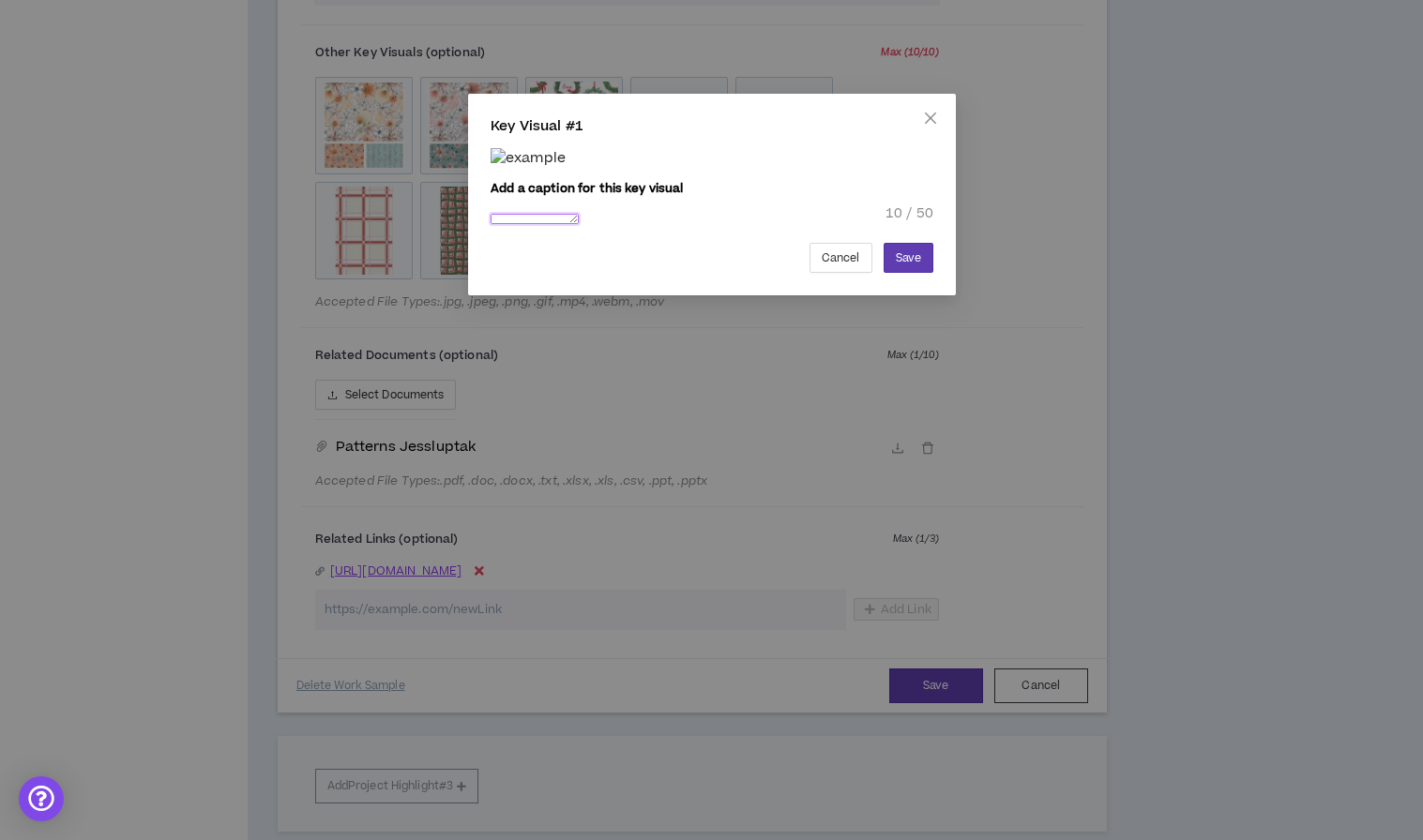 click on "**********" at bounding box center (535, 218) 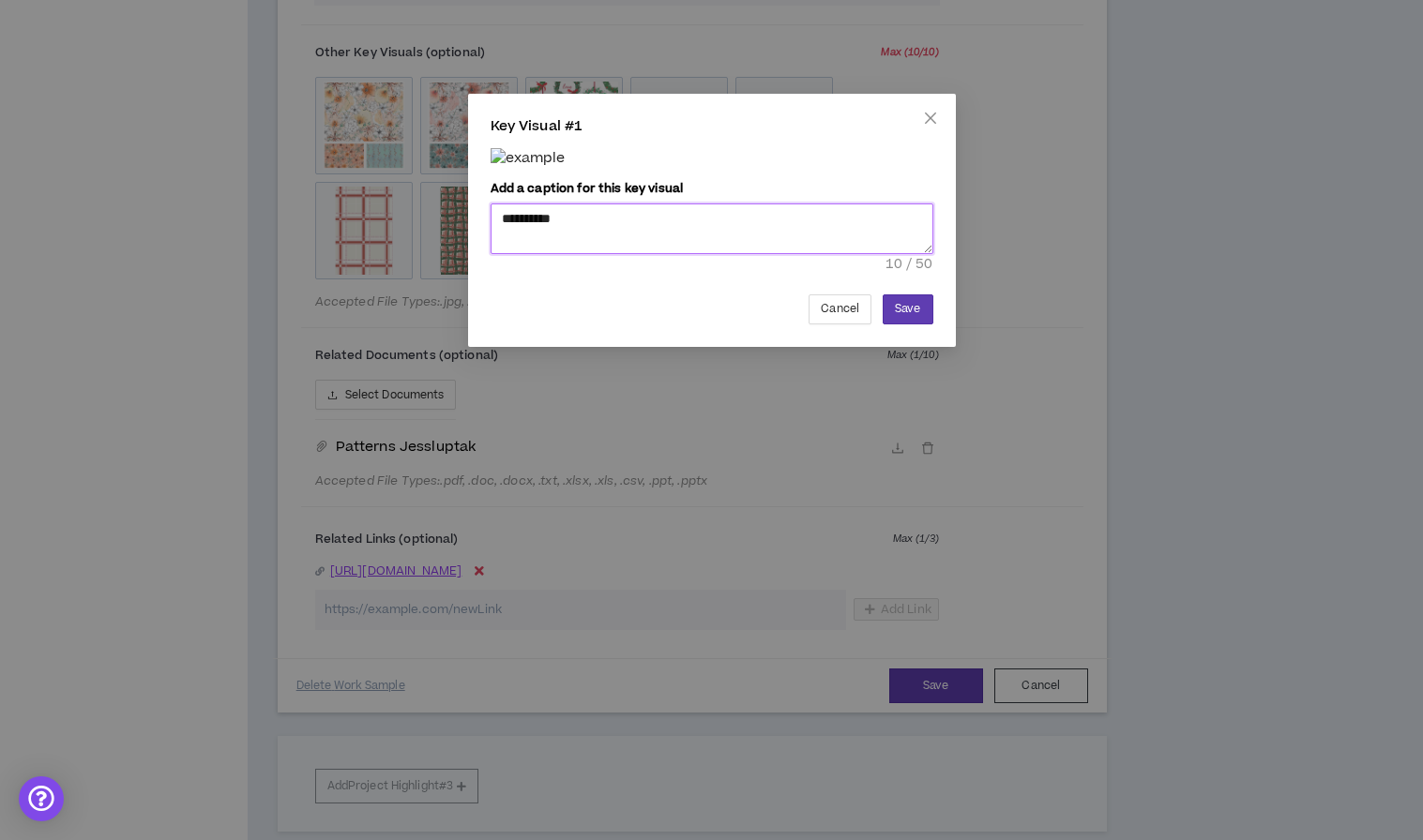 click on "**********" at bounding box center (712, 229) 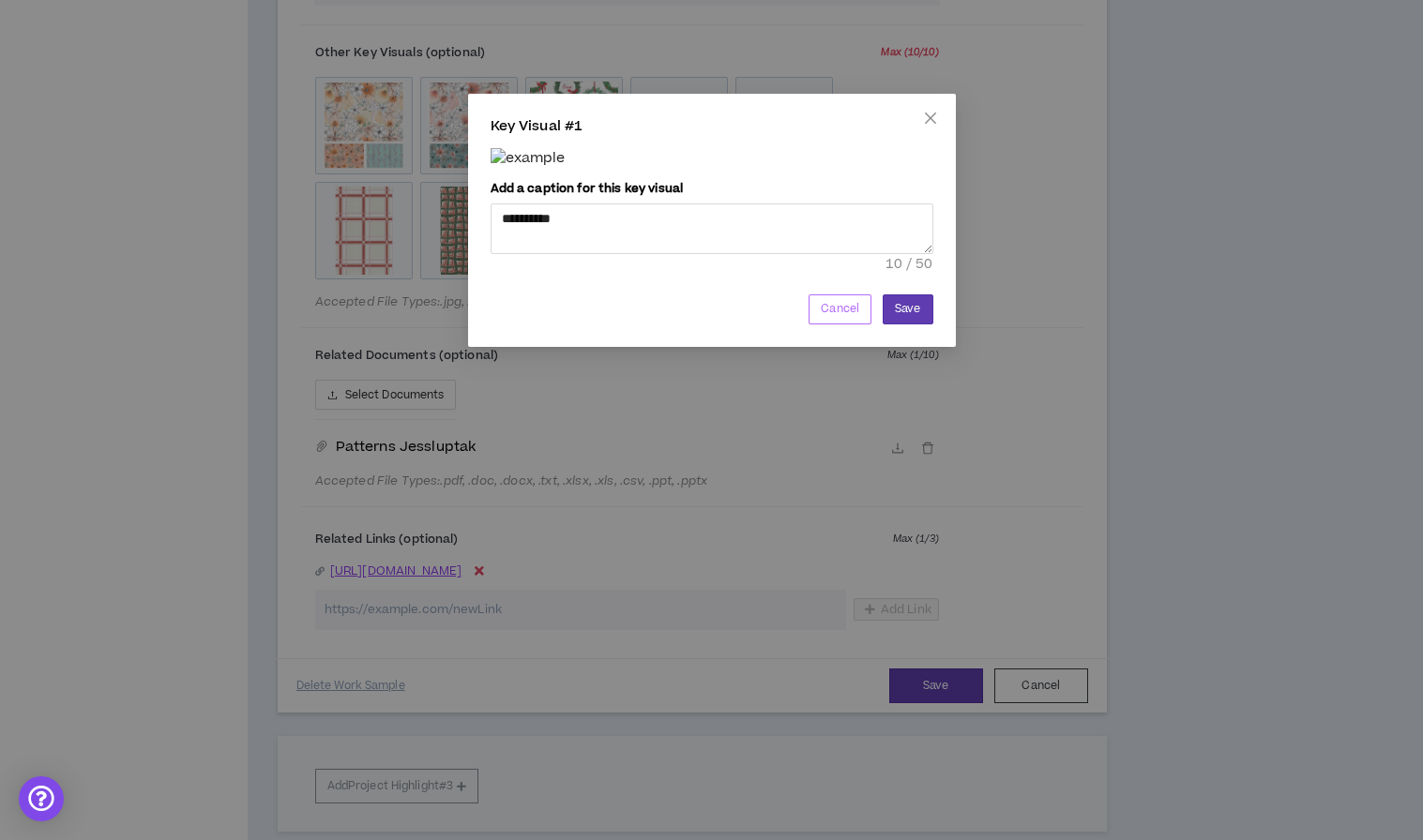 click on "Cancel" at bounding box center (840, 308) 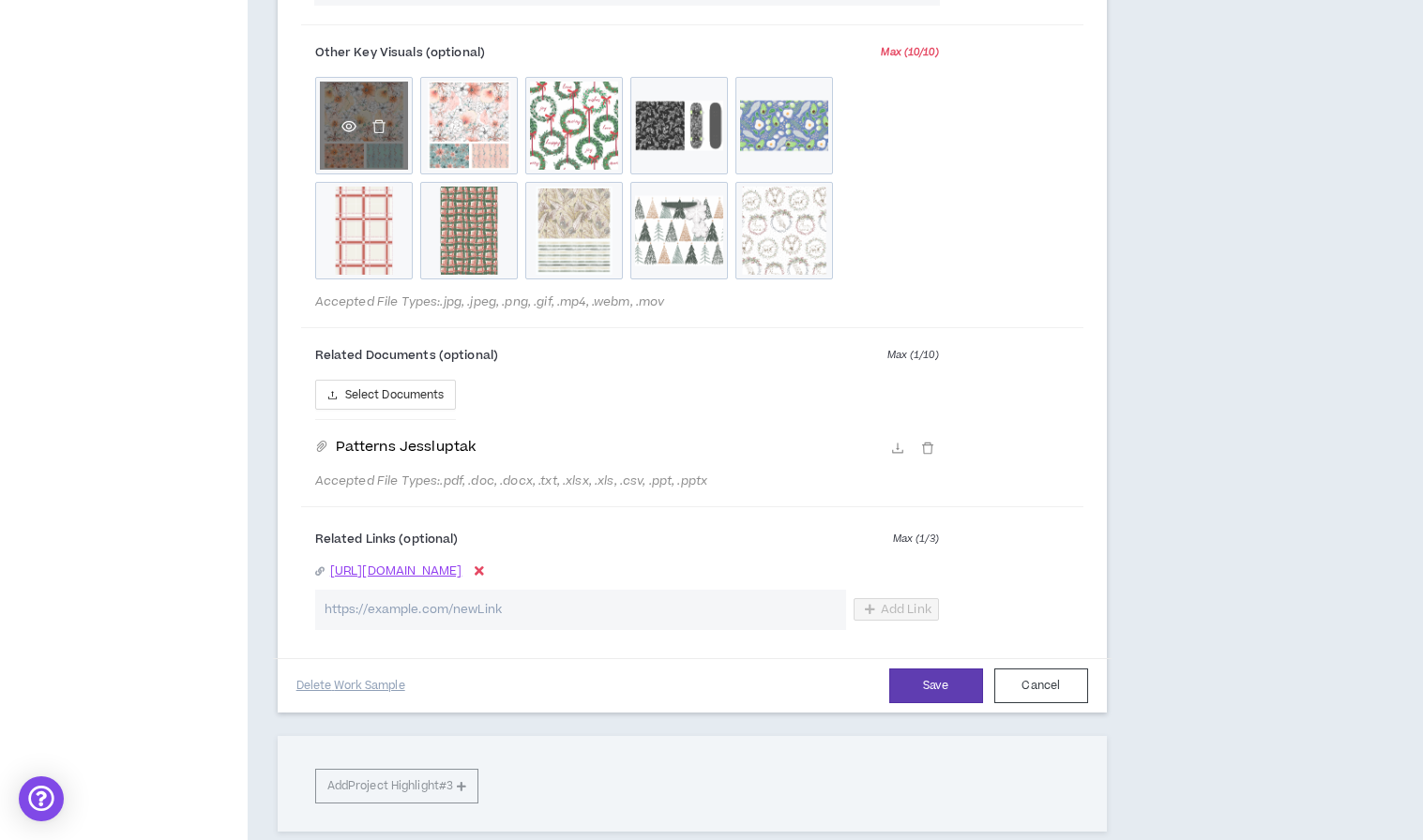 click 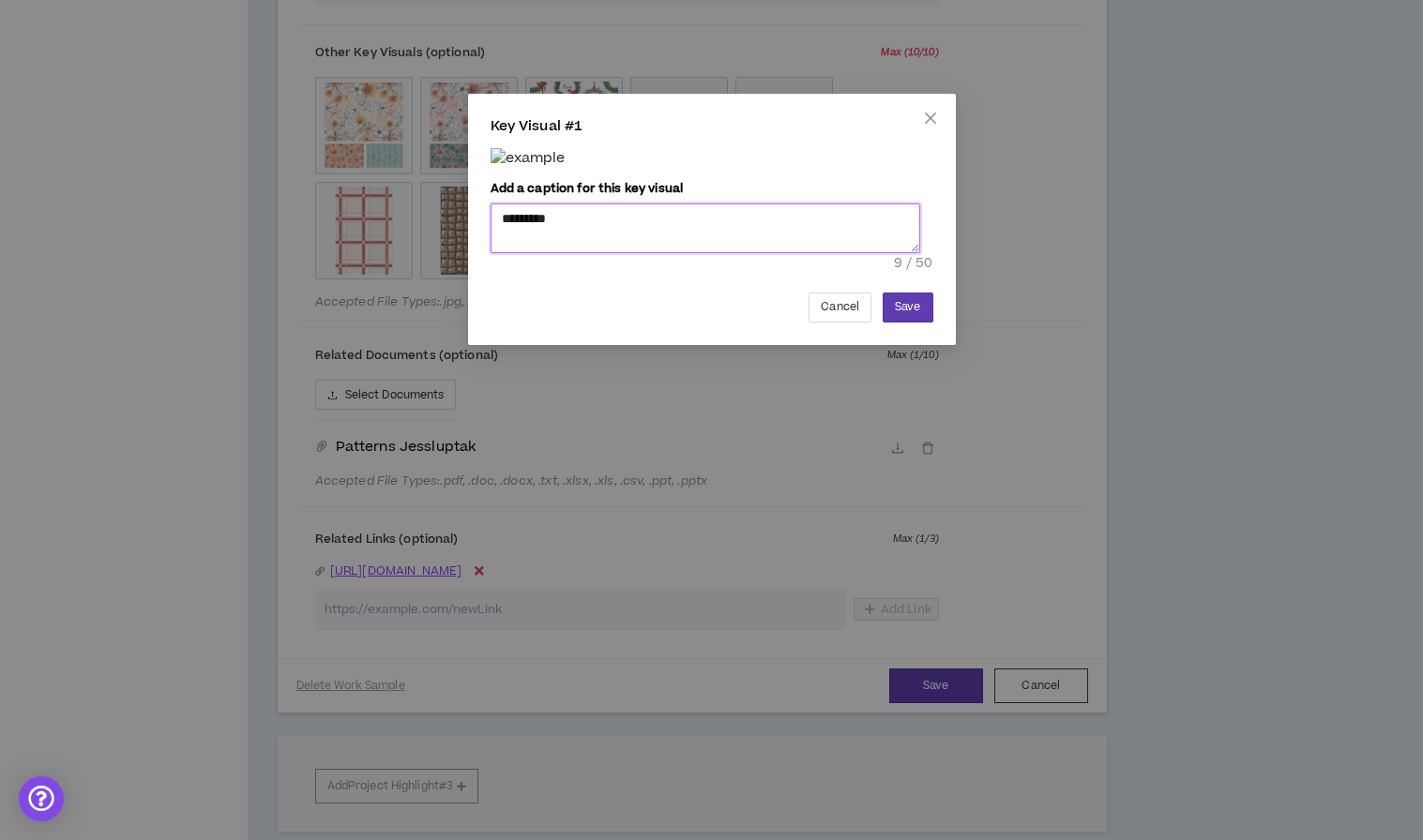 click on "********" at bounding box center (705, 228) 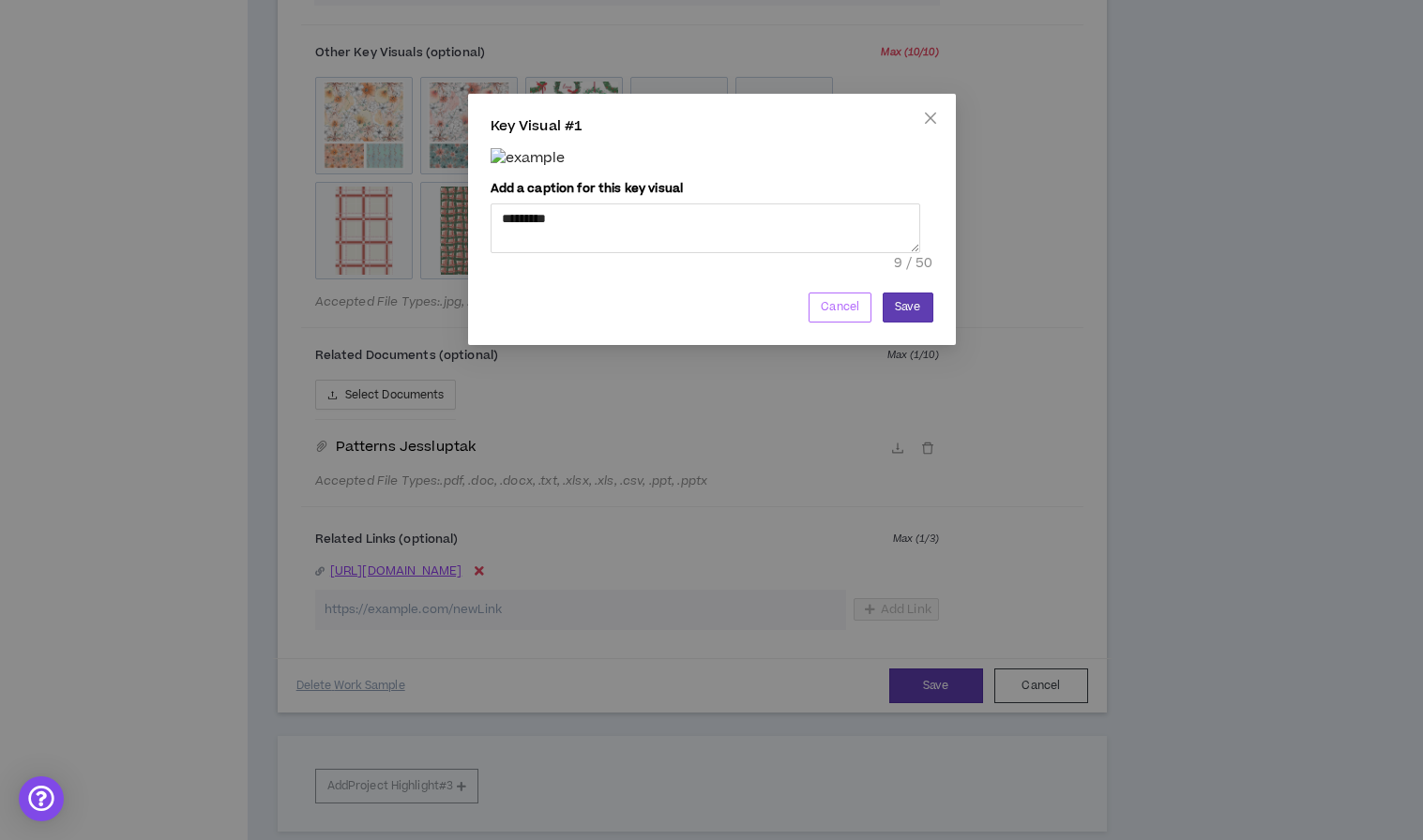 click on "Cancel" at bounding box center [840, 307] 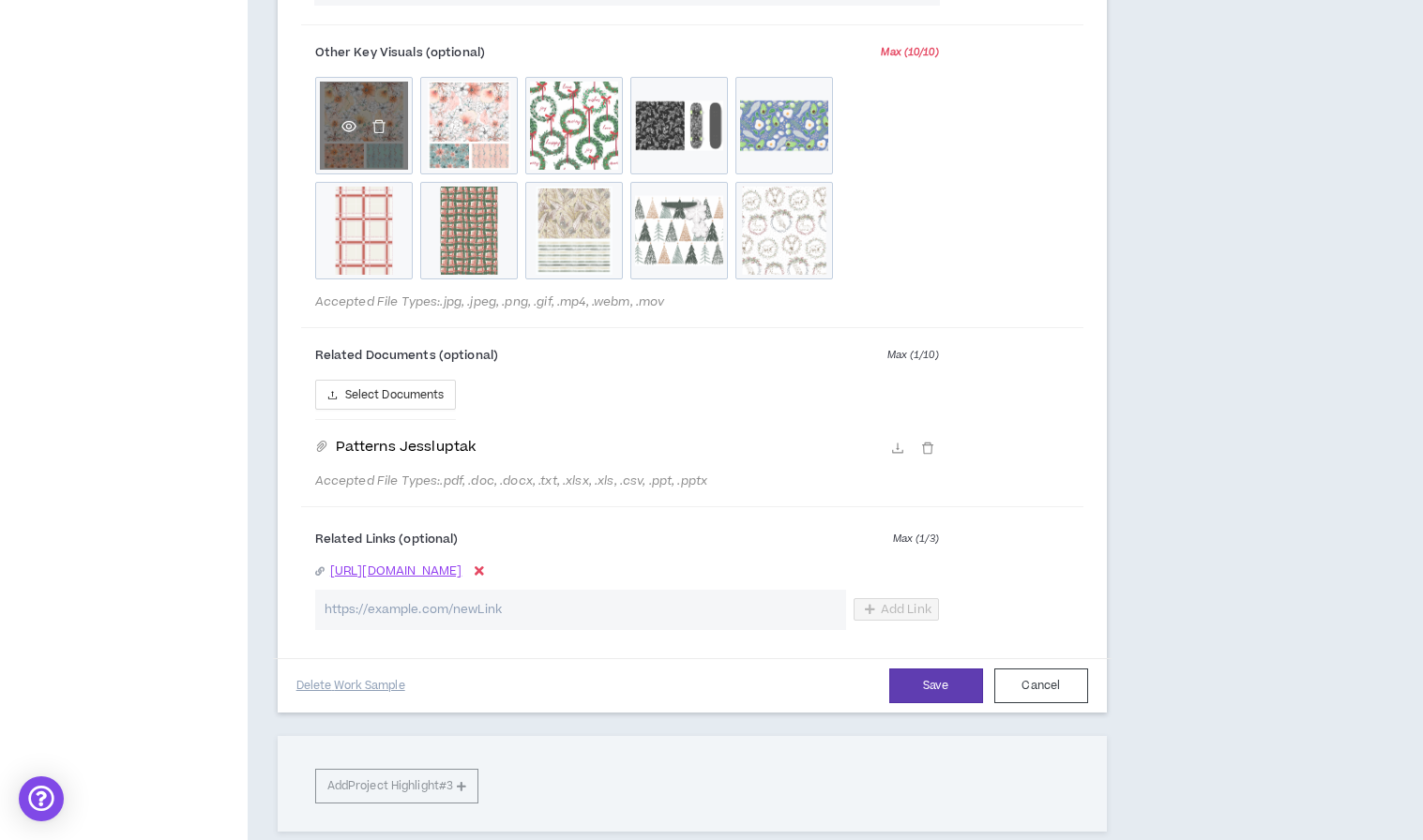 click 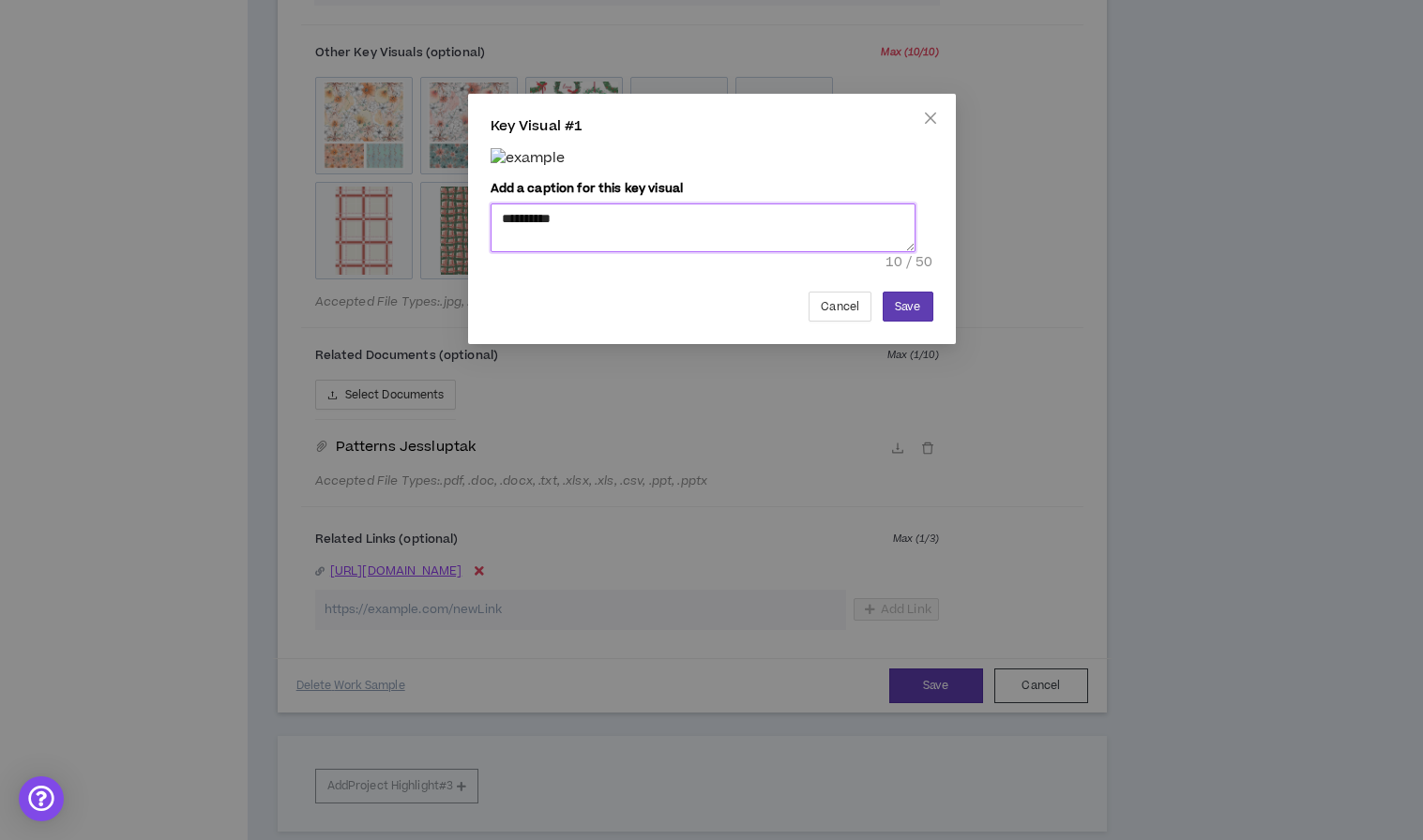 click on "**********" at bounding box center [703, 228] 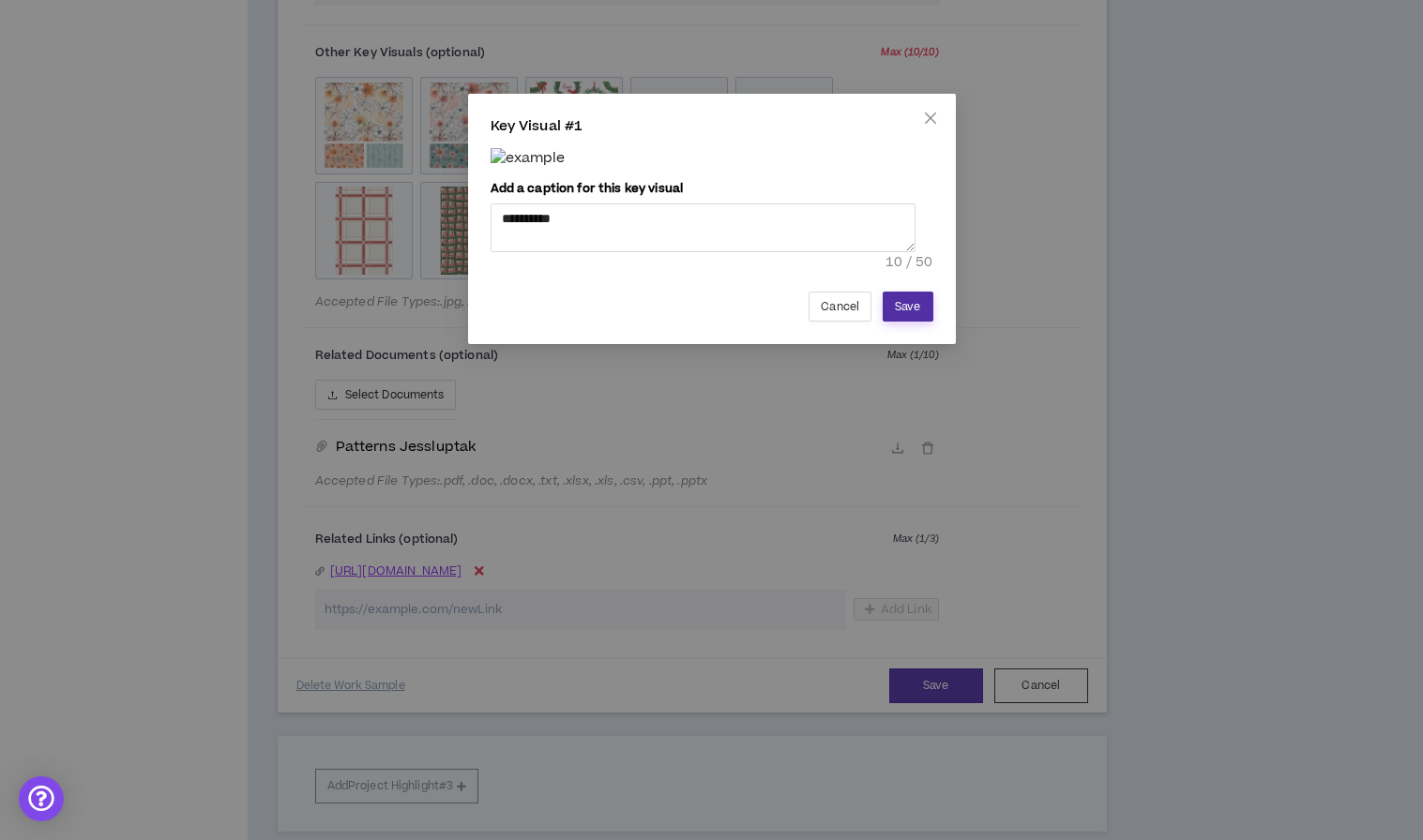 click on "Save" at bounding box center (907, 307) 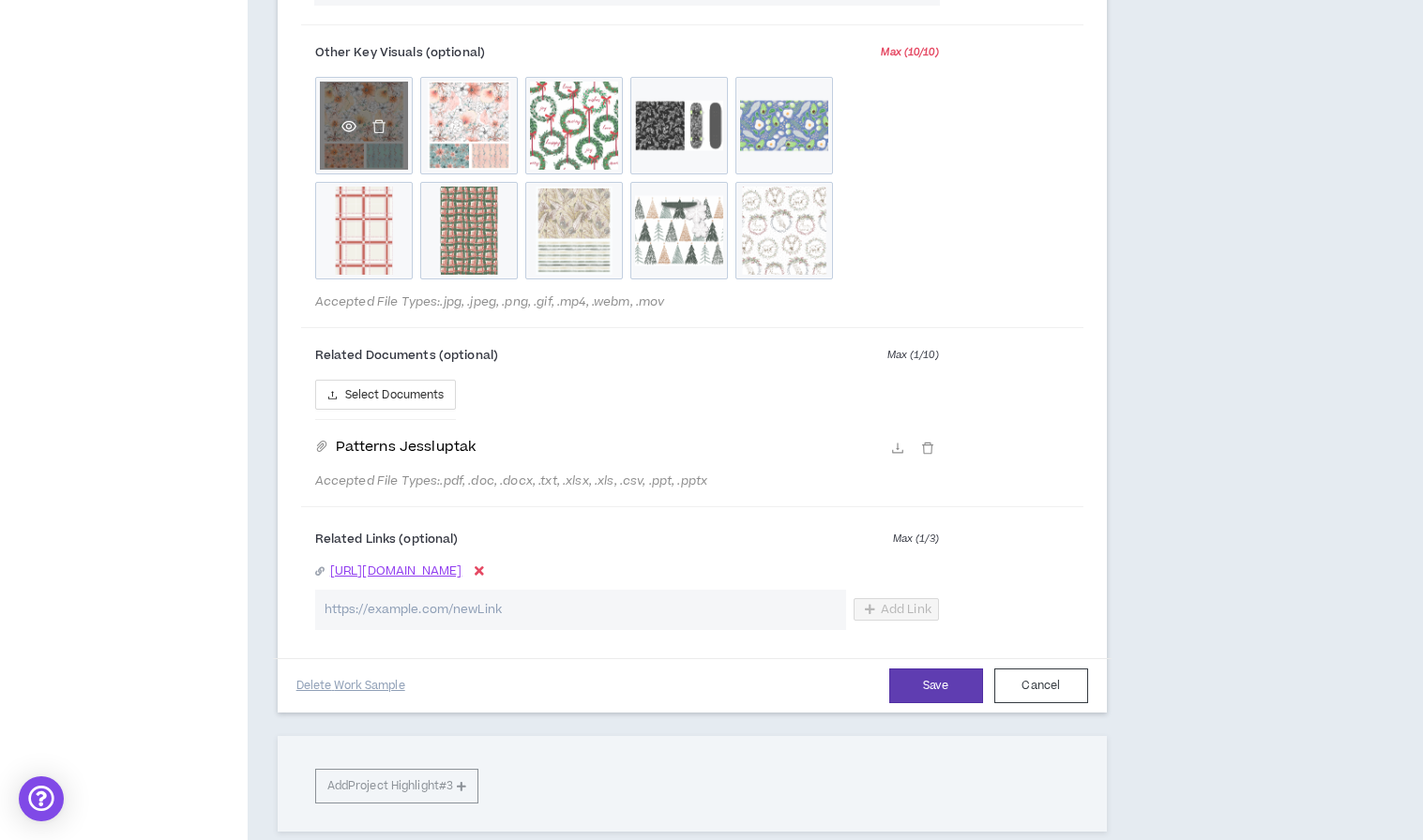 click 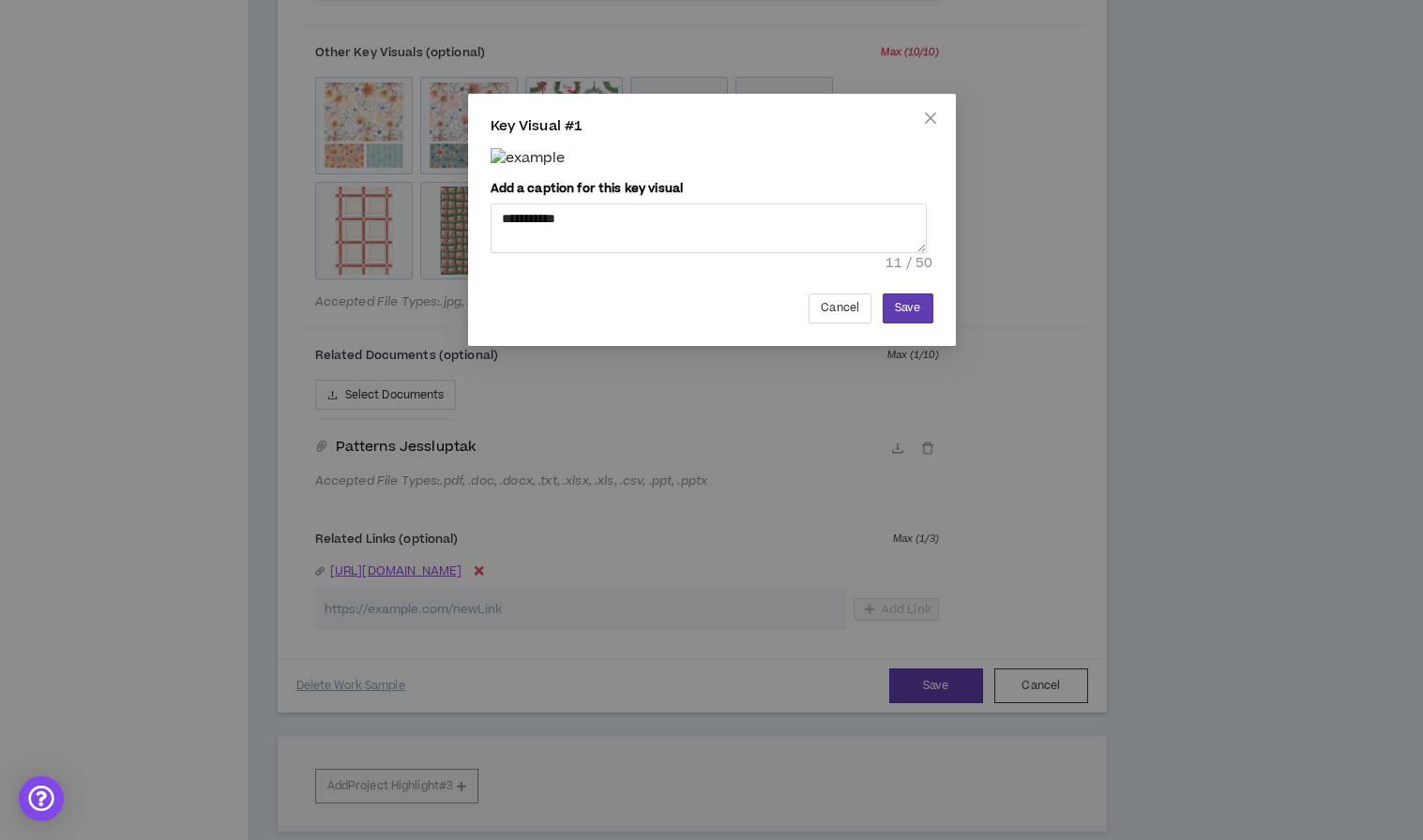 click at bounding box center (712, 158) 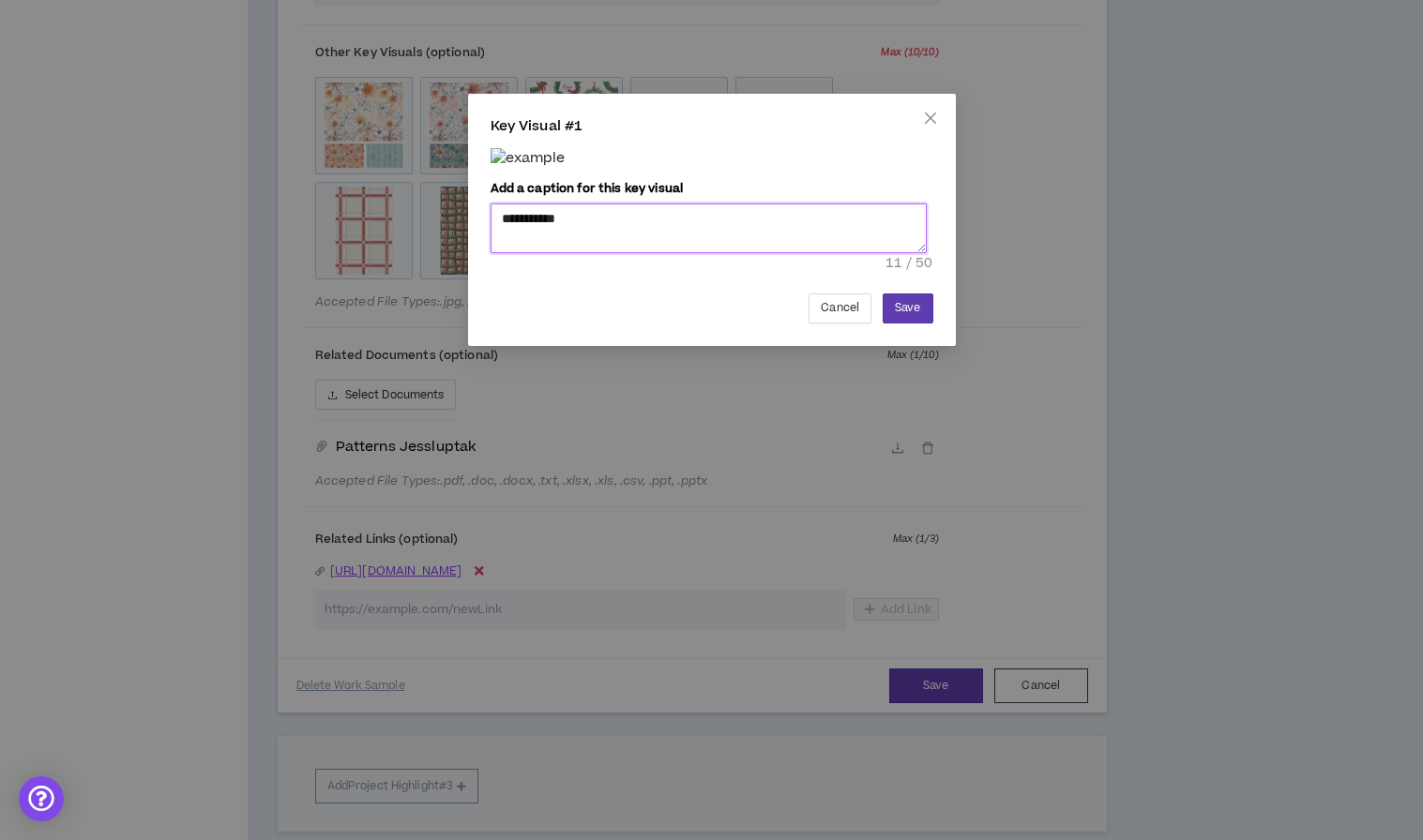 click on "**********" at bounding box center (708, 229) 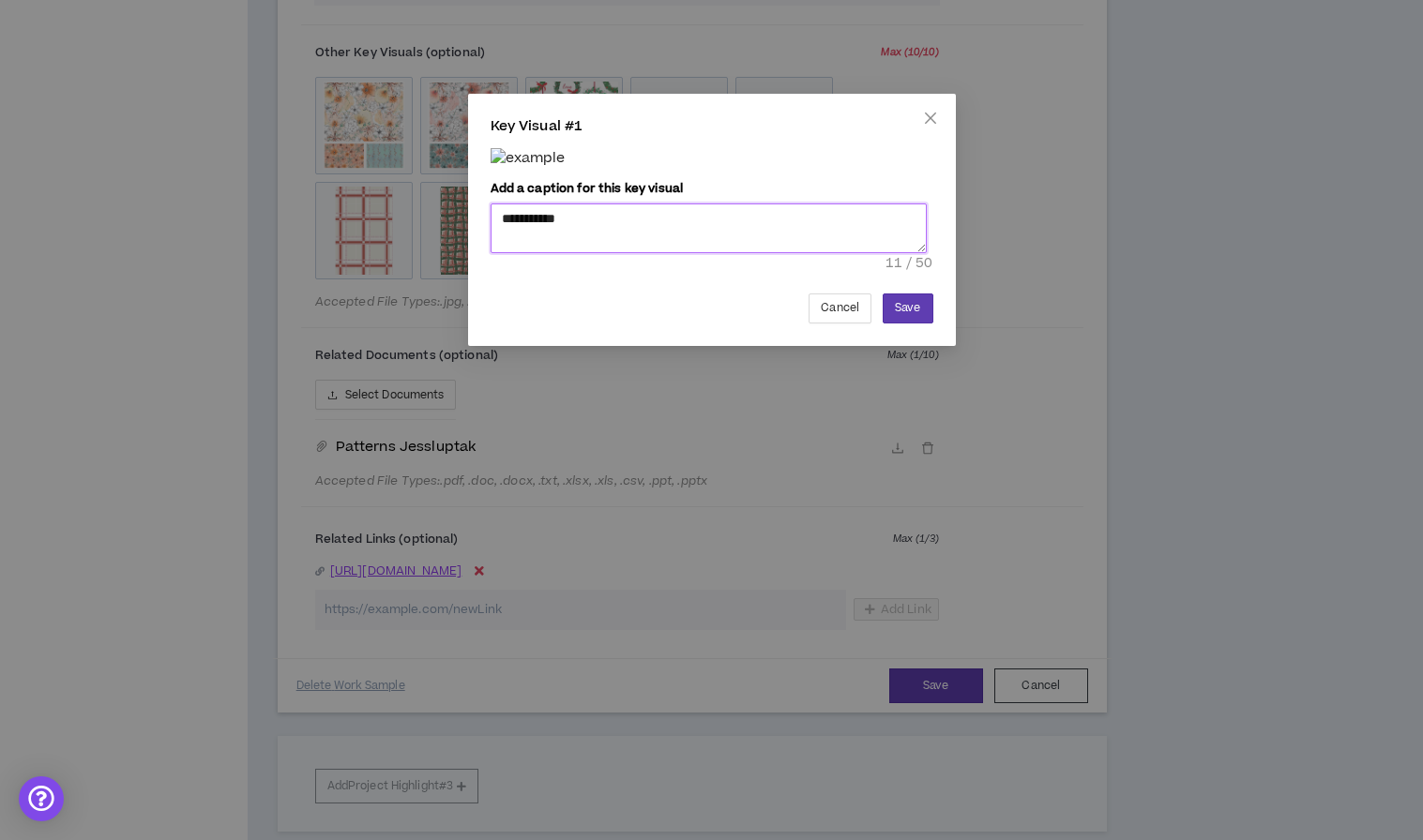 click on "**********" at bounding box center [708, 229] 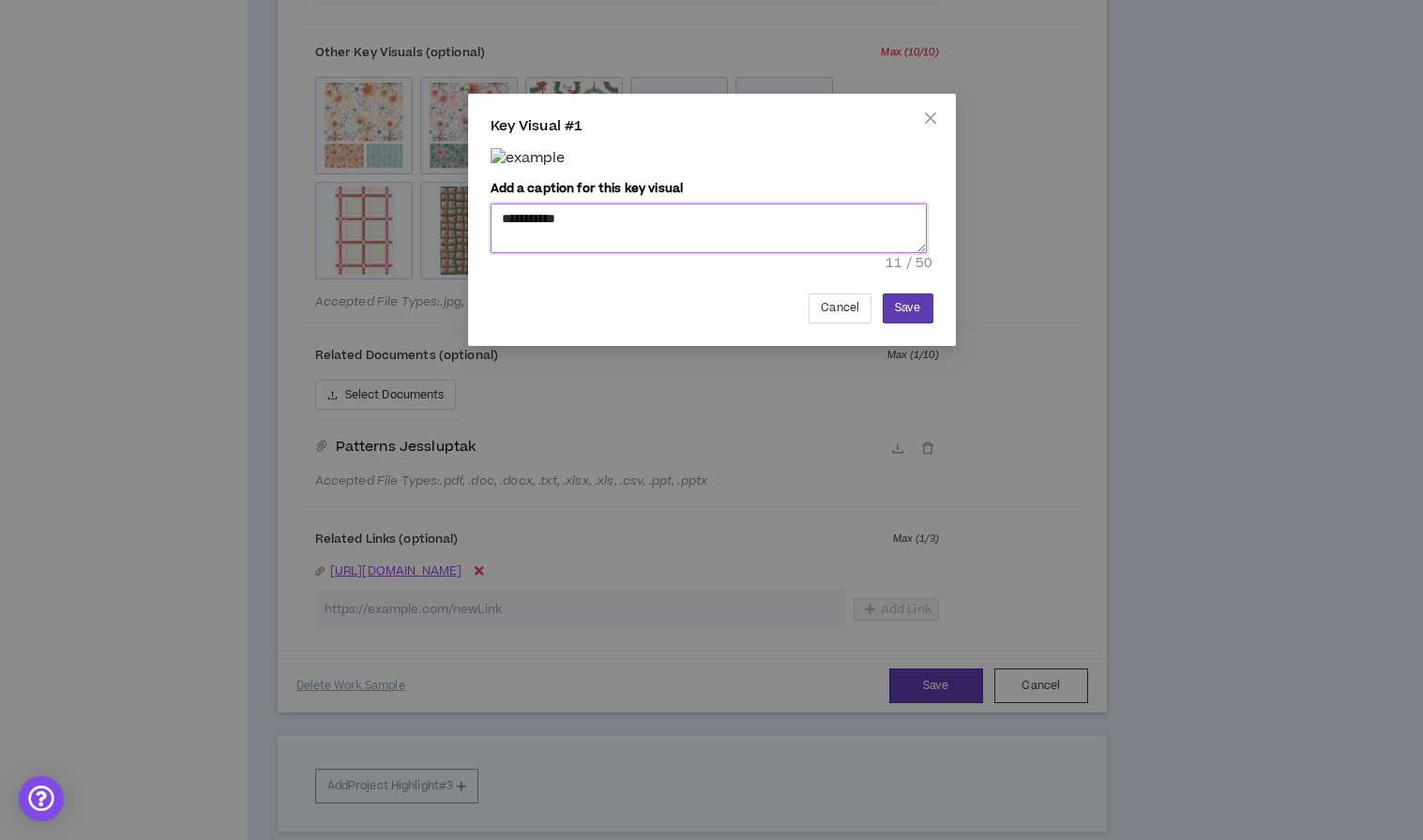 type on "**********" 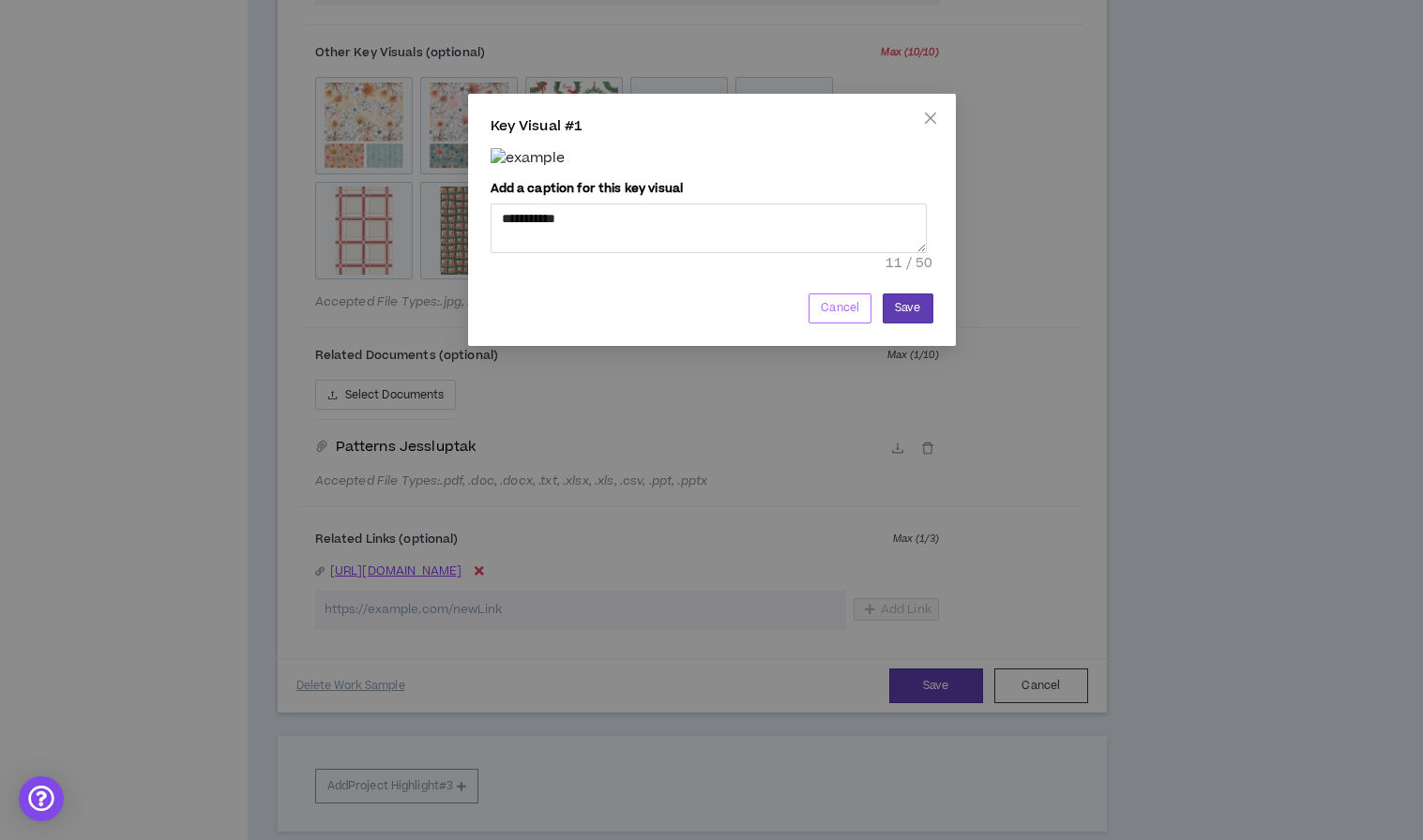 click on "Cancel" at bounding box center (840, 308) 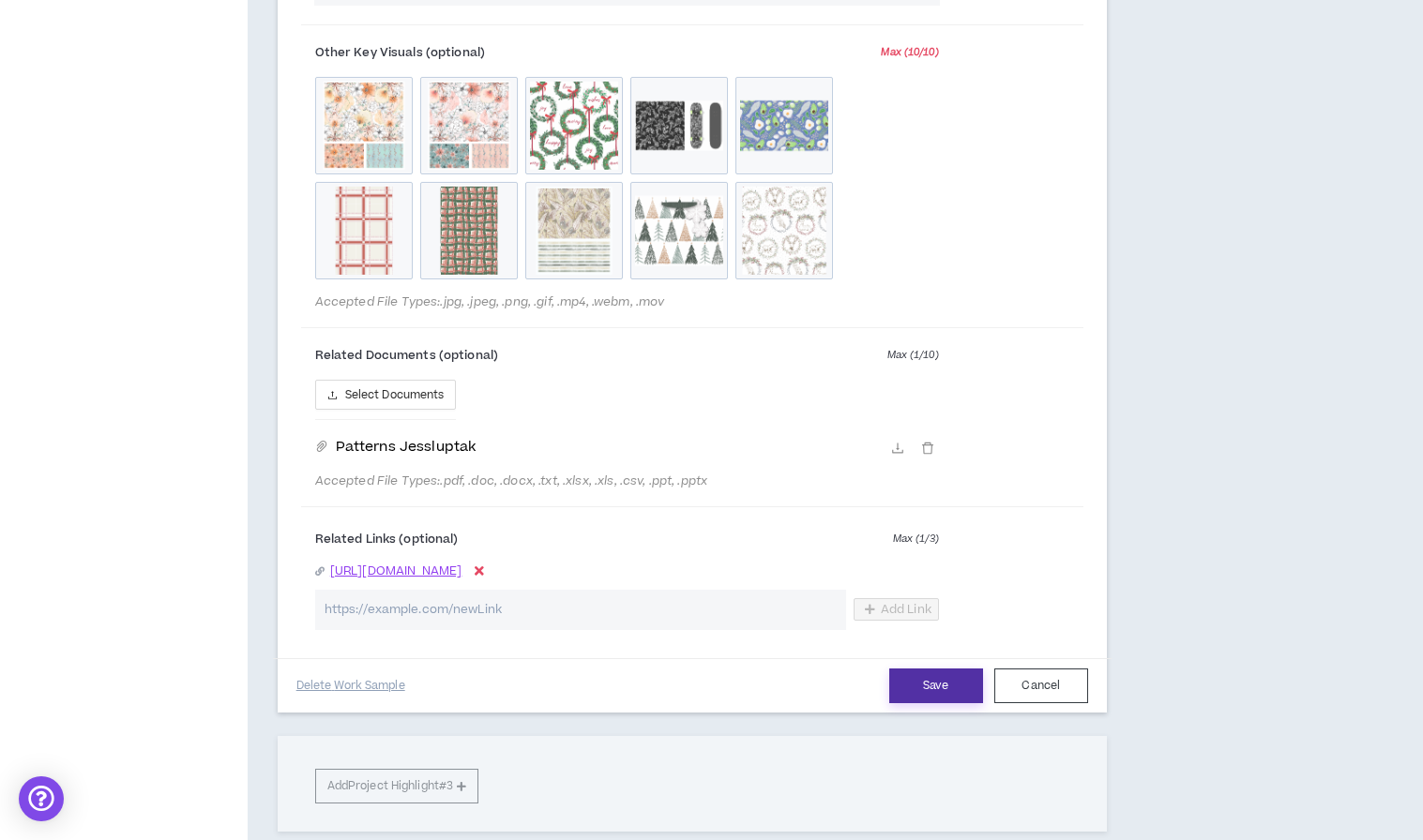 click on "Save" at bounding box center [936, 685] 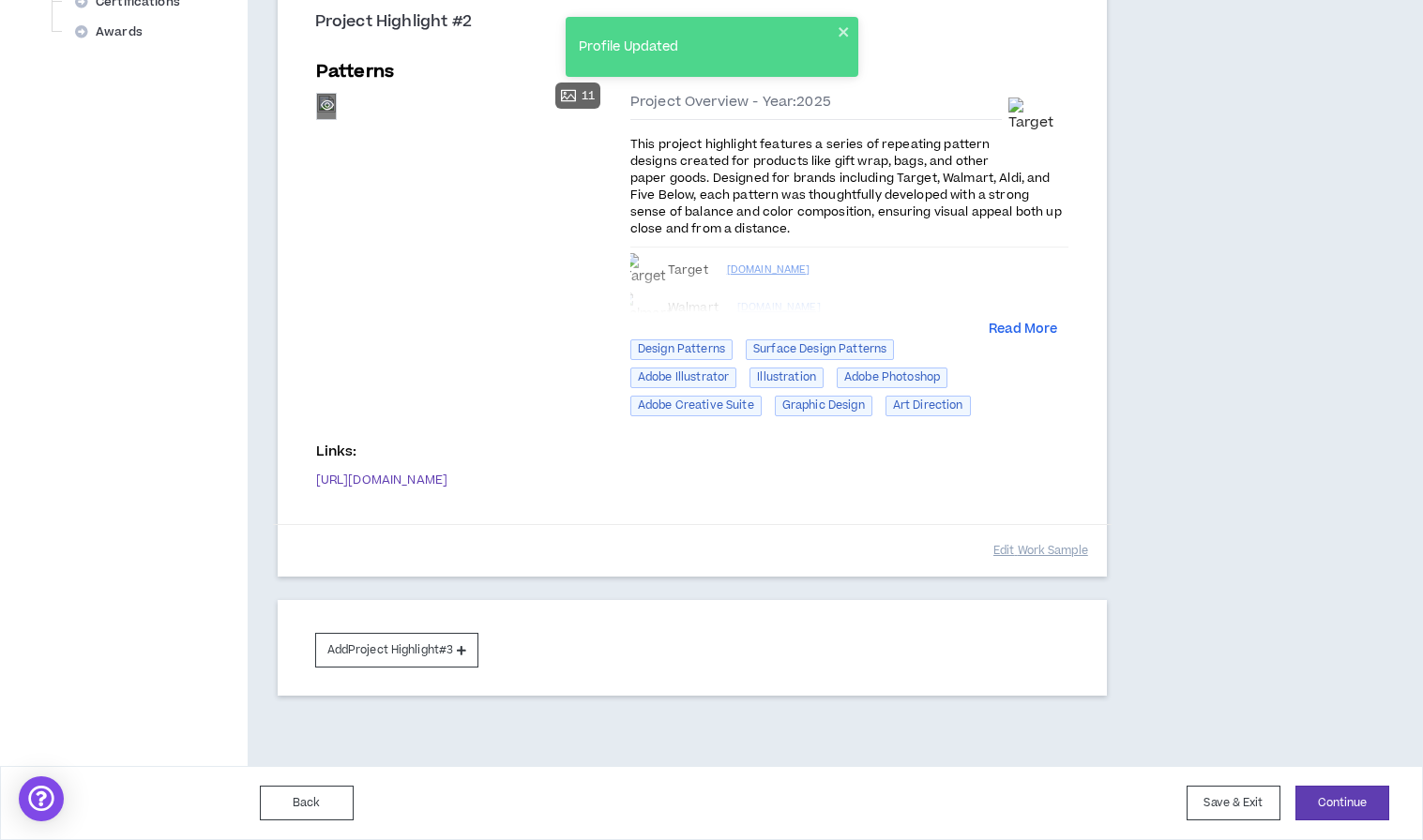 click on "Preview" at bounding box center (326, 106) 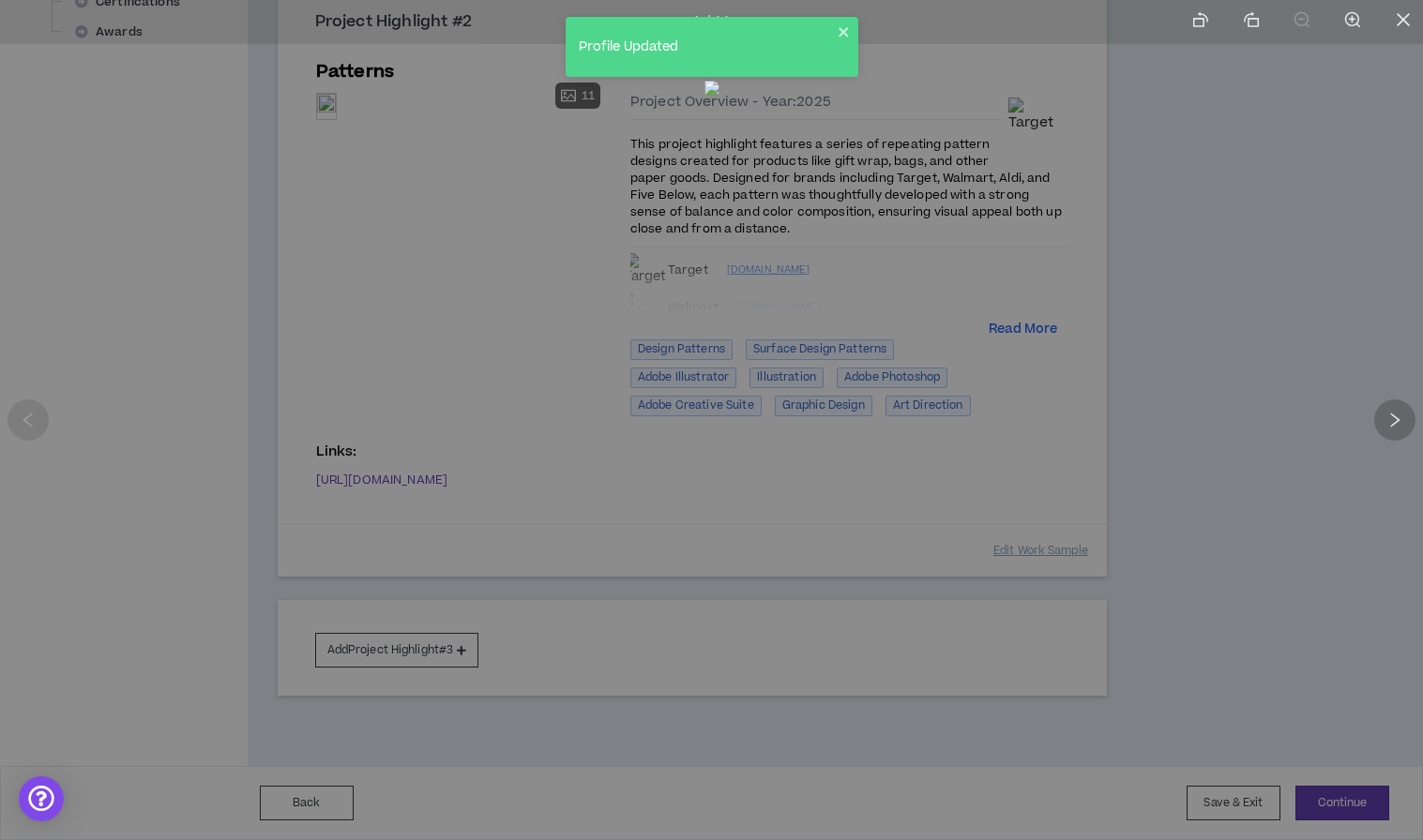 click at bounding box center (1395, 420) 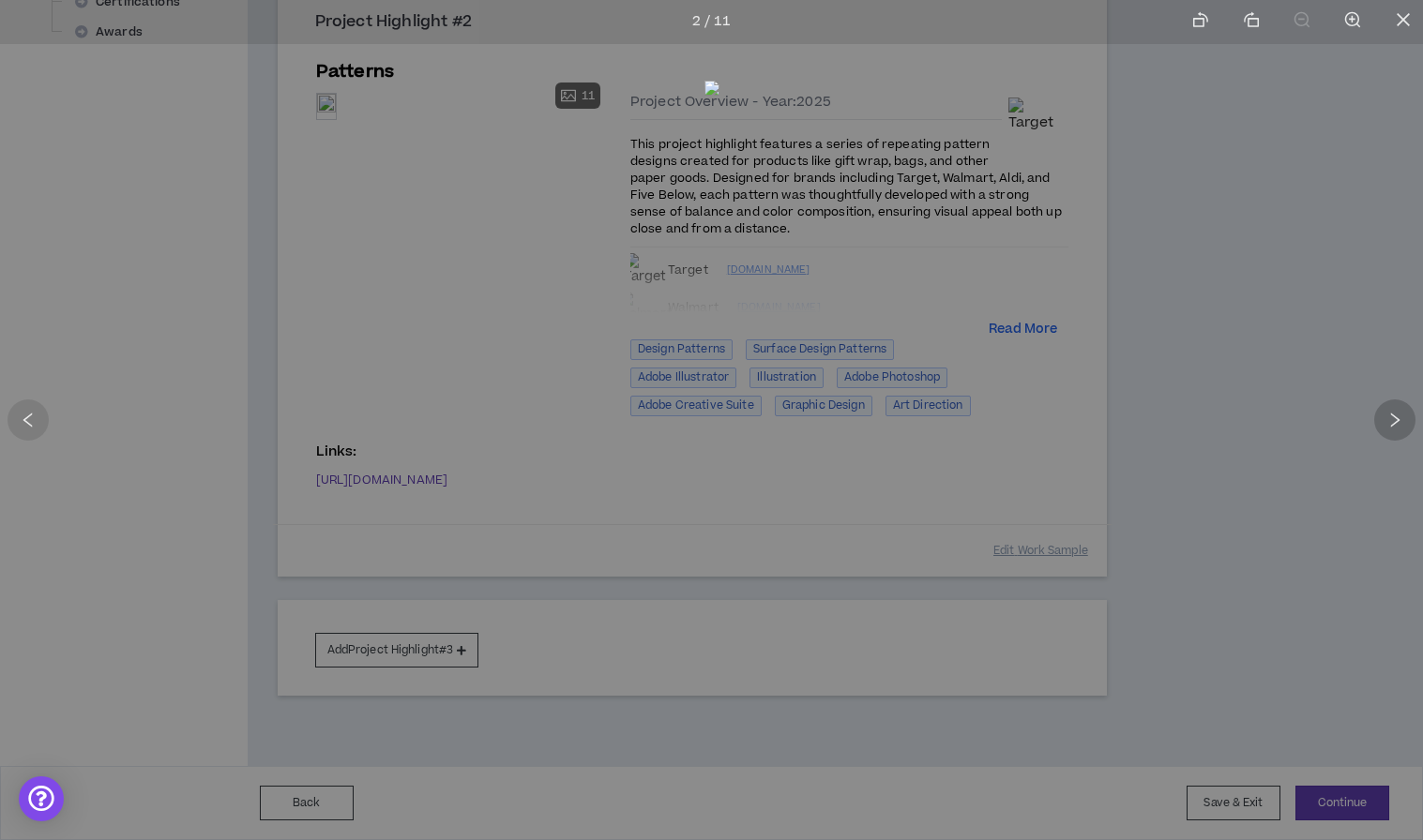 click at bounding box center (1395, 420) 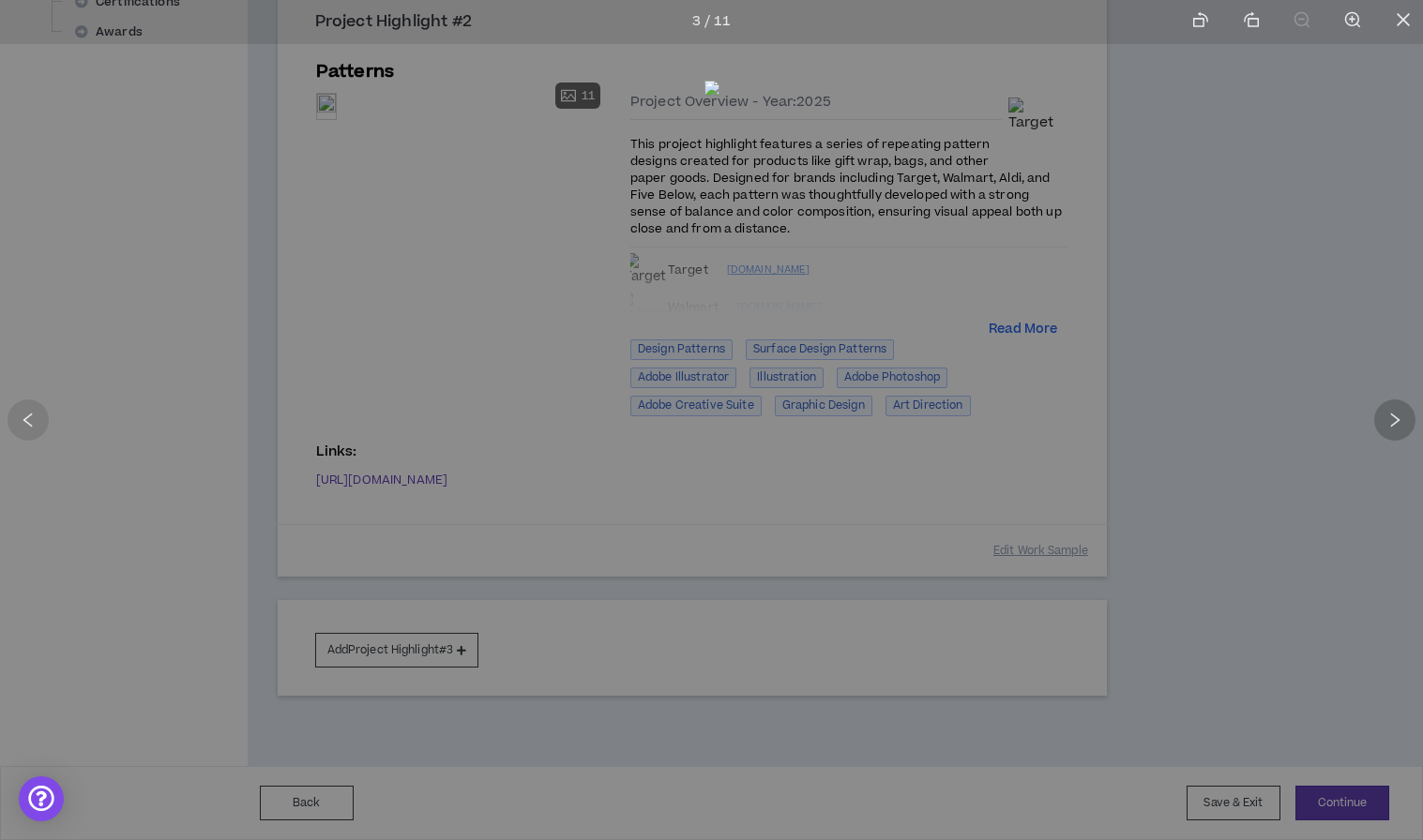 click at bounding box center (1395, 420) 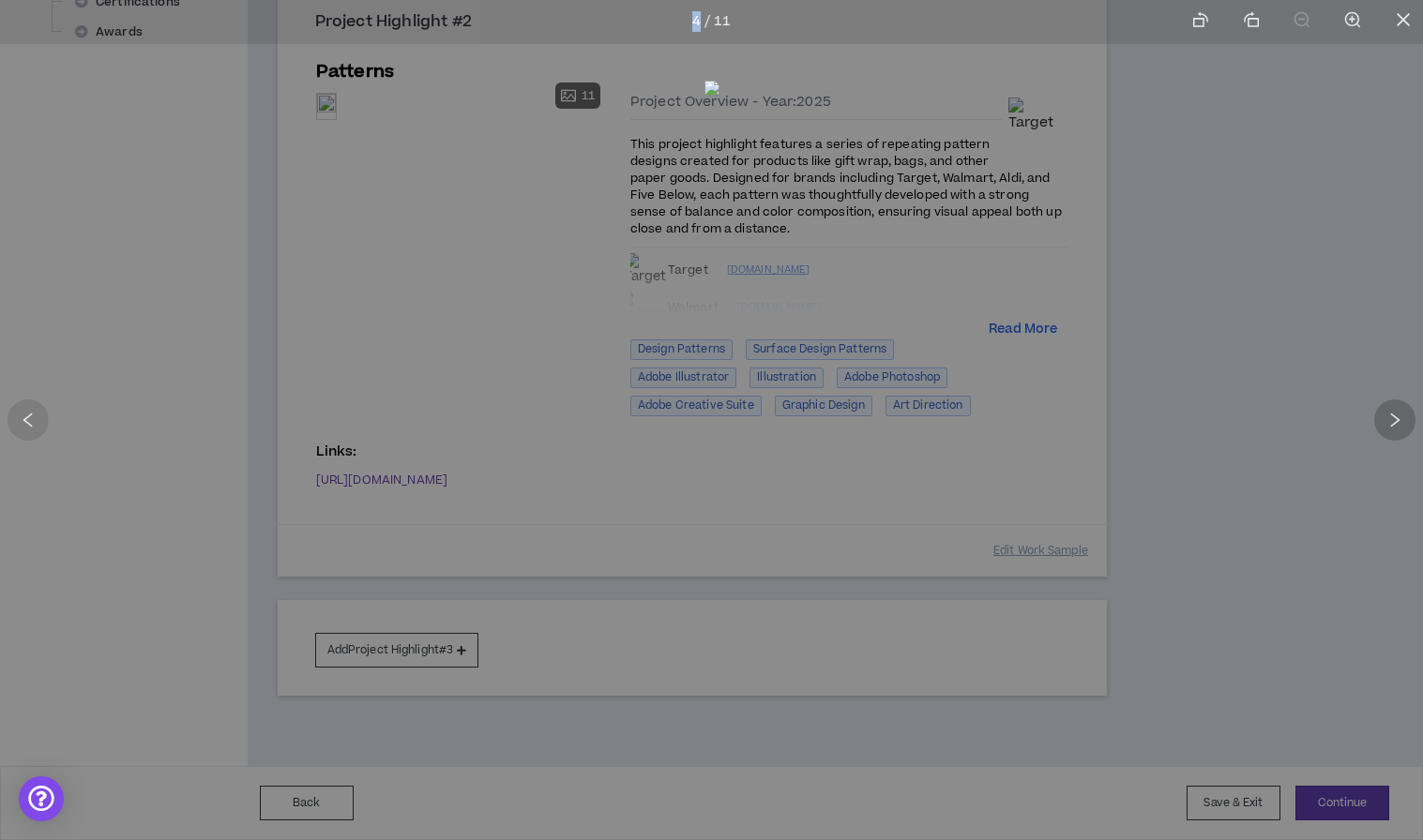 click at bounding box center [1395, 420] 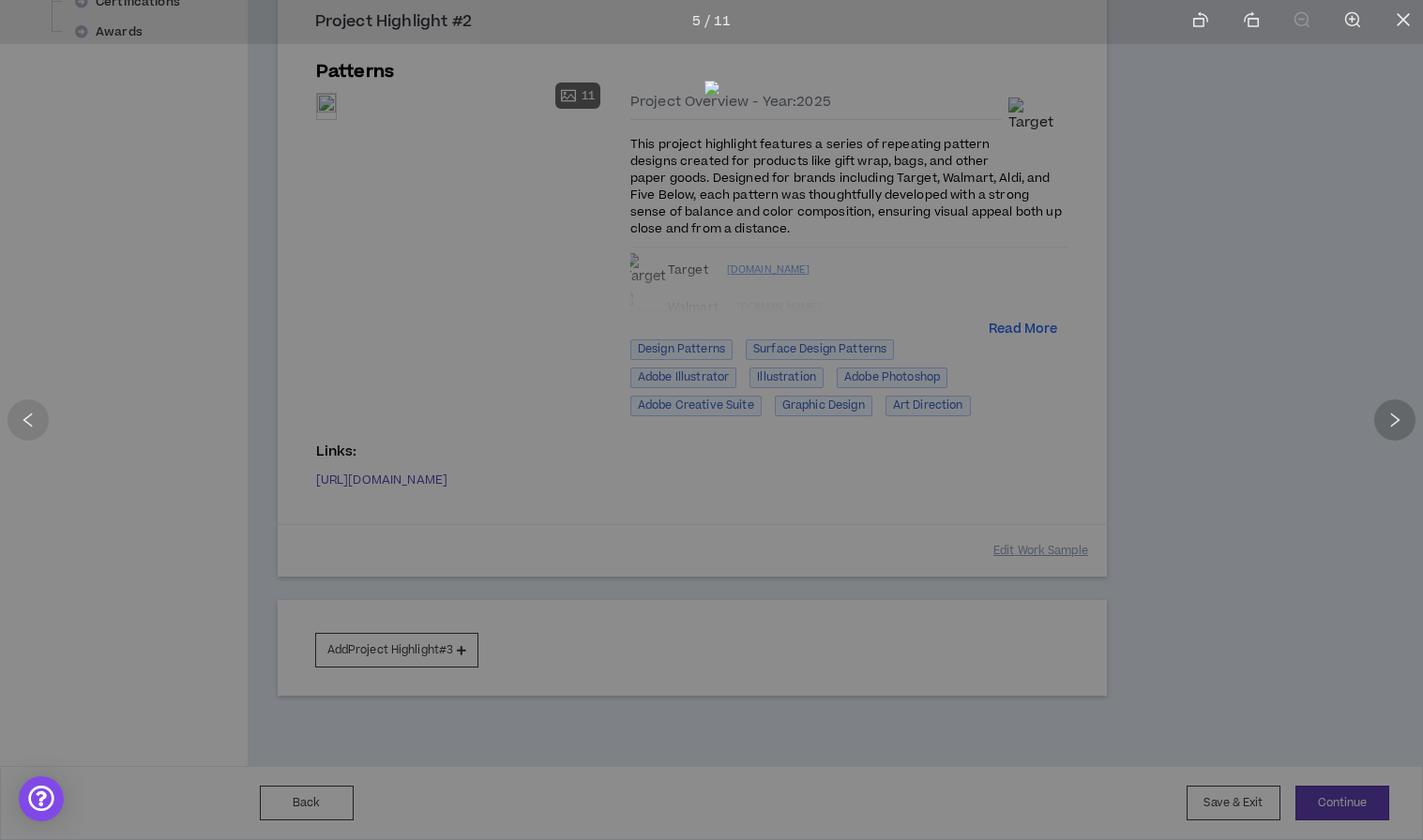click at bounding box center [1395, 420] 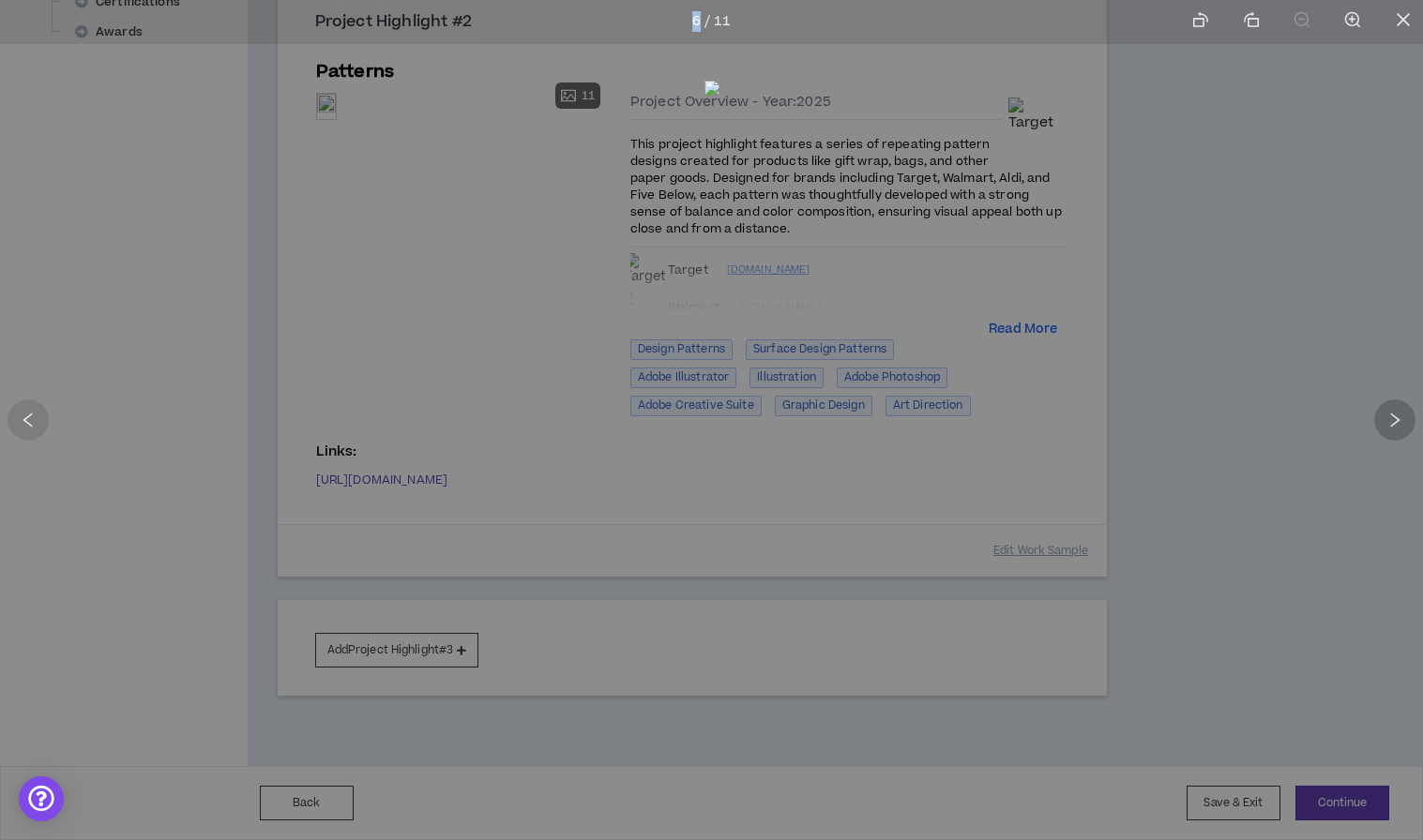 click at bounding box center [1395, 420] 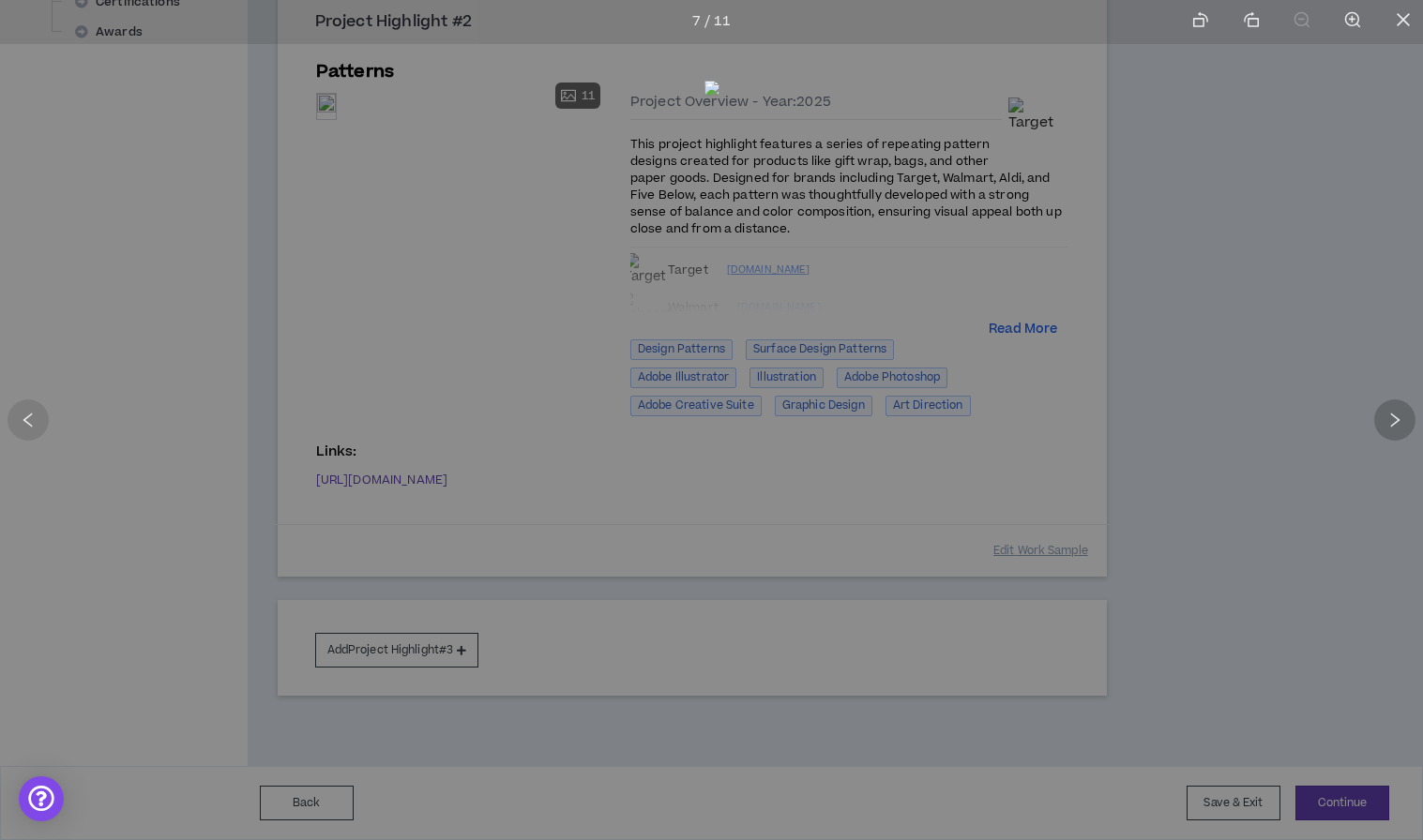 click at bounding box center [1395, 420] 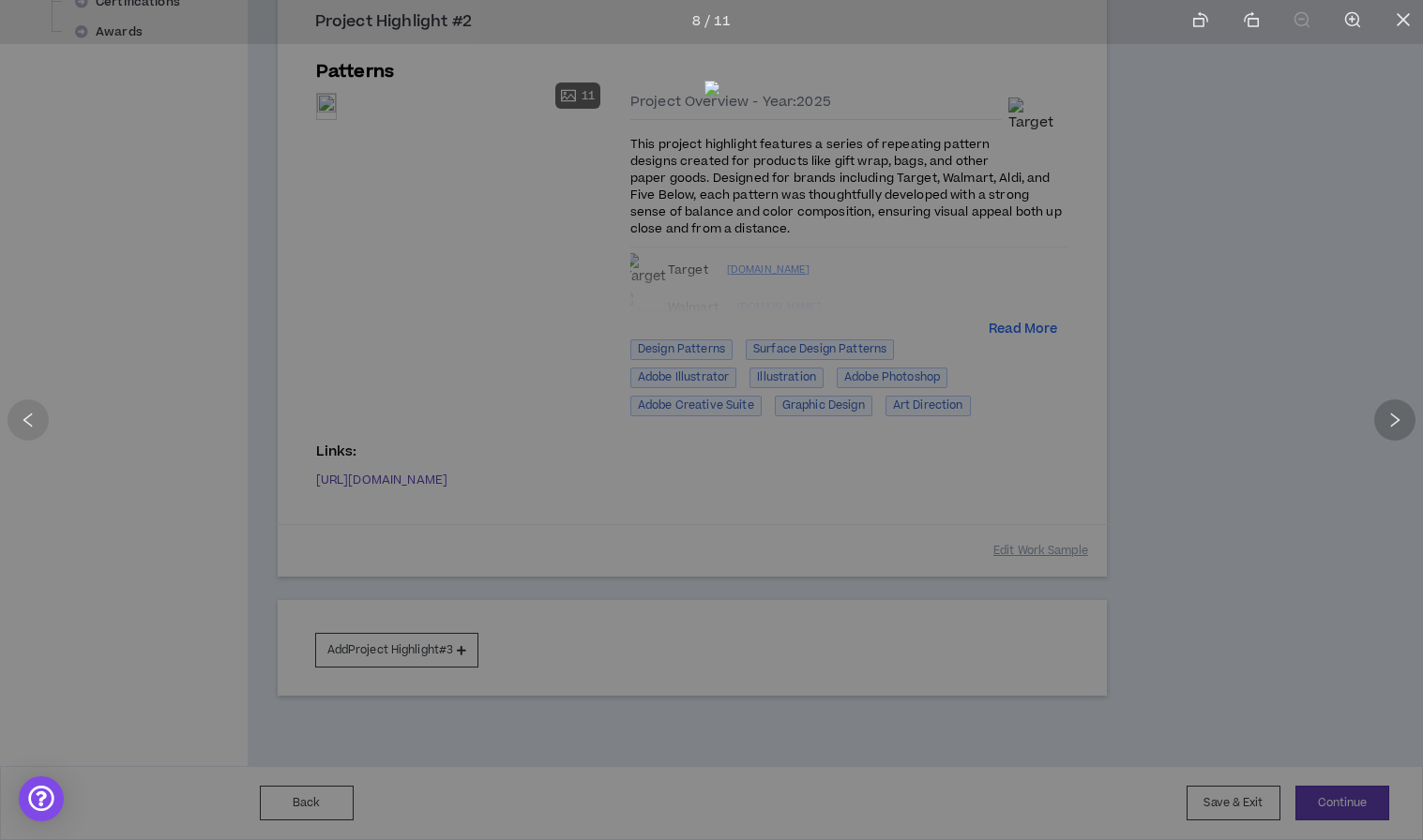 click at bounding box center [1395, 420] 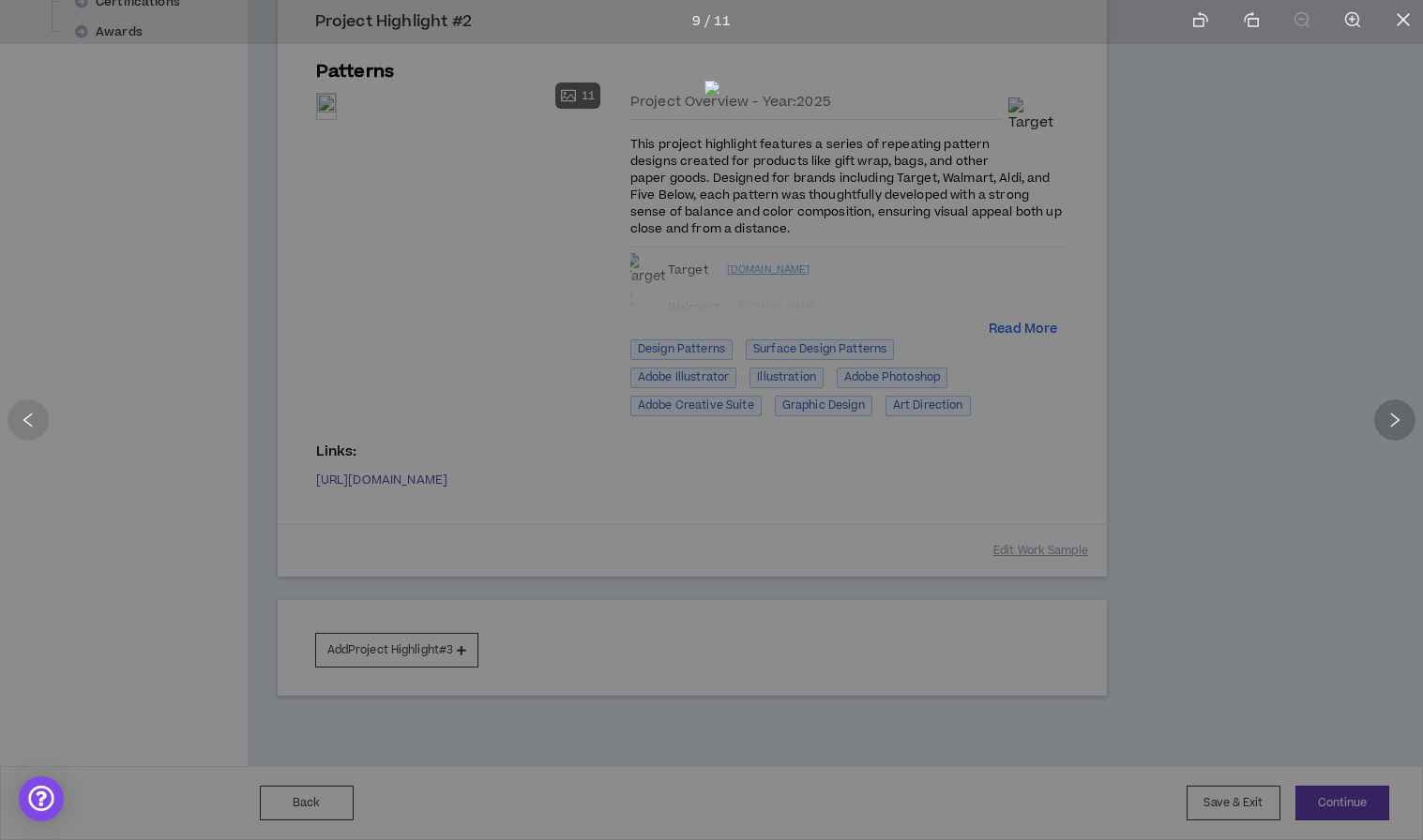 click at bounding box center [1395, 420] 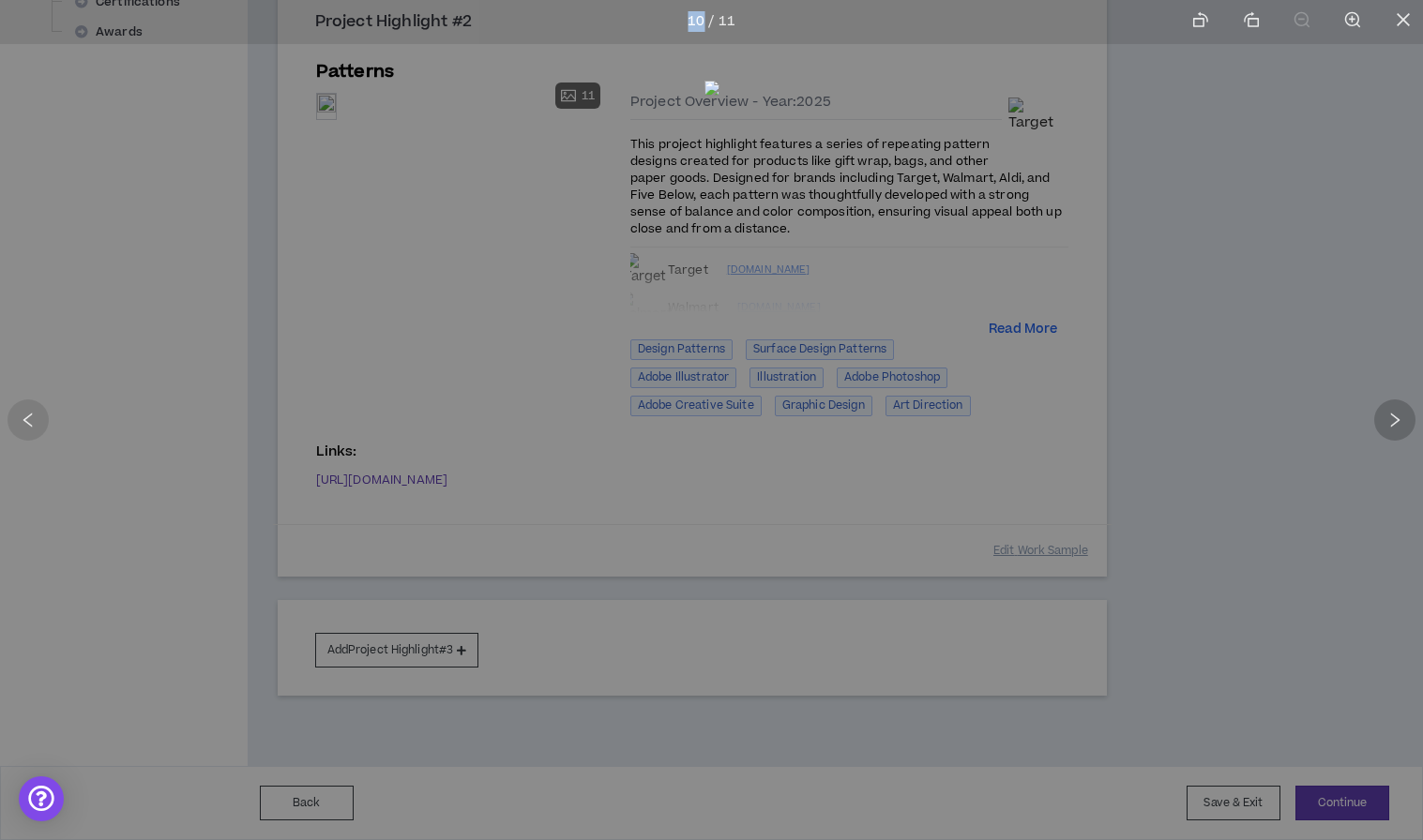 click at bounding box center [1395, 420] 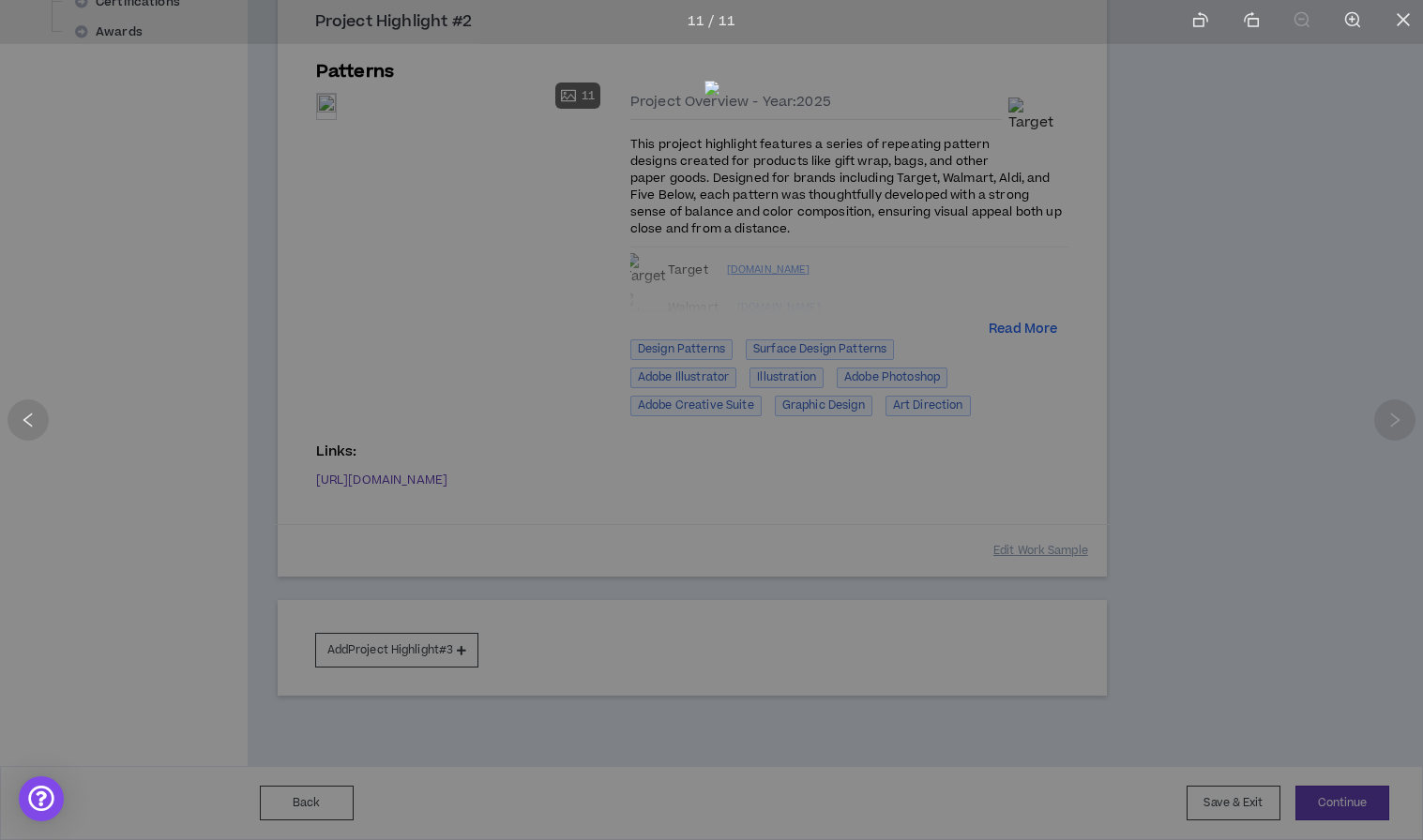 click at bounding box center [711, 420] 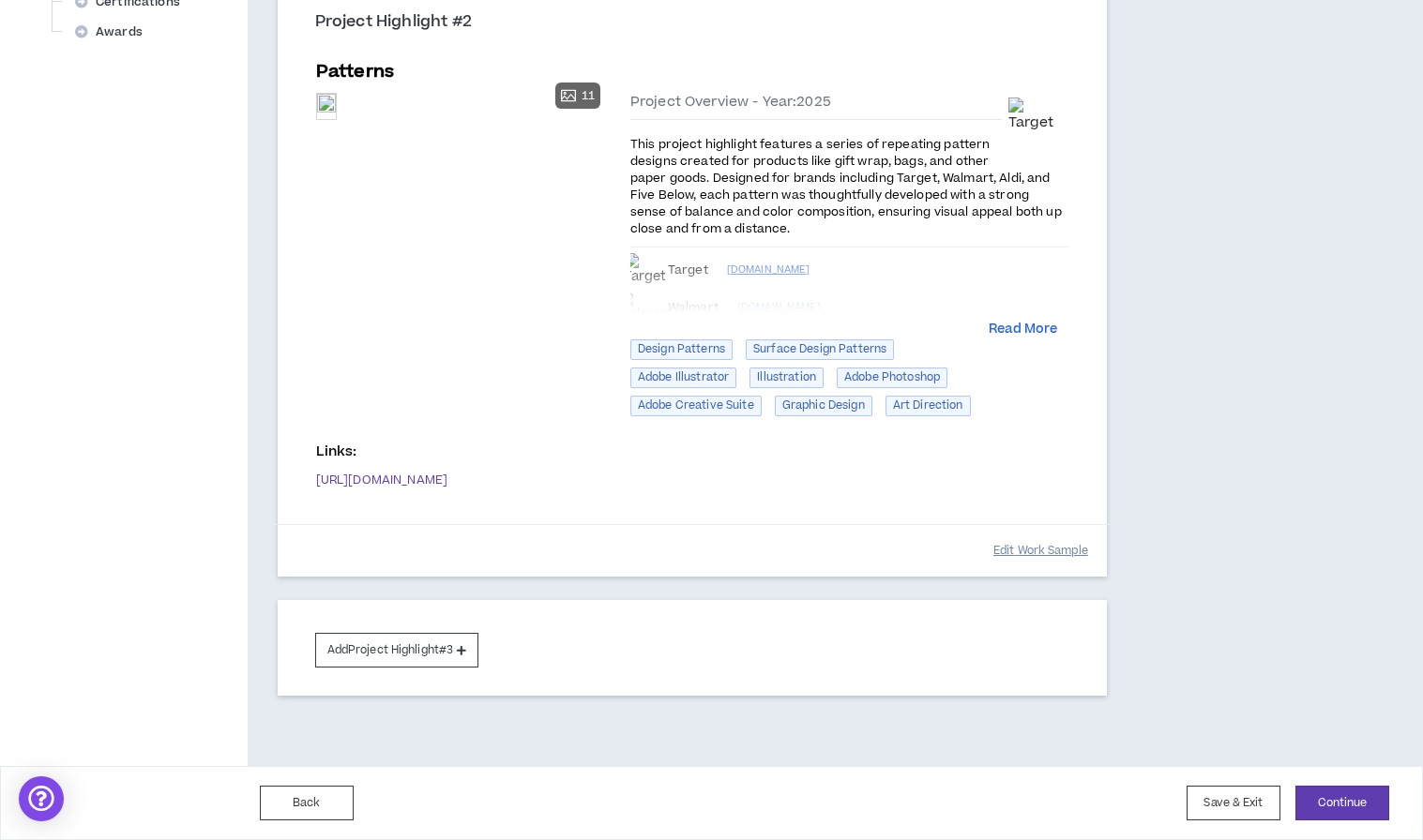 click on "Edit   Work Sample" at bounding box center (1040, 550) 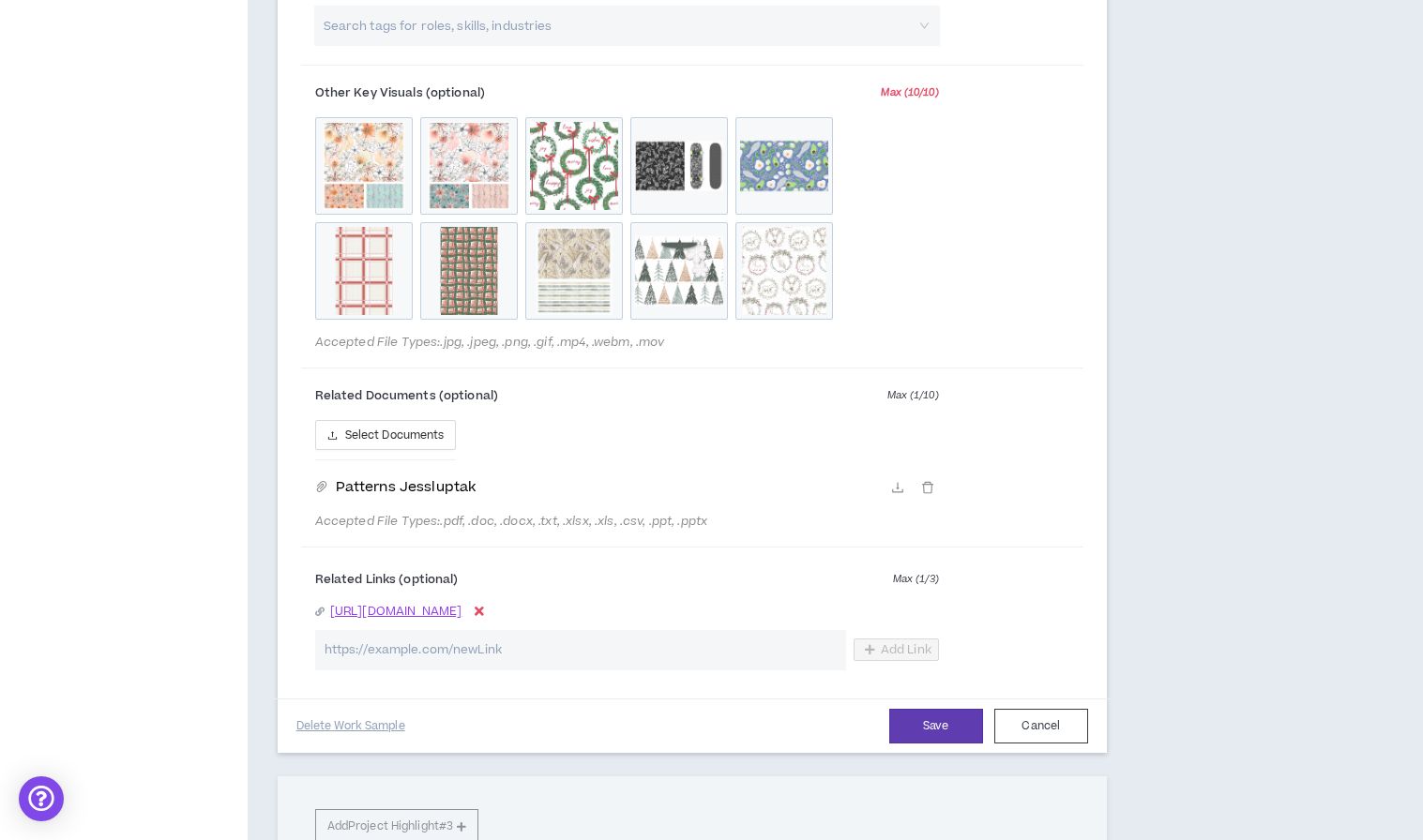 scroll, scrollTop: 1928, scrollLeft: 0, axis: vertical 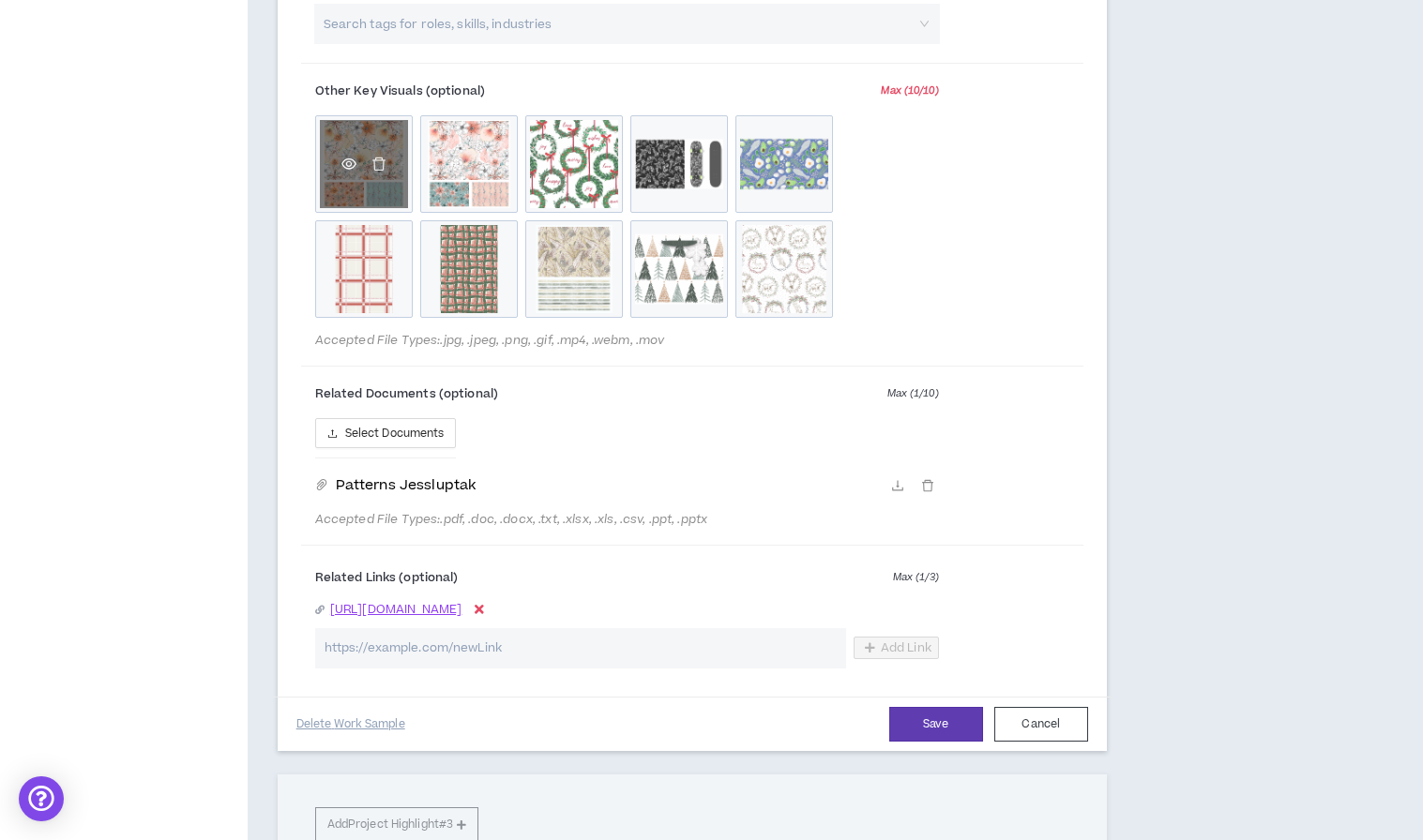 click 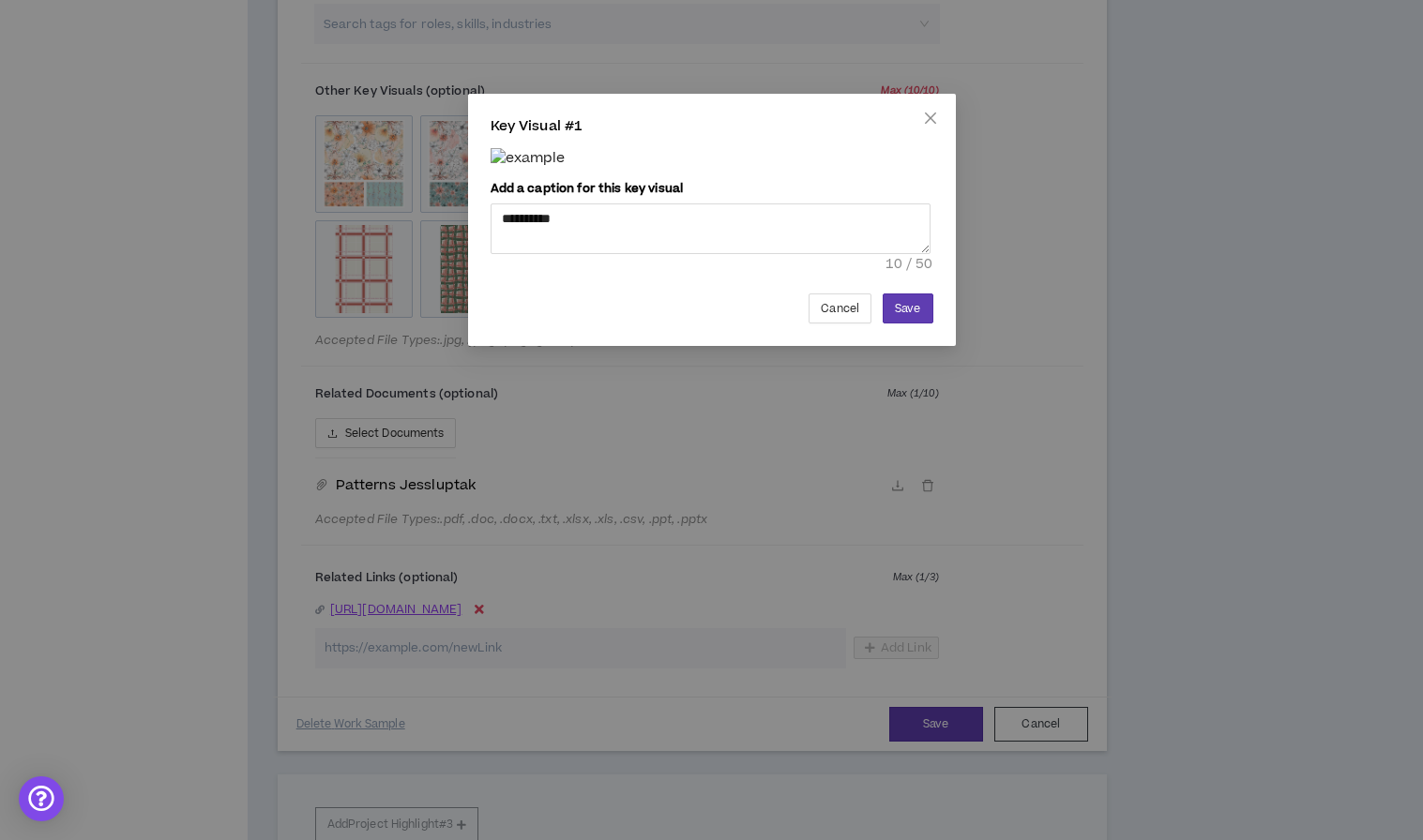 click on "**********" at bounding box center [712, 228] 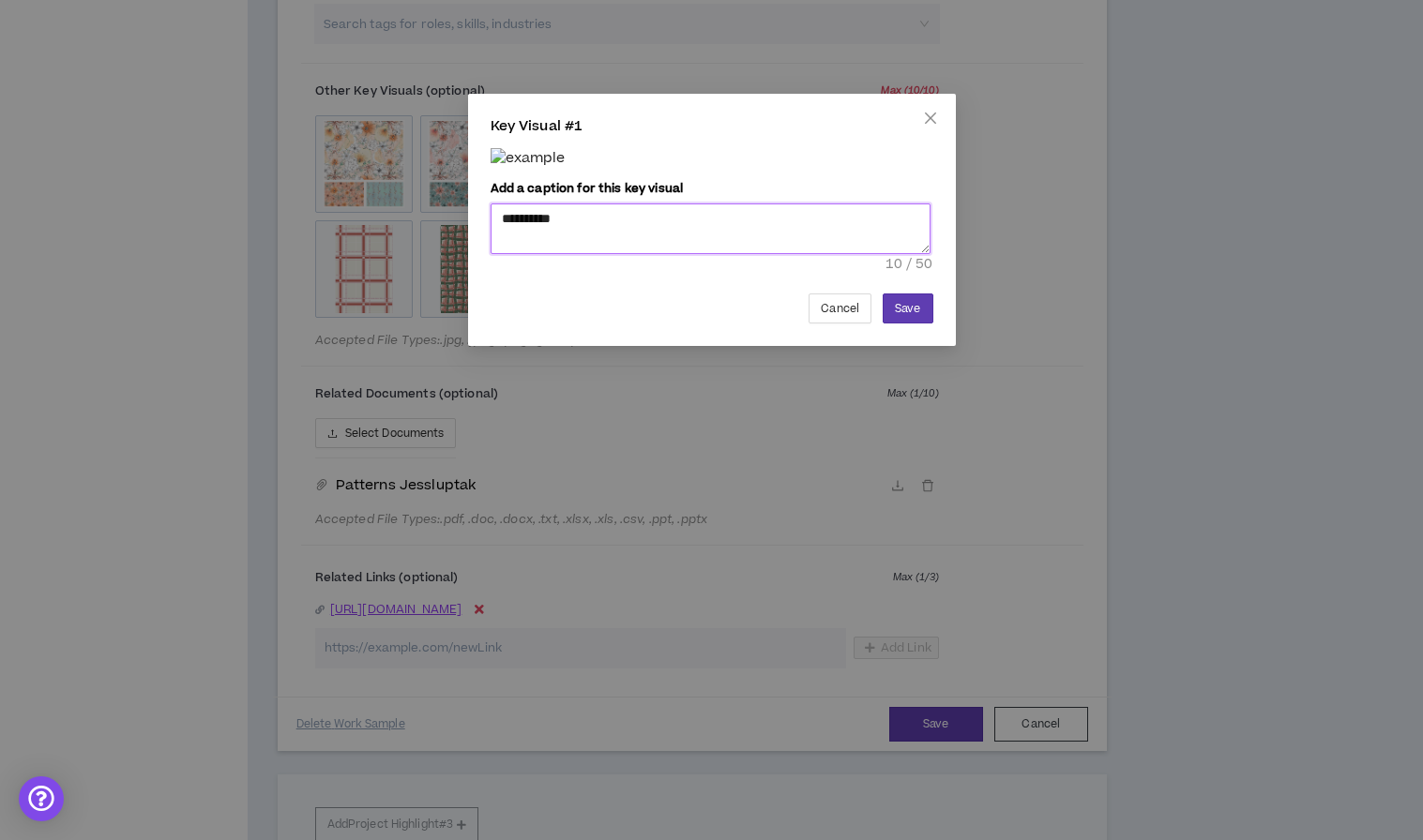 click on "**********" at bounding box center (710, 229) 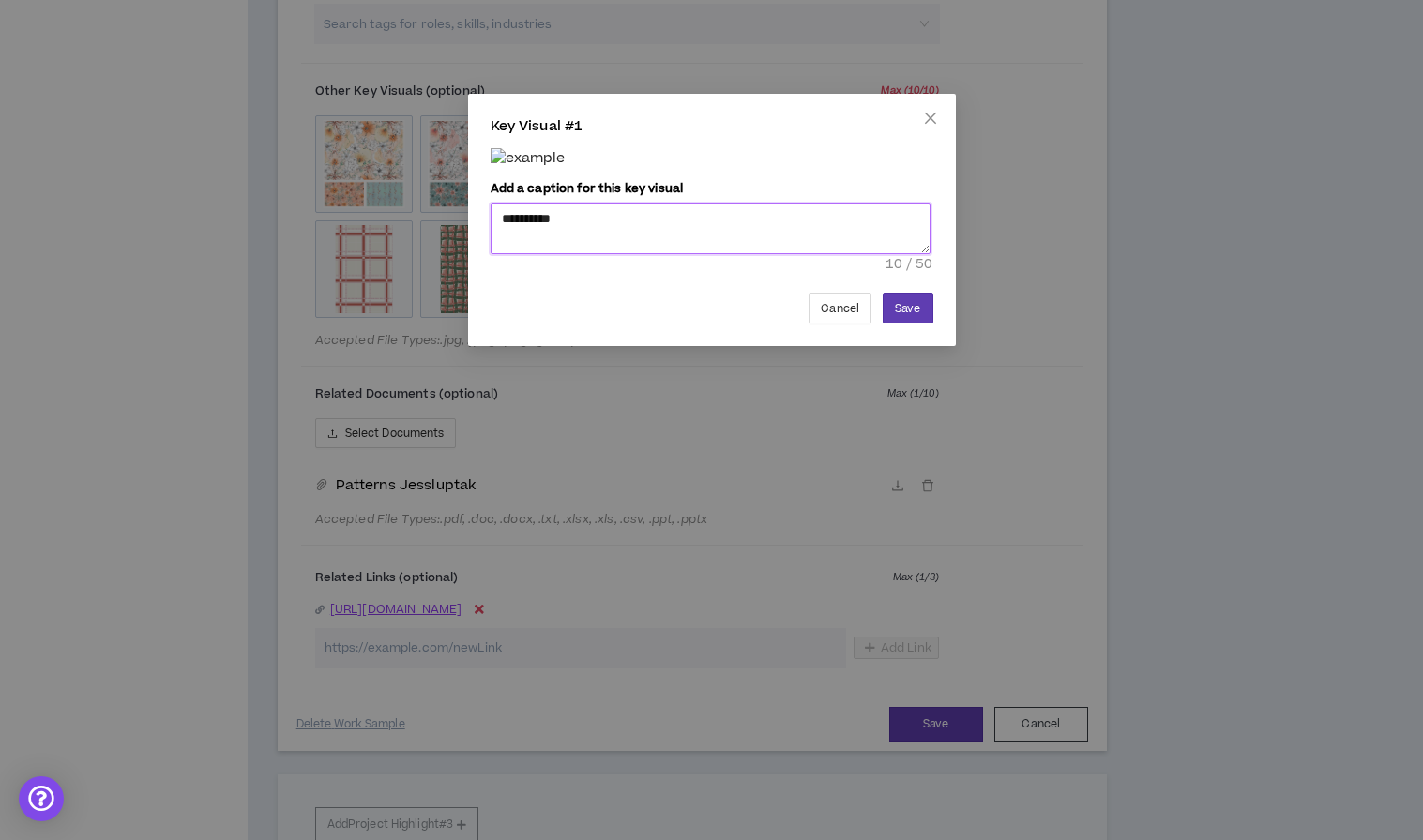 drag, startPoint x: 574, startPoint y: 220, endPoint x: 477, endPoint y: 208, distance: 97.73945 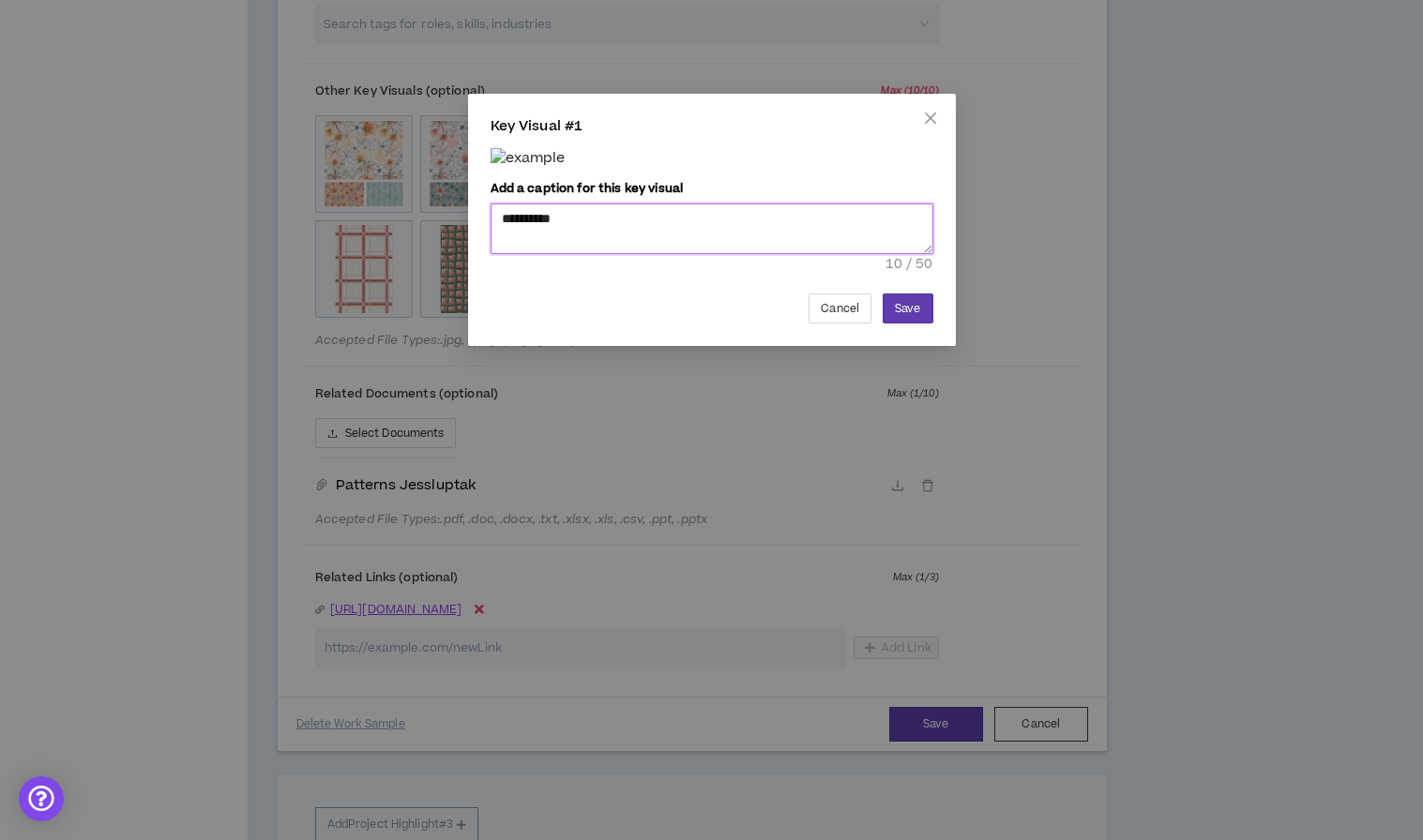 click on "**********" at bounding box center [712, 229] 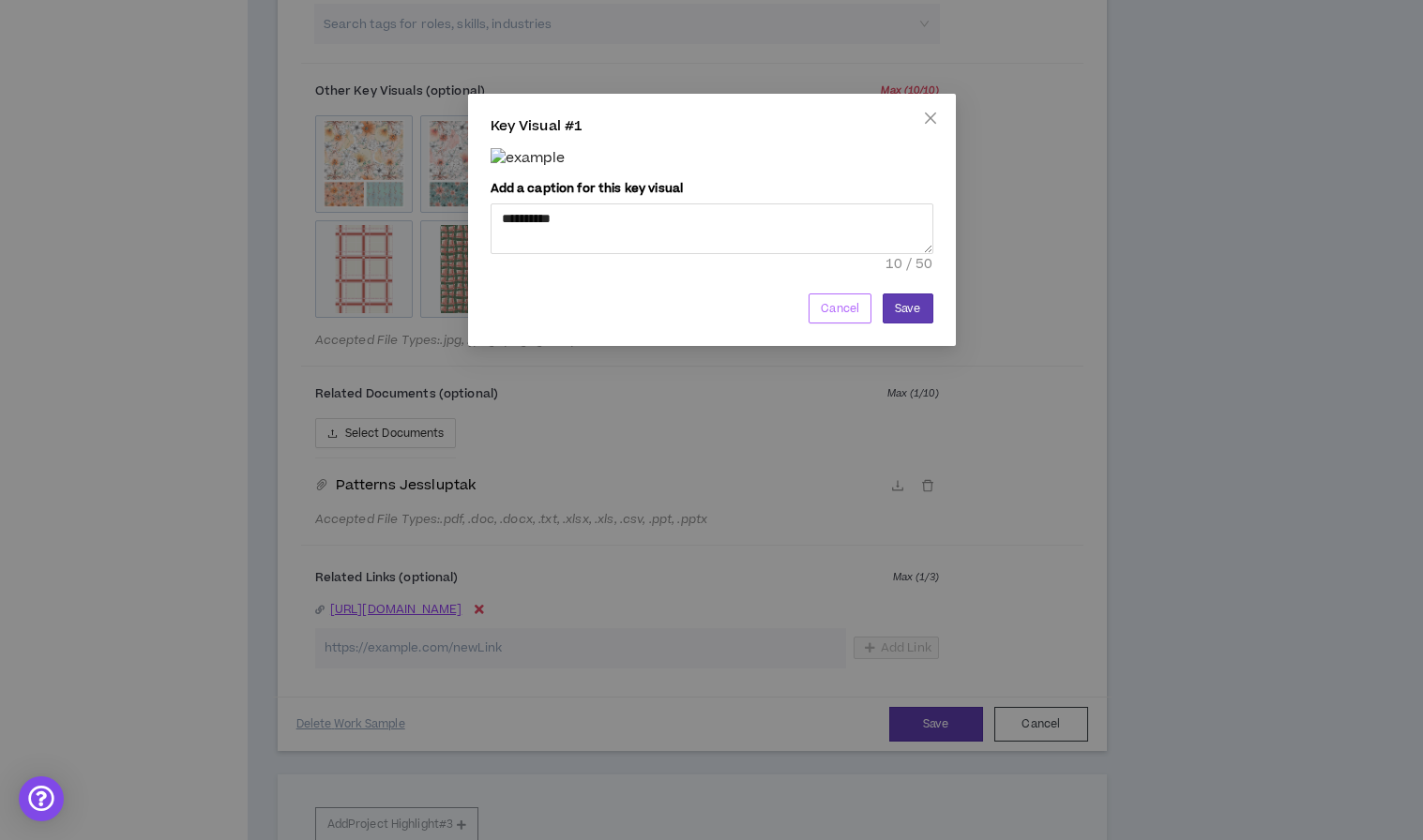 click on "Cancel" at bounding box center [840, 308] 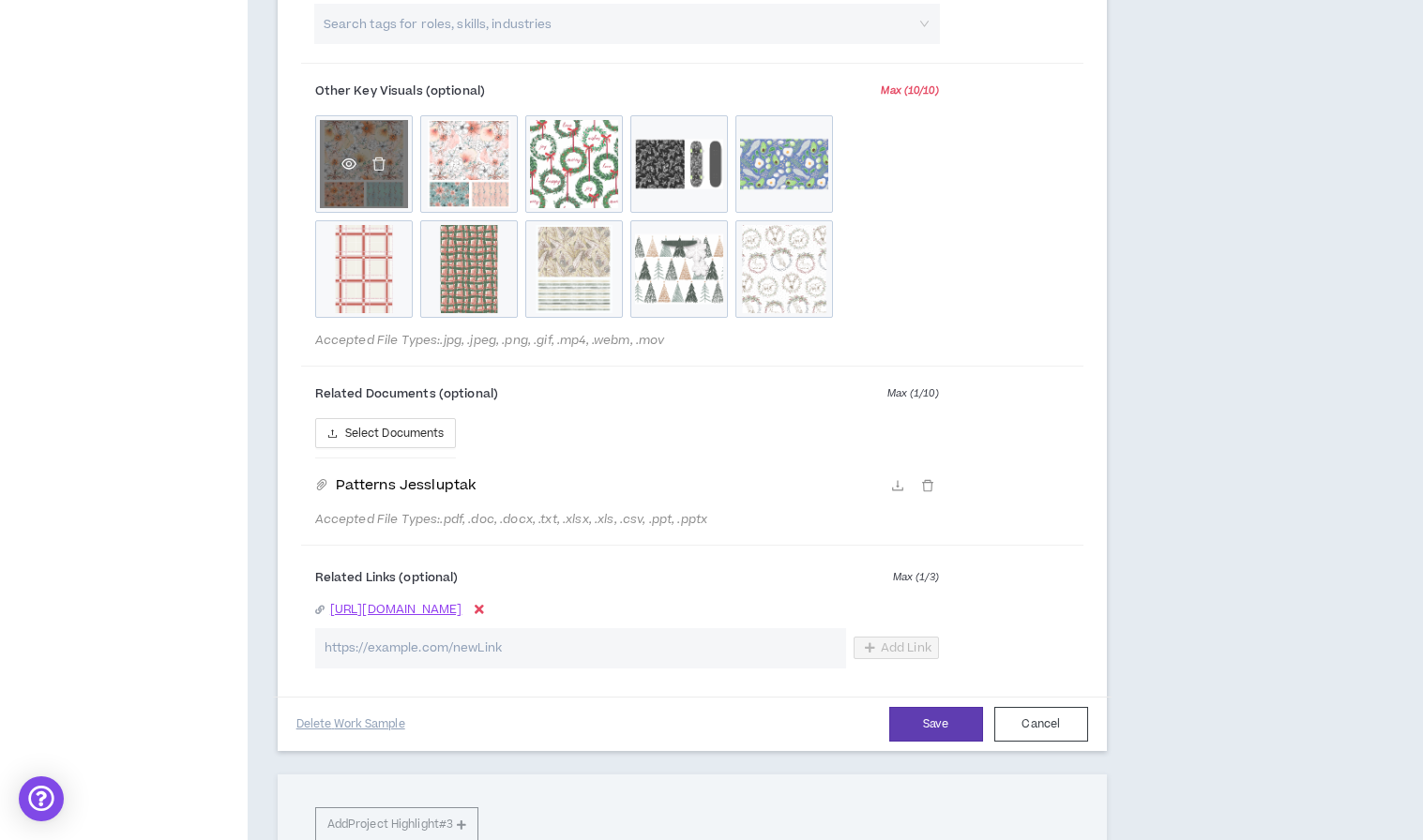 click 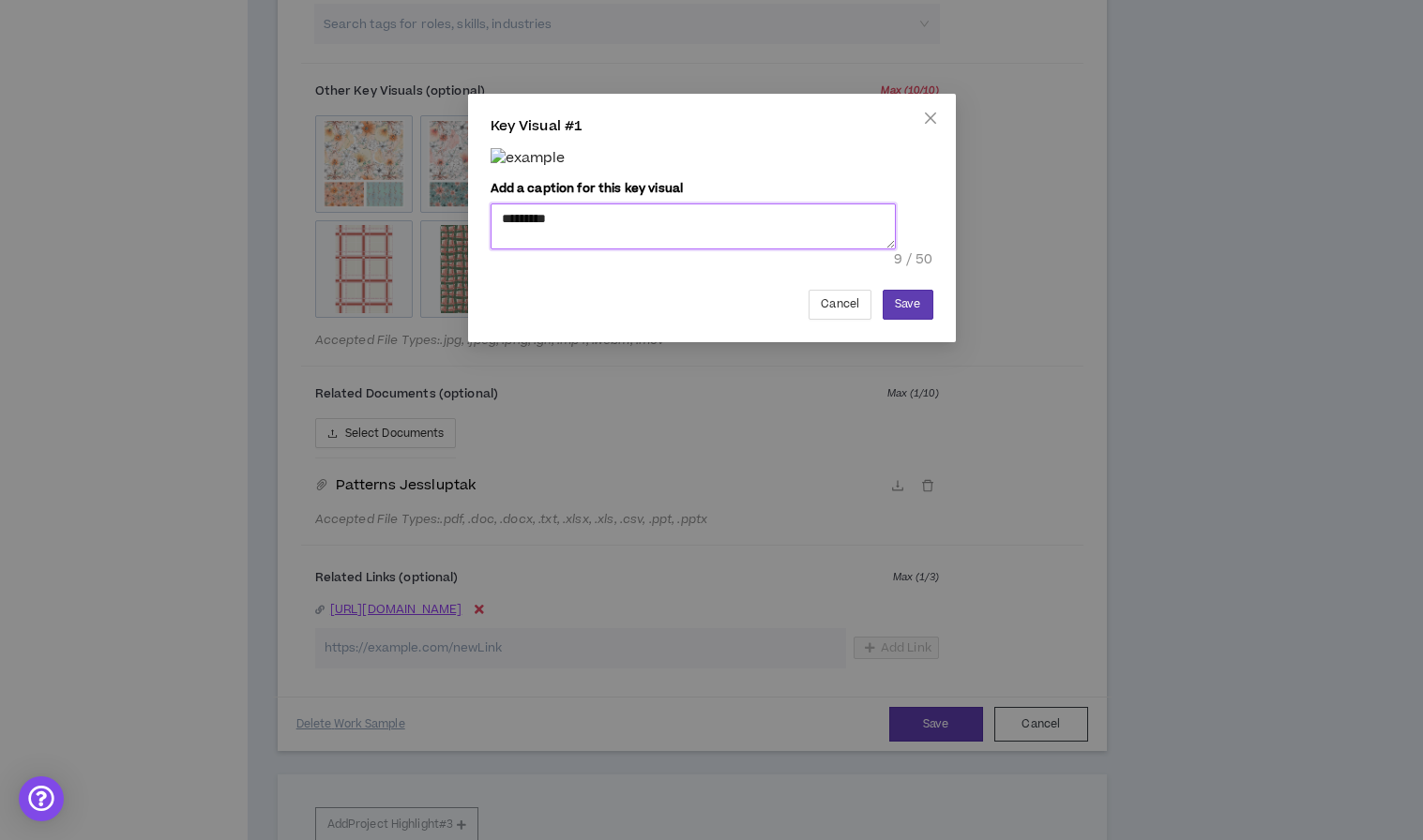 drag, startPoint x: 562, startPoint y: 219, endPoint x: 476, endPoint y: 215, distance: 86.09297 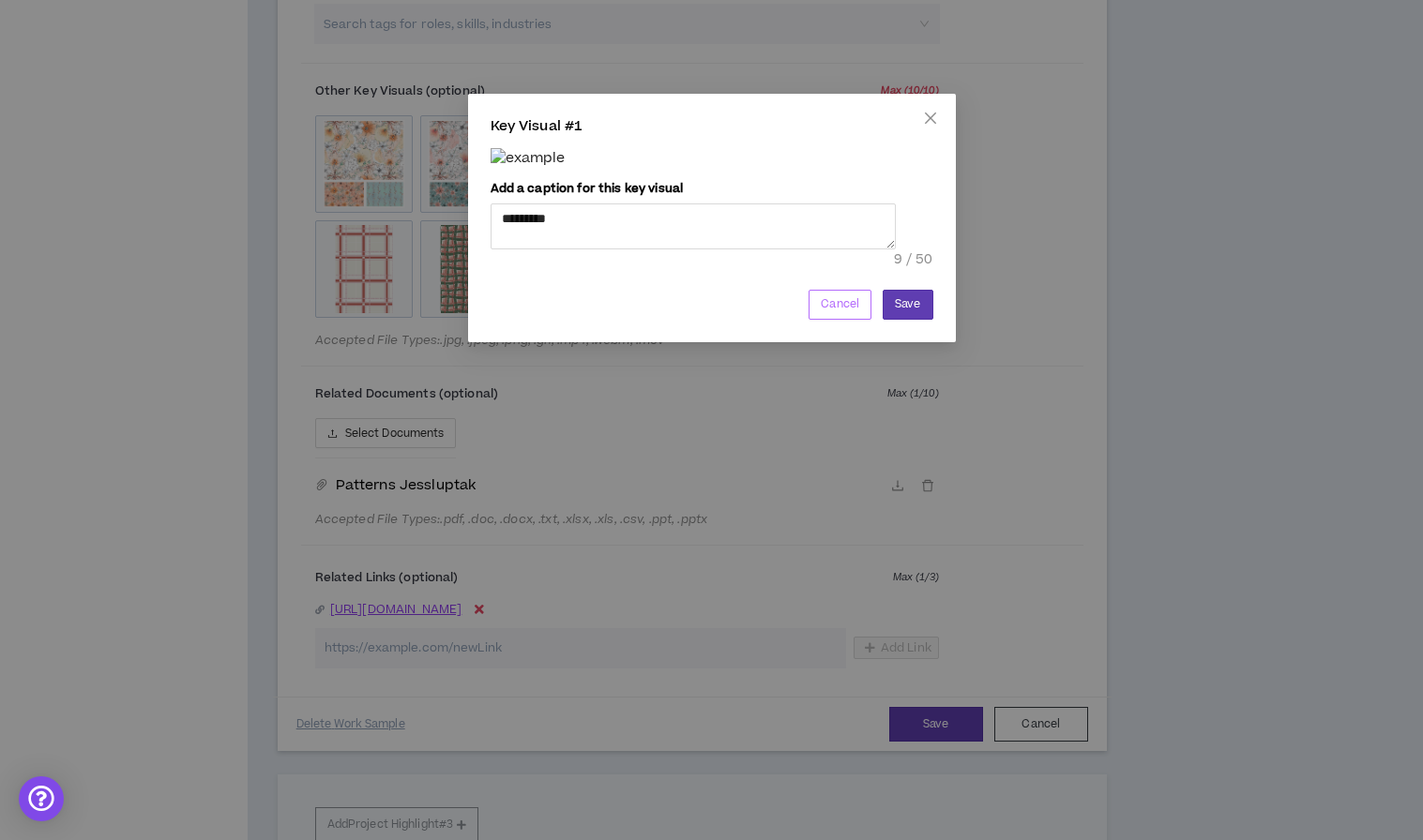 click on "Cancel" at bounding box center [840, 304] 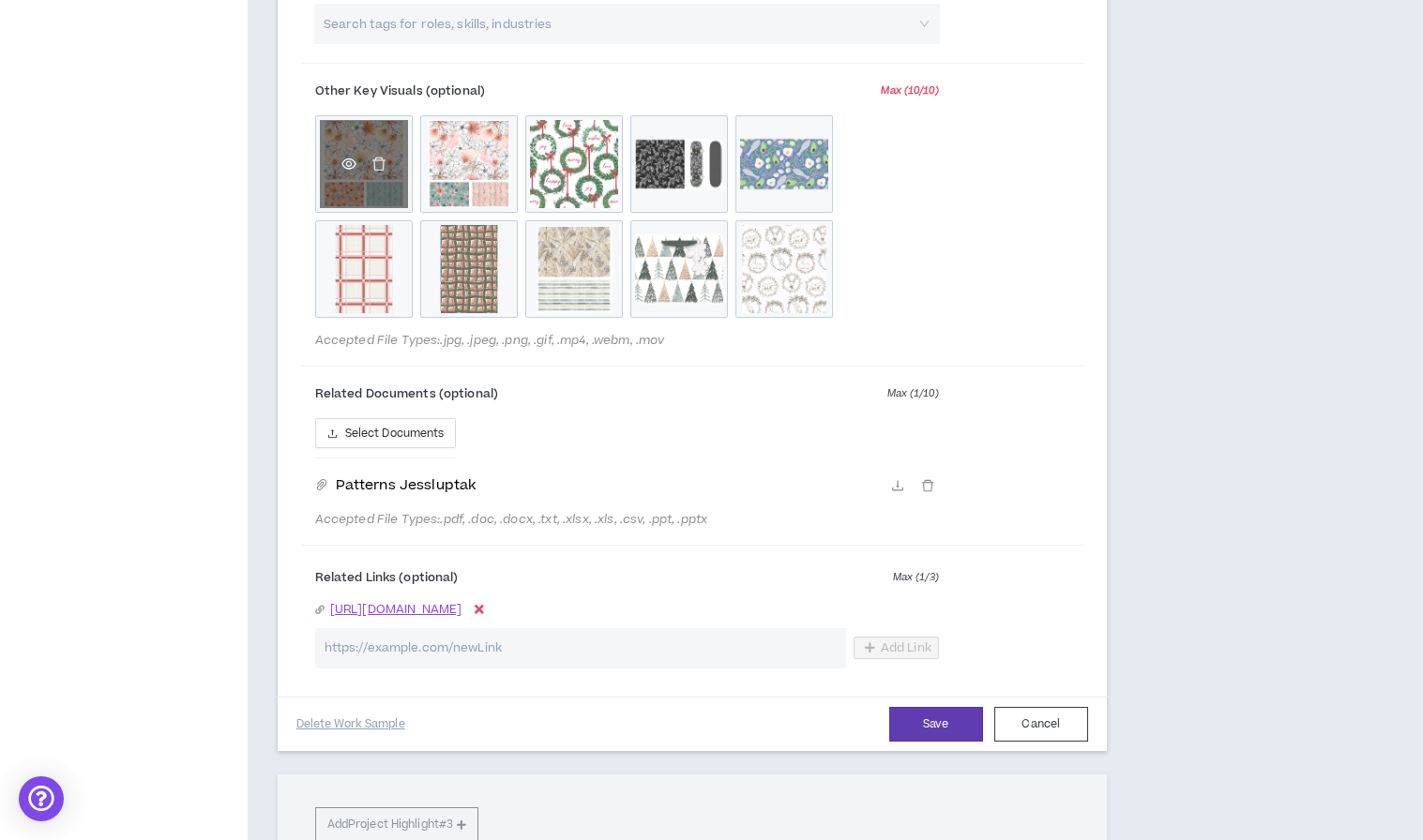 click 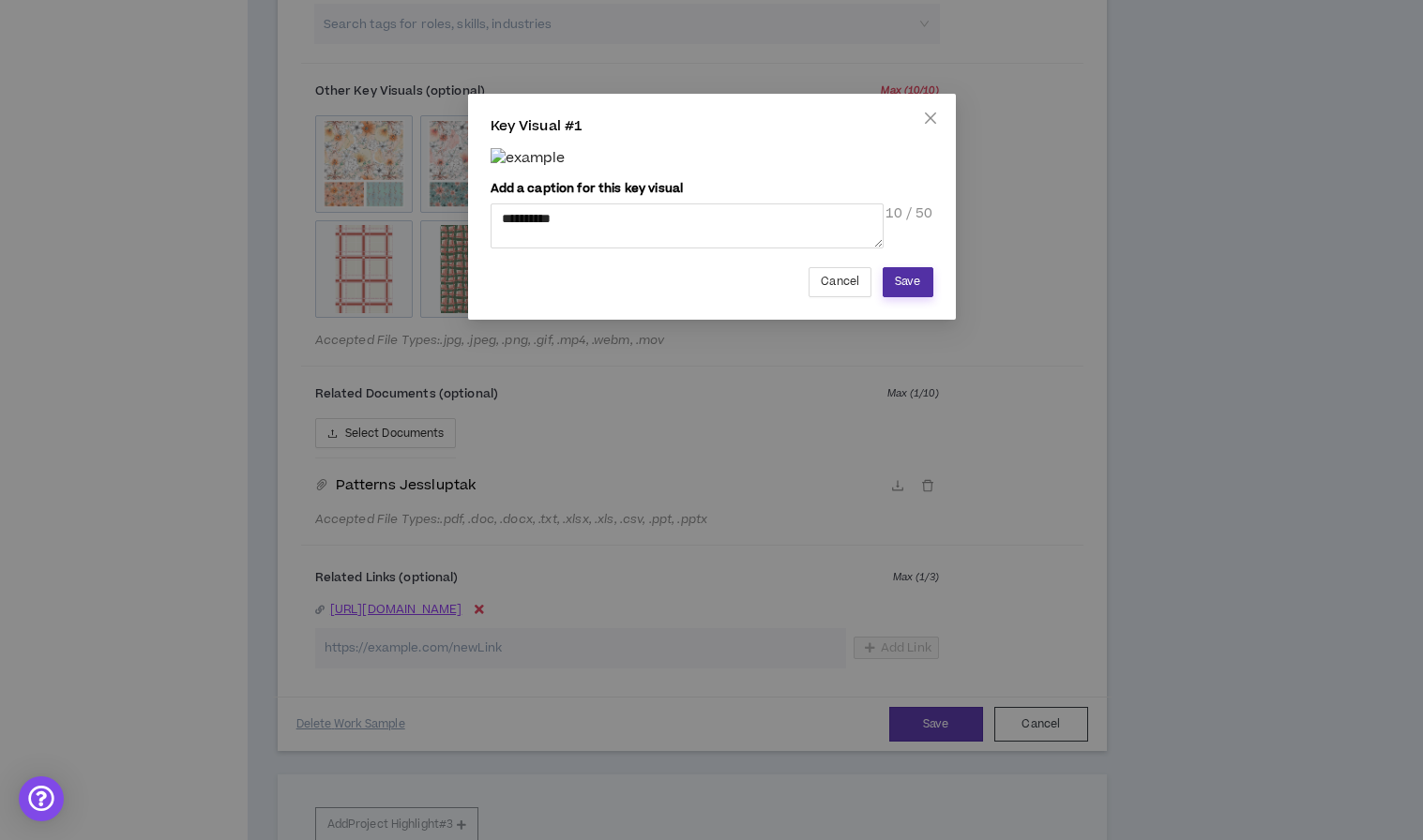 click on "Save" at bounding box center (907, 282) 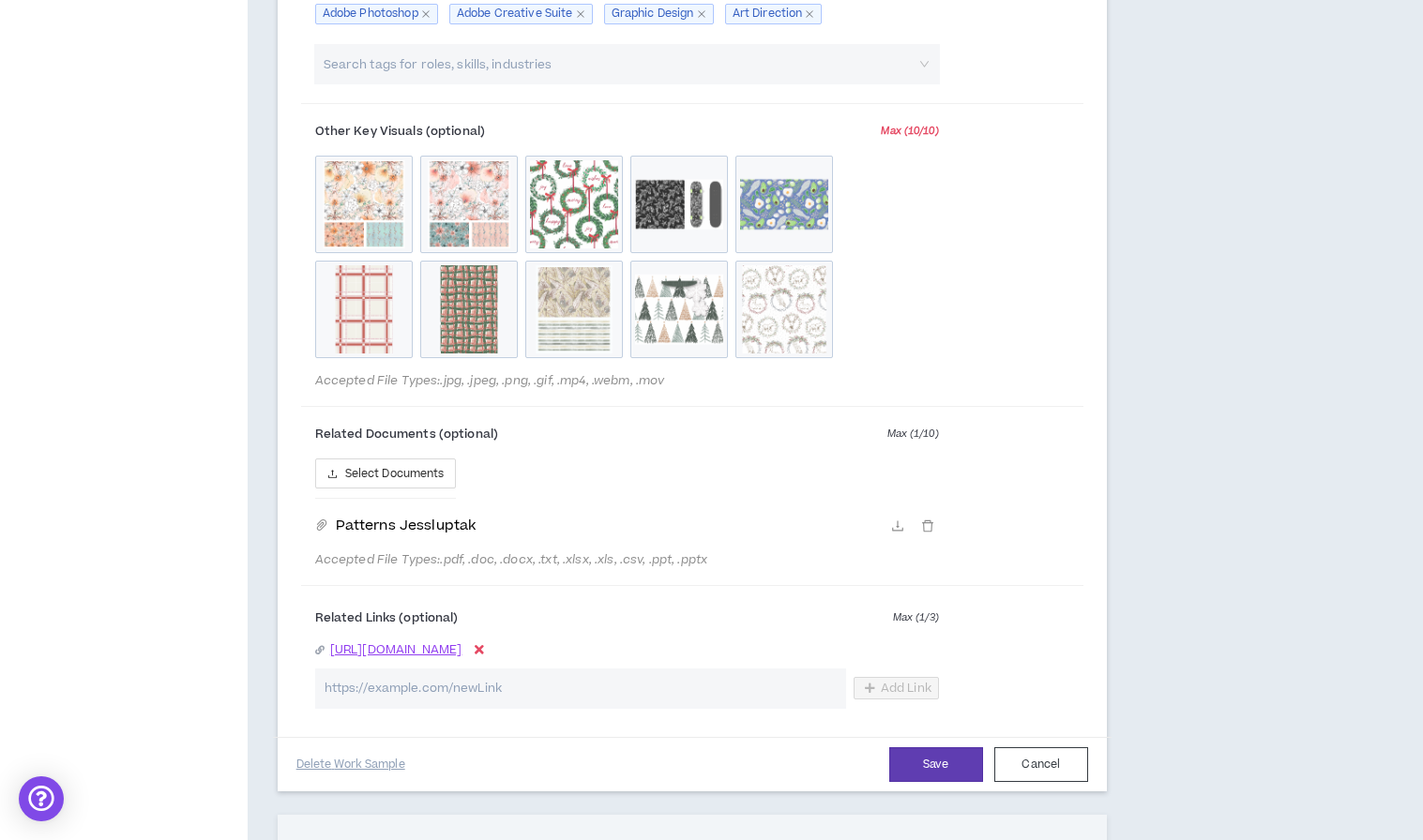 scroll, scrollTop: 1869, scrollLeft: 0, axis: vertical 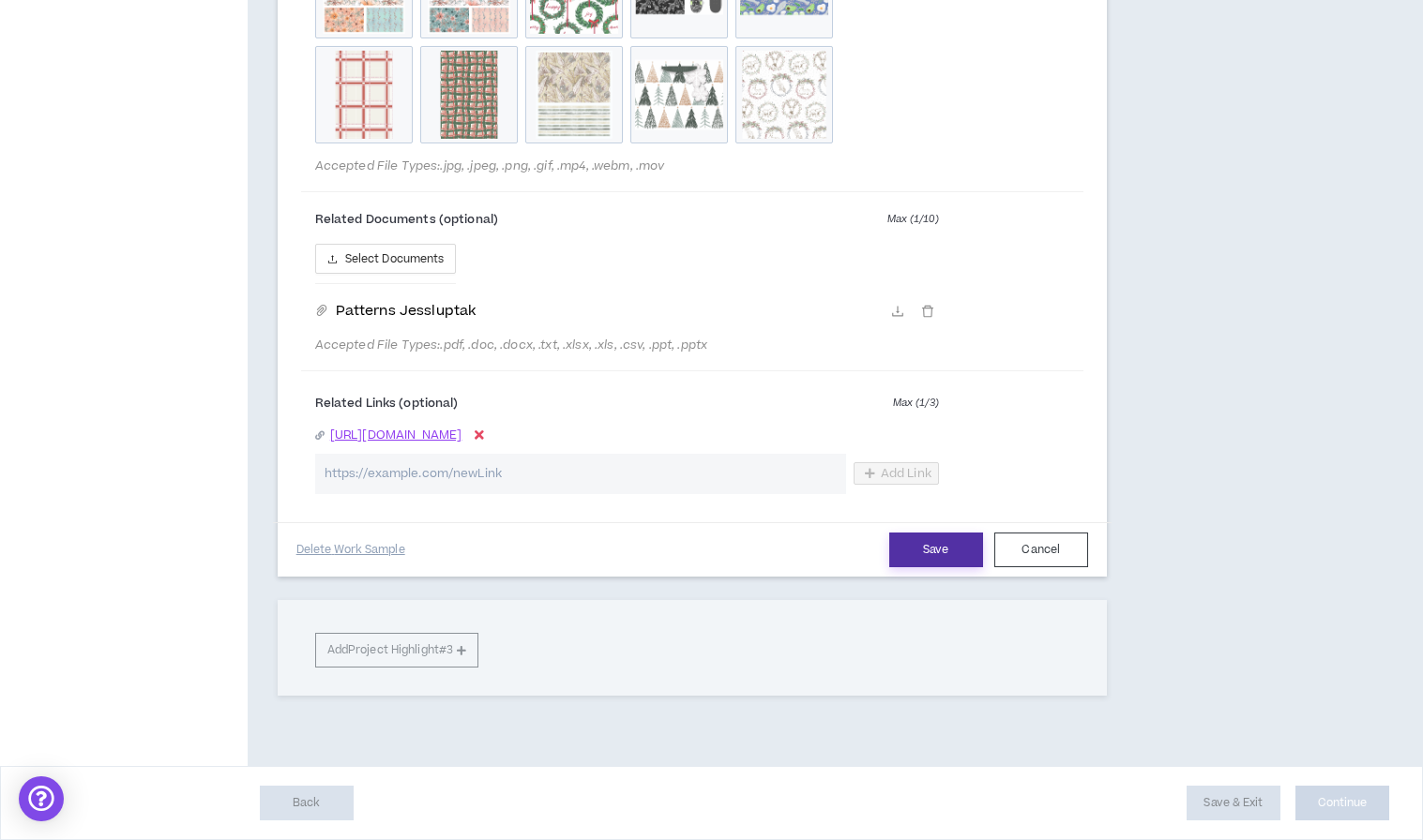 click on "Save" at bounding box center [936, 549] 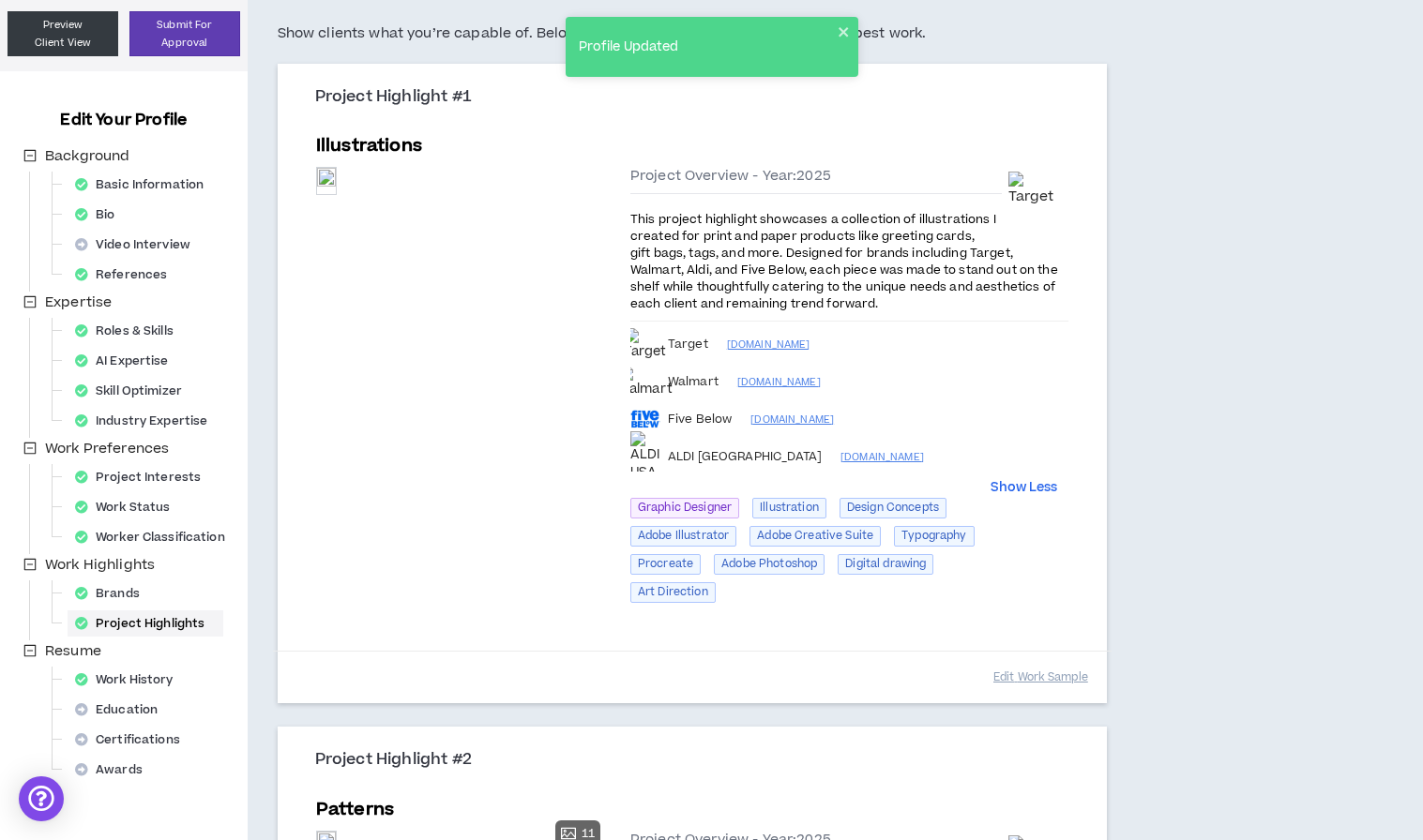scroll, scrollTop: 145, scrollLeft: 0, axis: vertical 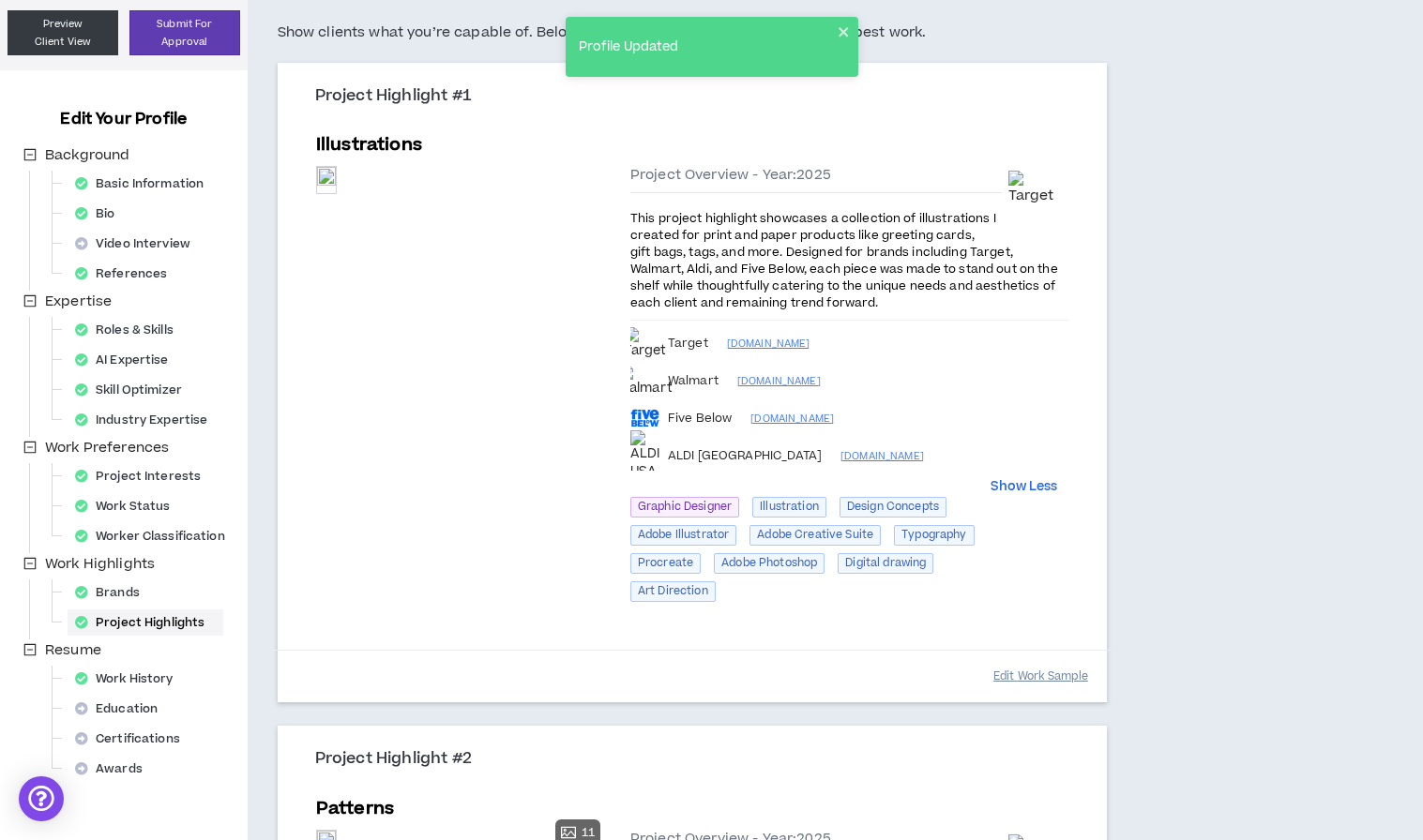 click on "Edit   Work Sample" at bounding box center [1040, 676] 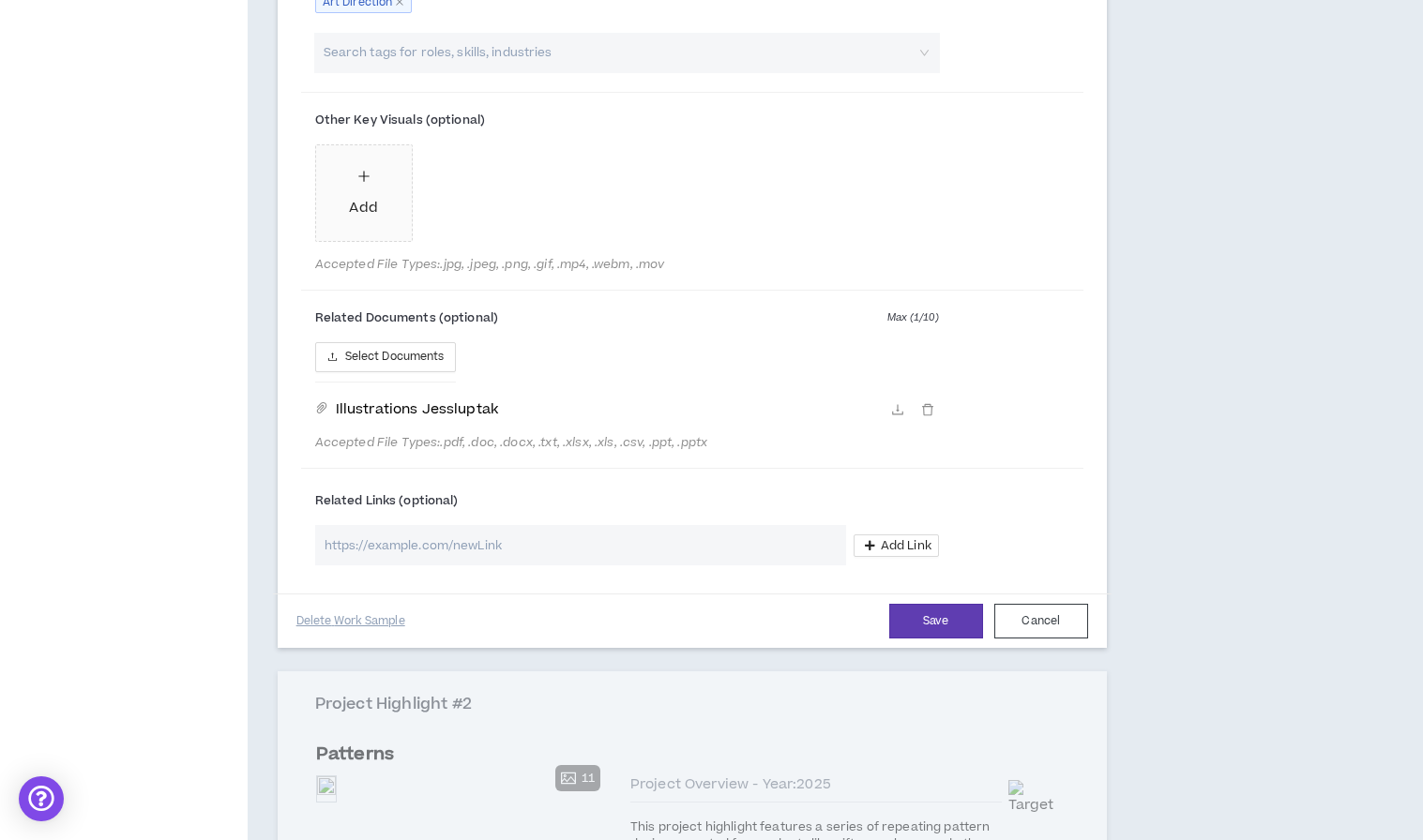 scroll, scrollTop: 1272, scrollLeft: 0, axis: vertical 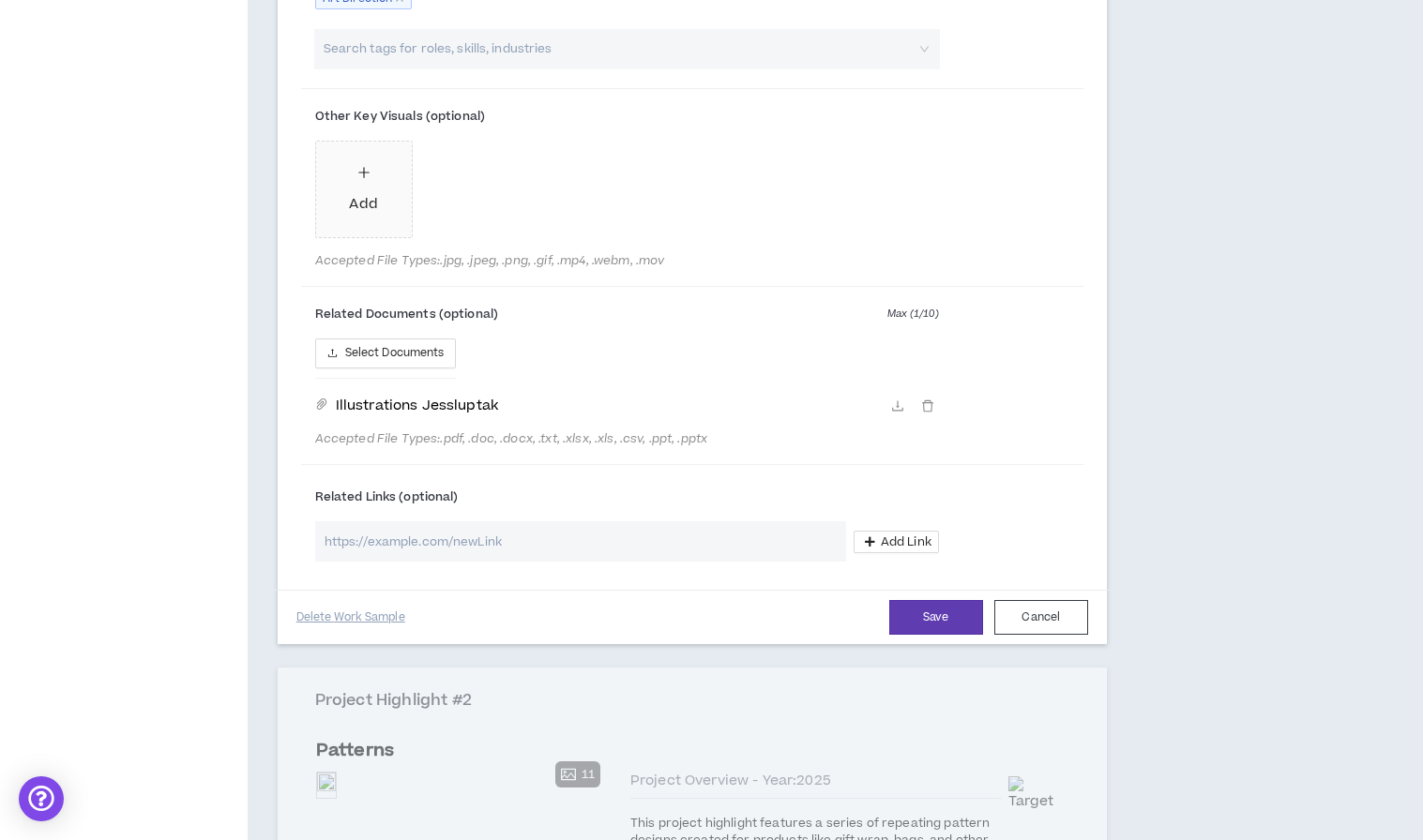 click at bounding box center [581, 541] 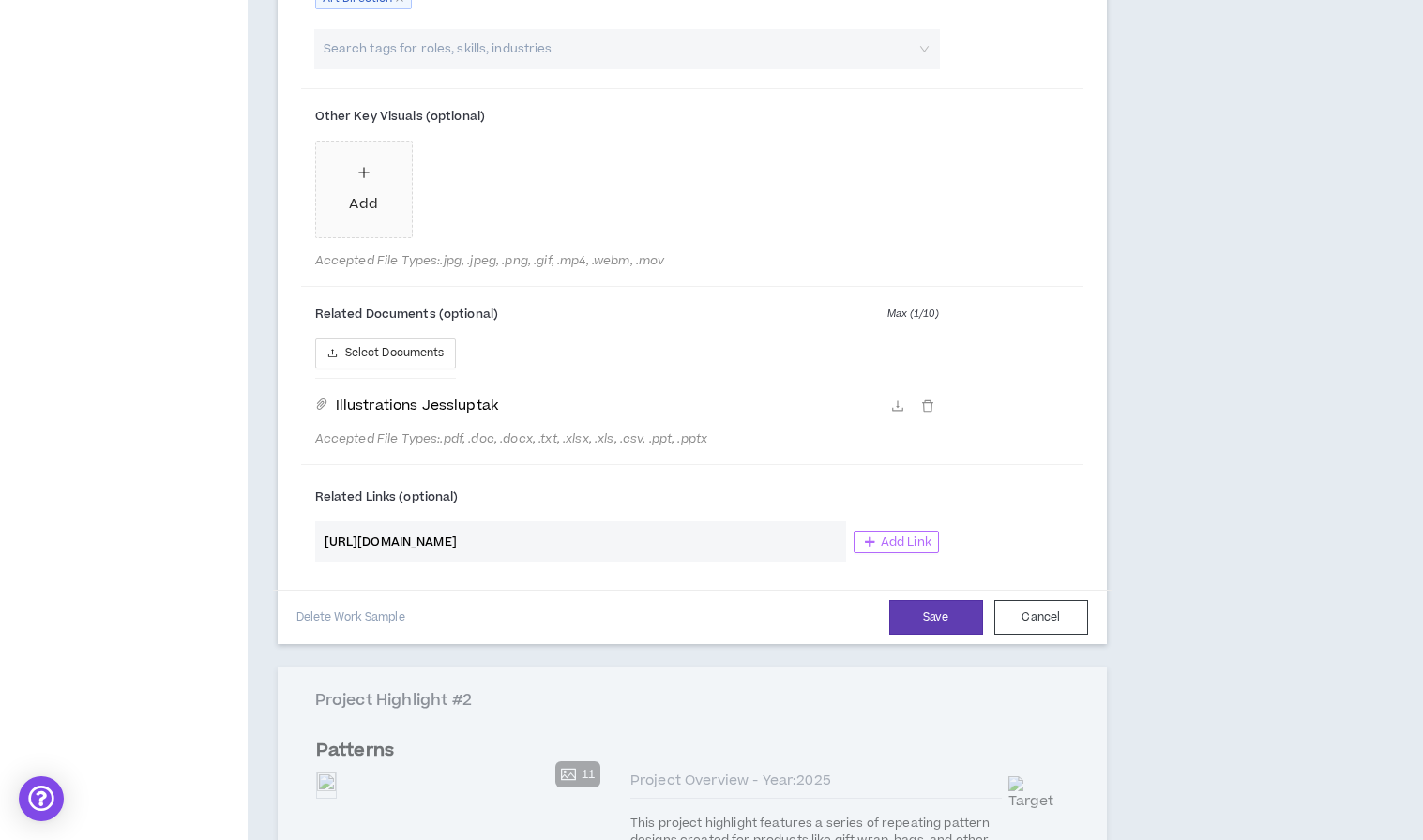 click on "Add Link" at bounding box center (906, 542) 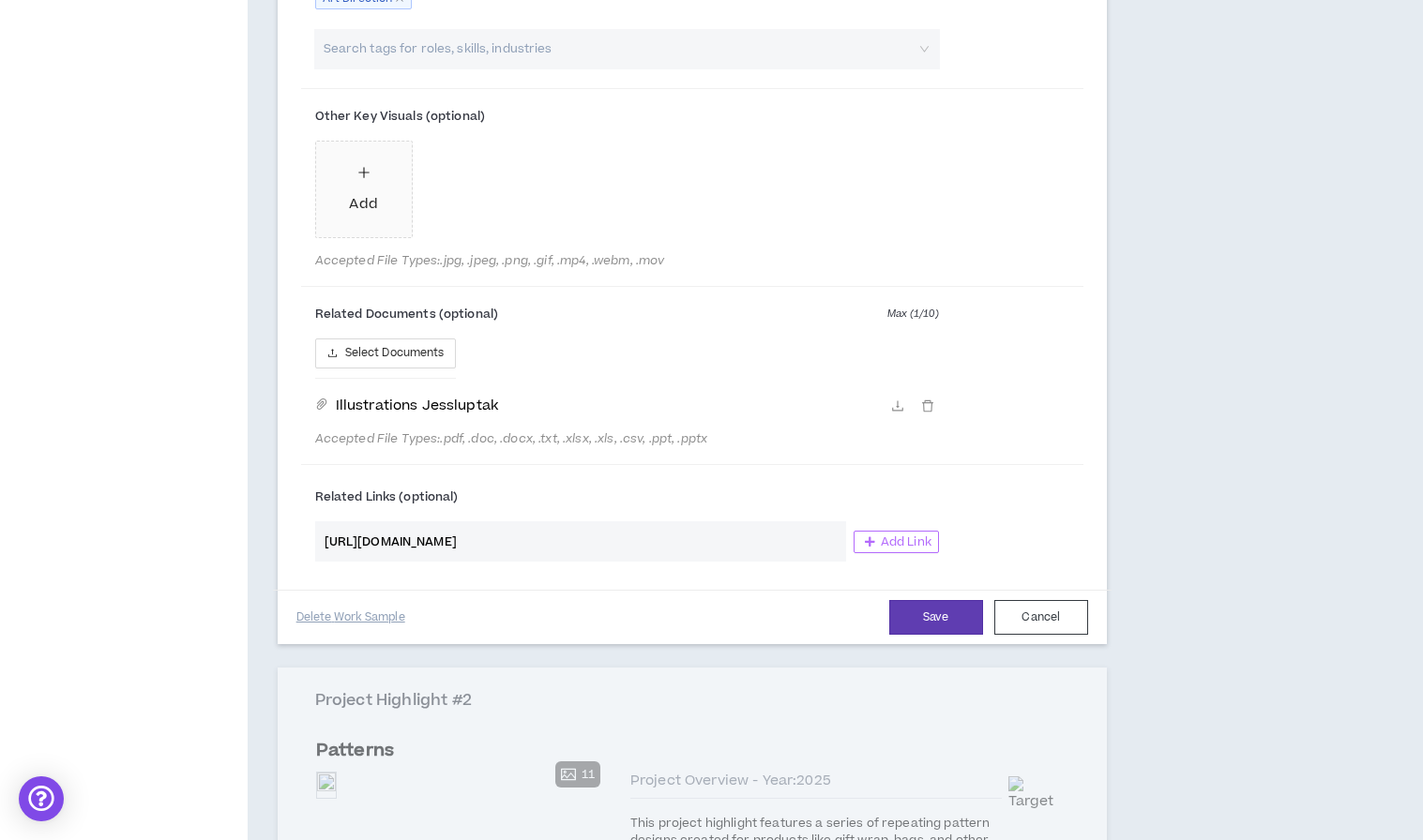 click on "Add Link" at bounding box center [896, 542] 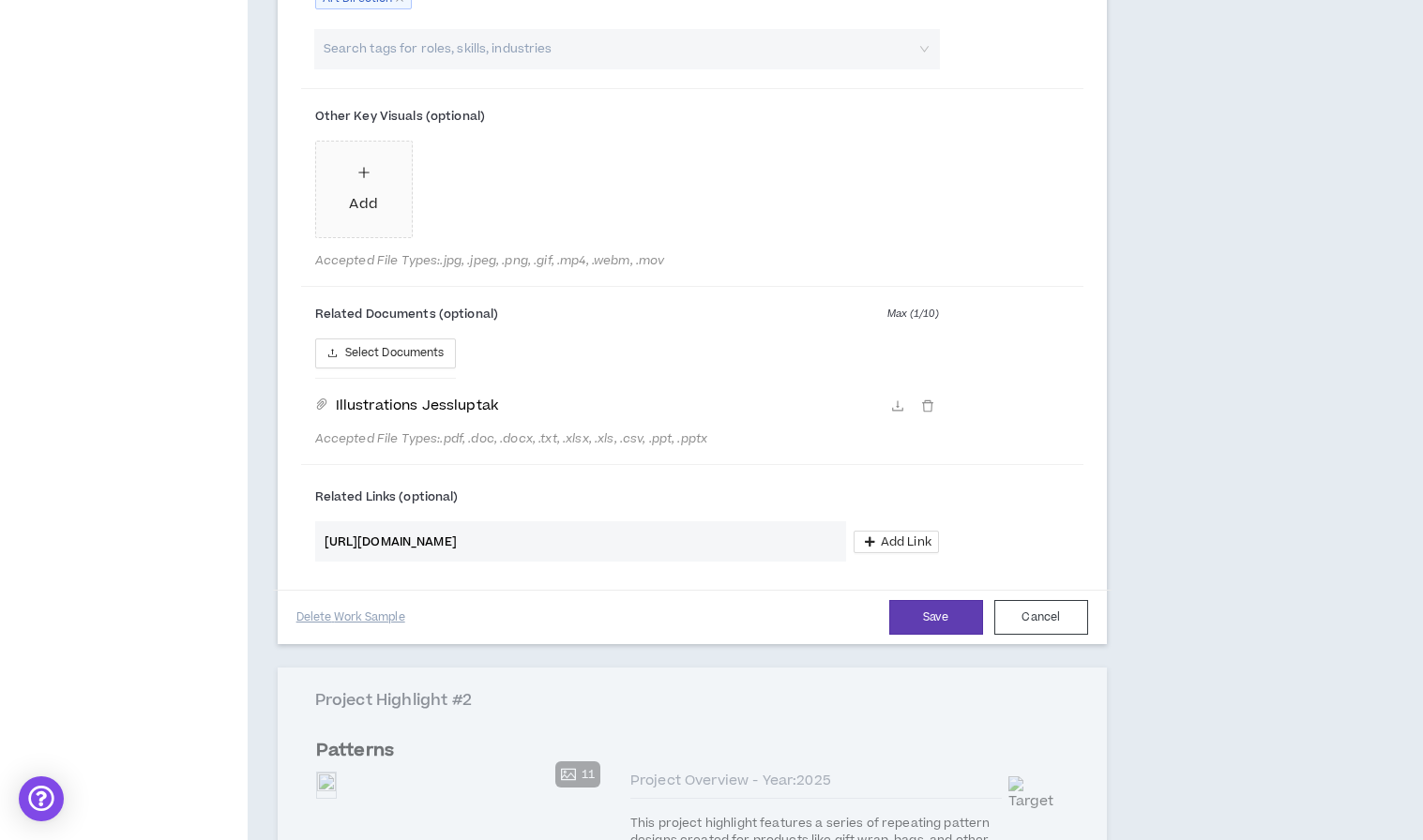click on "Related Links (optional) [URL][DOMAIN_NAME] Add Link" at bounding box center [692, 524] 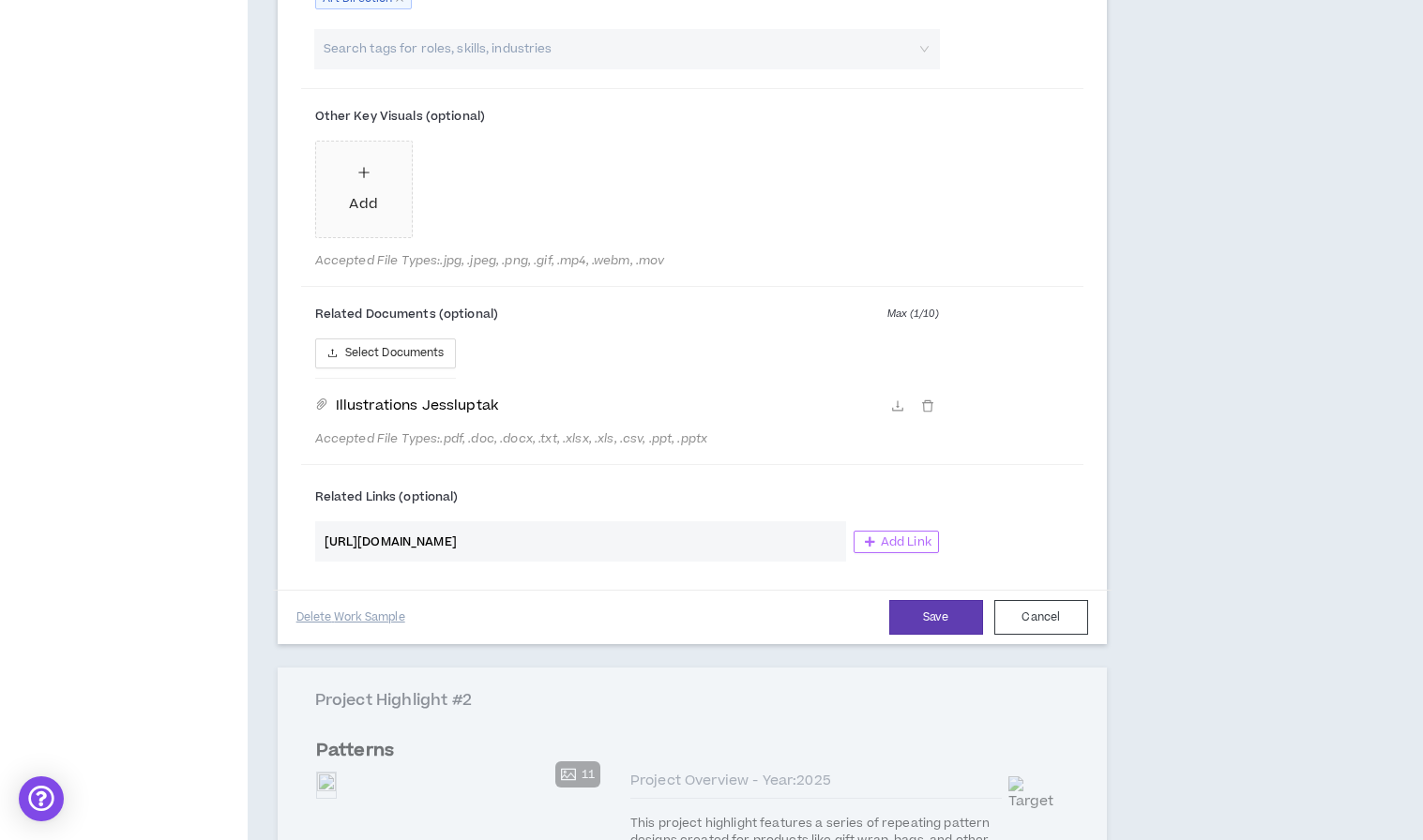 click on "Add Link" at bounding box center (906, 542) 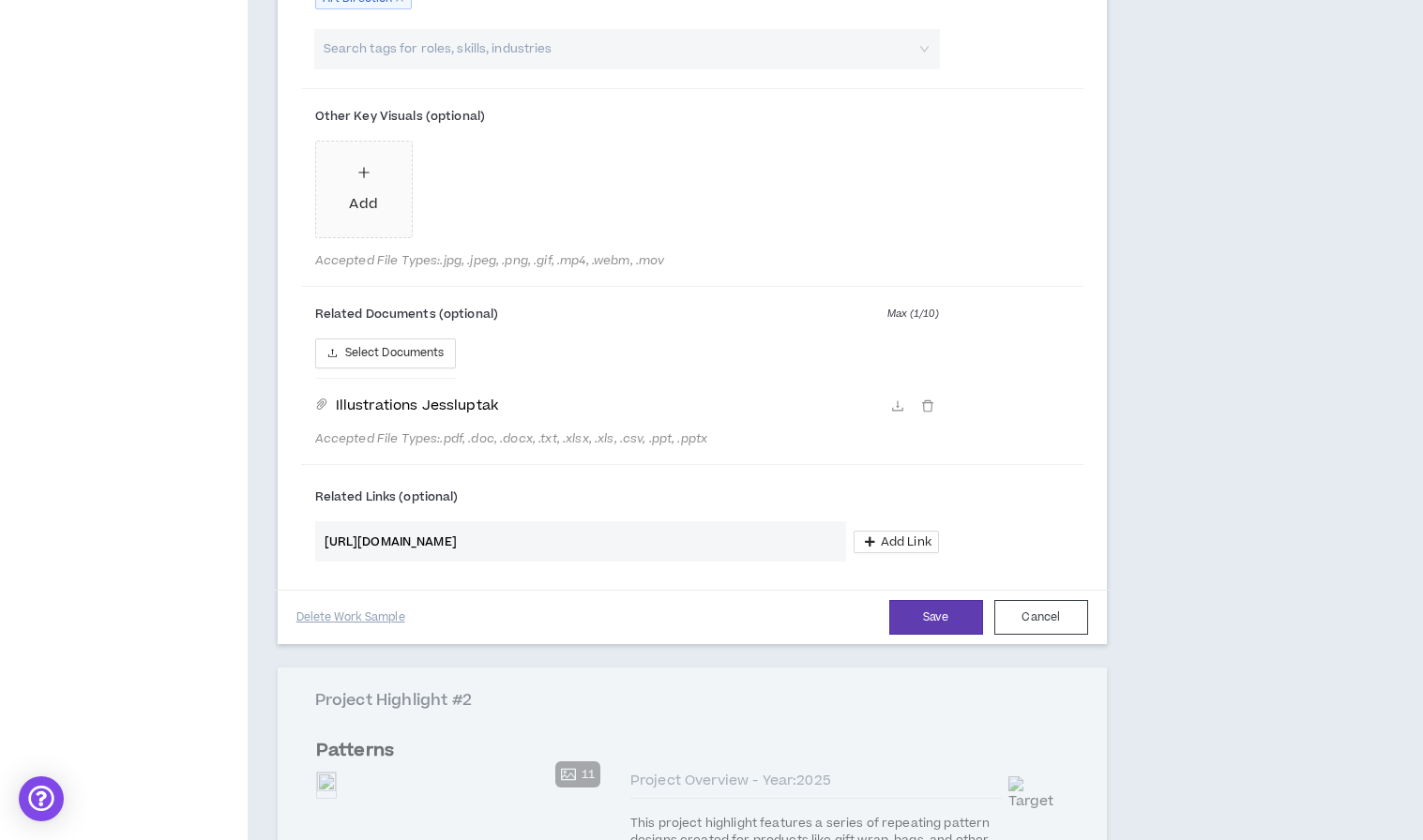 click on "Related Links (optional) [URL][DOMAIN_NAME] Add Link" at bounding box center (627, 521) 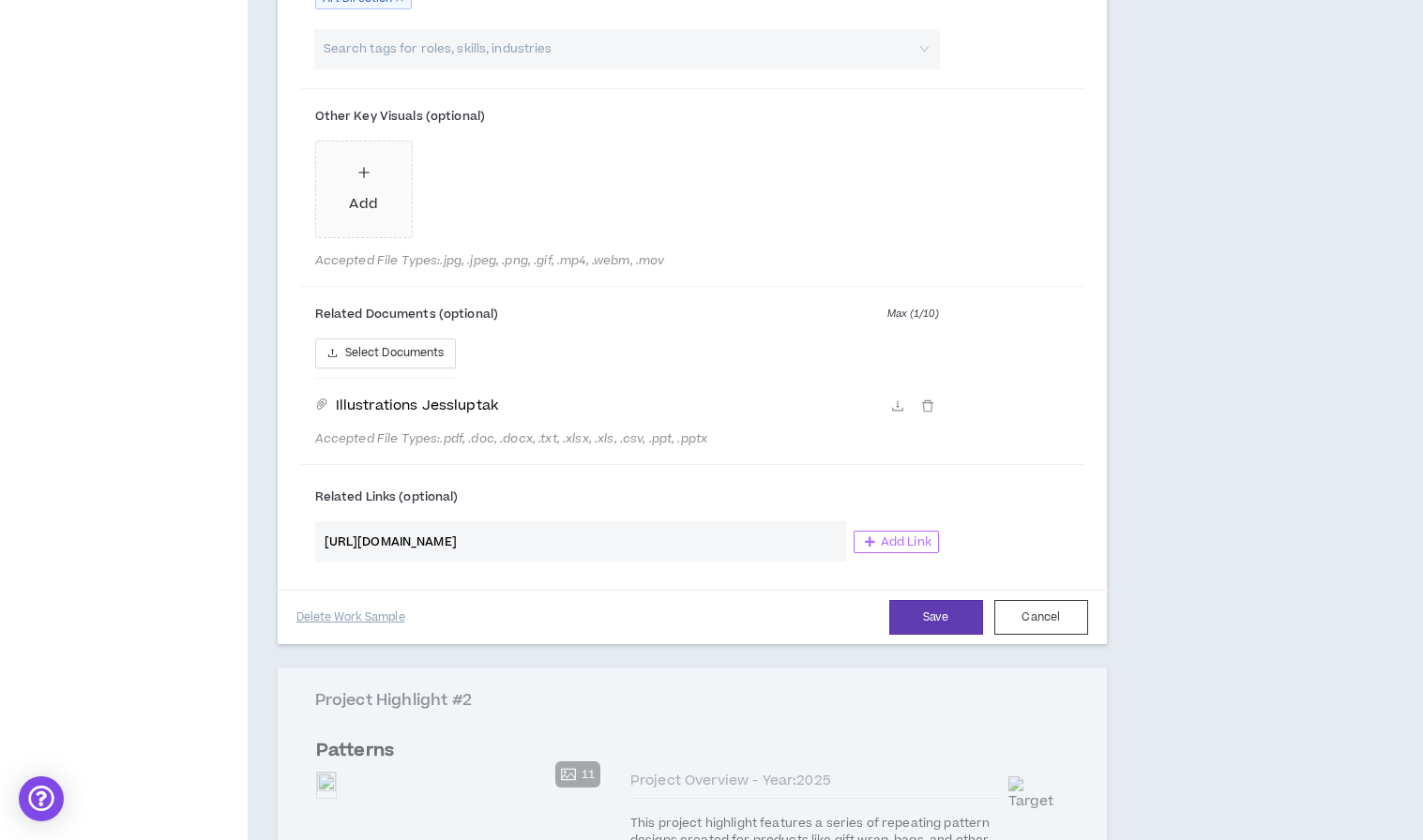 click at bounding box center [870, 542] 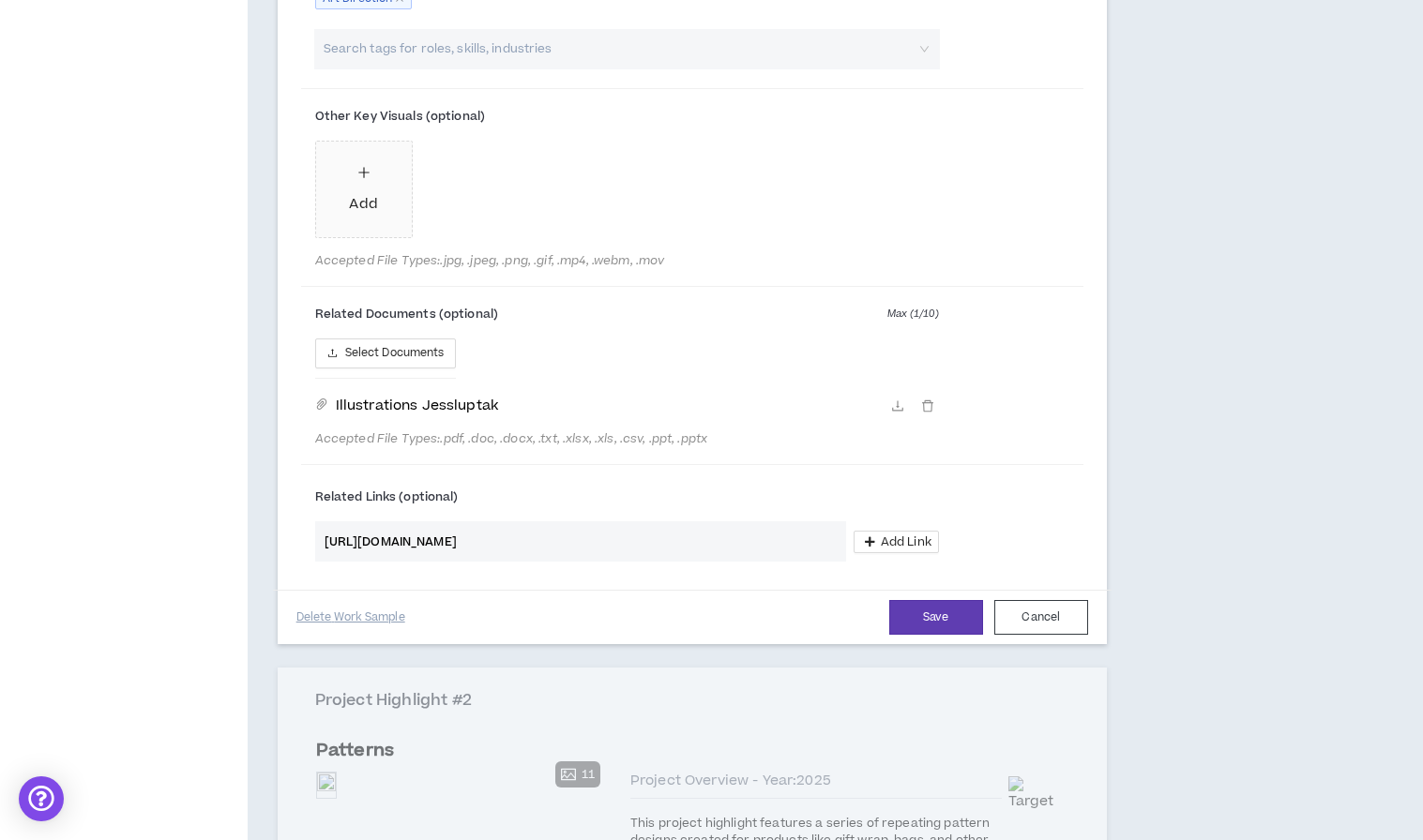click on "[URL][DOMAIN_NAME]" at bounding box center (581, 541) 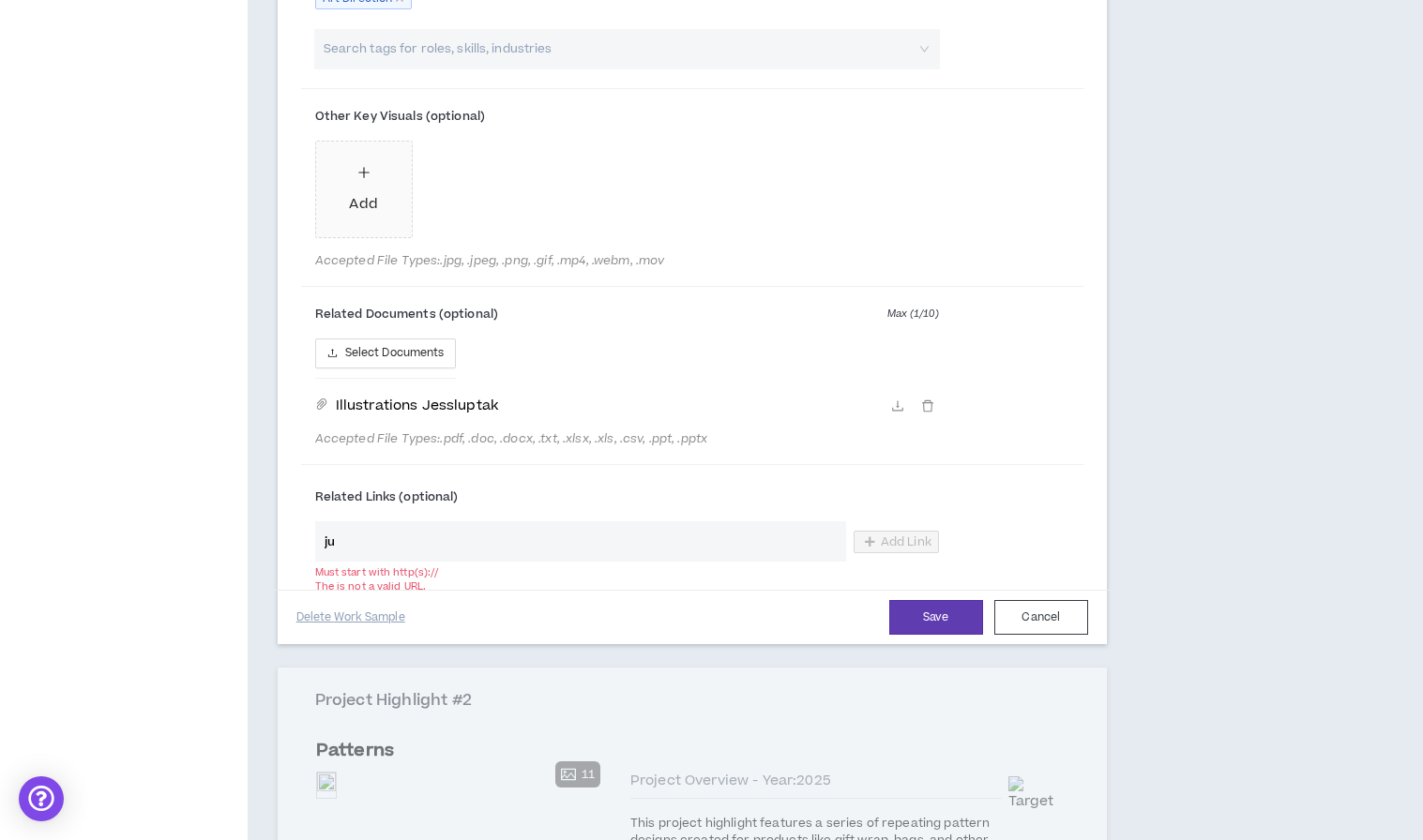 type on "j" 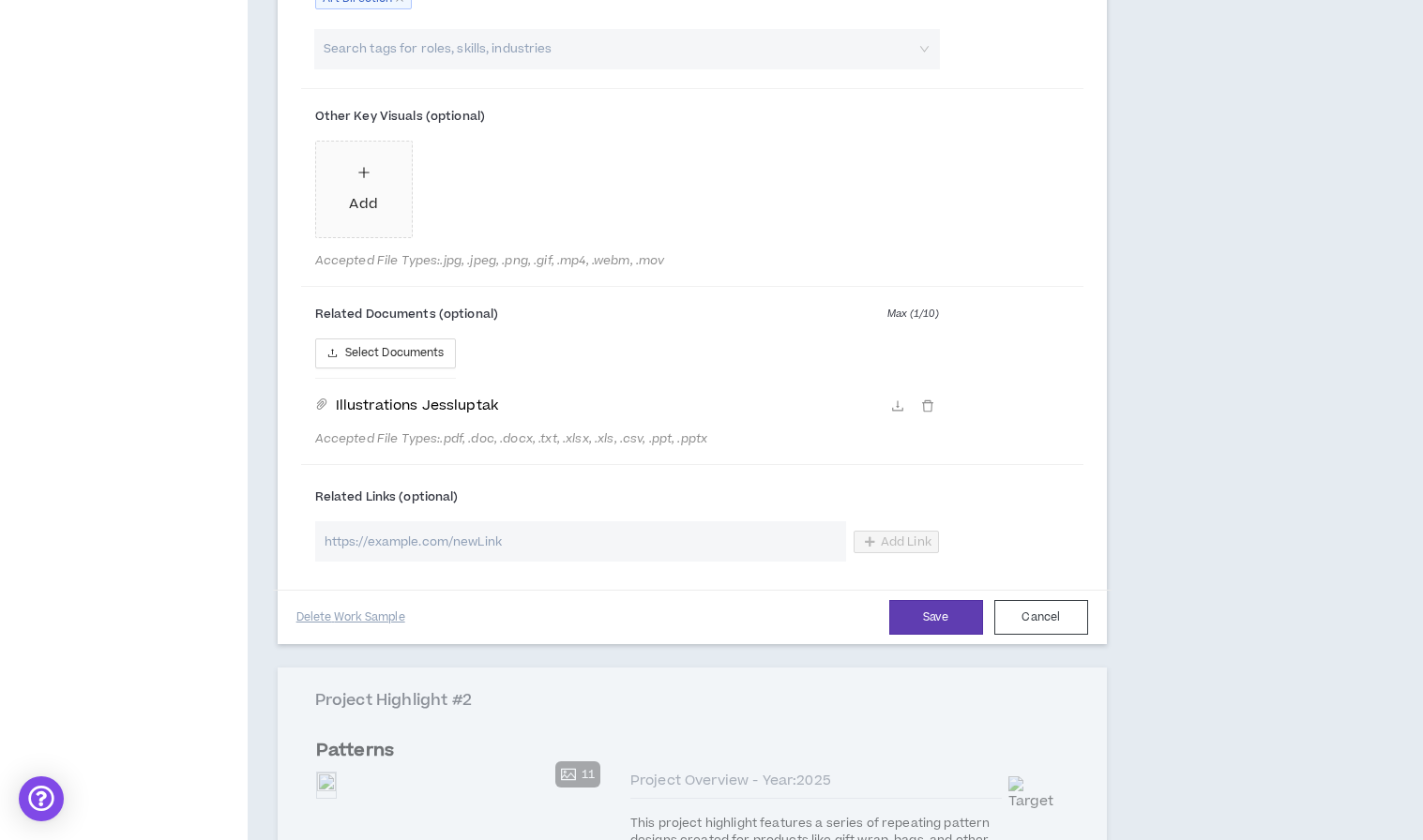 paste on "[URL][DOMAIN_NAME]" 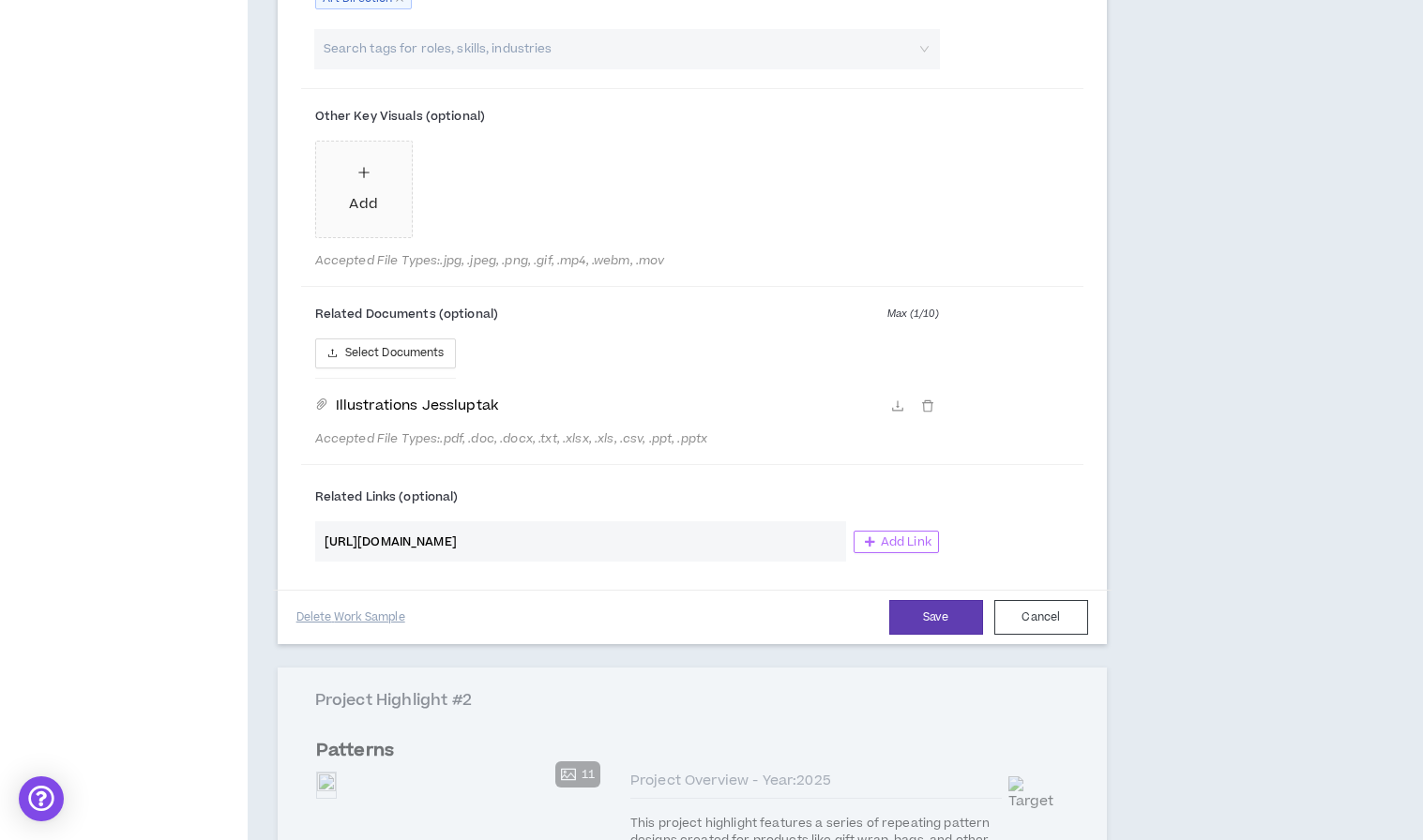 type on "[URL][DOMAIN_NAME]" 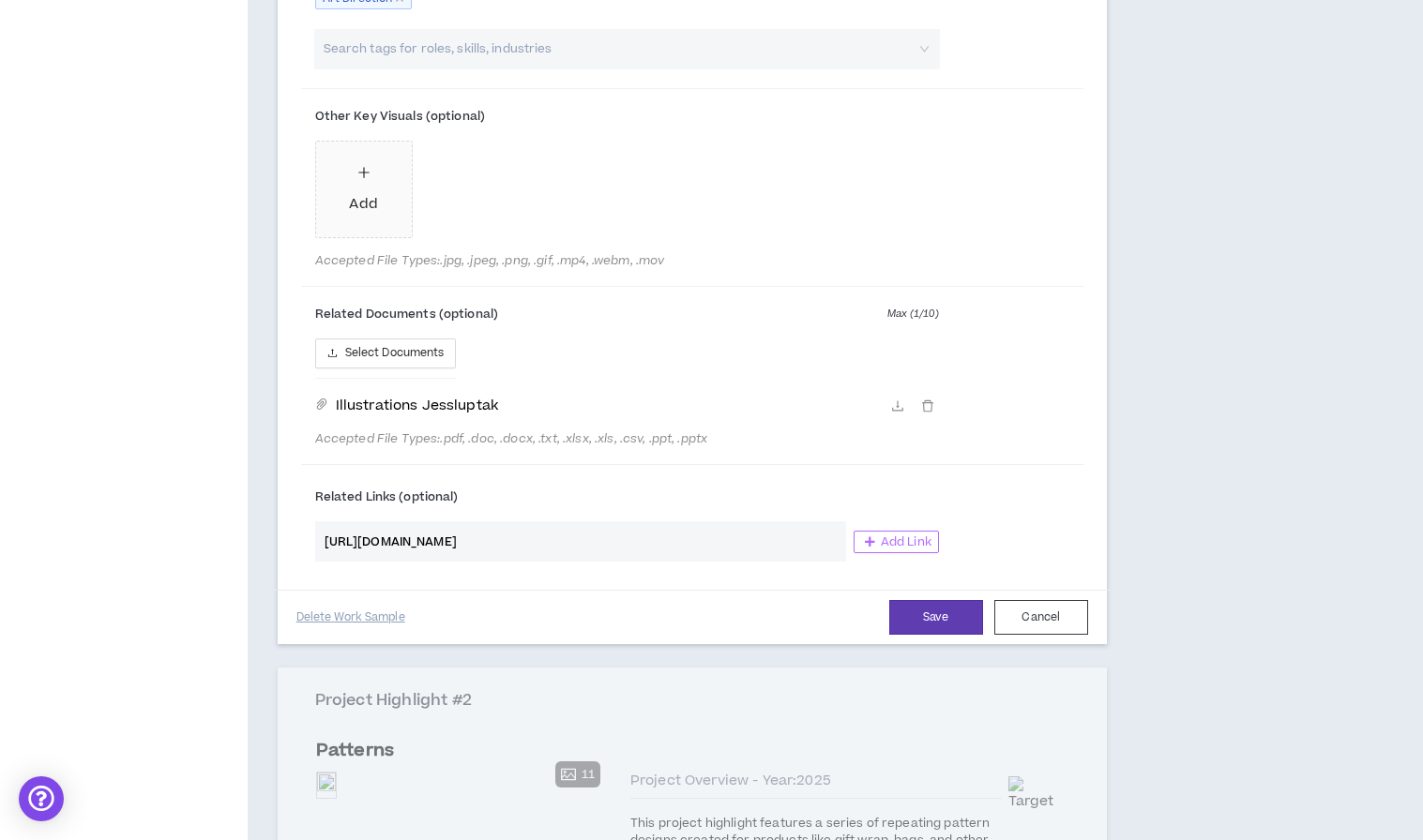 click on "Add Link" at bounding box center (906, 542) 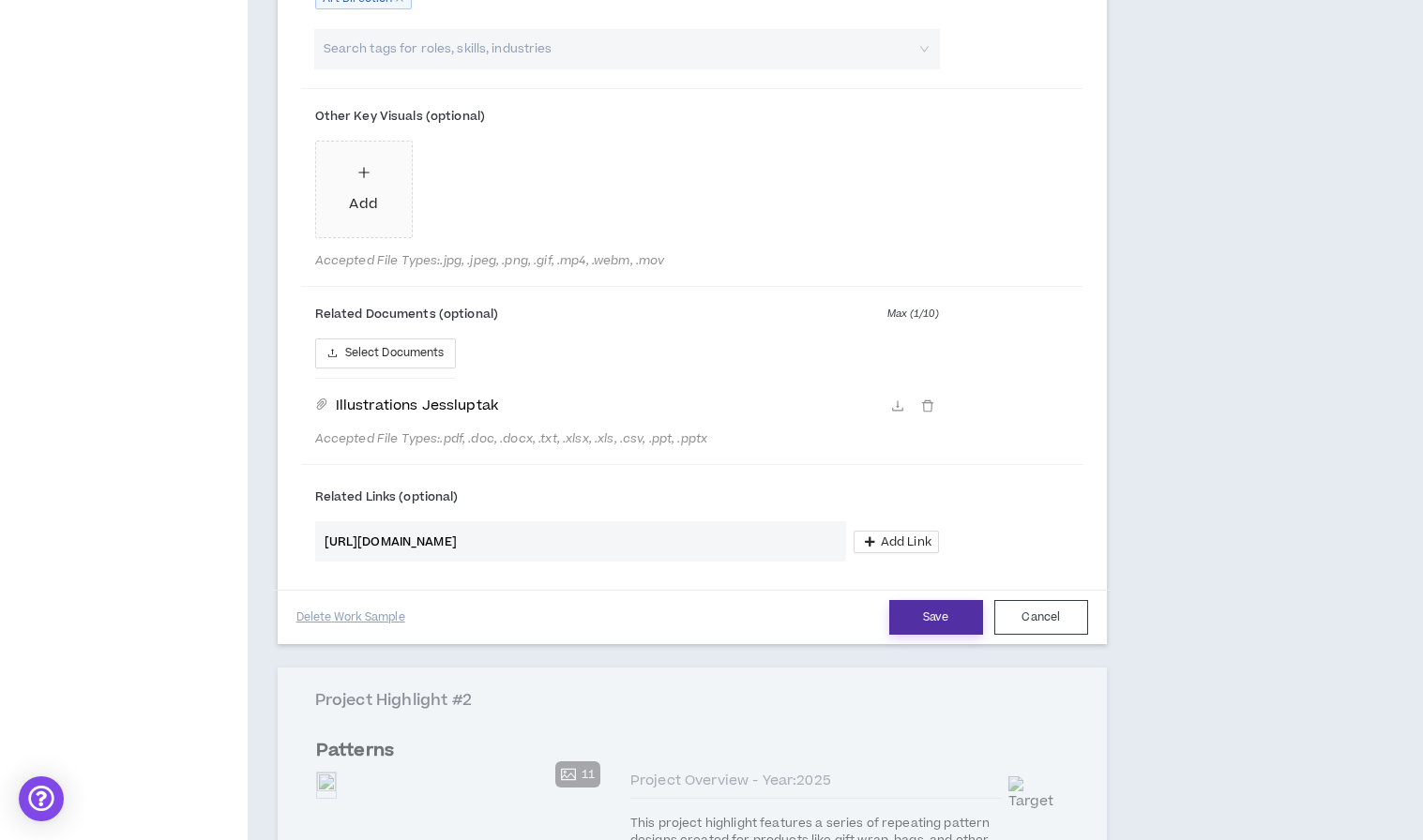 click on "Save" at bounding box center (936, 617) 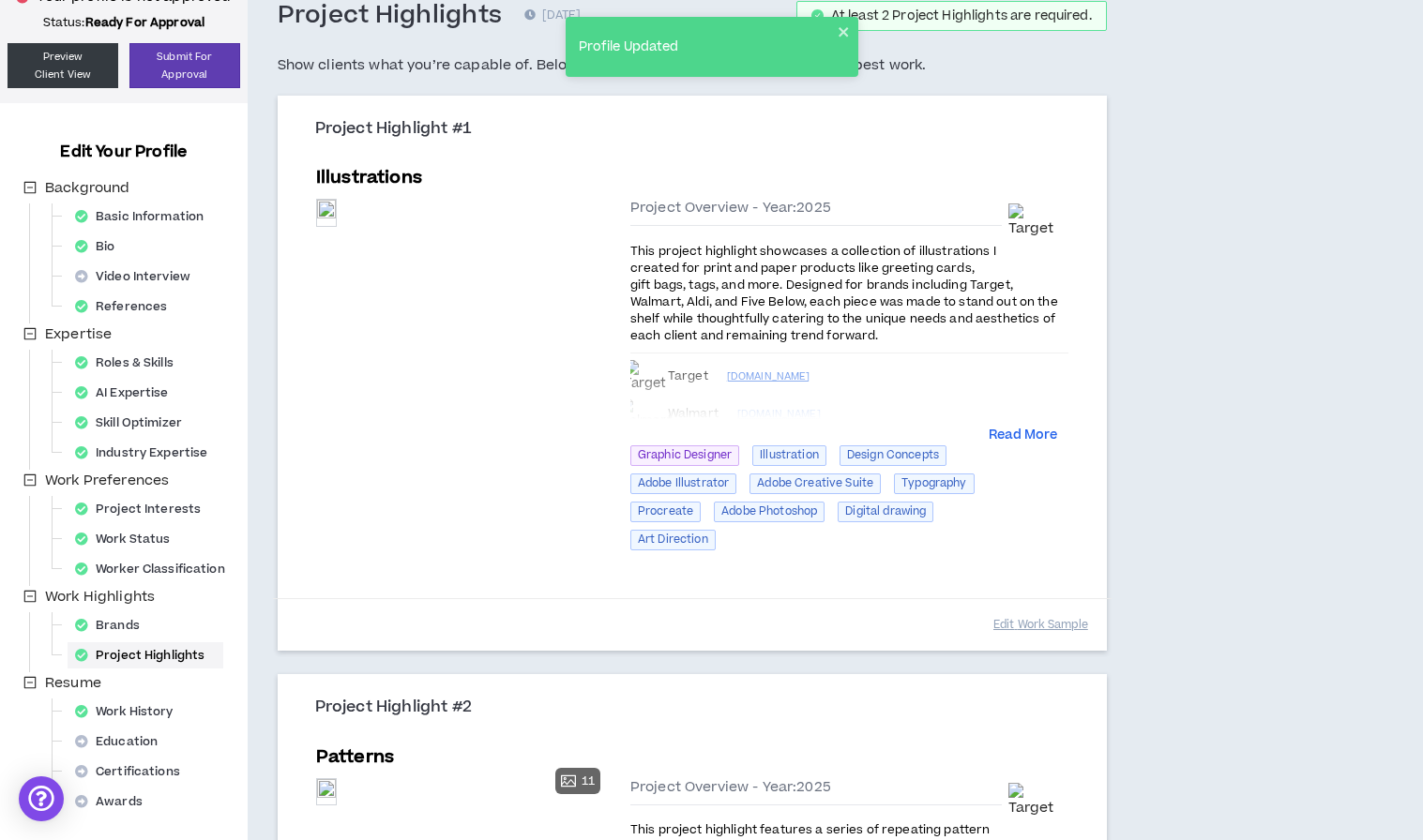 scroll, scrollTop: 113, scrollLeft: 0, axis: vertical 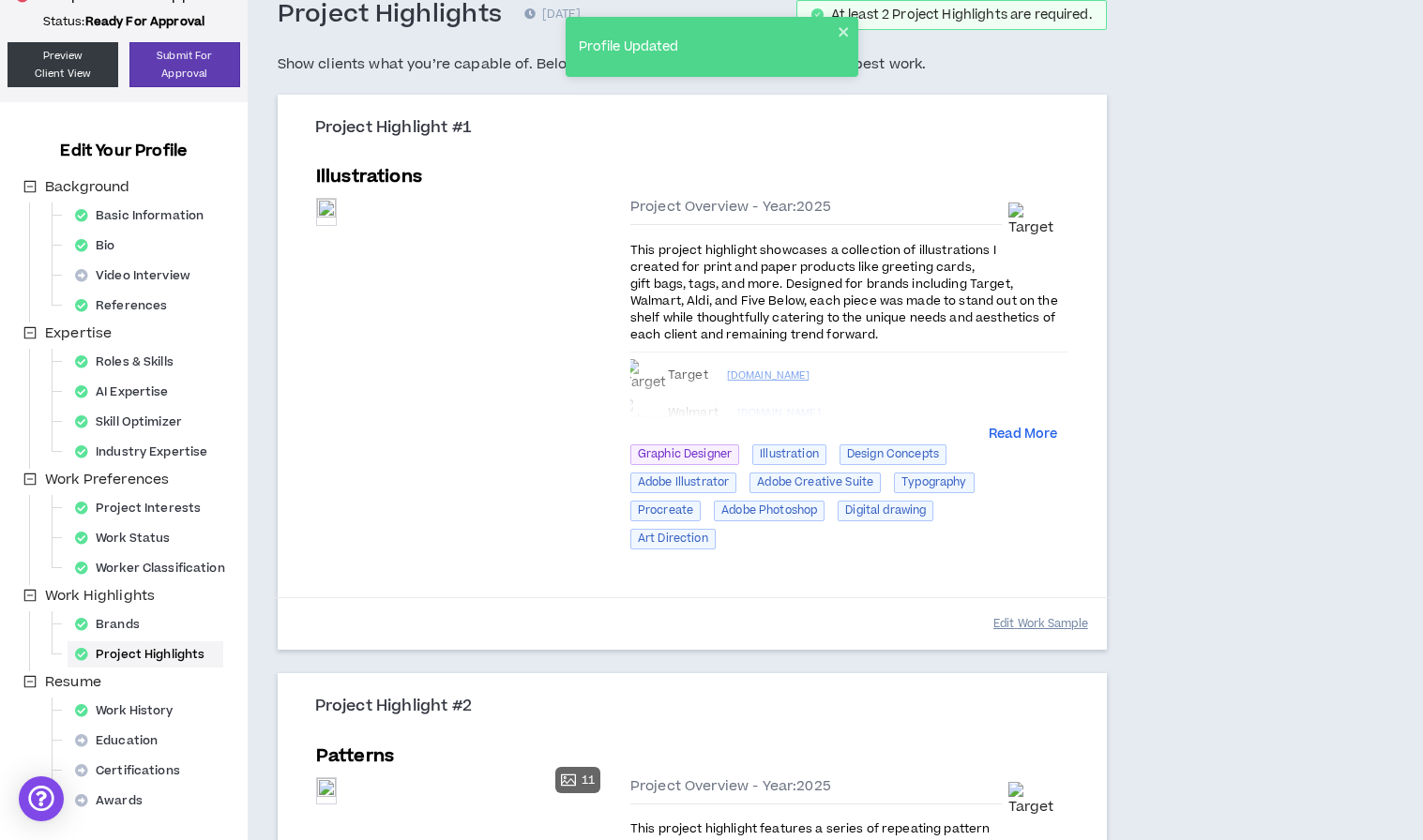 click on "Edit   Work Sample" at bounding box center (1040, 623) 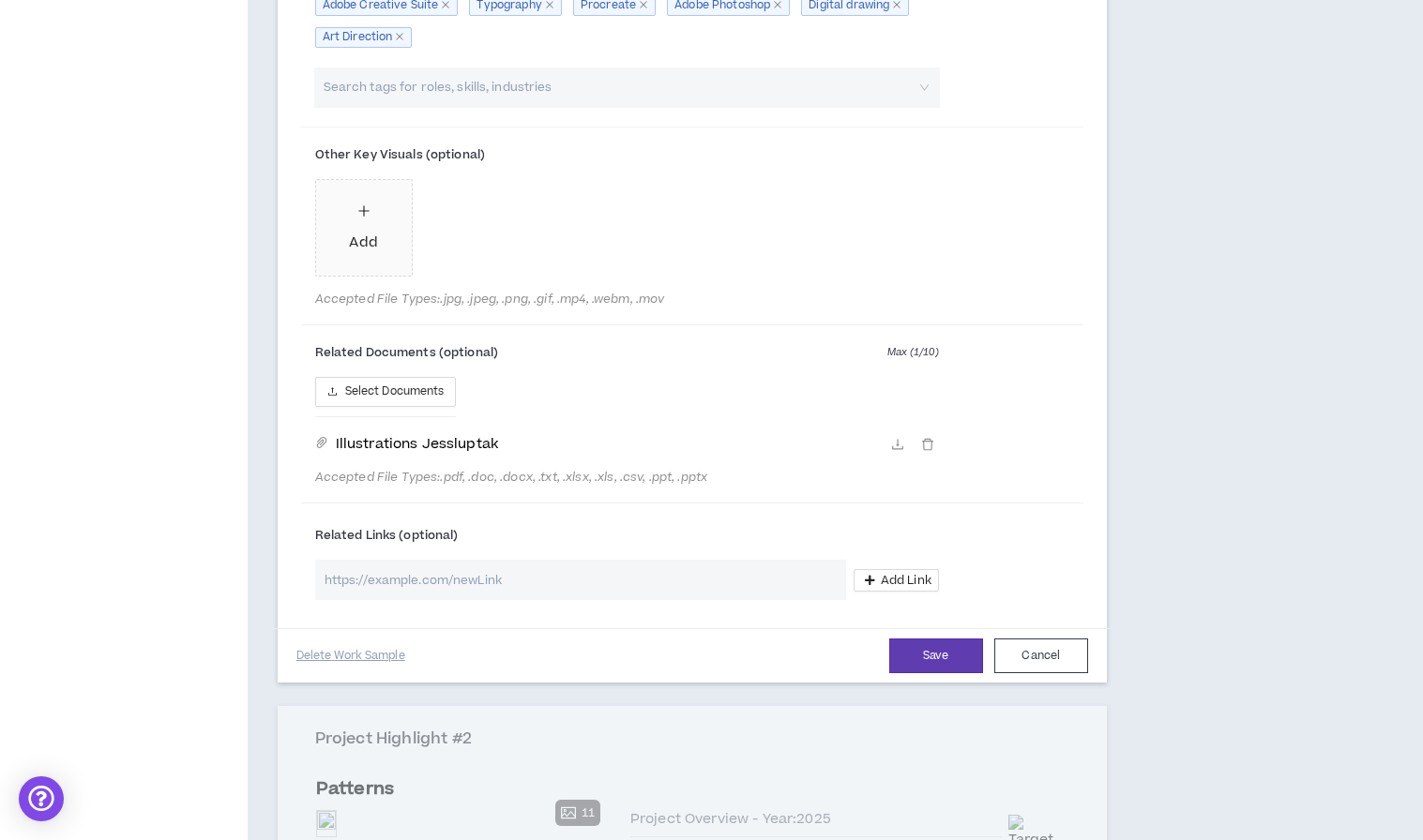 scroll, scrollTop: 1255, scrollLeft: 0, axis: vertical 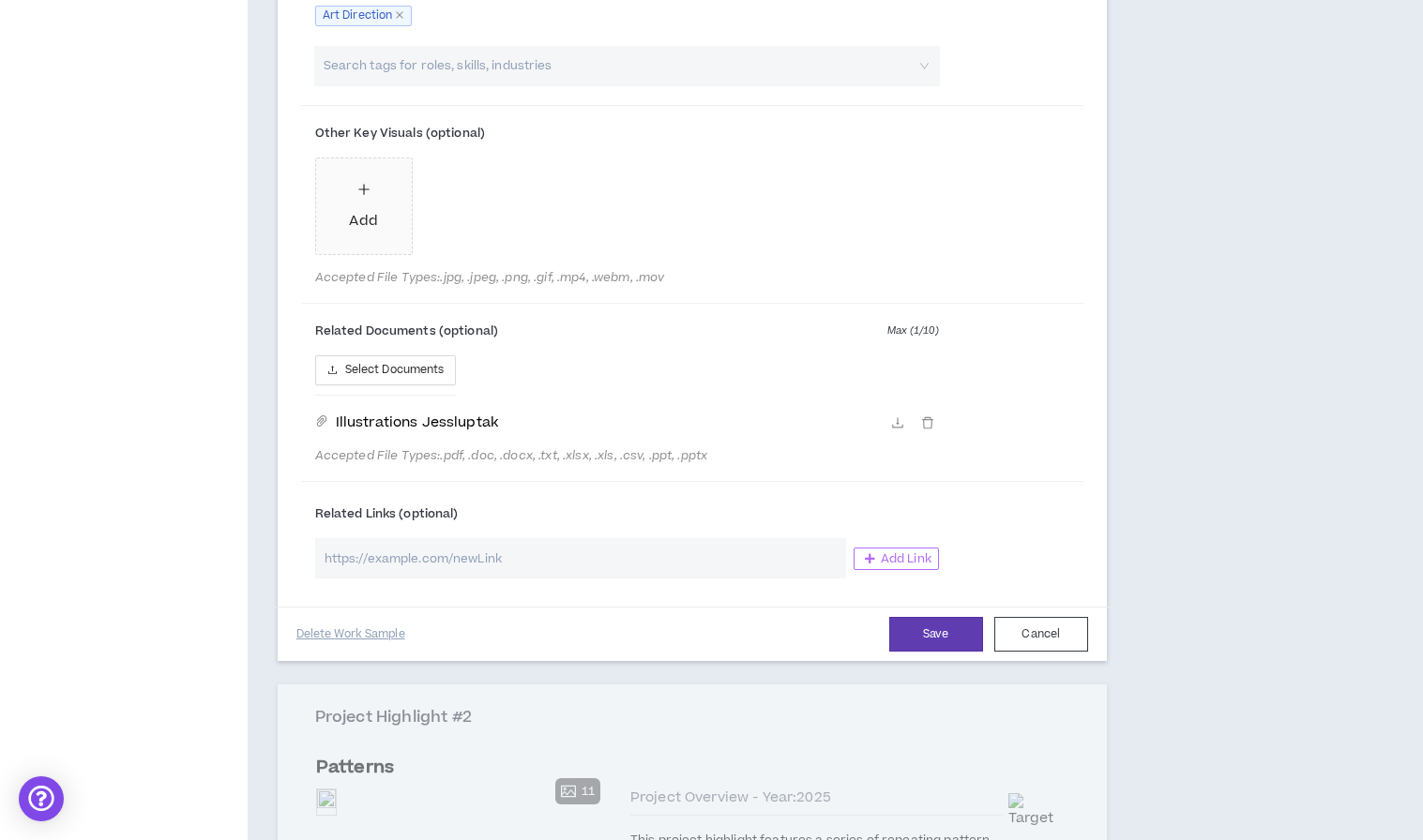 click on "Add Link" at bounding box center (906, 559) 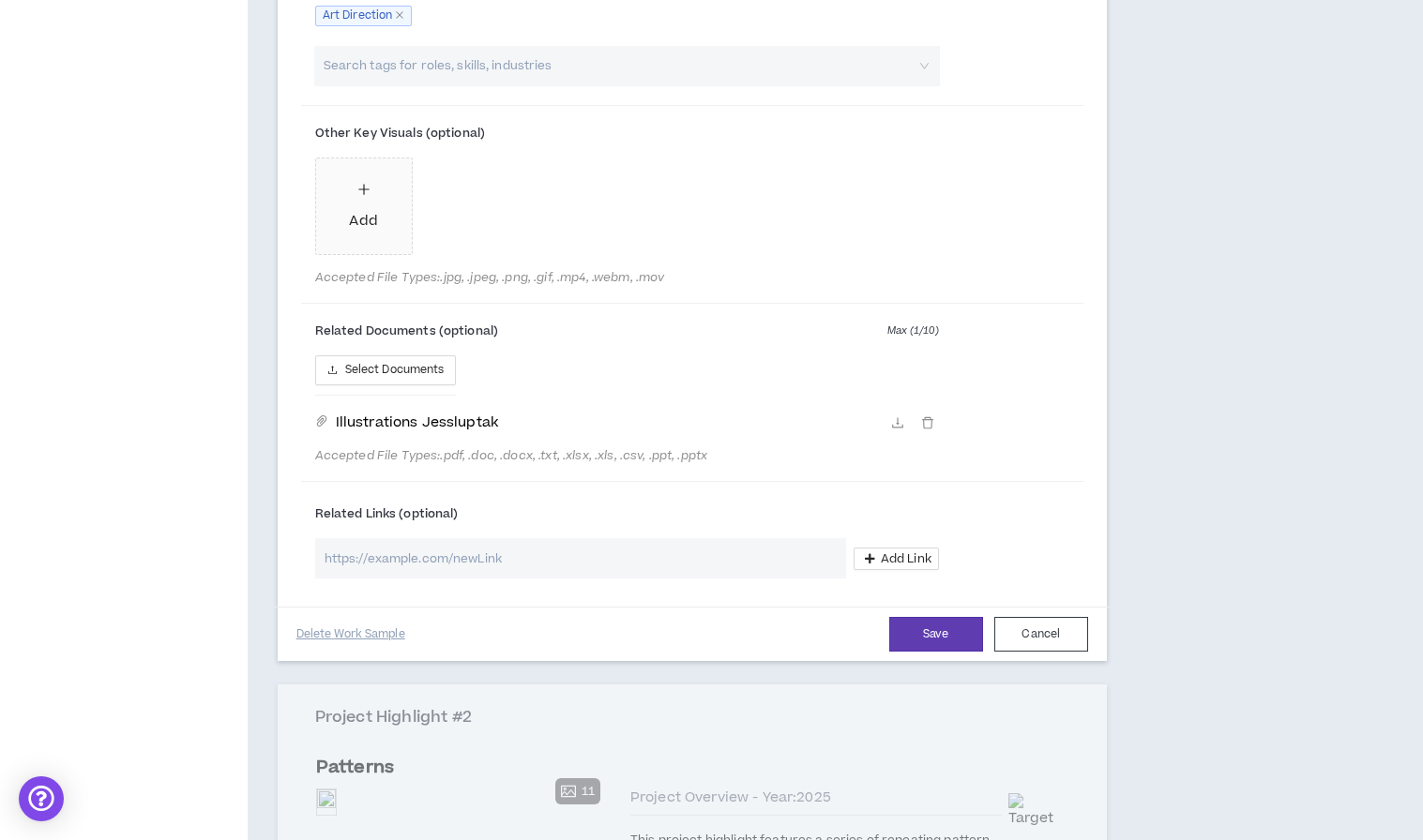 click at bounding box center (581, 558) 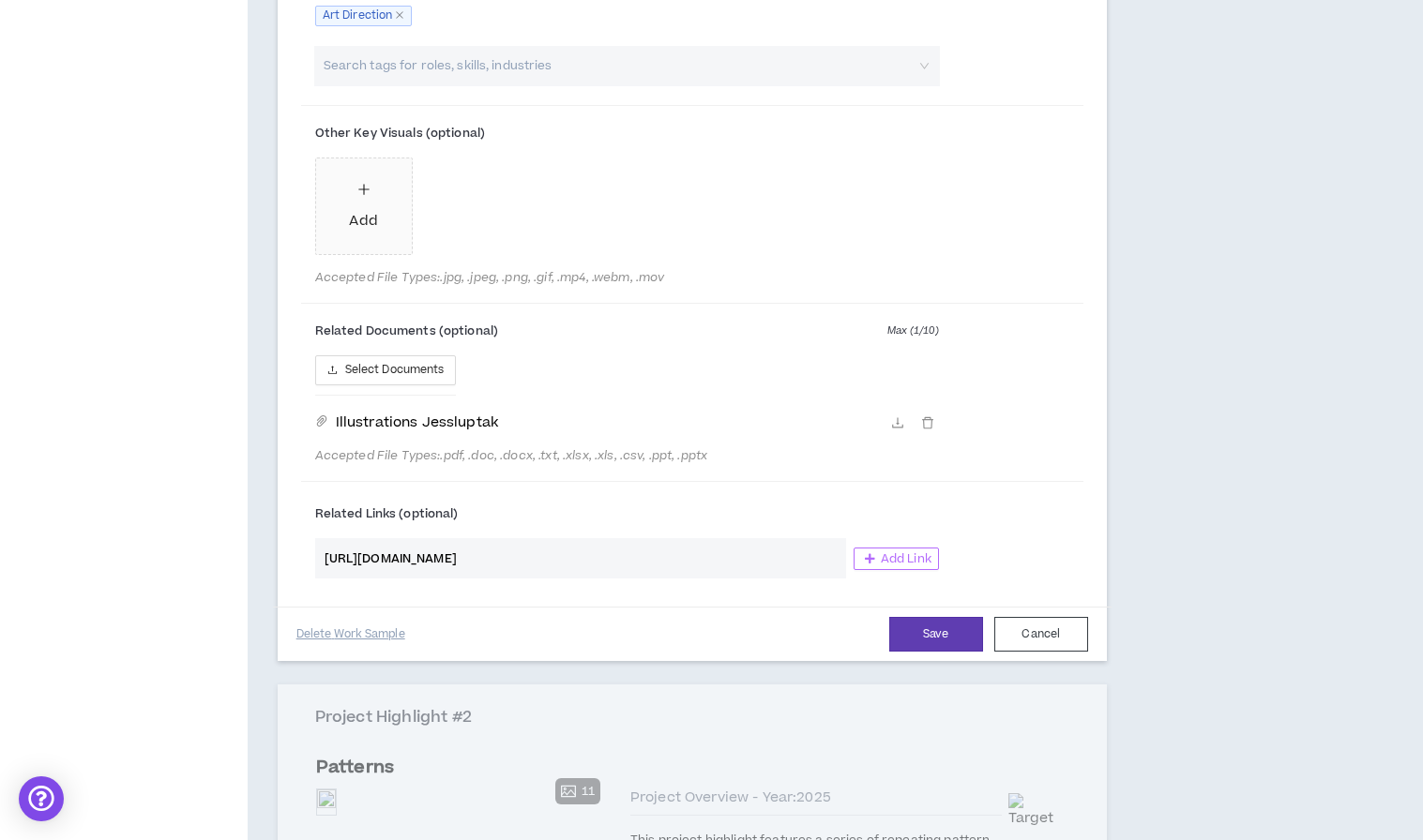 click on "Add Link" at bounding box center (906, 559) 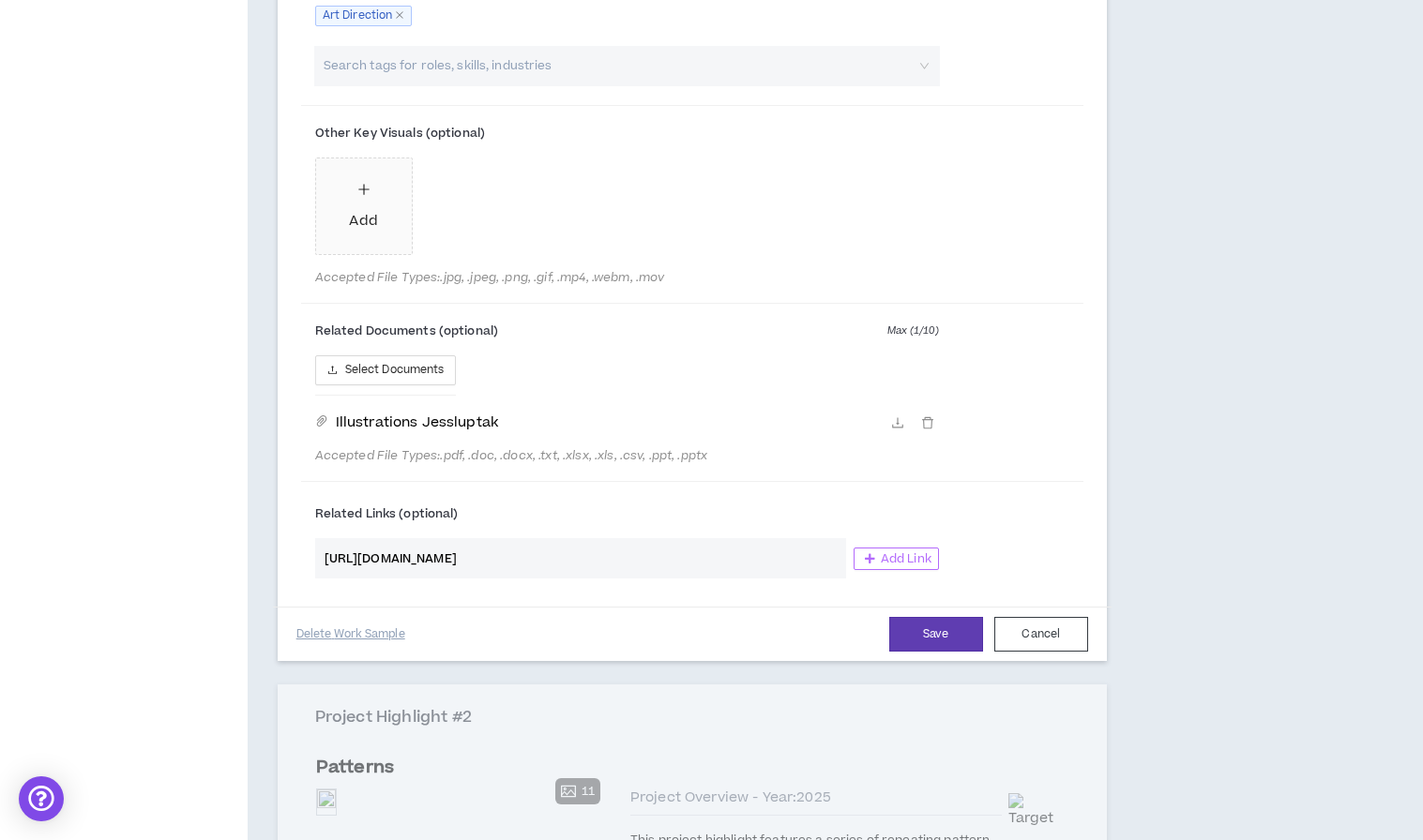 click at bounding box center [870, 559] 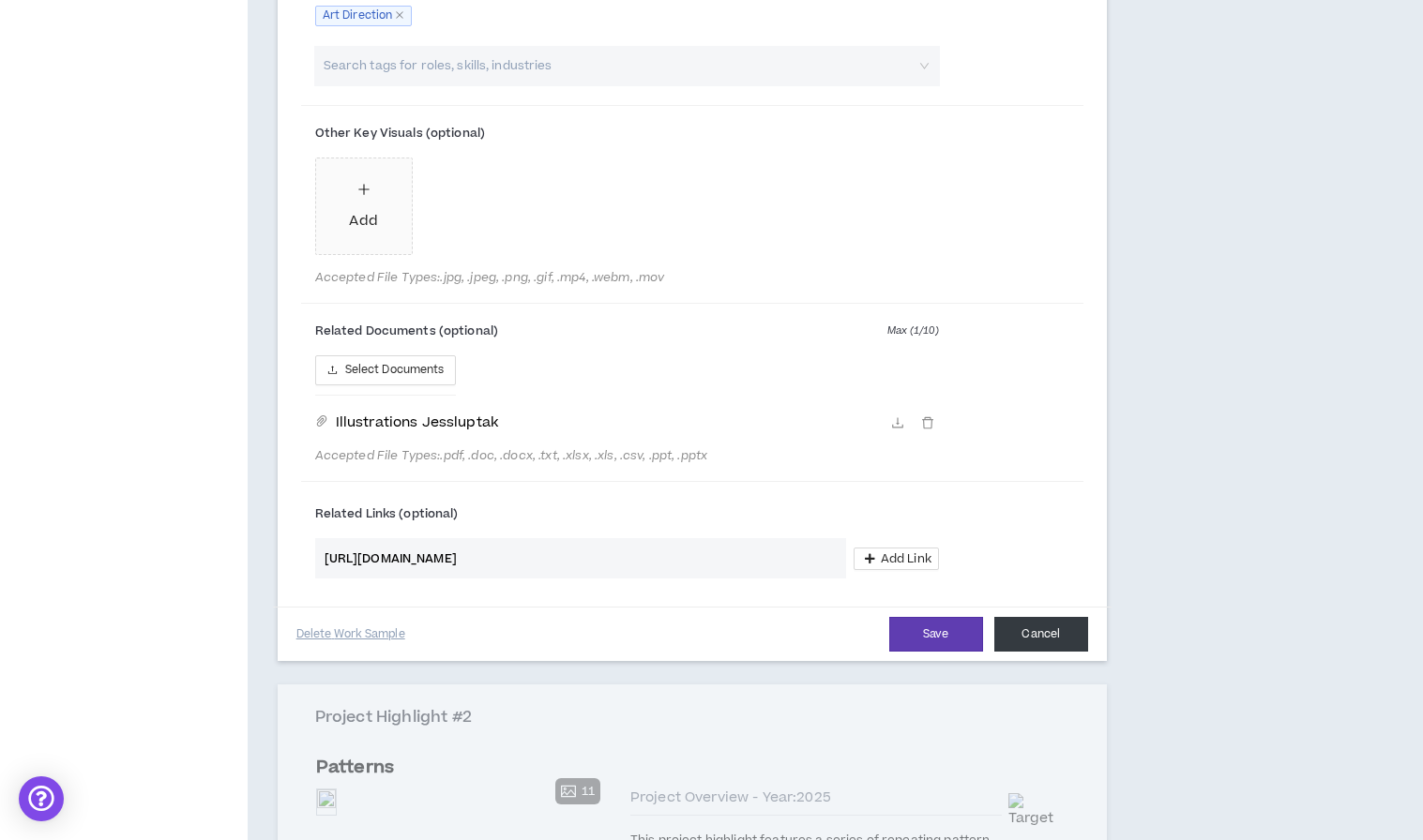 click on "Cancel" at bounding box center [1041, 634] 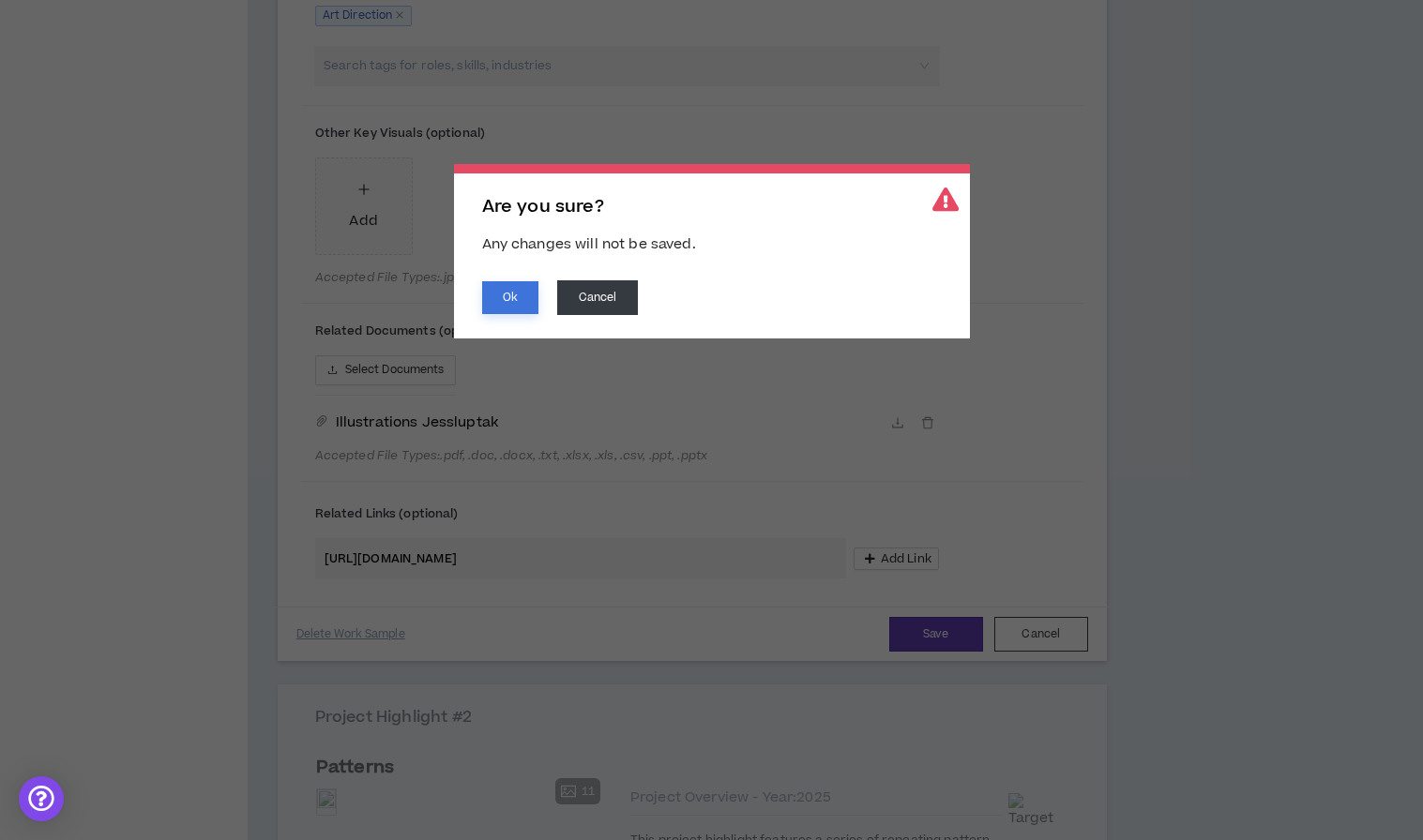 click on "Ok" at bounding box center [510, 297] 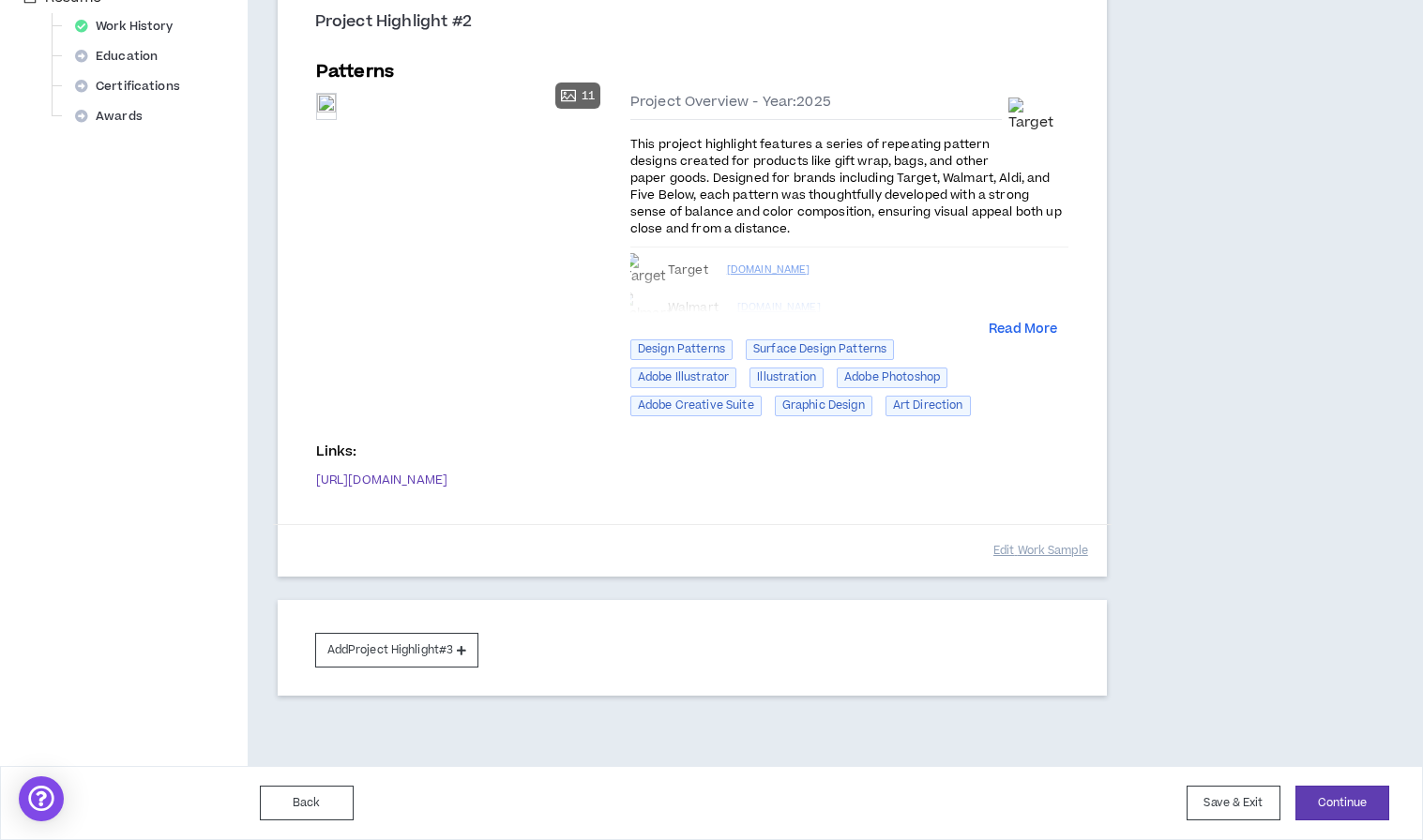 scroll, scrollTop: 798, scrollLeft: 0, axis: vertical 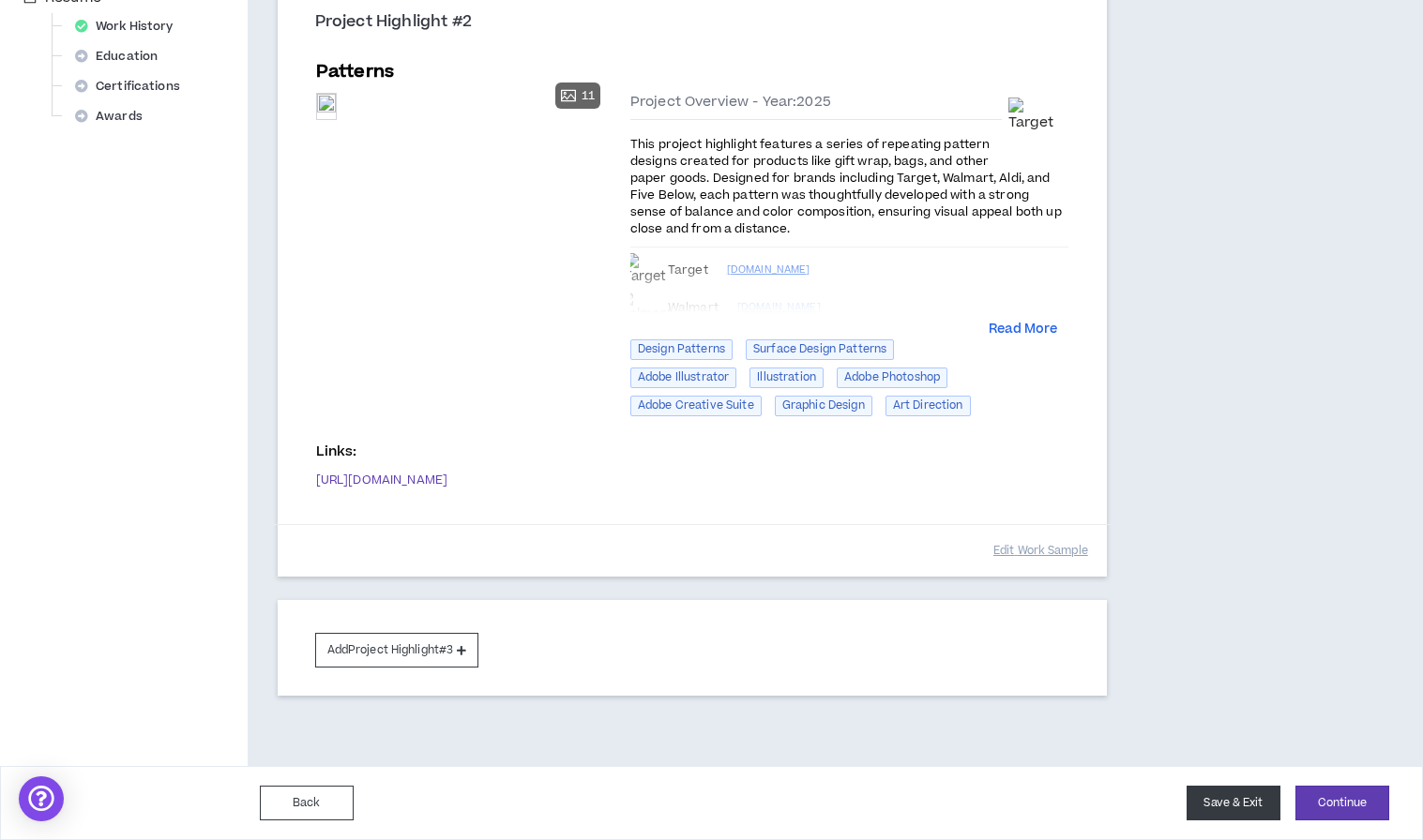 click on "Save & Exit" at bounding box center (1234, 802) 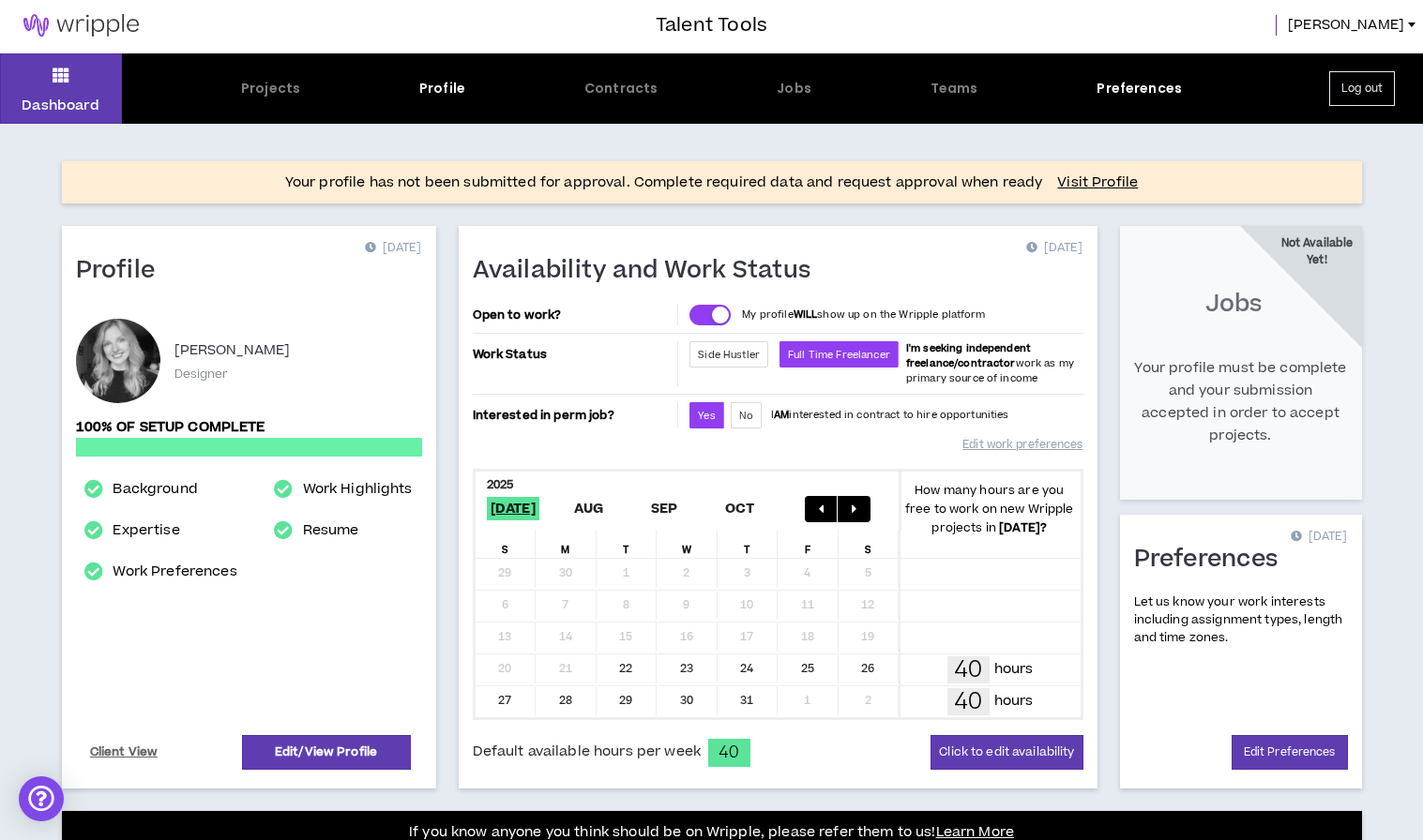 scroll, scrollTop: 0, scrollLeft: 0, axis: both 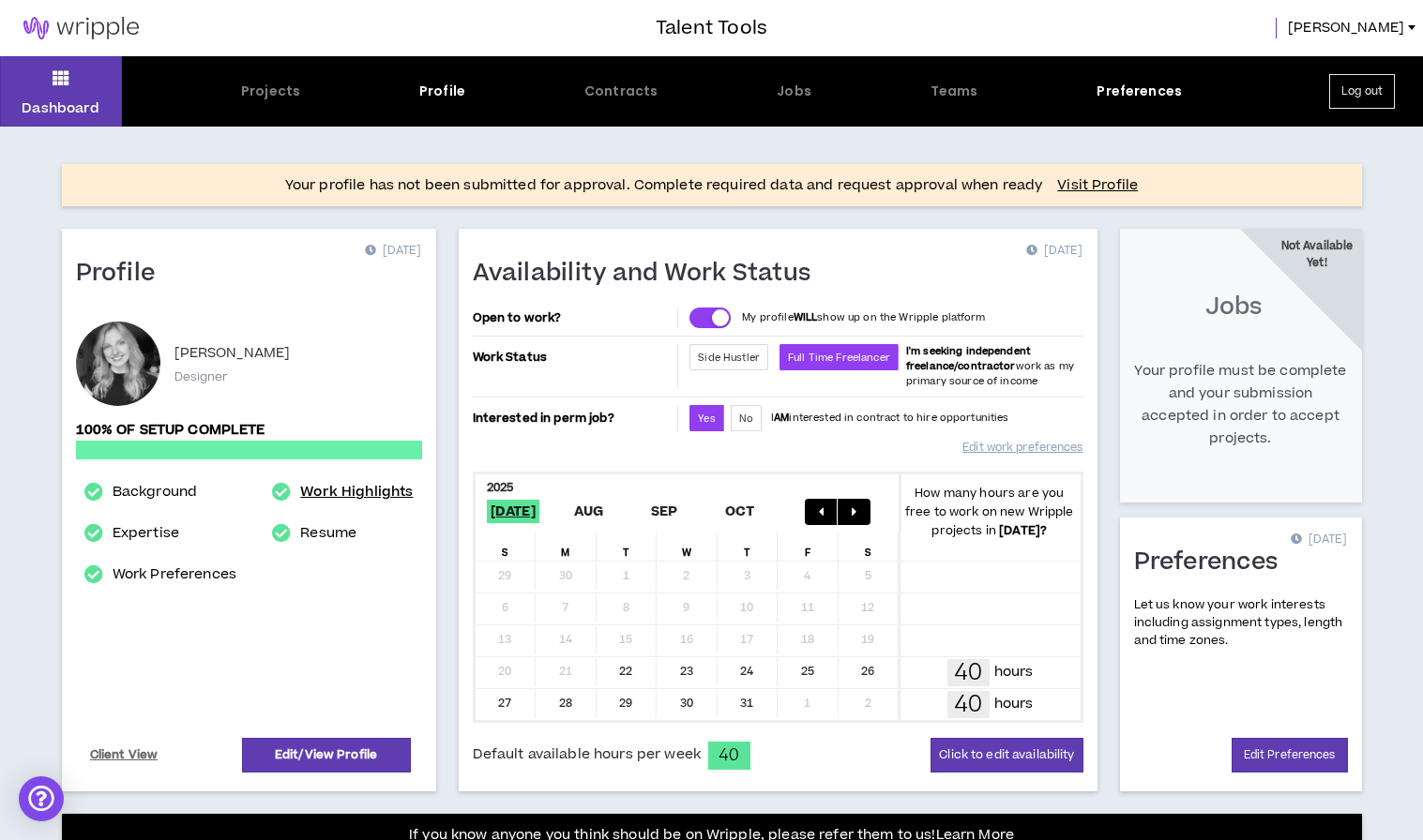 click on "Work Highlights" at bounding box center (356, 492) 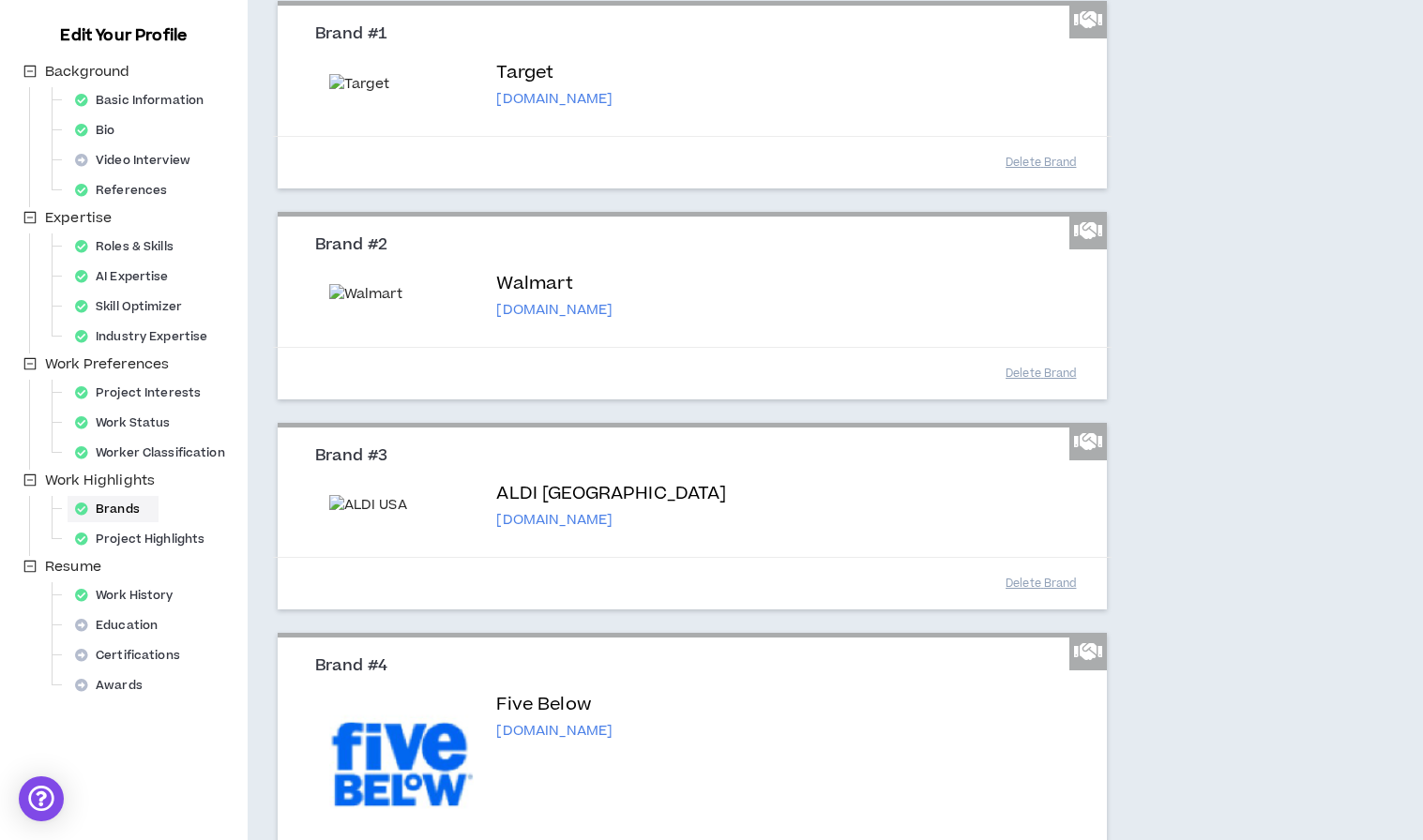 scroll, scrollTop: 273, scrollLeft: 0, axis: vertical 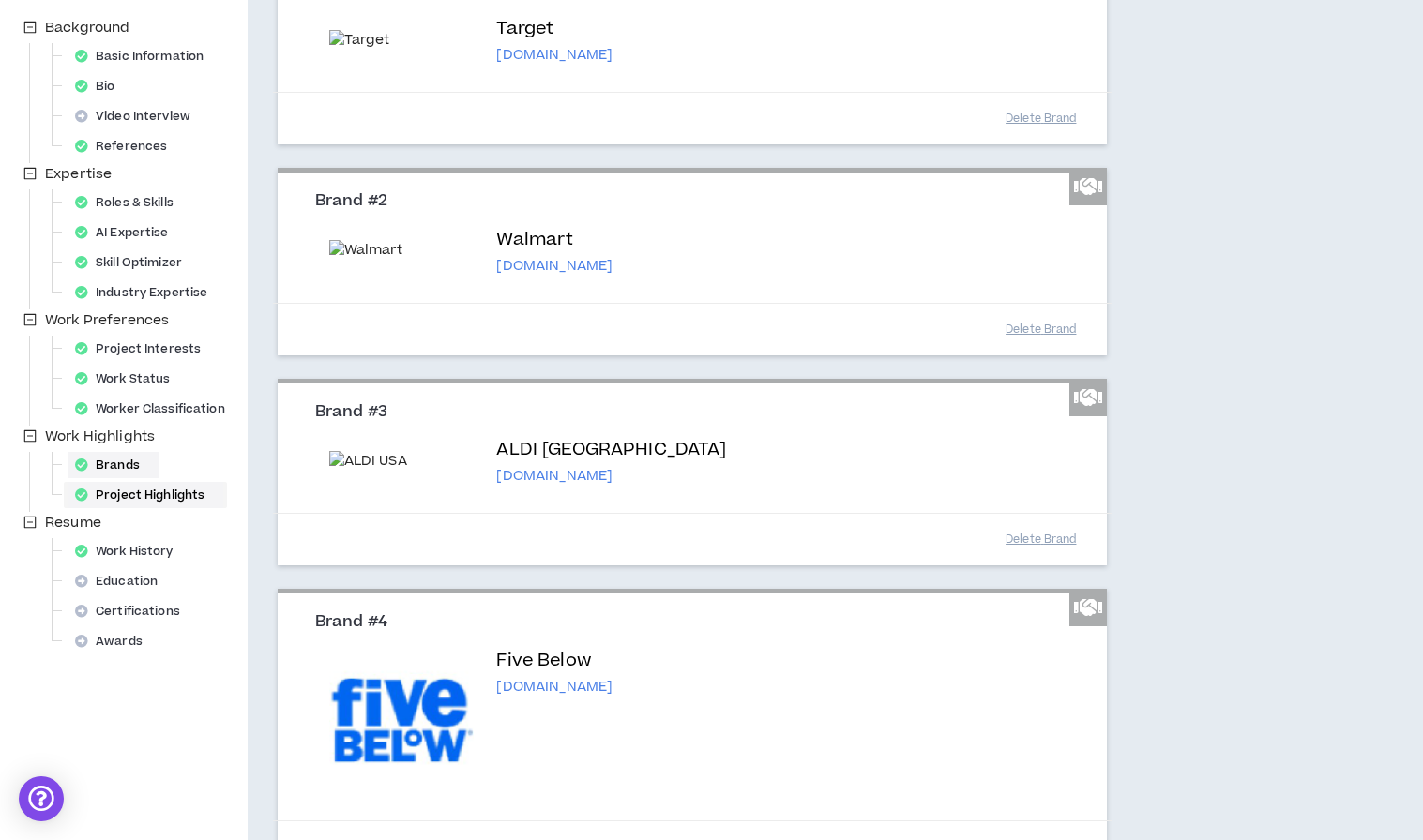 click on "Project Highlights" at bounding box center (145, 495) 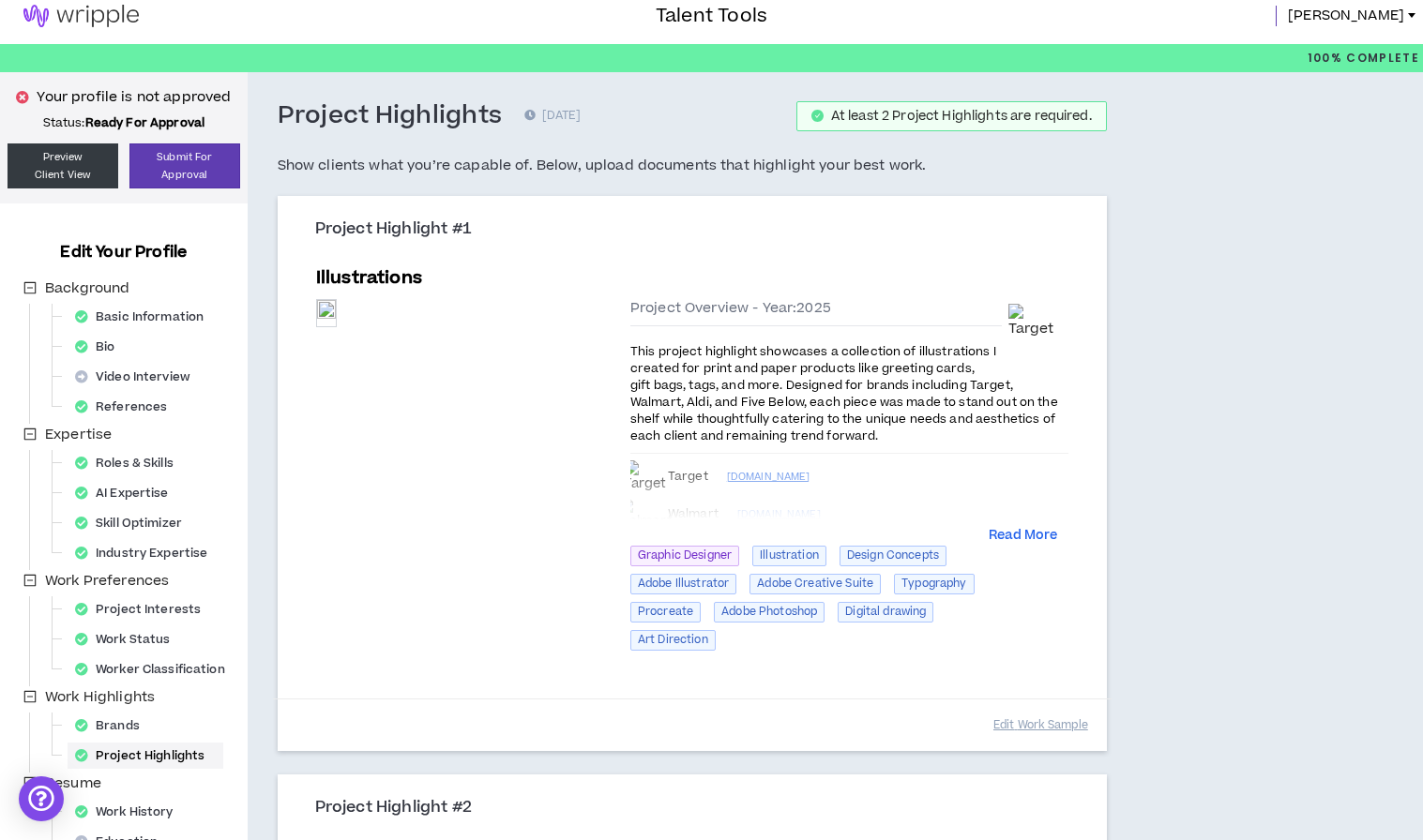 scroll, scrollTop: 0, scrollLeft: 0, axis: both 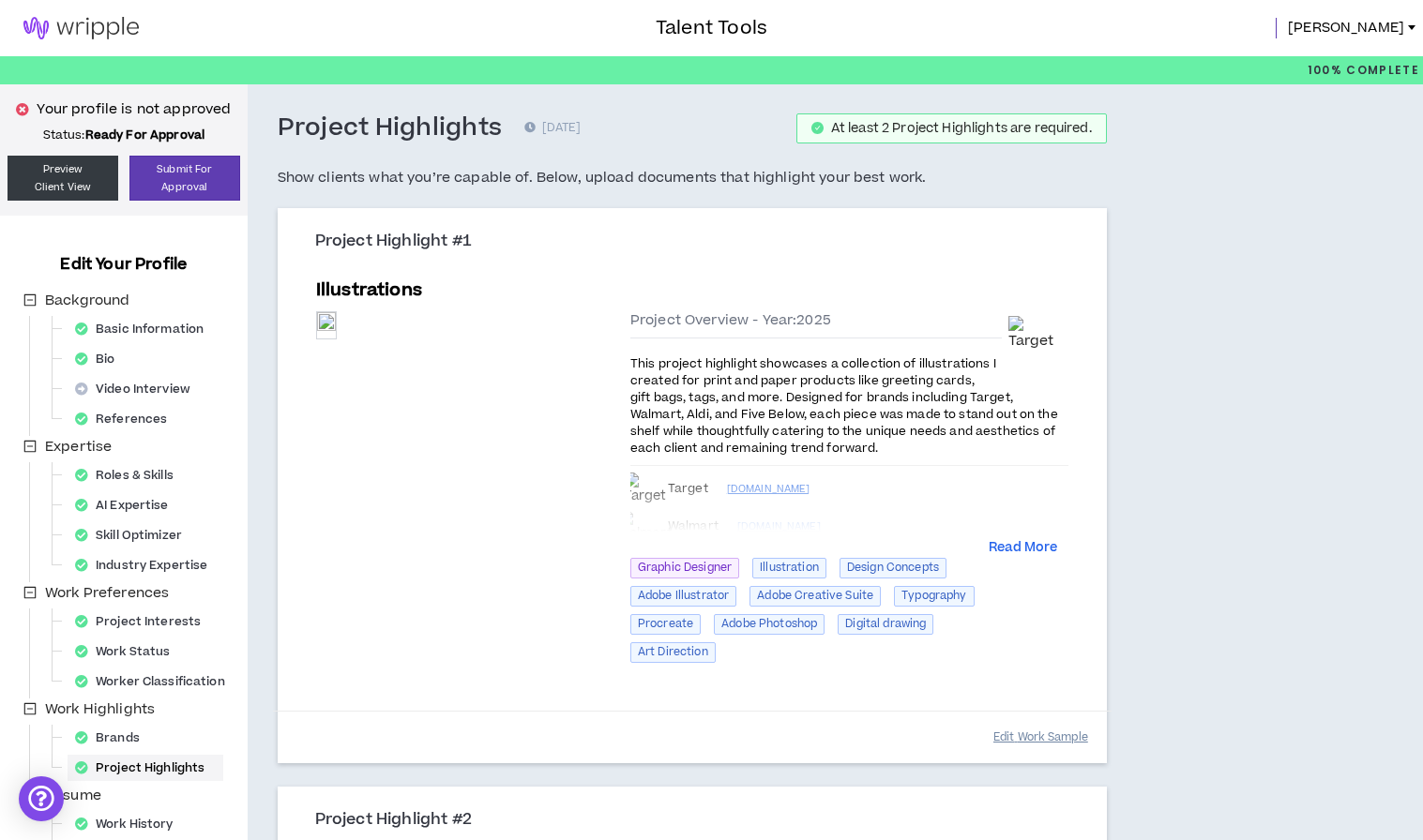 click on "Edit   Work Sample" at bounding box center [1040, 737] 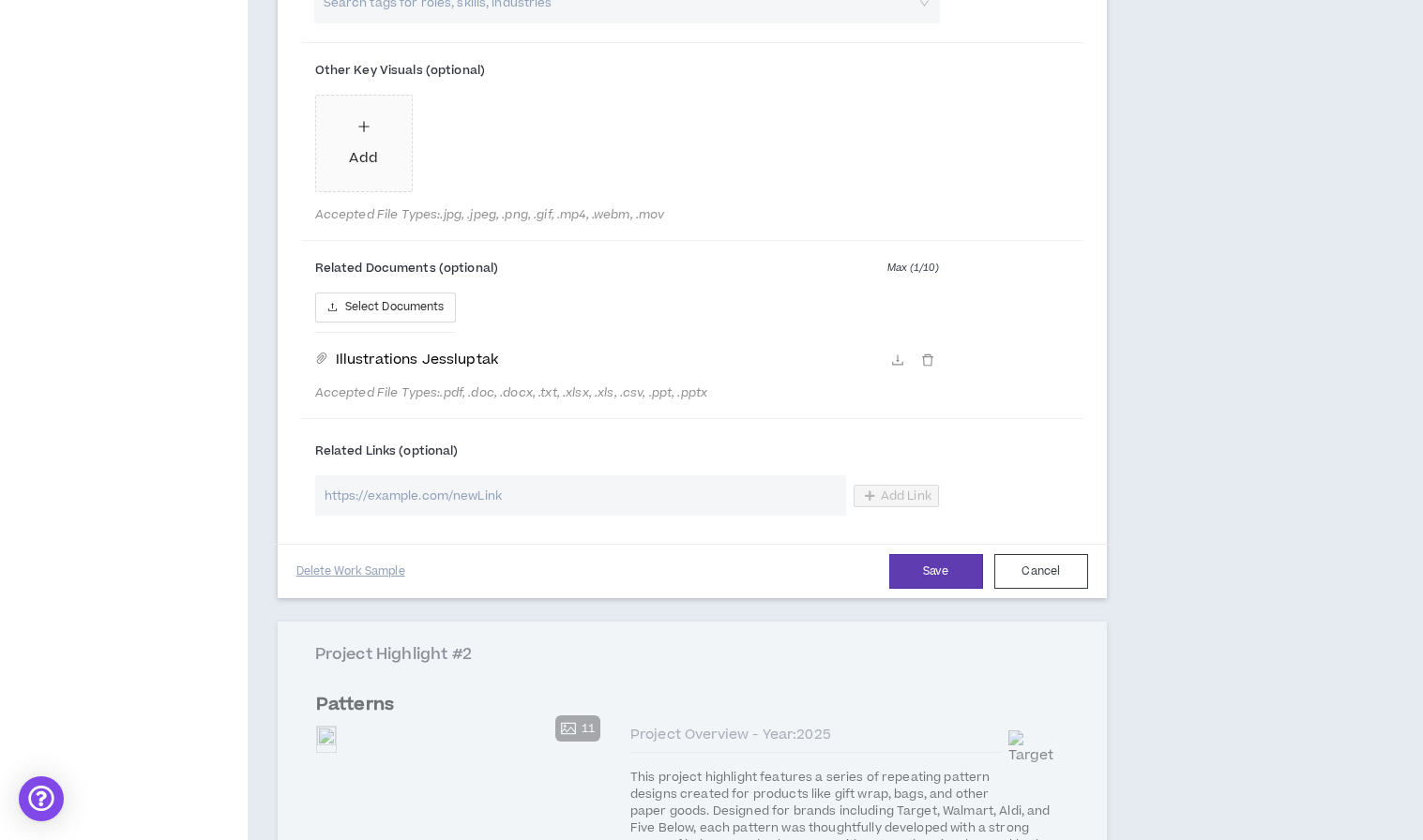 scroll, scrollTop: 1318, scrollLeft: 0, axis: vertical 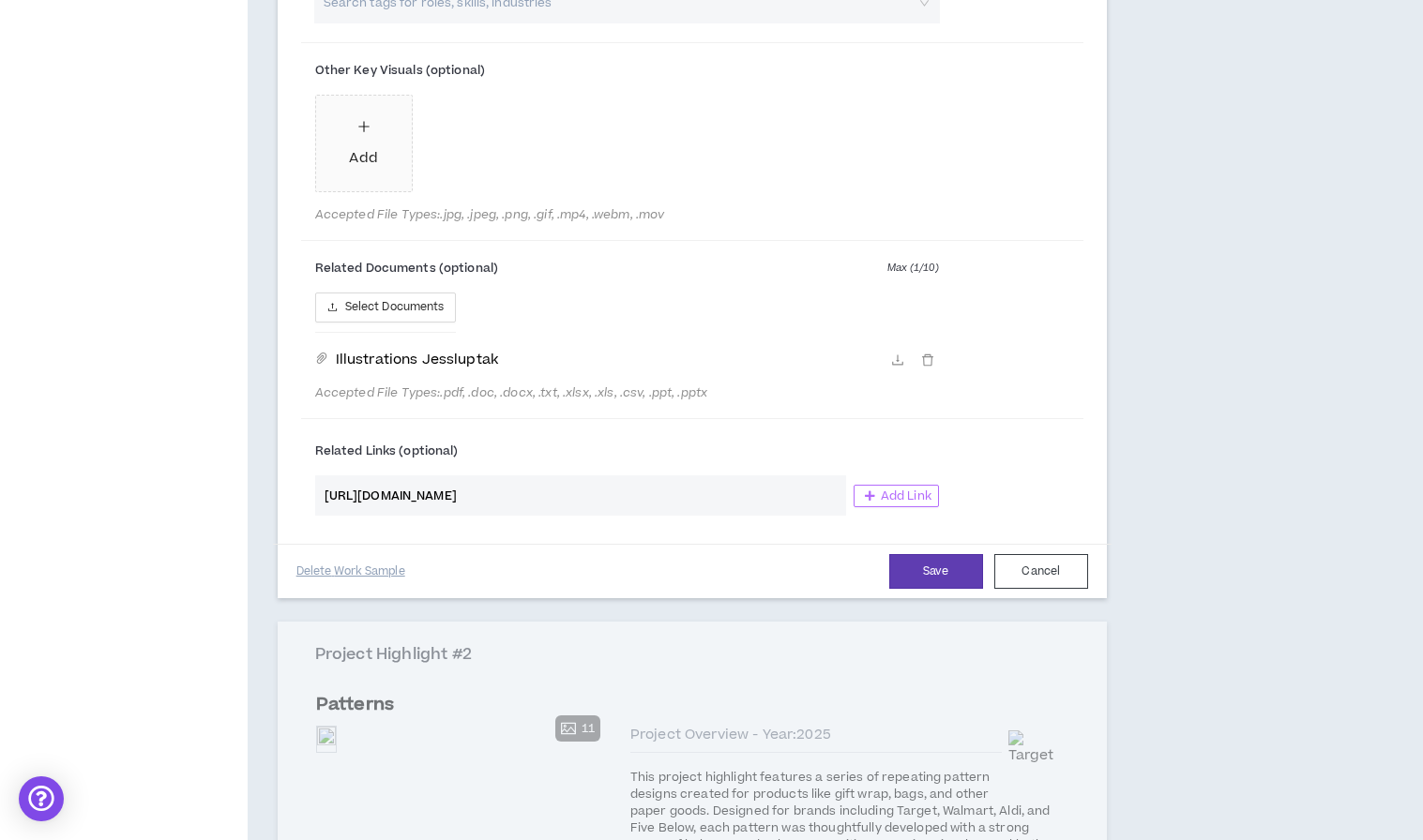 click on "Add Link" at bounding box center [896, 496] 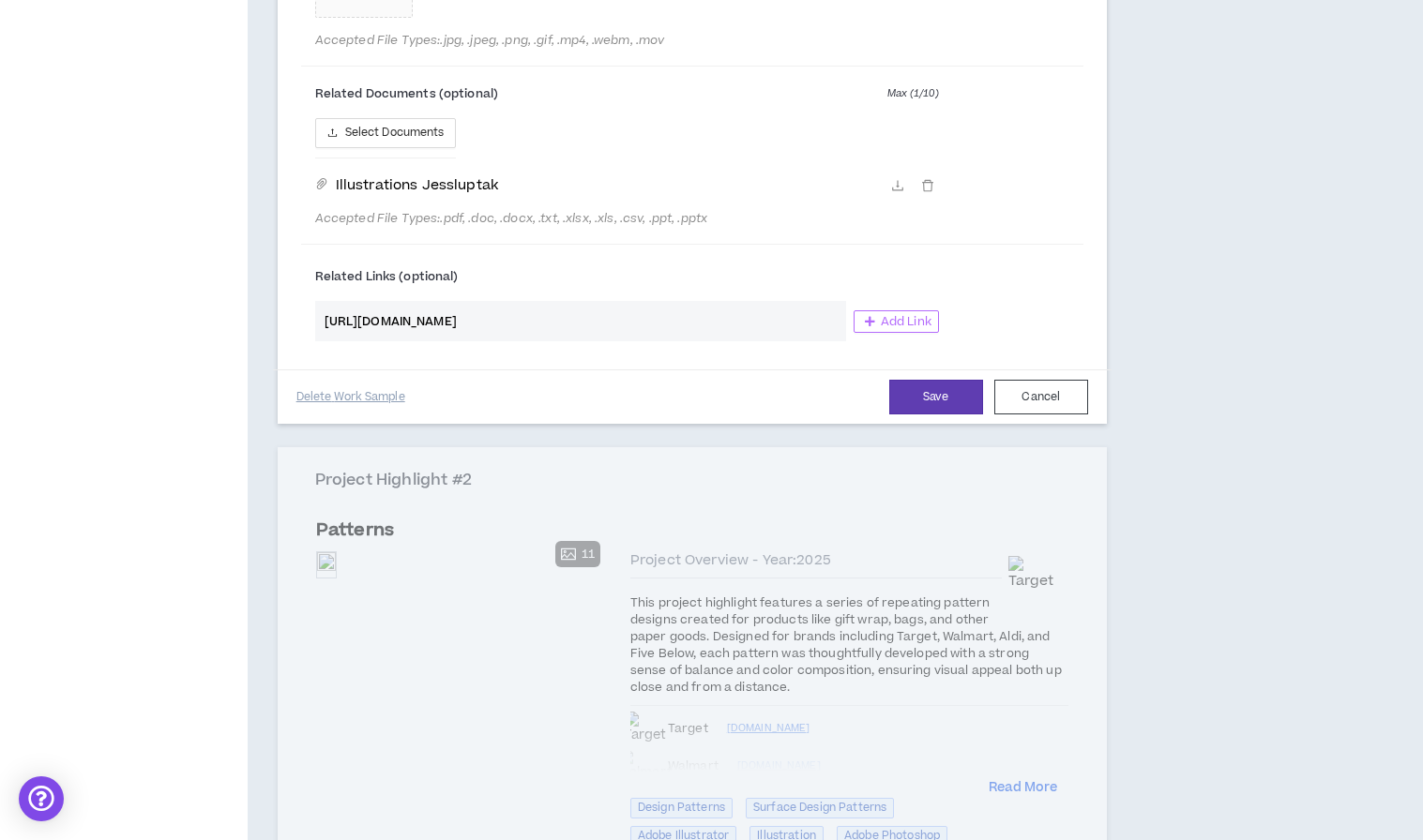scroll, scrollTop: 1493, scrollLeft: 0, axis: vertical 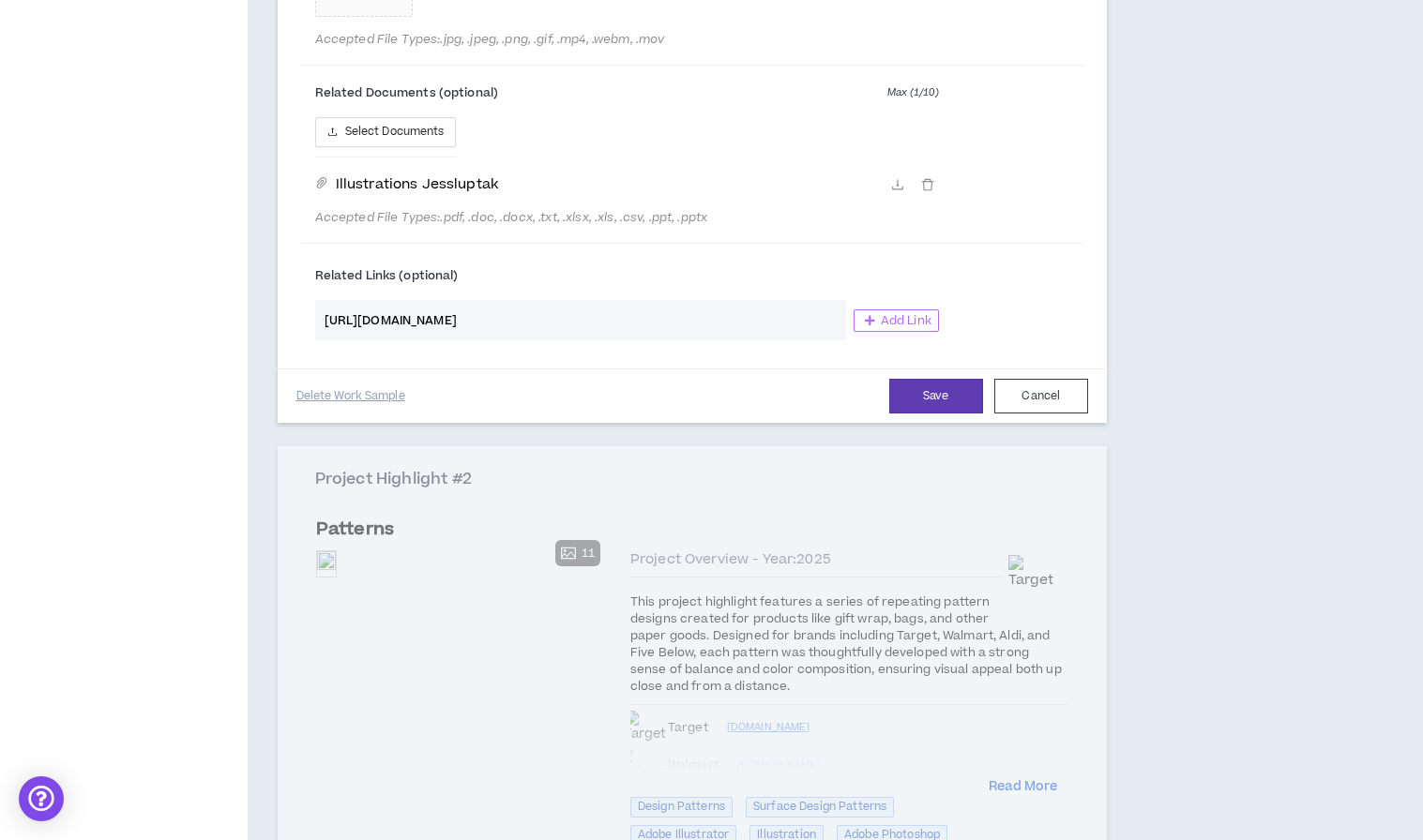 click at bounding box center [870, 321] 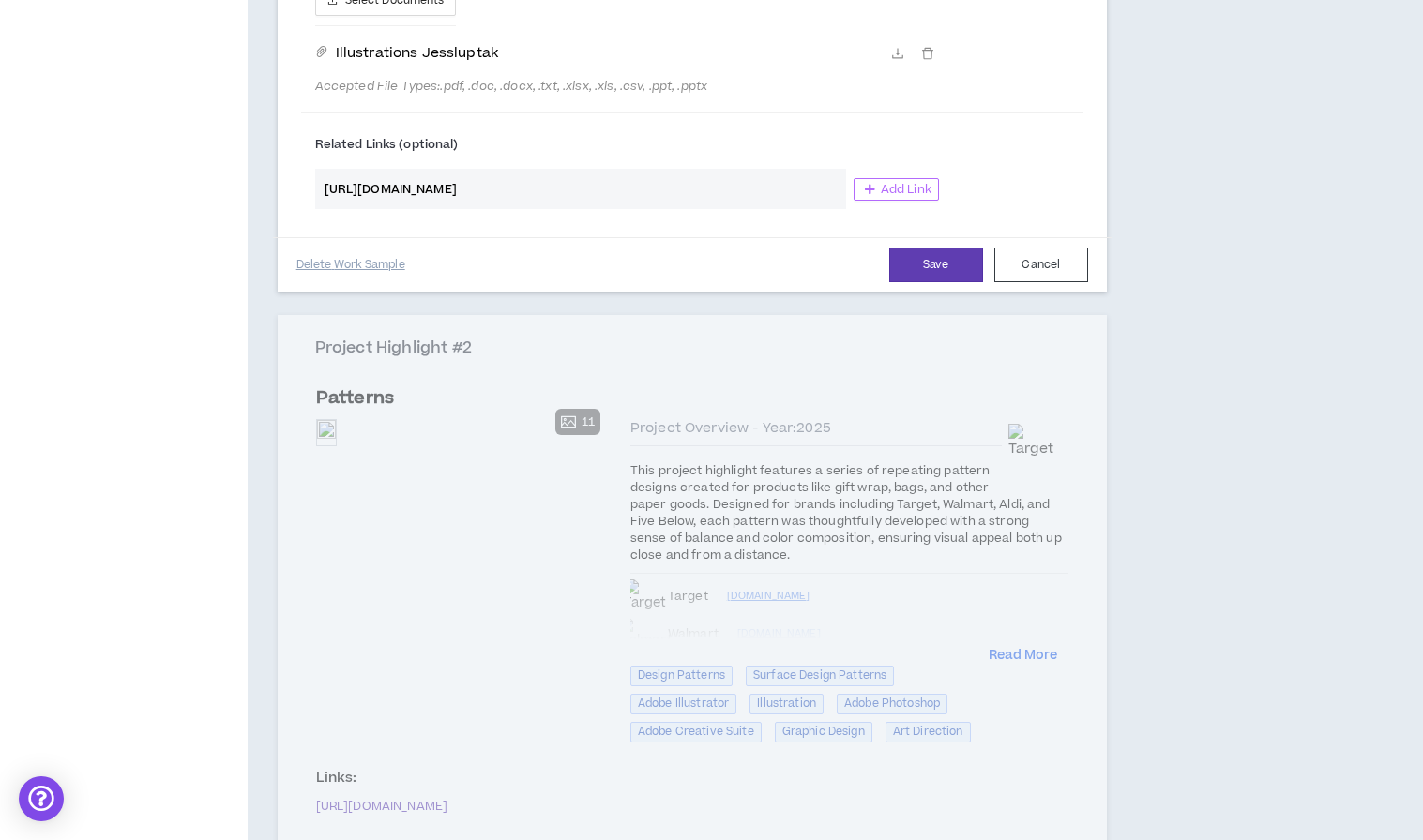 scroll, scrollTop: 1397, scrollLeft: 0, axis: vertical 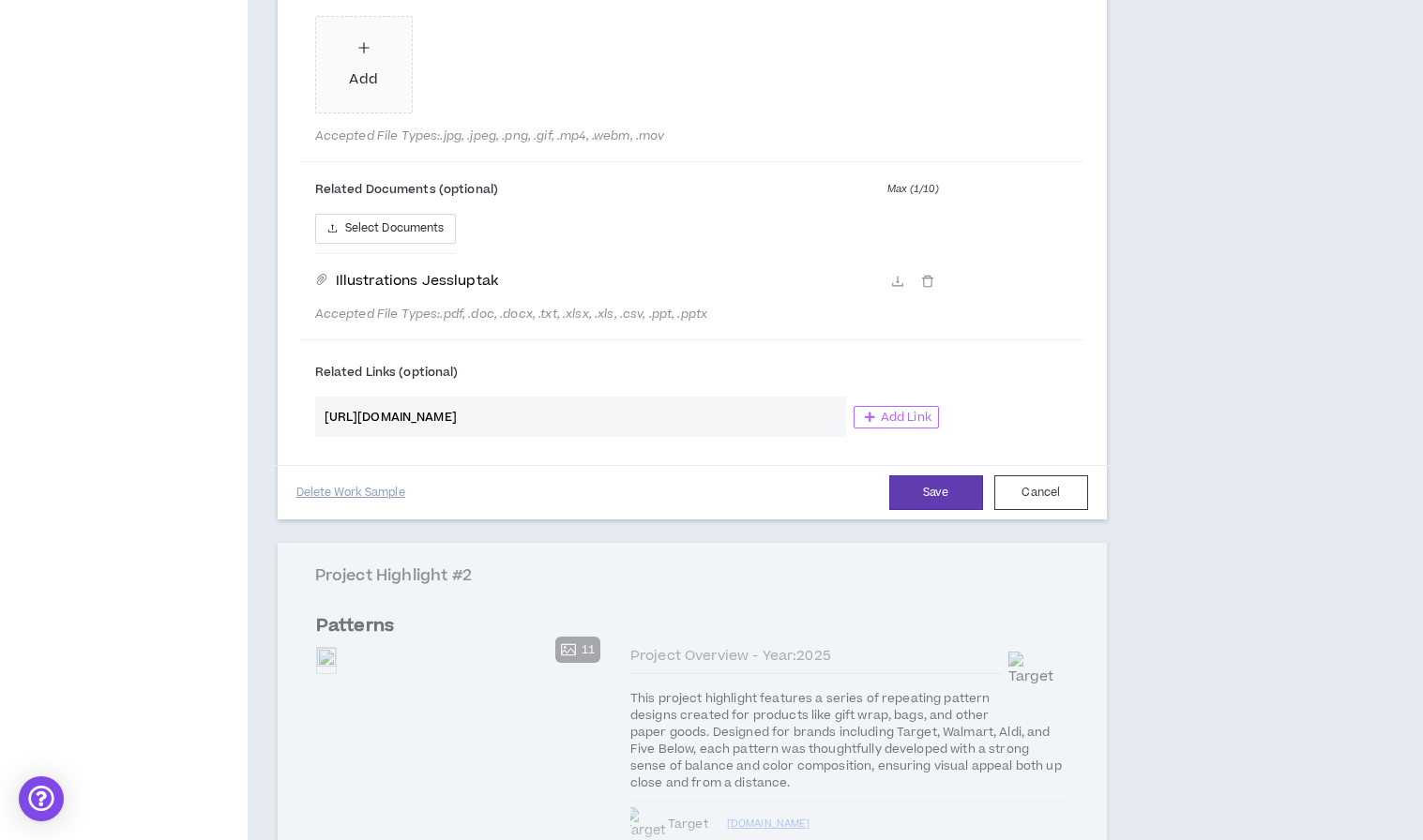 click on "Add Link" at bounding box center (906, 417) 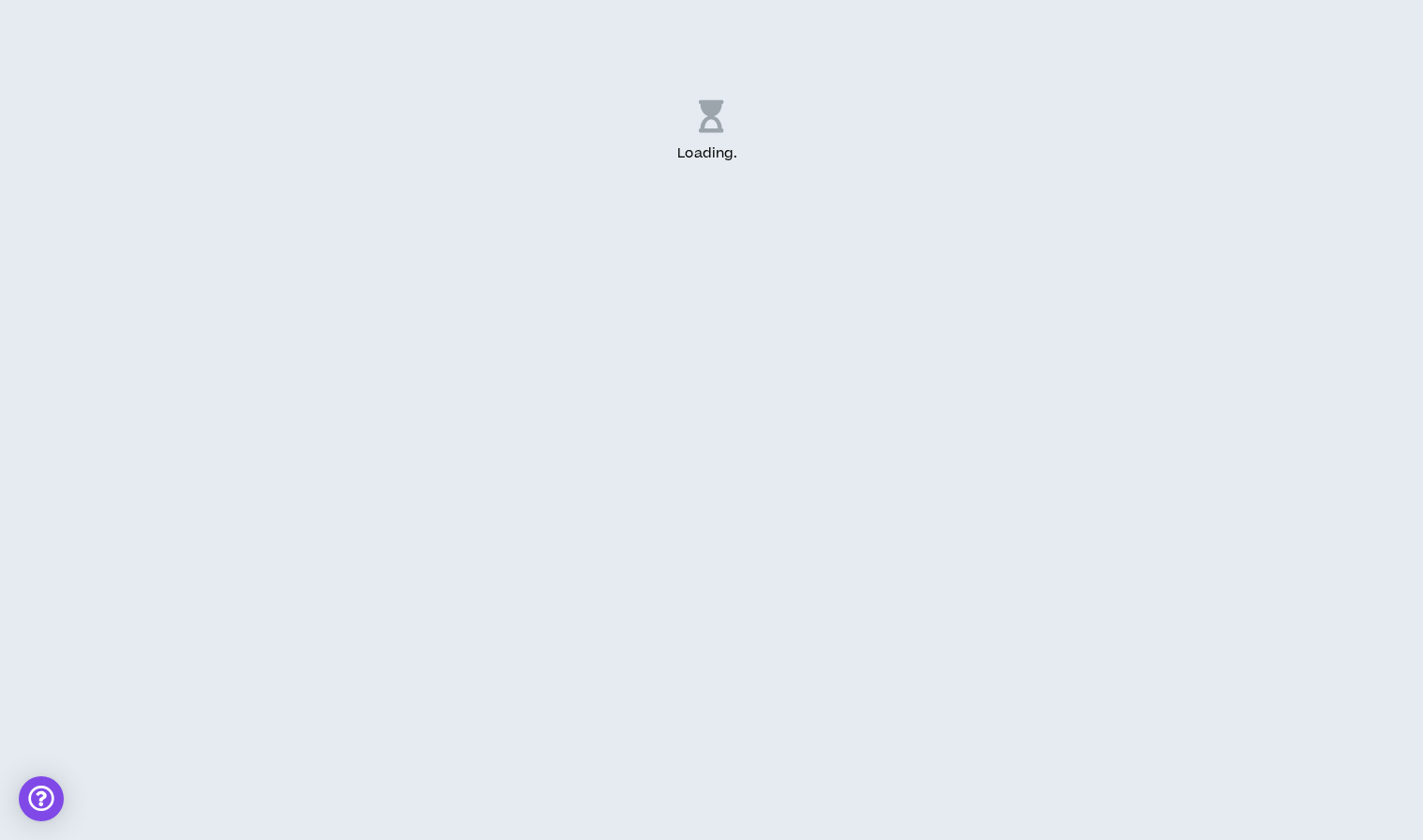 scroll, scrollTop: 0, scrollLeft: 0, axis: both 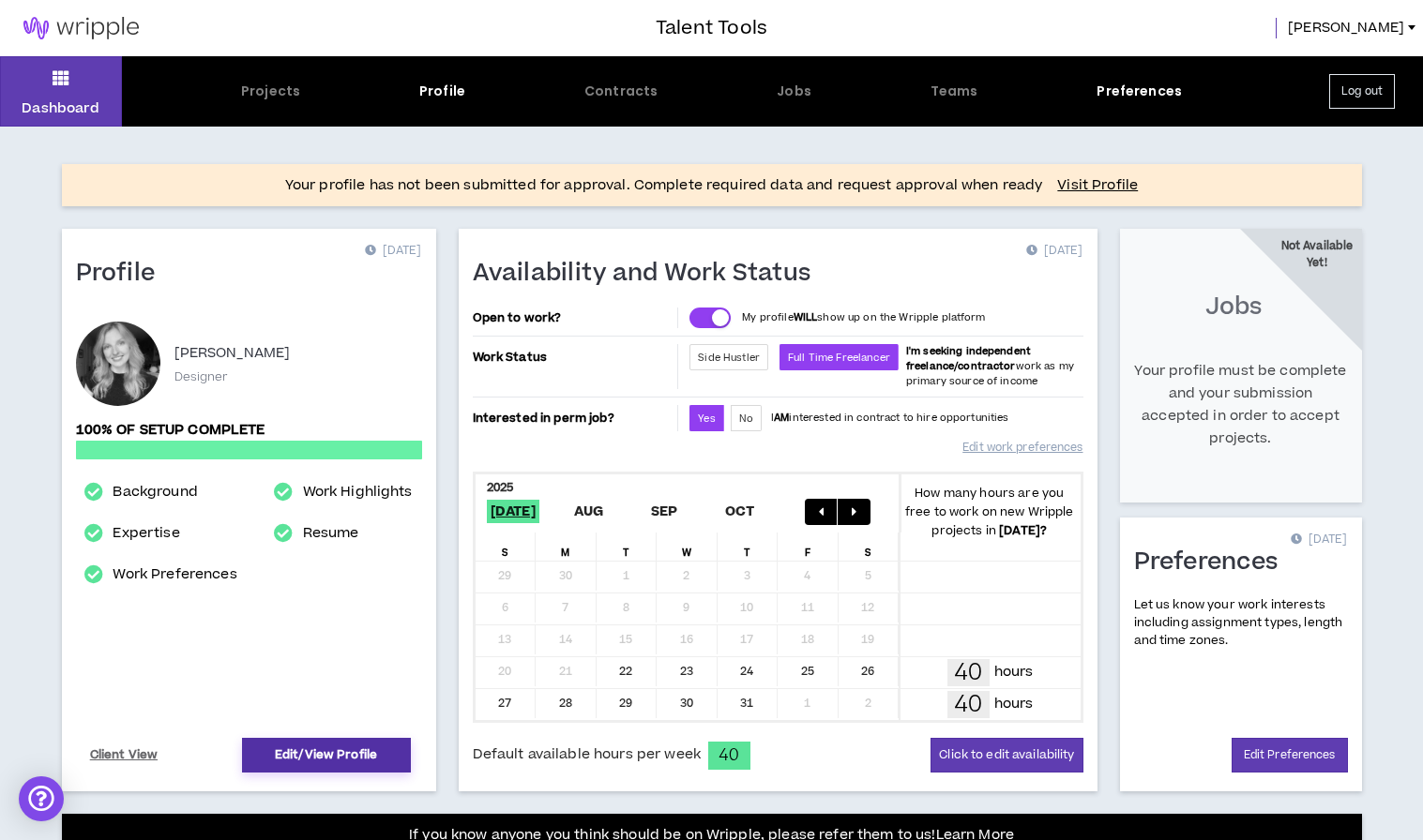 click on "Edit/View Profile" at bounding box center (326, 755) 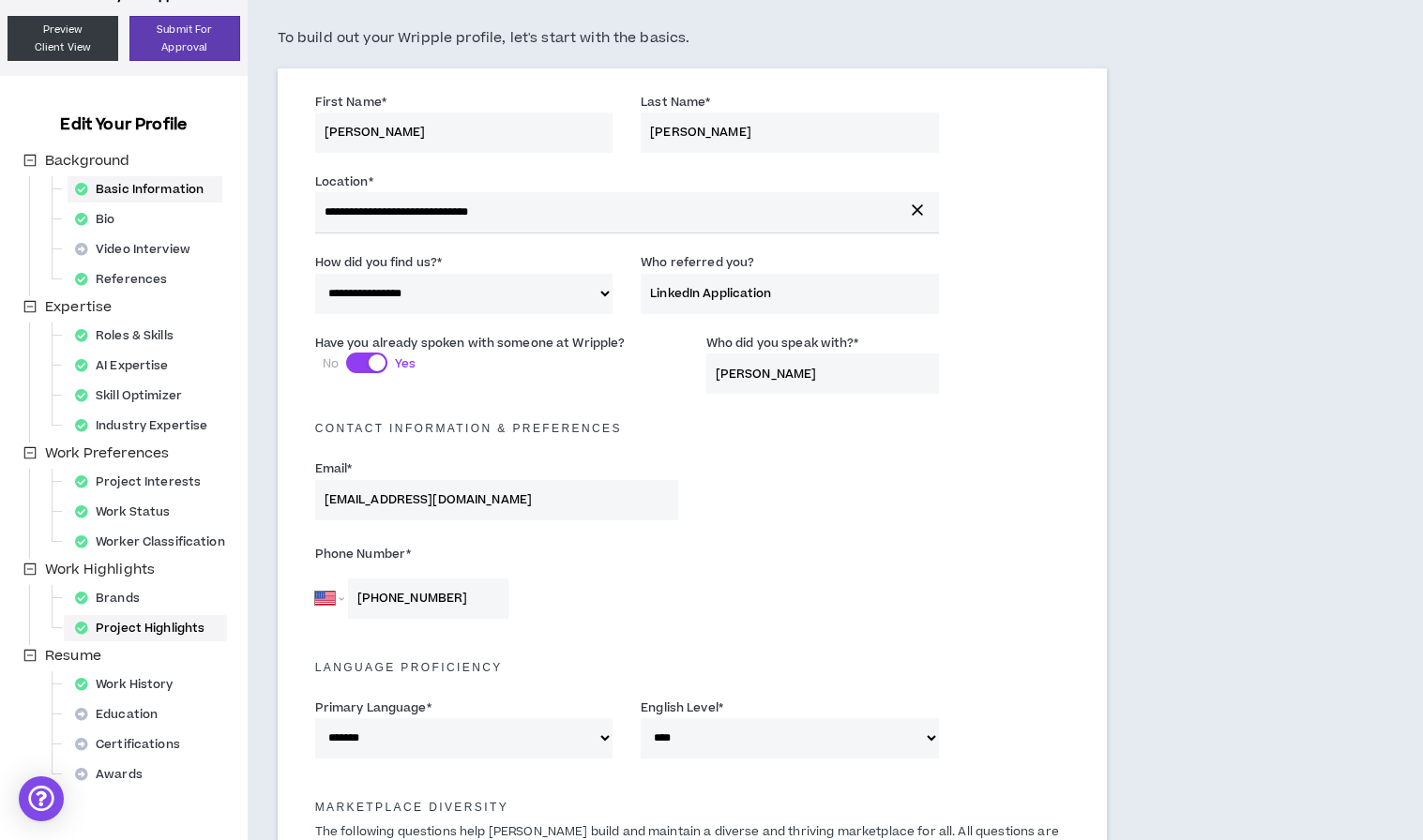 click on "Project Highlights" at bounding box center (145, 628) 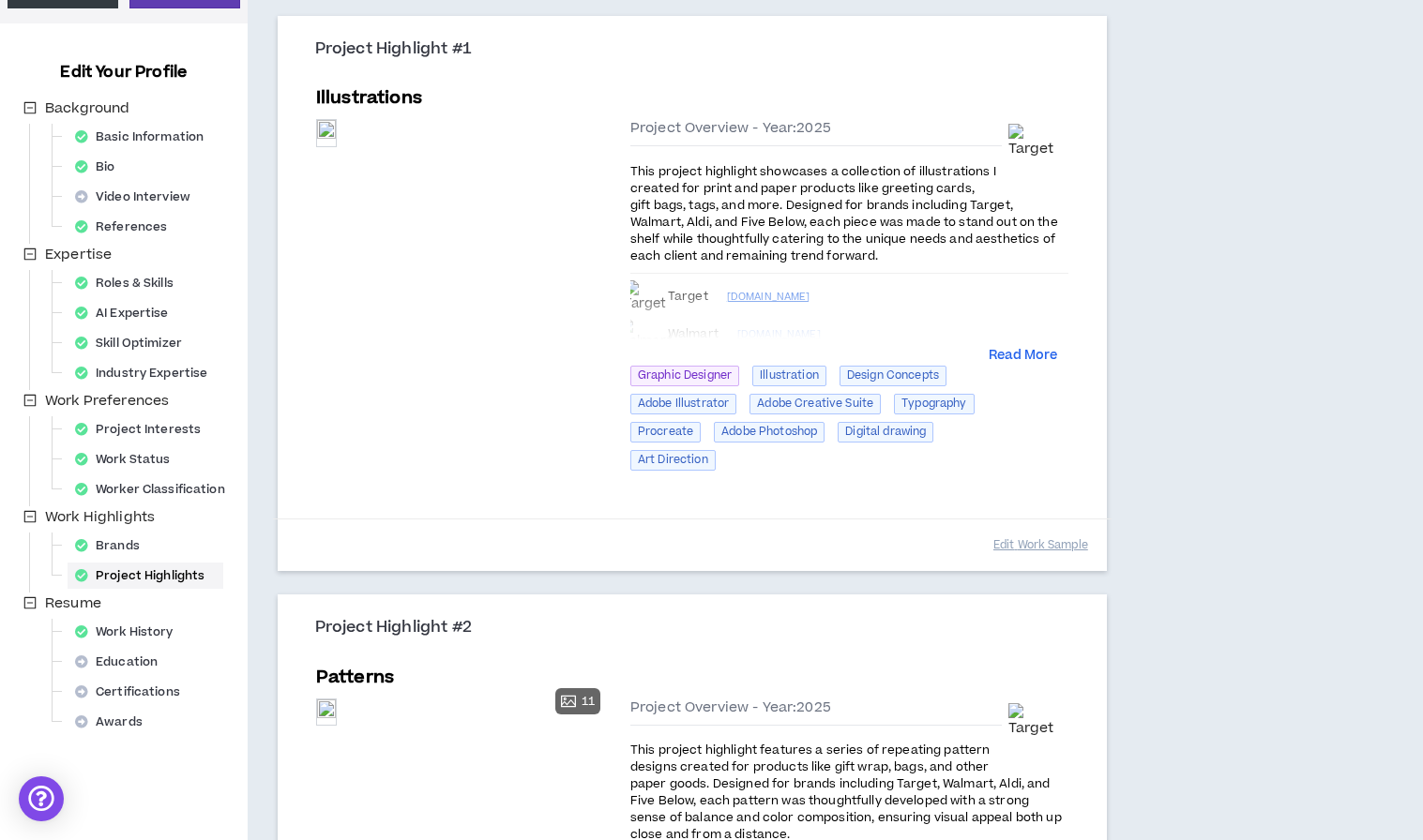 scroll, scrollTop: 204, scrollLeft: 0, axis: vertical 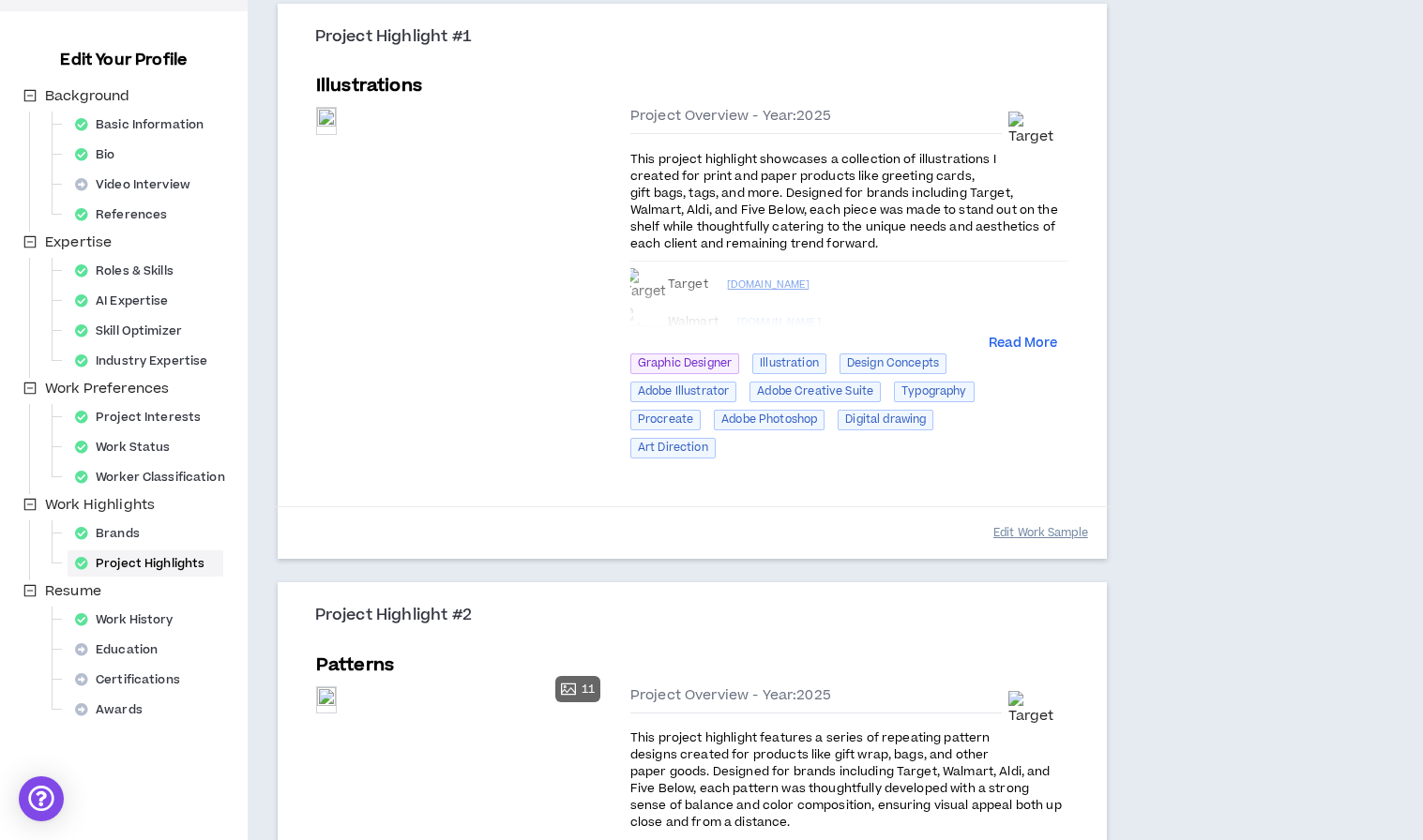 click on "Edit   Work Sample" at bounding box center [1040, 532] 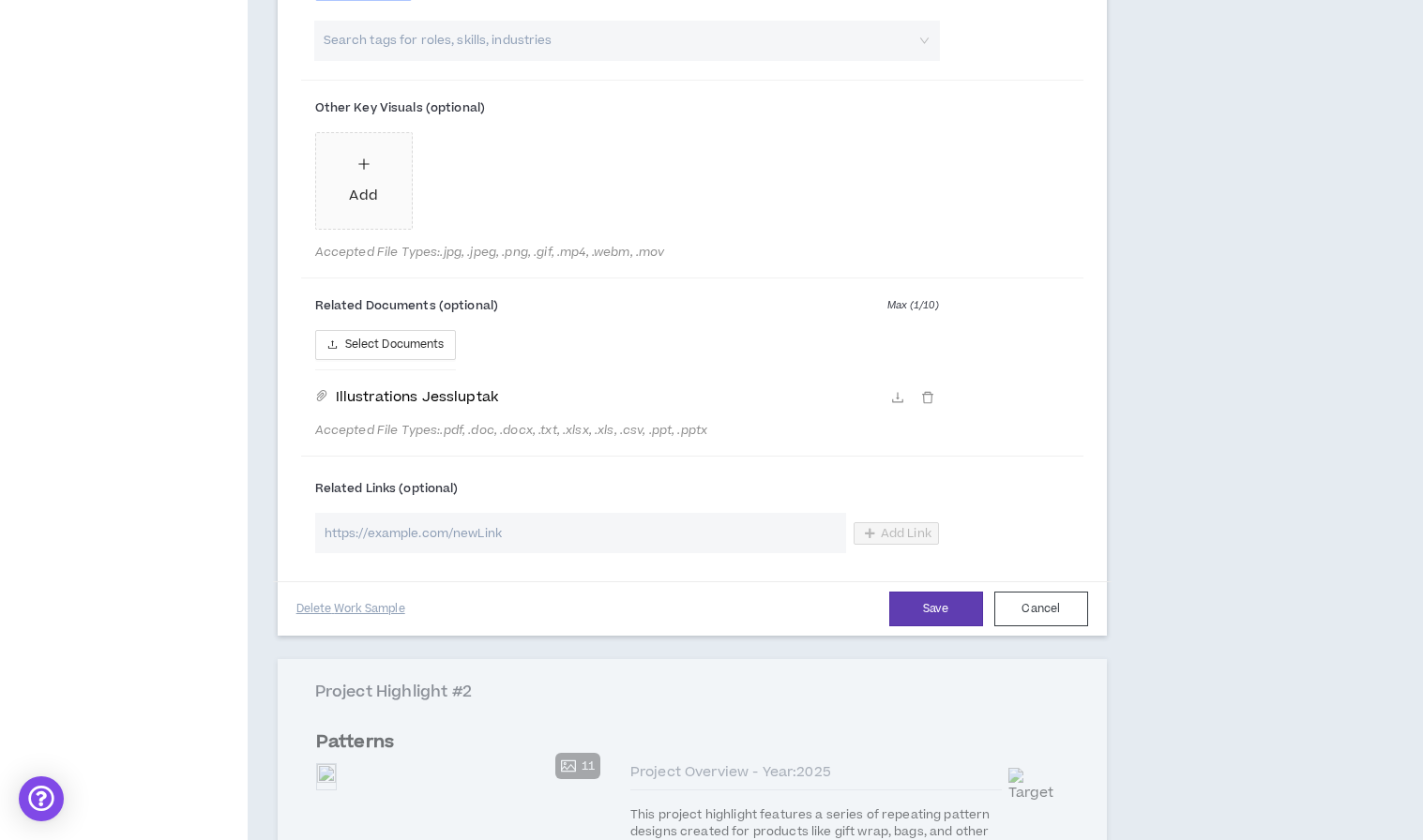 scroll, scrollTop: 1316, scrollLeft: 0, axis: vertical 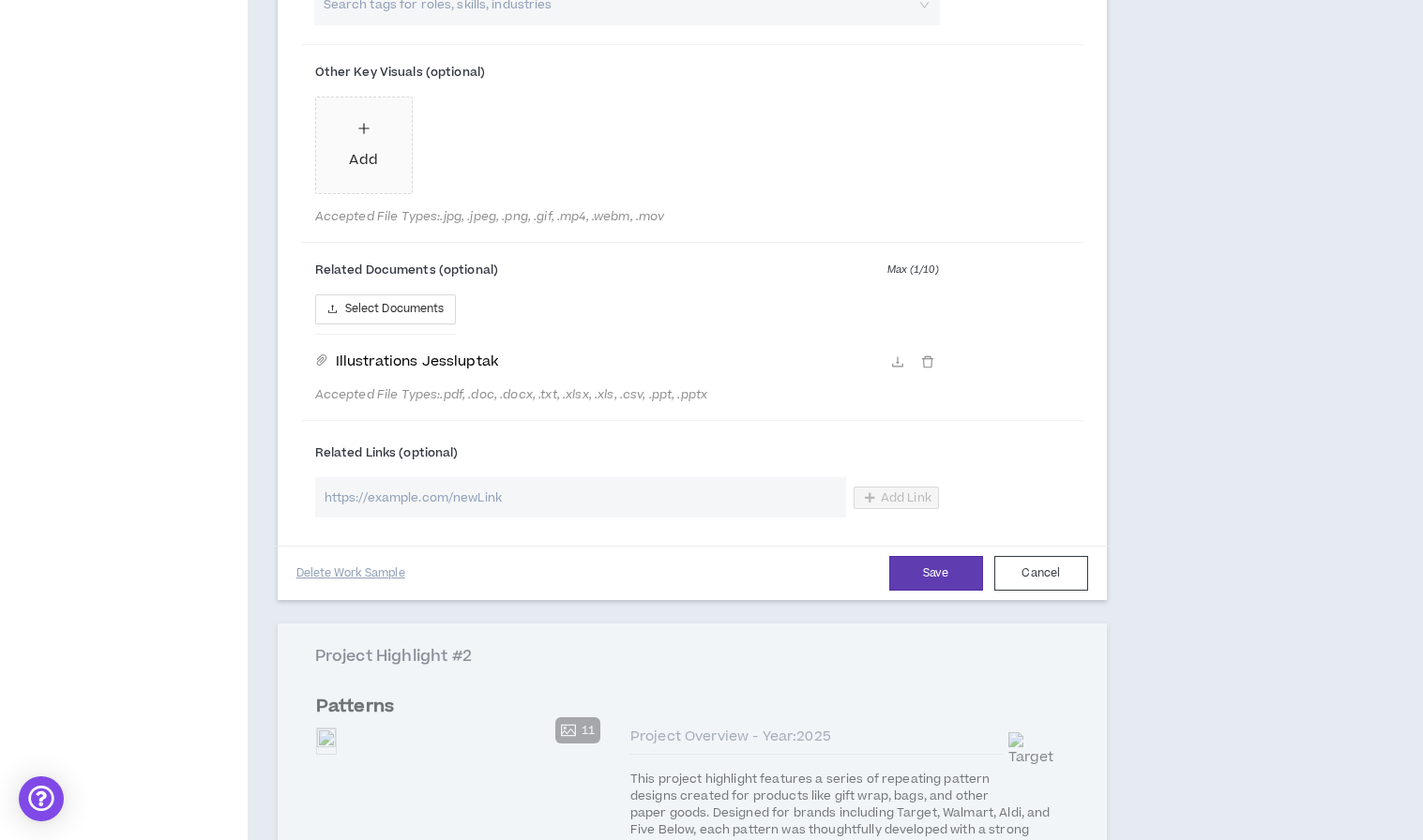 click at bounding box center (581, 497) 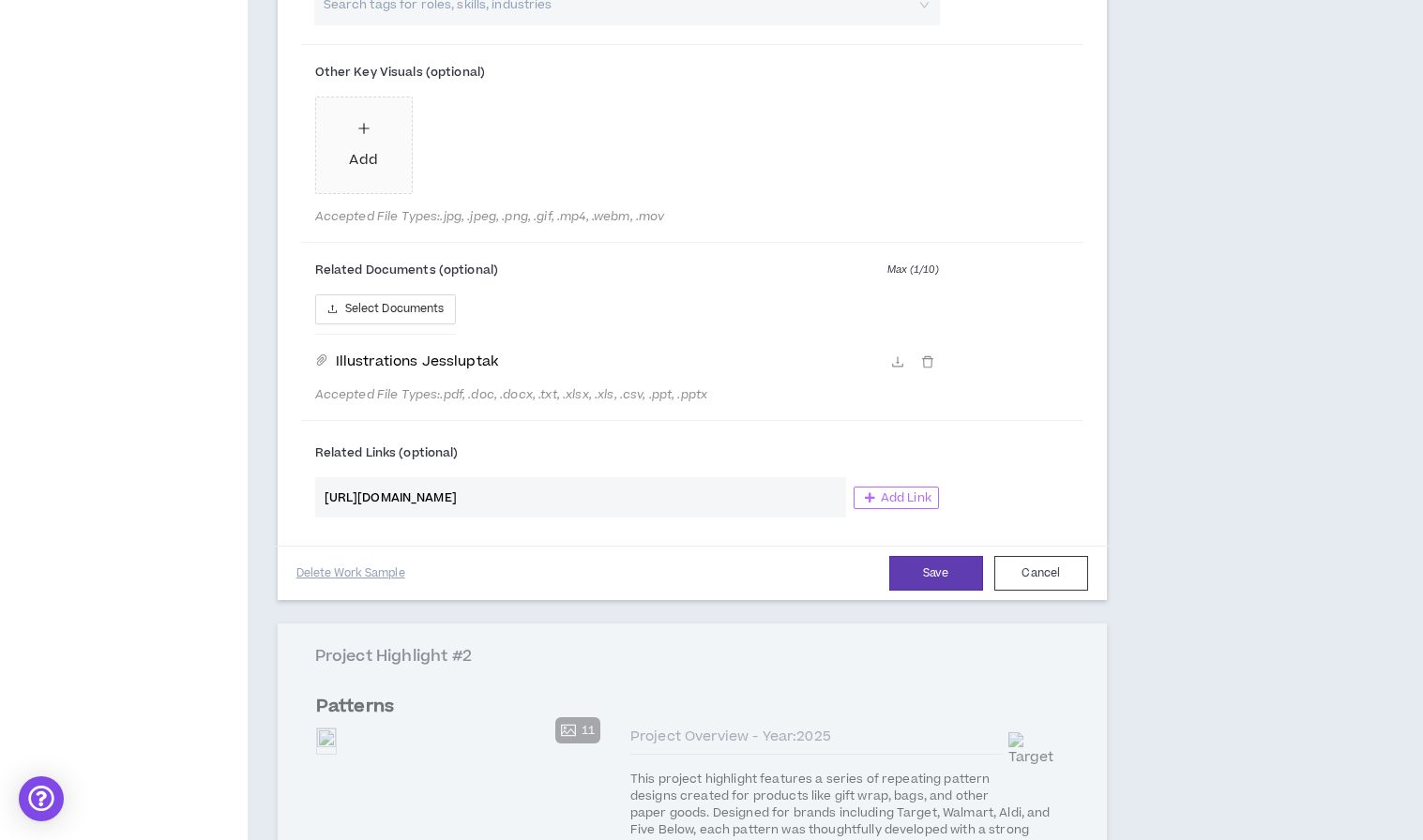click on "Add Link" at bounding box center [906, 498] 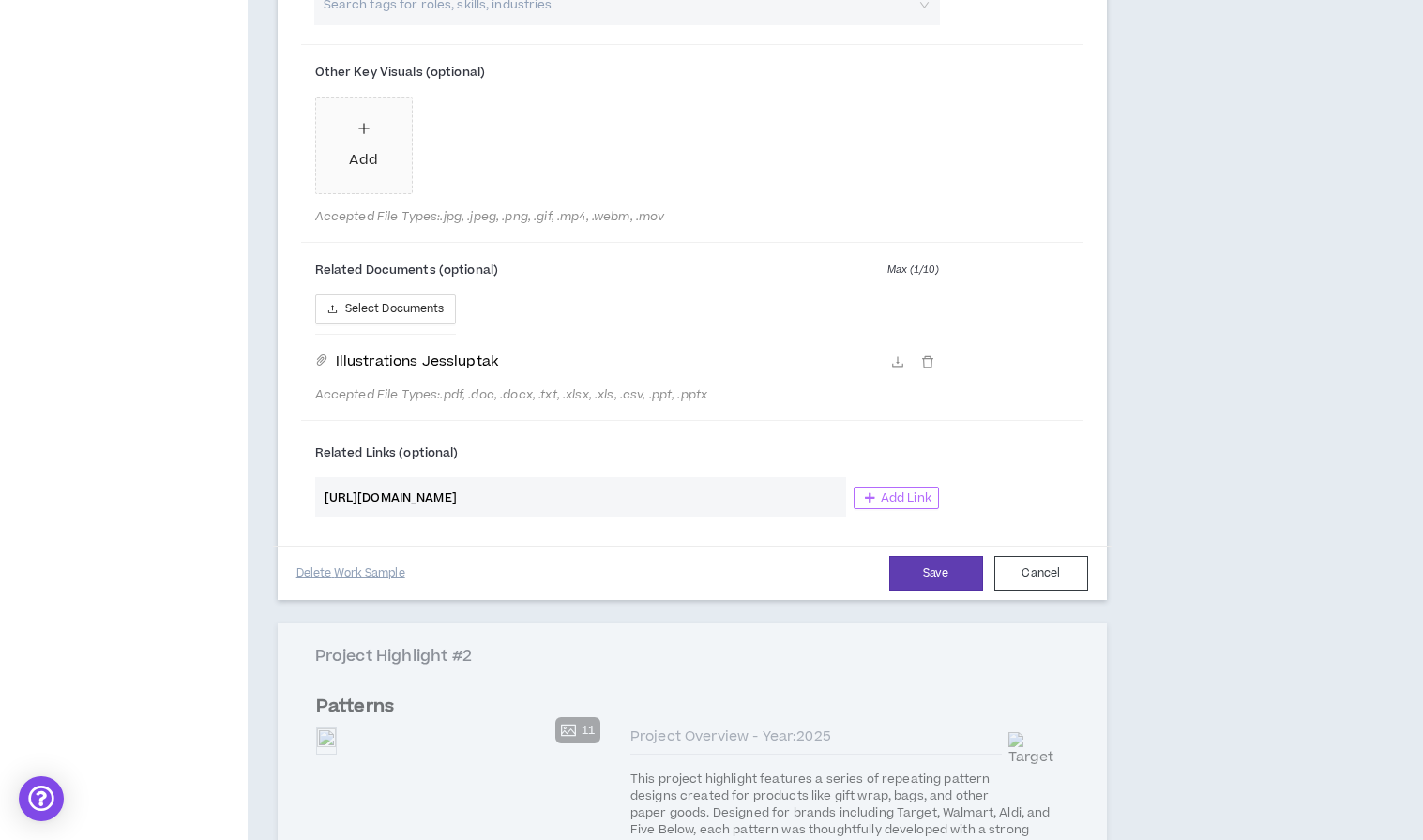 click at bounding box center (870, 498) 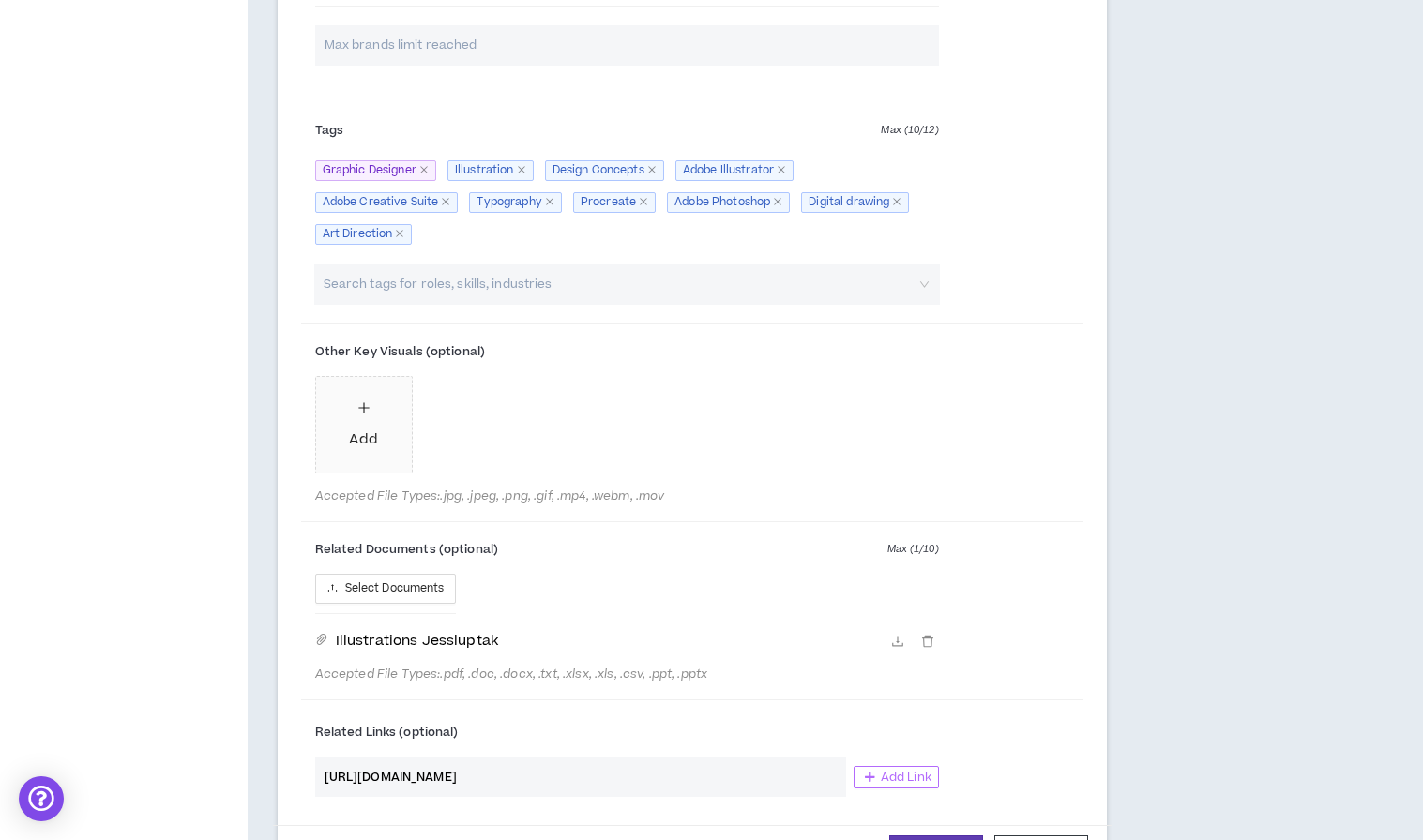 scroll, scrollTop: 1042, scrollLeft: 0, axis: vertical 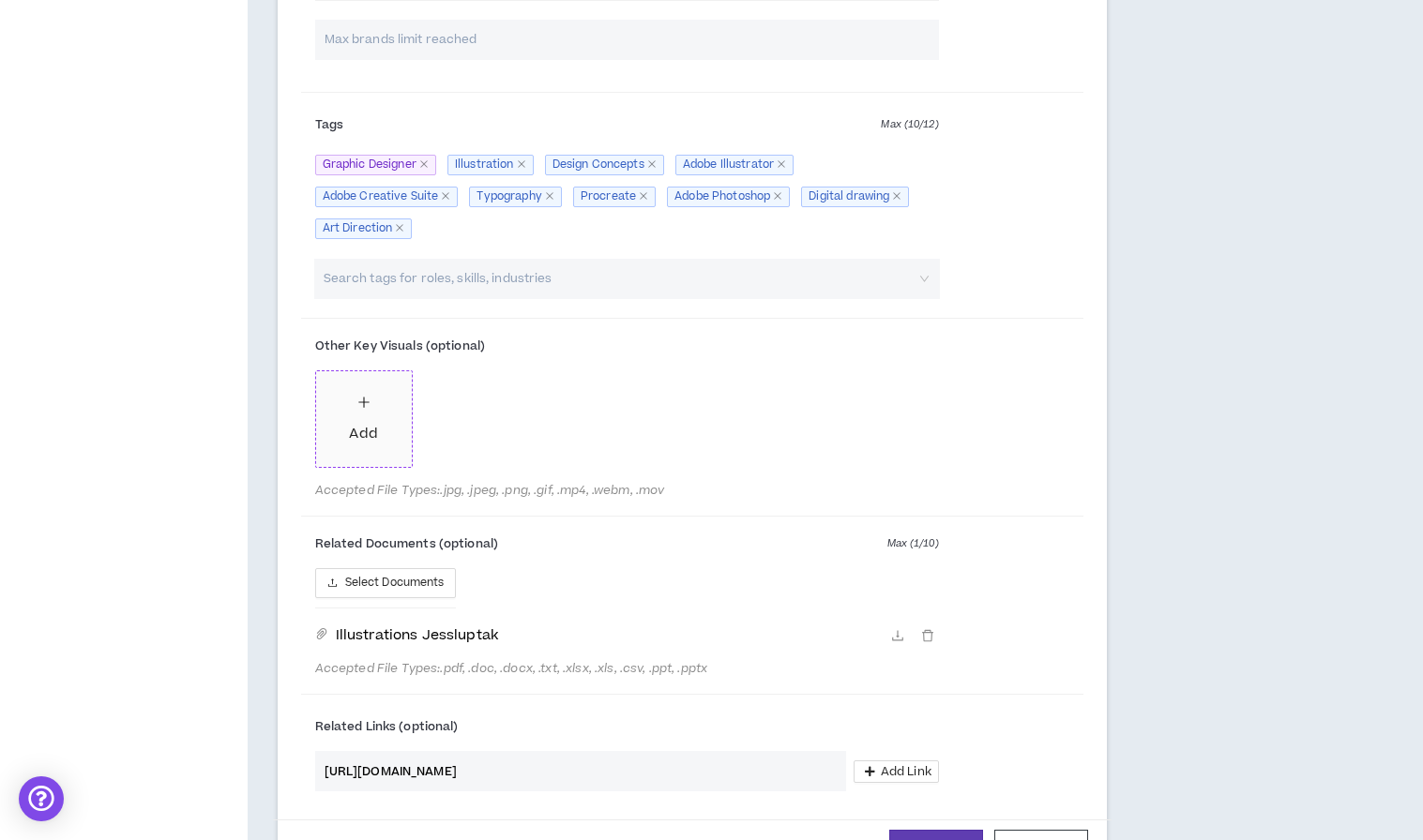click on "Add" at bounding box center (363, 418) 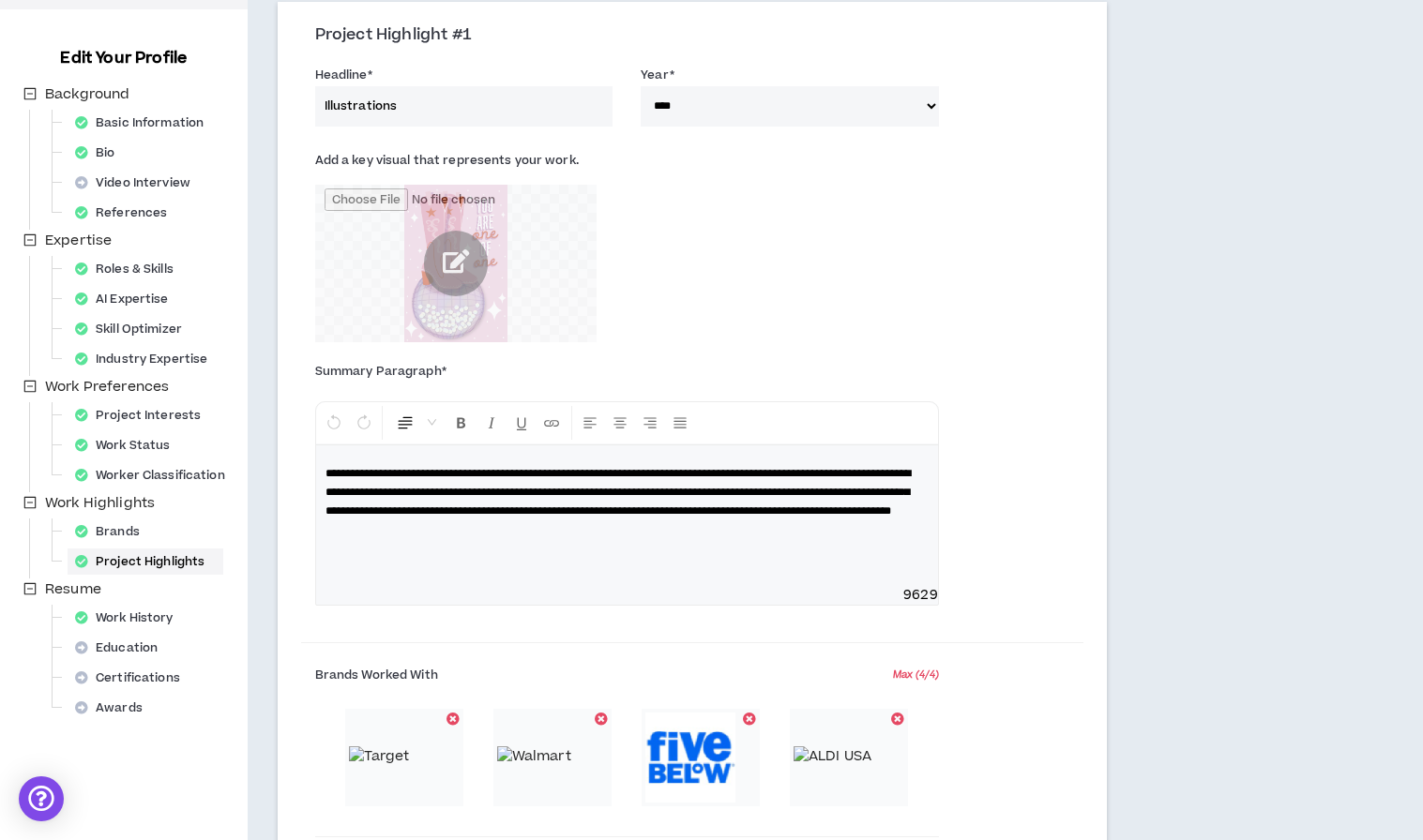 scroll, scrollTop: 60, scrollLeft: 0, axis: vertical 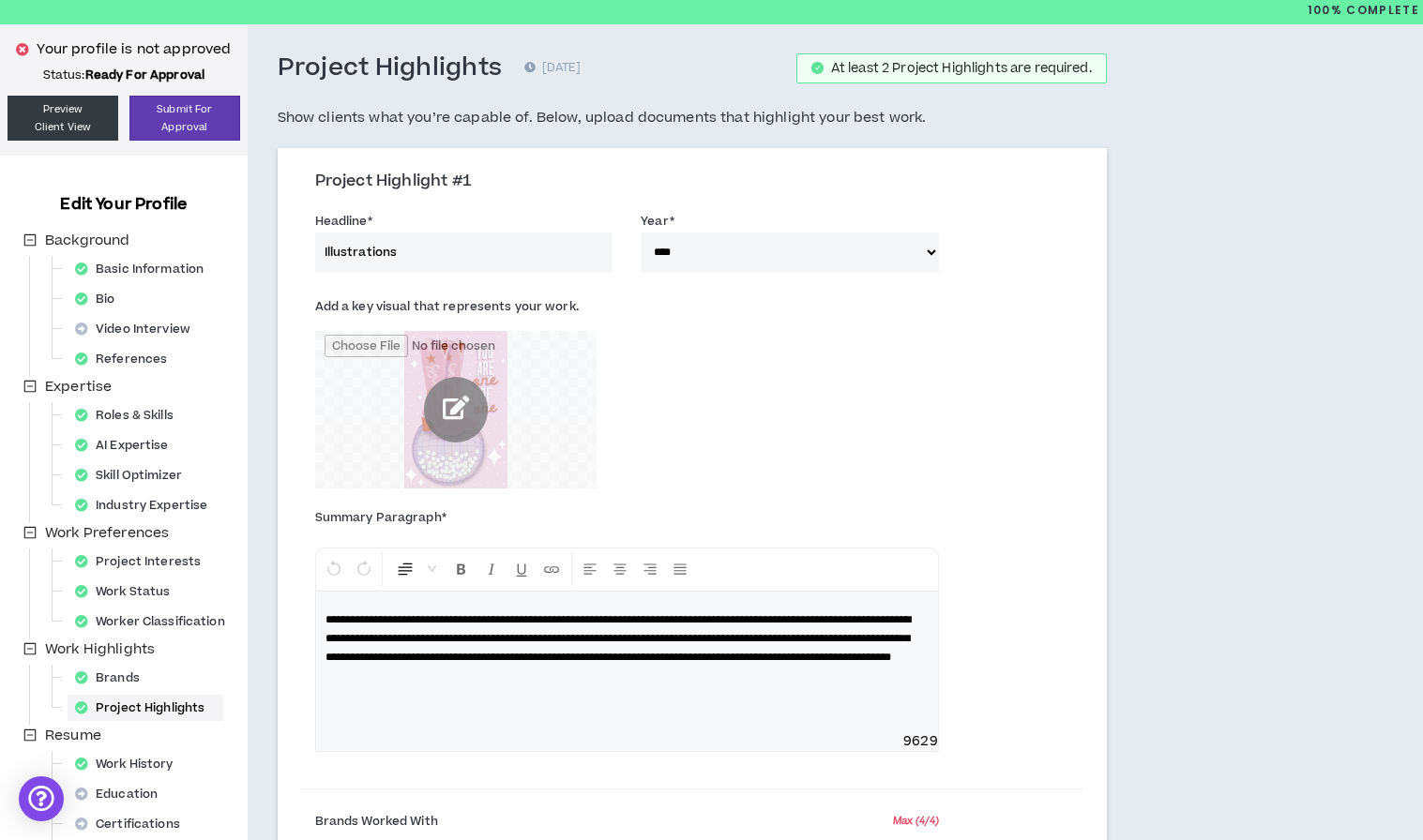 click at bounding box center [456, 410] 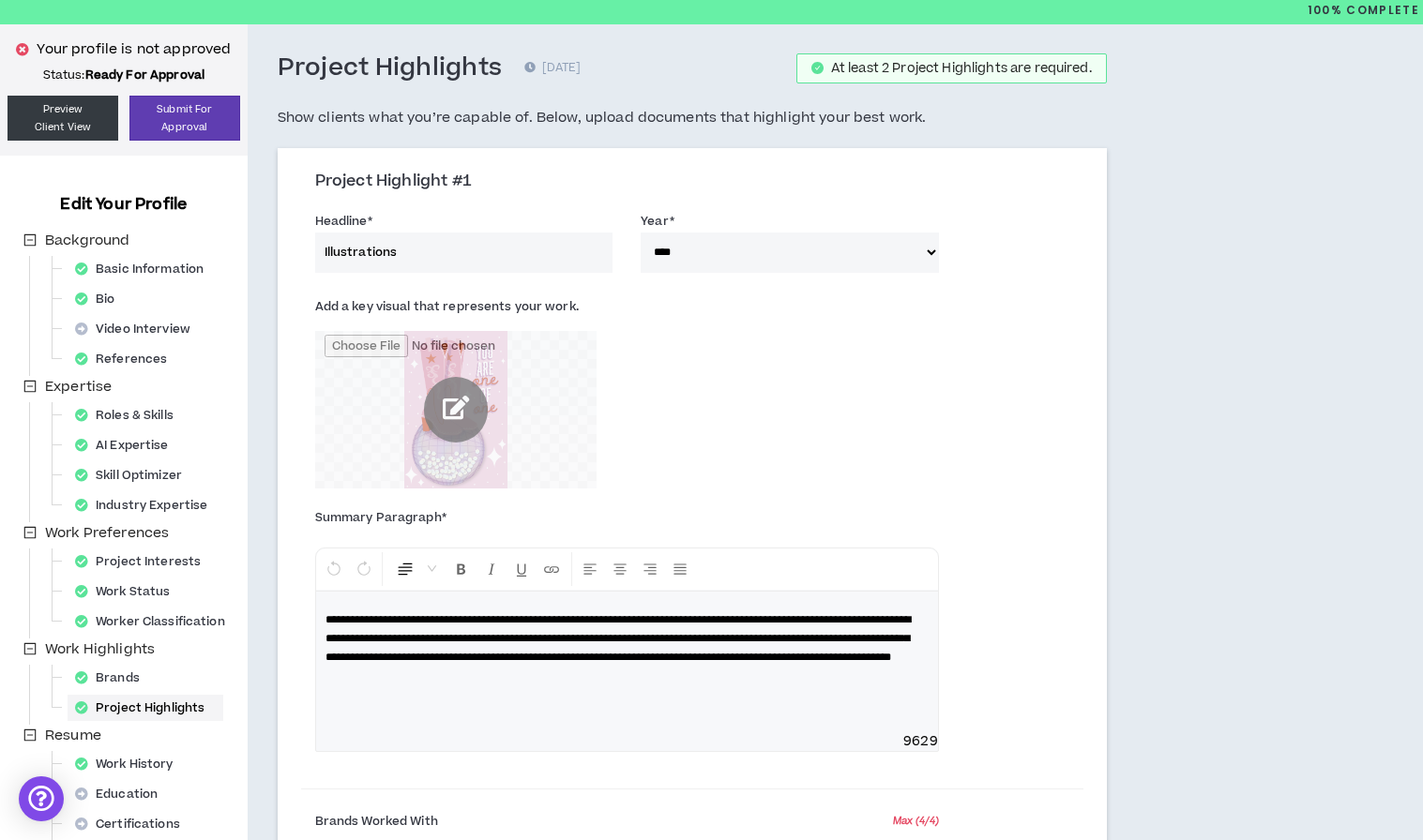 click at bounding box center (456, 410) 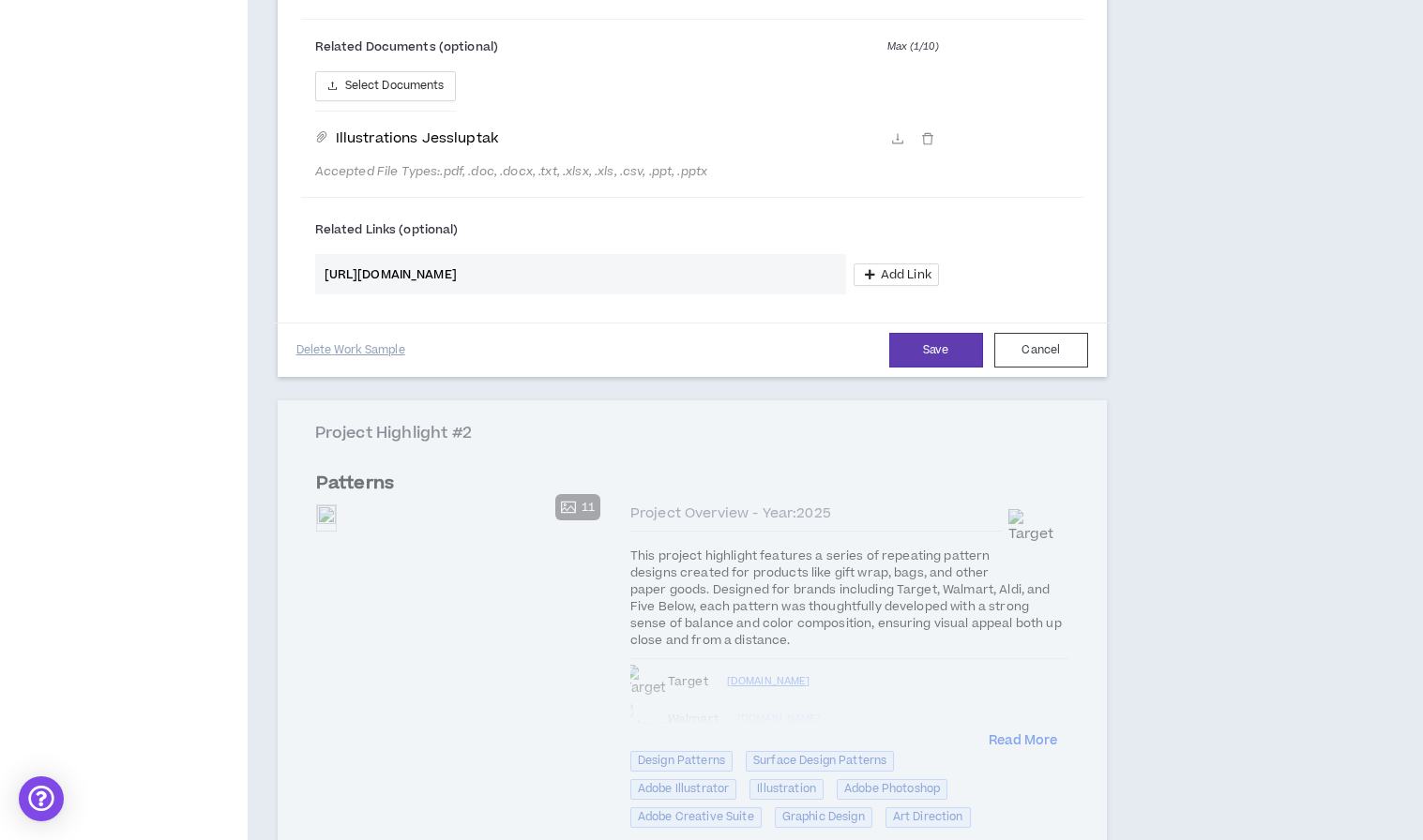 scroll, scrollTop: 1480, scrollLeft: 0, axis: vertical 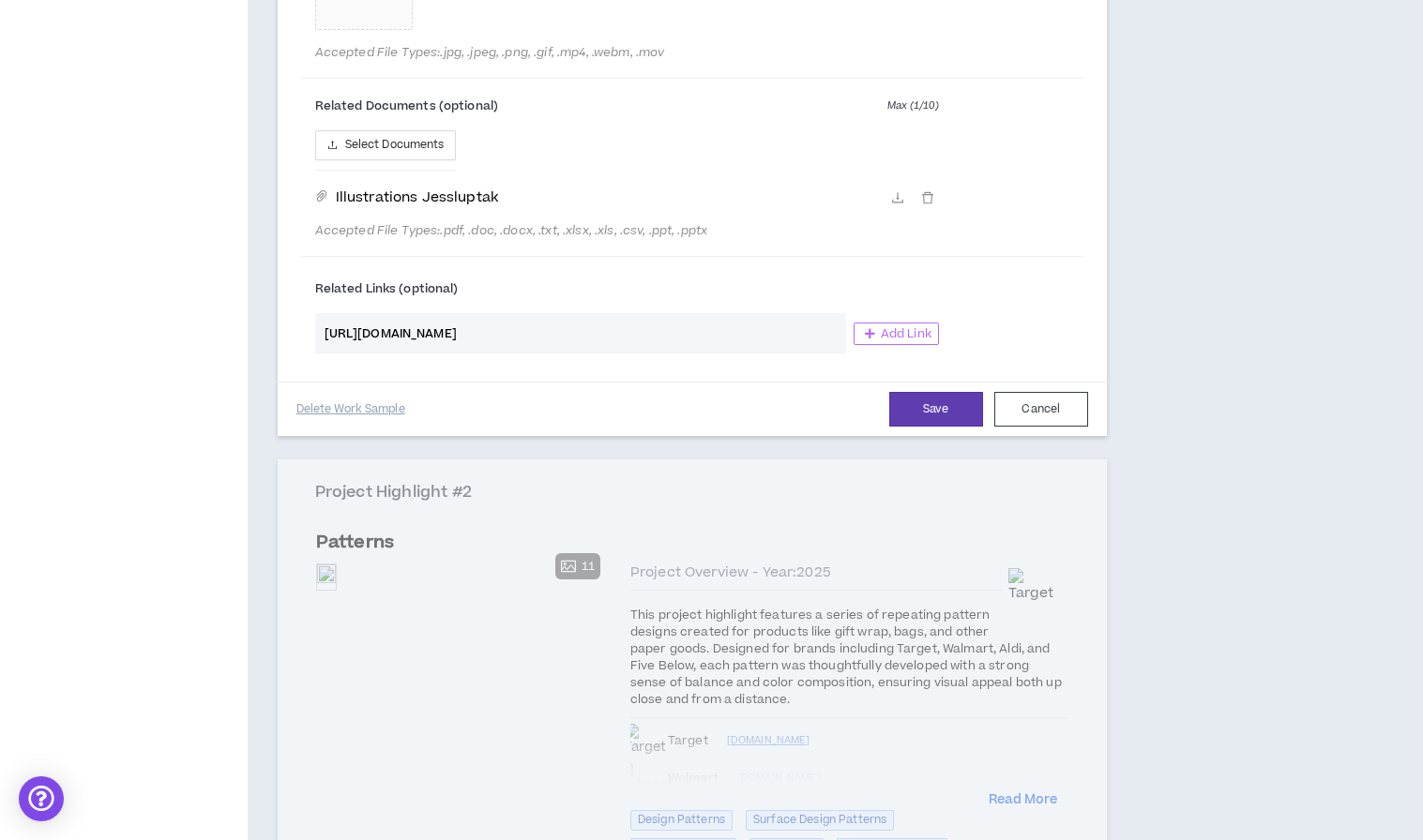 click at bounding box center (870, 334) 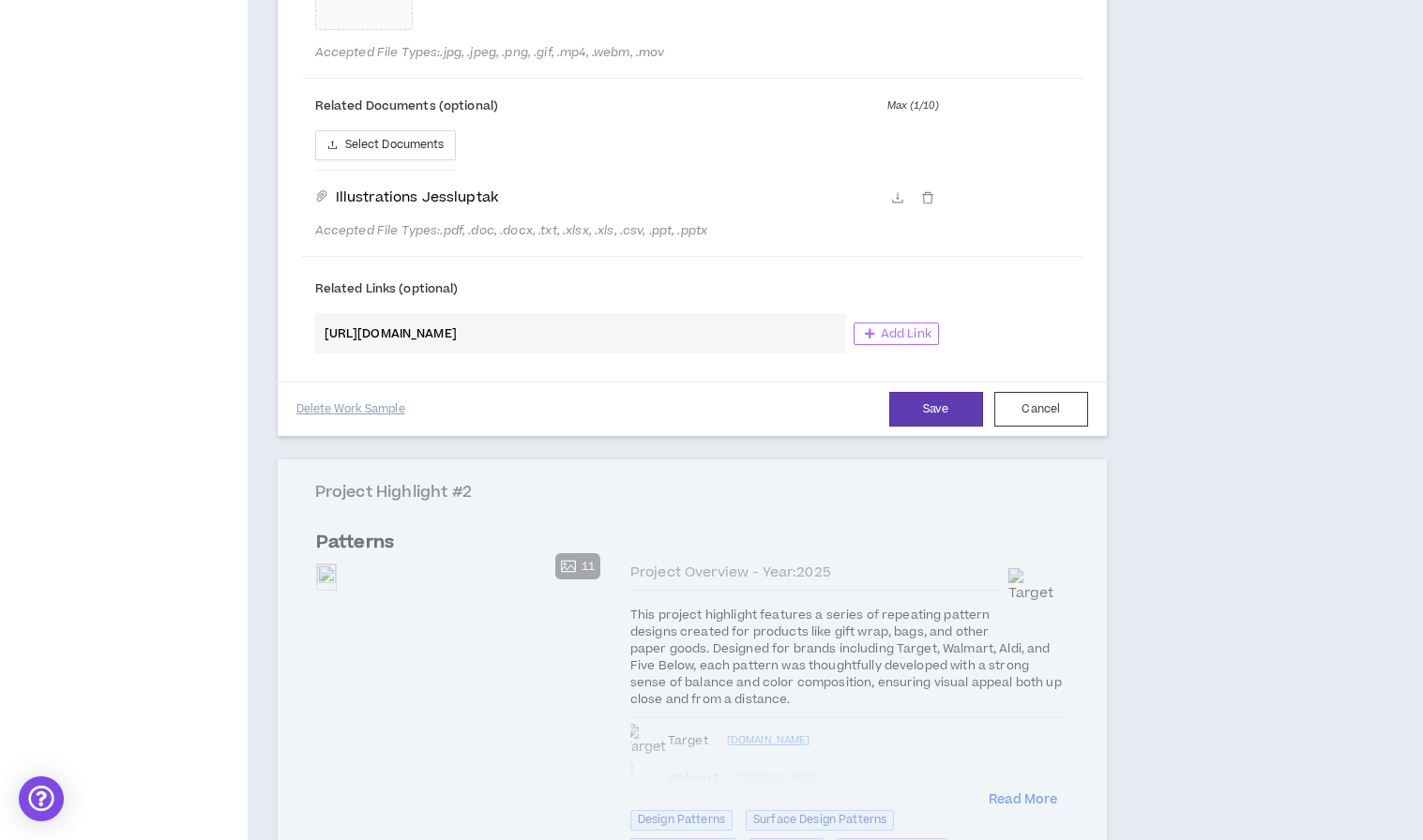 click on "Add Link" at bounding box center [906, 334] 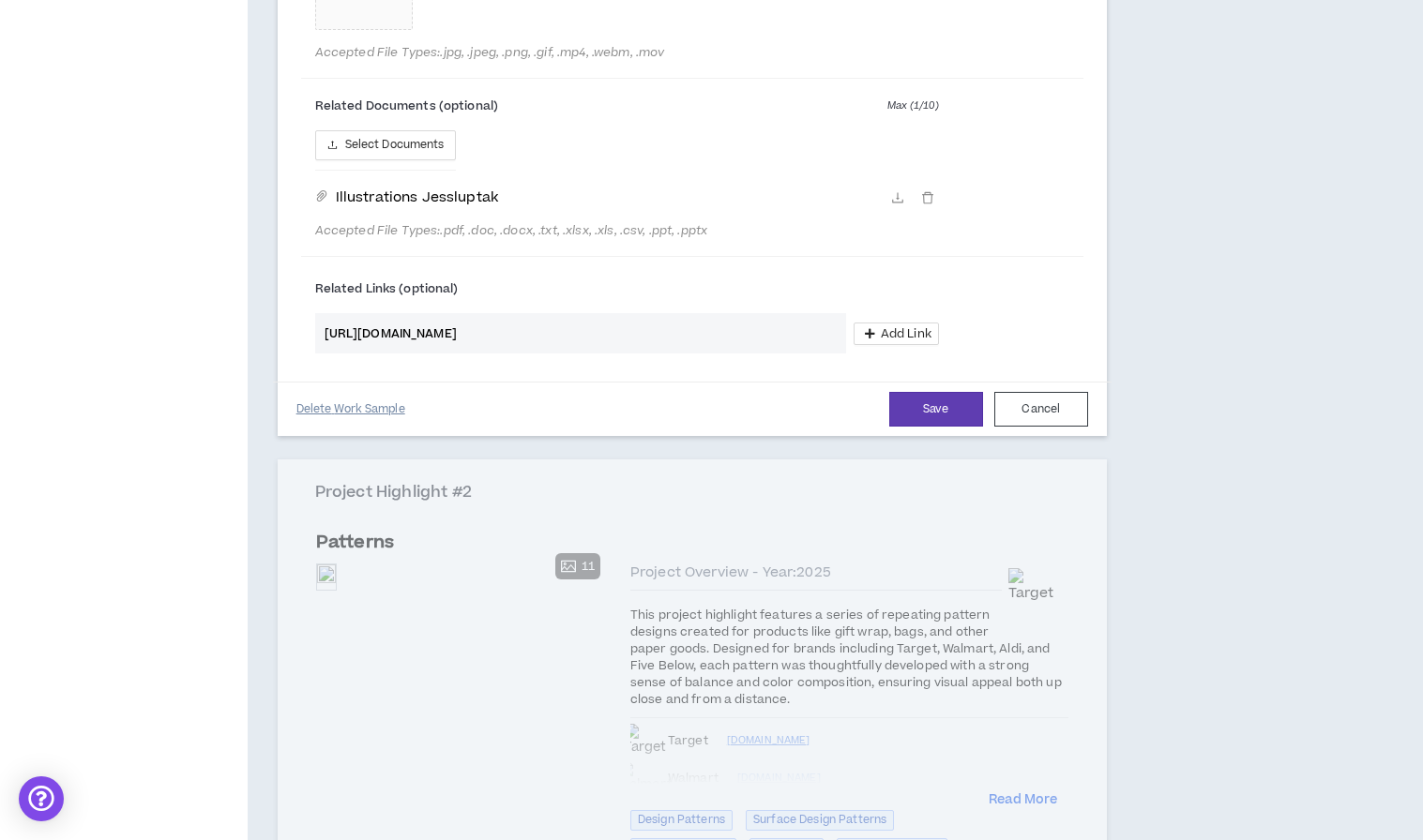 click on "Delete   Work Sample" at bounding box center [351, 409] 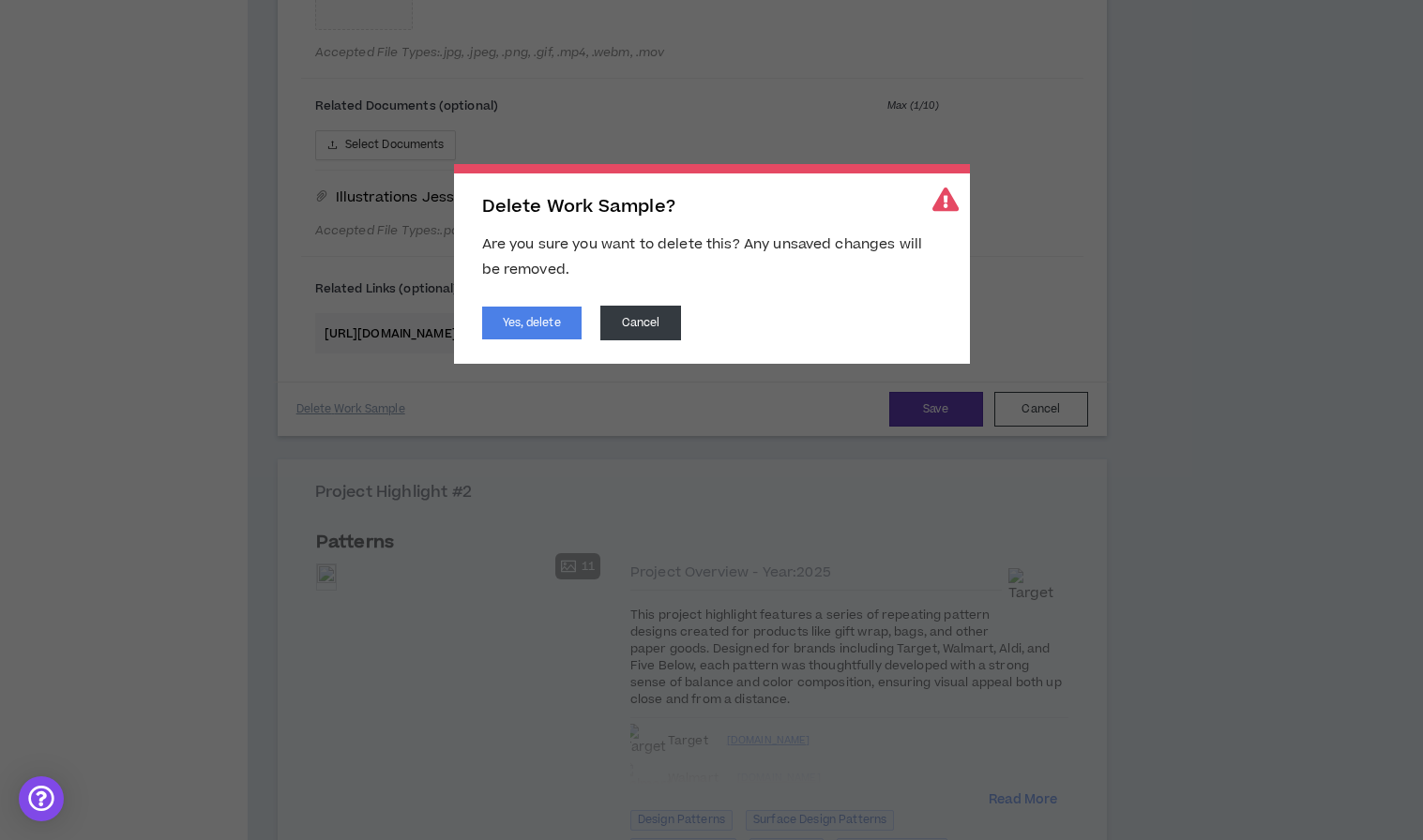 click on "Yes, delete Cancel" at bounding box center (712, 322) 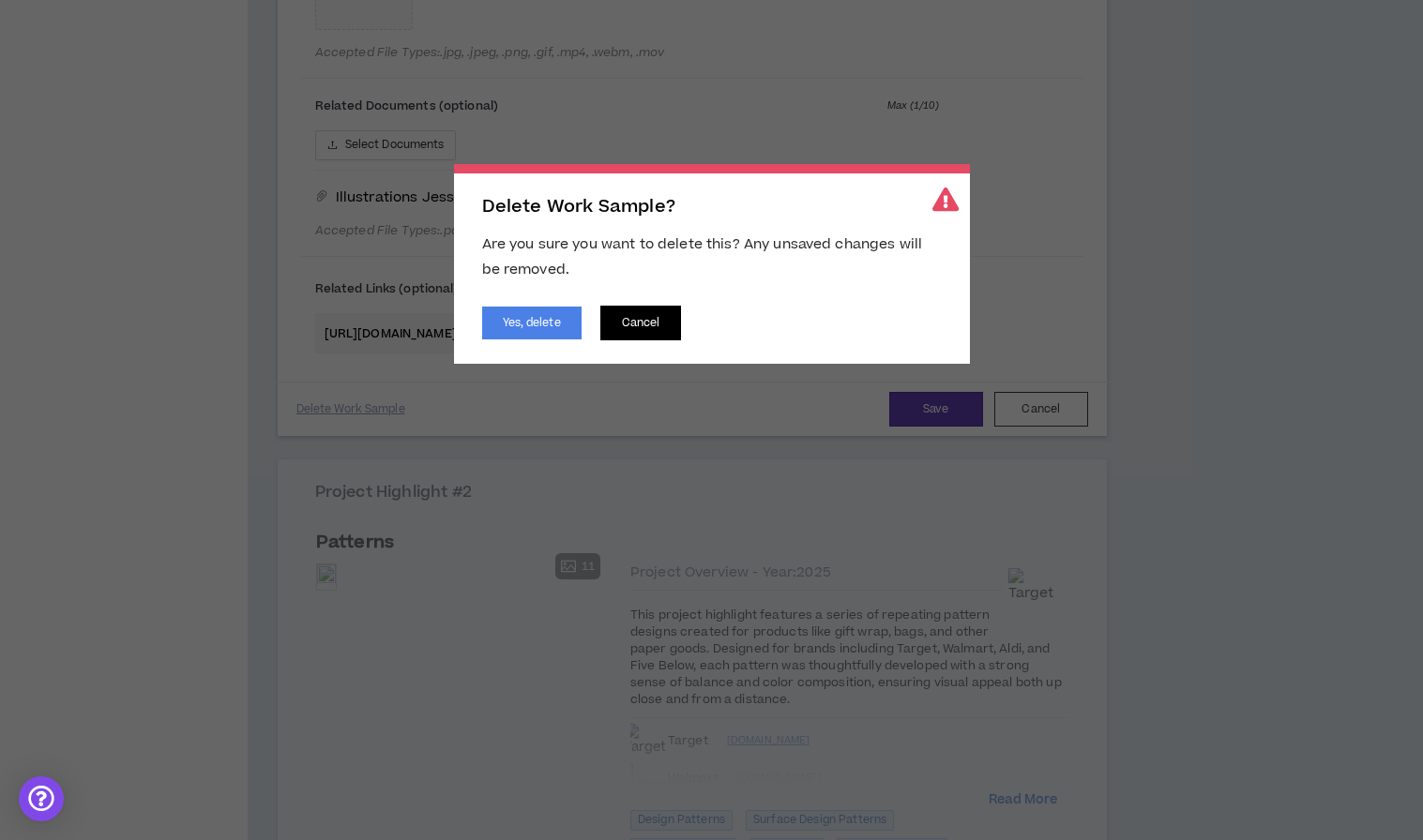 click on "Cancel" at bounding box center [641, 322] 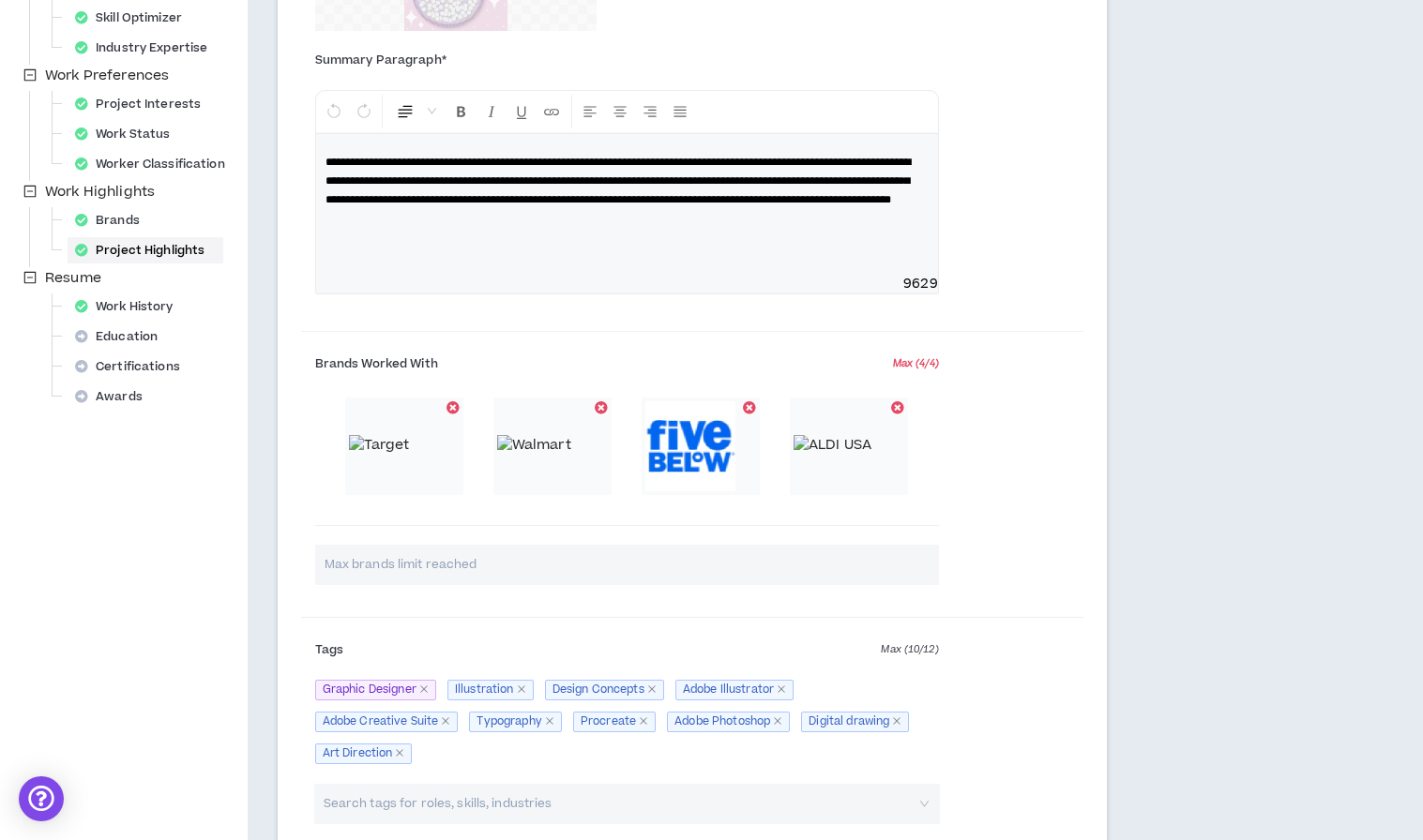scroll, scrollTop: 518, scrollLeft: 0, axis: vertical 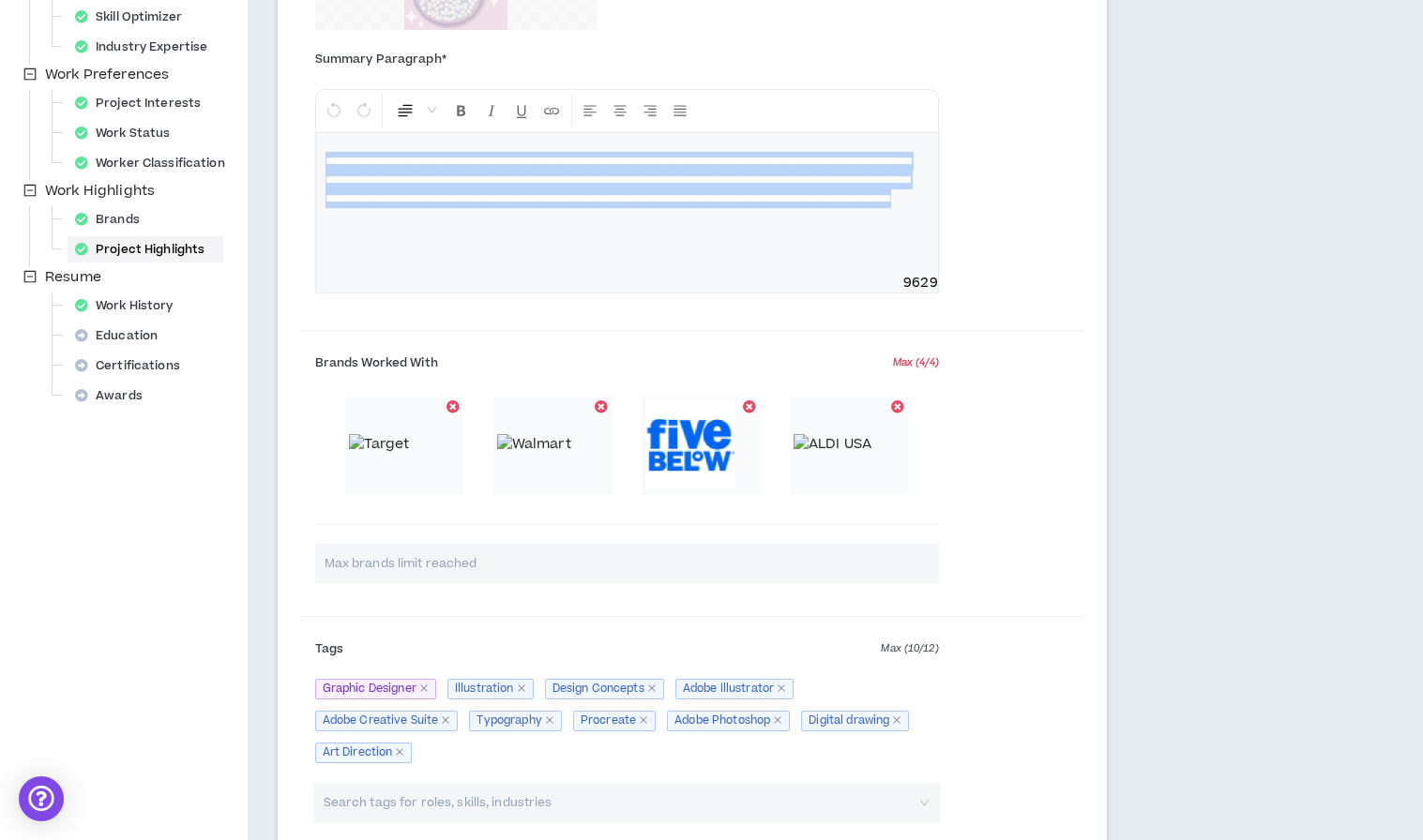 drag, startPoint x: 795, startPoint y: 214, endPoint x: 228, endPoint y: 130, distance: 573.1885 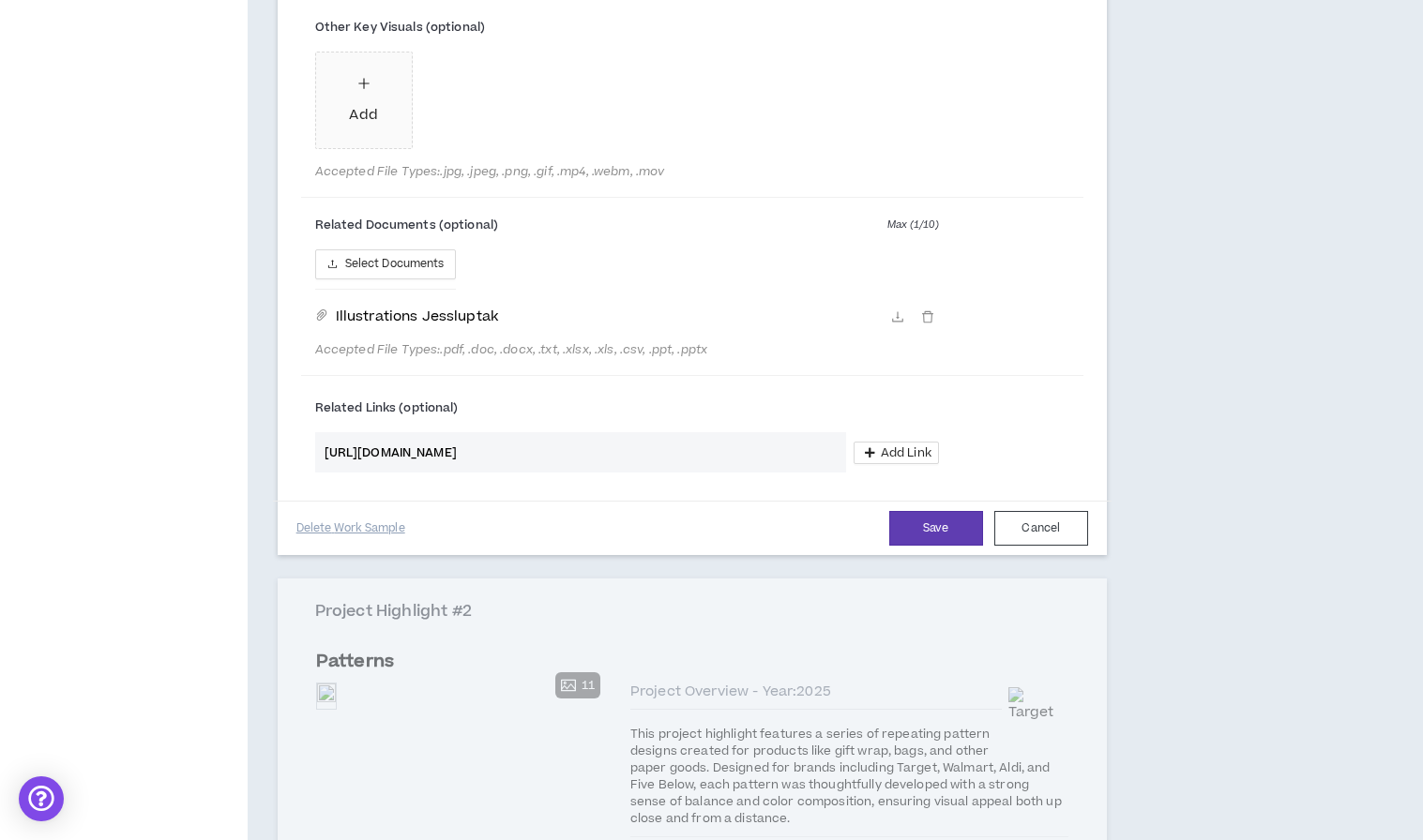 scroll, scrollTop: 1364, scrollLeft: 0, axis: vertical 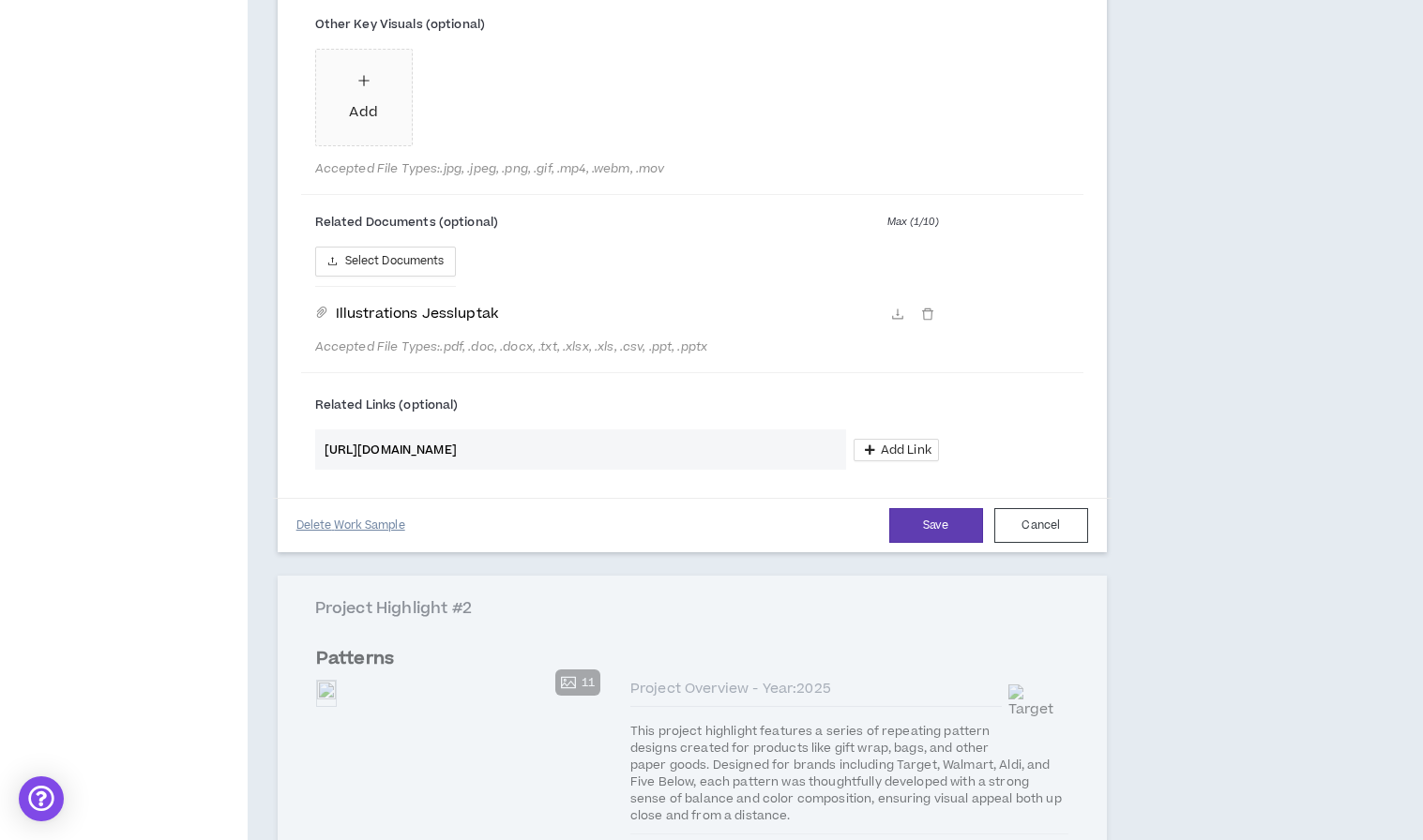 click on "Delete   Work Sample" at bounding box center [351, 525] 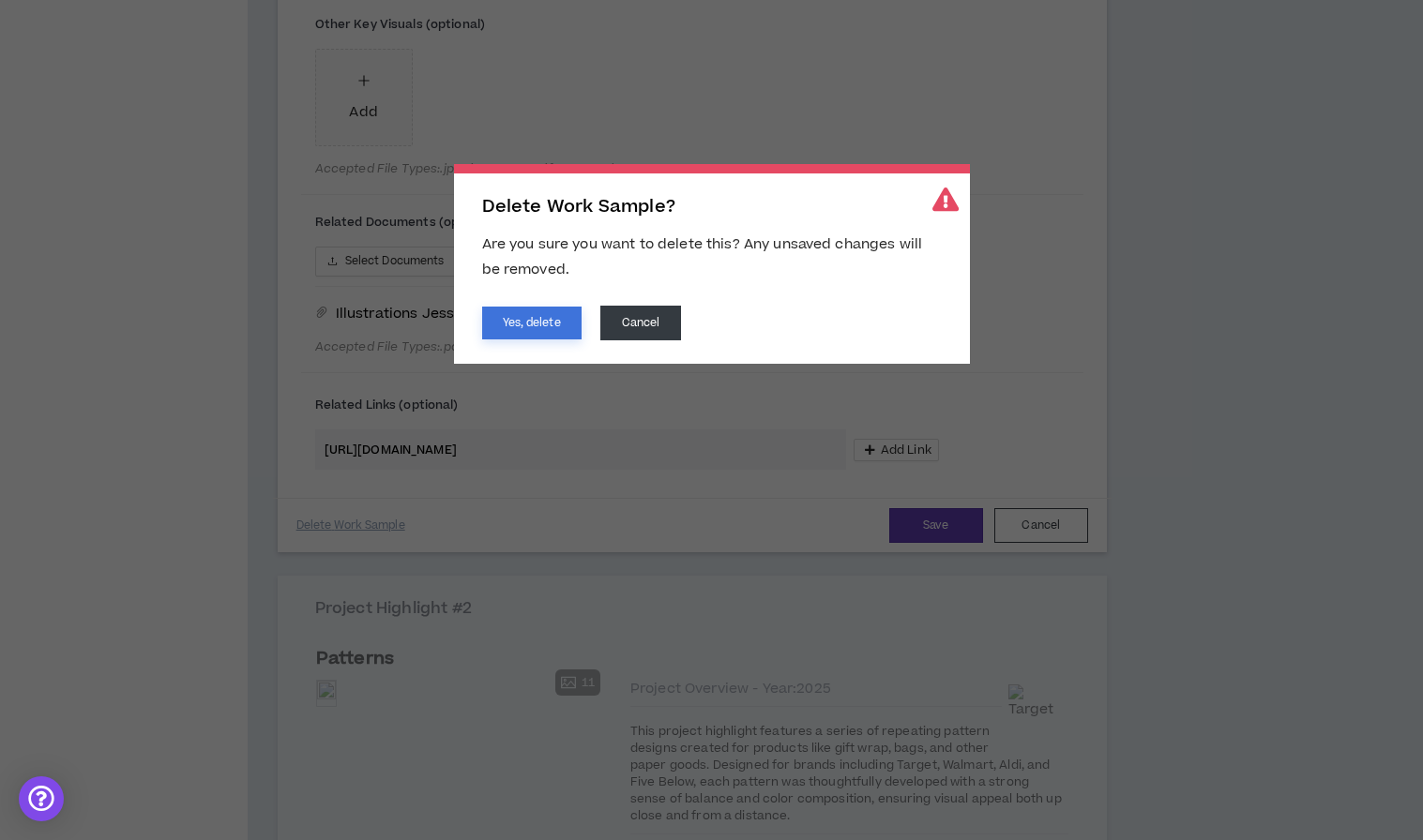 click on "Yes, delete" at bounding box center [532, 322] 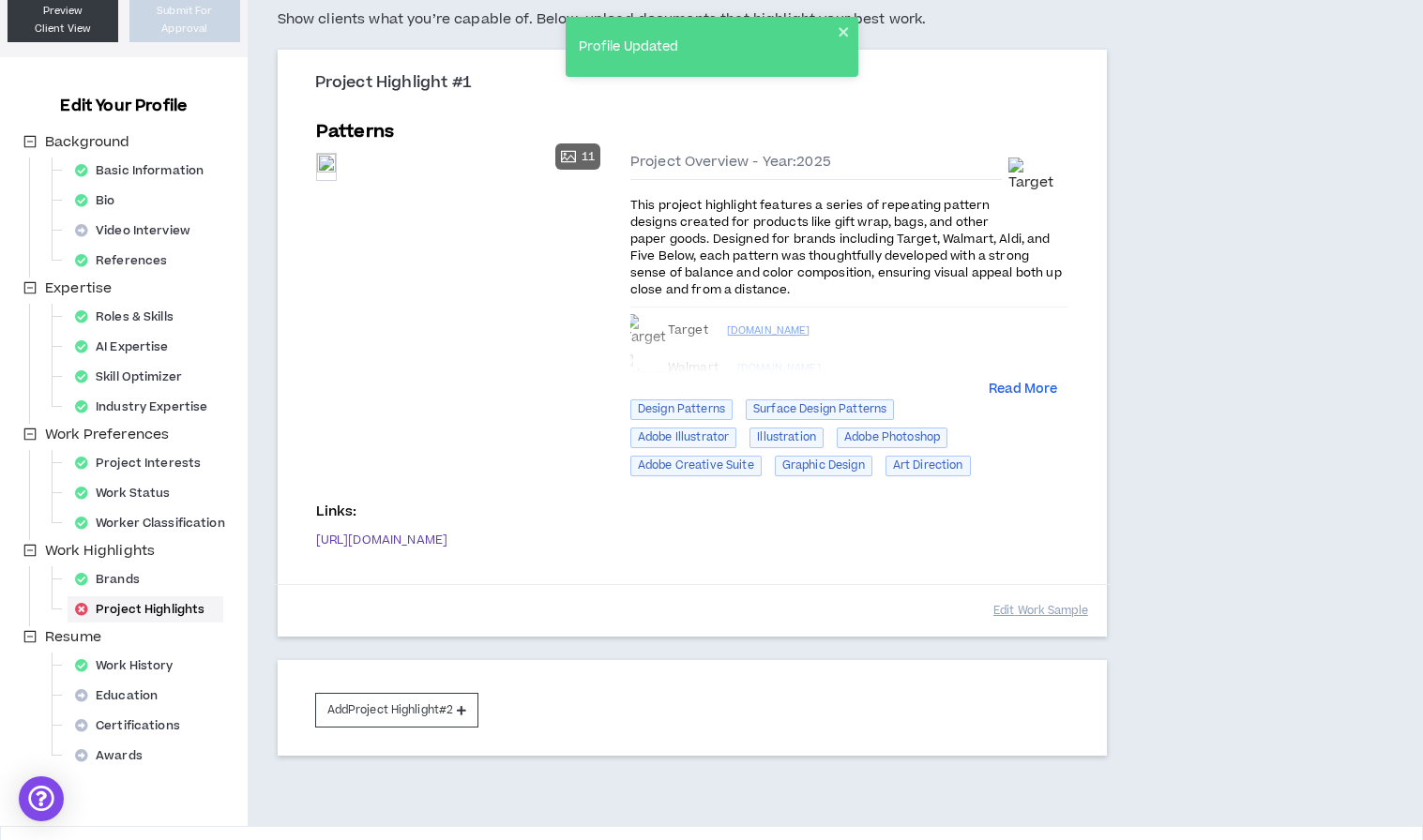 scroll, scrollTop: 164, scrollLeft: 0, axis: vertical 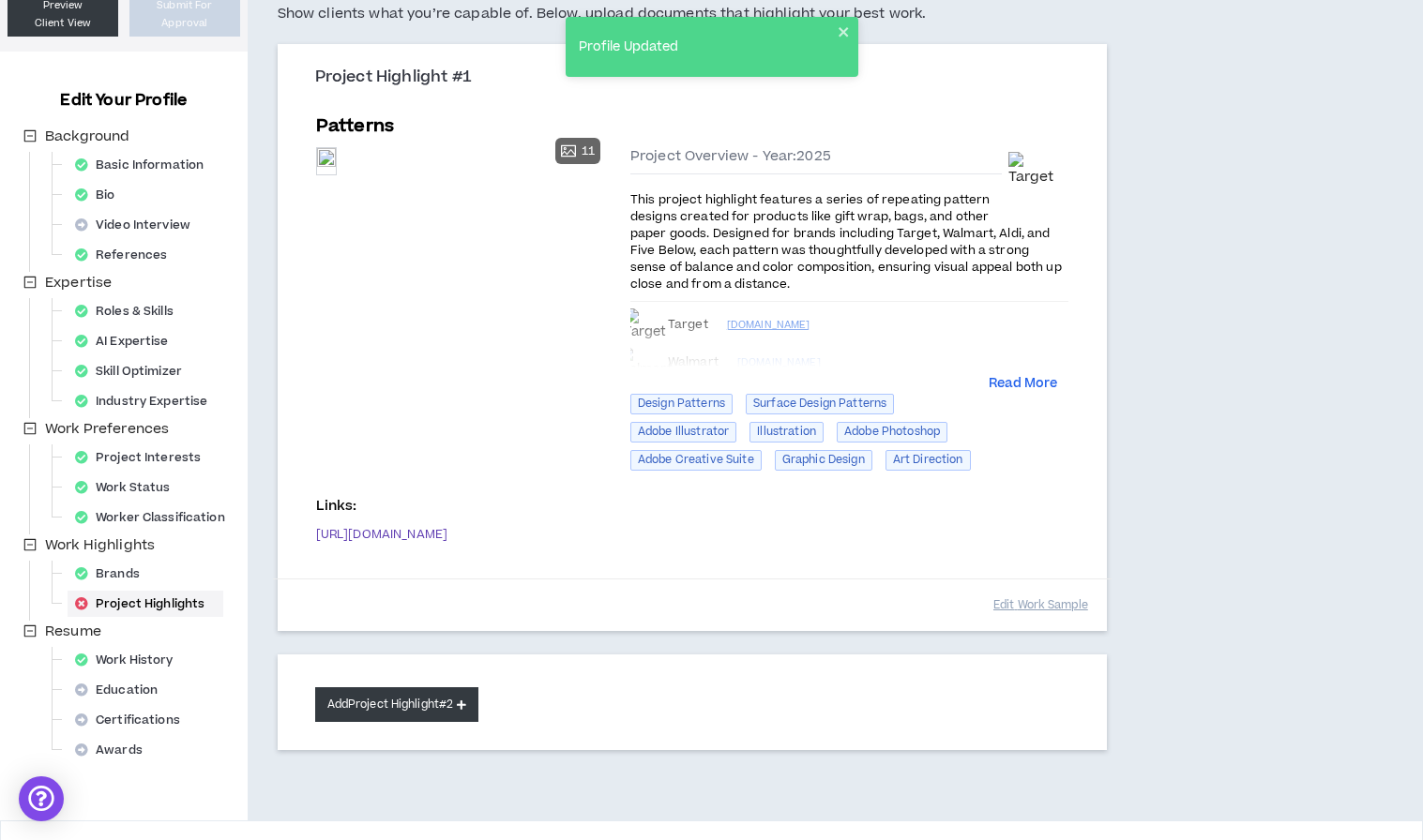 click on "Add  Project Highlight  #2" at bounding box center (397, 704) 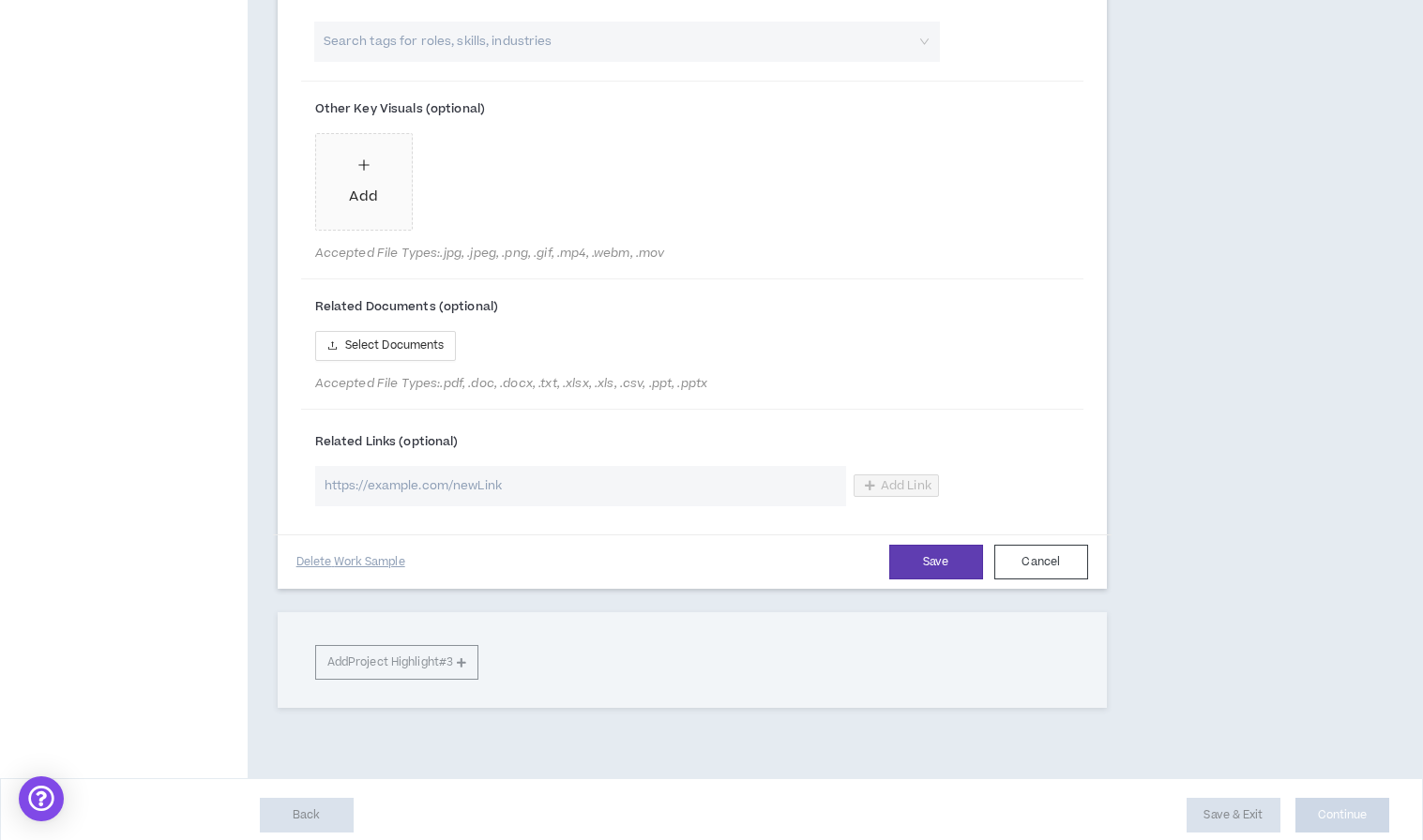 scroll, scrollTop: 1604, scrollLeft: 0, axis: vertical 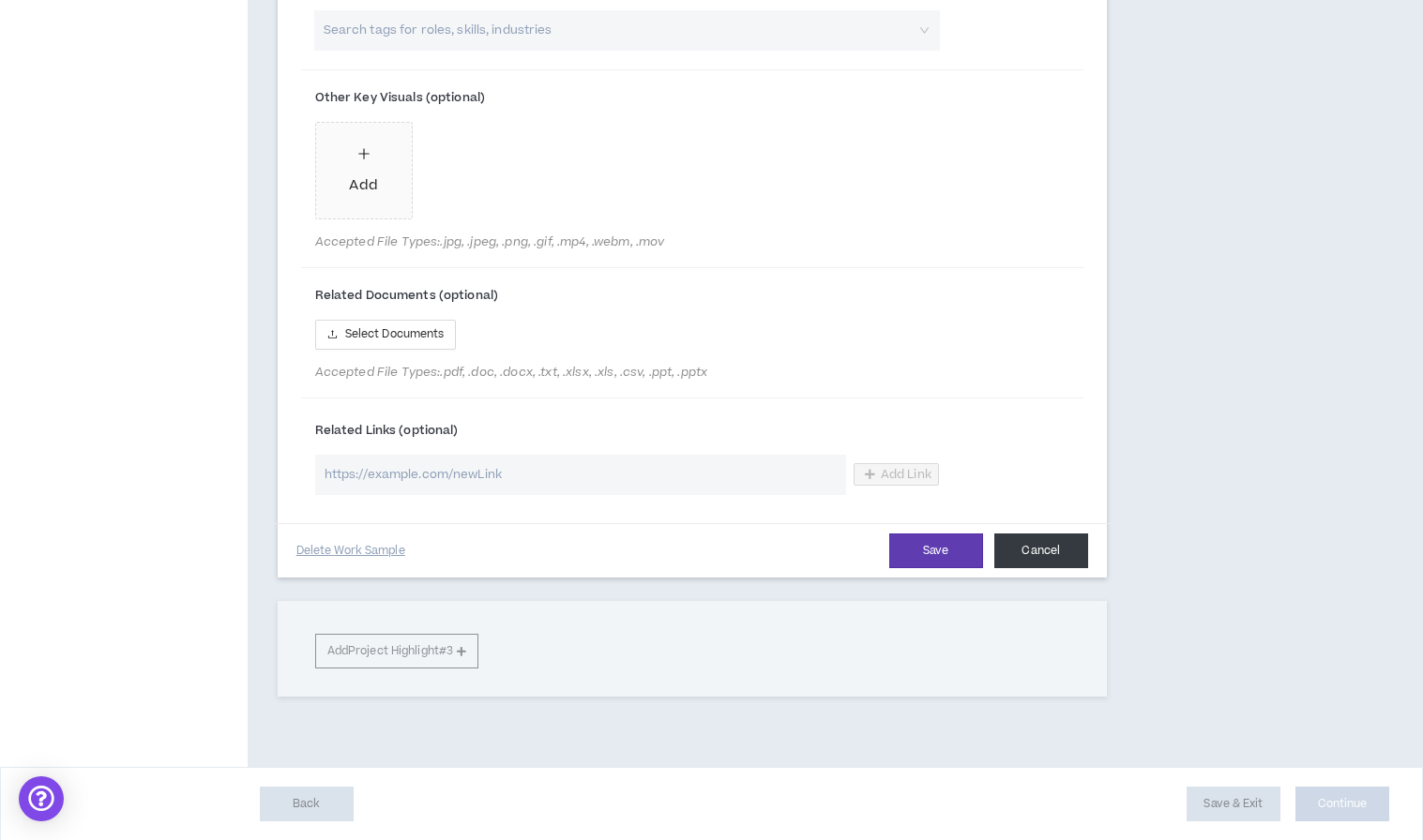 click on "Cancel" at bounding box center [1041, 550] 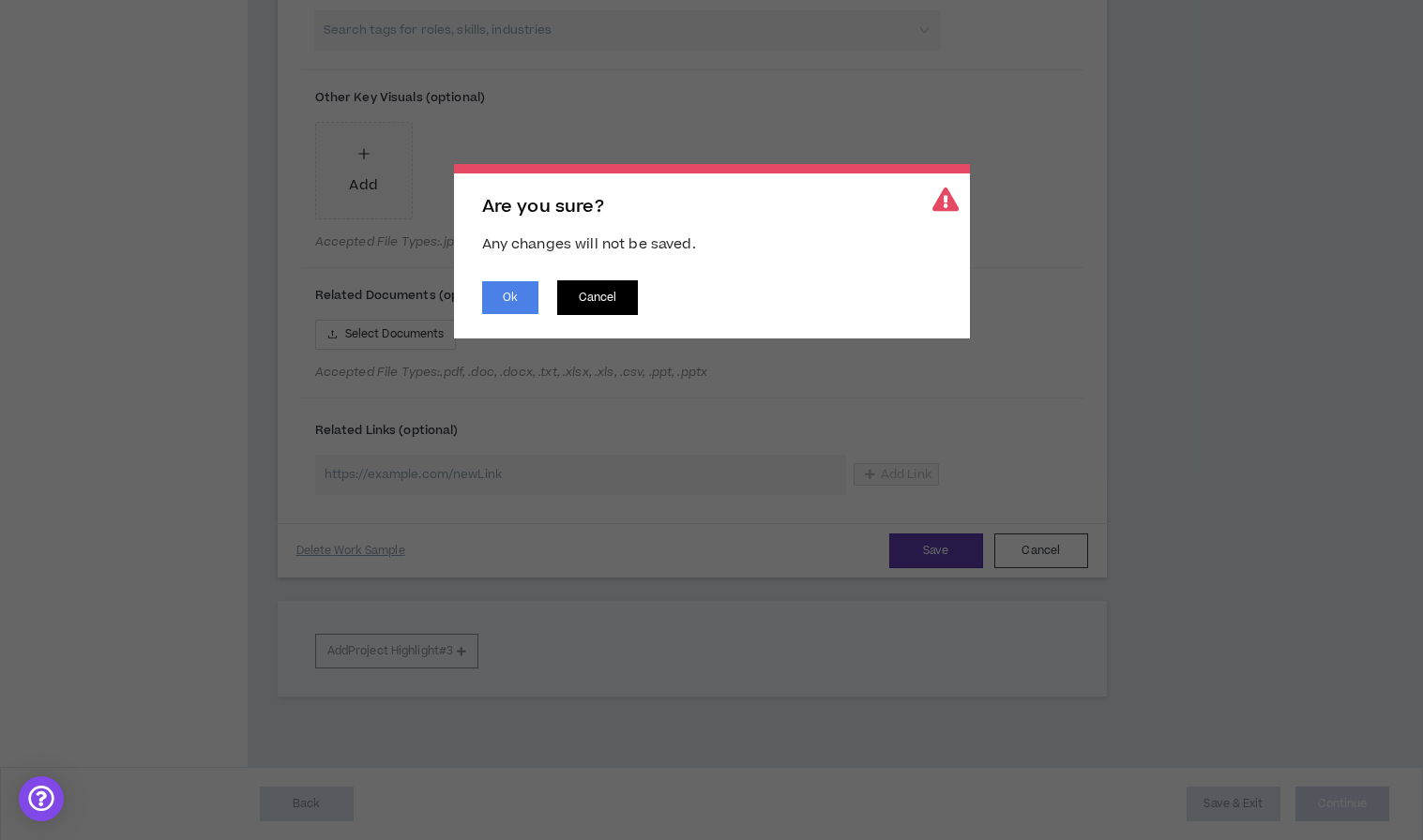 click on "Cancel" at bounding box center (598, 297) 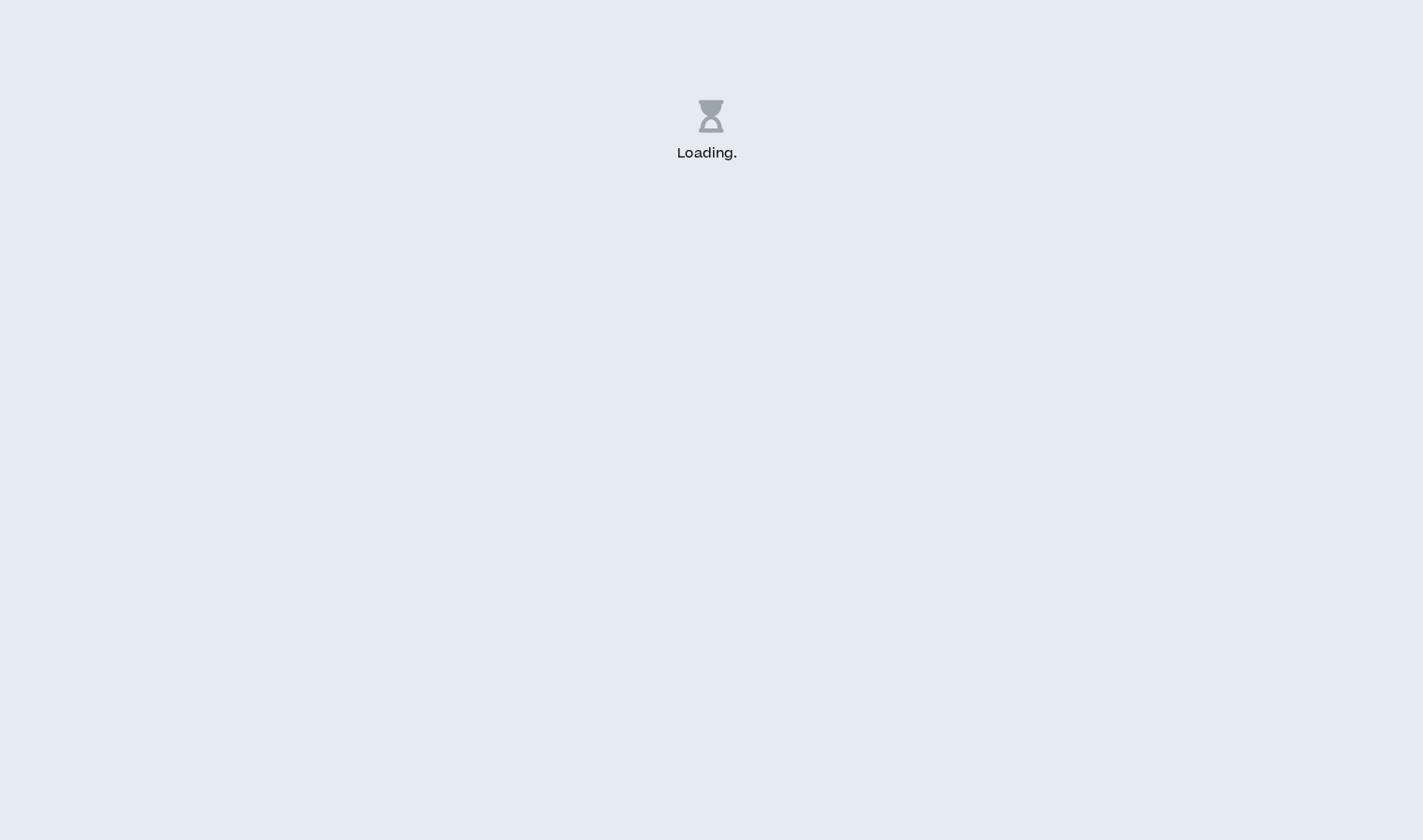 scroll, scrollTop: 0, scrollLeft: 0, axis: both 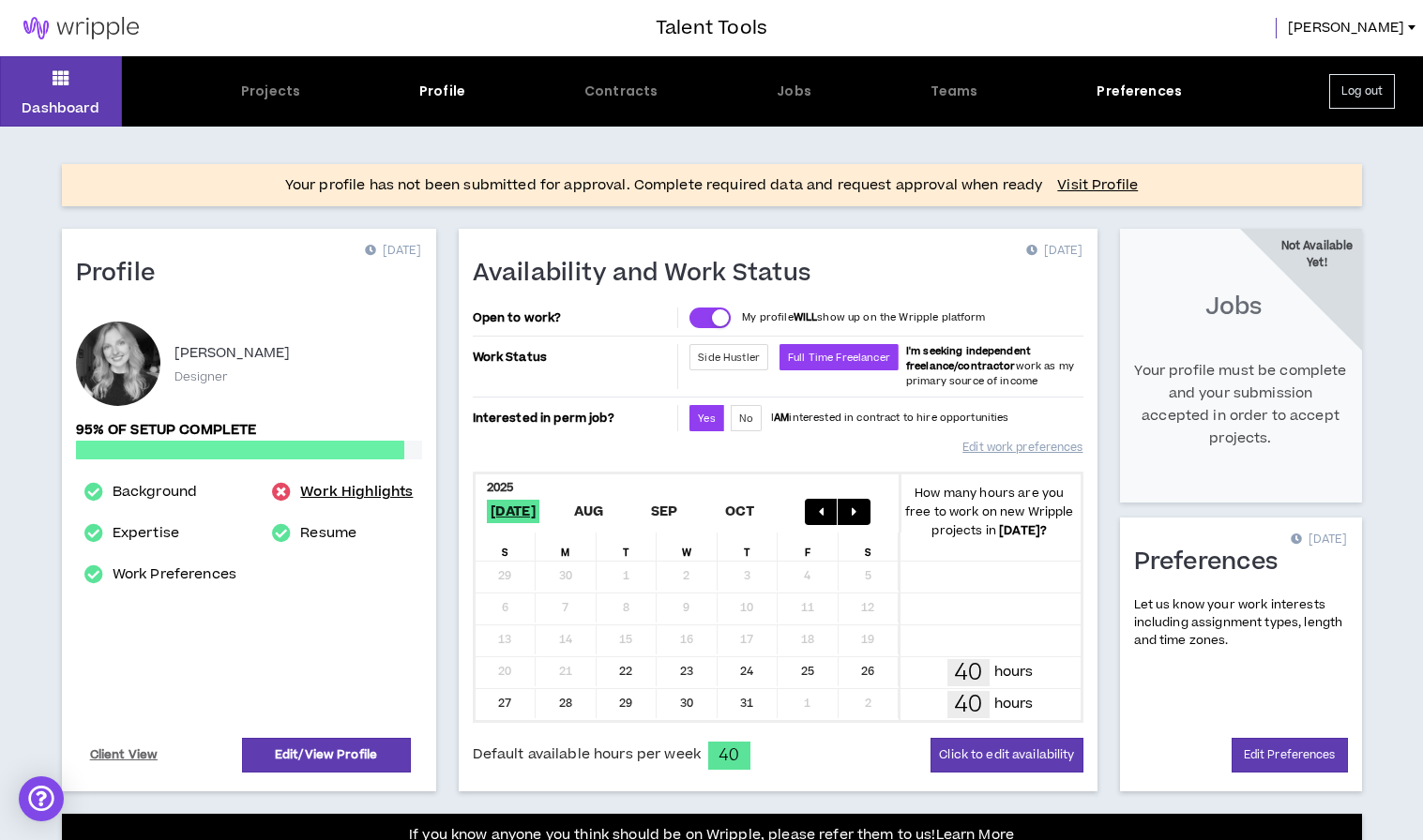 click on "Work Highlights" at bounding box center [356, 492] 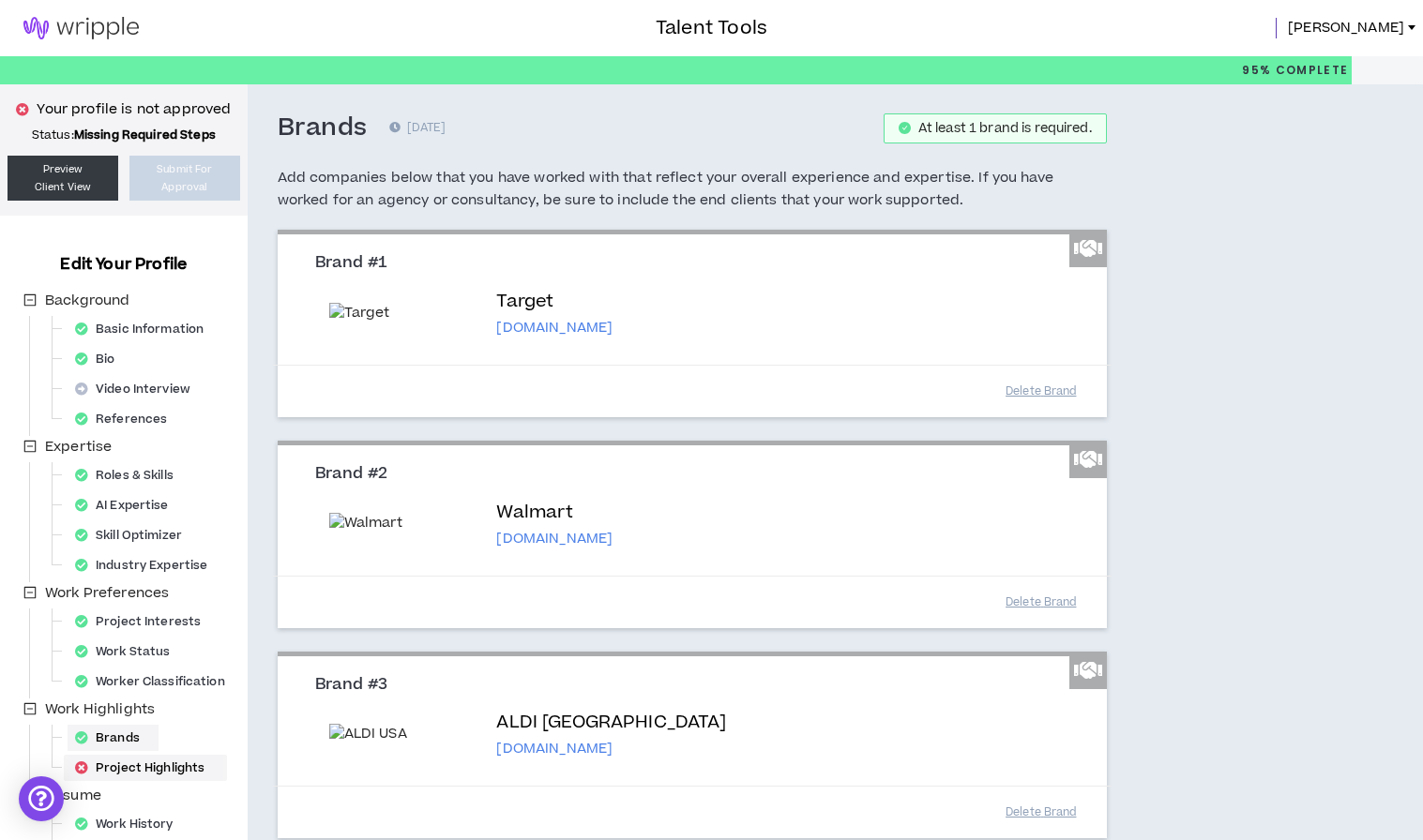 click on "Project Highlights" at bounding box center [145, 768] 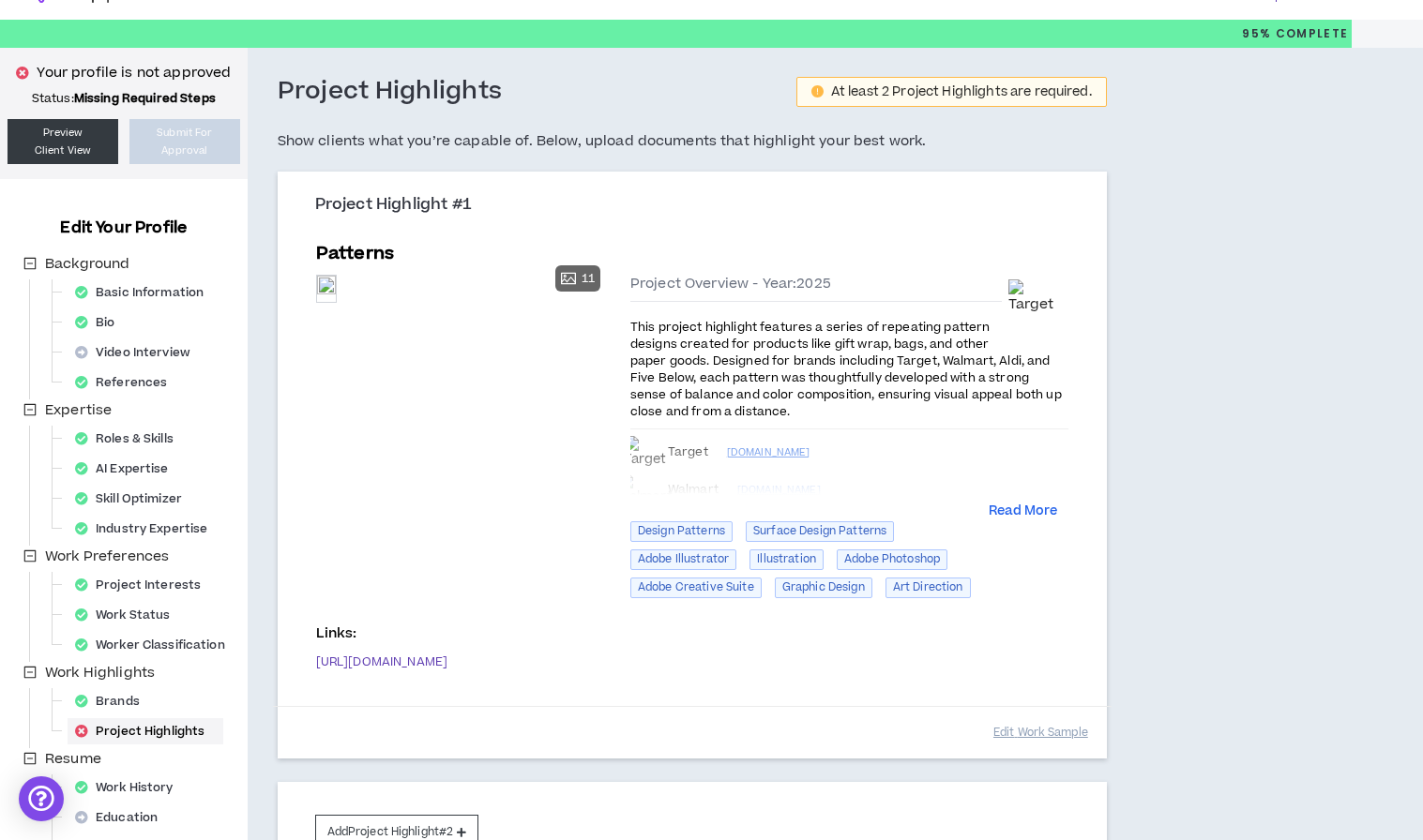 scroll, scrollTop: 28, scrollLeft: 0, axis: vertical 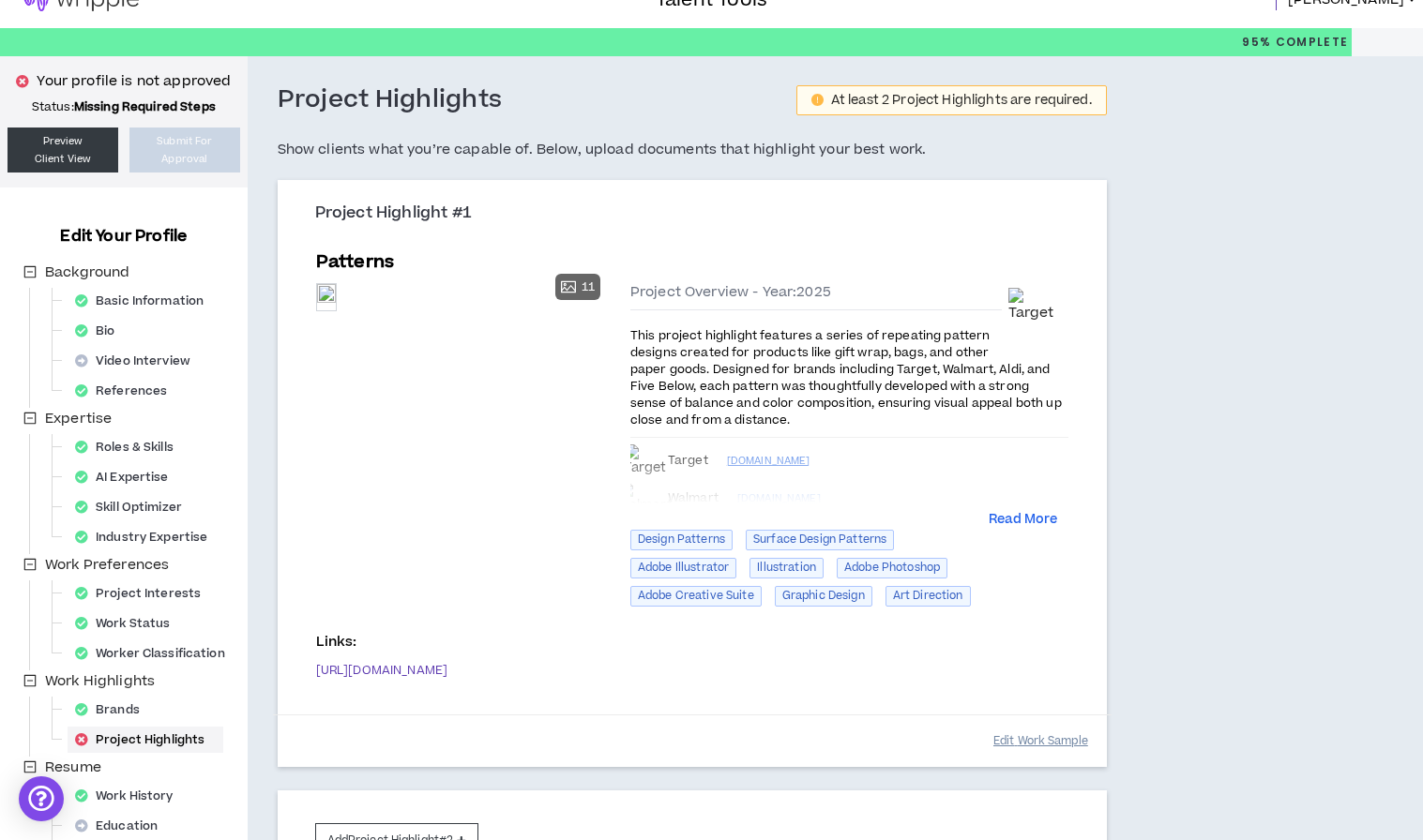 click on "Edit   Work Sample" at bounding box center [1040, 741] 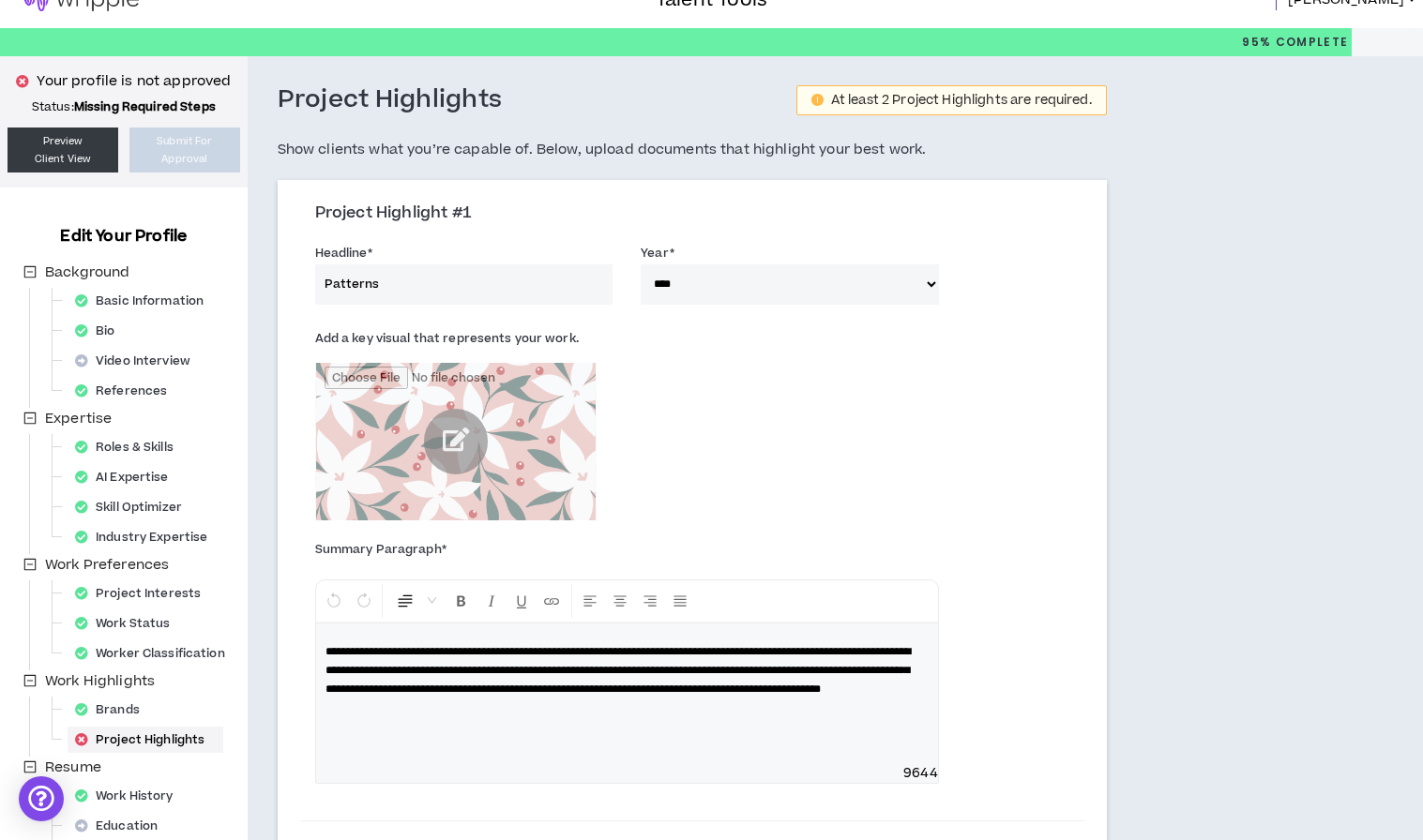 click on "Project Highlight #1" at bounding box center [699, 214] 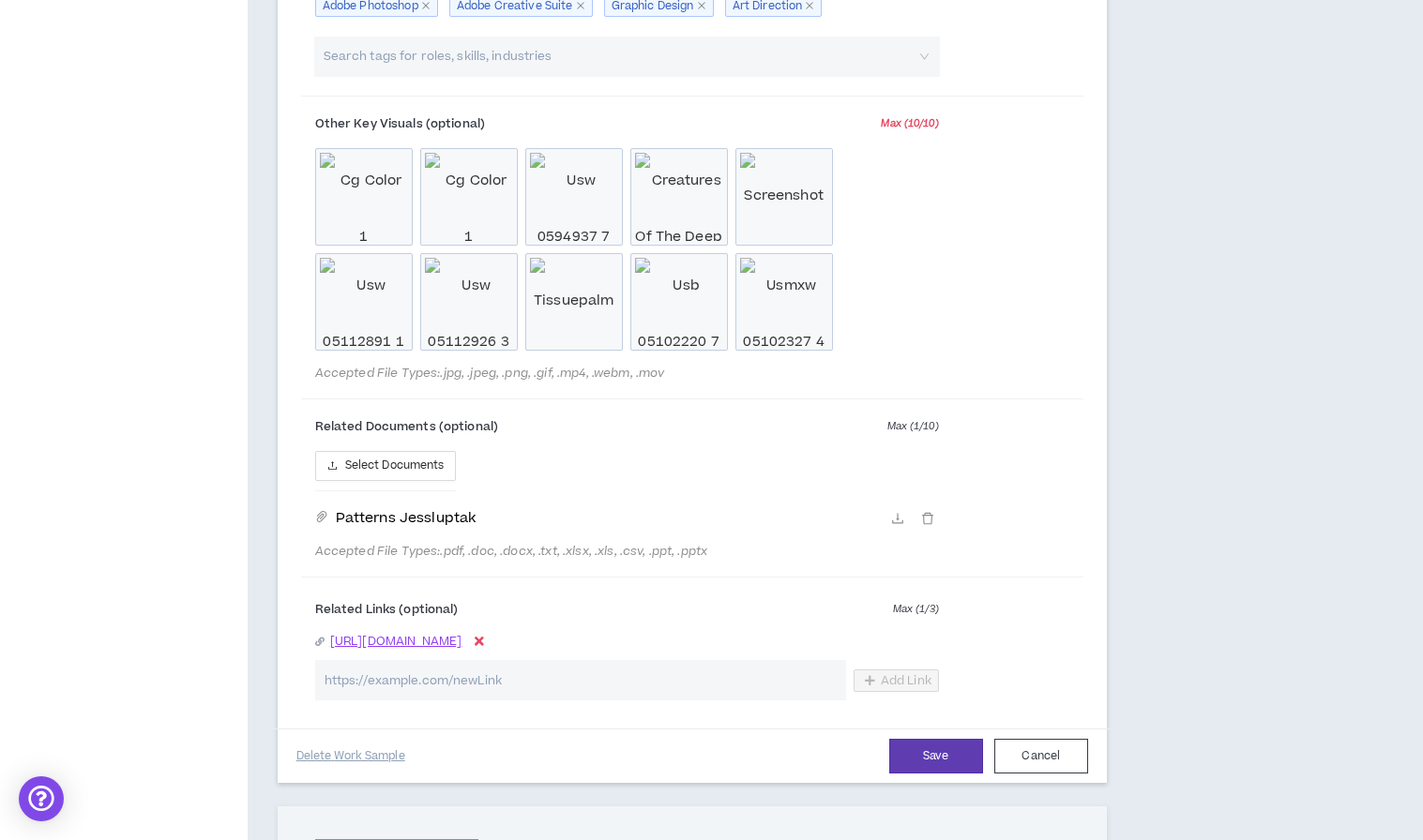 scroll, scrollTop: 1474, scrollLeft: 0, axis: vertical 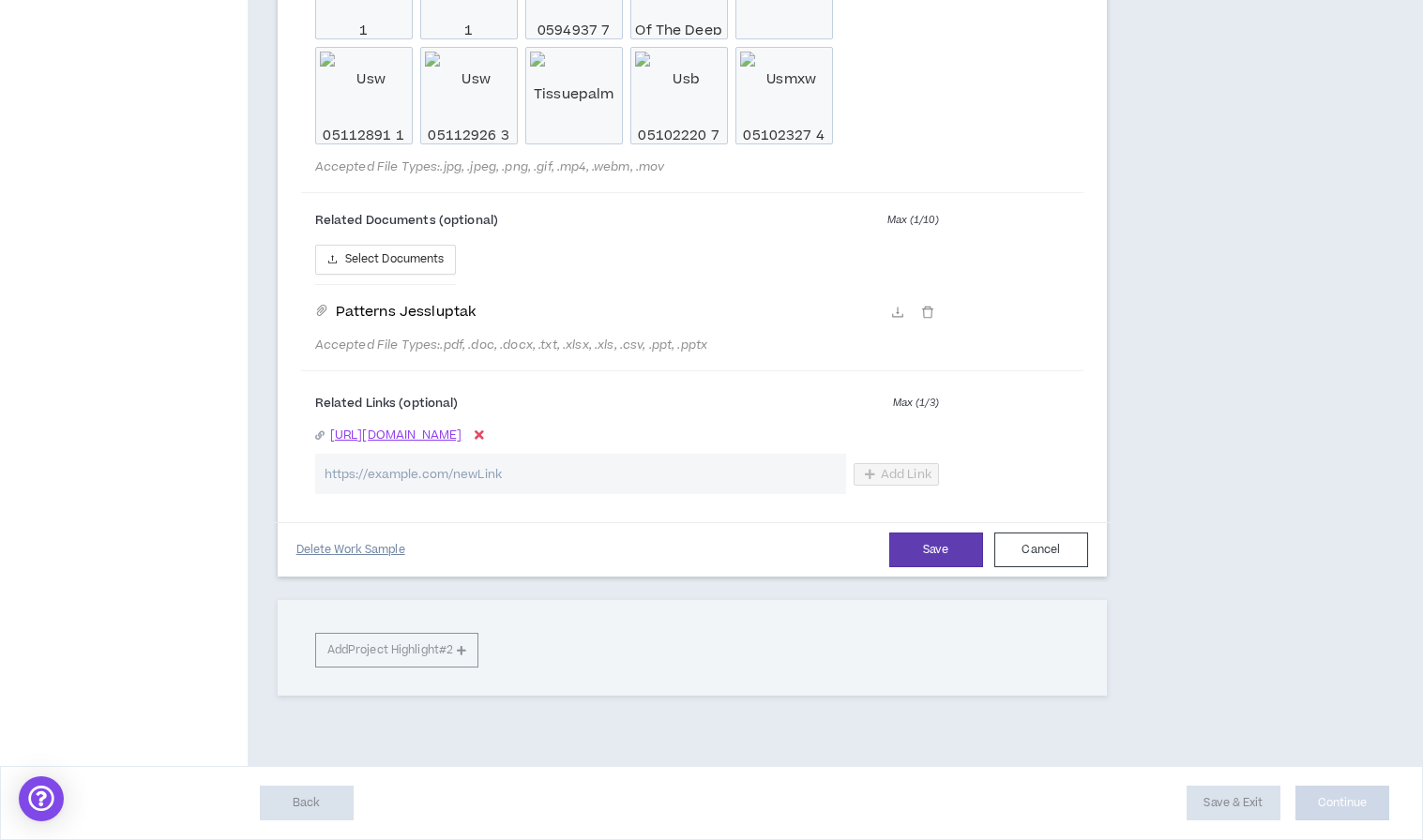 click on "Delete   Work Sample" at bounding box center [351, 549] 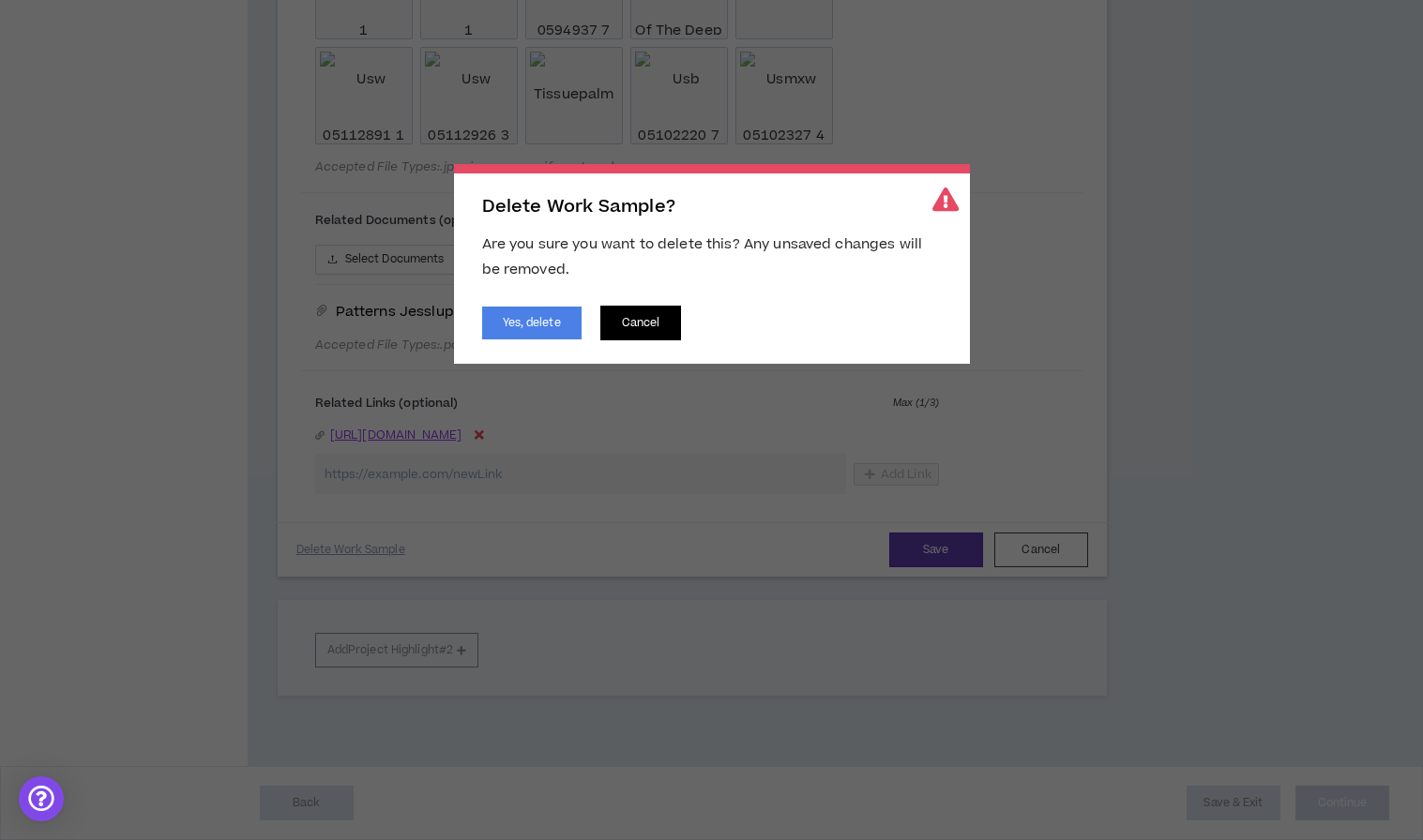 click on "Cancel" at bounding box center (641, 322) 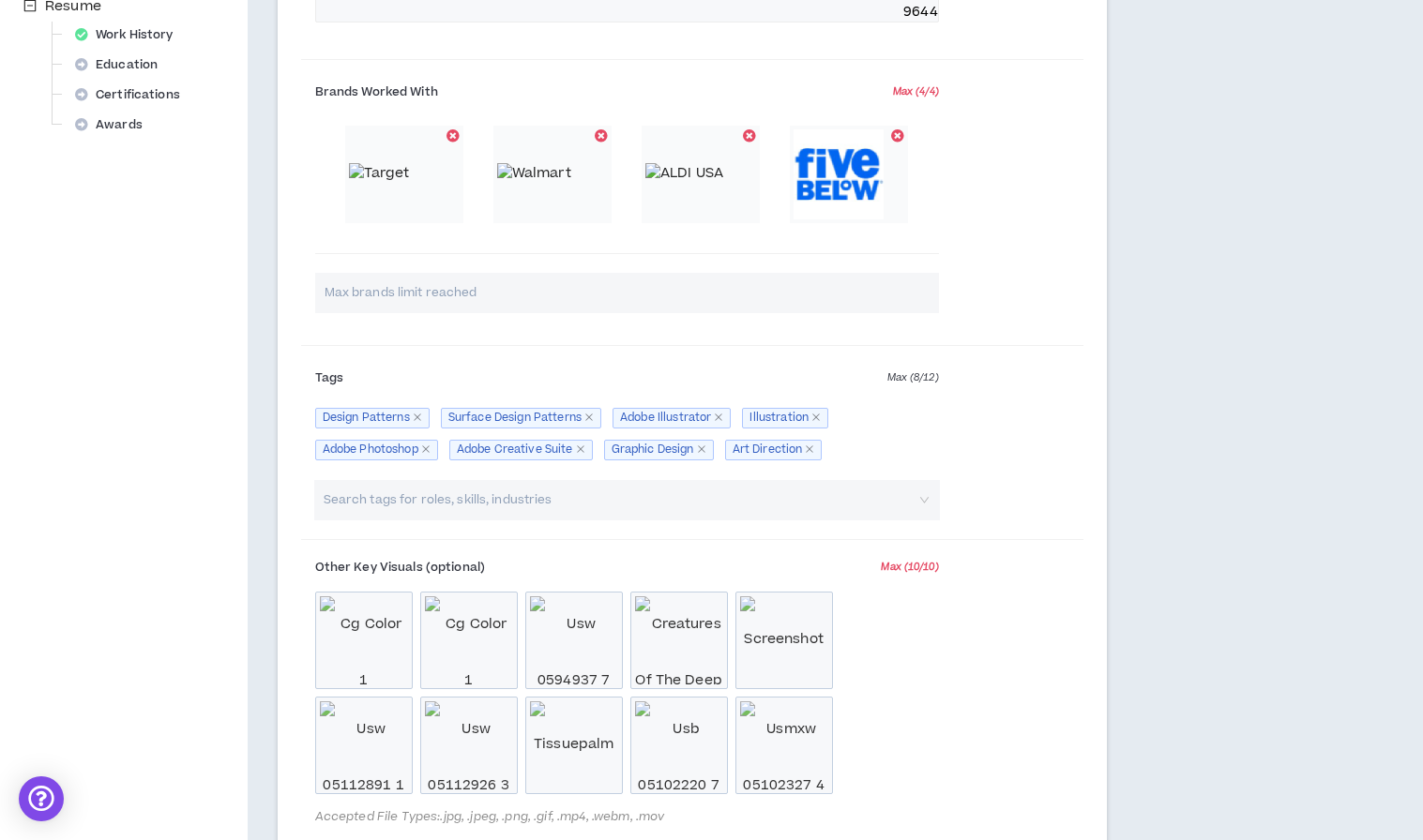 scroll, scrollTop: 474, scrollLeft: 0, axis: vertical 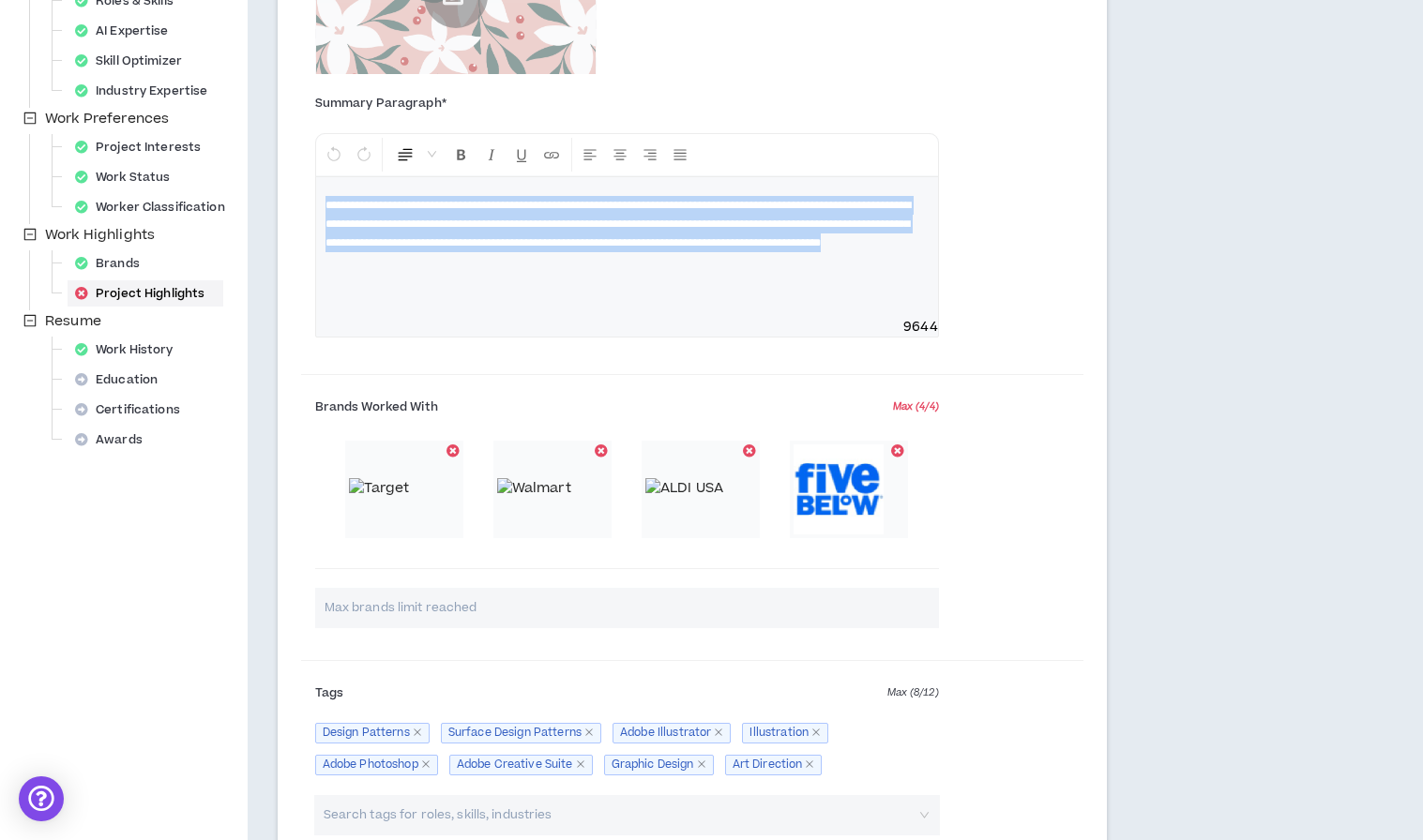 drag, startPoint x: 810, startPoint y: 278, endPoint x: 223, endPoint y: 188, distance: 593.85941 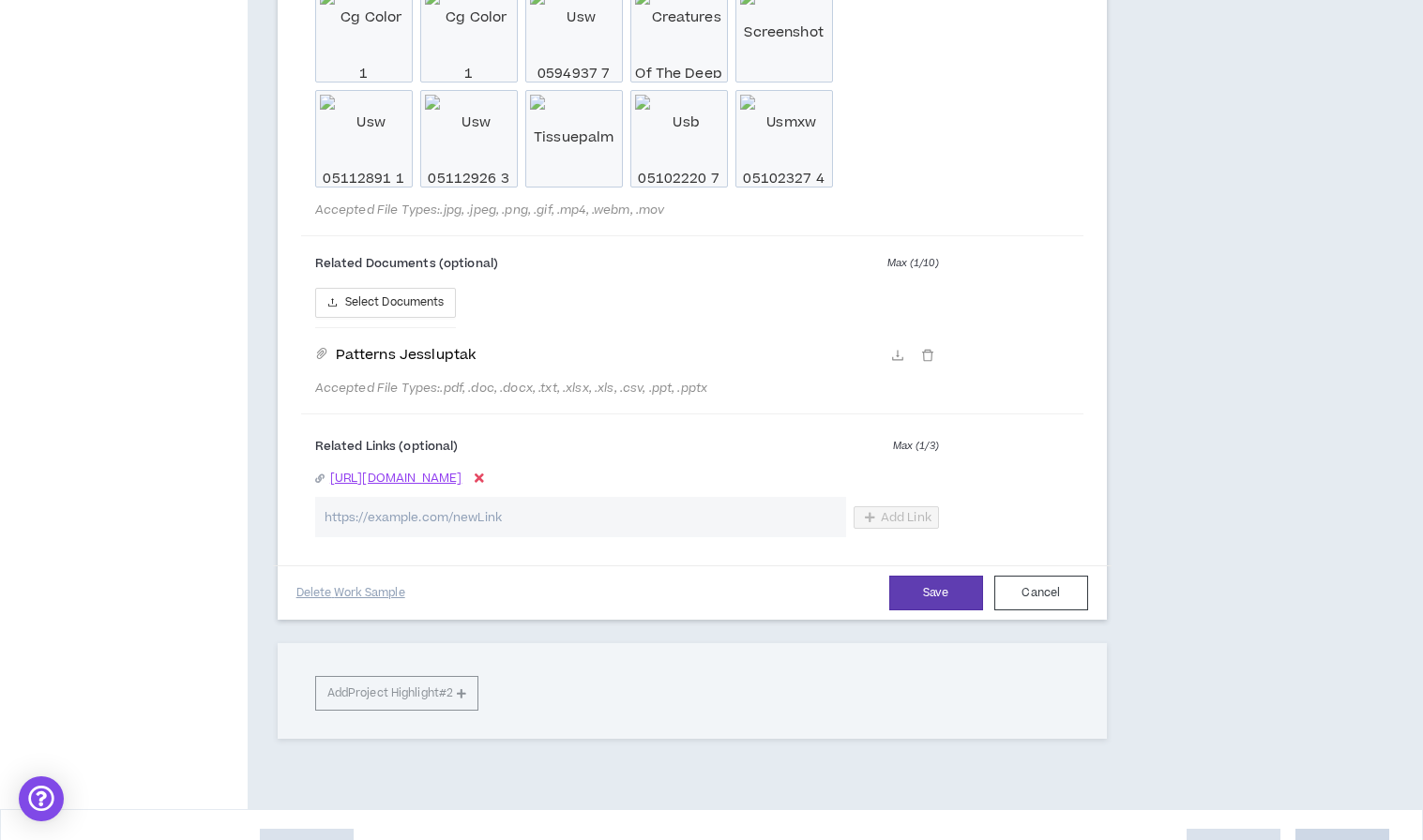 scroll, scrollTop: 1474, scrollLeft: 0, axis: vertical 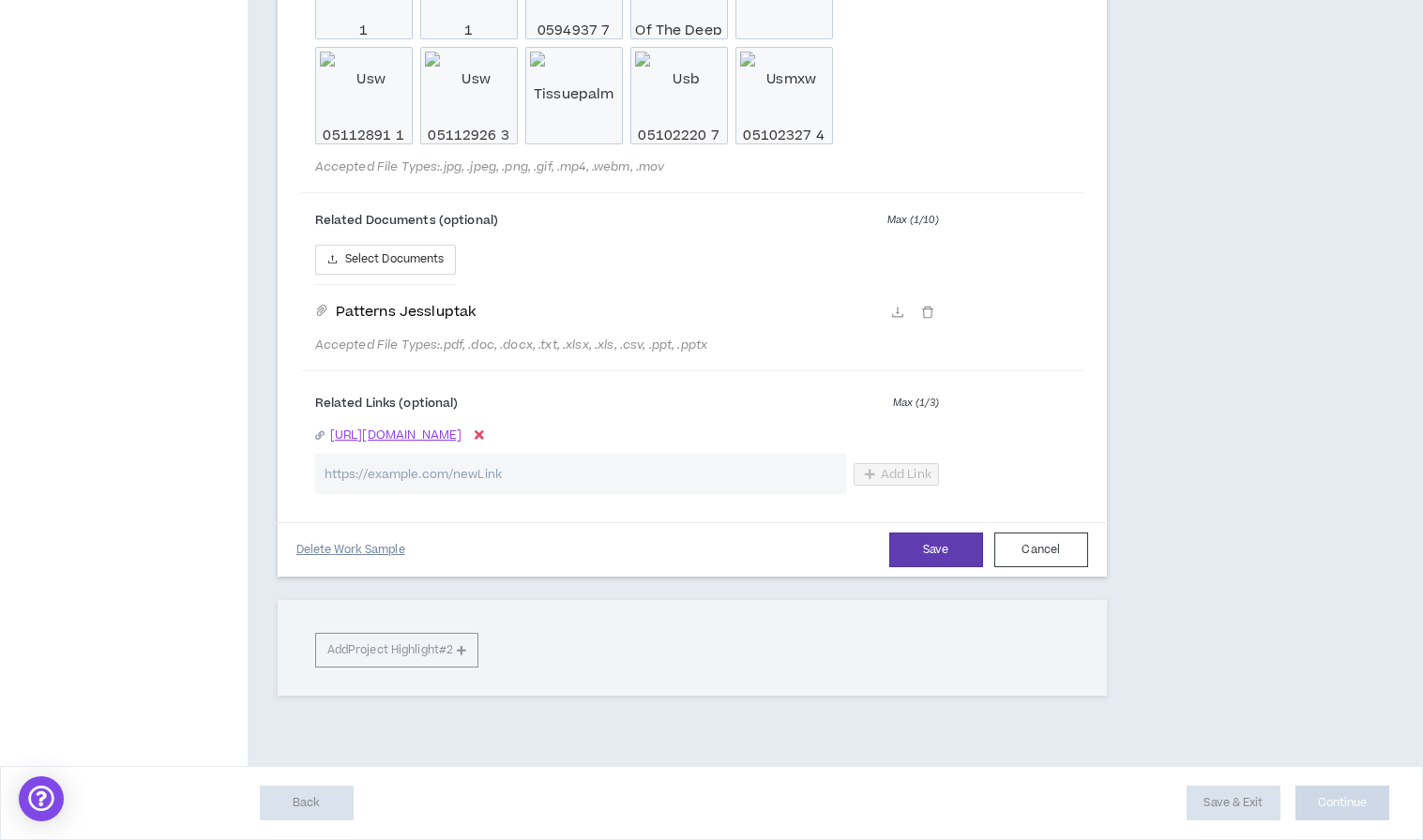 click on "Delete   Work Sample" at bounding box center [351, 549] 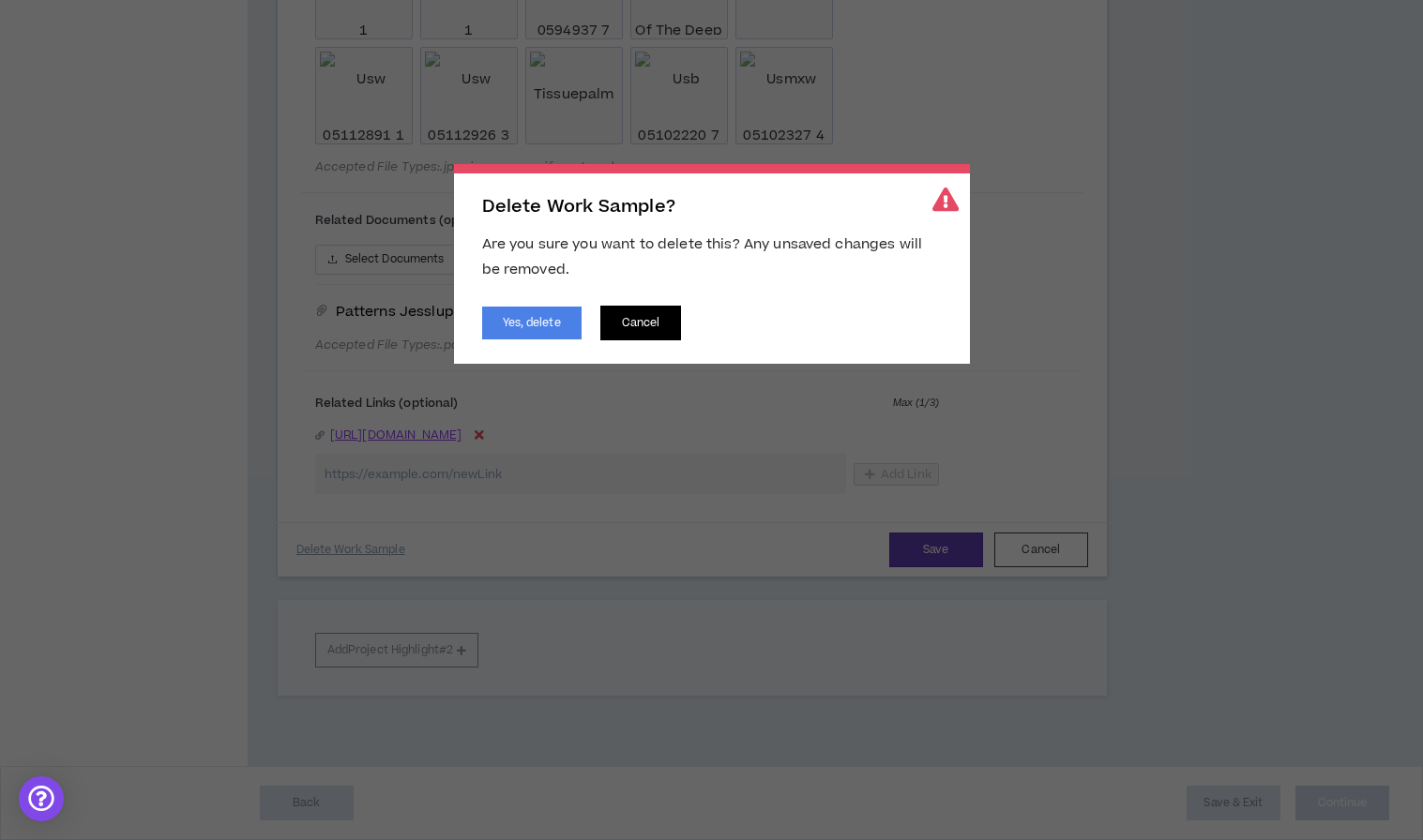 click on "Cancel" at bounding box center [641, 322] 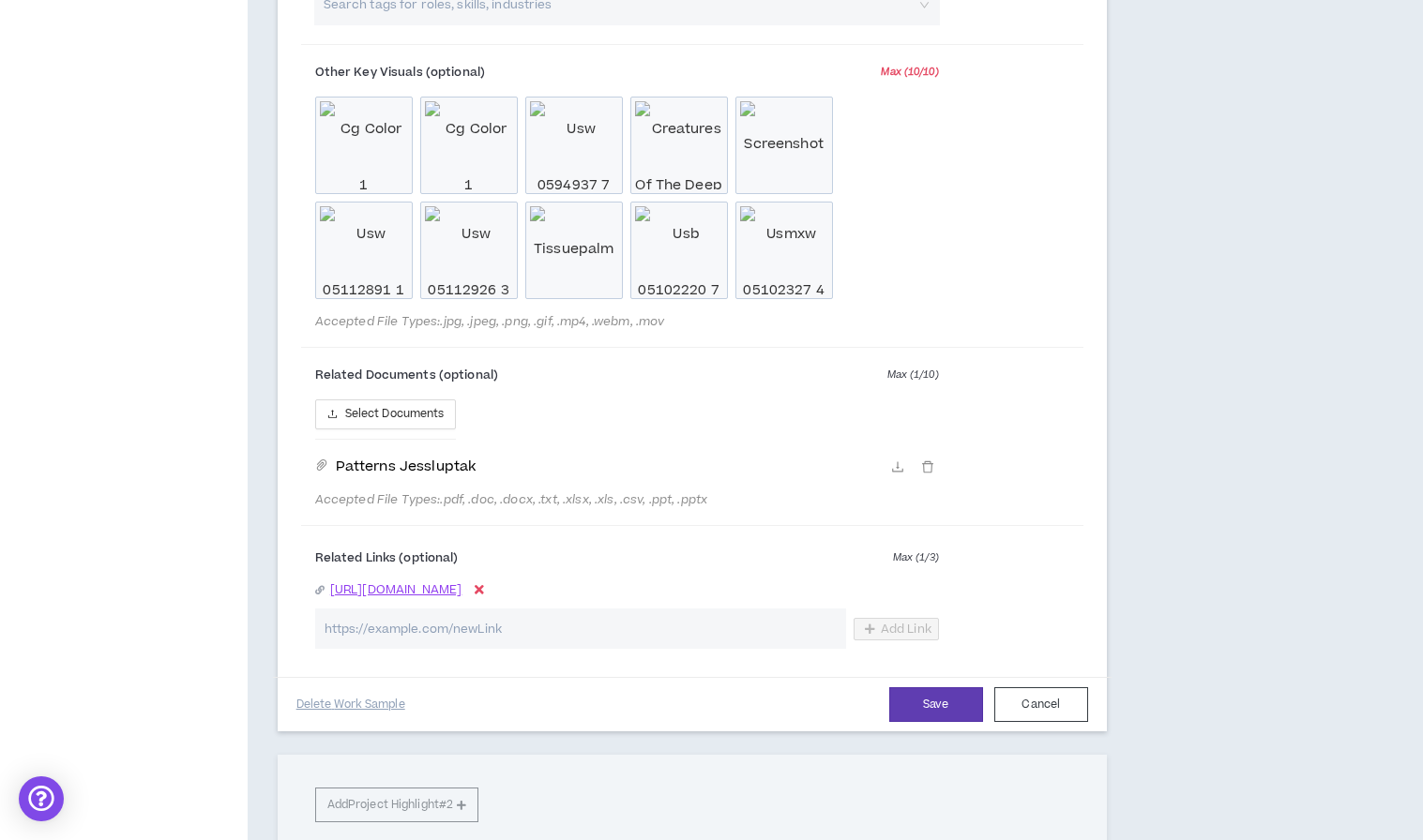 scroll, scrollTop: 1282, scrollLeft: 0, axis: vertical 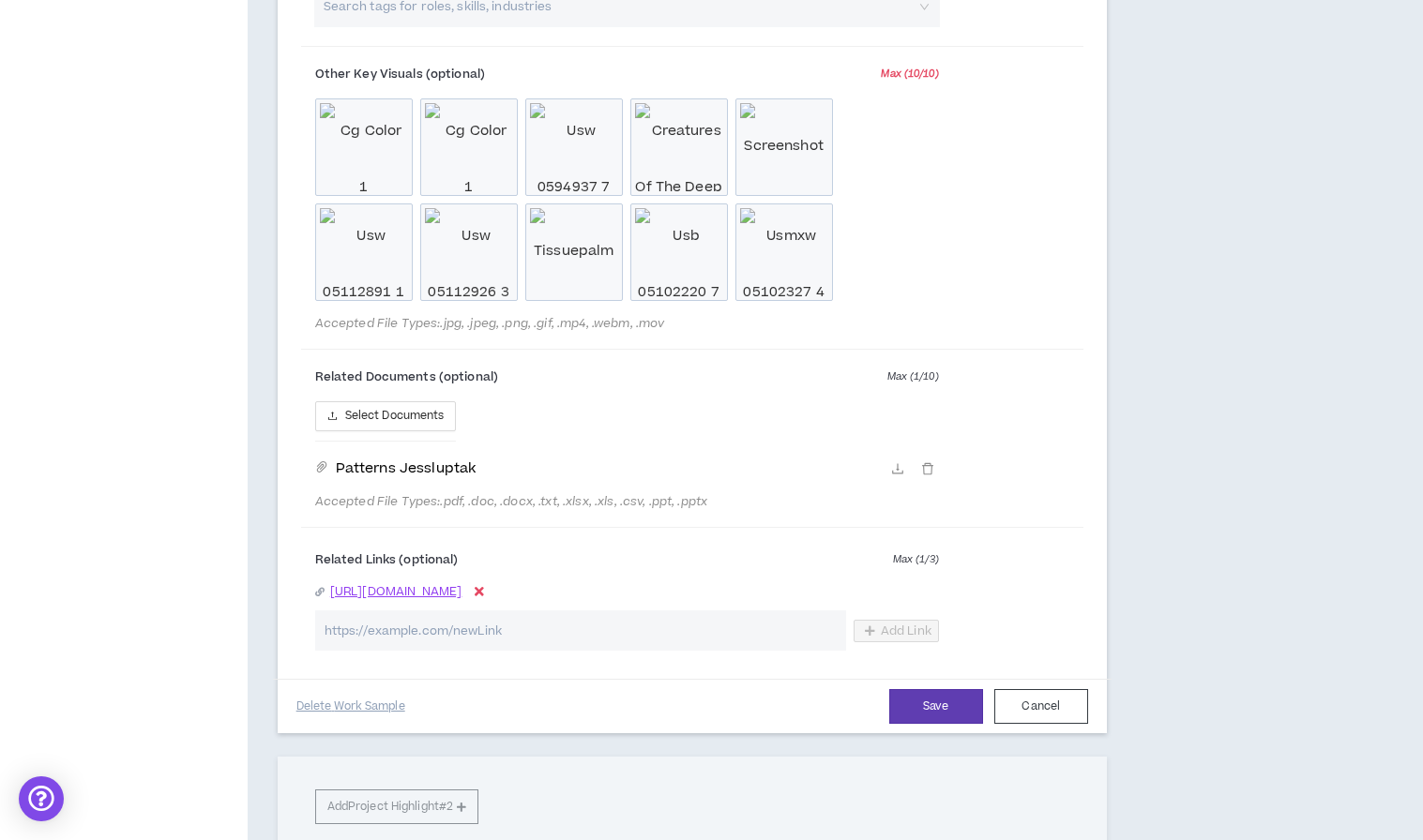click 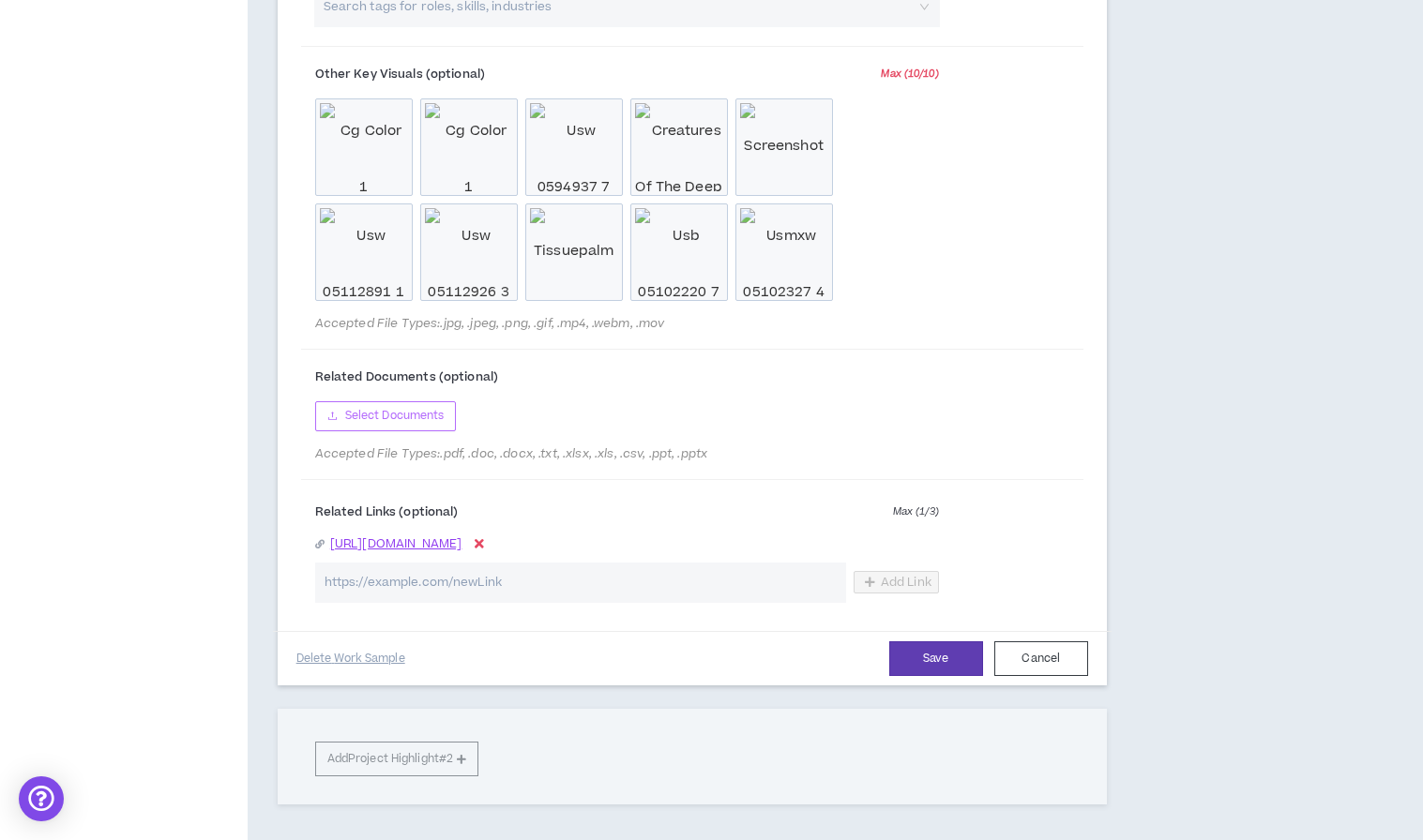 click on "Select Documents" at bounding box center (395, 415) 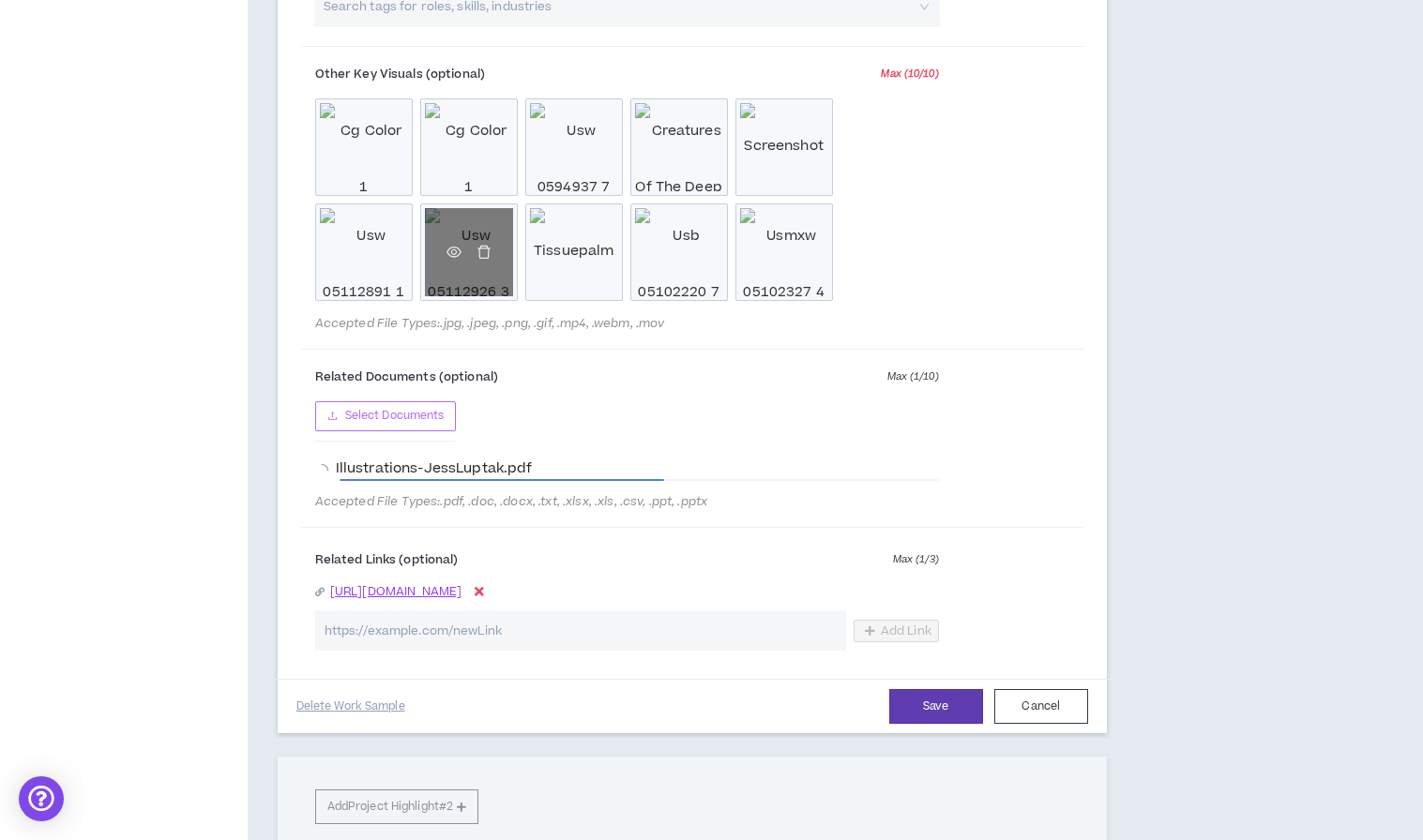 scroll, scrollTop: 1199, scrollLeft: 0, axis: vertical 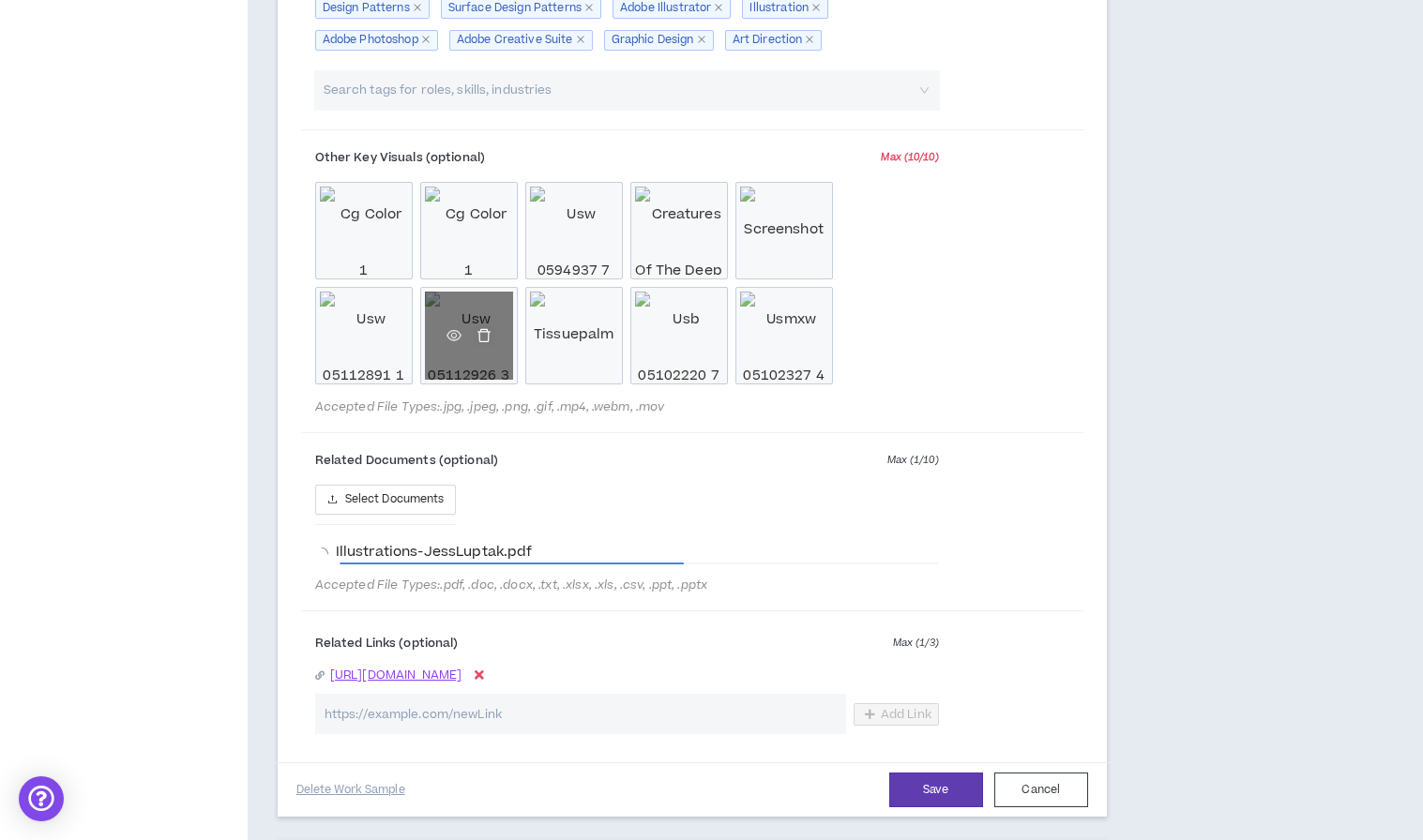 click 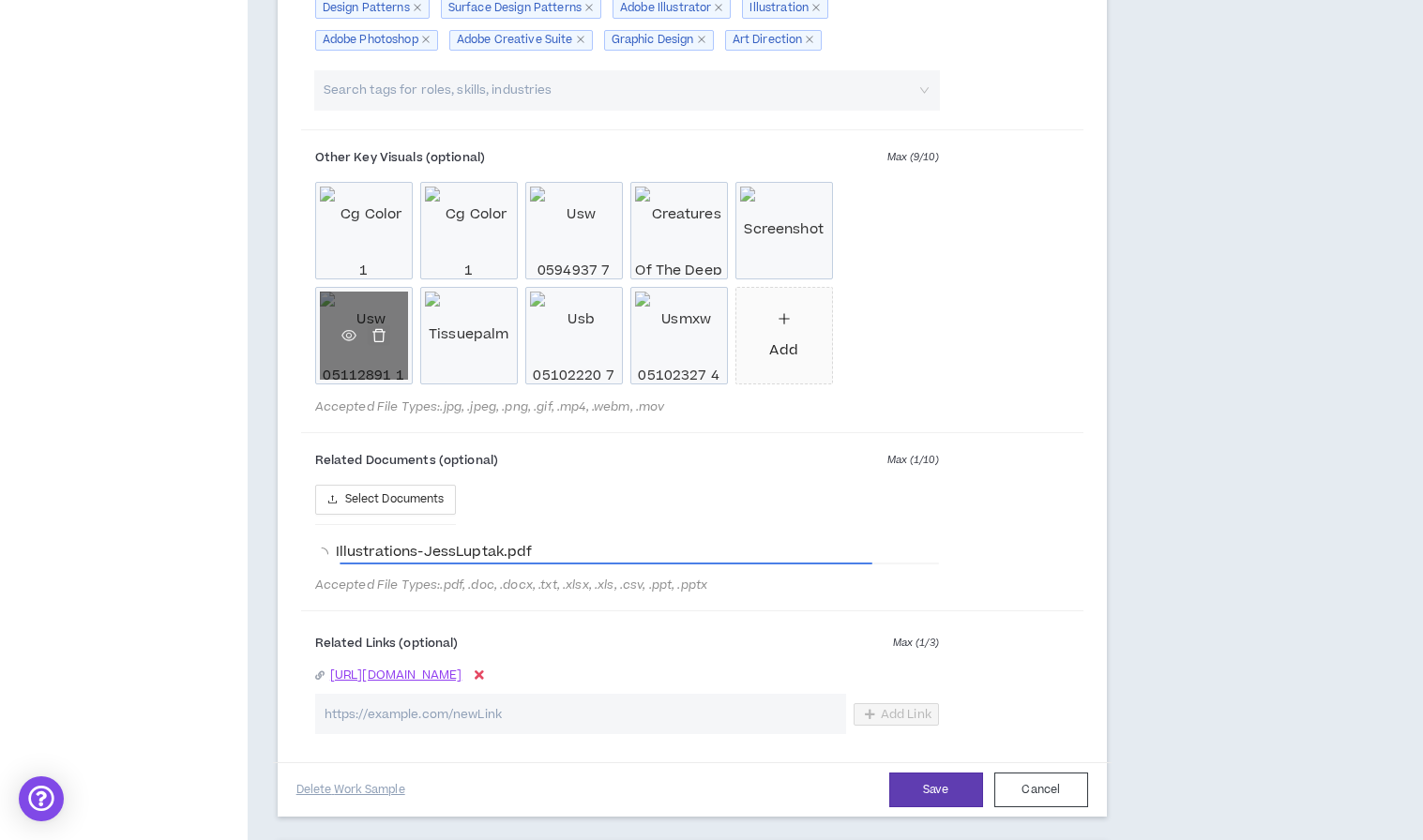 click 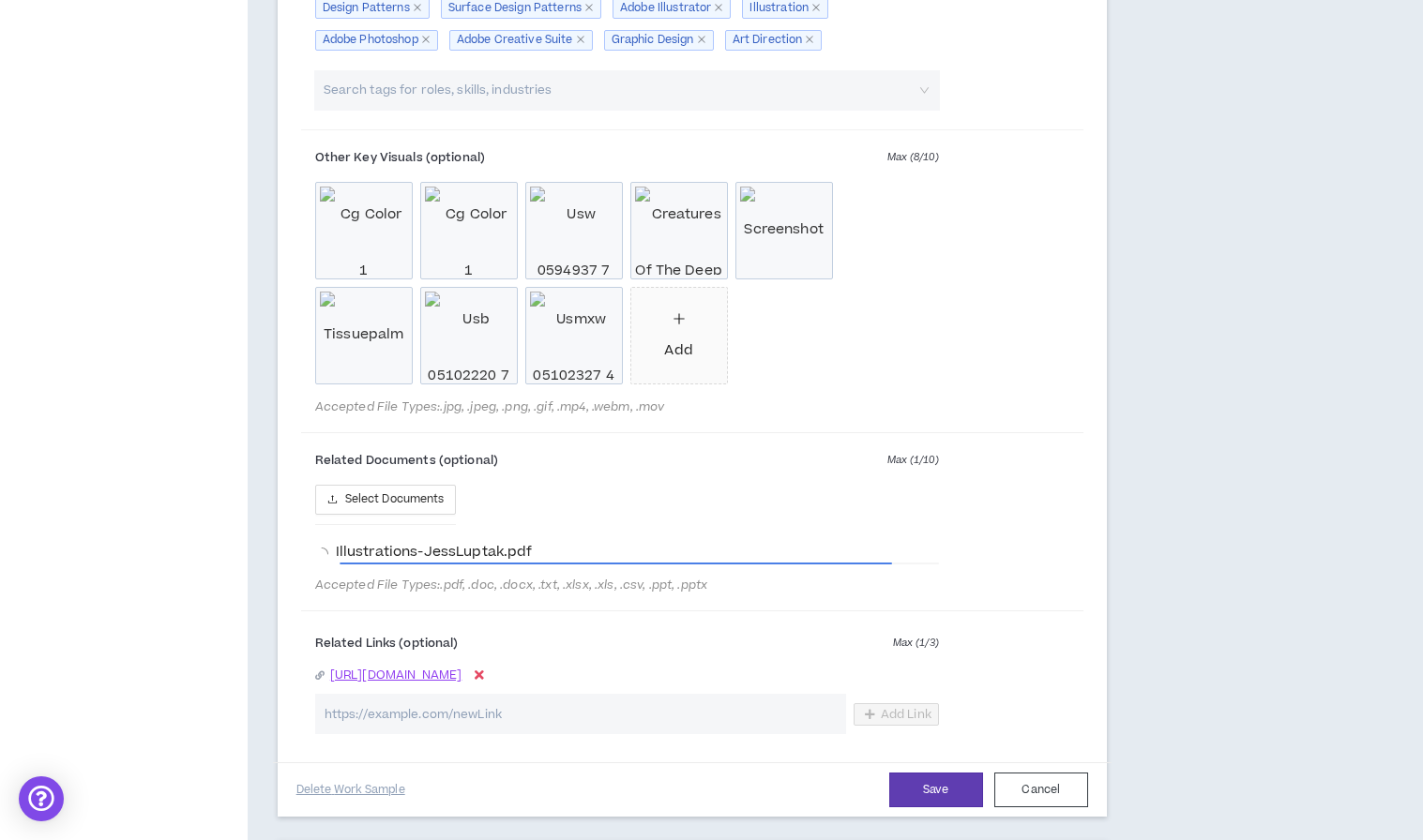click 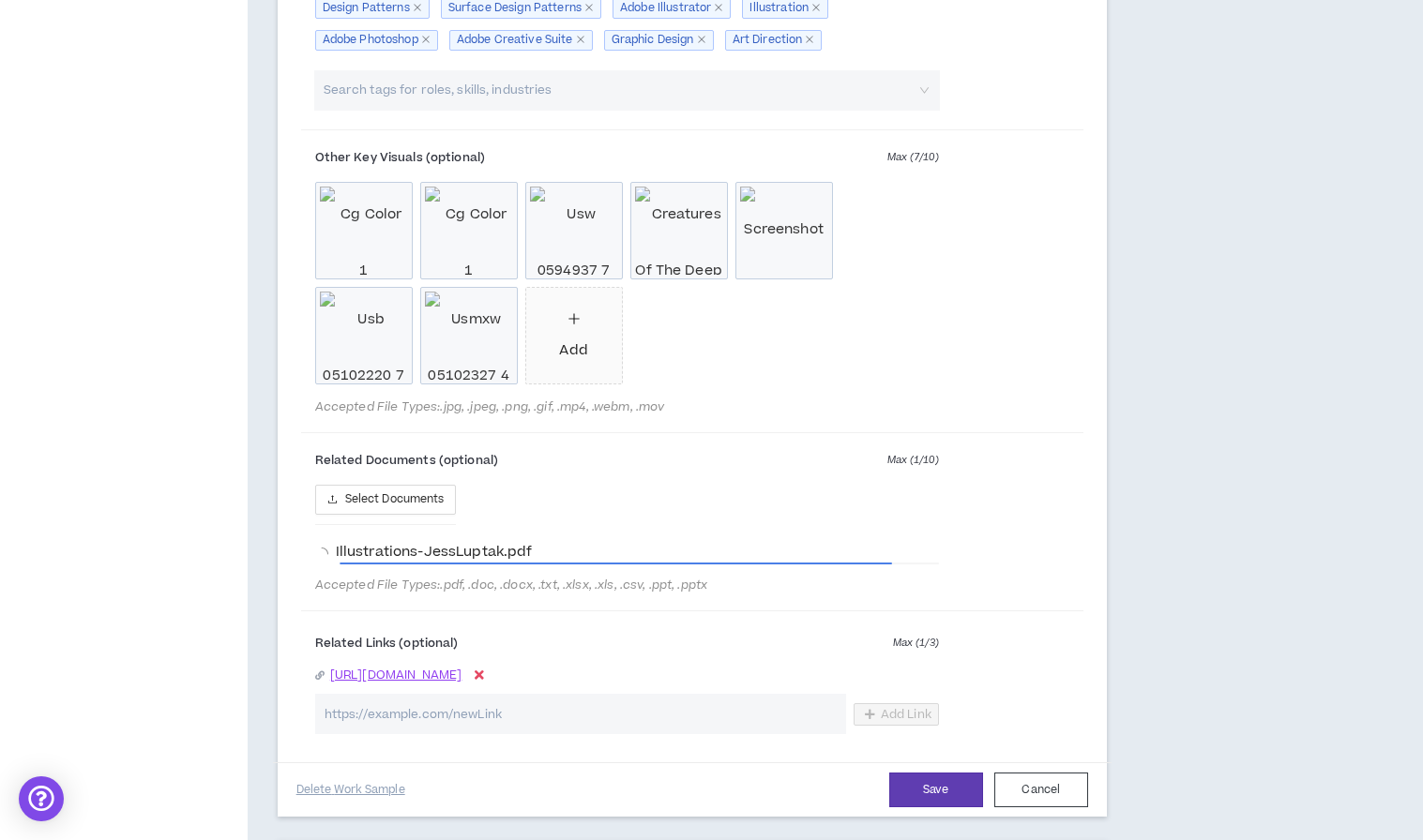 click 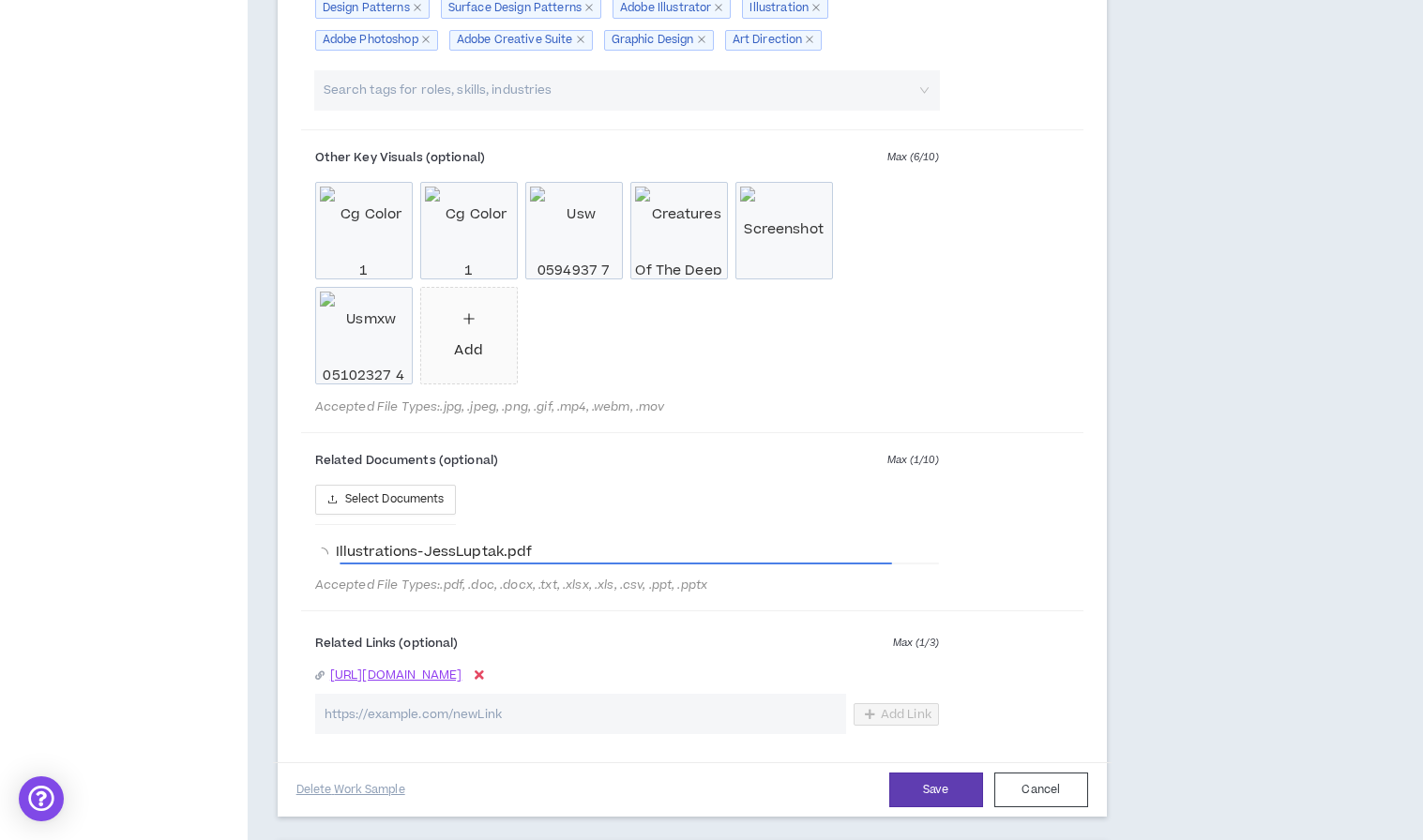 click 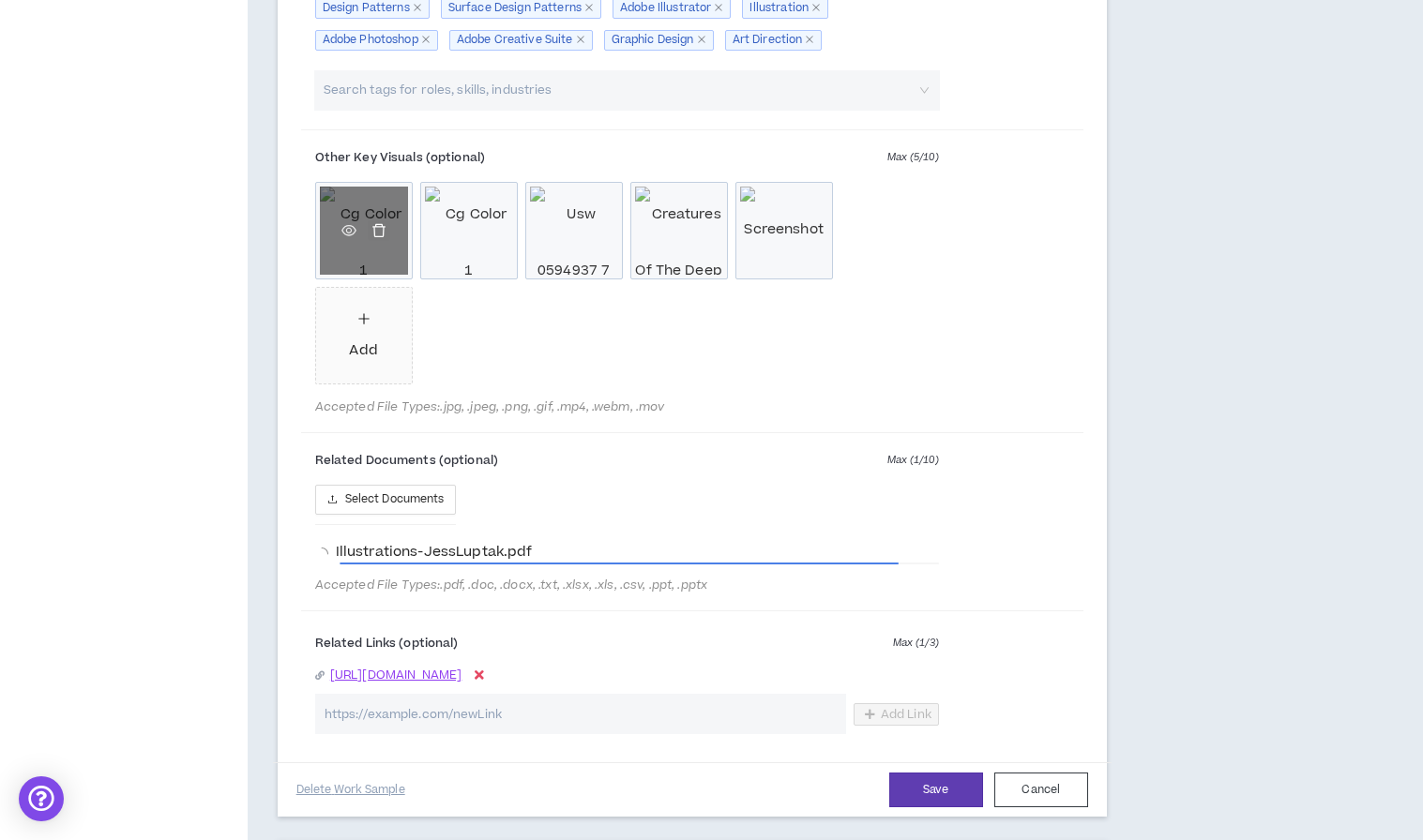 click 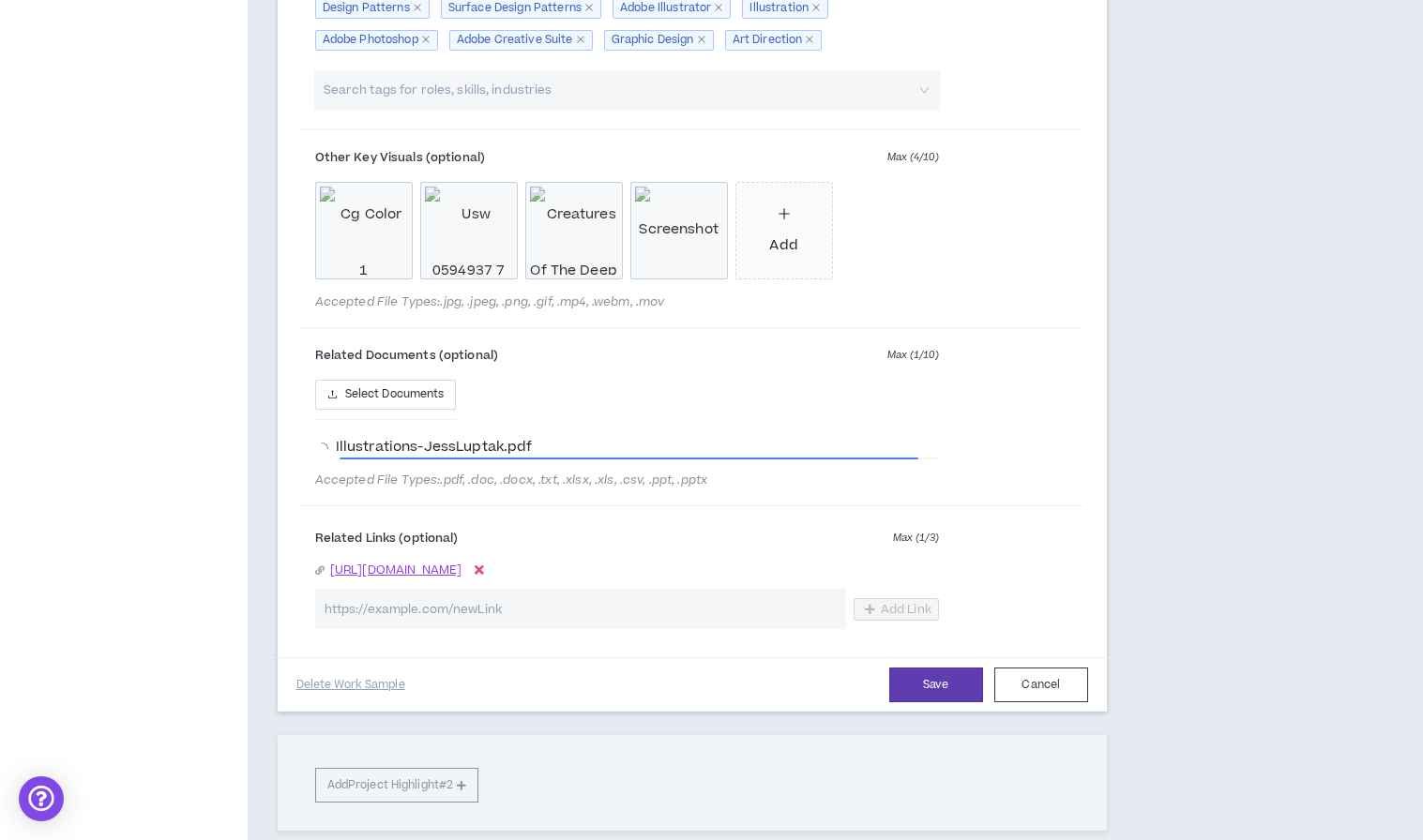 click 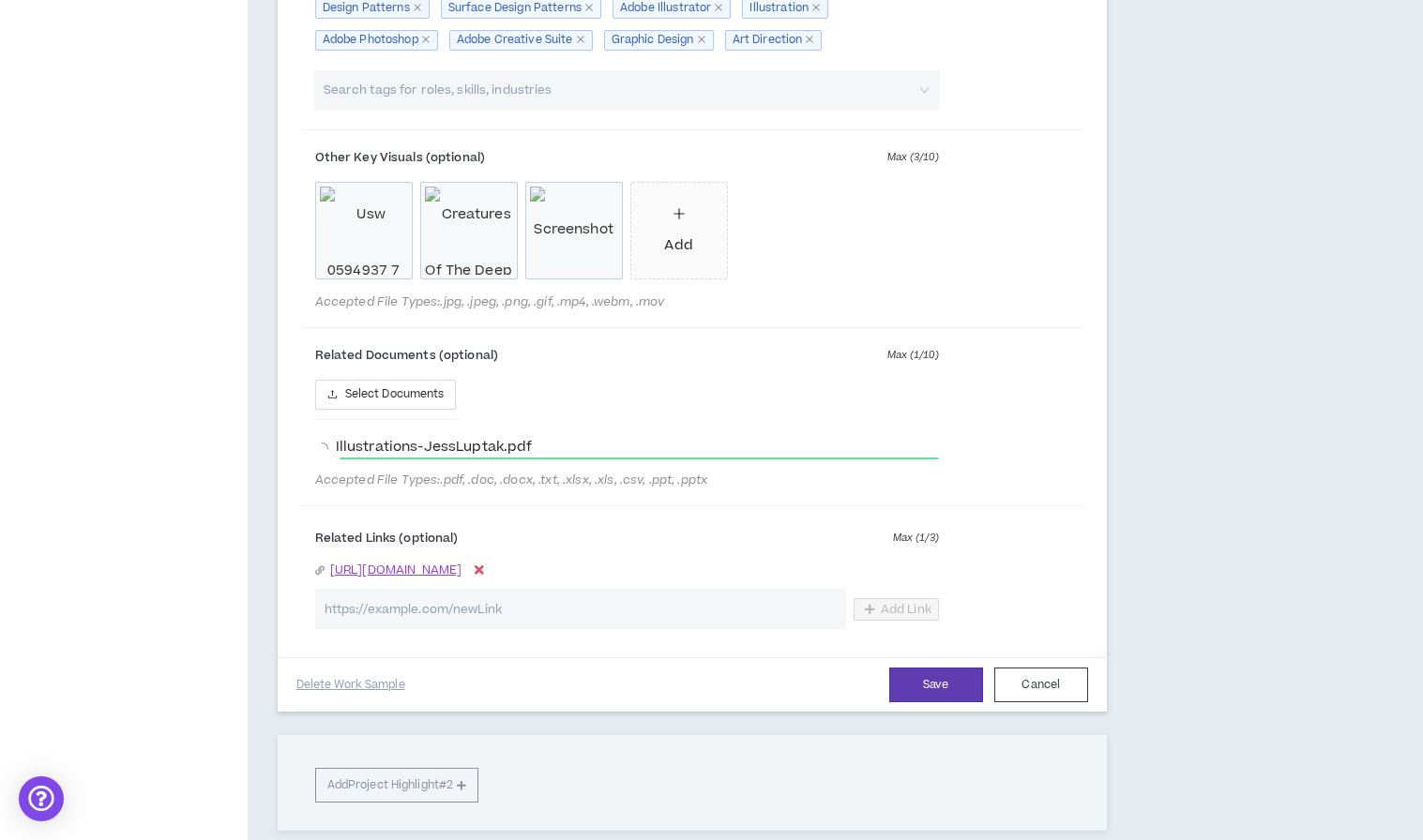 click 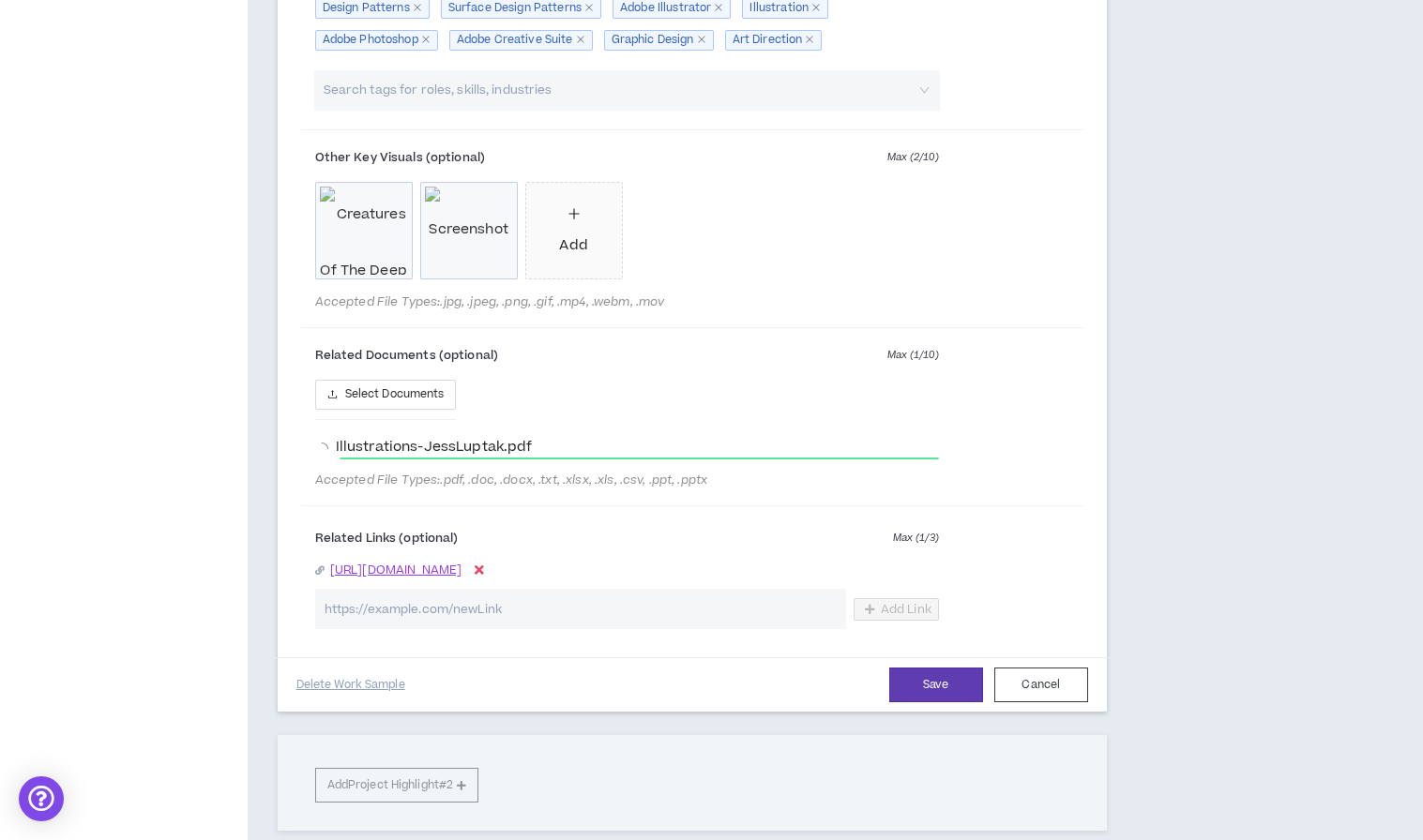 click 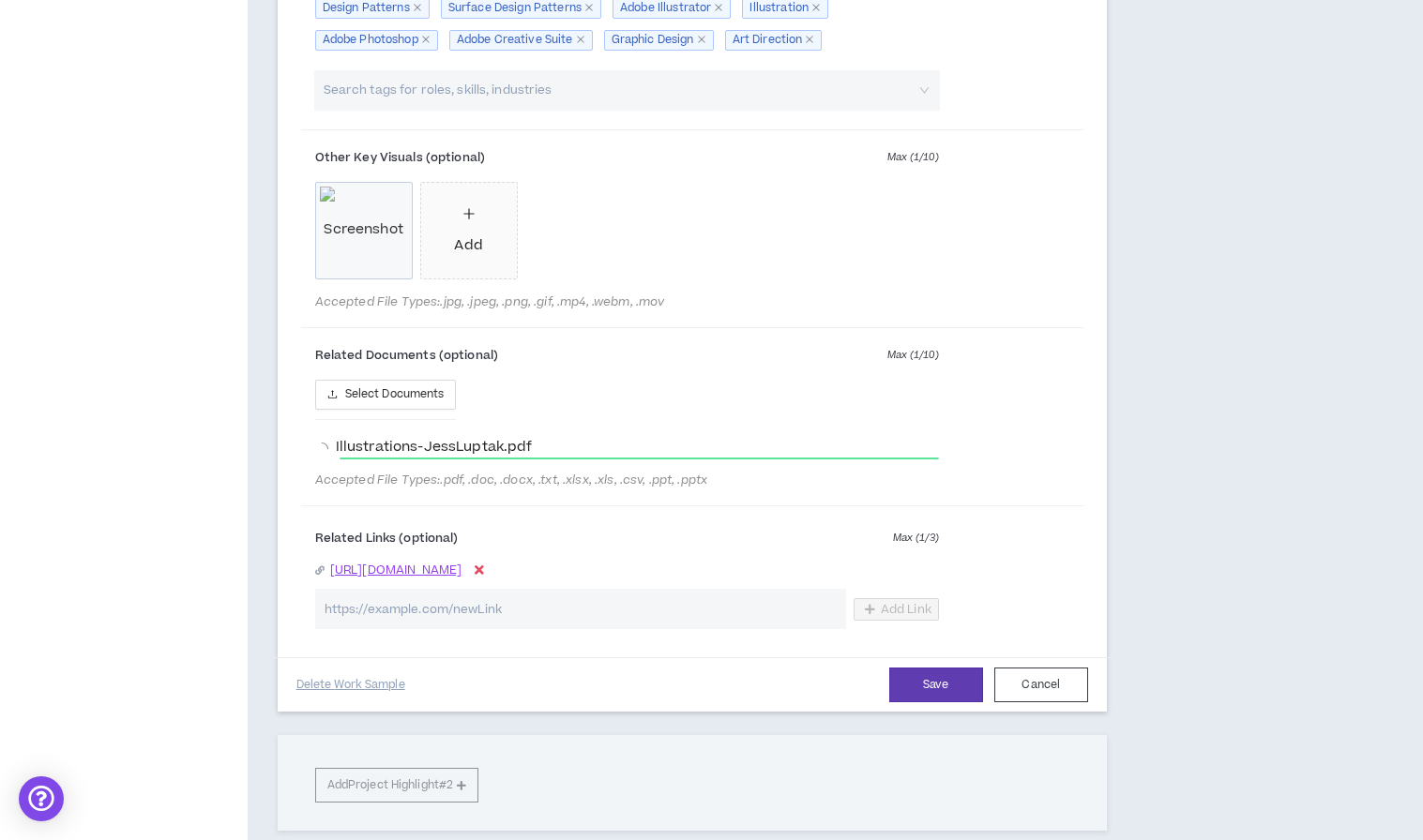 click 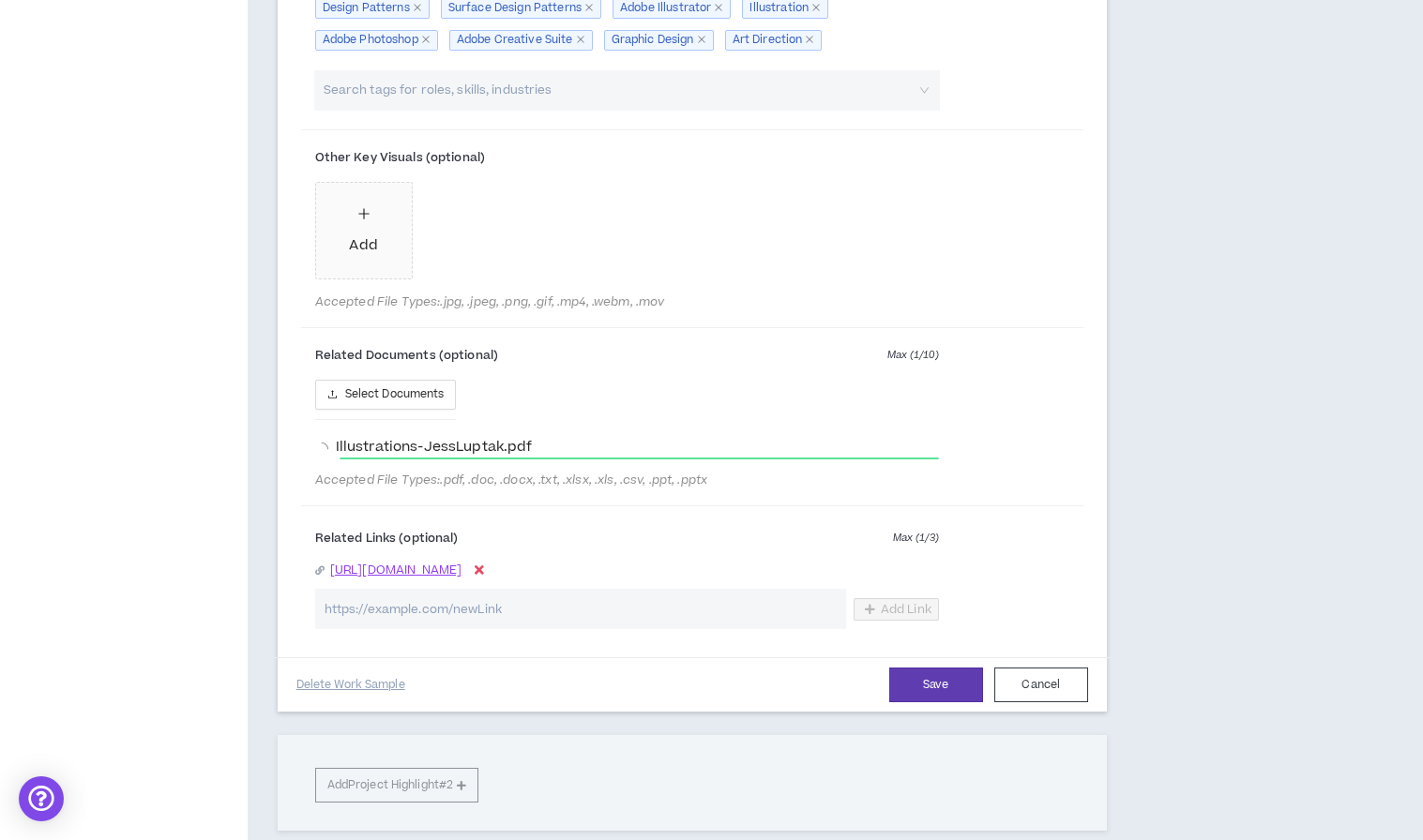 click on "Add" at bounding box center (364, 231) 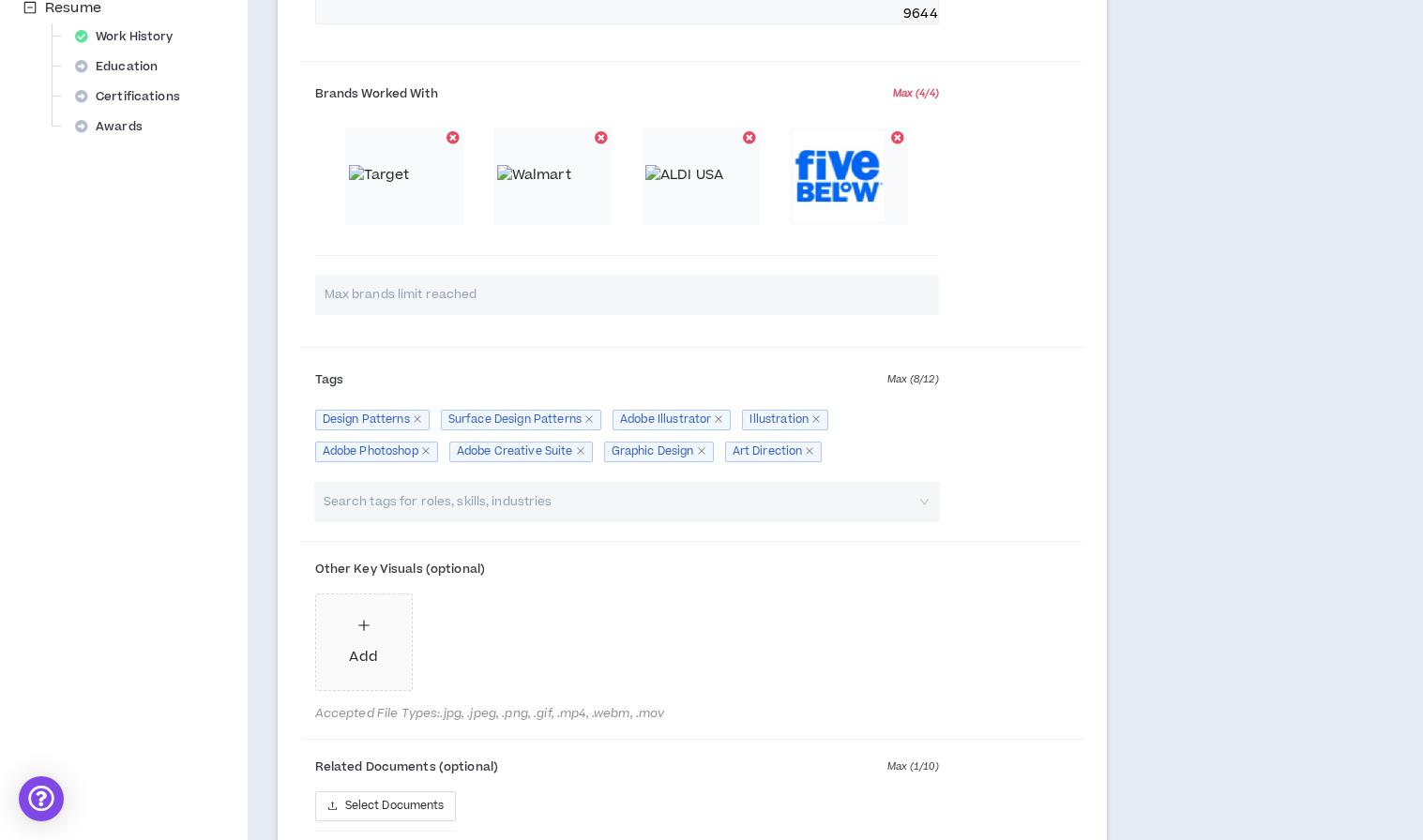 scroll, scrollTop: 787, scrollLeft: 0, axis: vertical 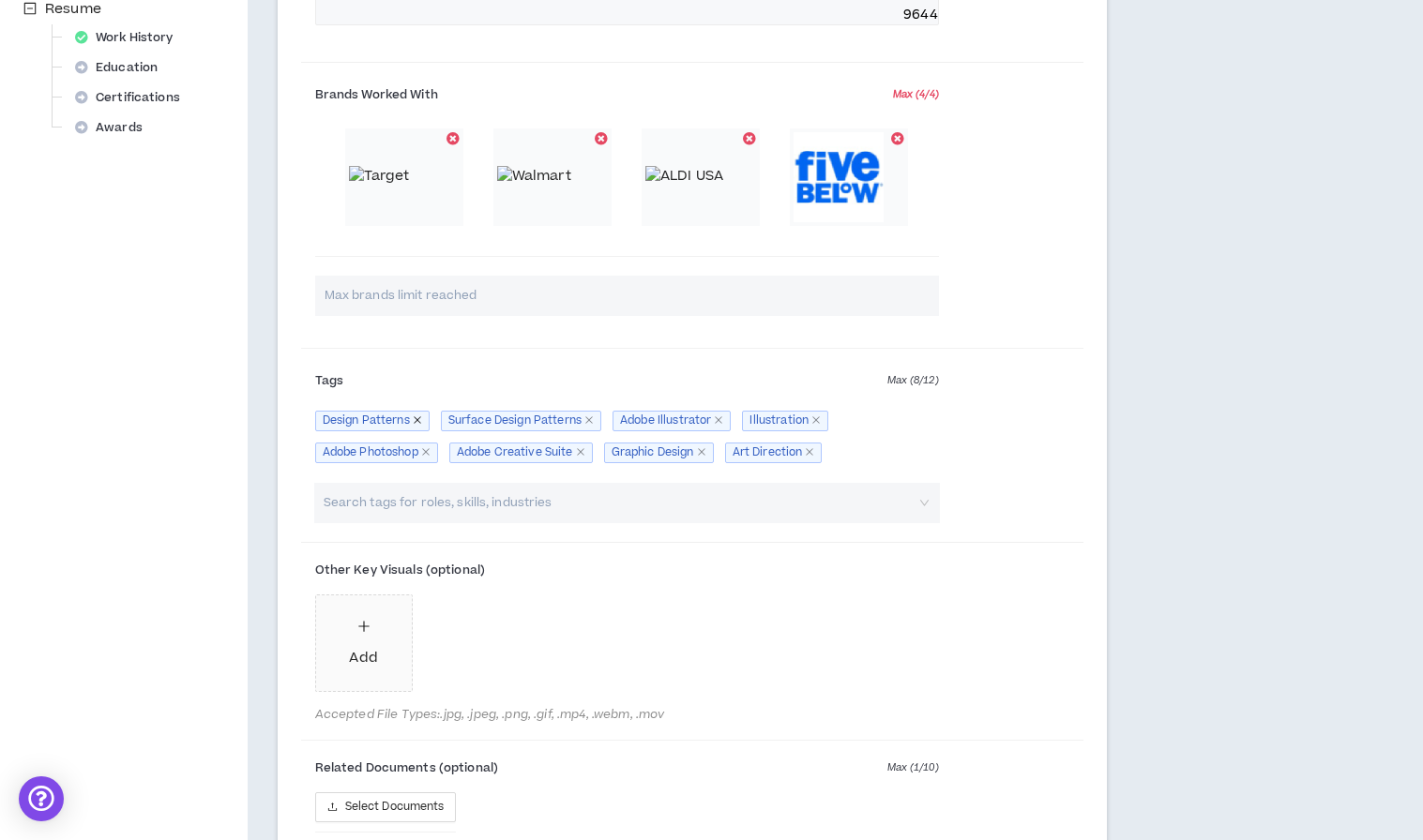 click 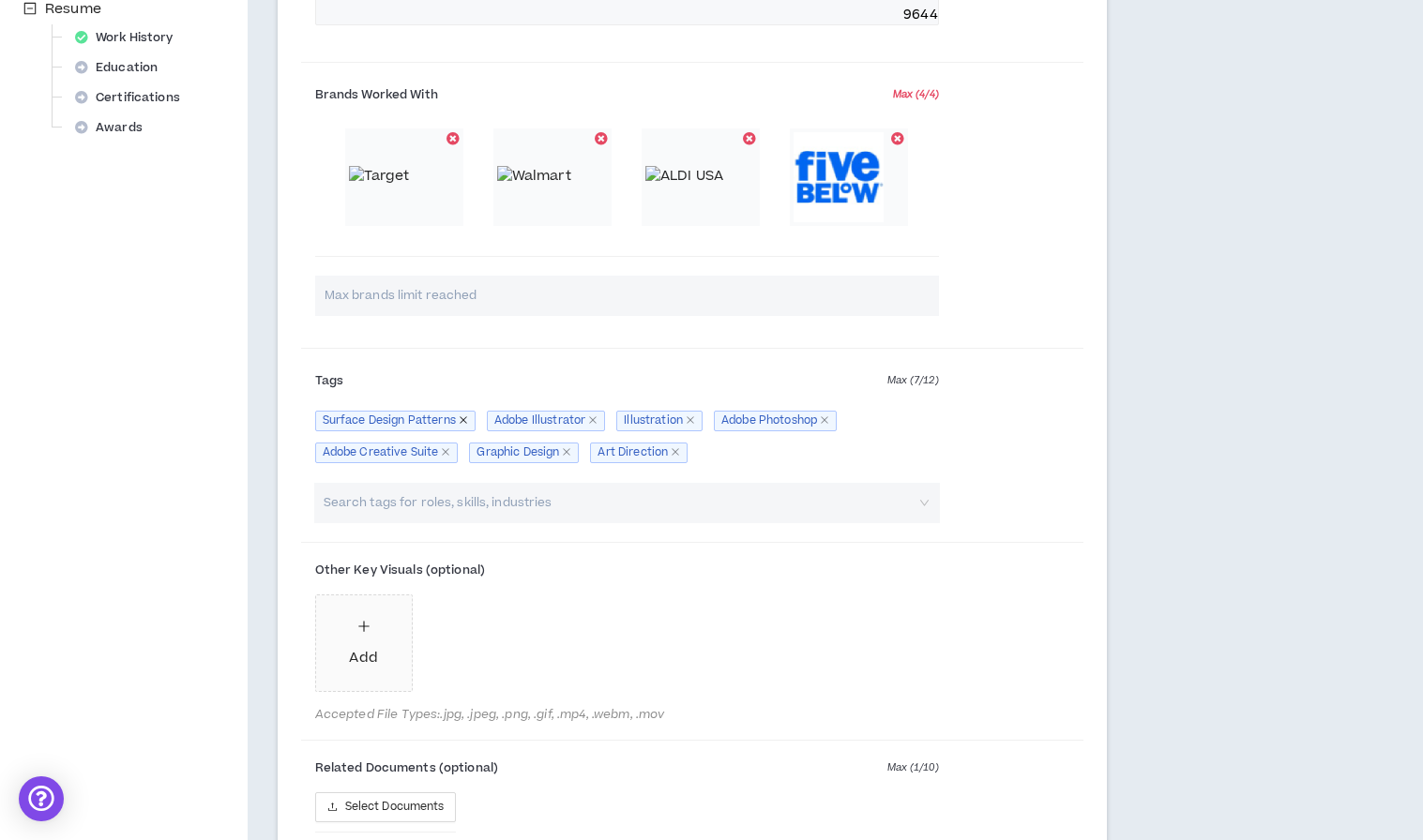 click 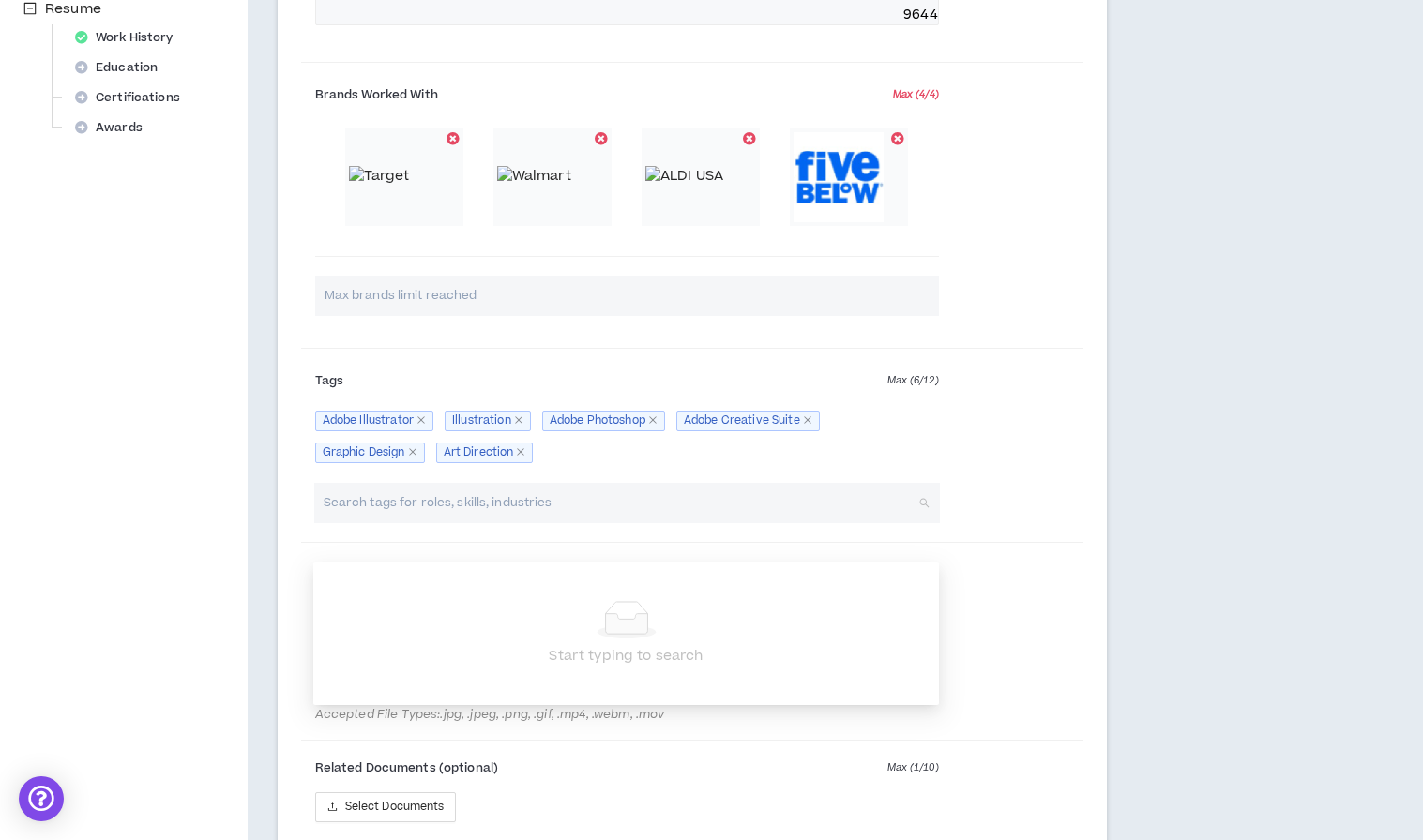 click at bounding box center (617, 502) 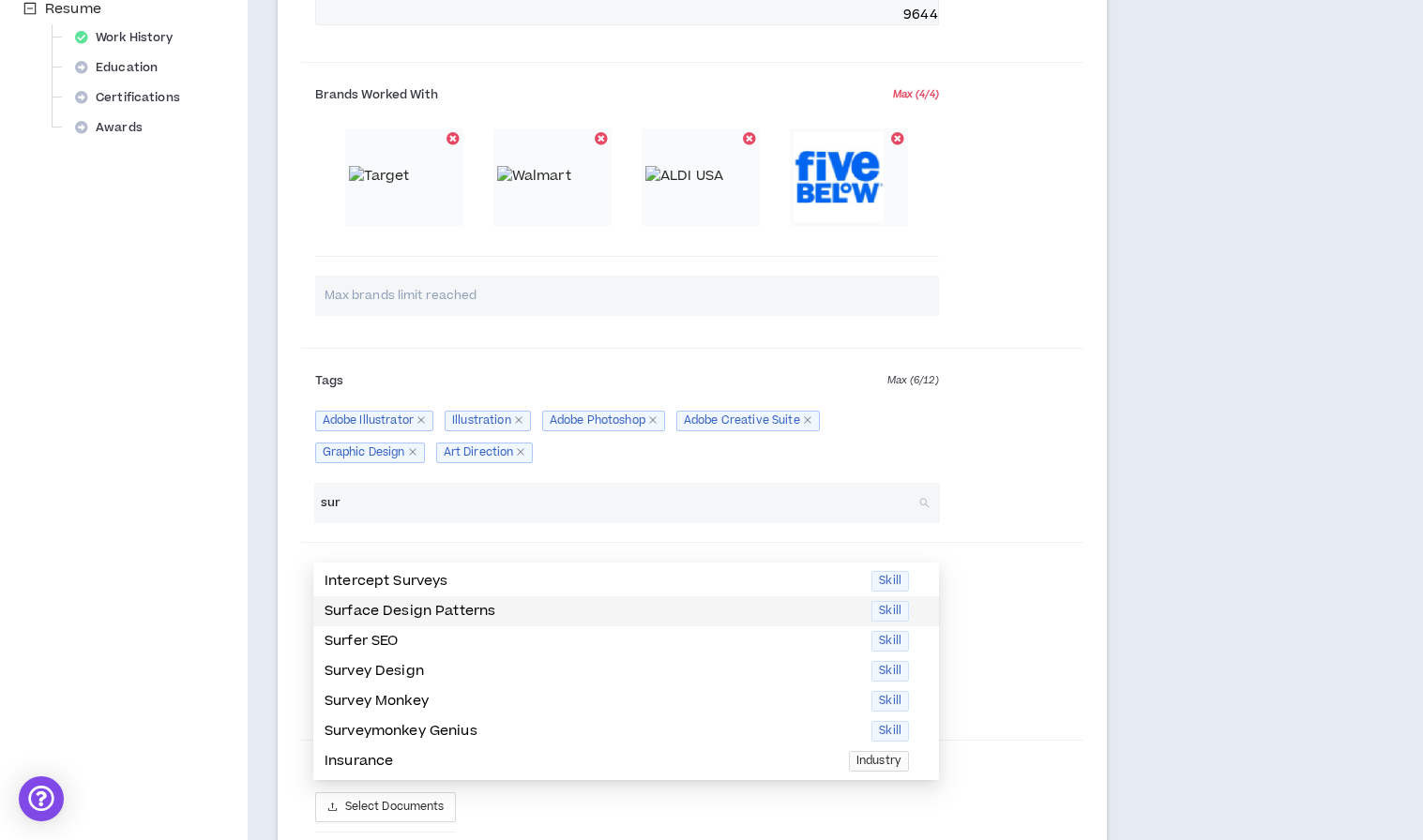 click on "Surface Design Patterns" at bounding box center (592, 611) 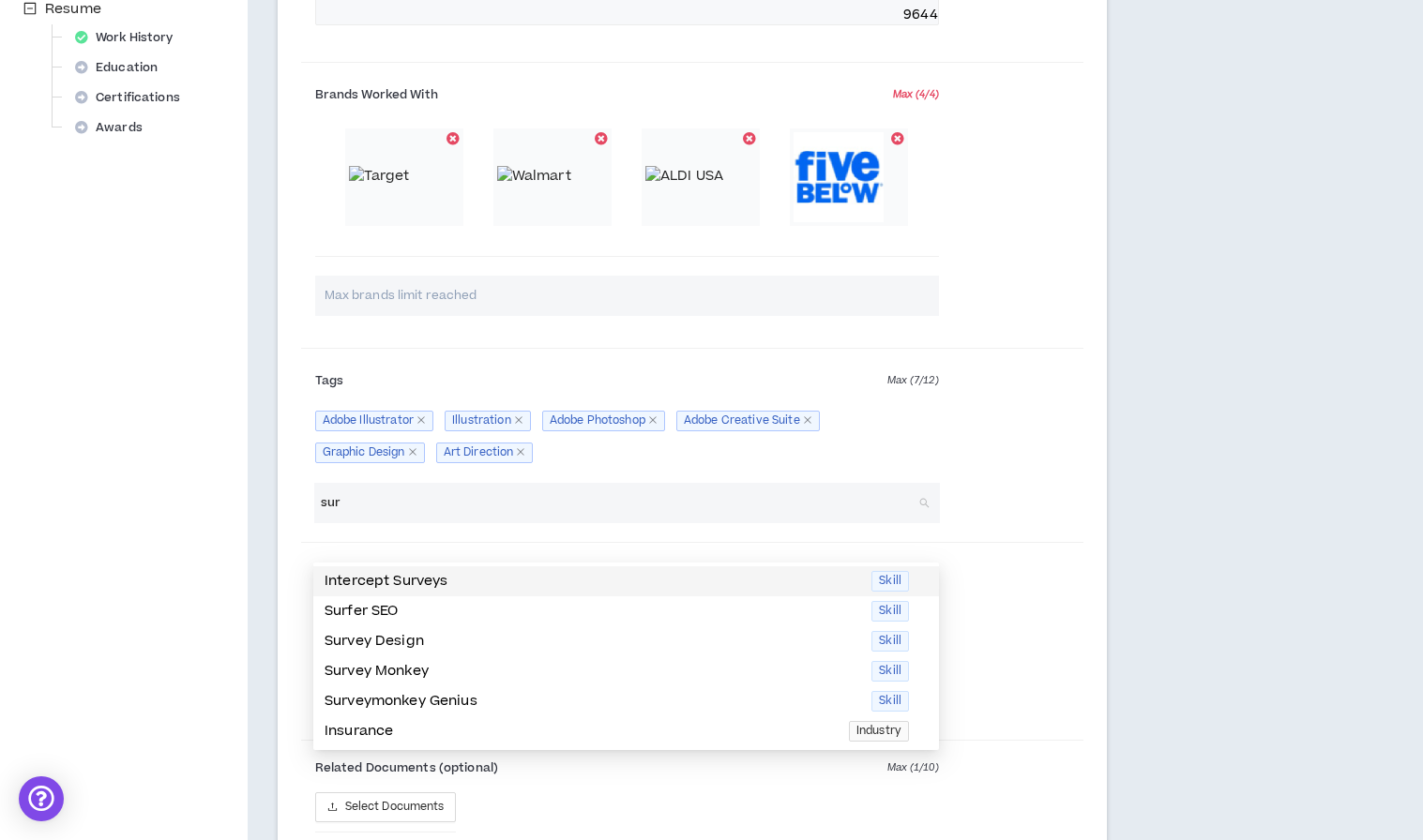 click on "sur" at bounding box center (617, 502) 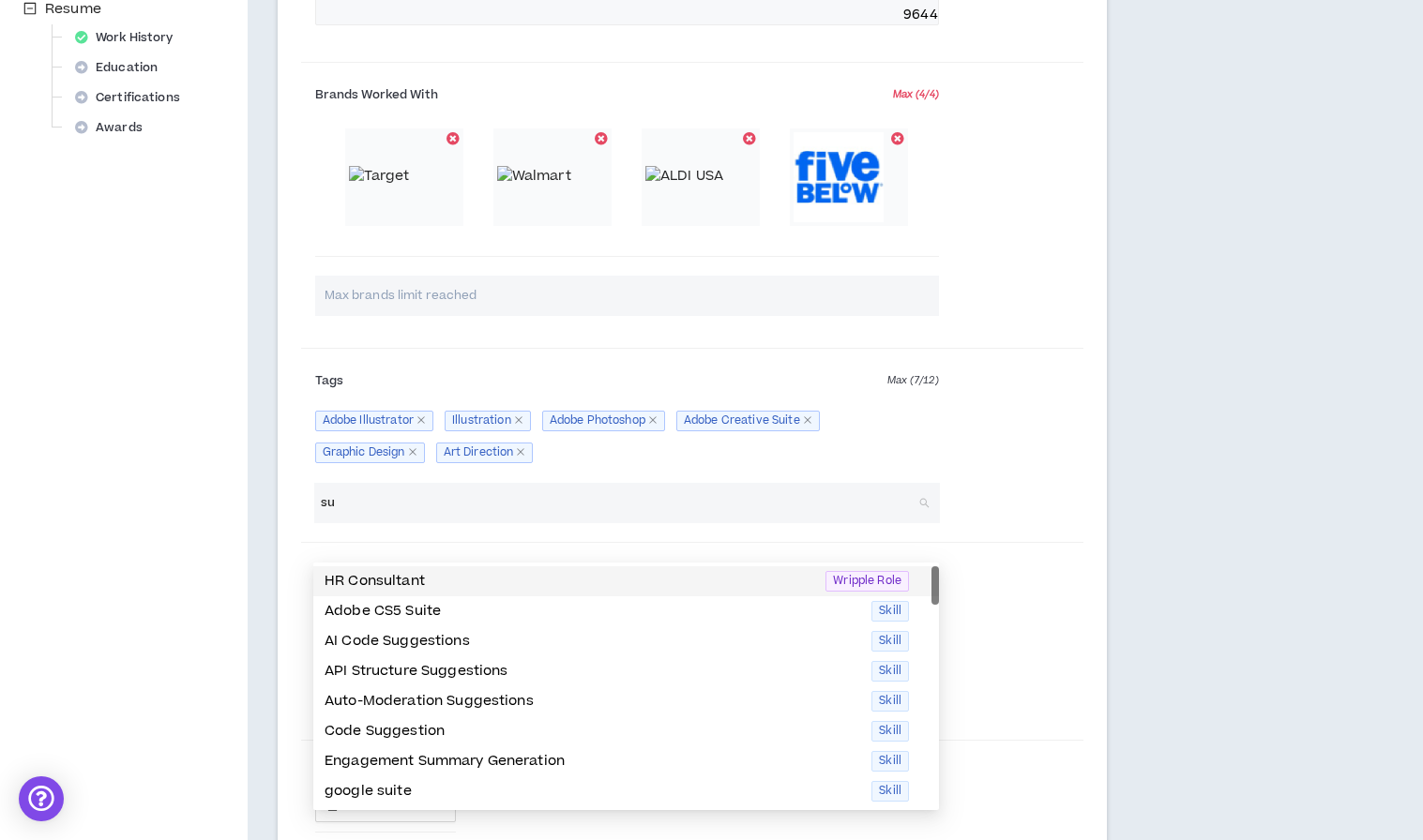 type on "s" 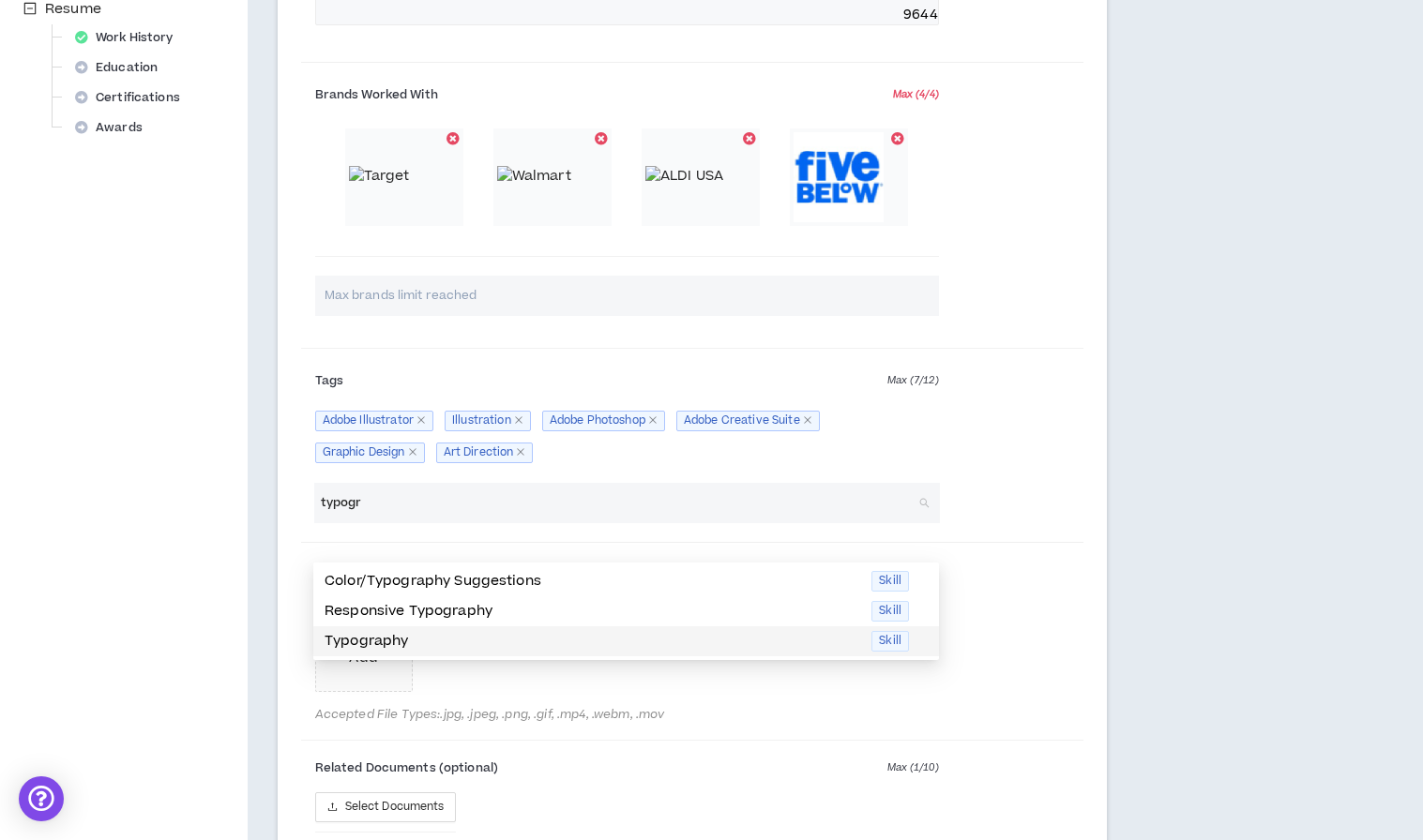 click on "Typography" at bounding box center [592, 641] 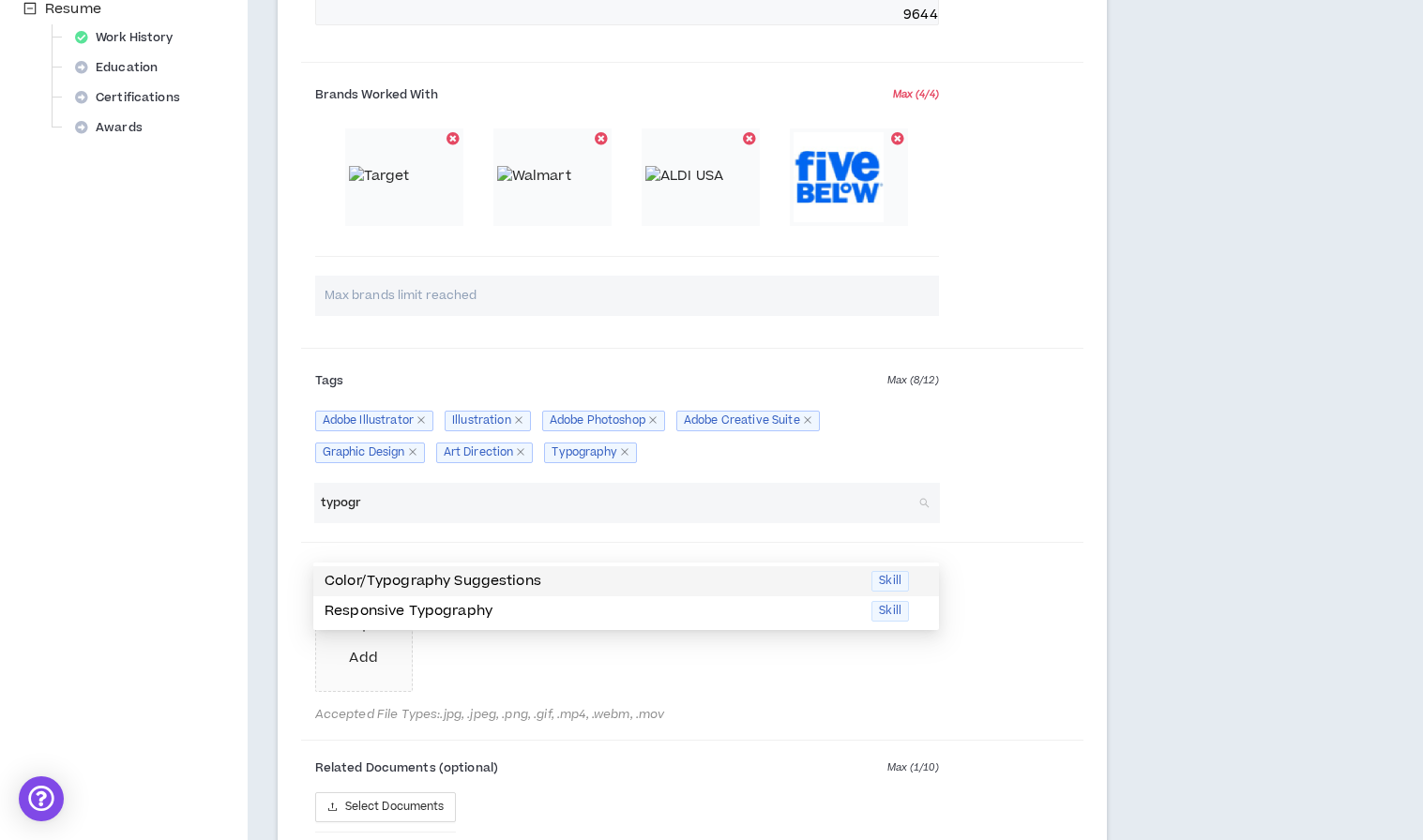 click on "typogr" at bounding box center (617, 502) 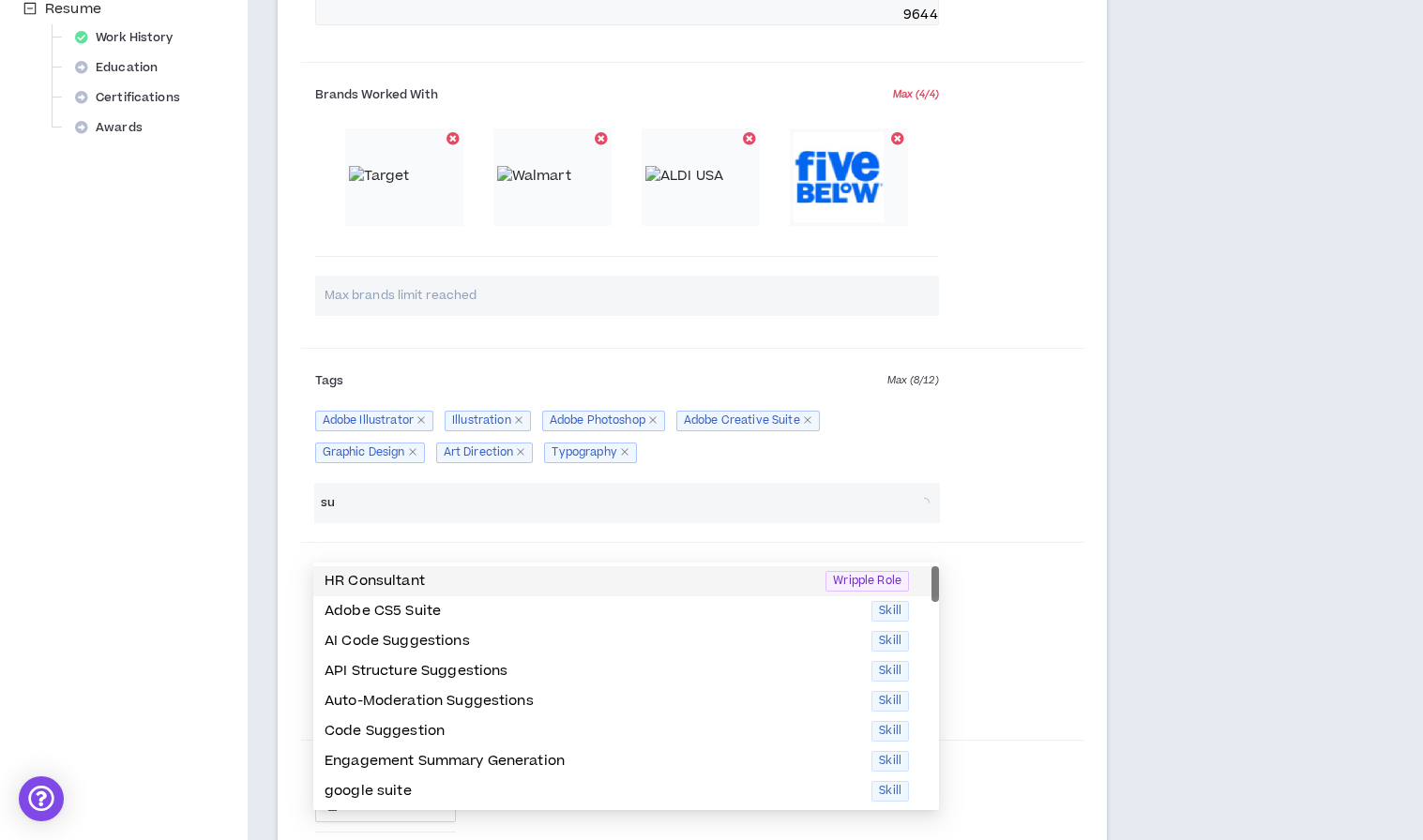 type on "s" 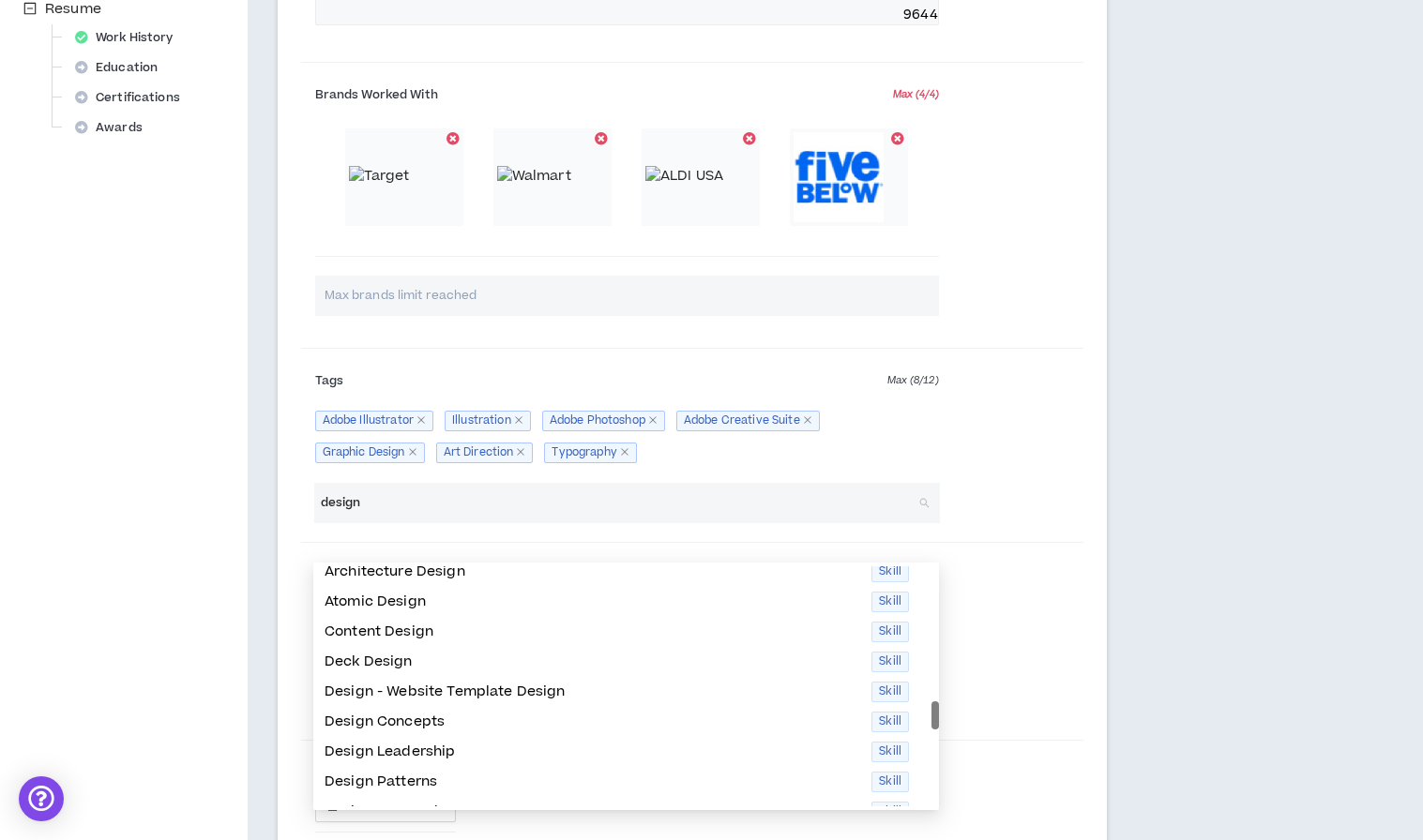 scroll, scrollTop: 364, scrollLeft: 0, axis: vertical 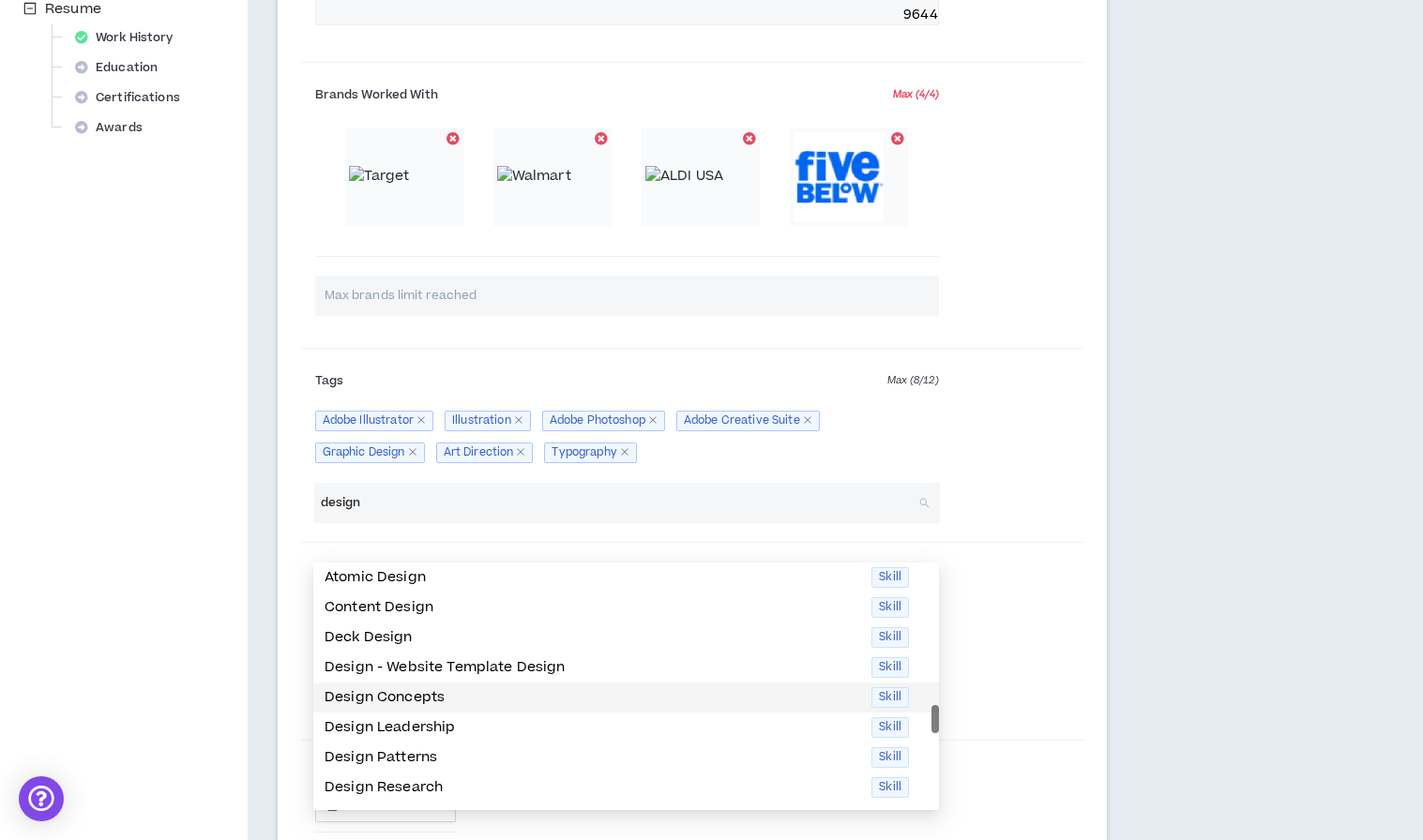 click on "Design Concepts" at bounding box center (592, 698) 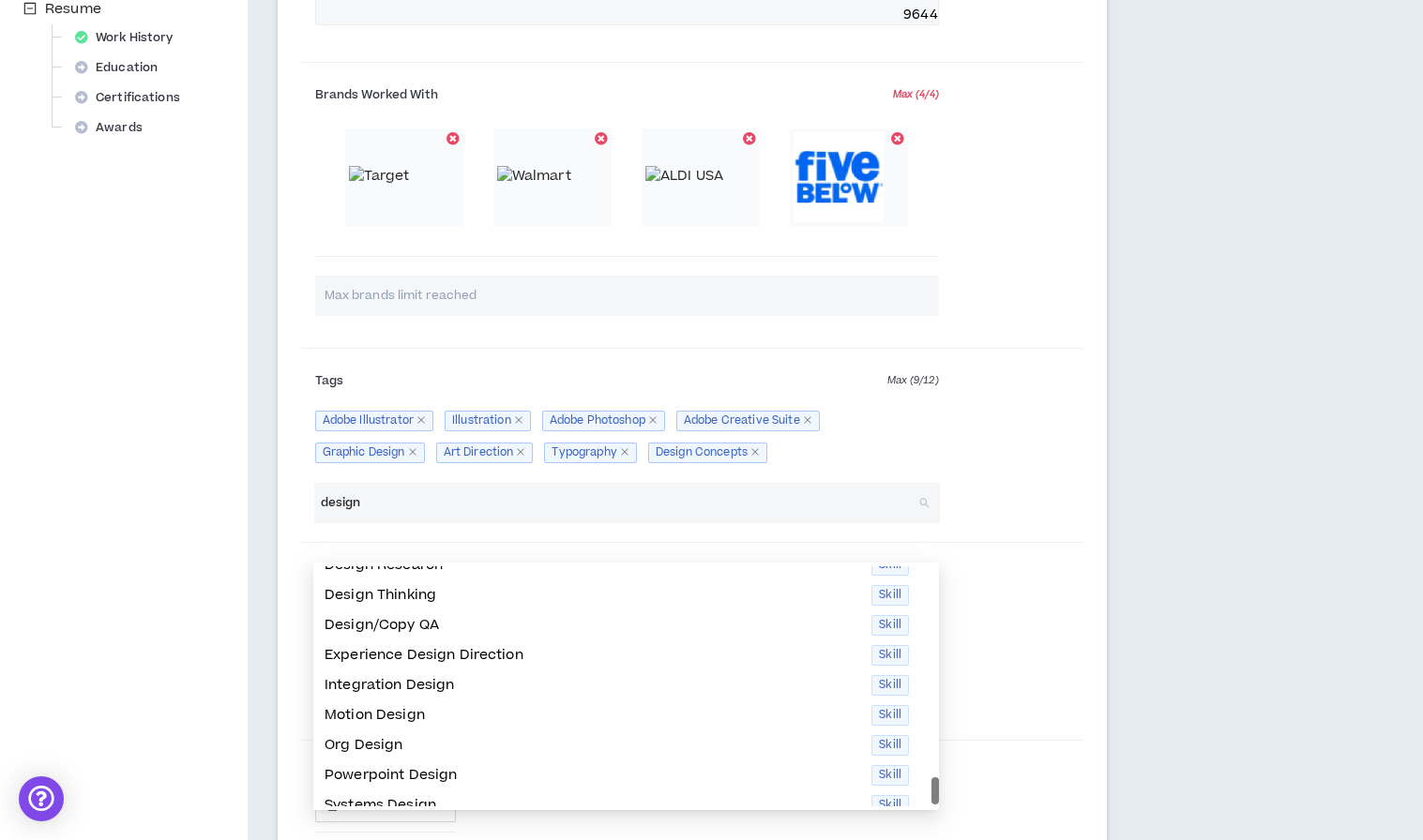 scroll, scrollTop: 570, scrollLeft: 0, axis: vertical 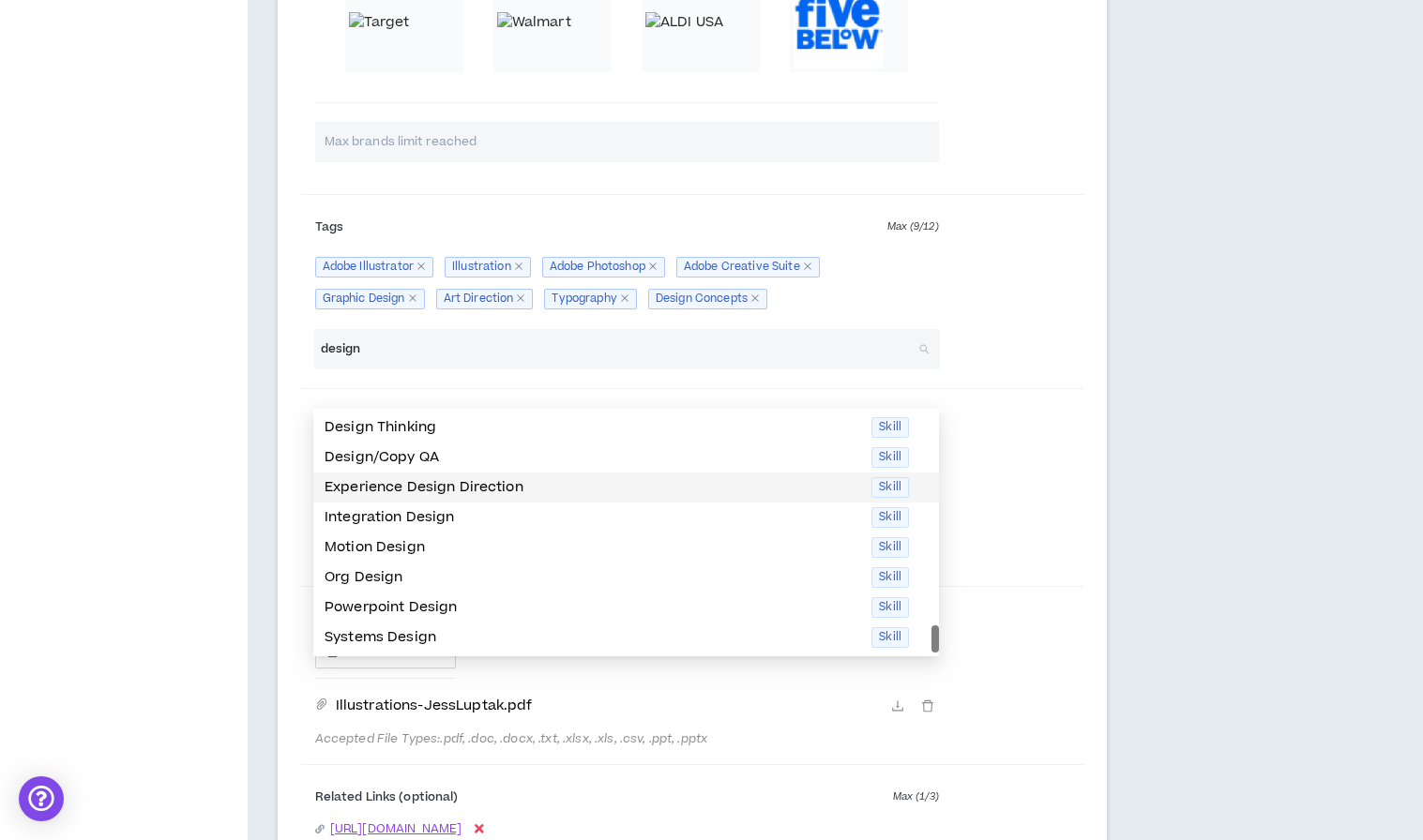 type on "design" 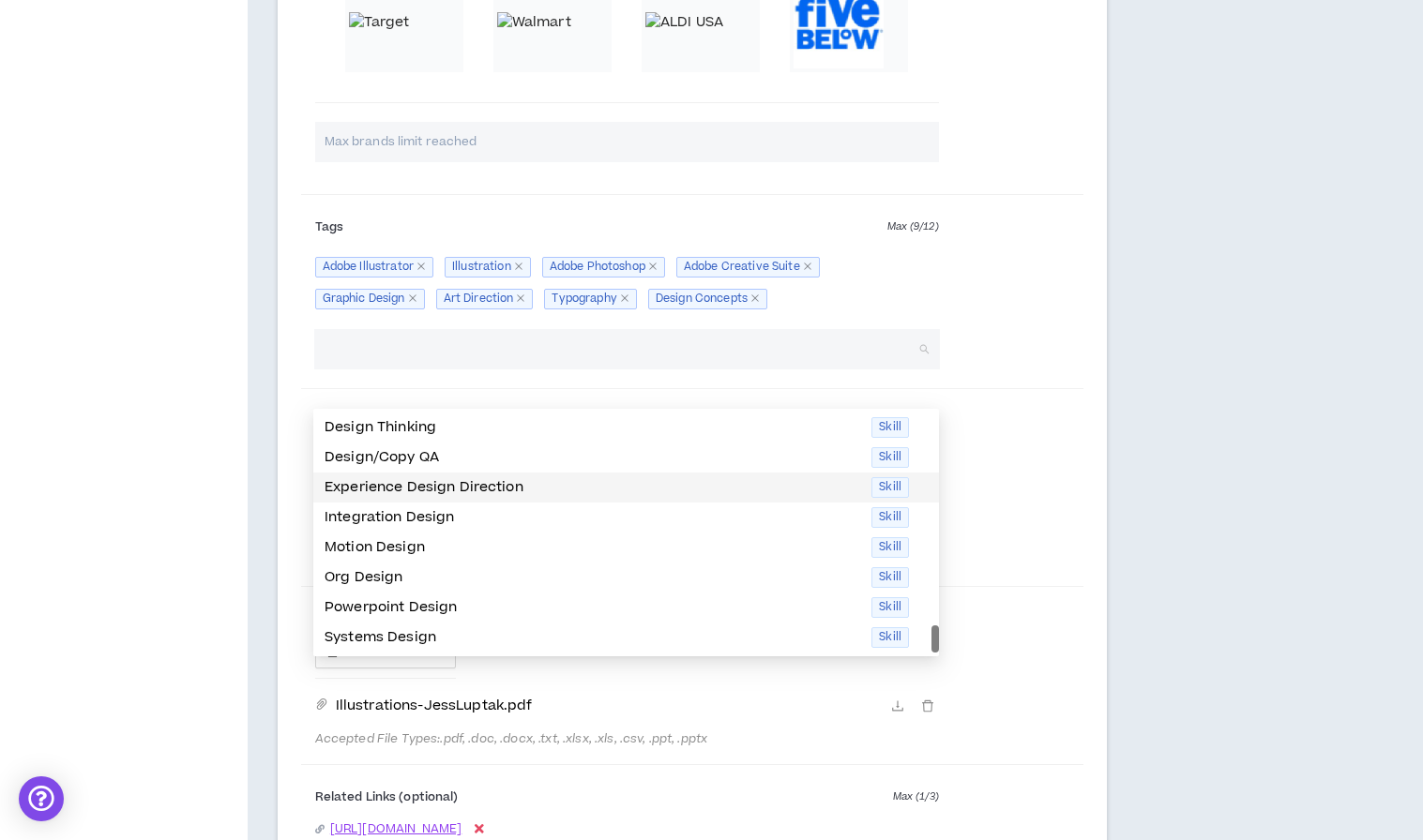 click on "Tags Max ( 9  /  12 ) Design Patterns Adobe Illustrator Illustration Adobe Photoshop Adobe Creative Suite Graphic Design Art Direction Surface Design Patterns Typography Design Concepts" at bounding box center (692, 265) 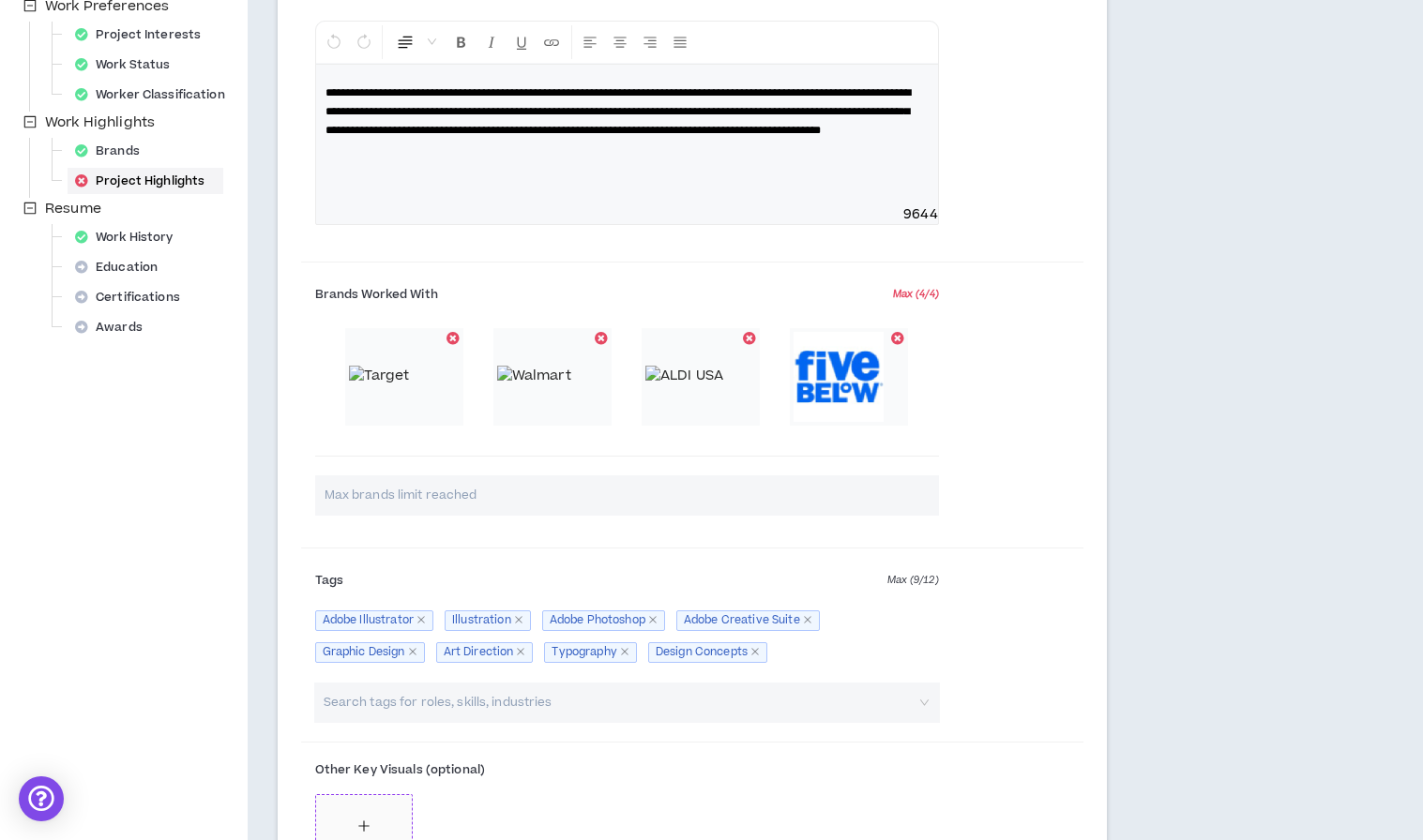 scroll, scrollTop: 341, scrollLeft: 0, axis: vertical 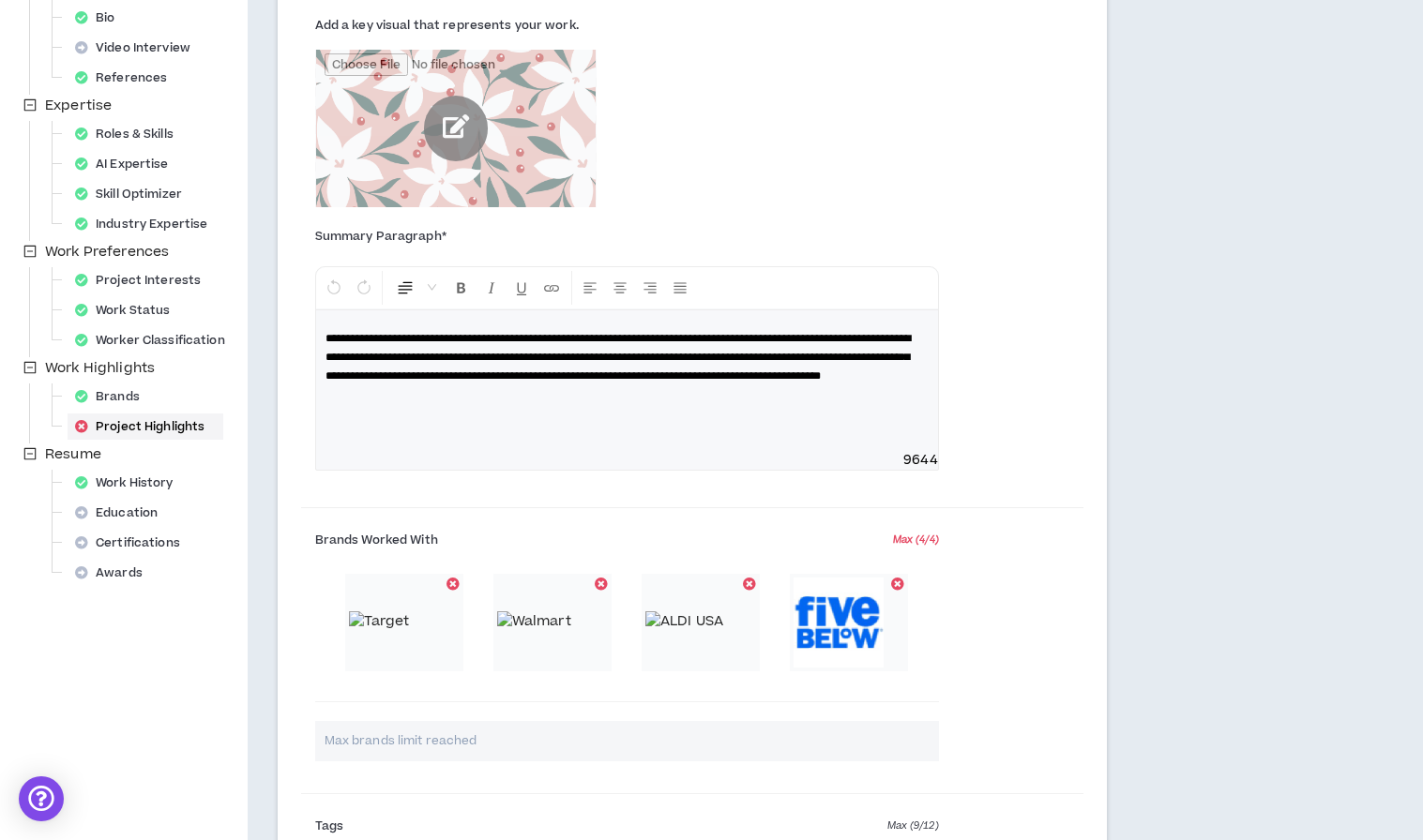 click at bounding box center [456, 128] 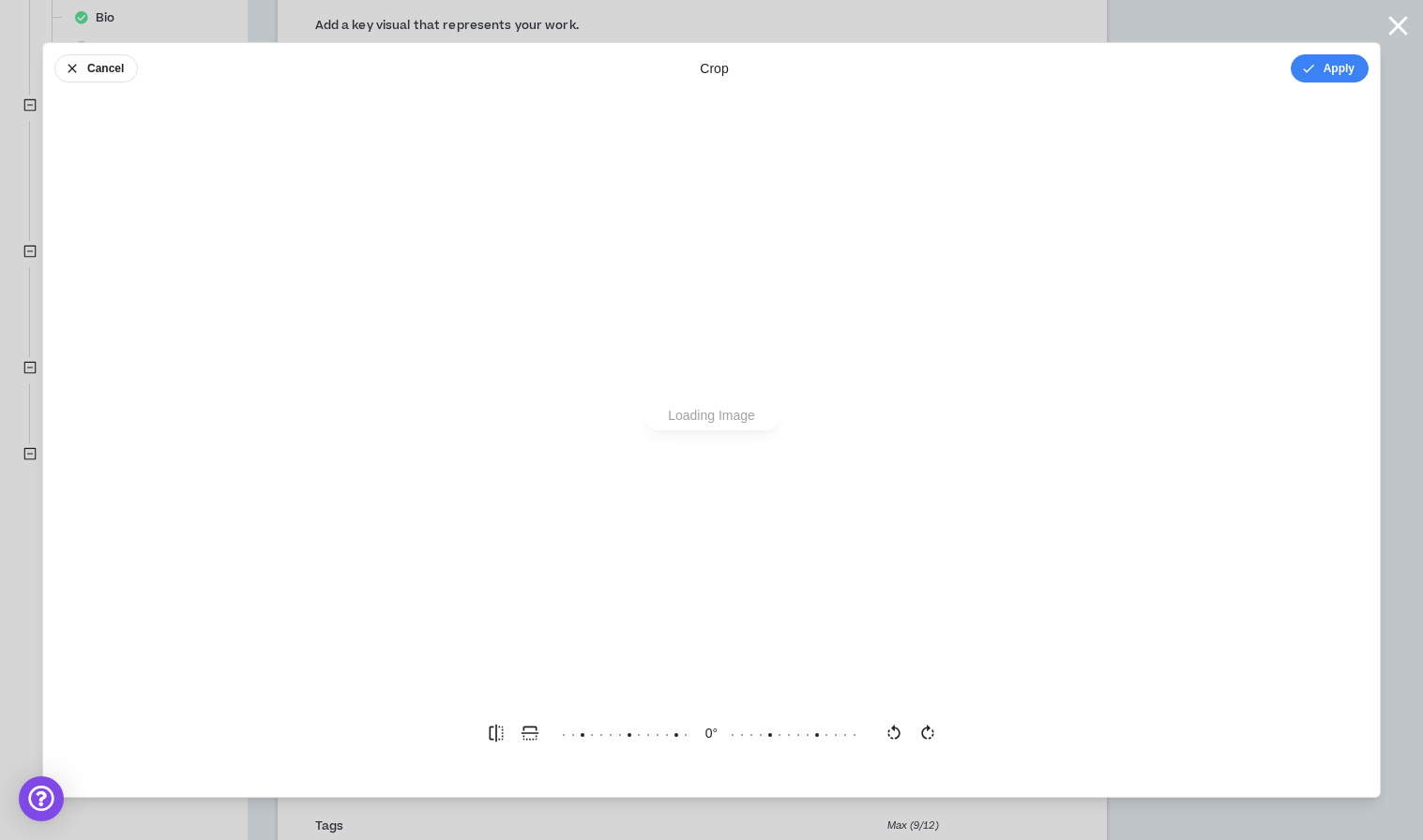 scroll, scrollTop: 0, scrollLeft: 0, axis: both 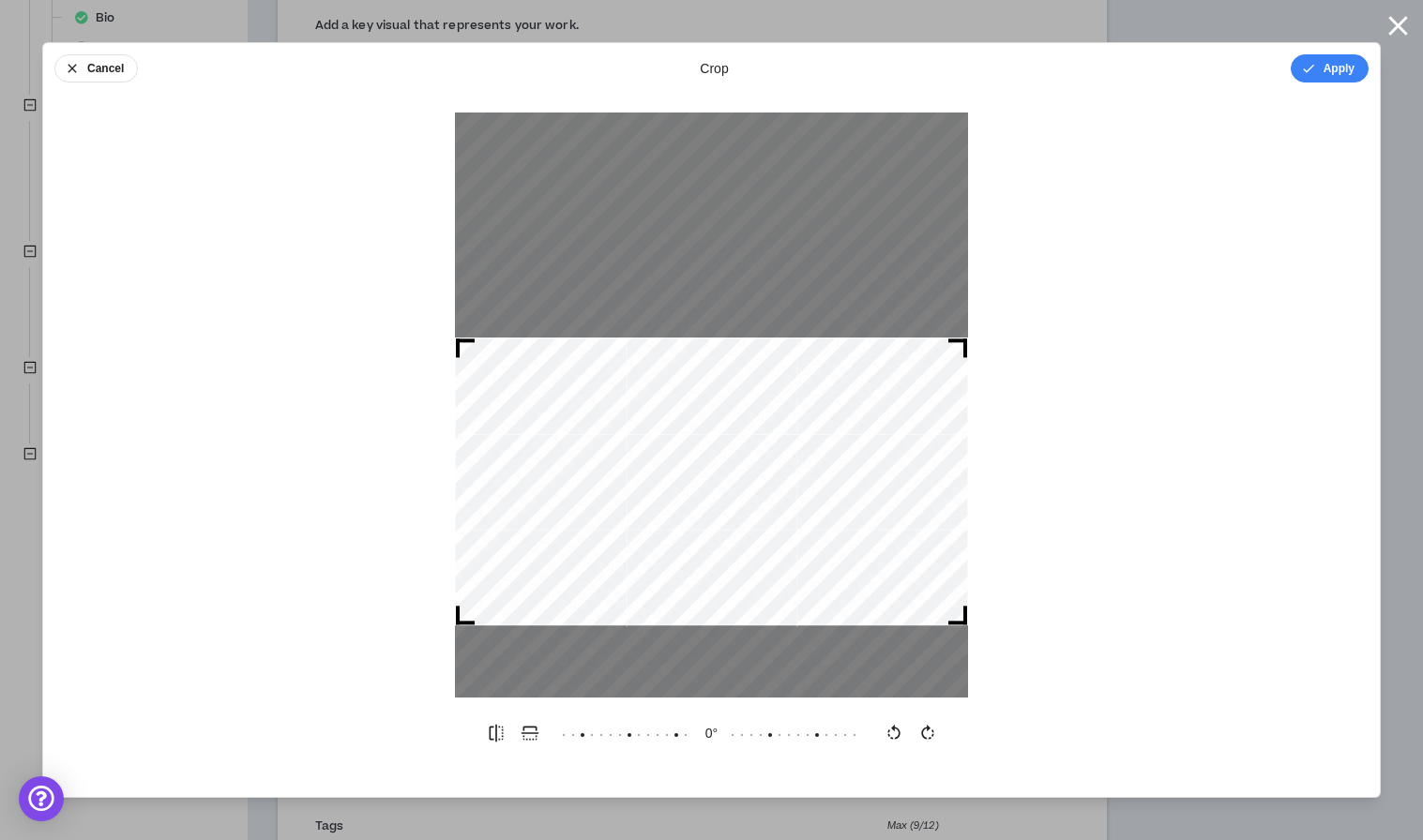 drag, startPoint x: 788, startPoint y: 382, endPoint x: 786, endPoint y: 458, distance: 76.026311 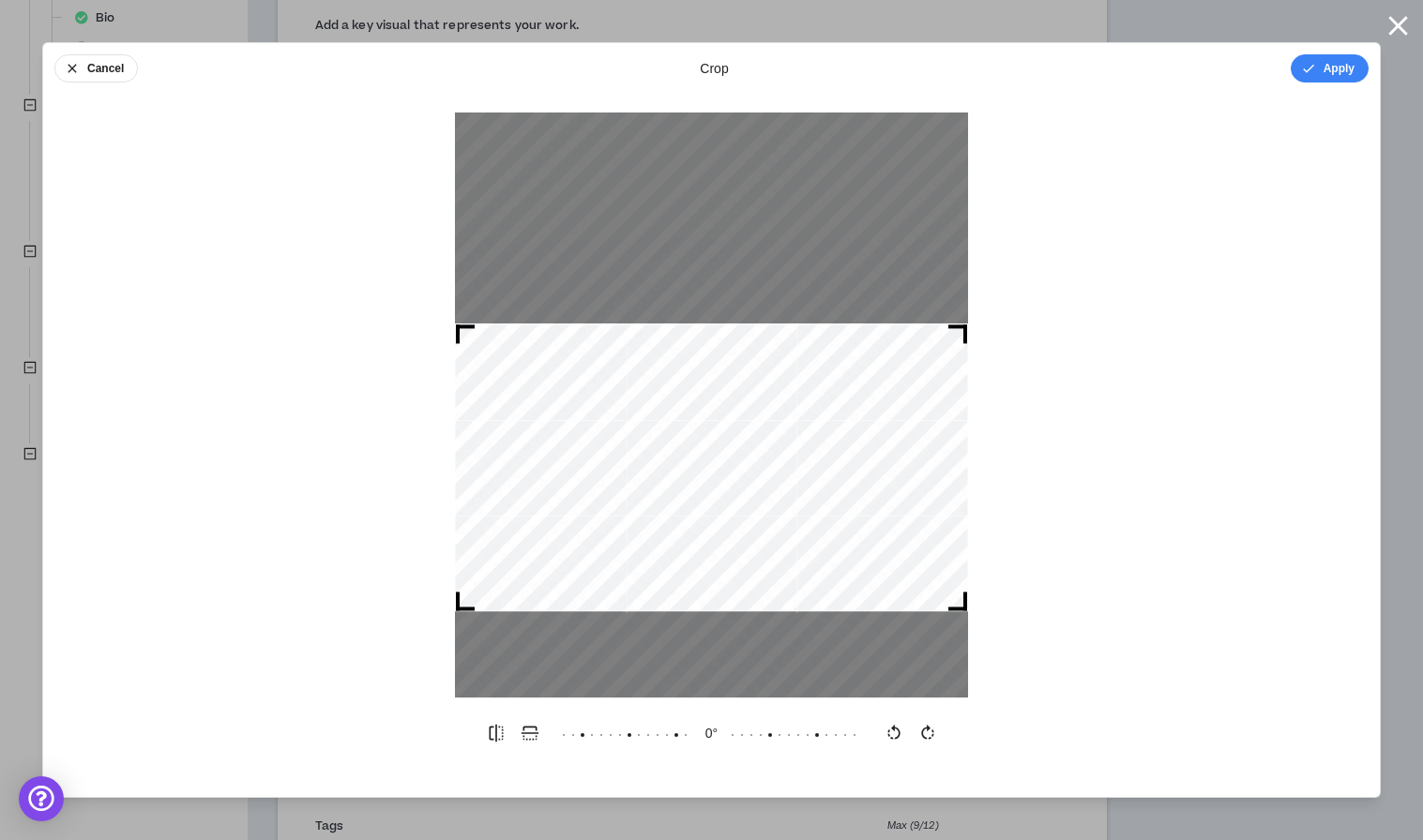 drag, startPoint x: 789, startPoint y: 466, endPoint x: 793, endPoint y: 454, distance: 12.649111 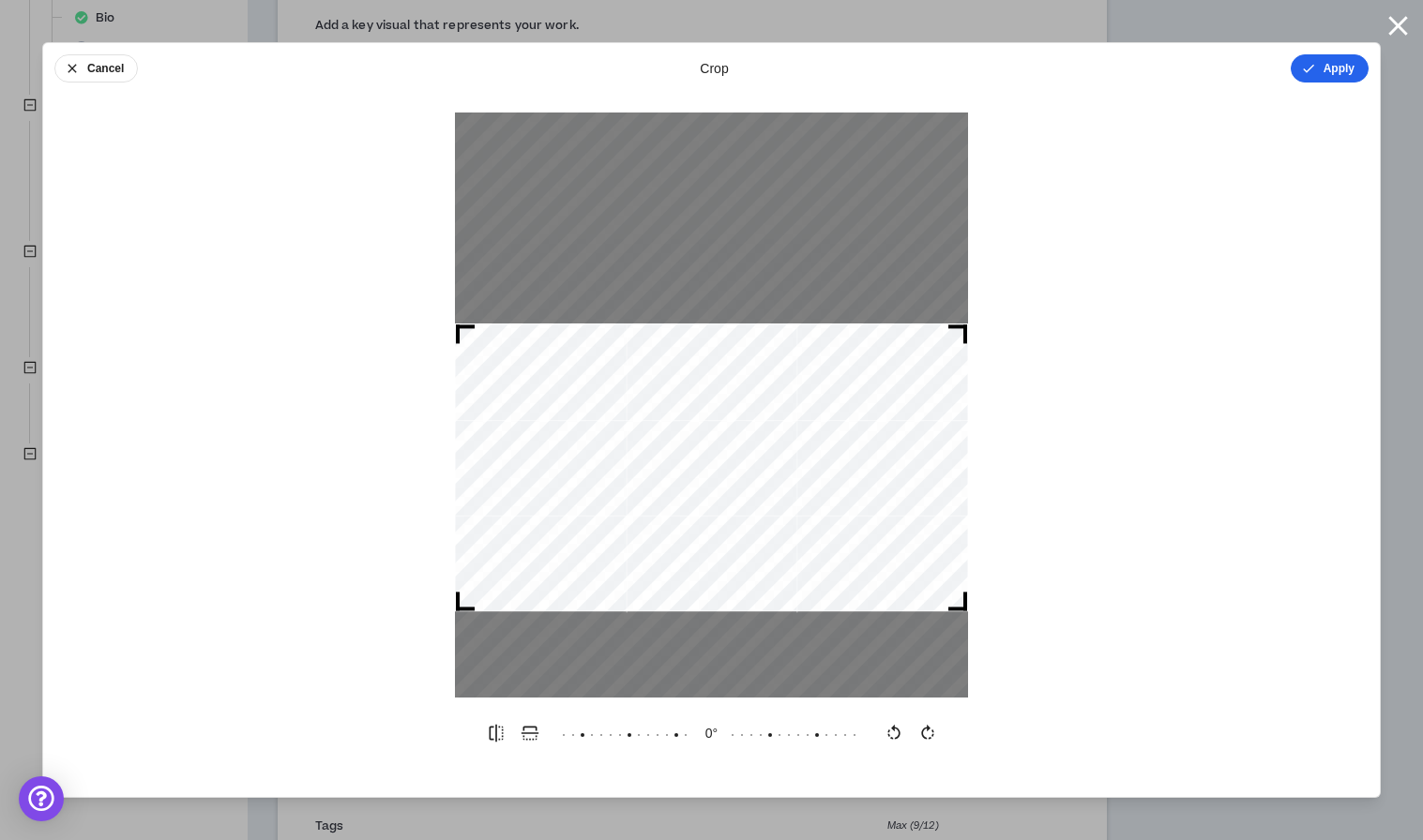 click on "Apply" at bounding box center (1329, 68) 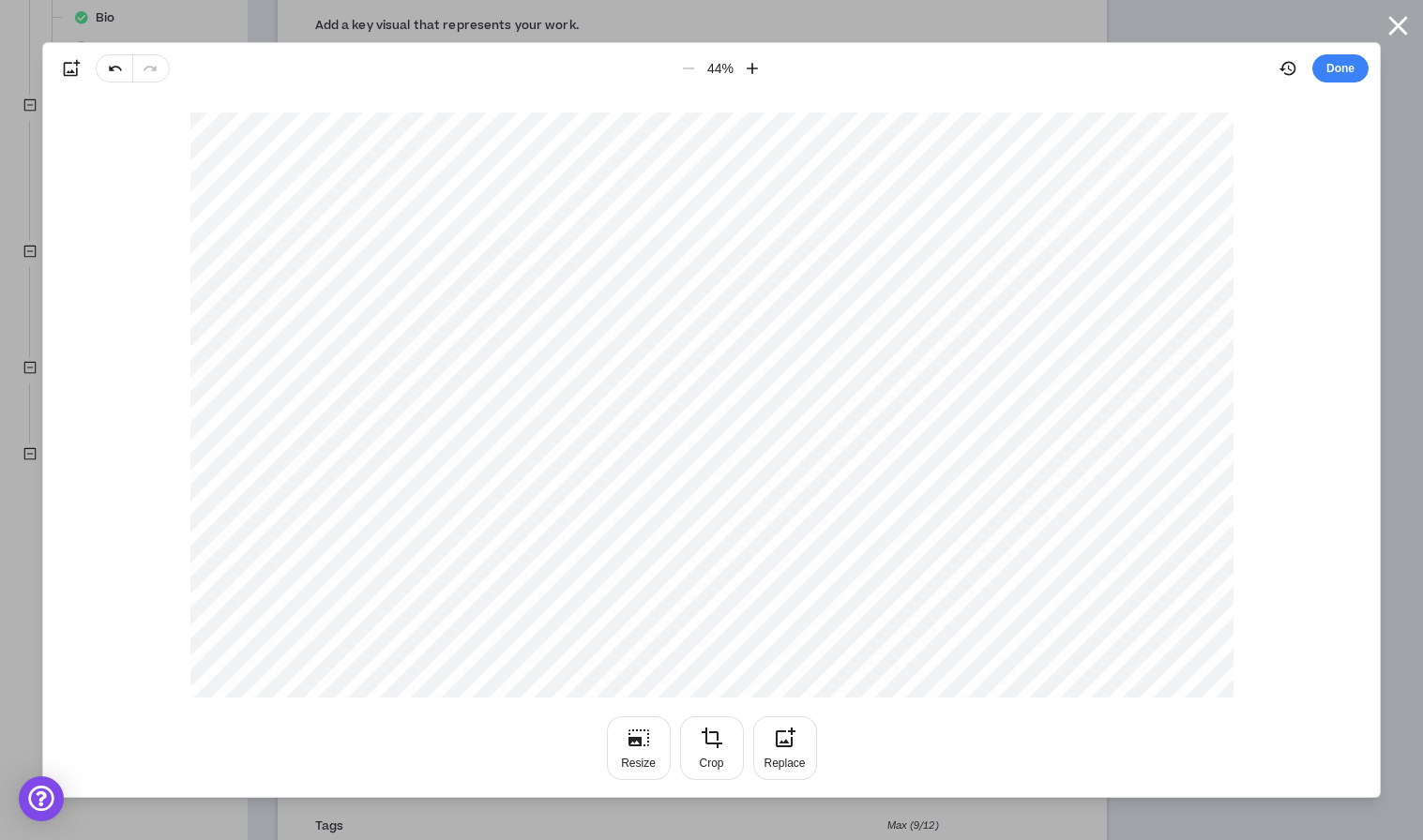 click on "Done" at bounding box center [1340, 68] 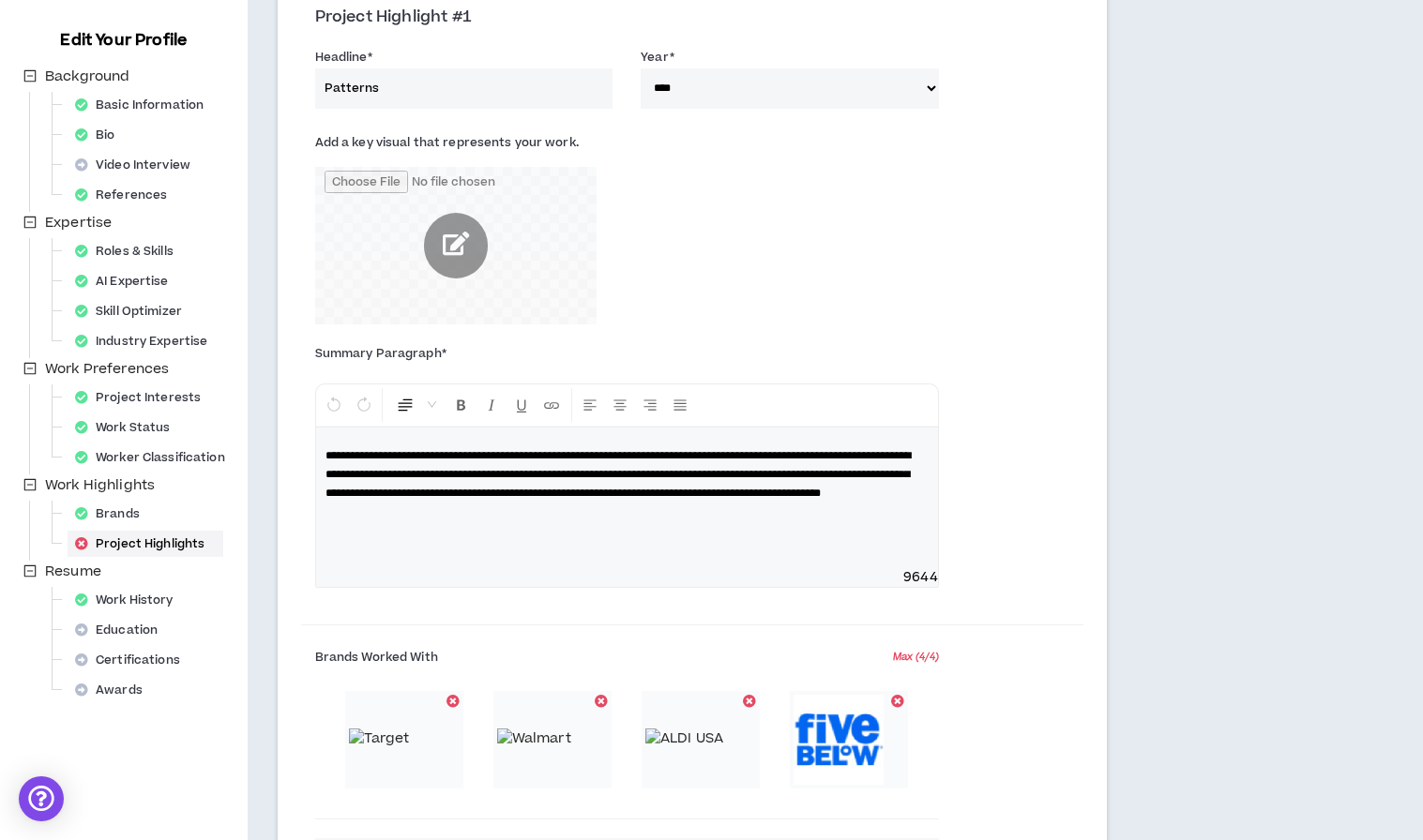scroll, scrollTop: 247, scrollLeft: 0, axis: vertical 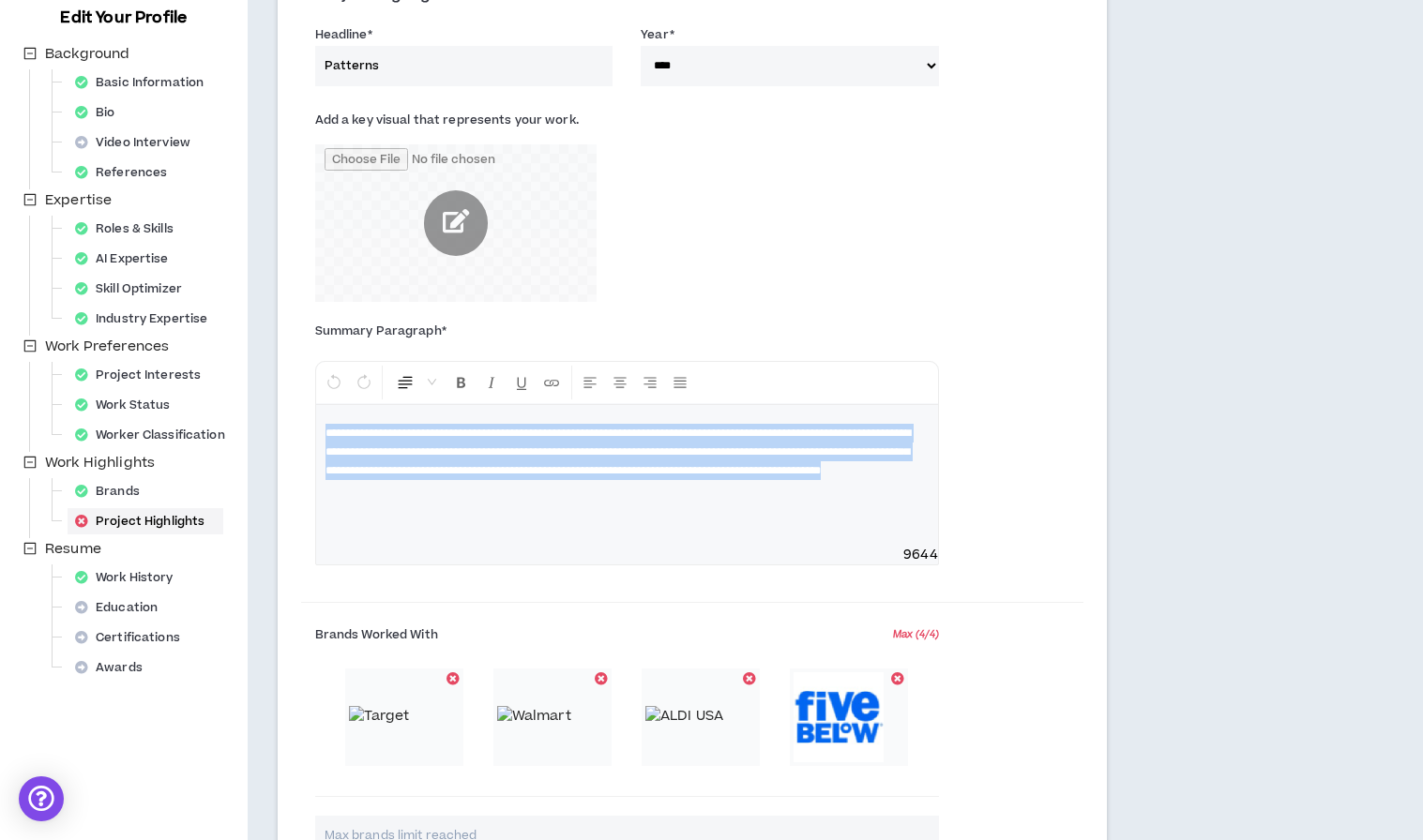 drag, startPoint x: 779, startPoint y: 505, endPoint x: 316, endPoint y: 390, distance: 477.06813 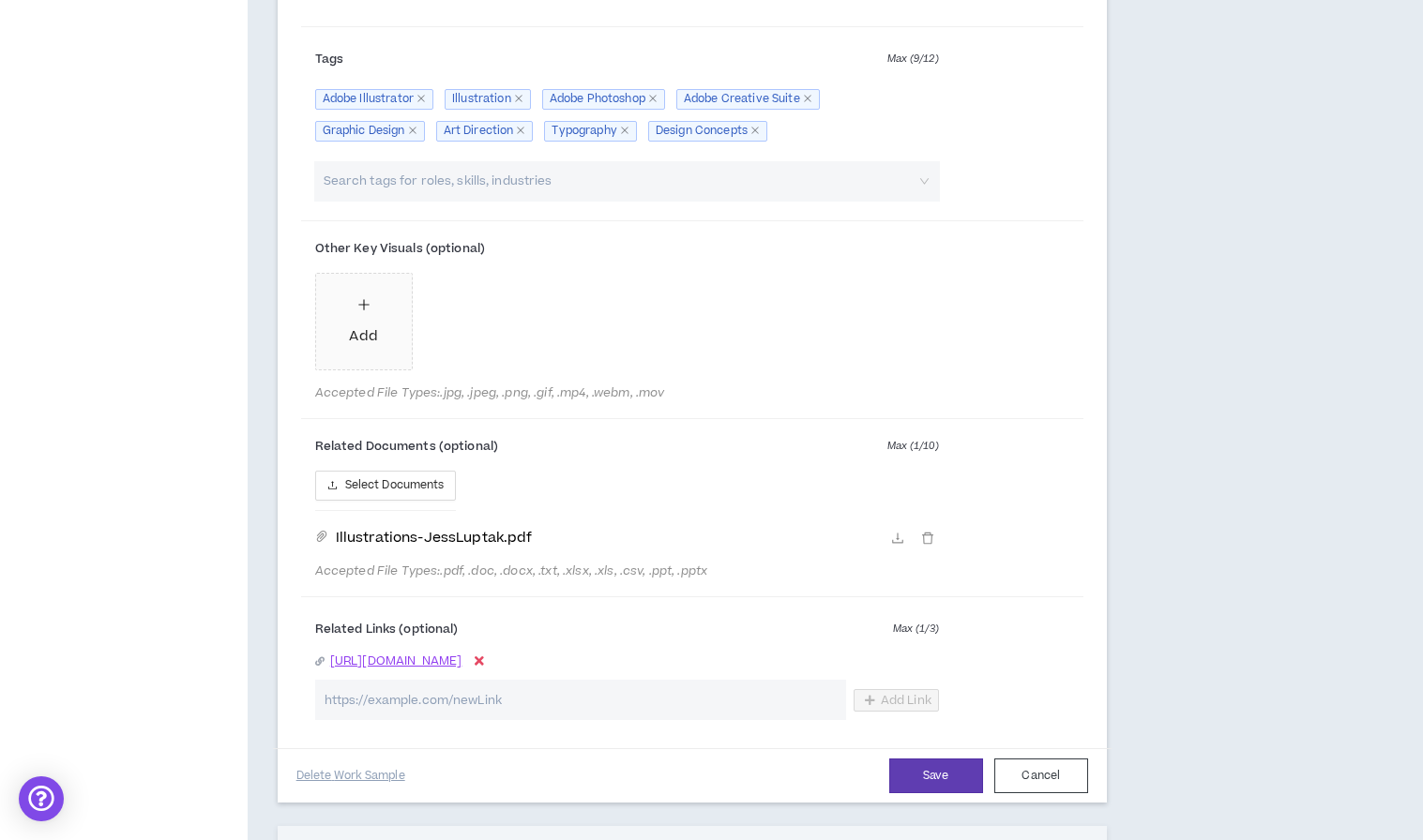 scroll, scrollTop: 1113, scrollLeft: 0, axis: vertical 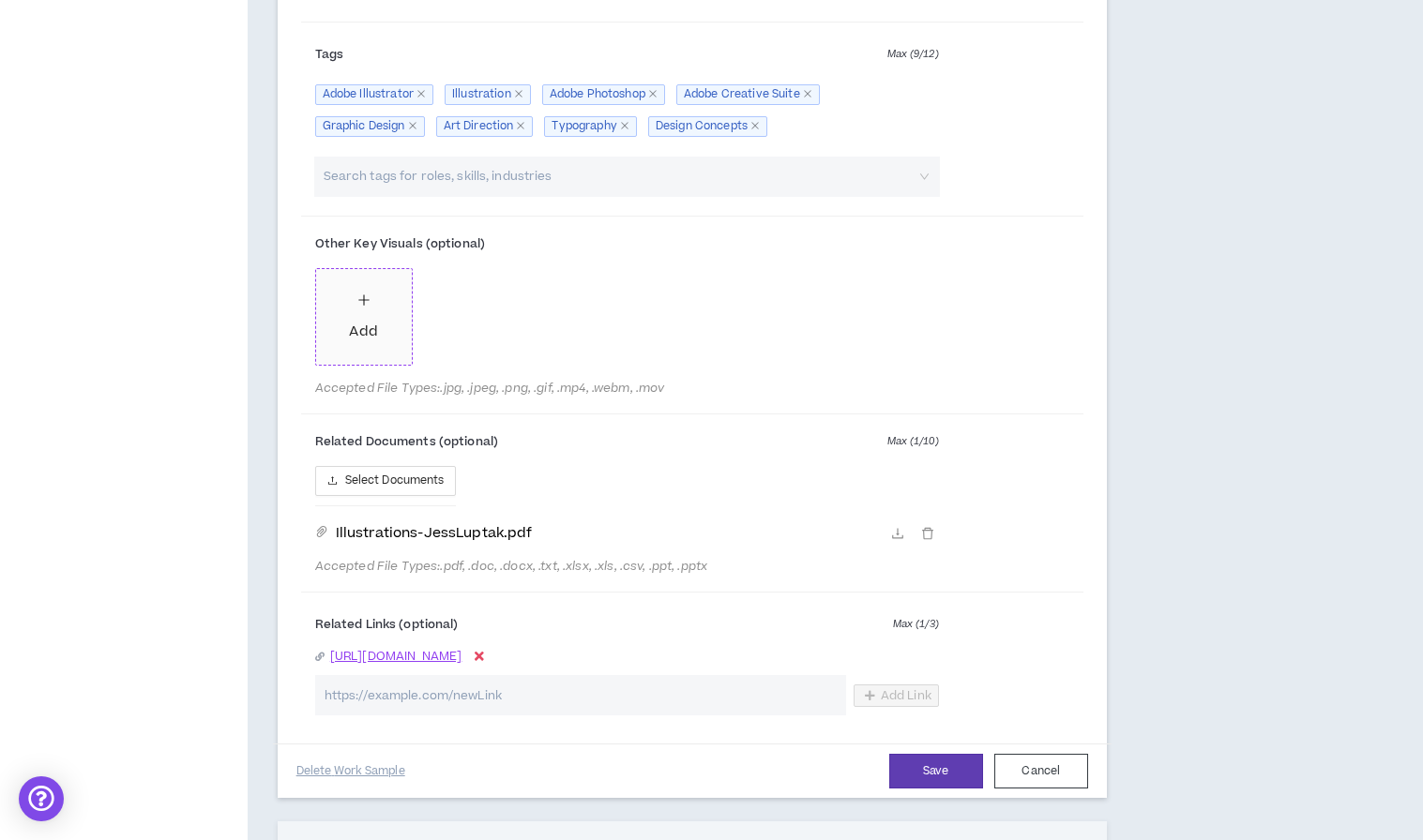 click on "Add" at bounding box center [364, 317] 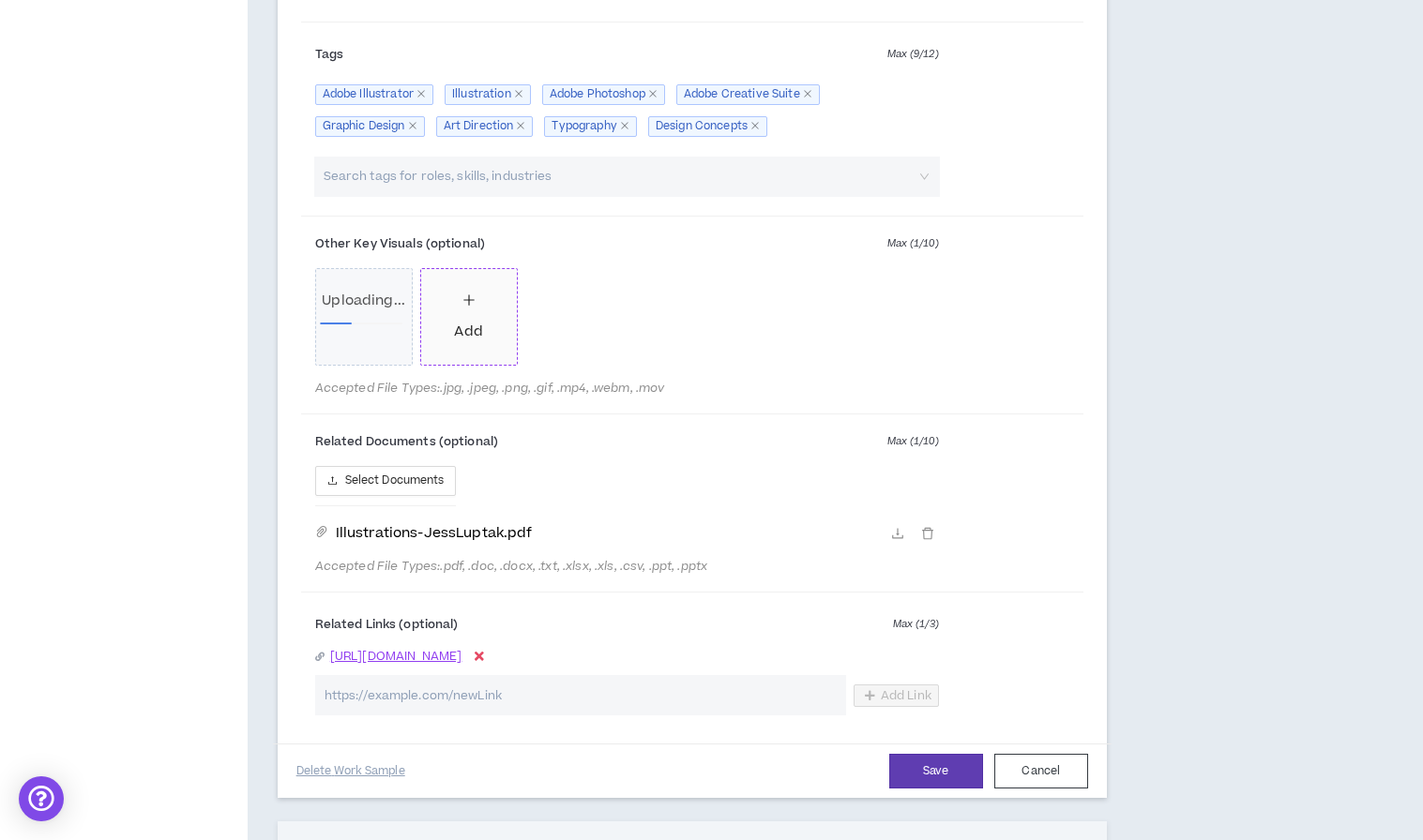 click 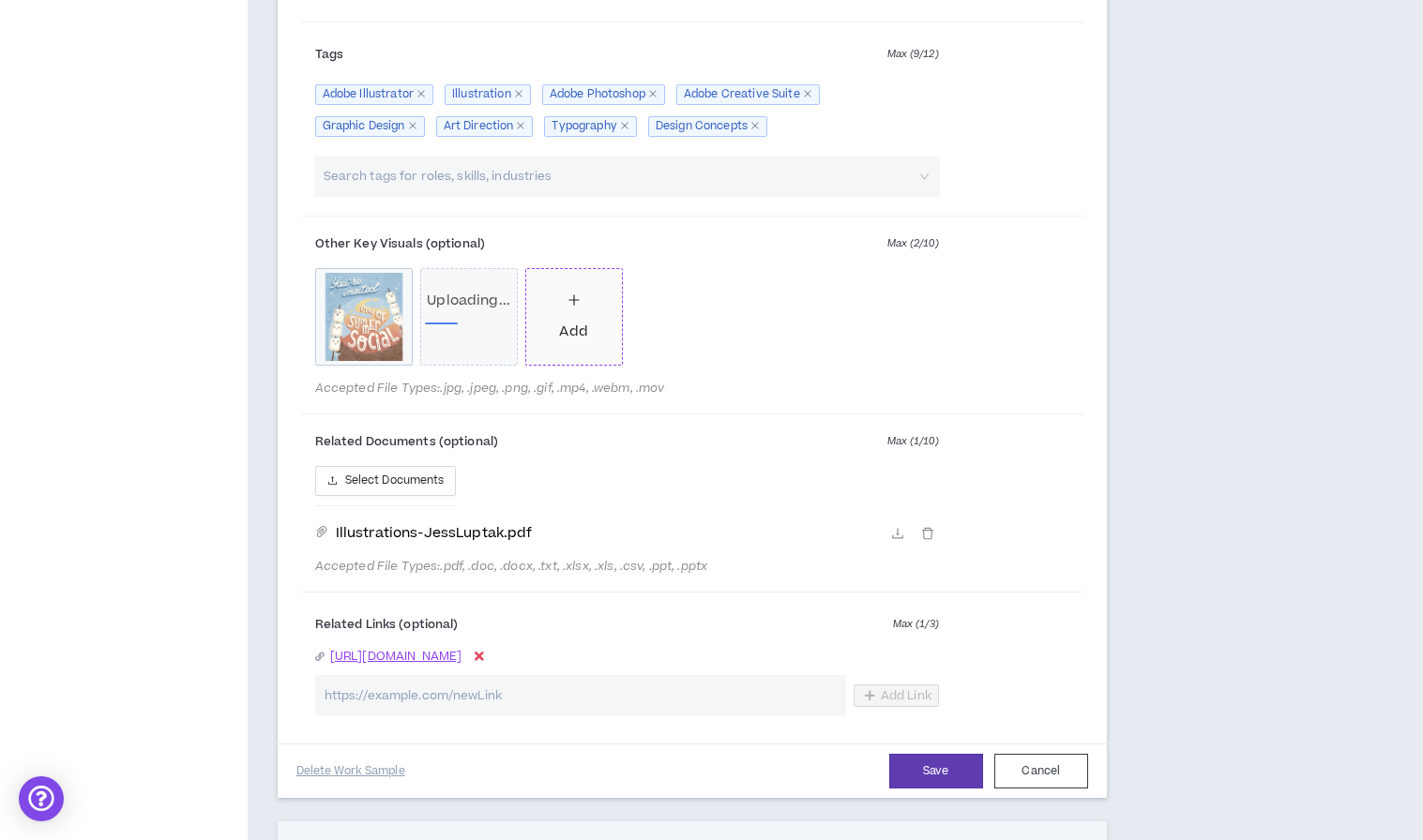 click on "Add" at bounding box center (573, 316) 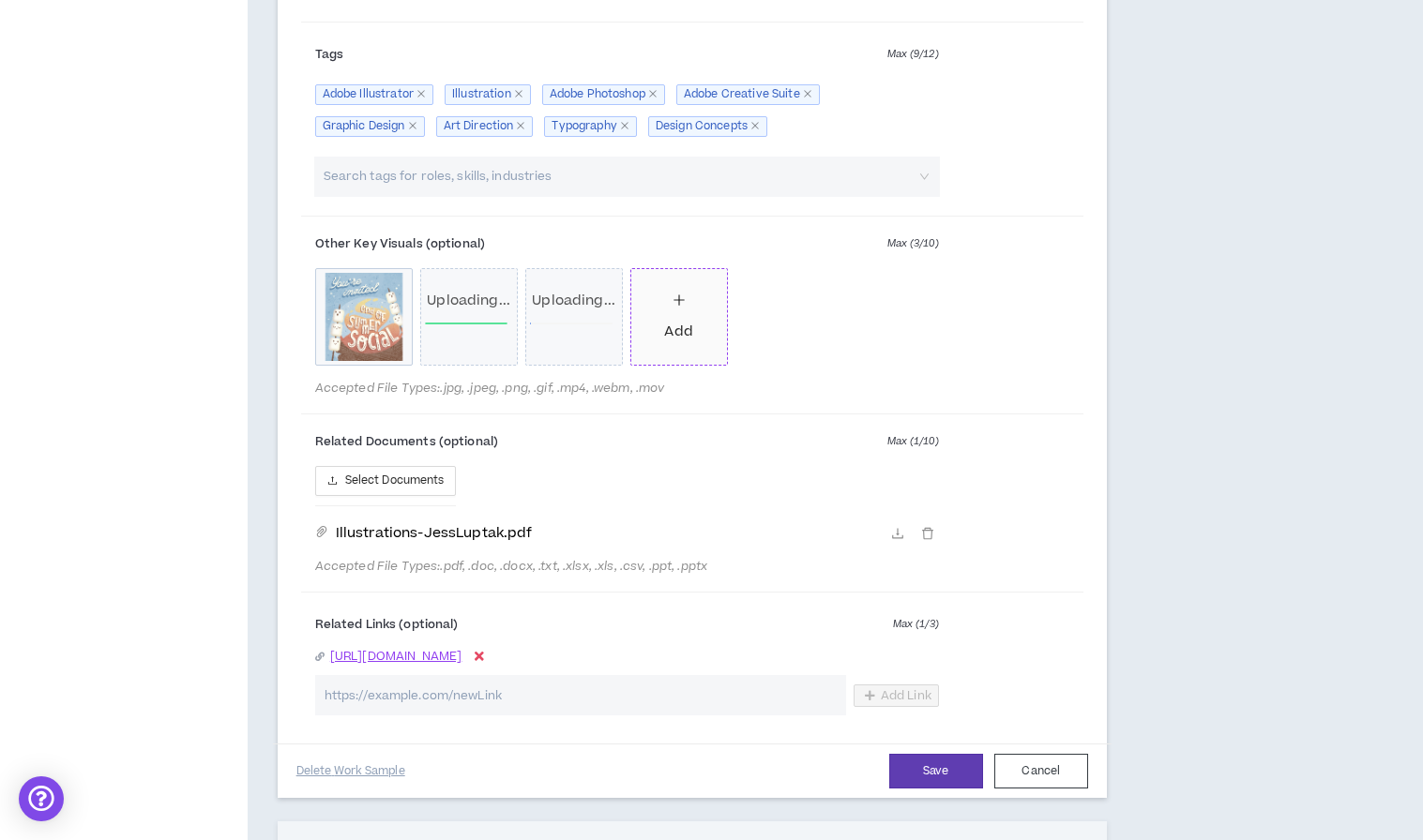 click on "Add" at bounding box center (678, 316) 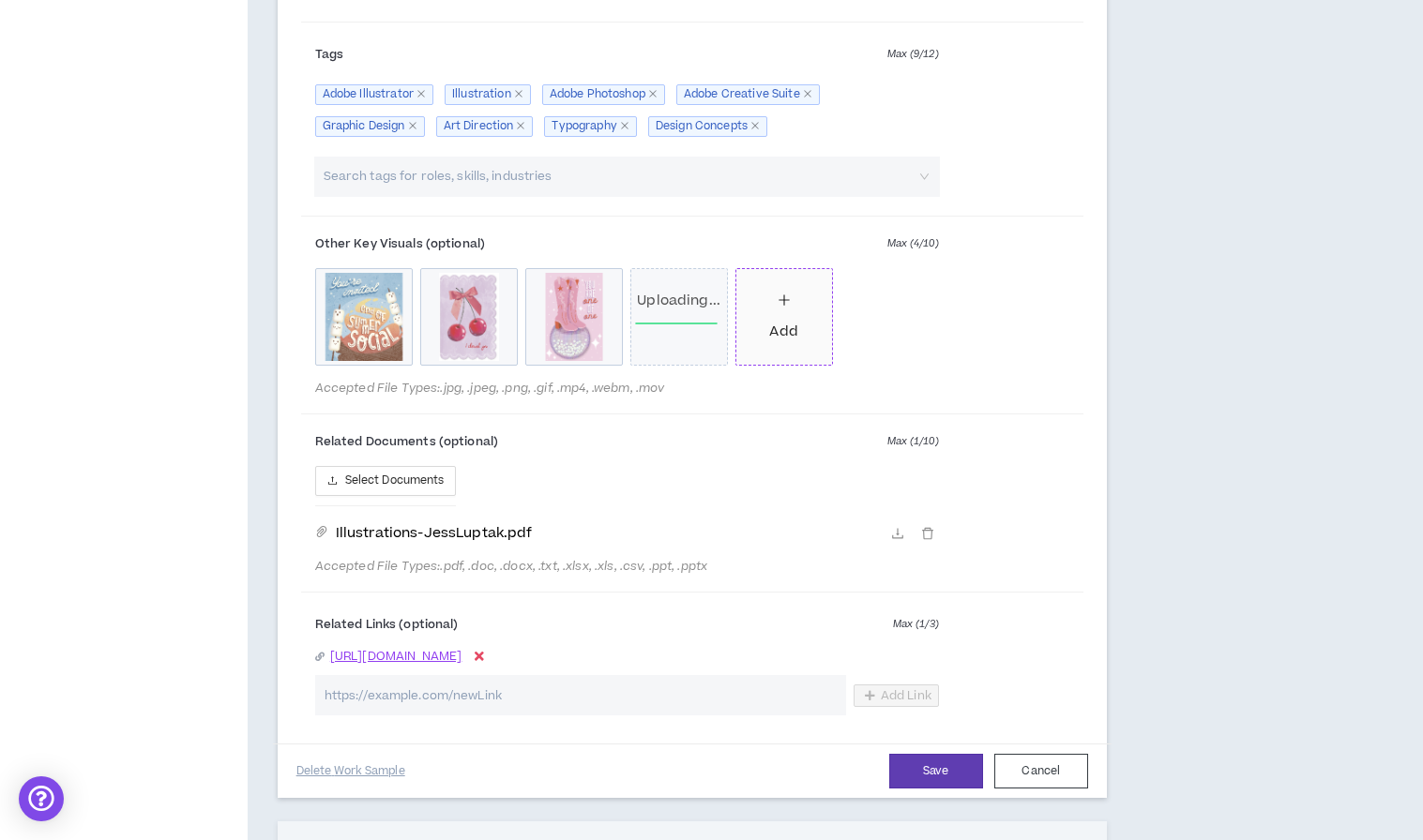 click on "Add" at bounding box center [784, 317] 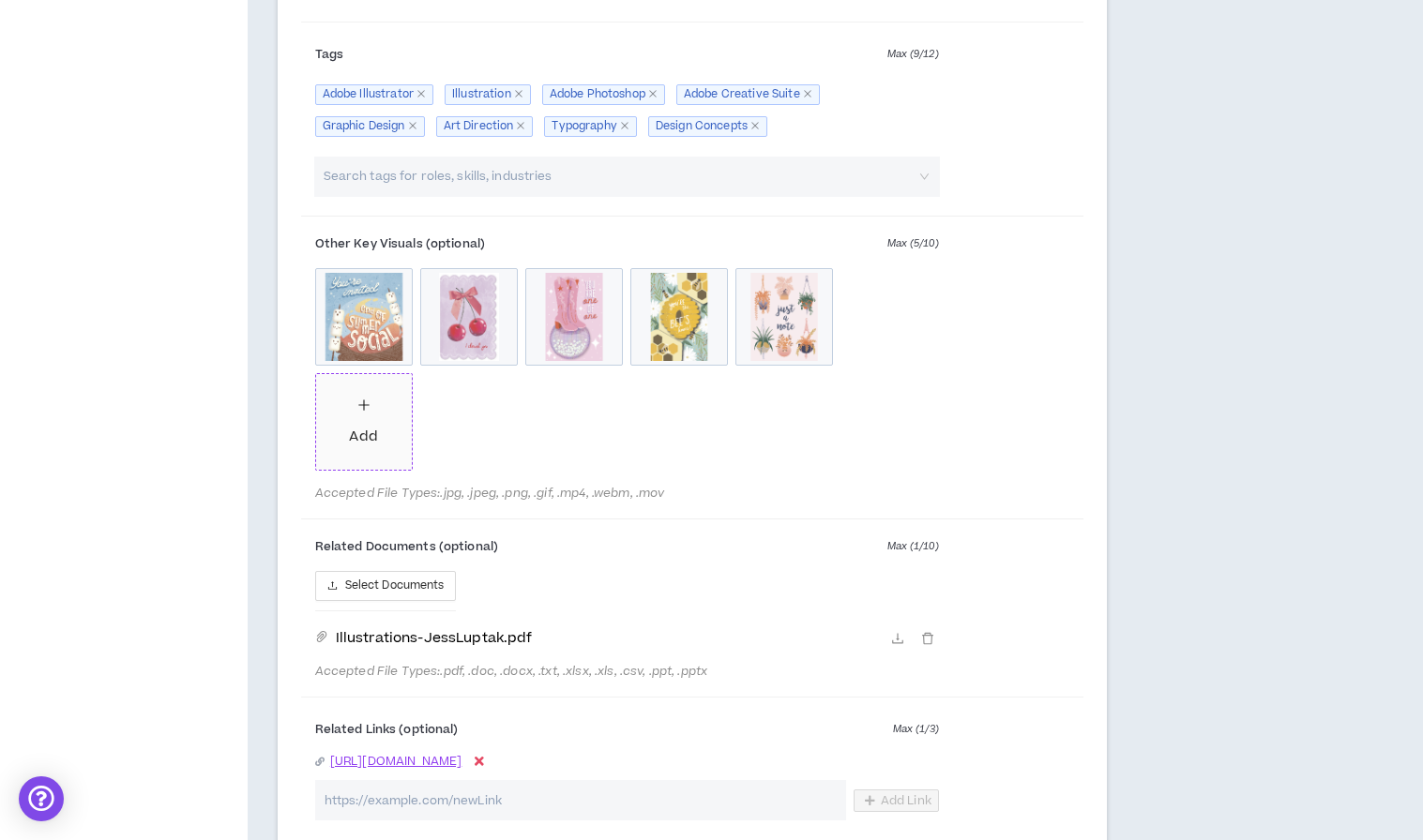 click on "Add" at bounding box center [364, 422] 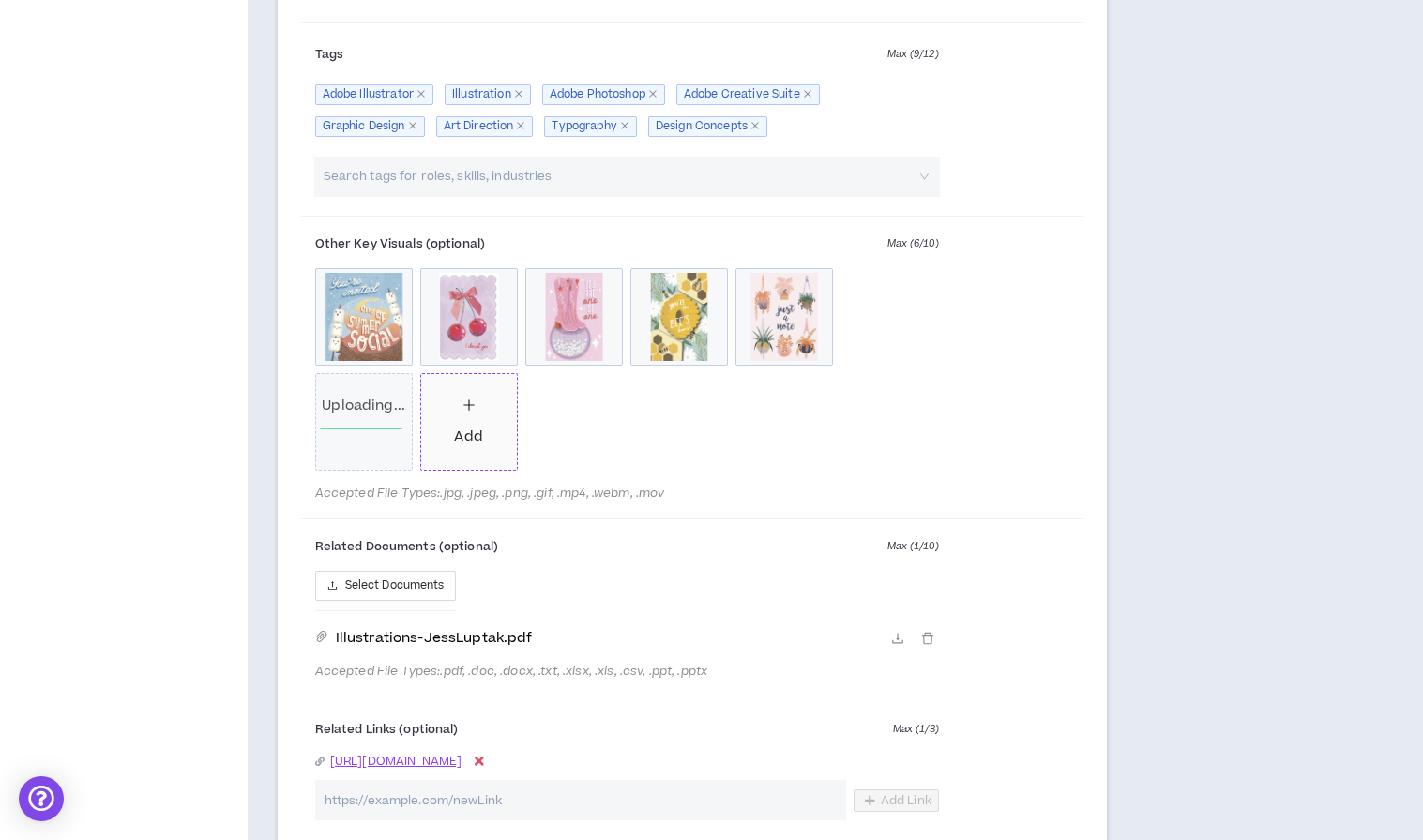 click on "Add" at bounding box center [468, 421] 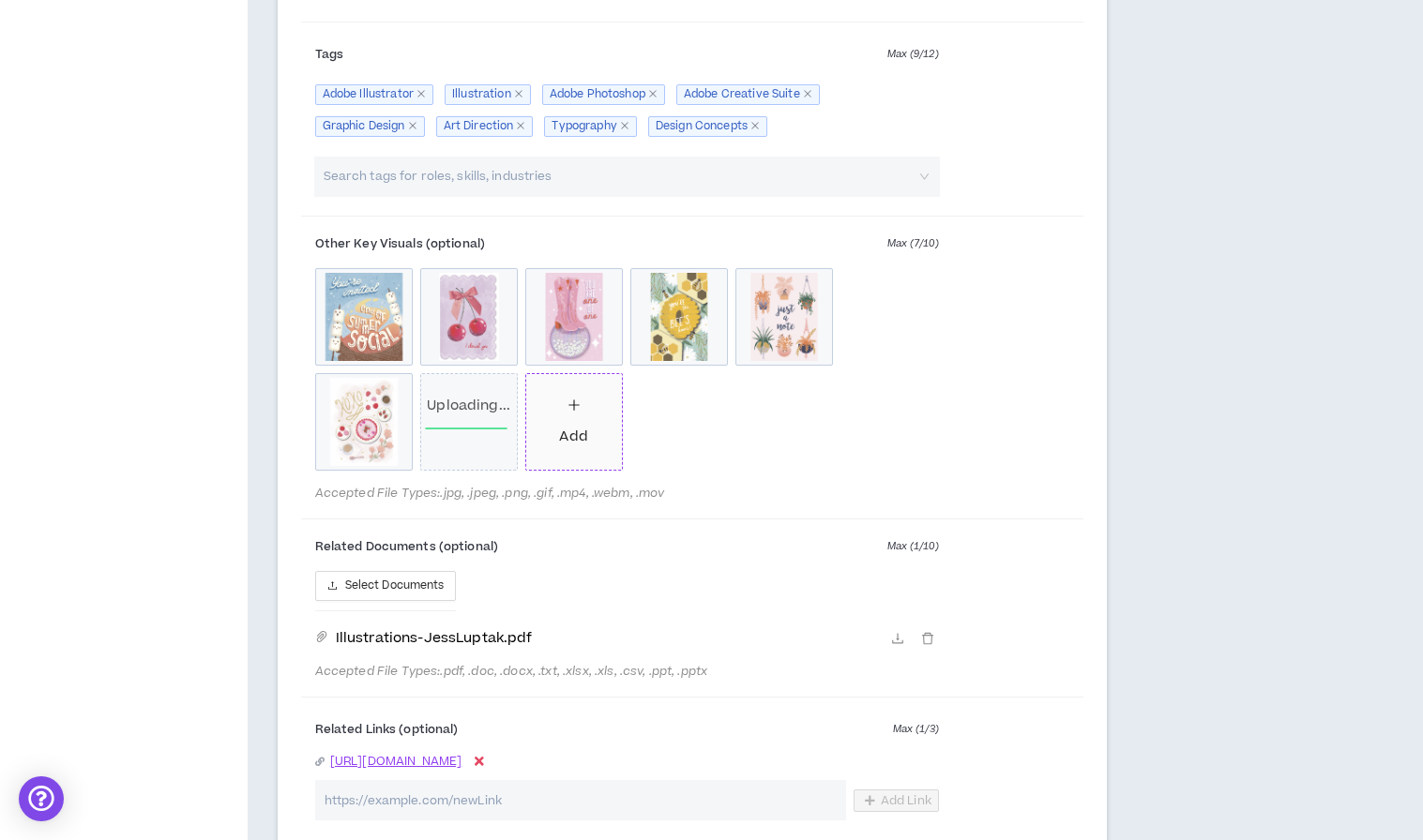 click on "Add" at bounding box center (574, 422) 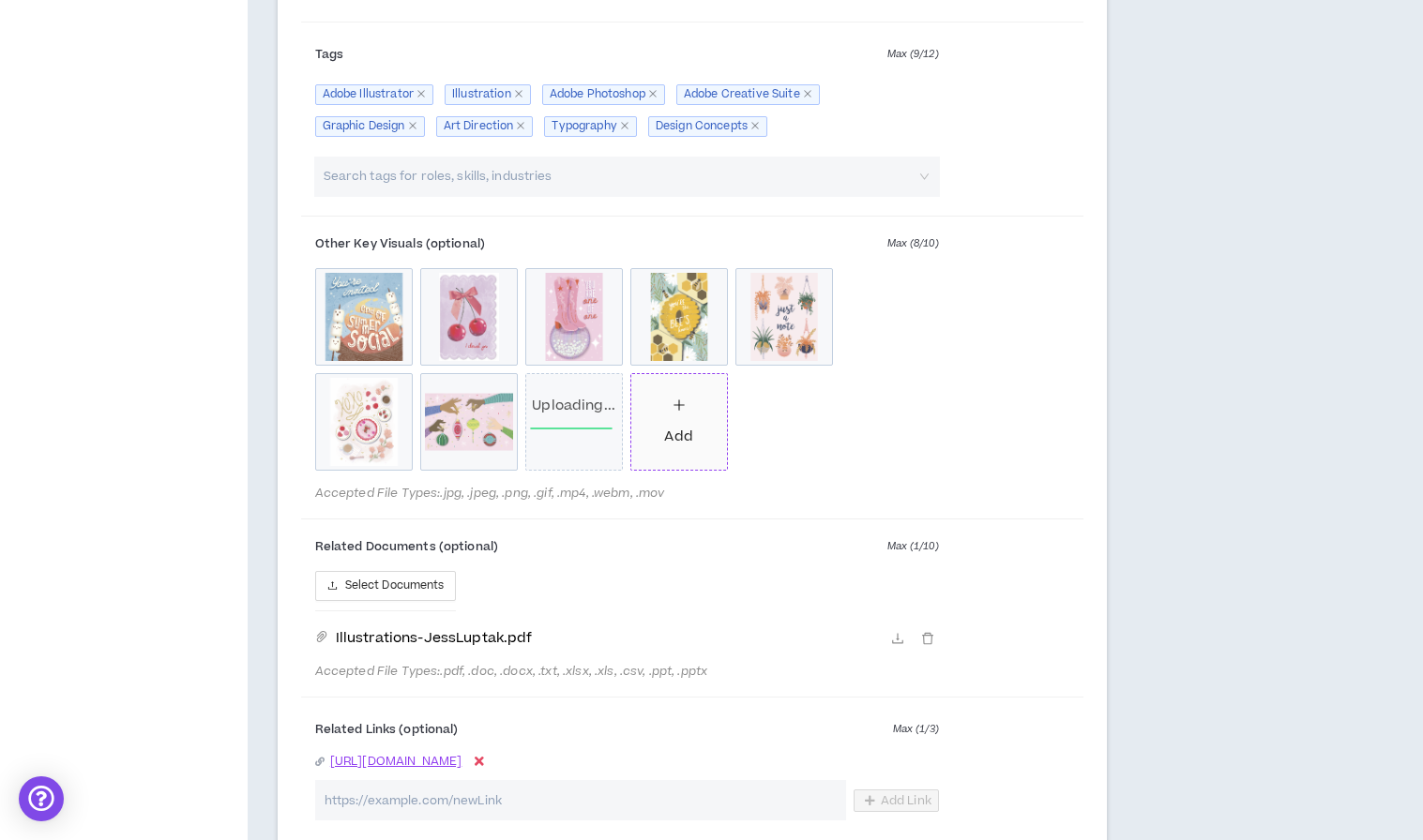 click on "Add" at bounding box center [678, 421] 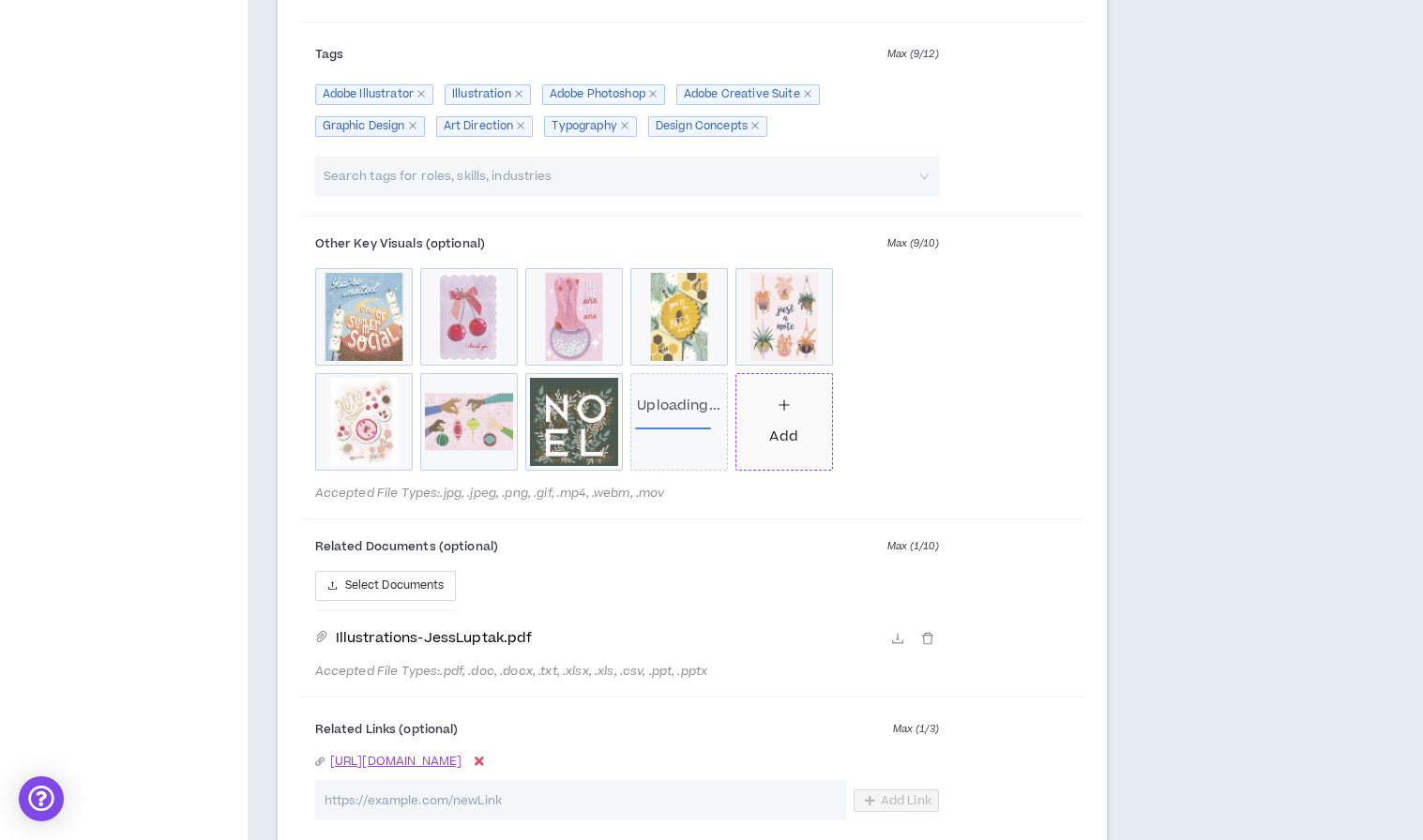 click on "Add" at bounding box center [783, 421] 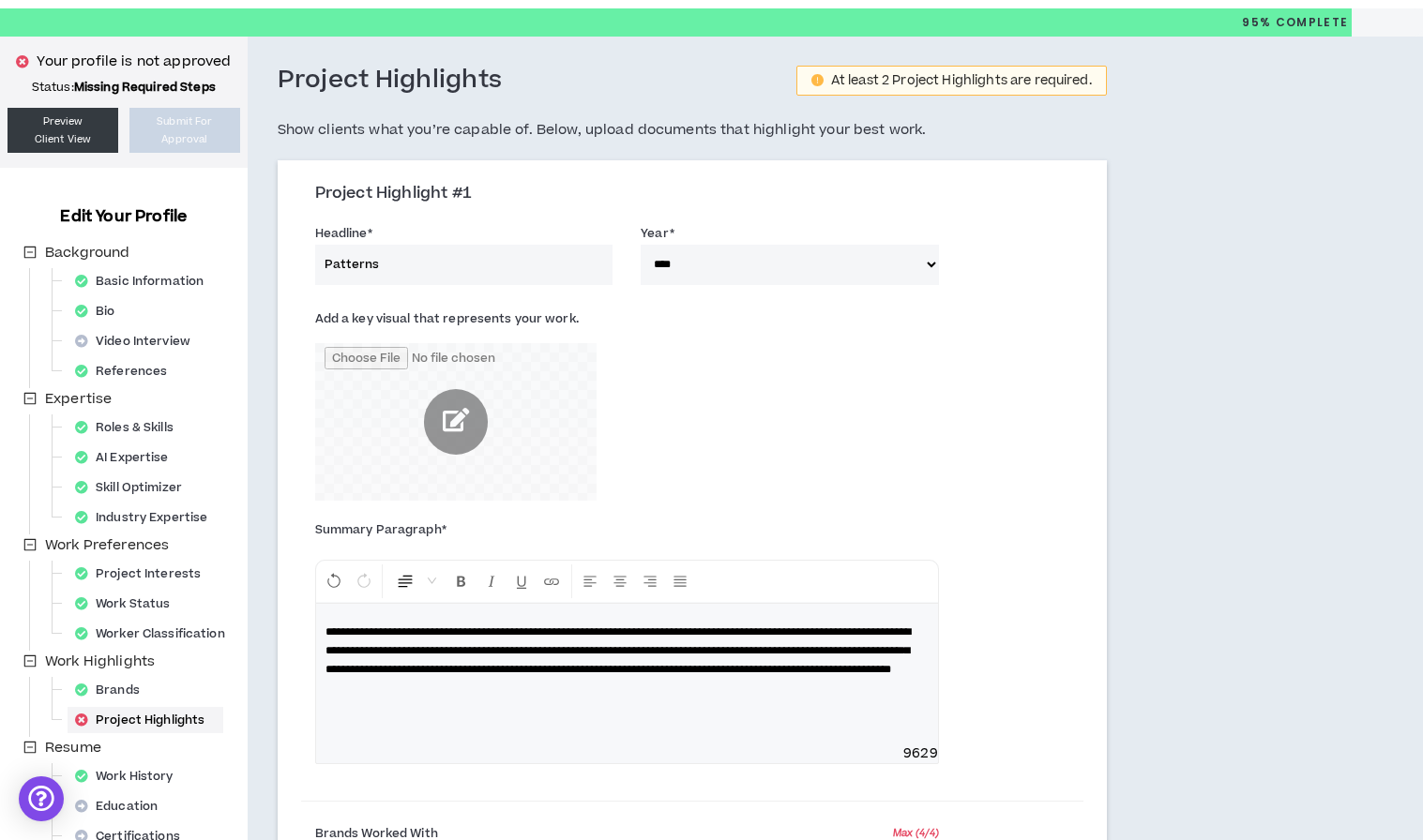 scroll, scrollTop: 0, scrollLeft: 0, axis: both 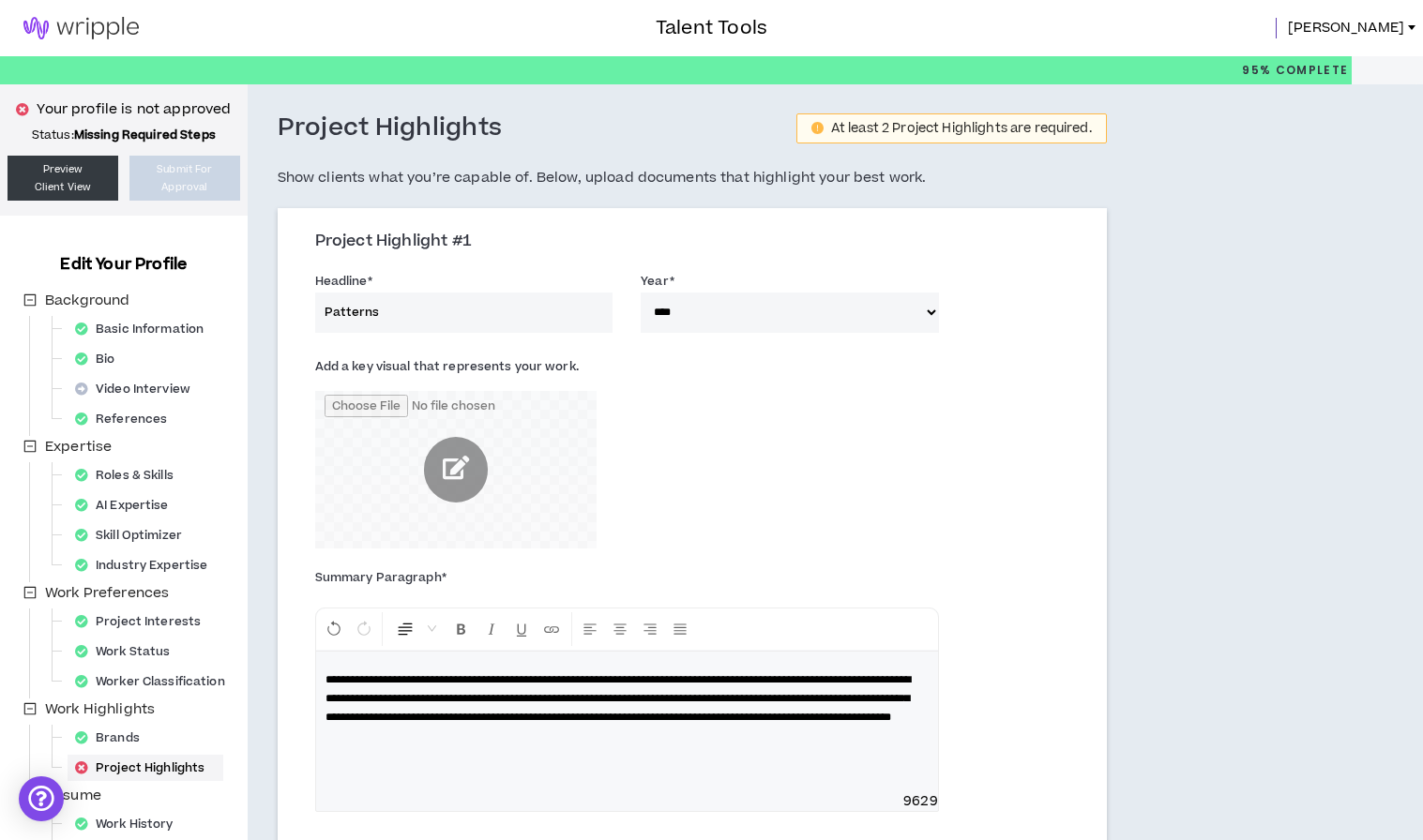 click on "Patterns" at bounding box center [464, 312] 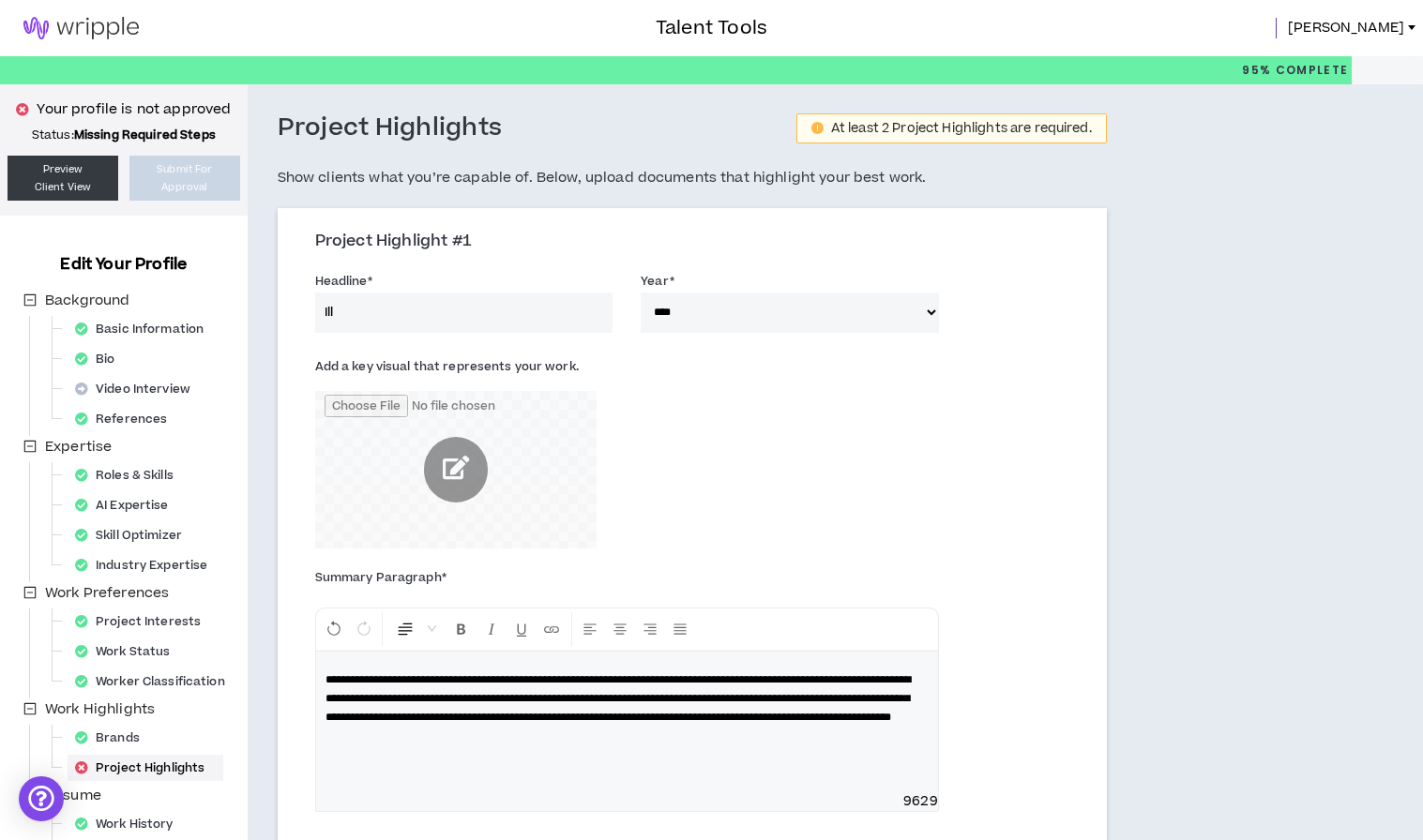 type on "Illustrations" 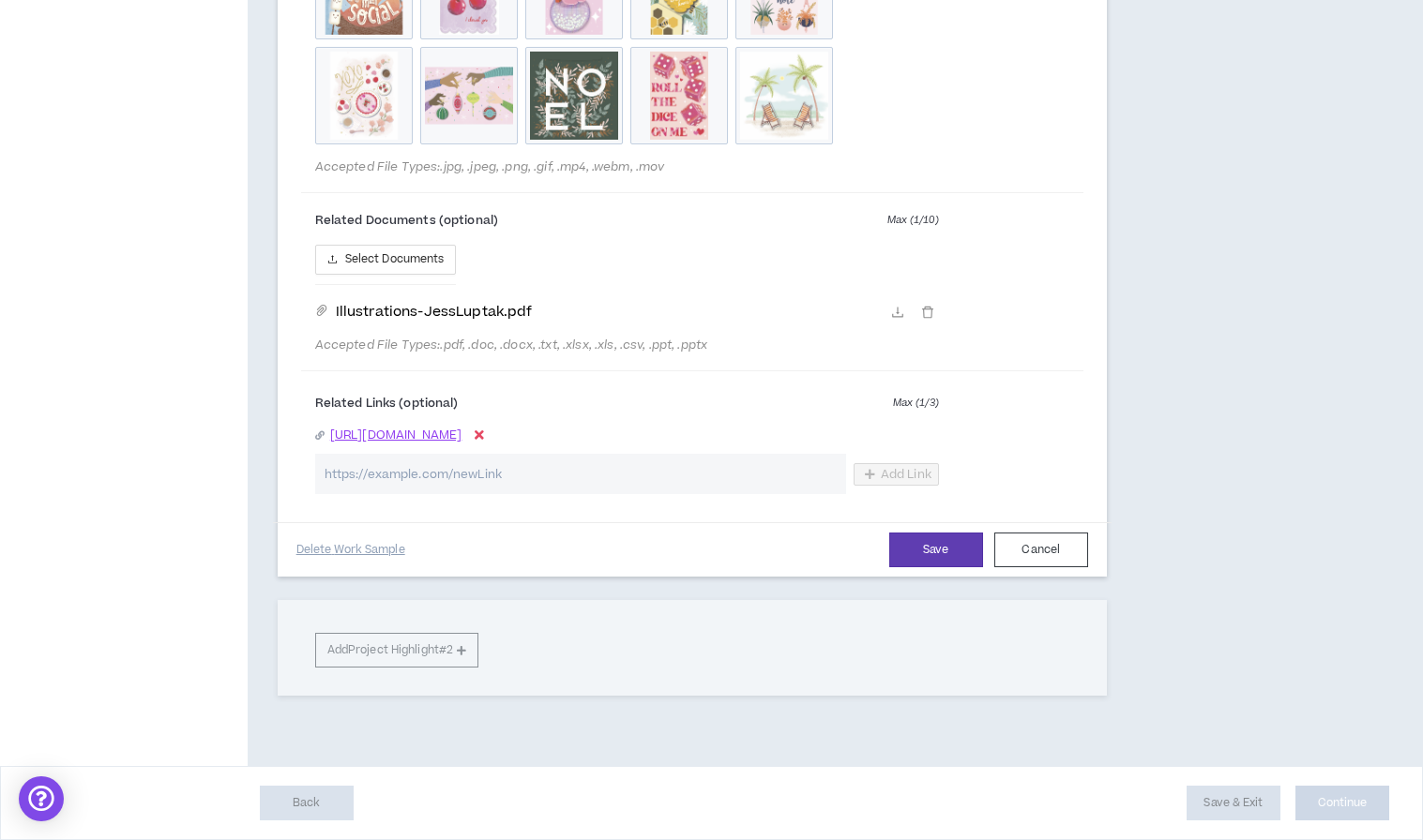 scroll, scrollTop: 1474, scrollLeft: 0, axis: vertical 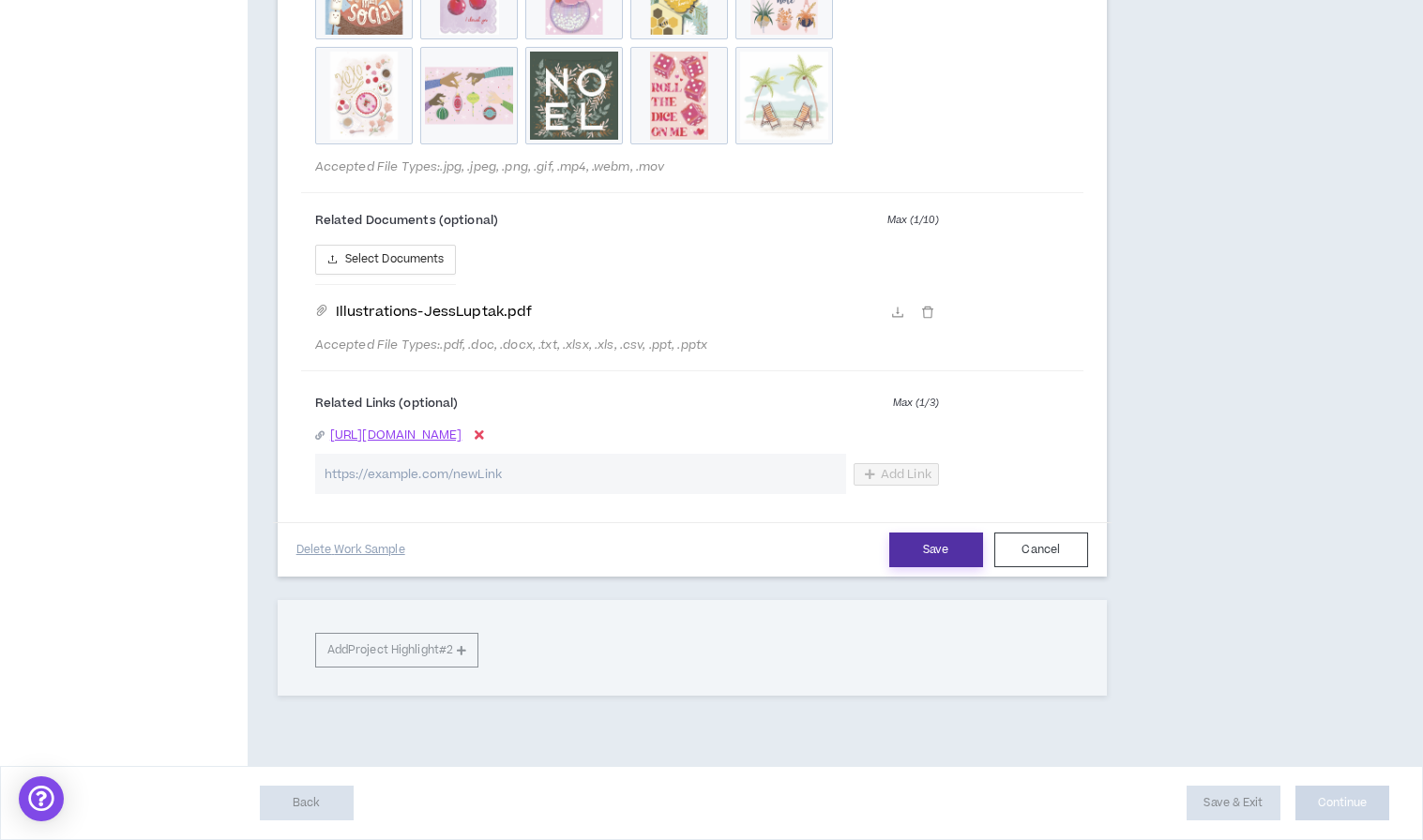 click on "Save" at bounding box center (936, 549) 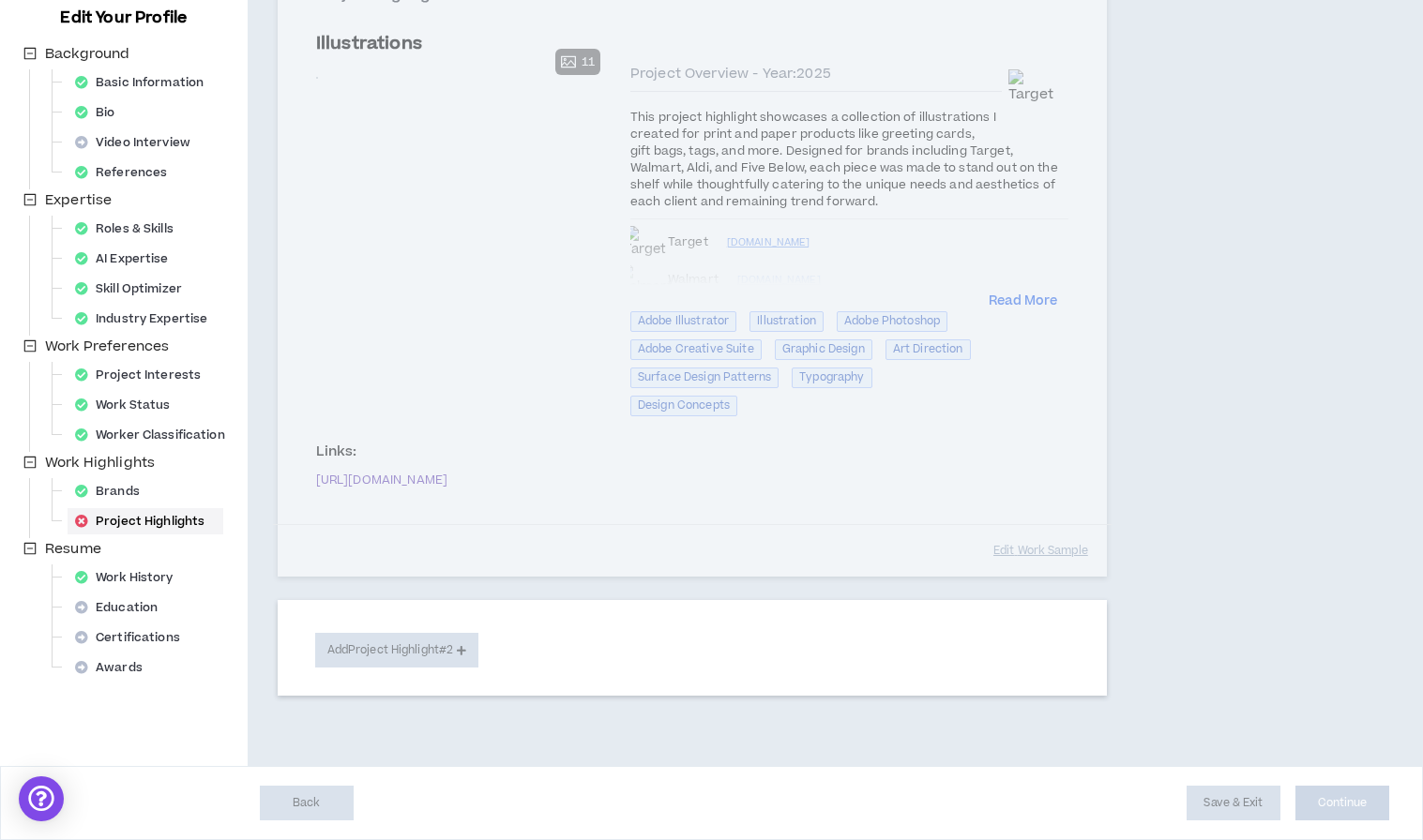 scroll, scrollTop: 247, scrollLeft: 0, axis: vertical 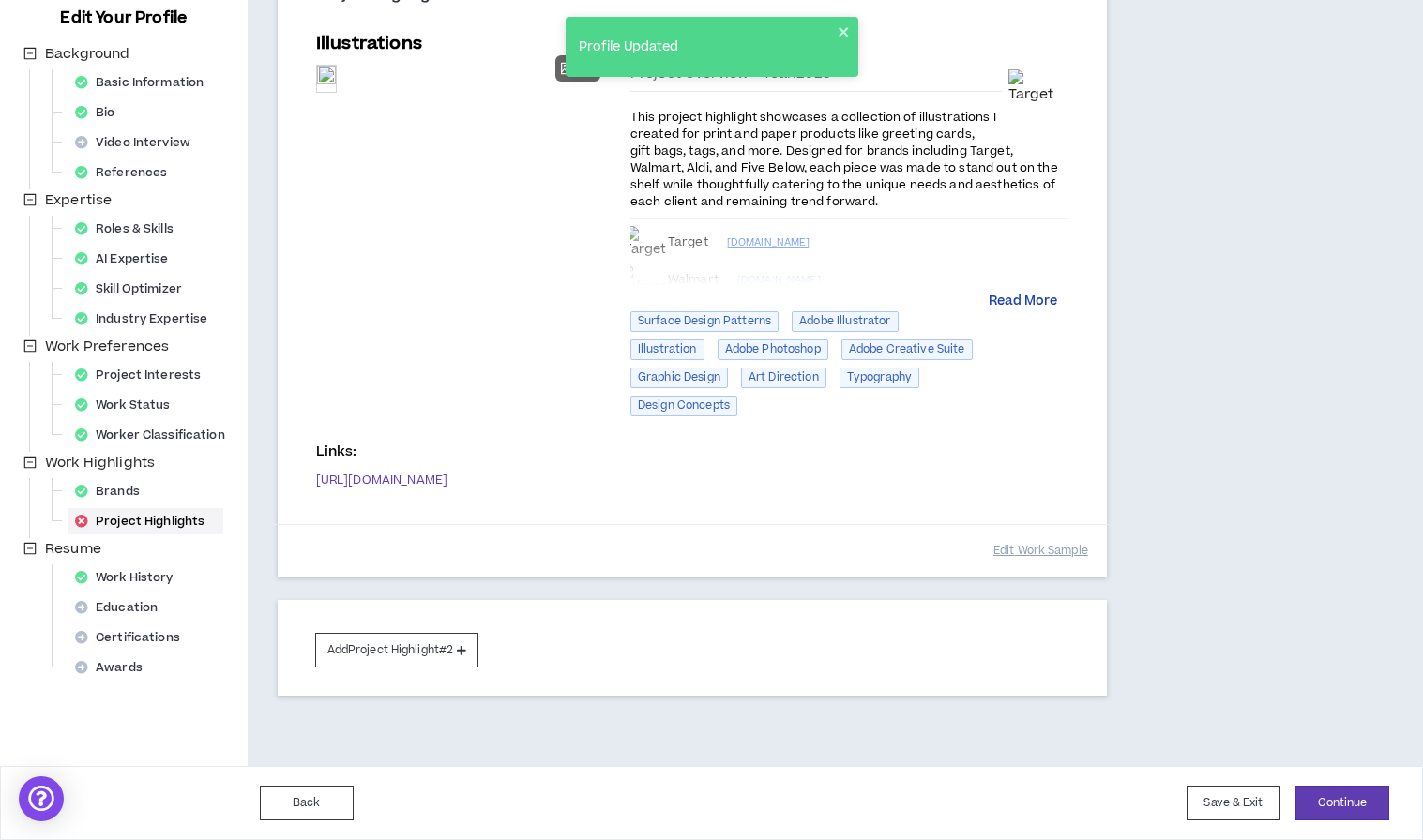 click on "Read More" at bounding box center [1022, 302] 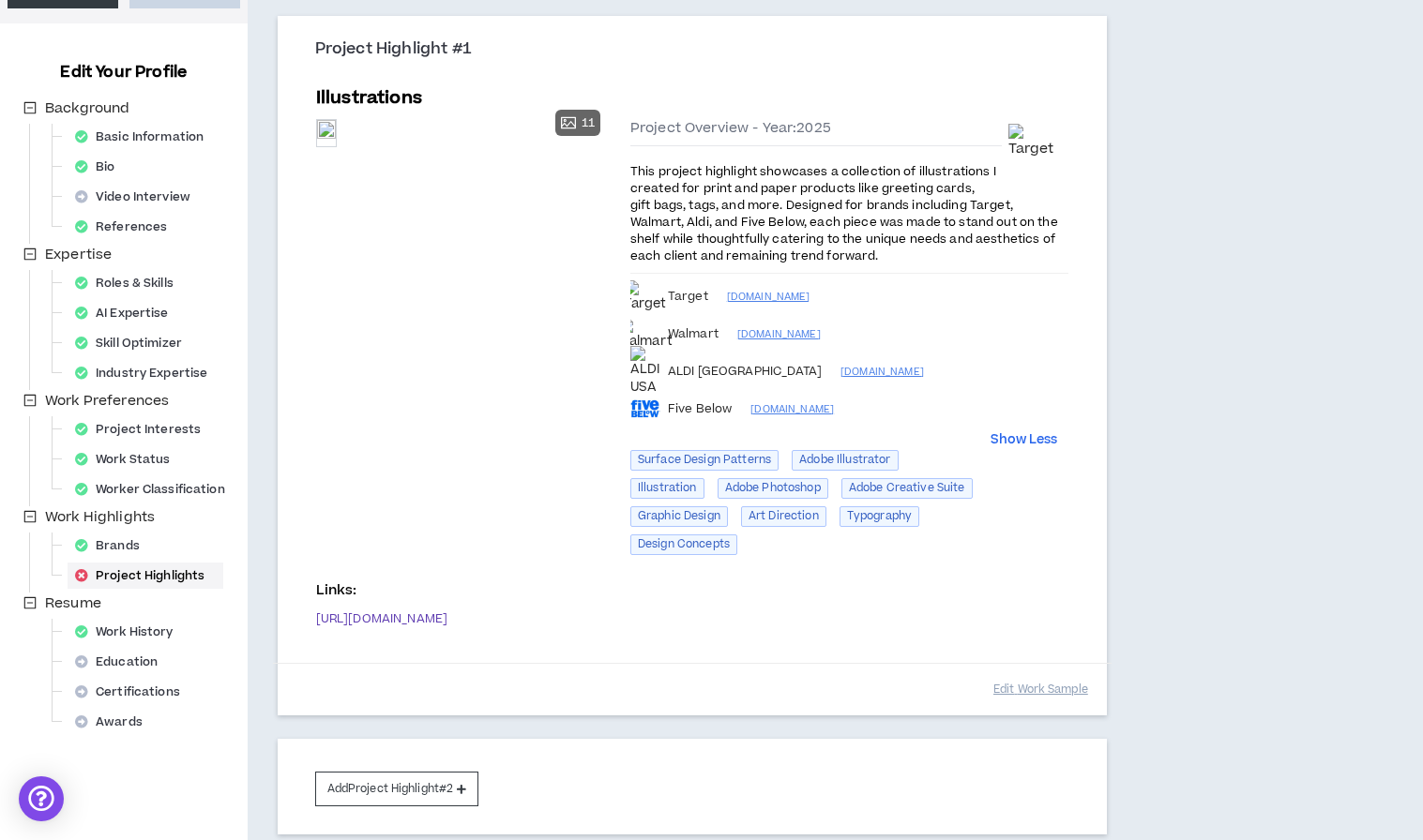 scroll, scrollTop: 182, scrollLeft: 0, axis: vertical 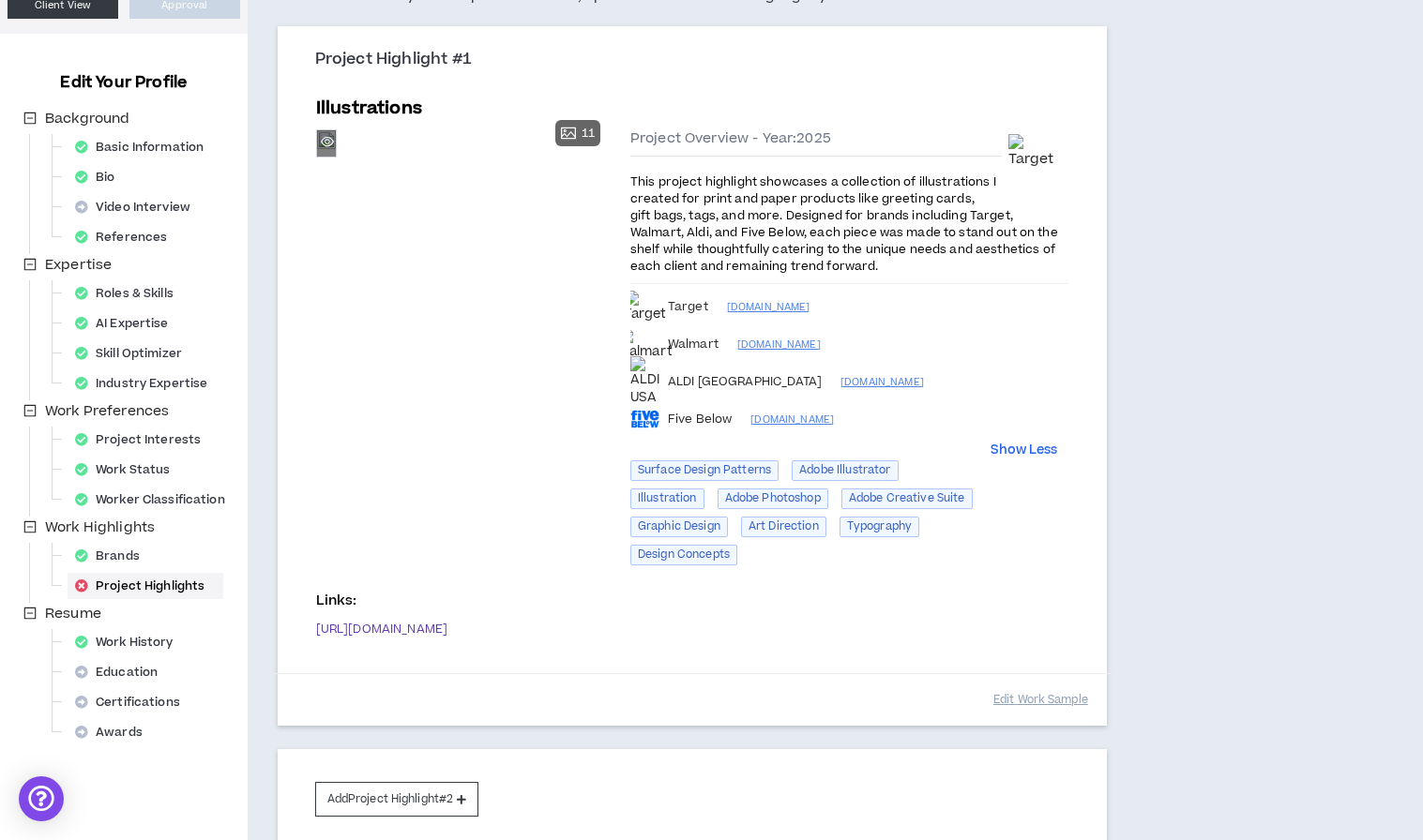 click on "Preview" at bounding box center (326, 143) 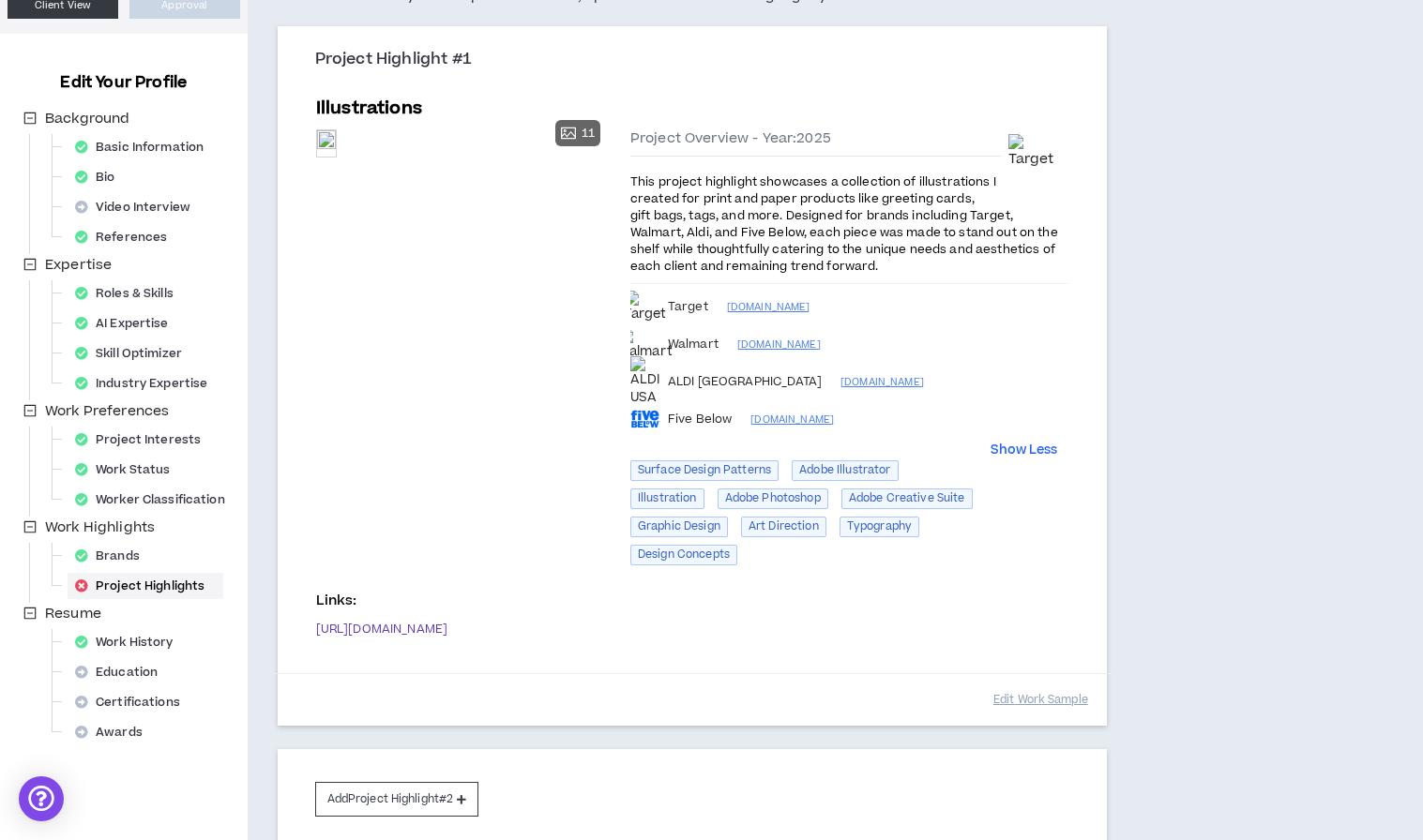 scroll, scrollTop: 331, scrollLeft: 0, axis: vertical 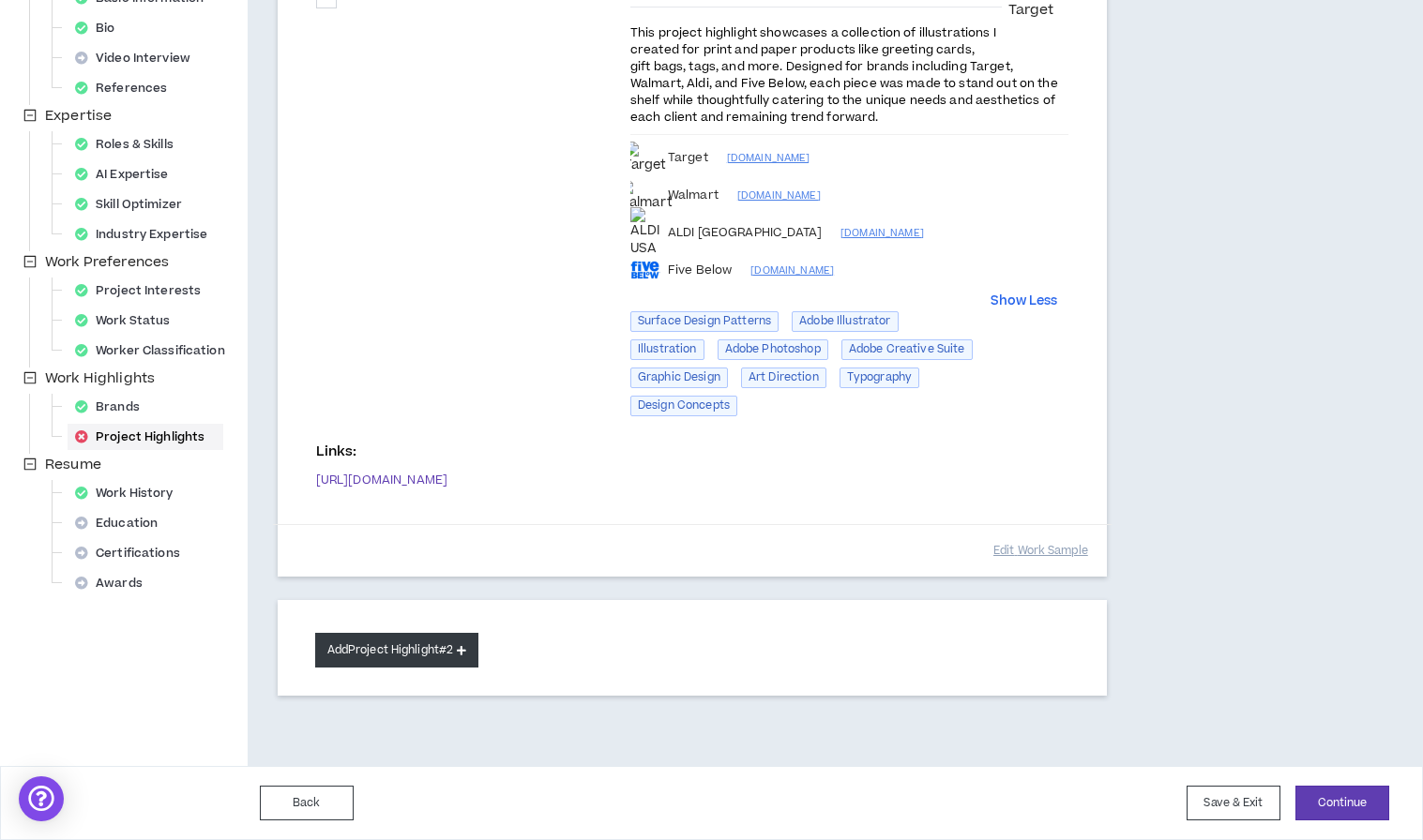 click on "Add  Project Highlight  #2" at bounding box center [397, 650] 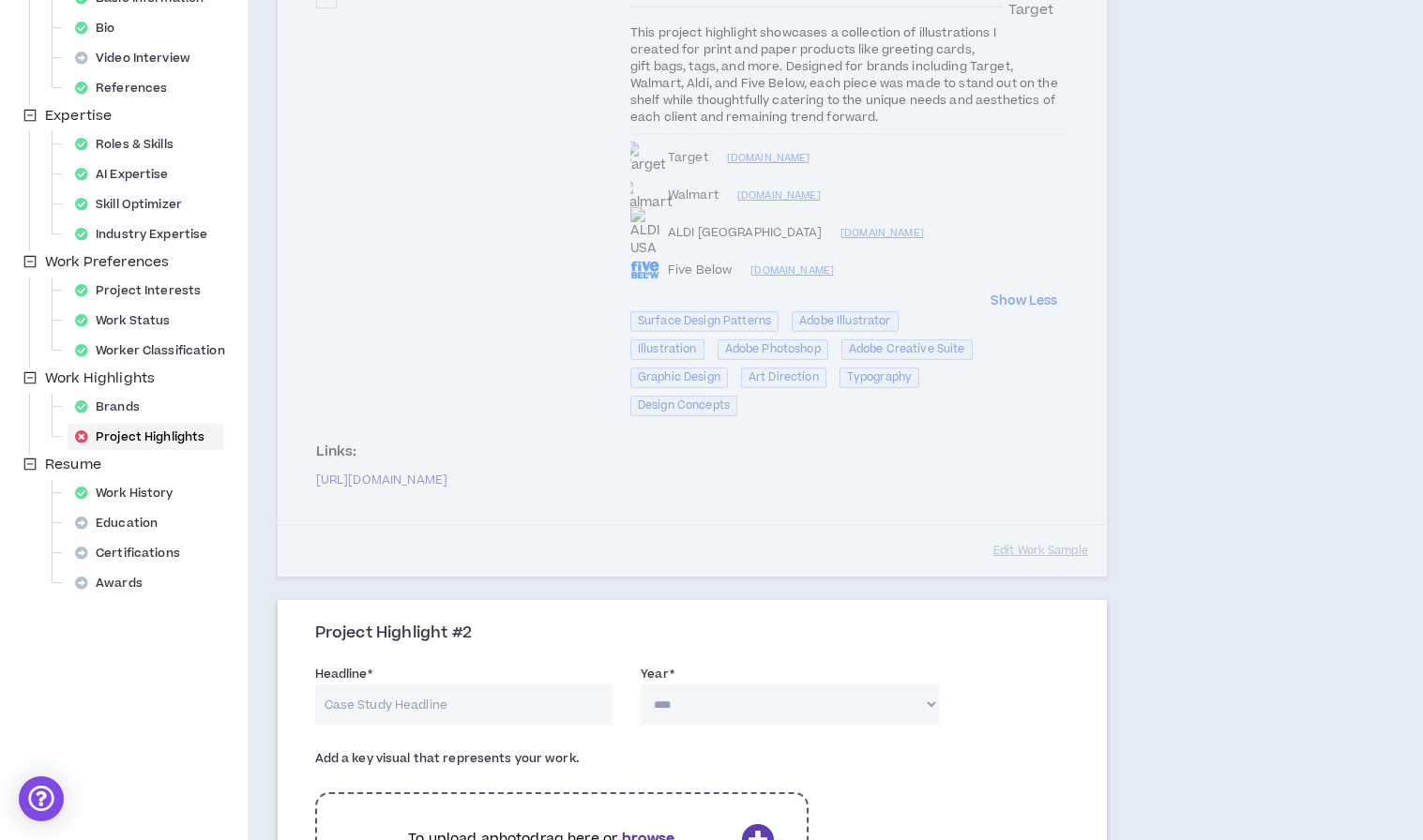 click on "Headline  *" at bounding box center (464, 704) 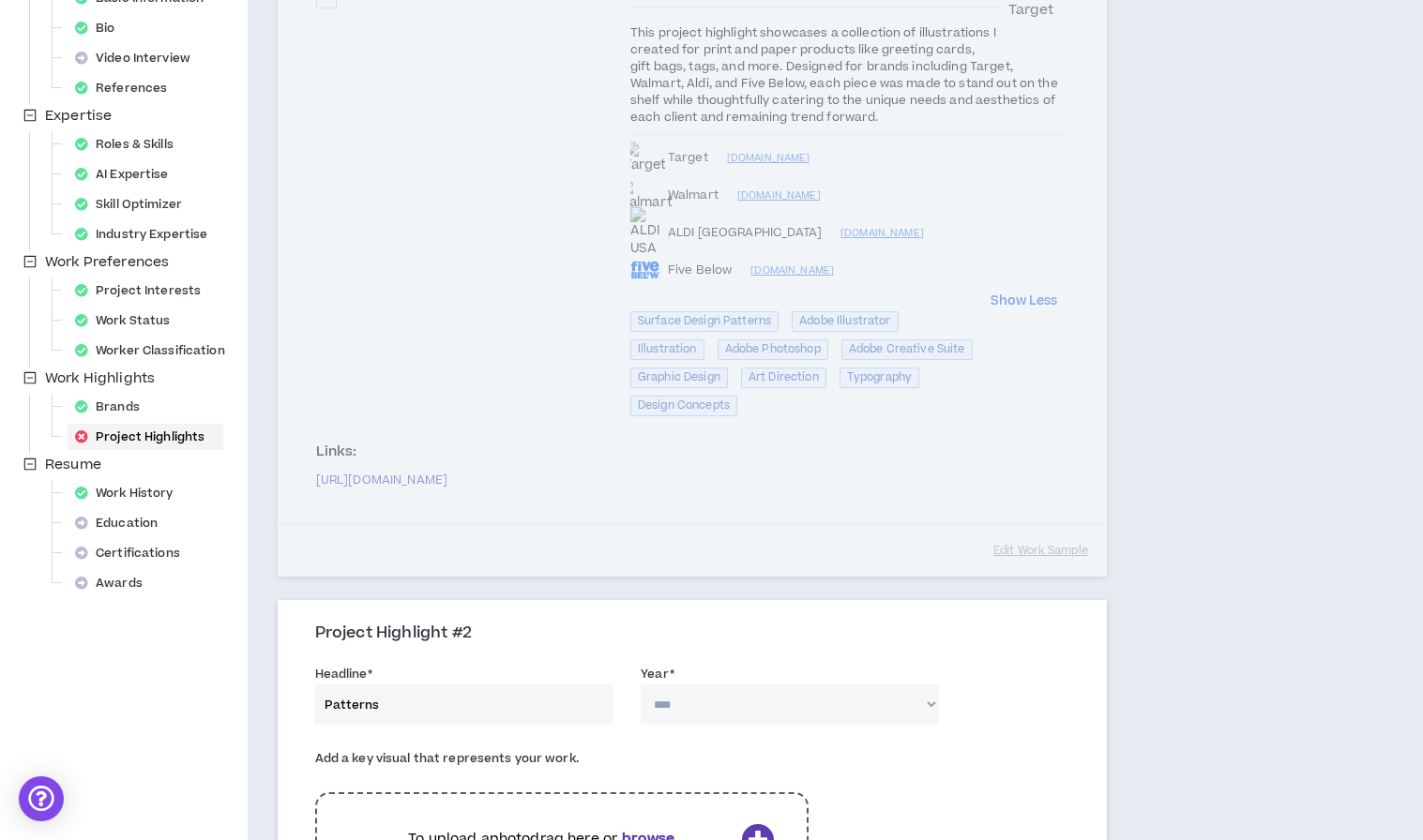 click on "**** **** **** **** **** **** **** **** **** **** **** **** **** **** **** **** **** **** **** **** **** **** **** **** **** **** **** **** **** **** **** **** **** **** **** **** **** **** **** **** **** **** **** **** **** **** **** **** **** **** **** **** **** **** **** **** **** **** **** **** **** **** **** **** **** **** **** **** **** **** **** **** **** **** **** **** **** **** **** **** **** **** **** **** **** **** **** **** **** **** **** **** **** **** **** **** **** **** **** **** **** **** **** **** **** **** **** **** **** **** **** **** **** **** **** **** **** **** **** **** **** **** **** **** **** **** ****" at bounding box center [790, 704] 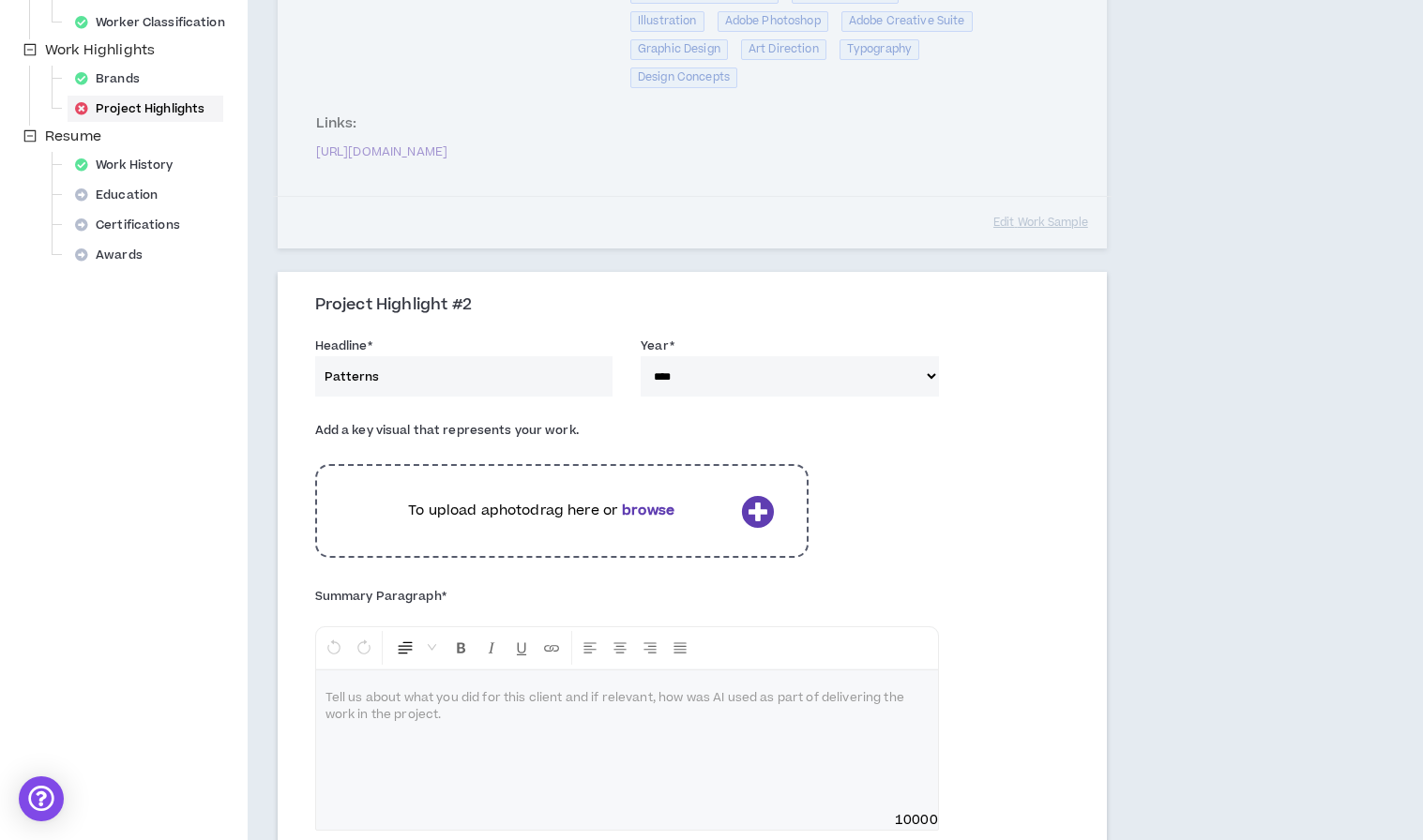 scroll, scrollTop: 679, scrollLeft: 0, axis: vertical 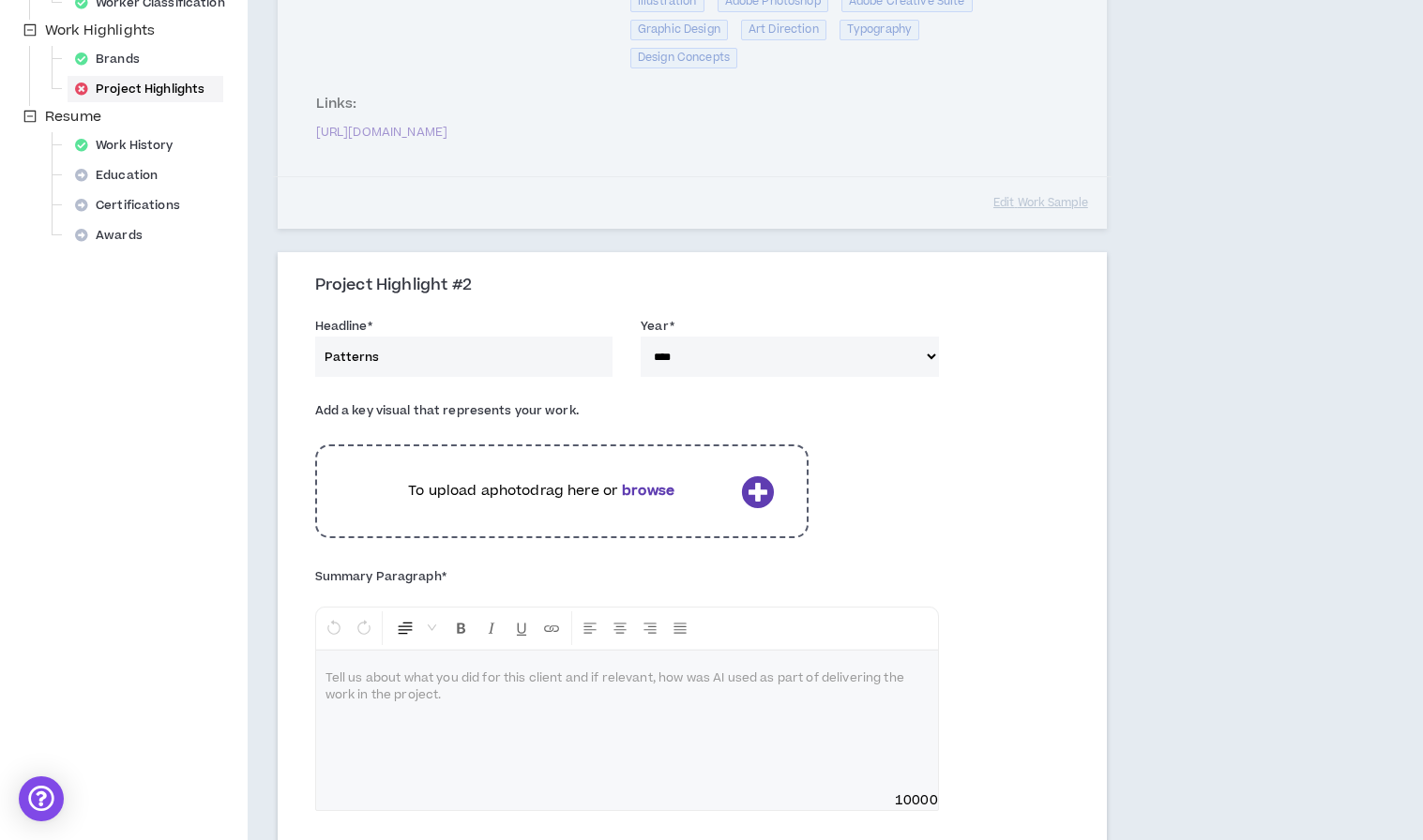 click at bounding box center [757, 491] 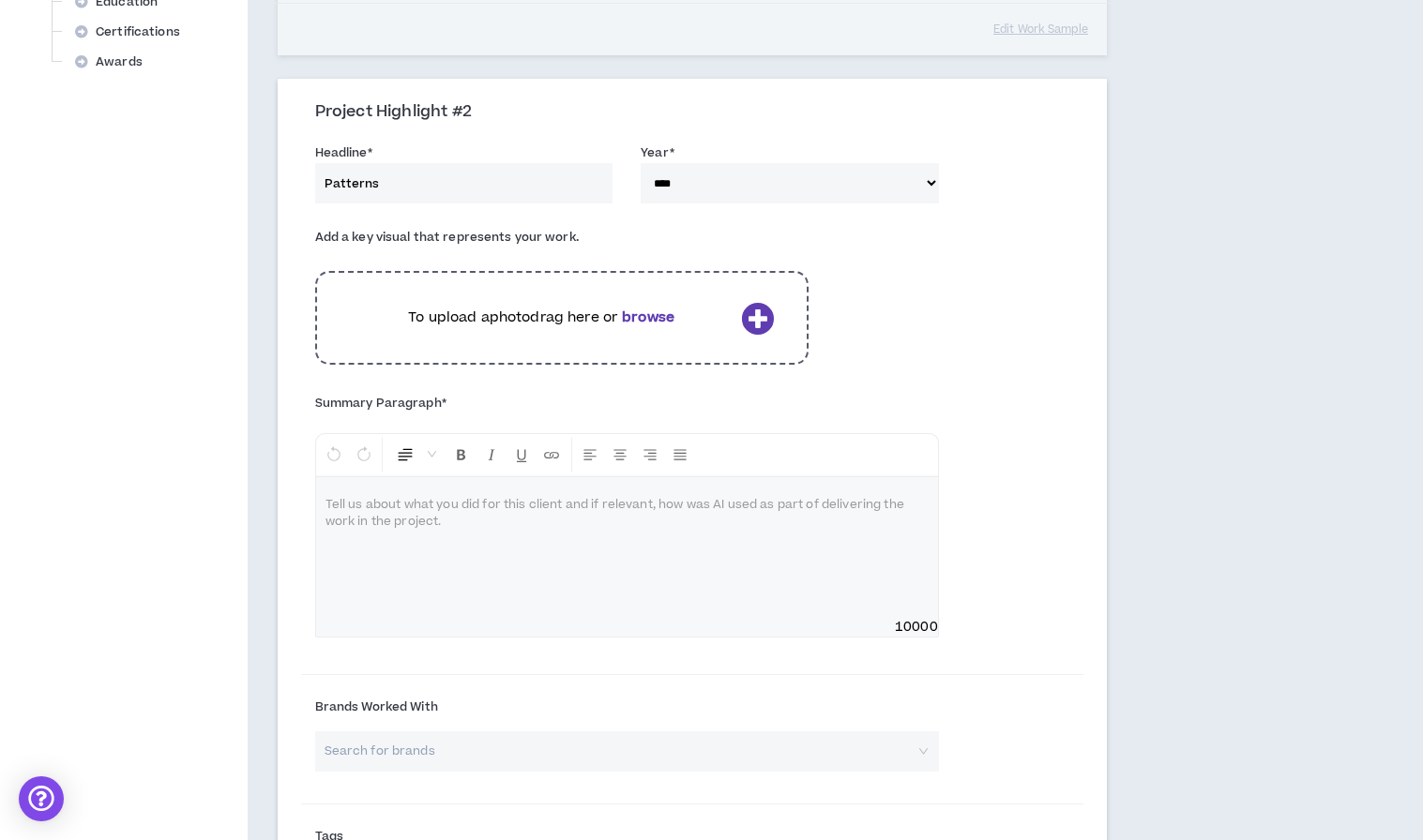 scroll, scrollTop: 880, scrollLeft: 0, axis: vertical 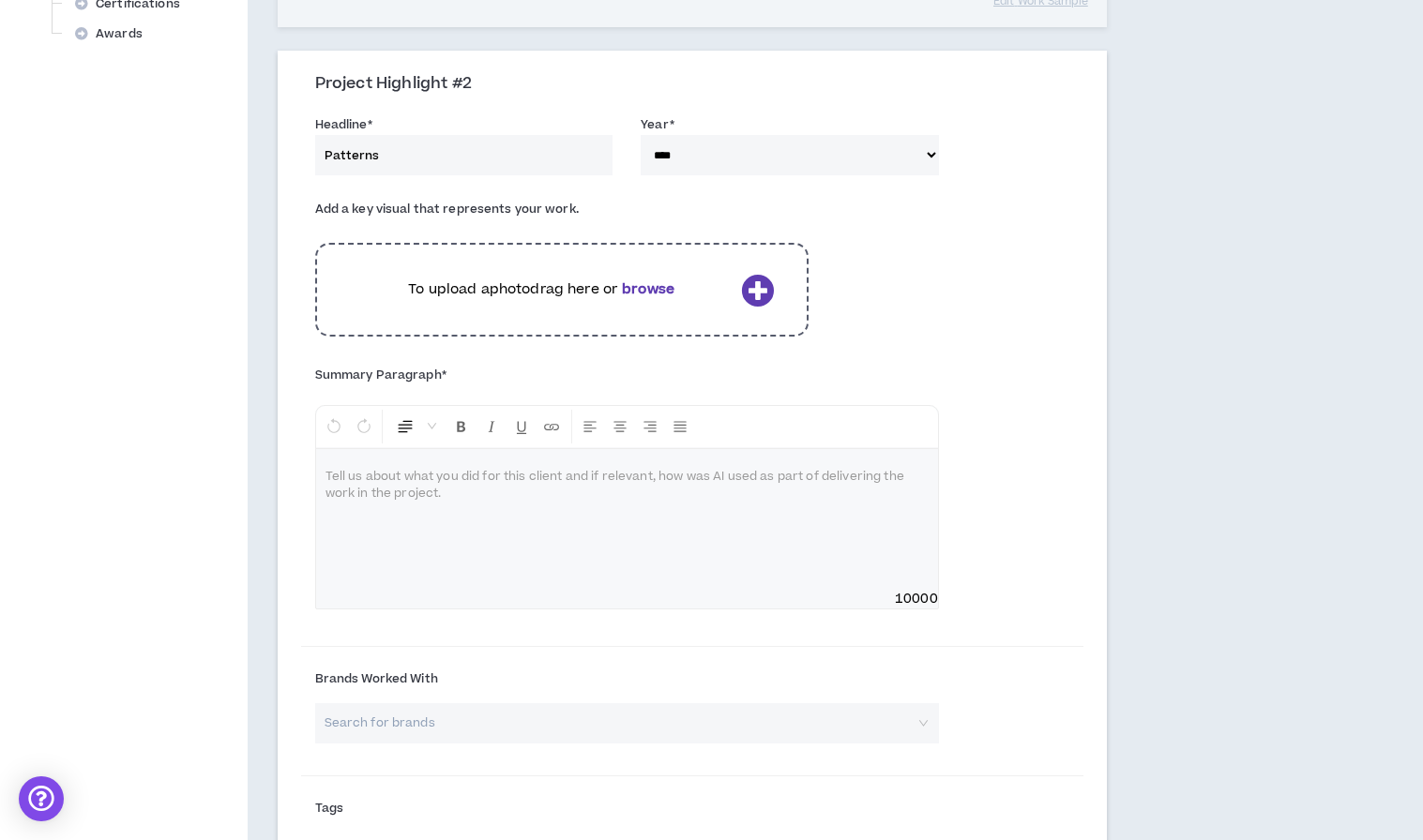 click at bounding box center (627, 477) 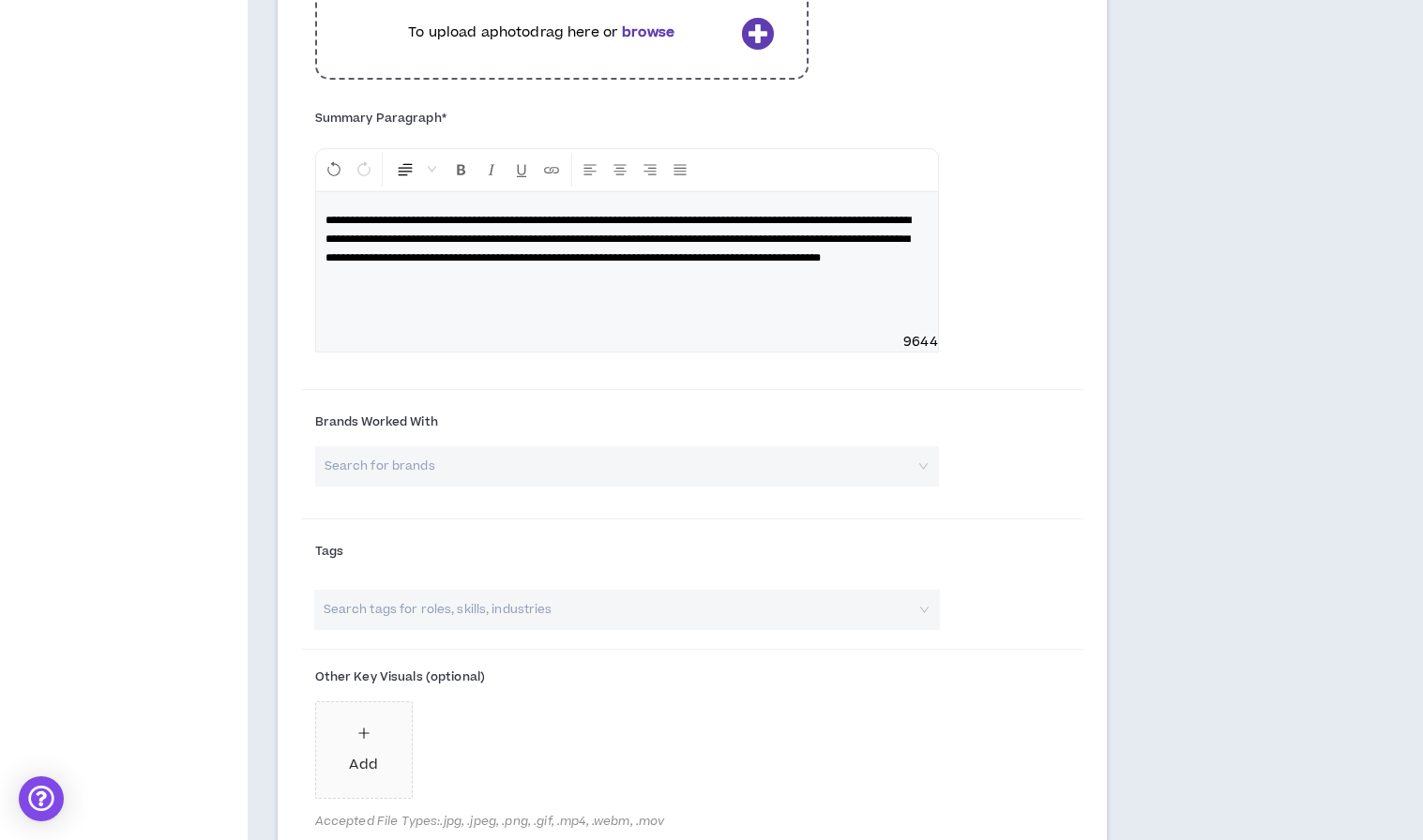 scroll, scrollTop: 1153, scrollLeft: 0, axis: vertical 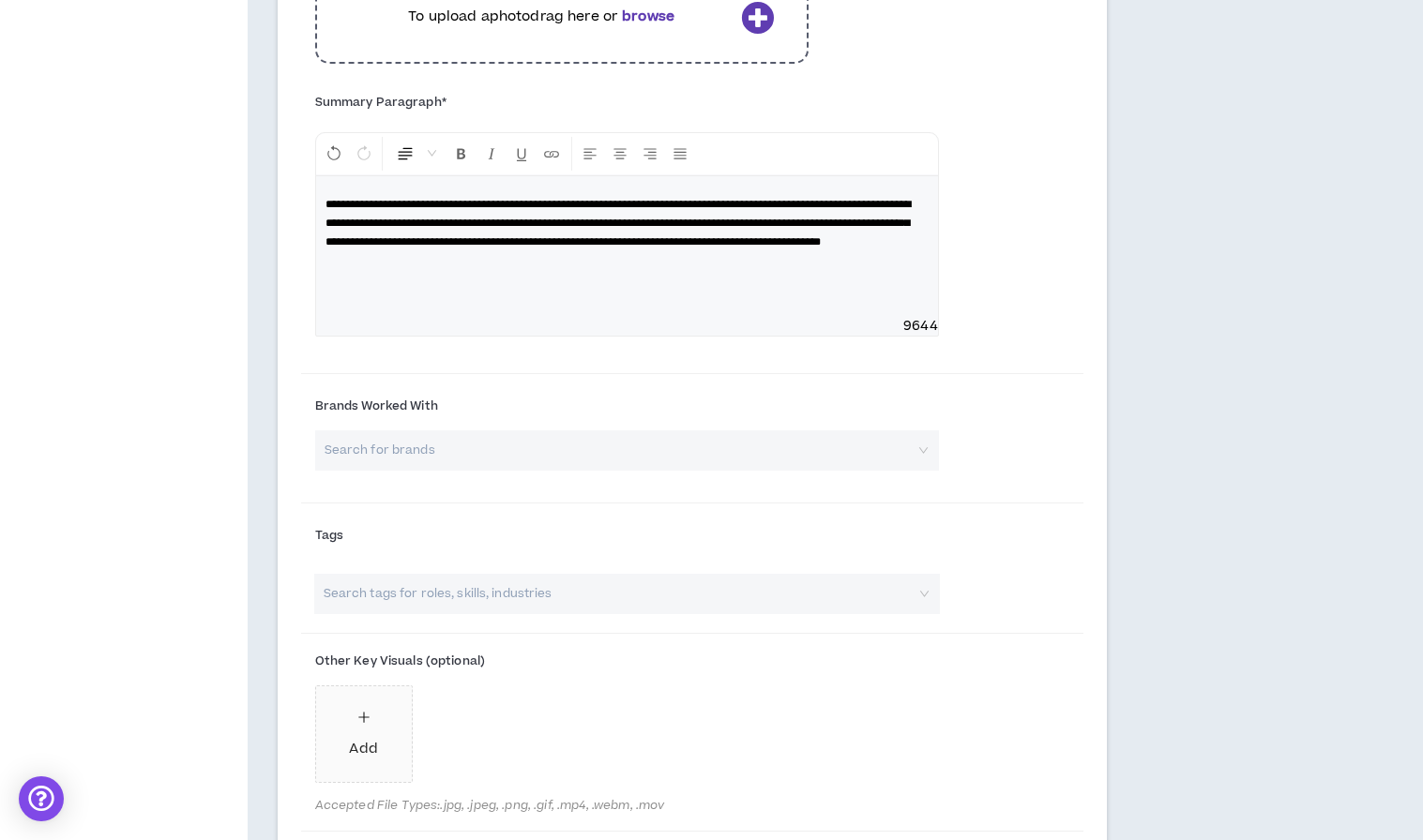 click at bounding box center (620, 450) 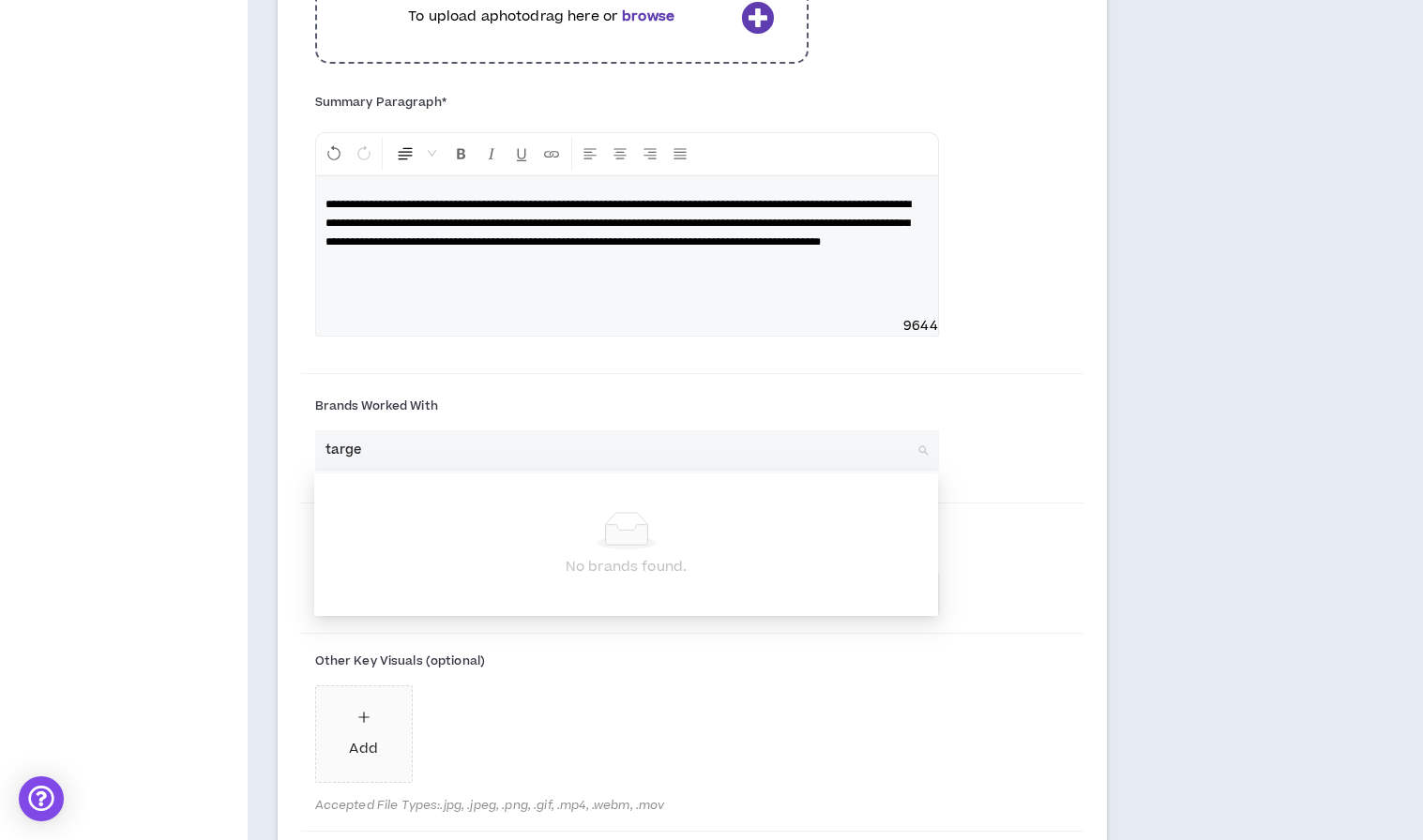 type on "target" 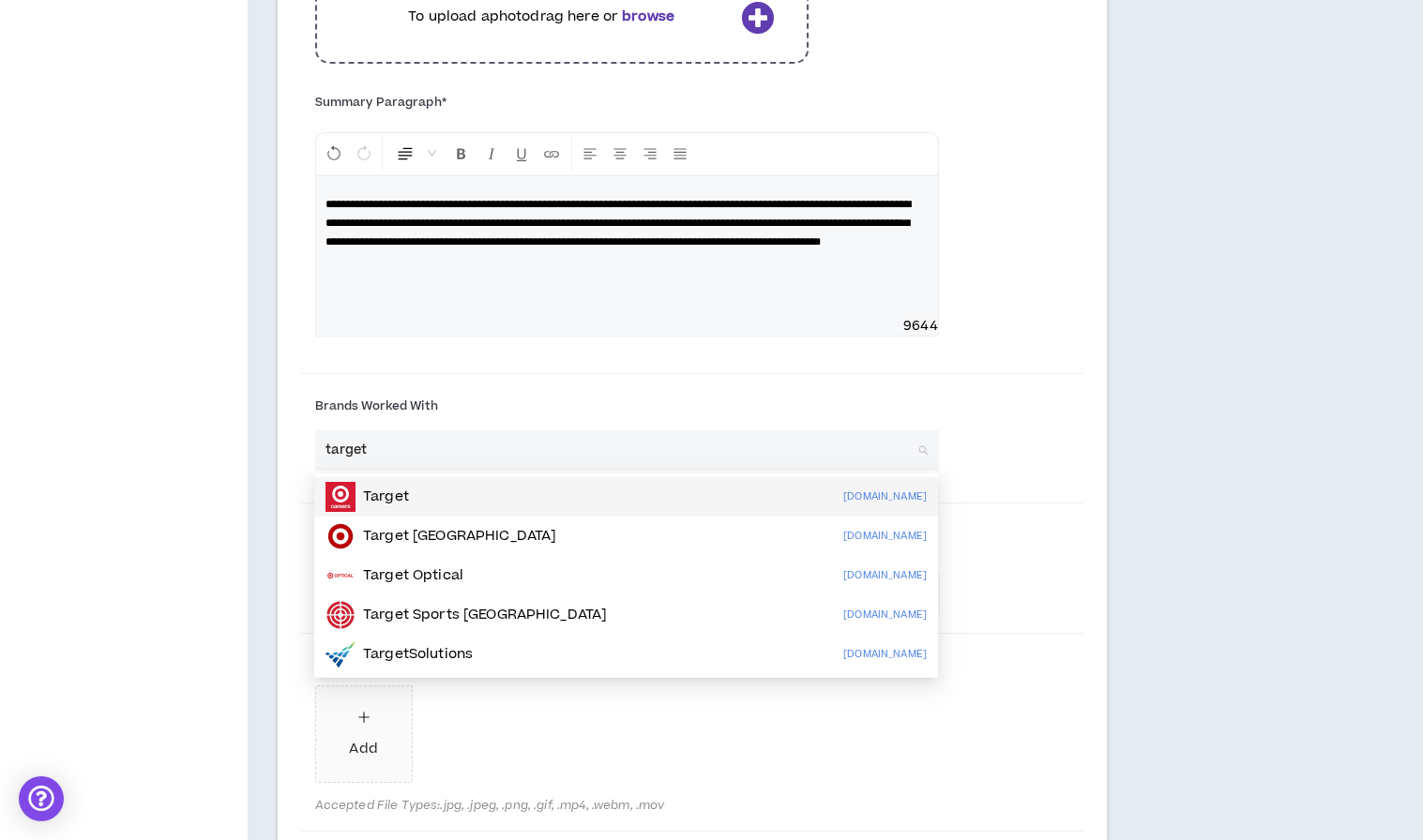 click on "Target [DOMAIN_NAME]" at bounding box center (626, 497) 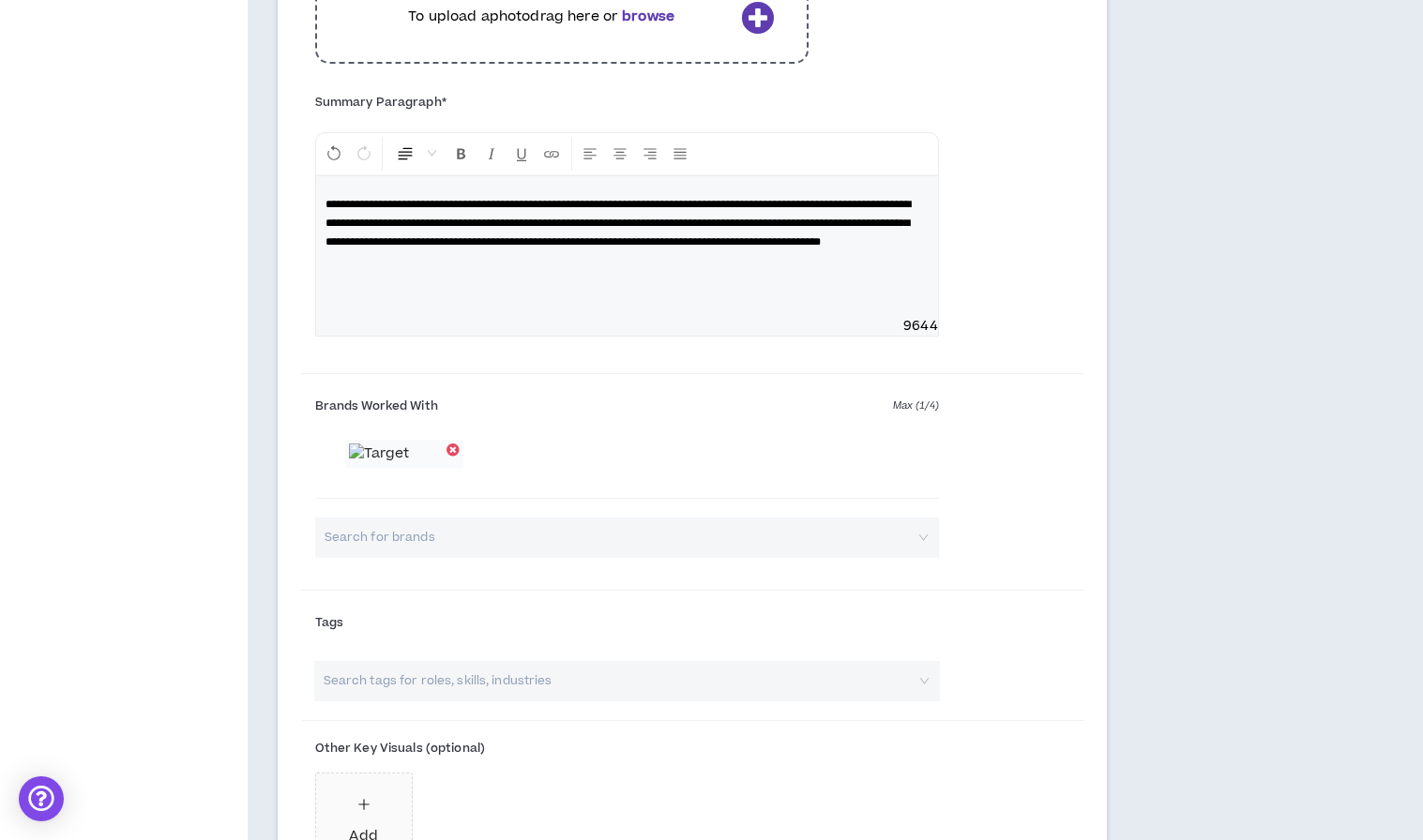 type on "a" 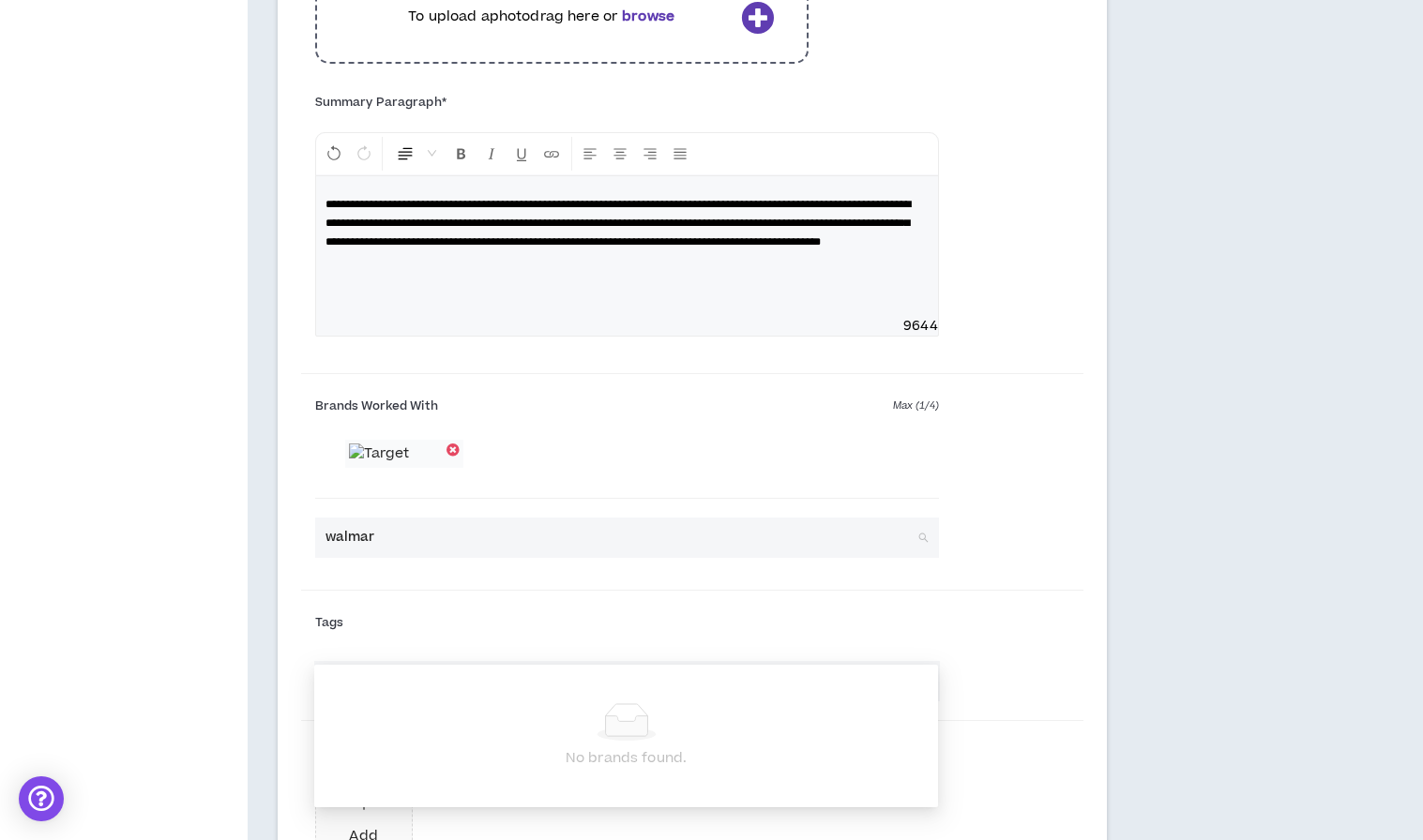 type on "walmart" 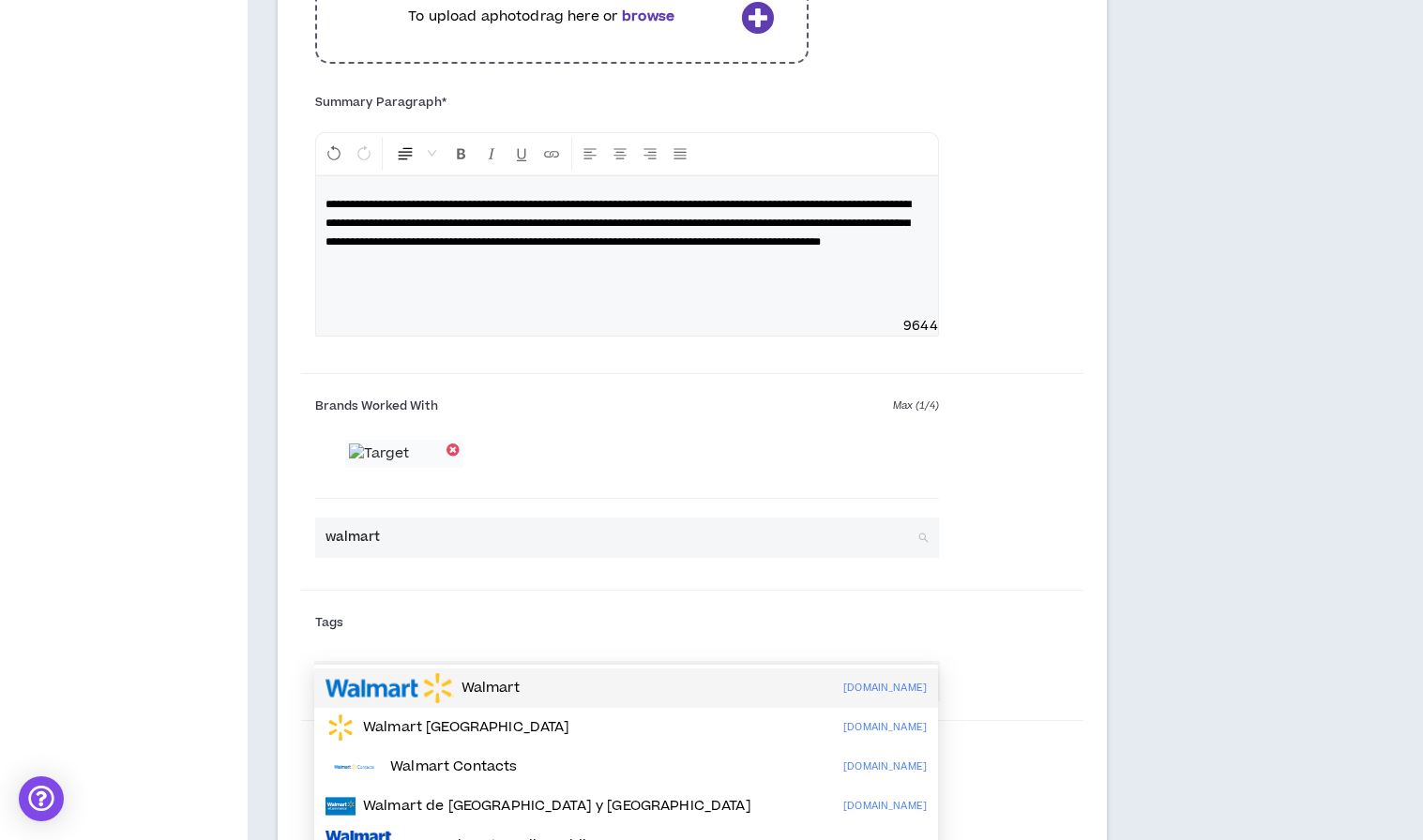 click at bounding box center [389, 688] 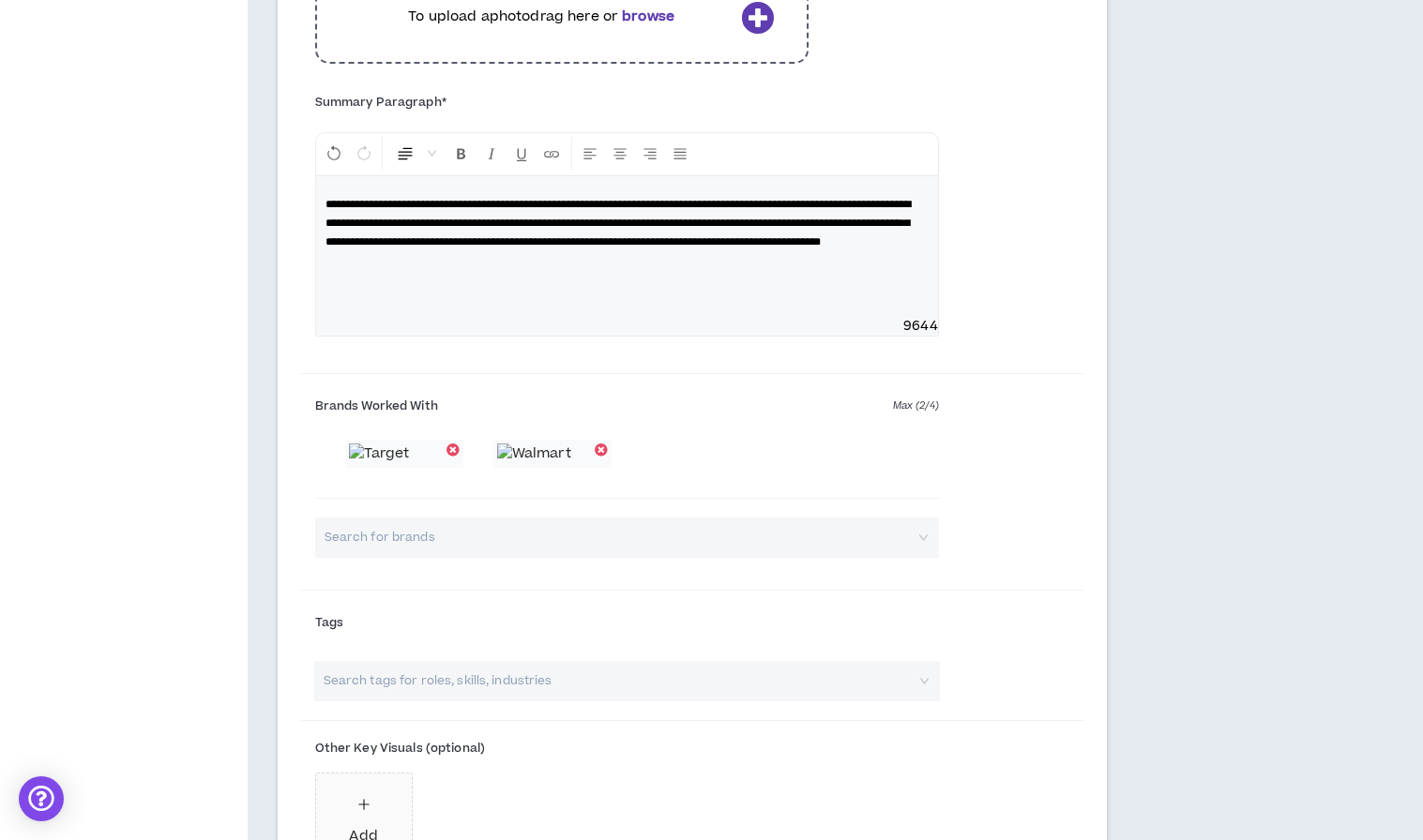 click at bounding box center (620, 537) 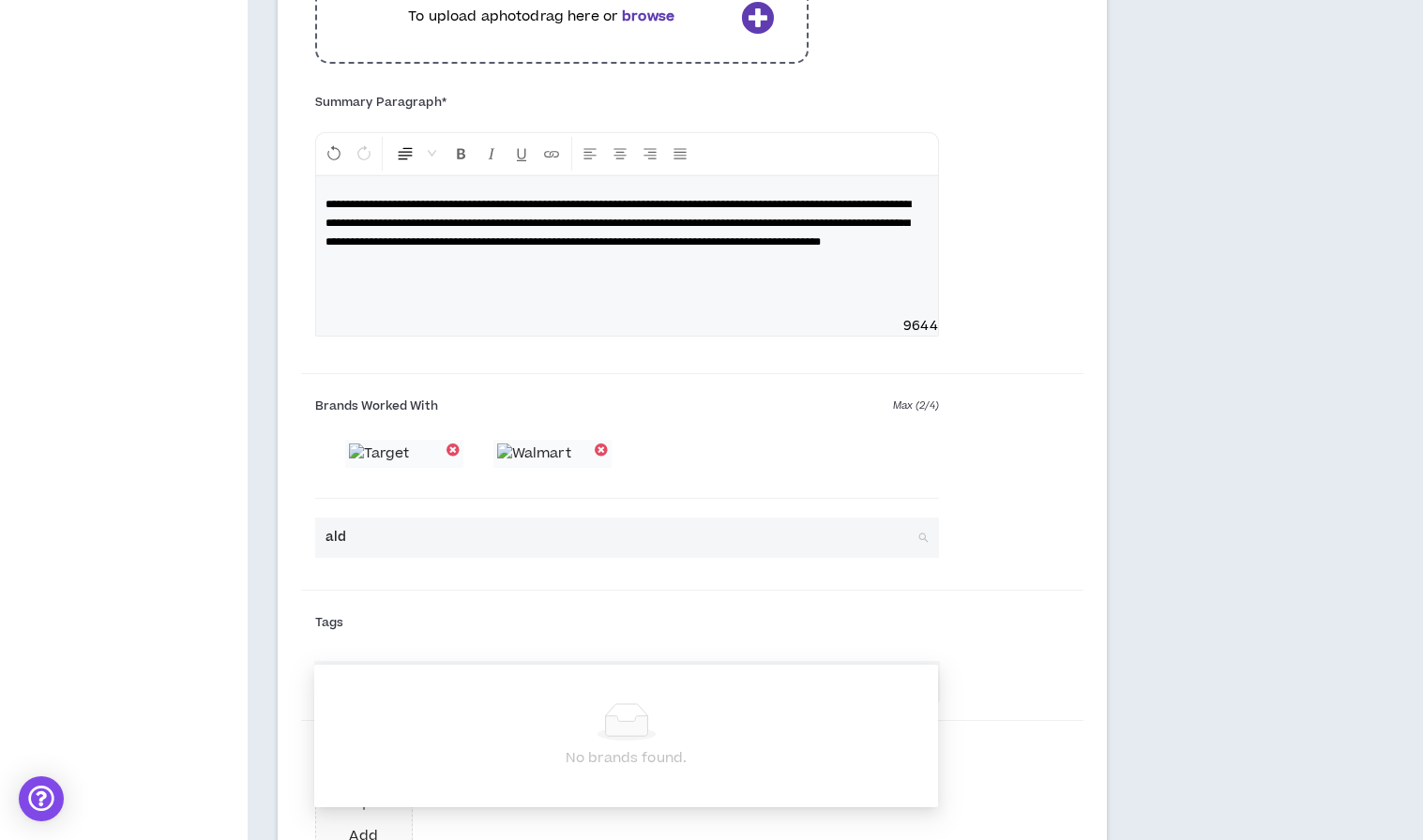 type on "aldi" 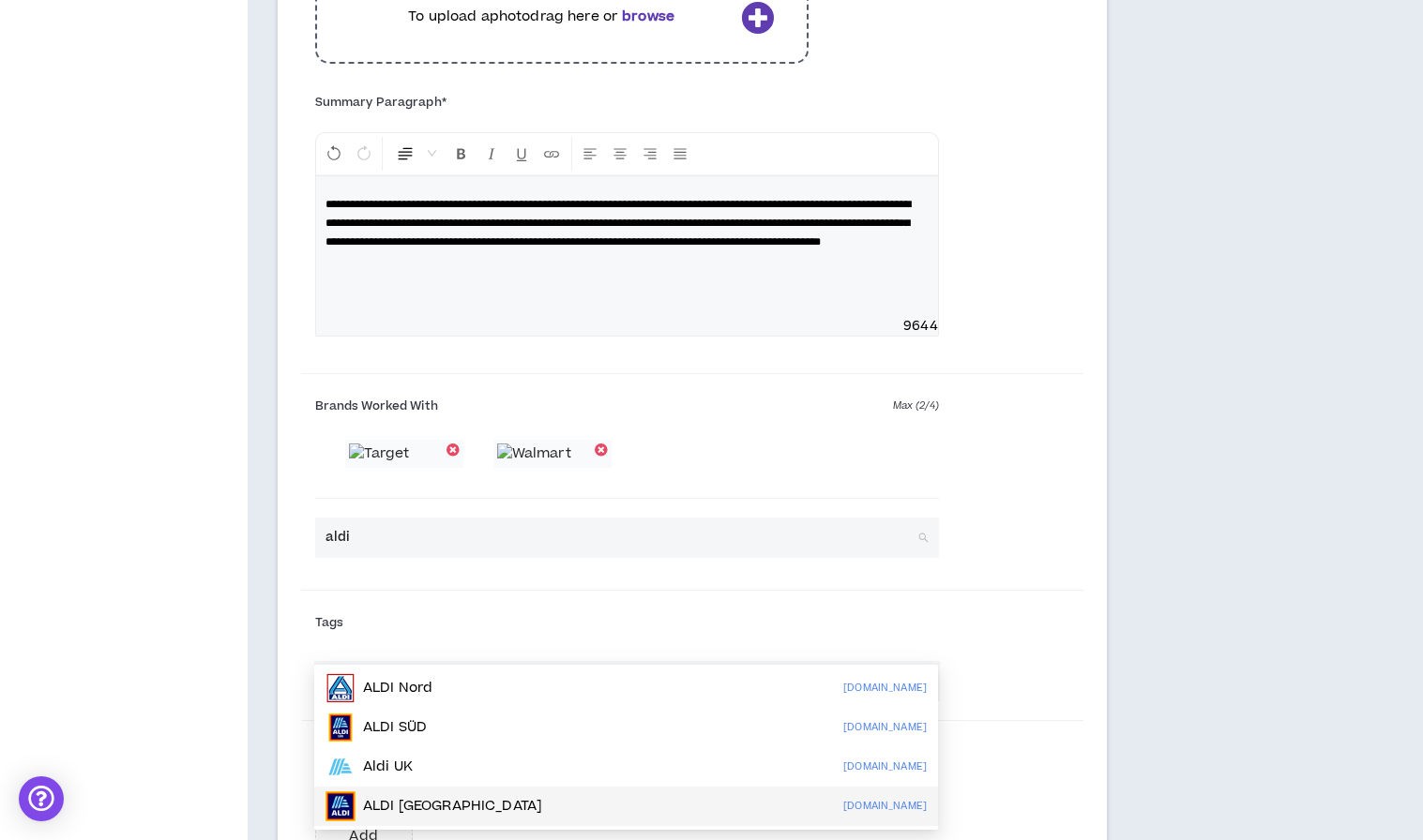 click on "ALDI [GEOGRAPHIC_DATA]" at bounding box center [452, 806] 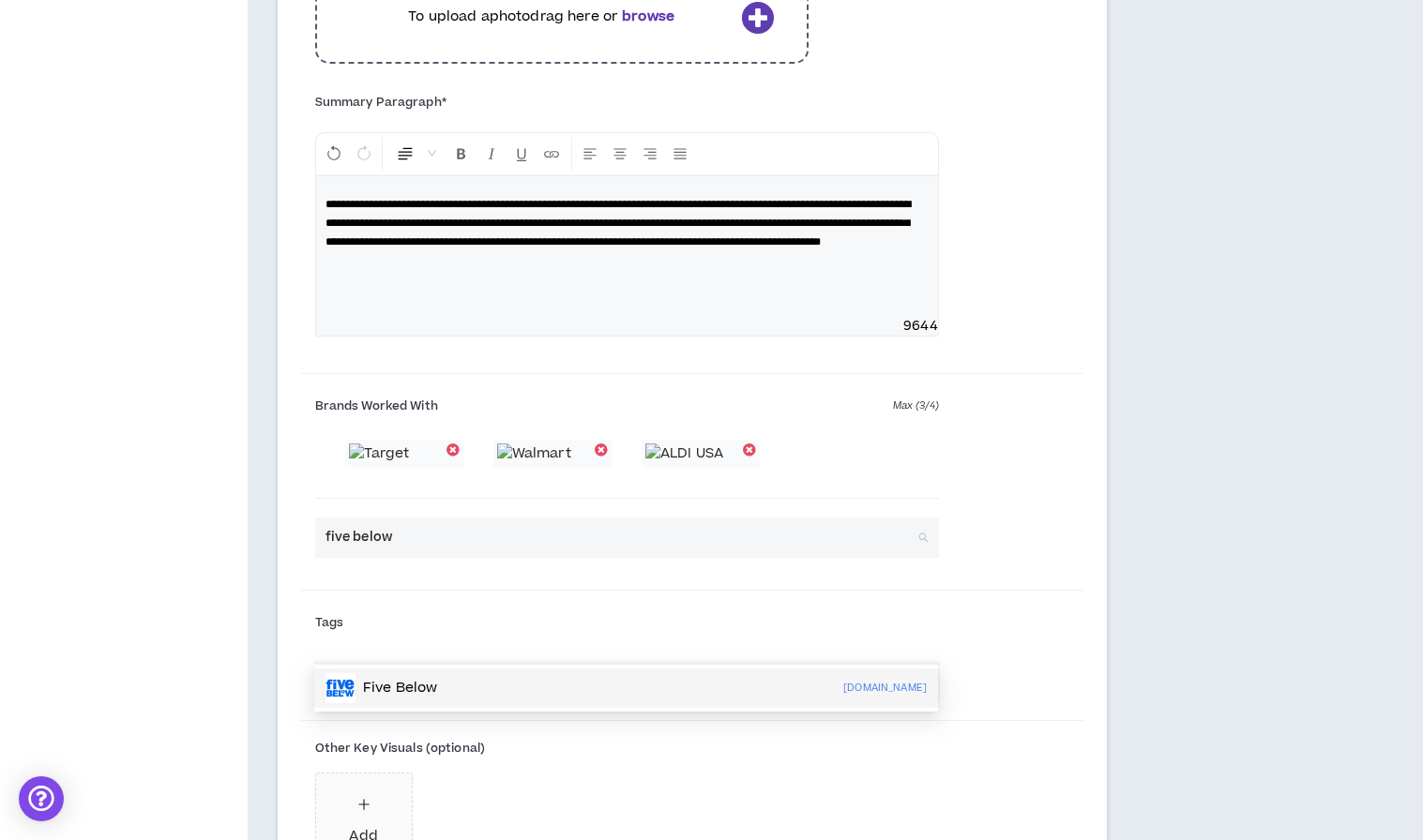 click on "Five Below" at bounding box center [381, 688] 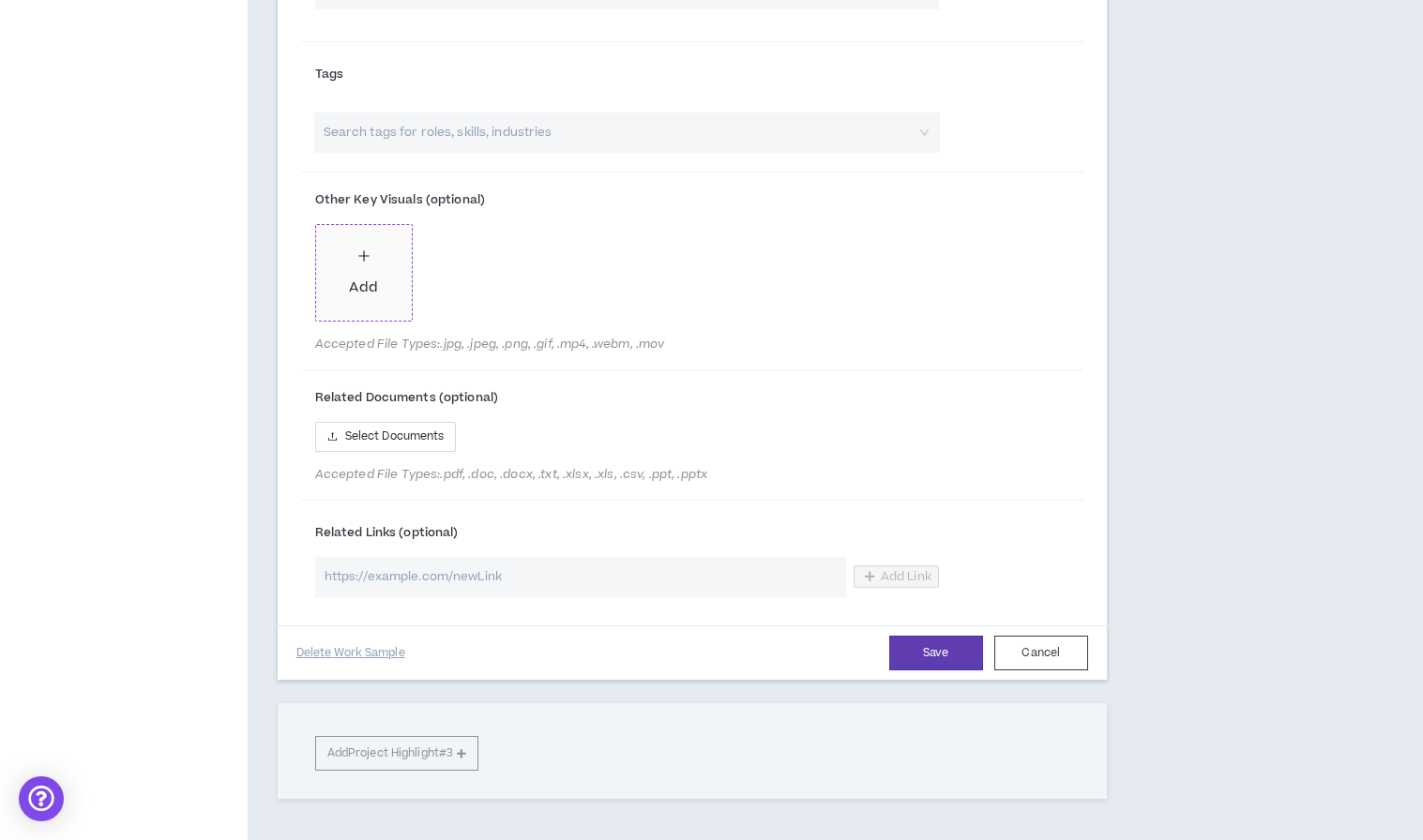 scroll, scrollTop: 1779, scrollLeft: 0, axis: vertical 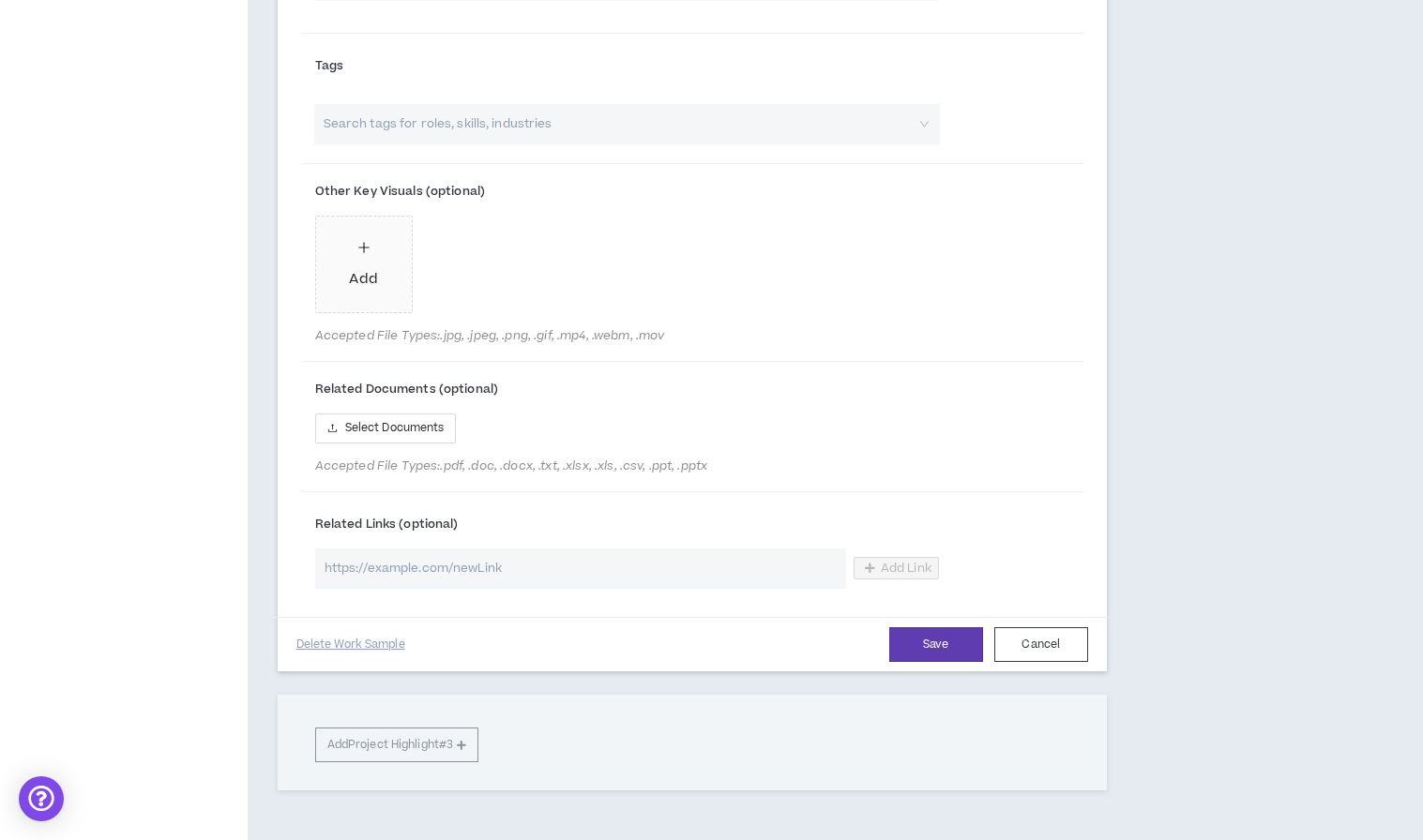 click on "Related Links (optional) Add Link" at bounding box center [692, 551] 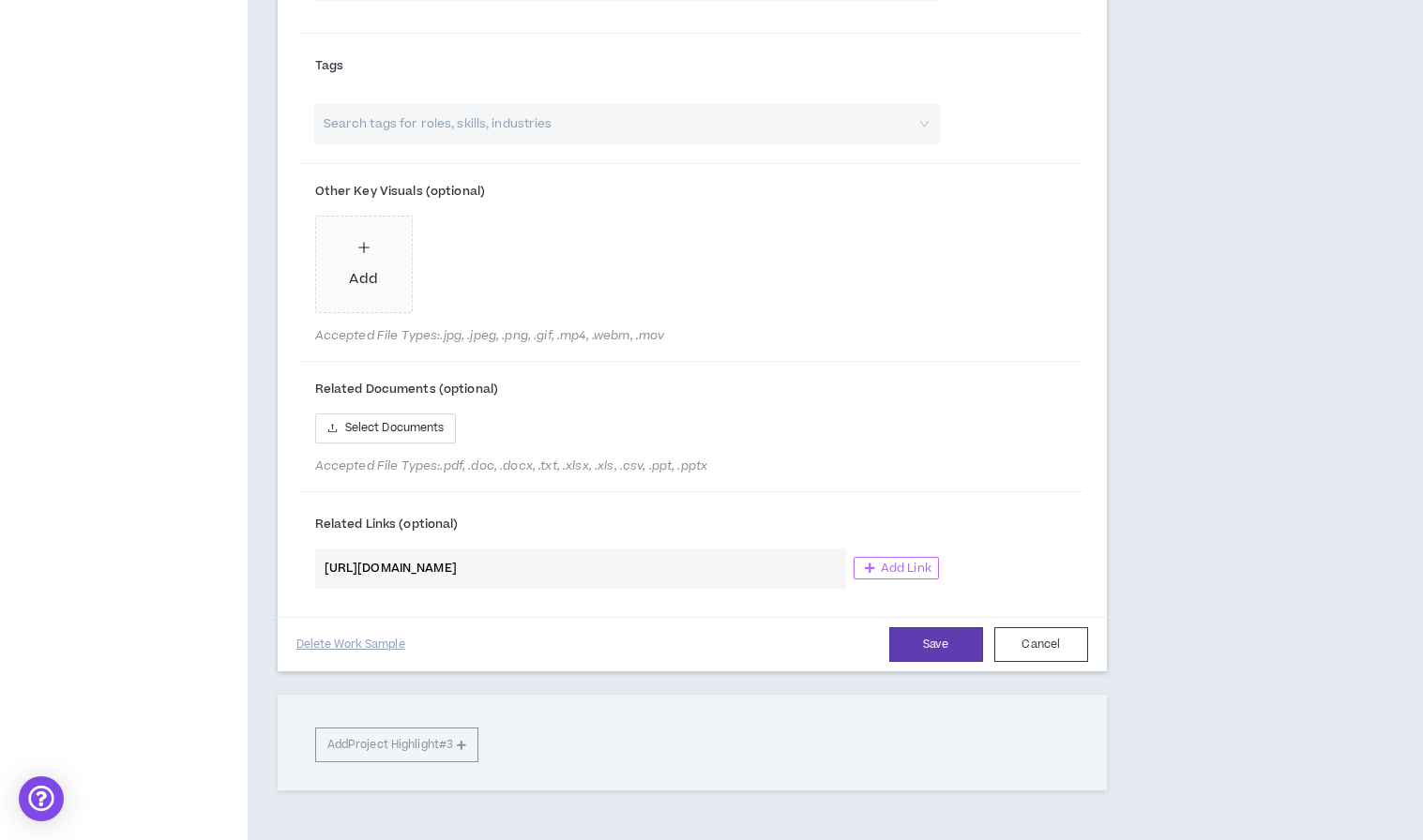 click on "Add Link" at bounding box center [906, 568] 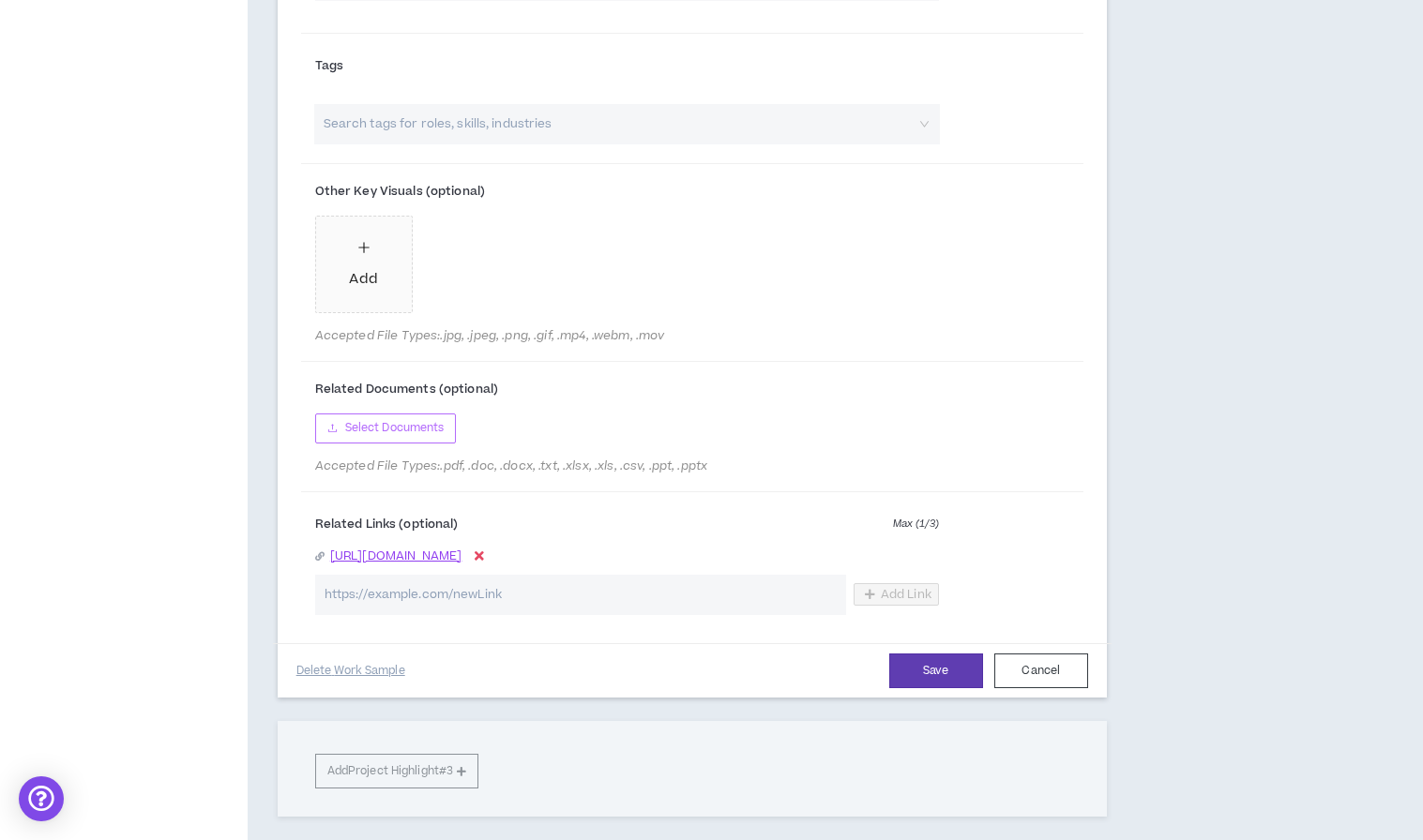 click on "Select Documents" at bounding box center (395, 428) 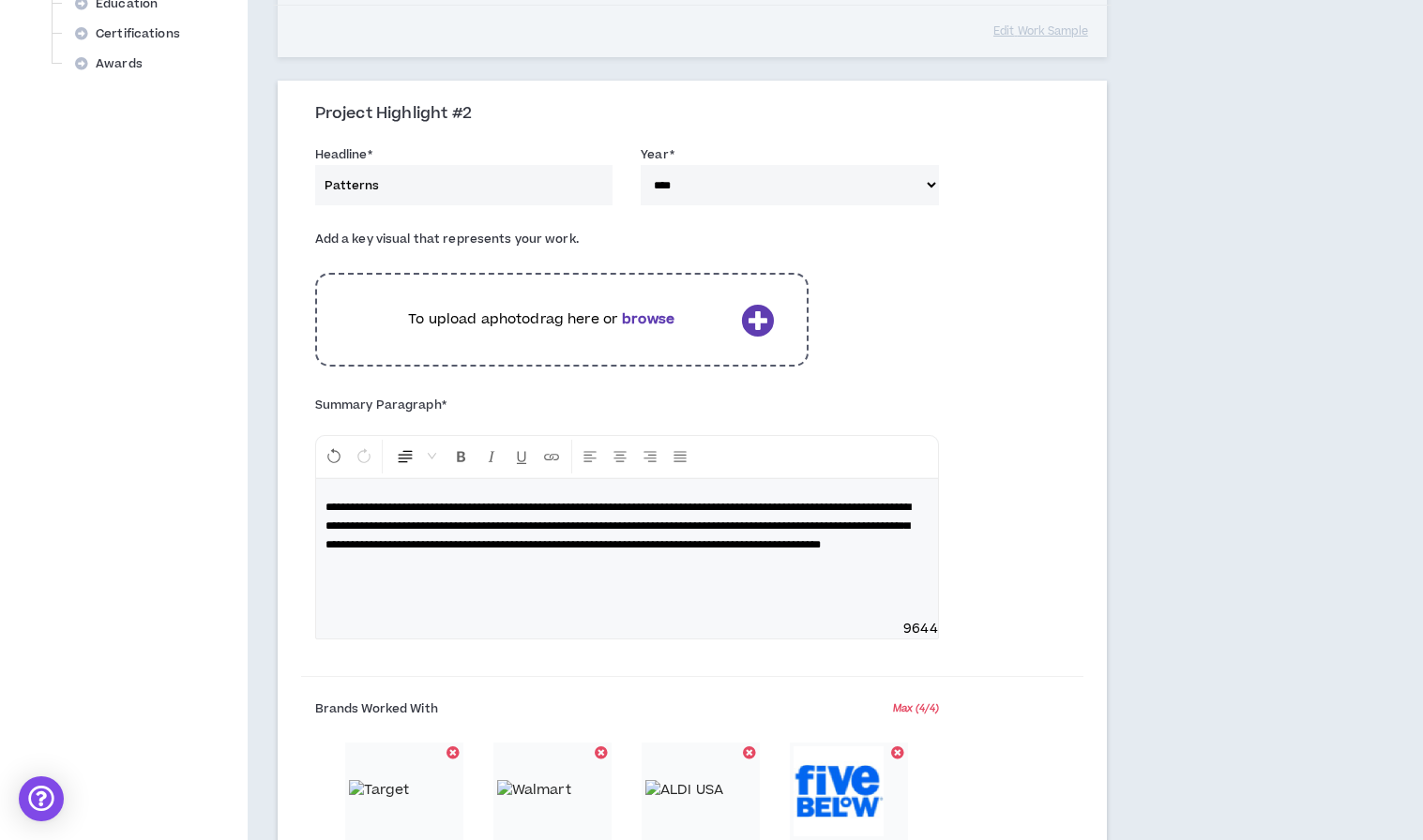 scroll, scrollTop: 862, scrollLeft: 0, axis: vertical 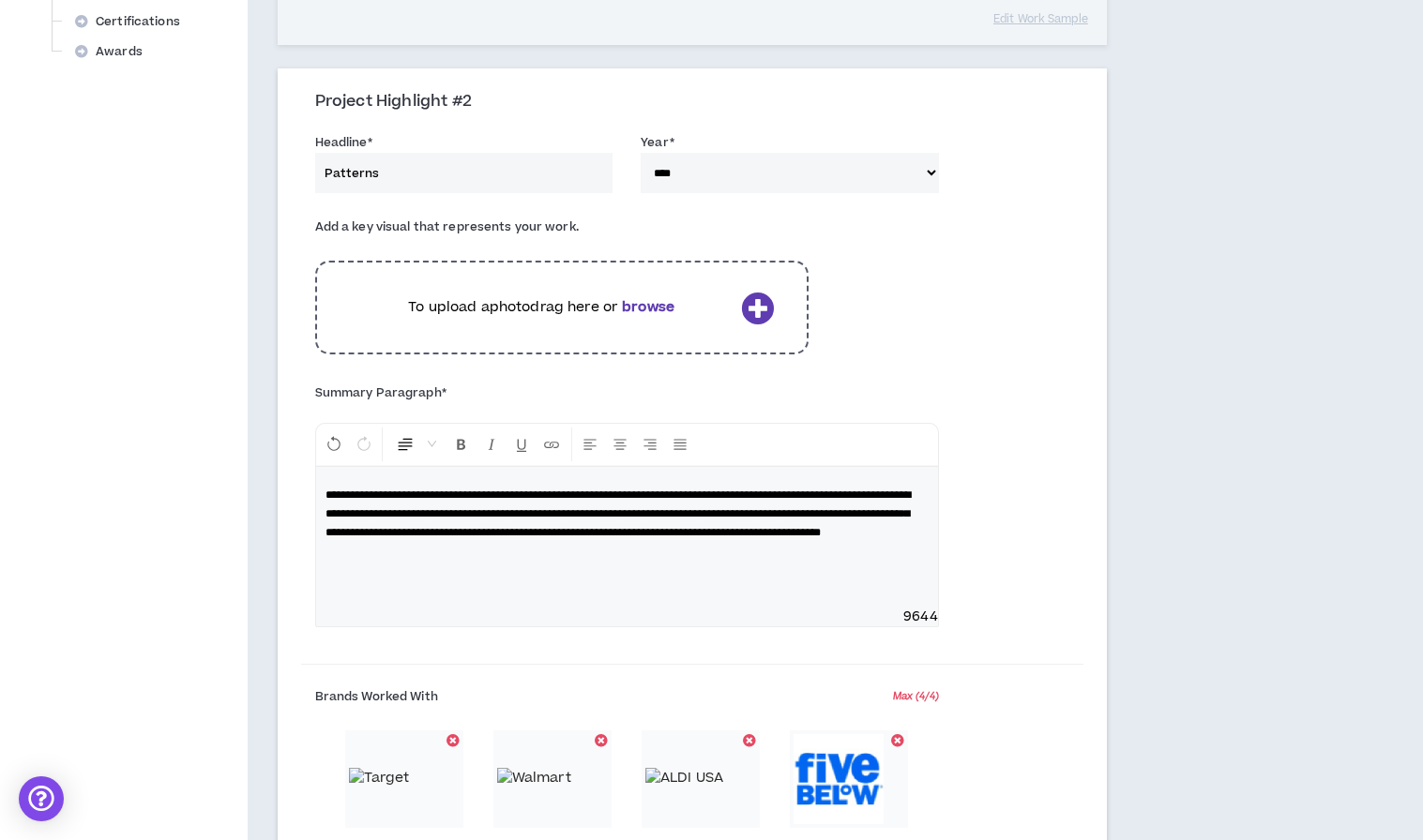 click at bounding box center (757, 308) 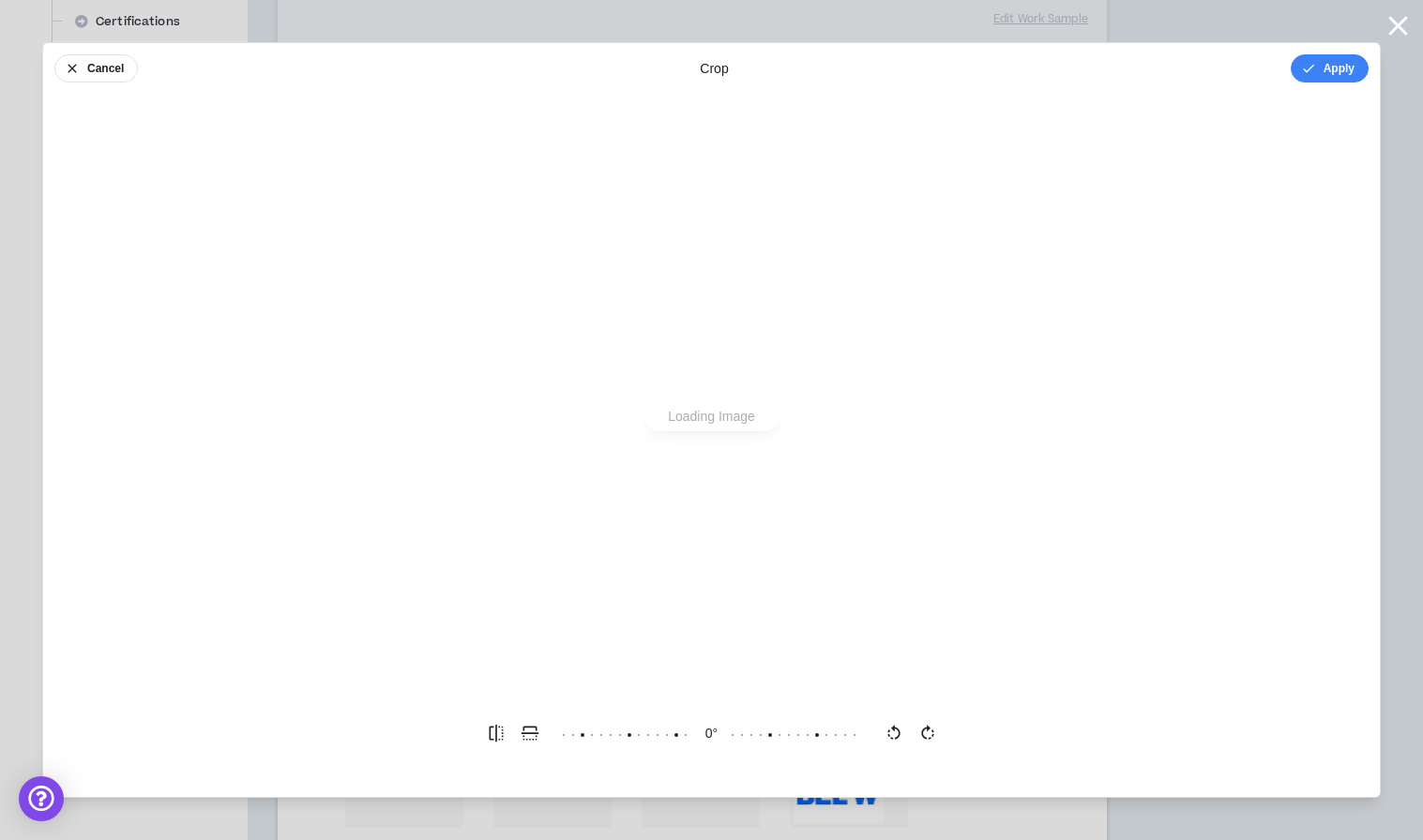 scroll, scrollTop: 0, scrollLeft: 0, axis: both 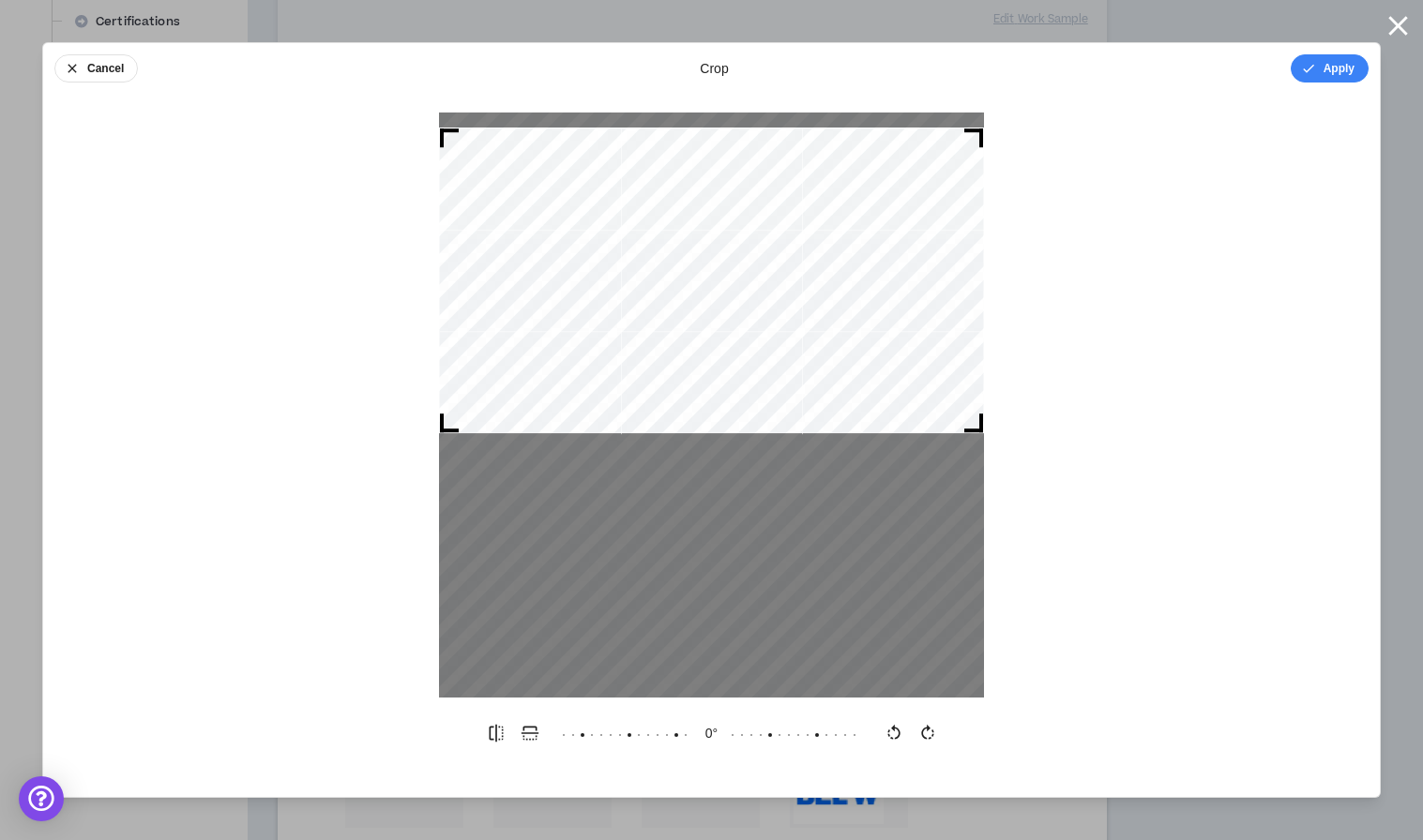 drag, startPoint x: 762, startPoint y: 315, endPoint x: 765, endPoint y: 188, distance: 127.03543 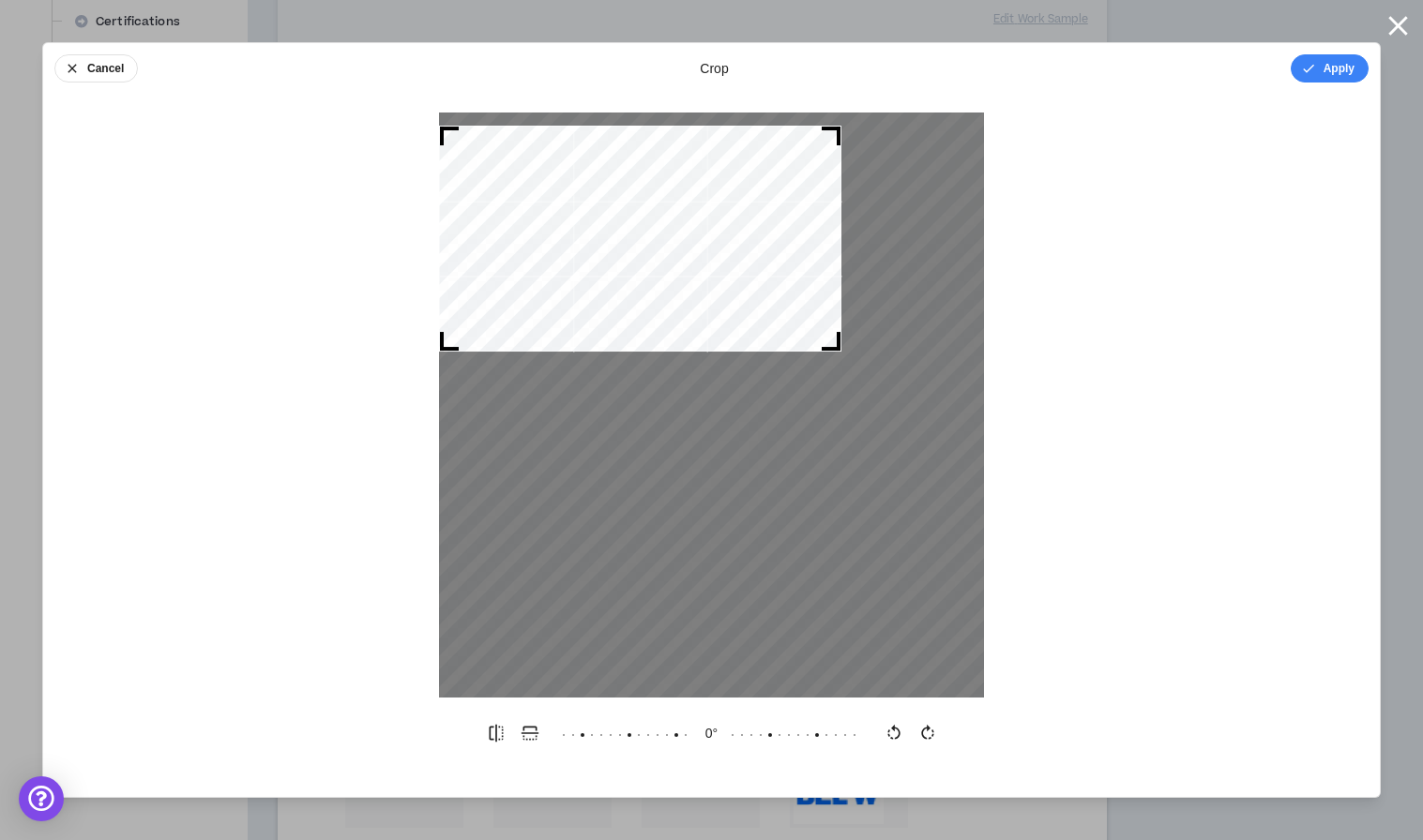 drag, startPoint x: 444, startPoint y: 423, endPoint x: 508, endPoint y: 424, distance: 64.00781 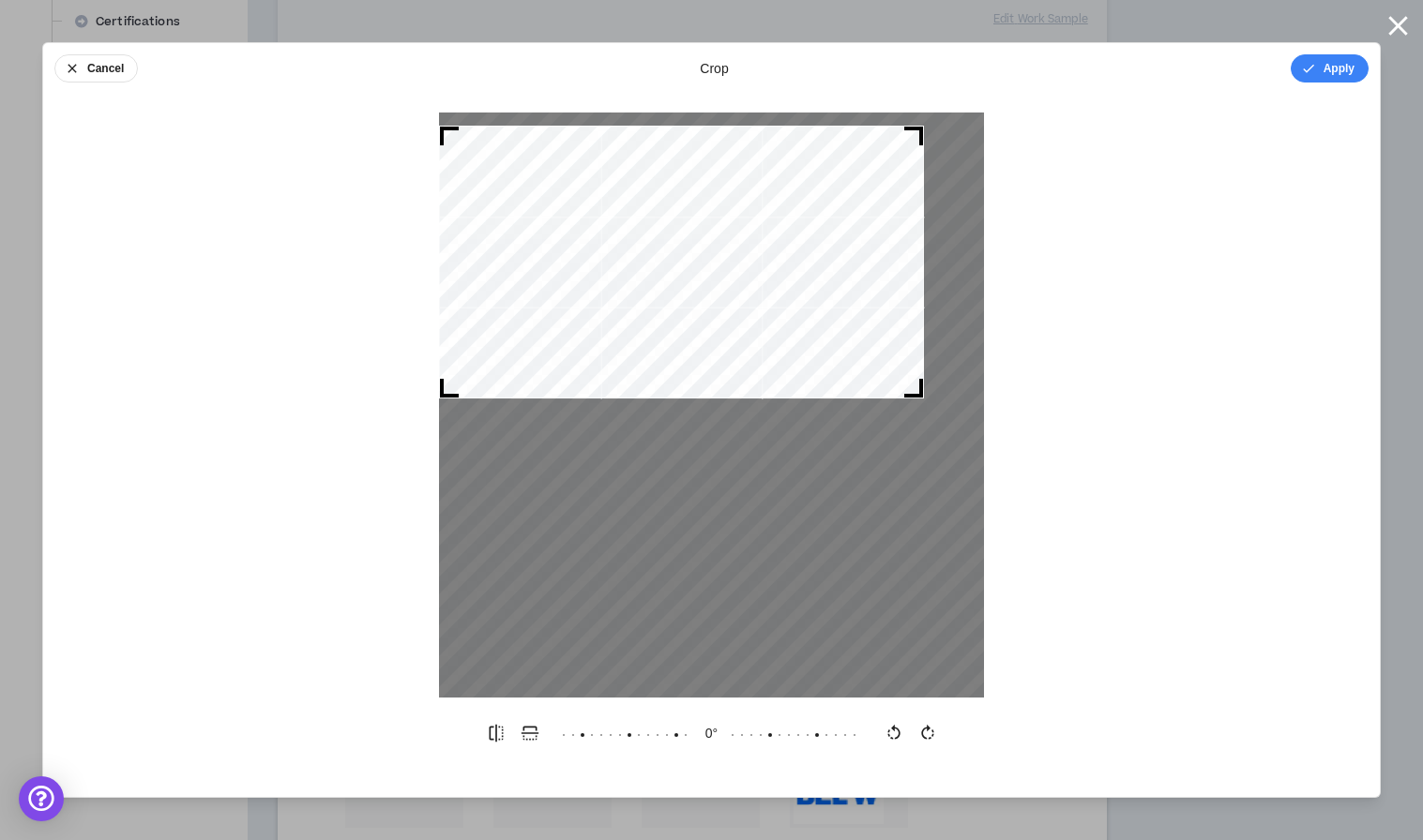drag, startPoint x: 829, startPoint y: 341, endPoint x: 956, endPoint y: 468, distance: 179.60512 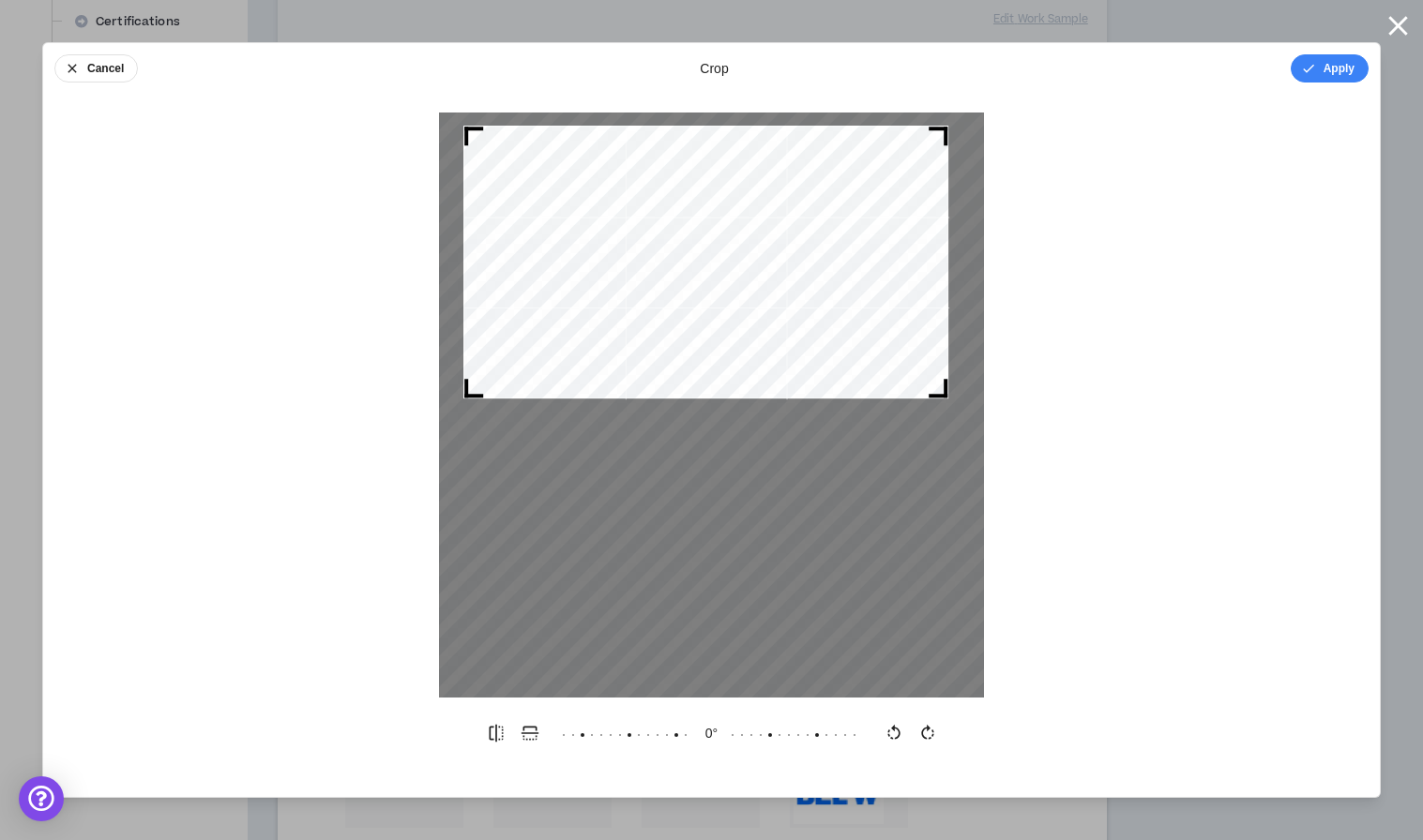 drag, startPoint x: 775, startPoint y: 310, endPoint x: 795, endPoint y: 310, distance: 20 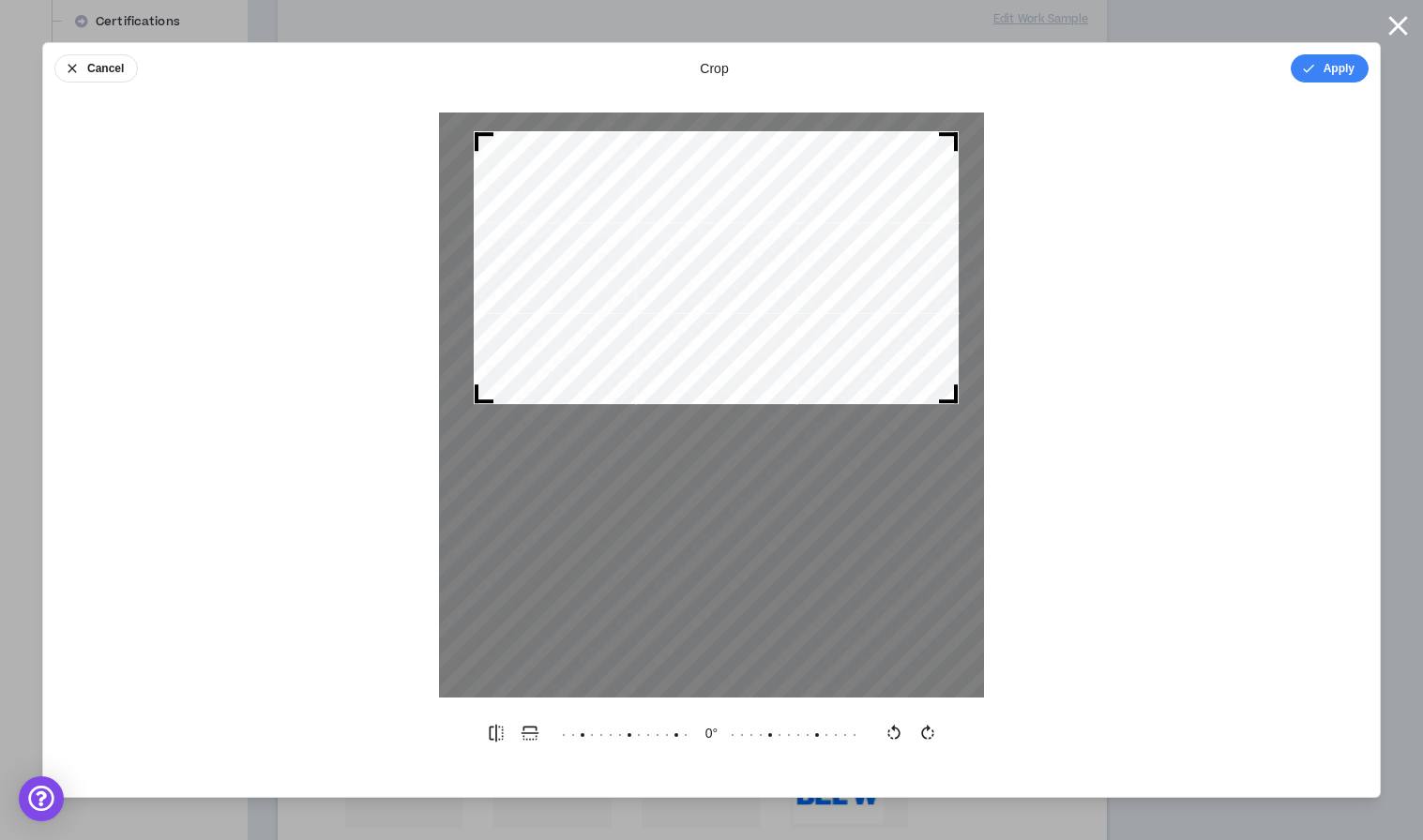 drag, startPoint x: 941, startPoint y: 398, endPoint x: 950, endPoint y: 403, distance: 10.29563 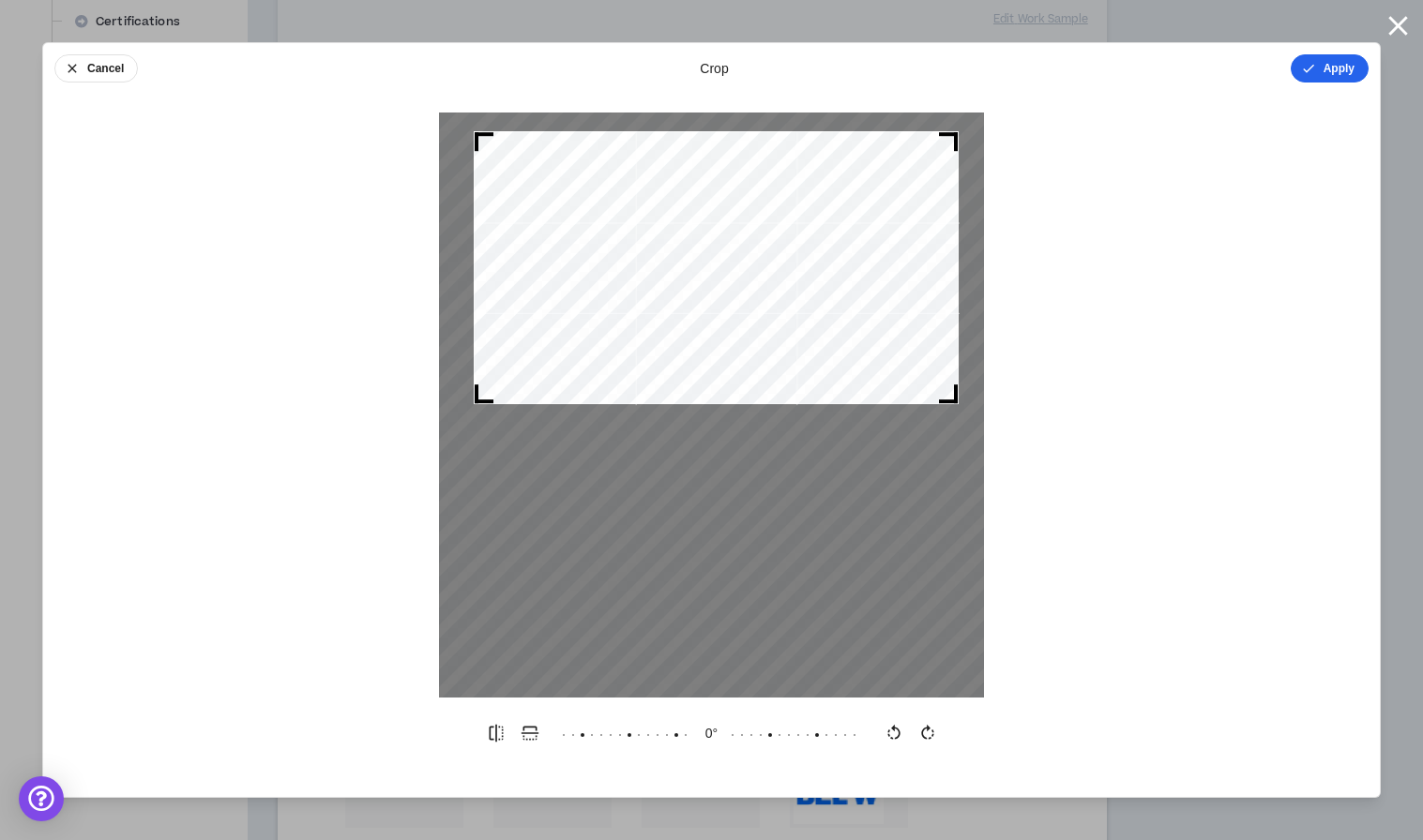 click on "Apply" at bounding box center [1329, 68] 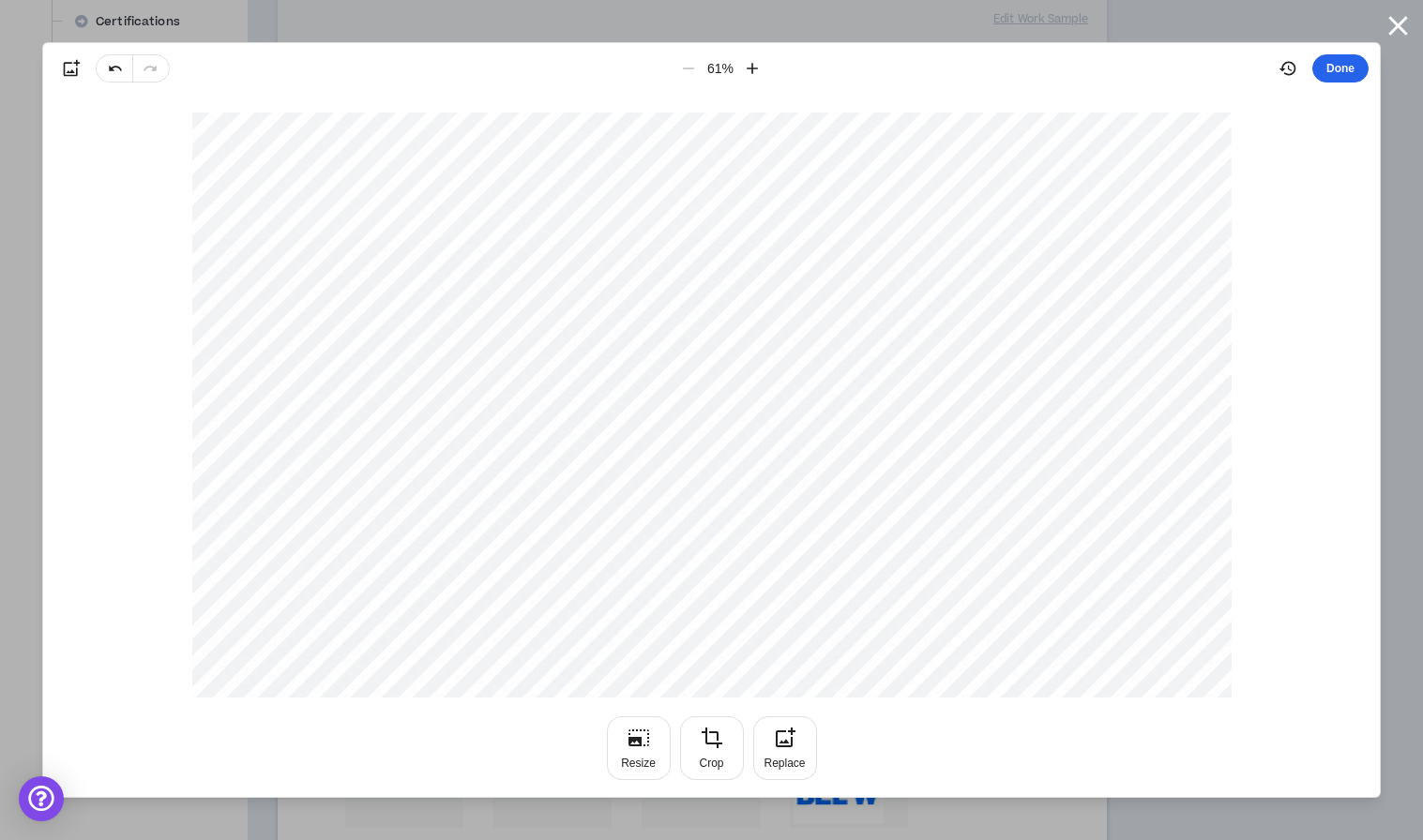 click on "Done" at bounding box center (1340, 68) 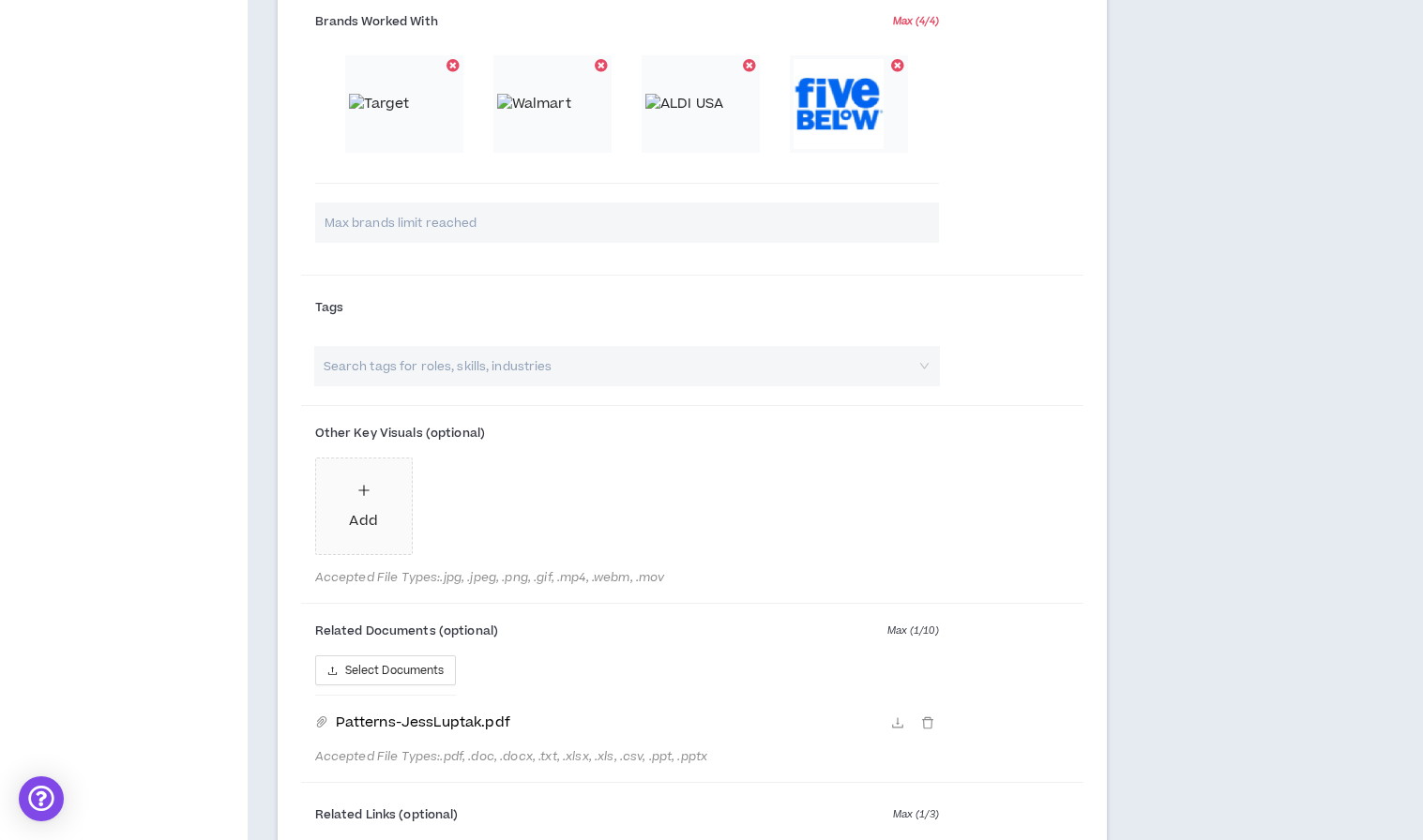 scroll, scrollTop: 1592, scrollLeft: 0, axis: vertical 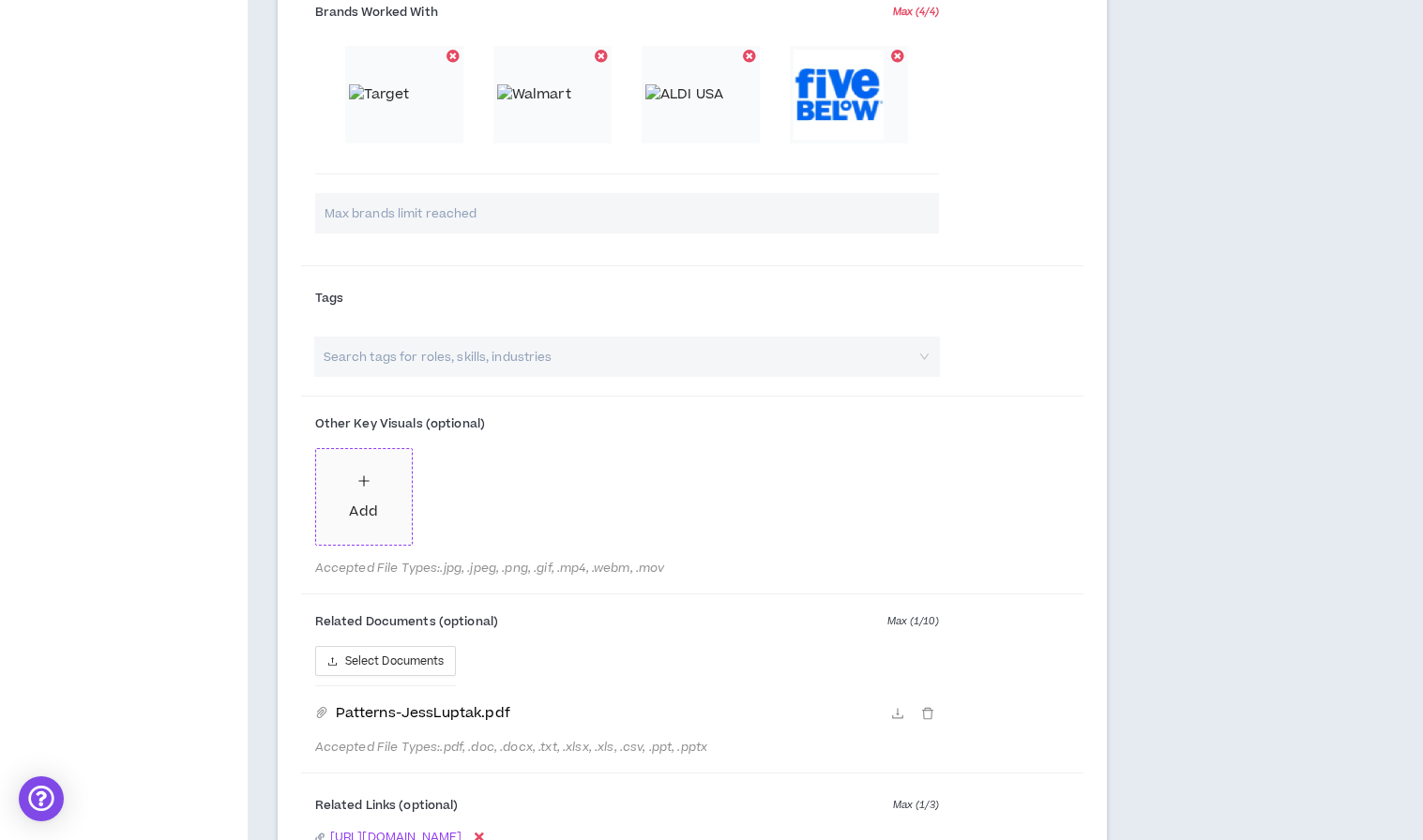 click on "Add" at bounding box center (364, 497) 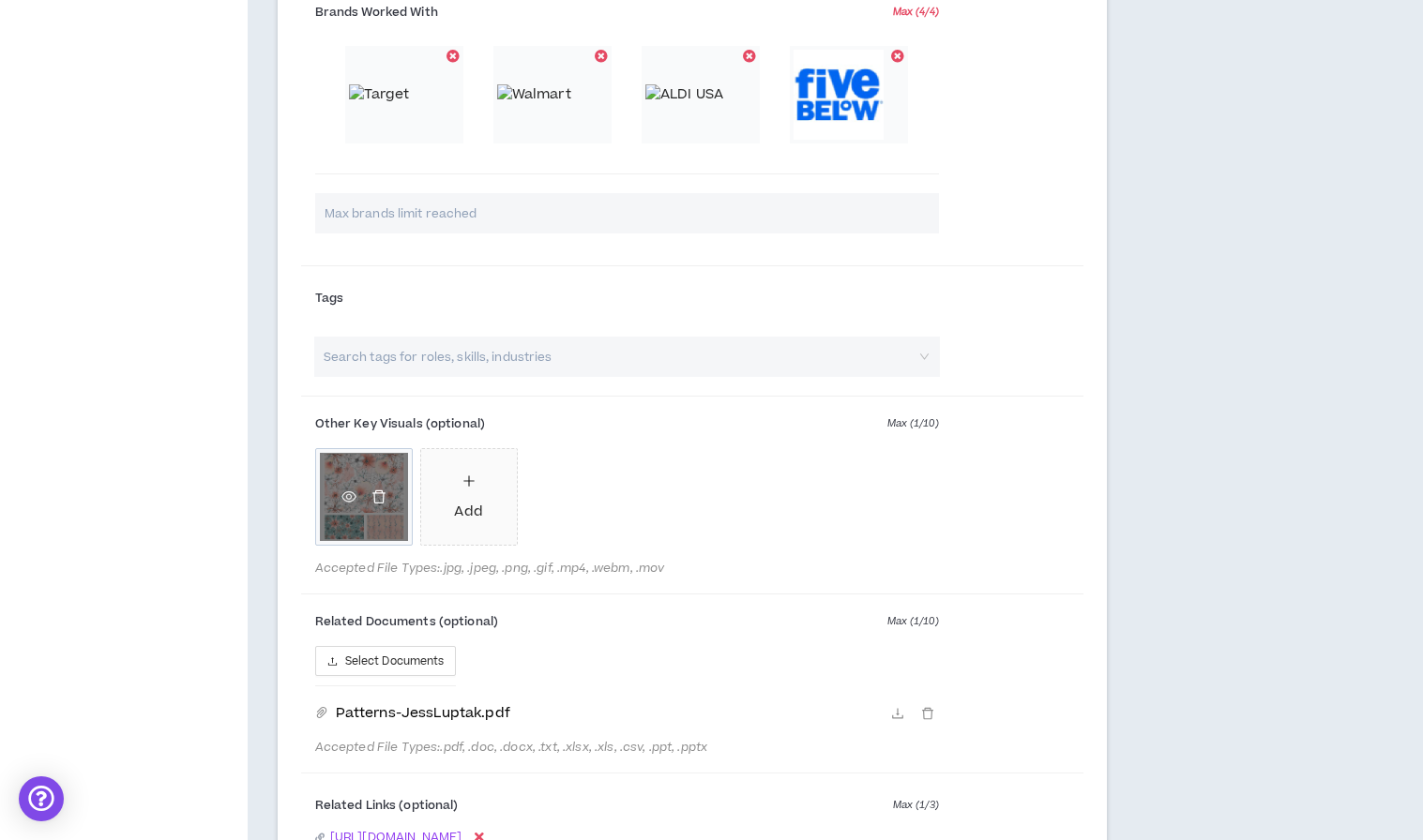 click 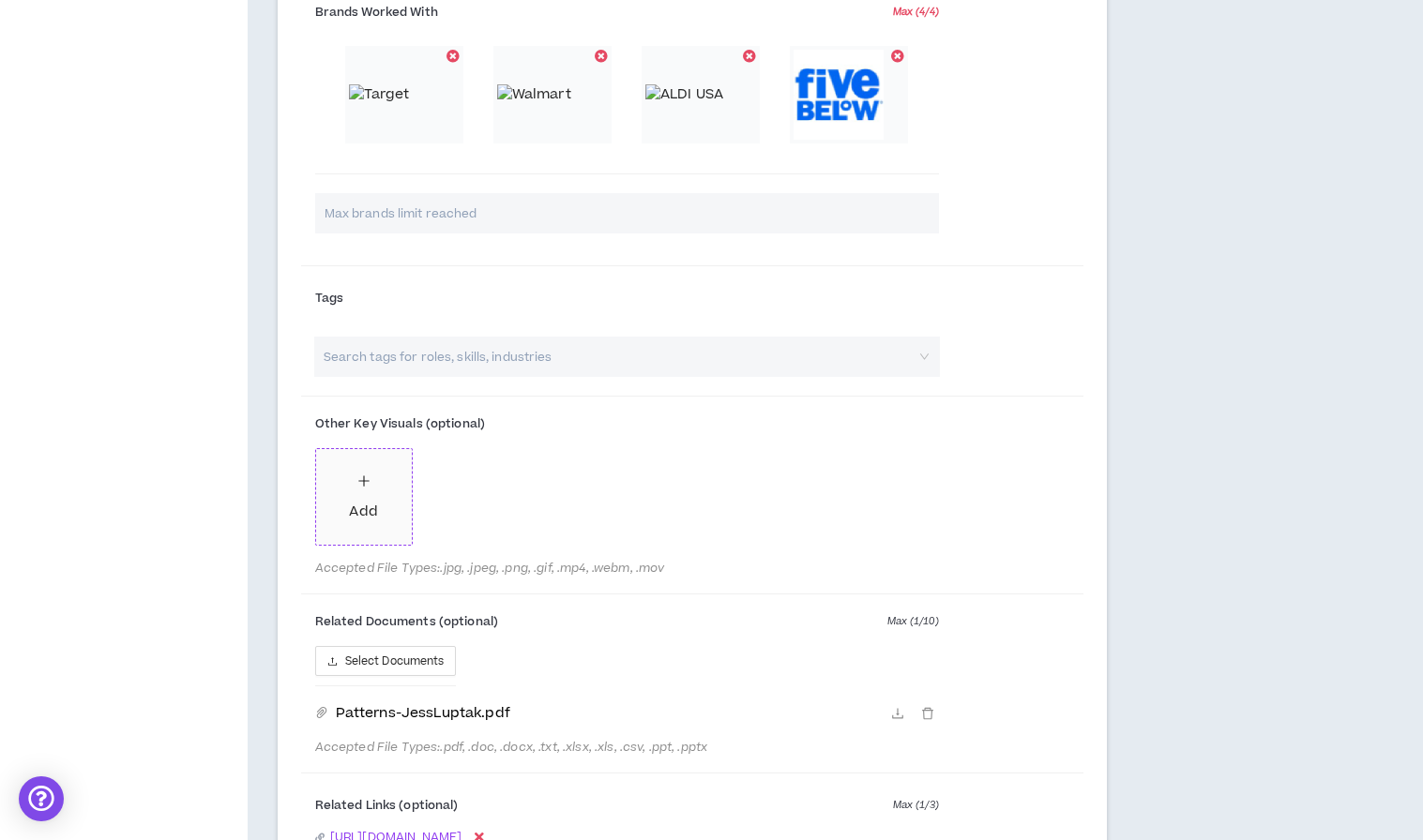 click on "Add" at bounding box center [363, 497] 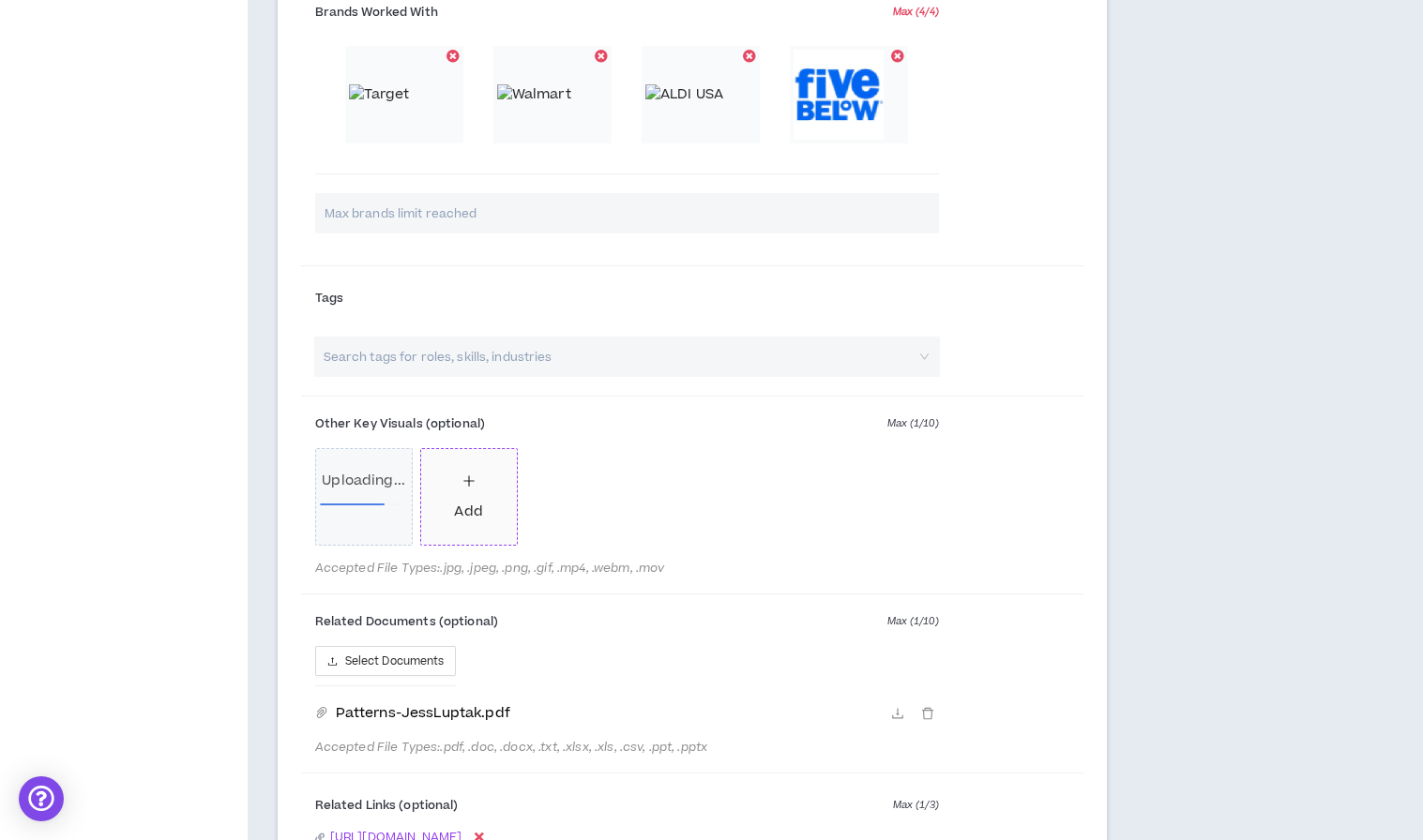 click on "Add" at bounding box center (469, 497) 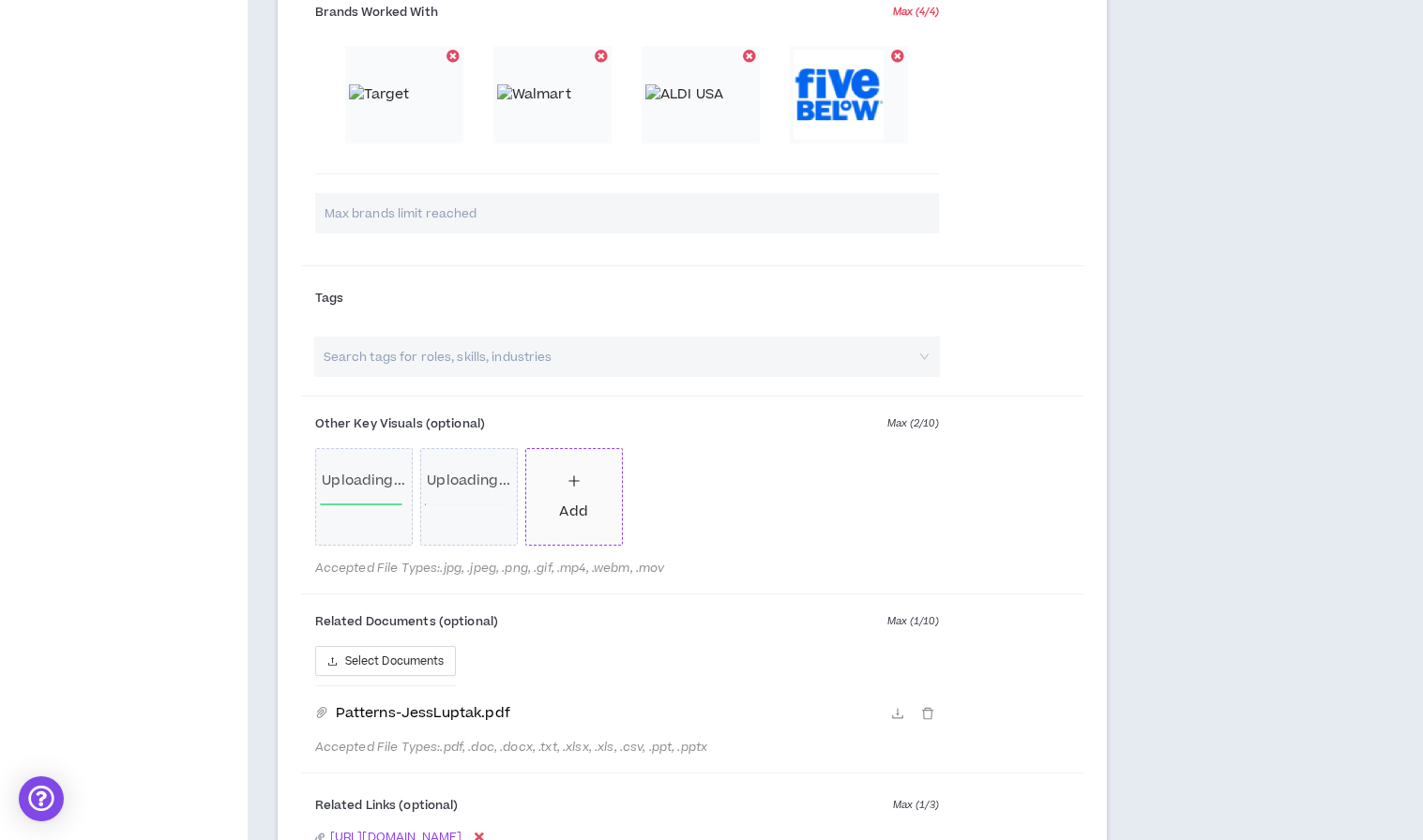 click on "Add" at bounding box center [573, 512] 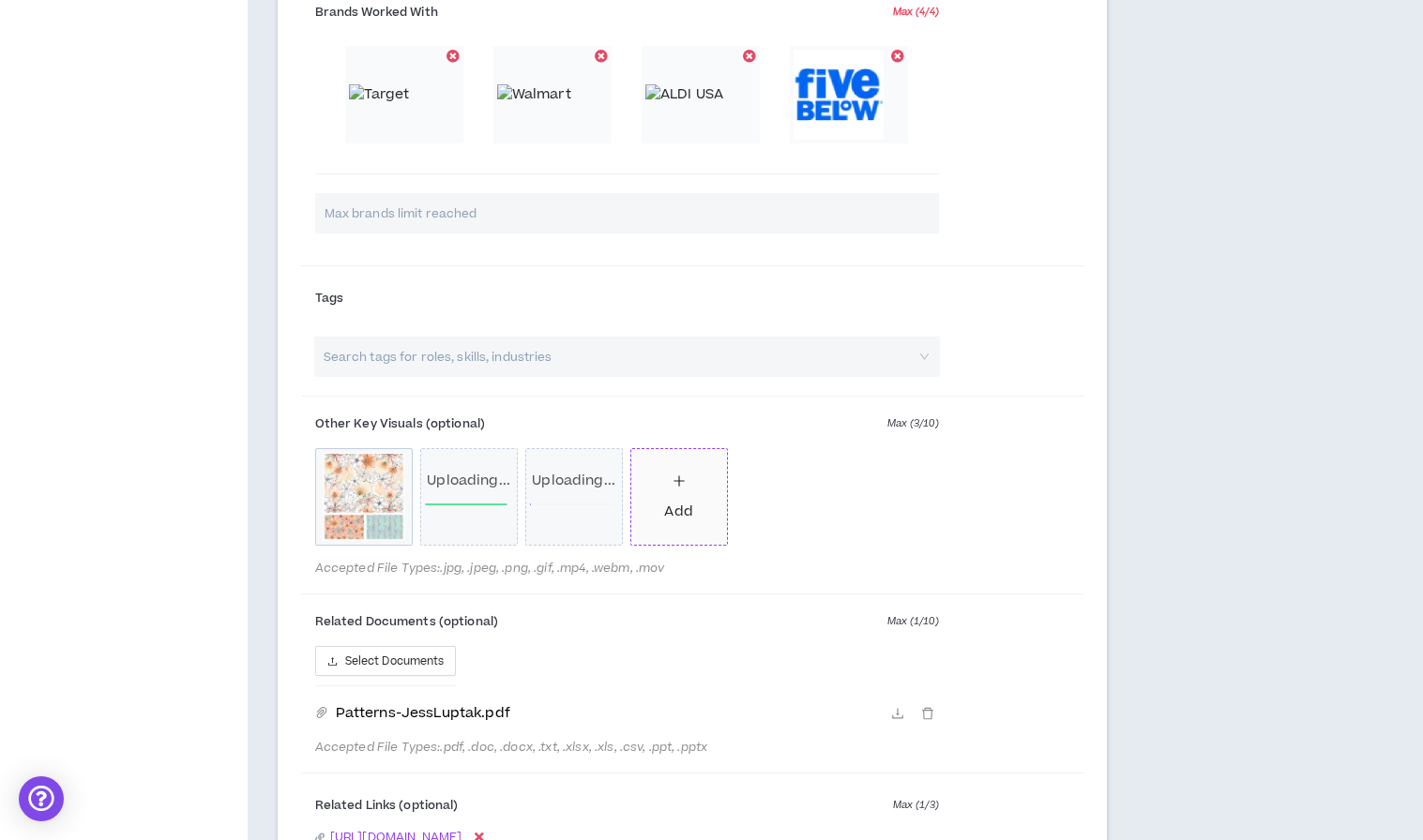 click on "Add" at bounding box center (678, 497) 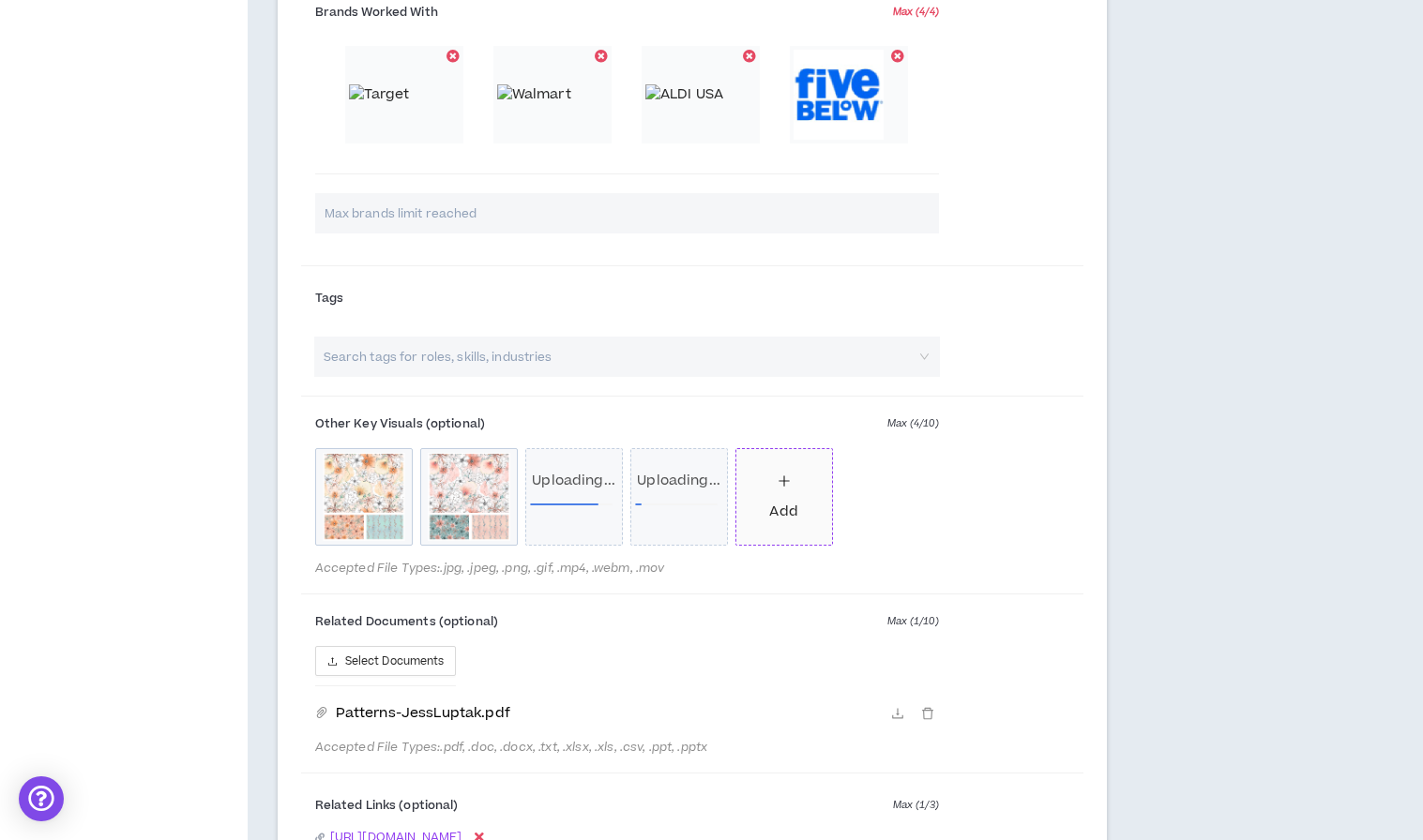 click on "Add" at bounding box center [783, 512] 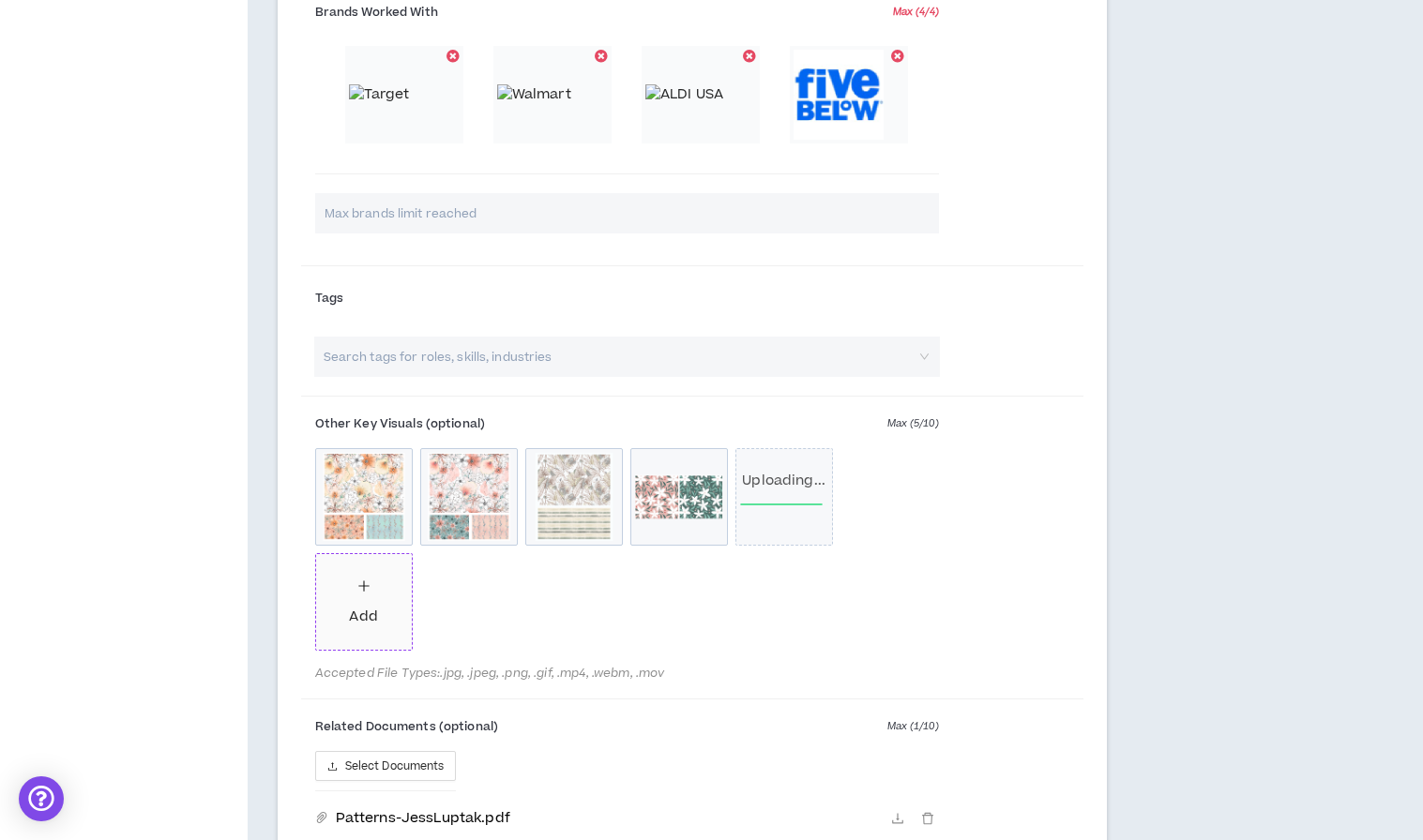 click on "Add" at bounding box center (363, 617) 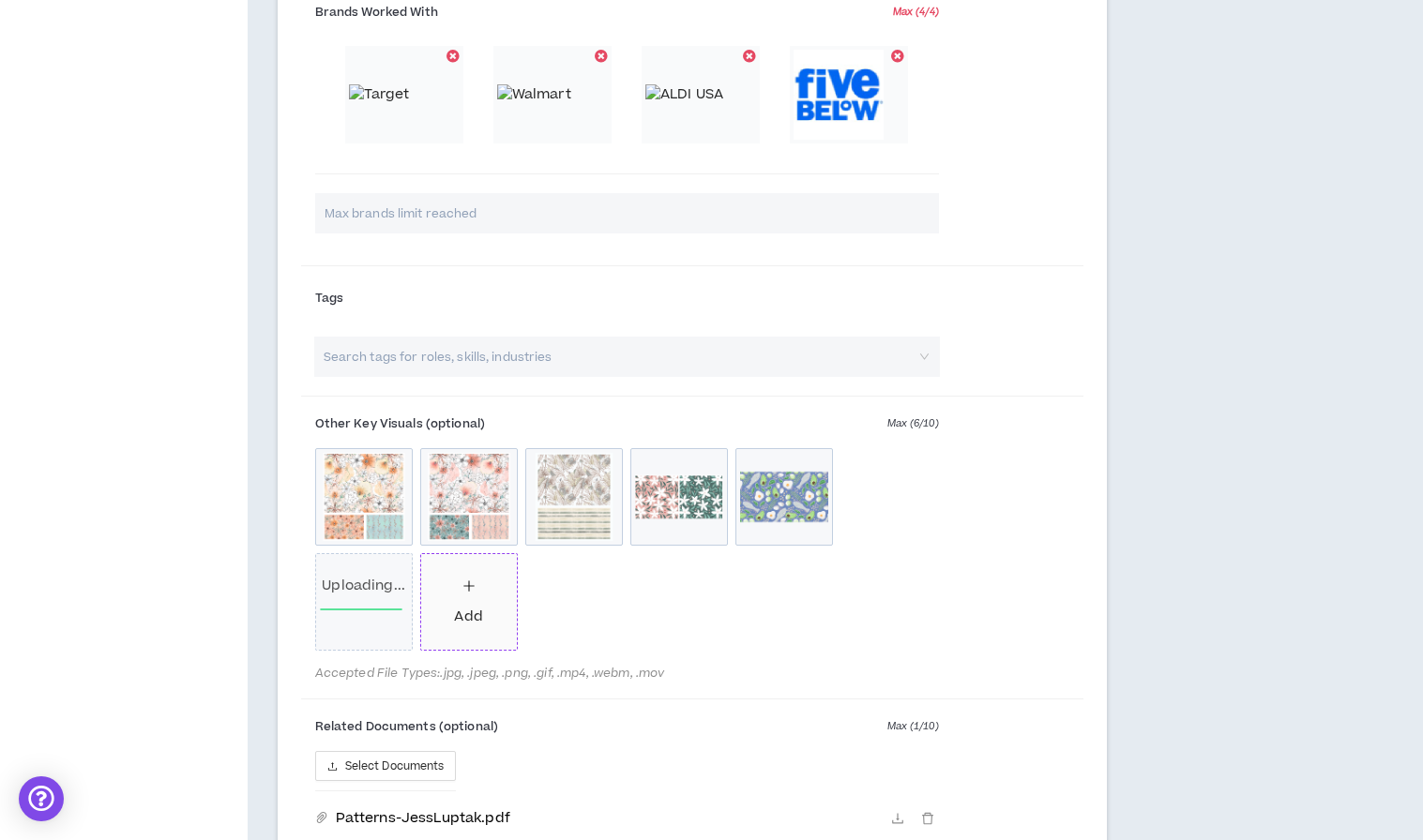 click on "Add" at bounding box center (468, 602) 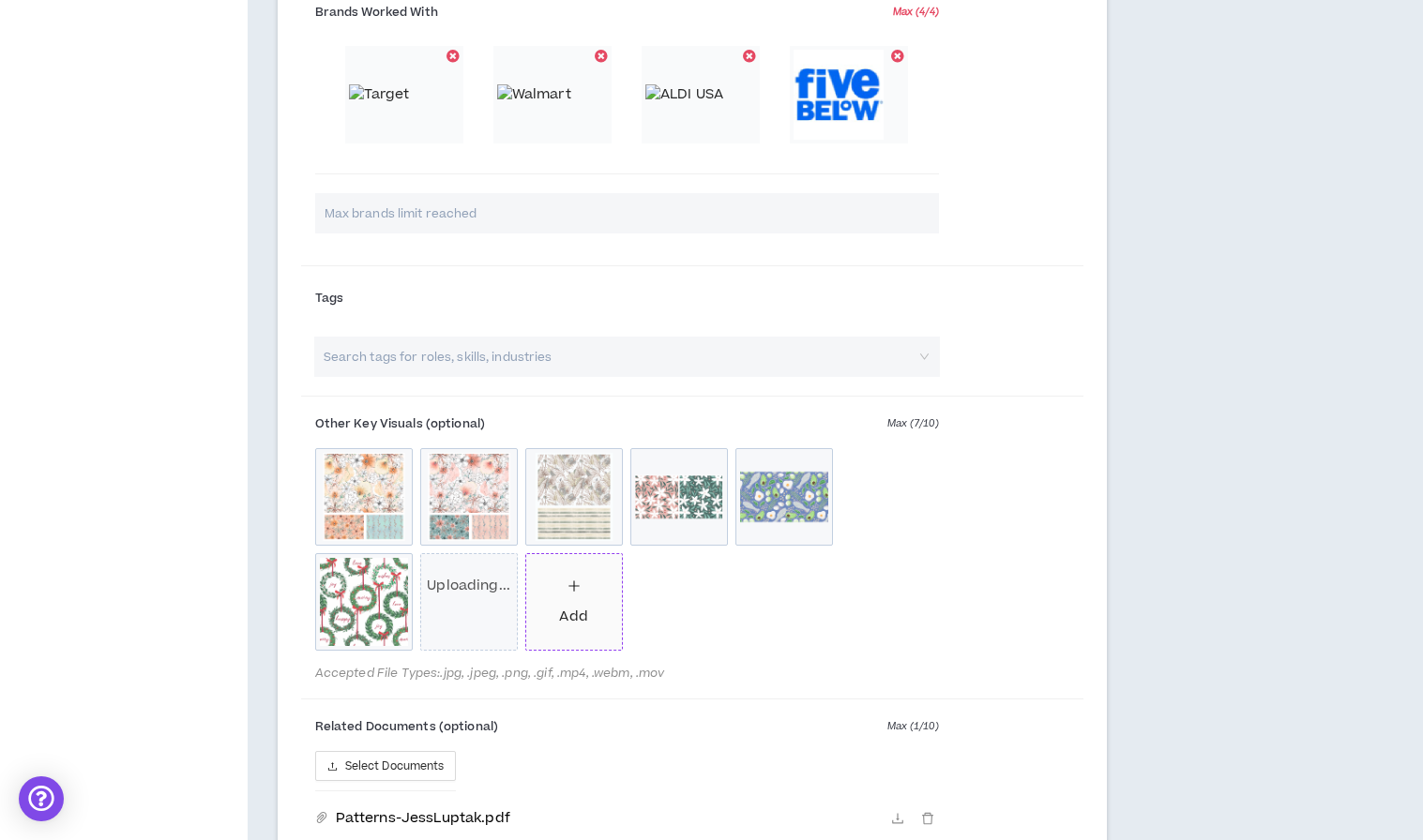 drag, startPoint x: 474, startPoint y: 621, endPoint x: 572, endPoint y: 628, distance: 98.24968 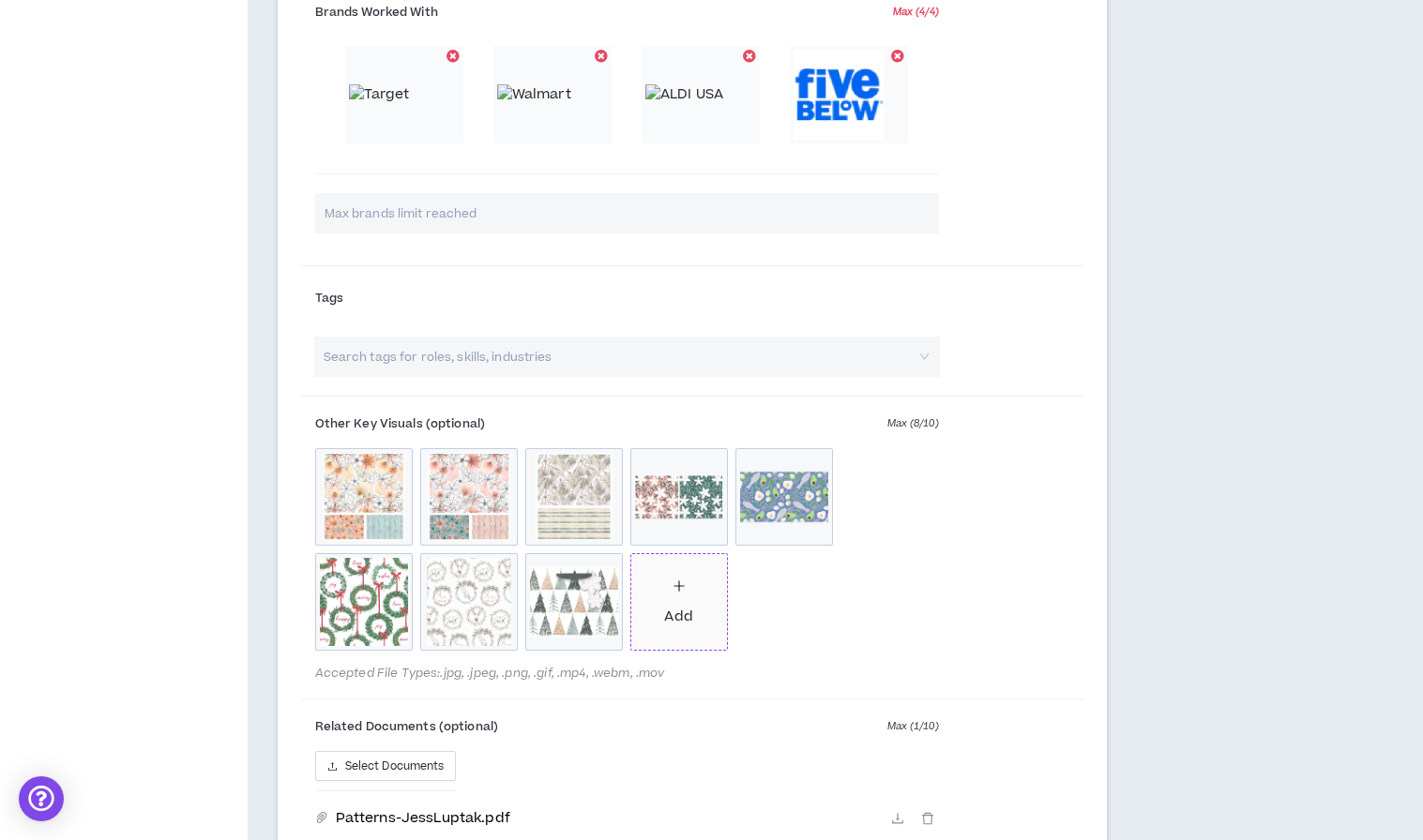click 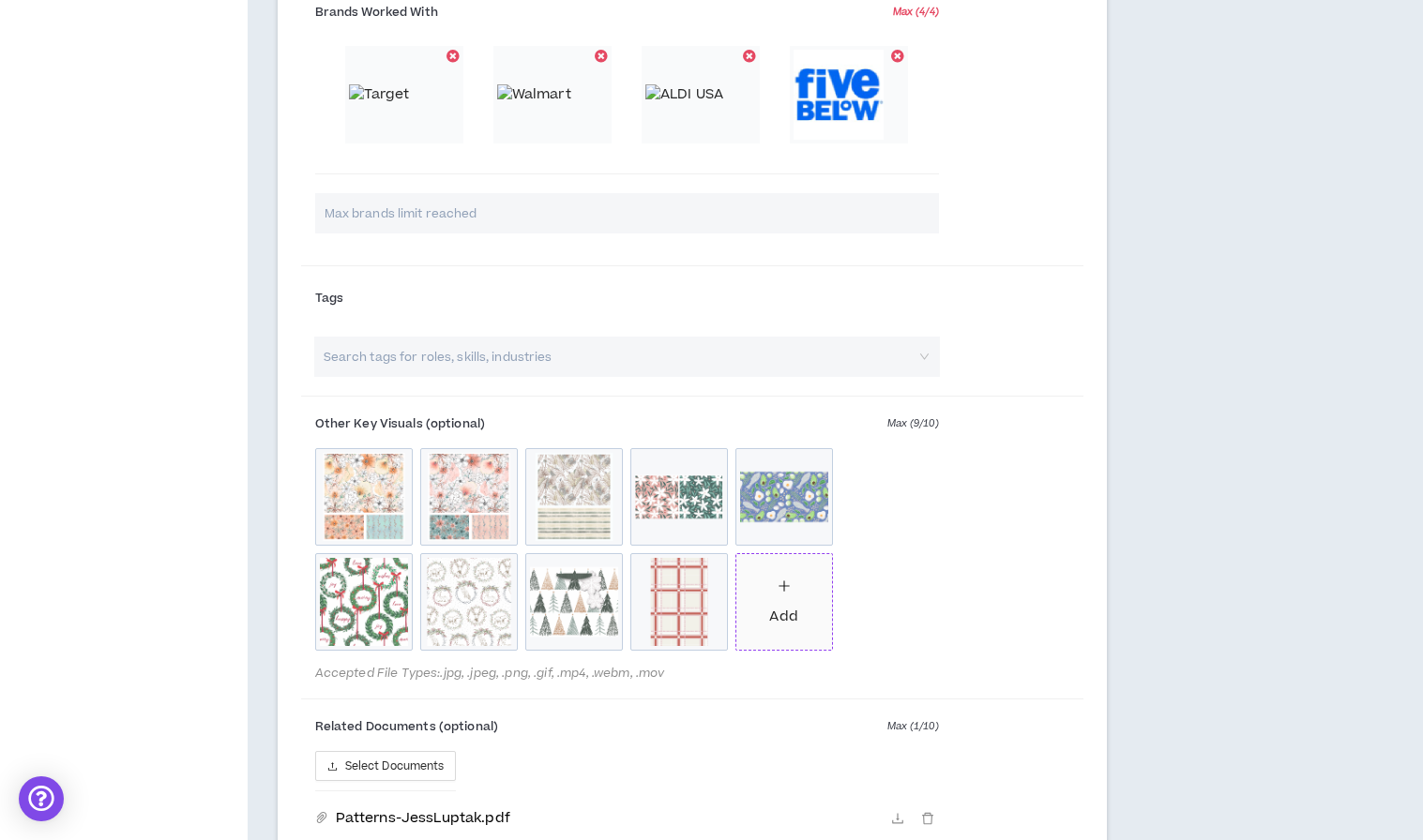 click 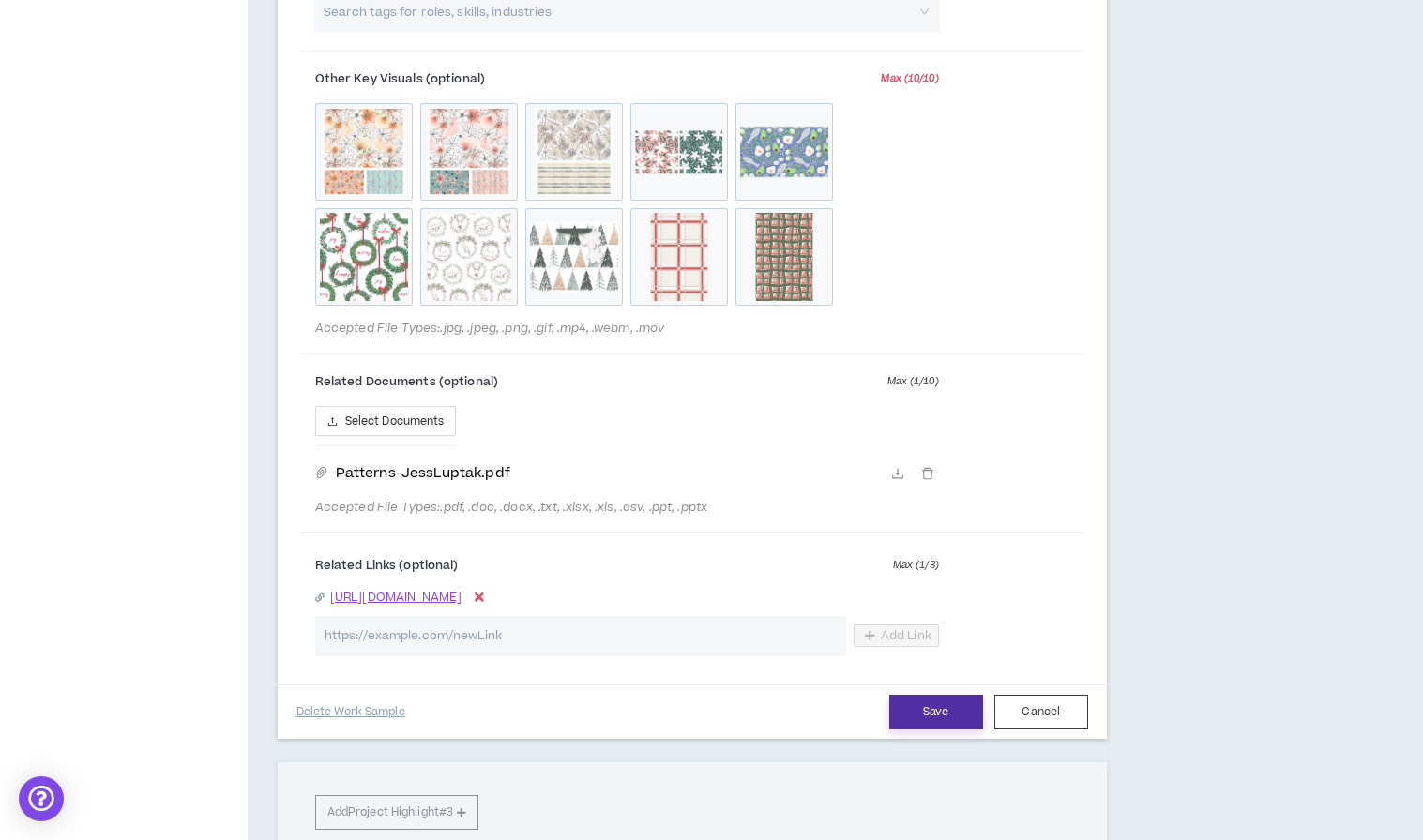 click on "Save" at bounding box center [936, 712] 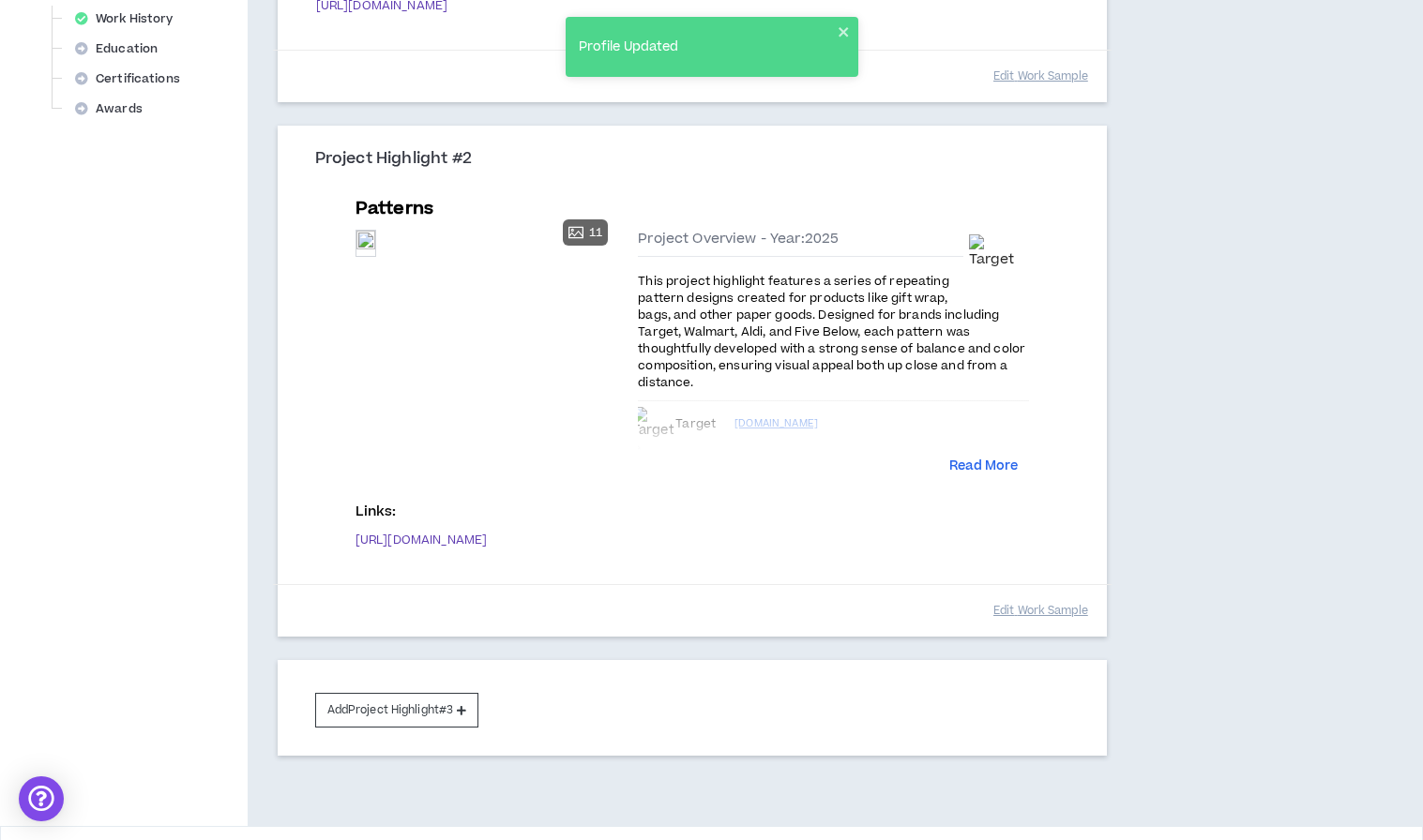 scroll, scrollTop: 803, scrollLeft: 0, axis: vertical 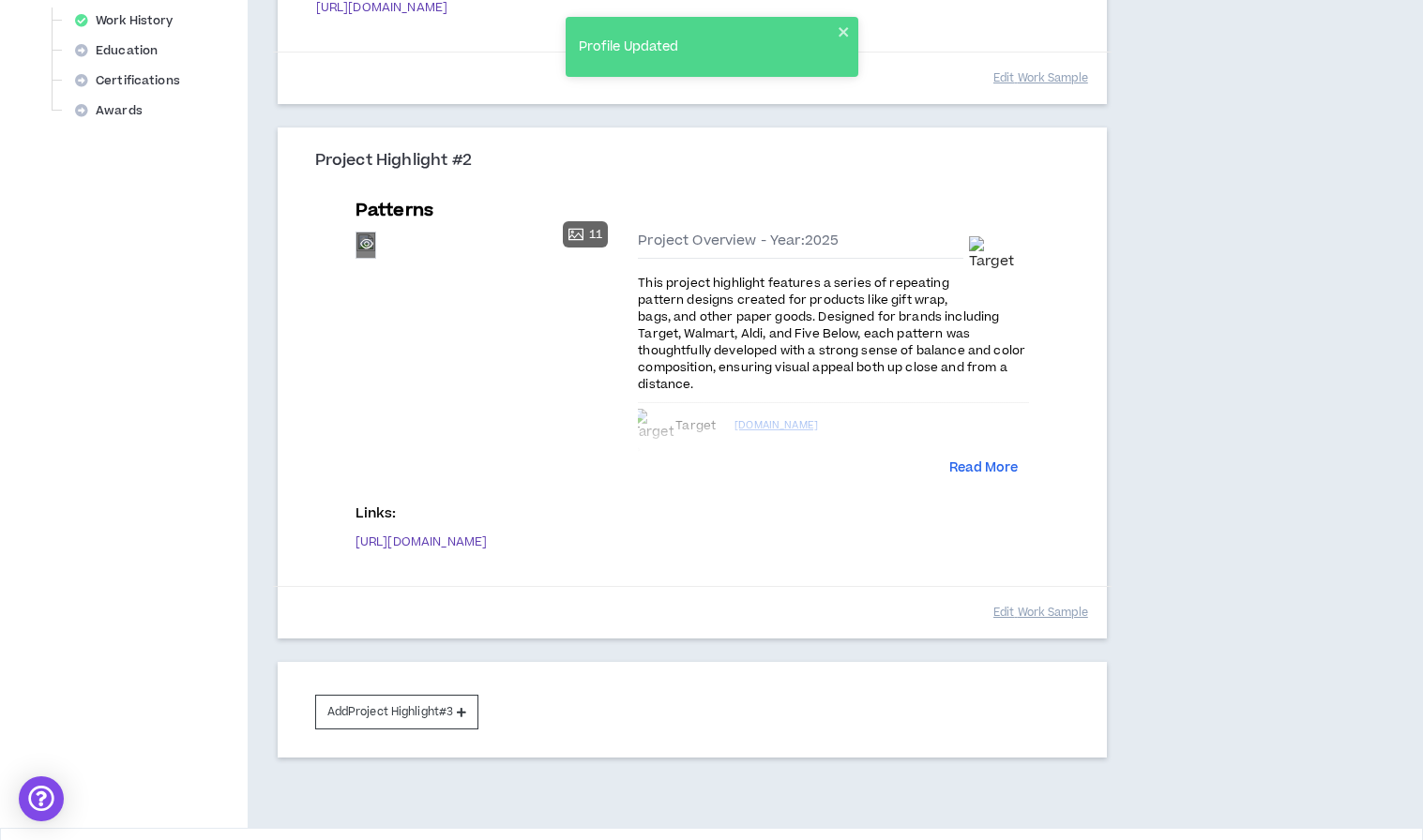 click on "Preview" at bounding box center [366, 245] 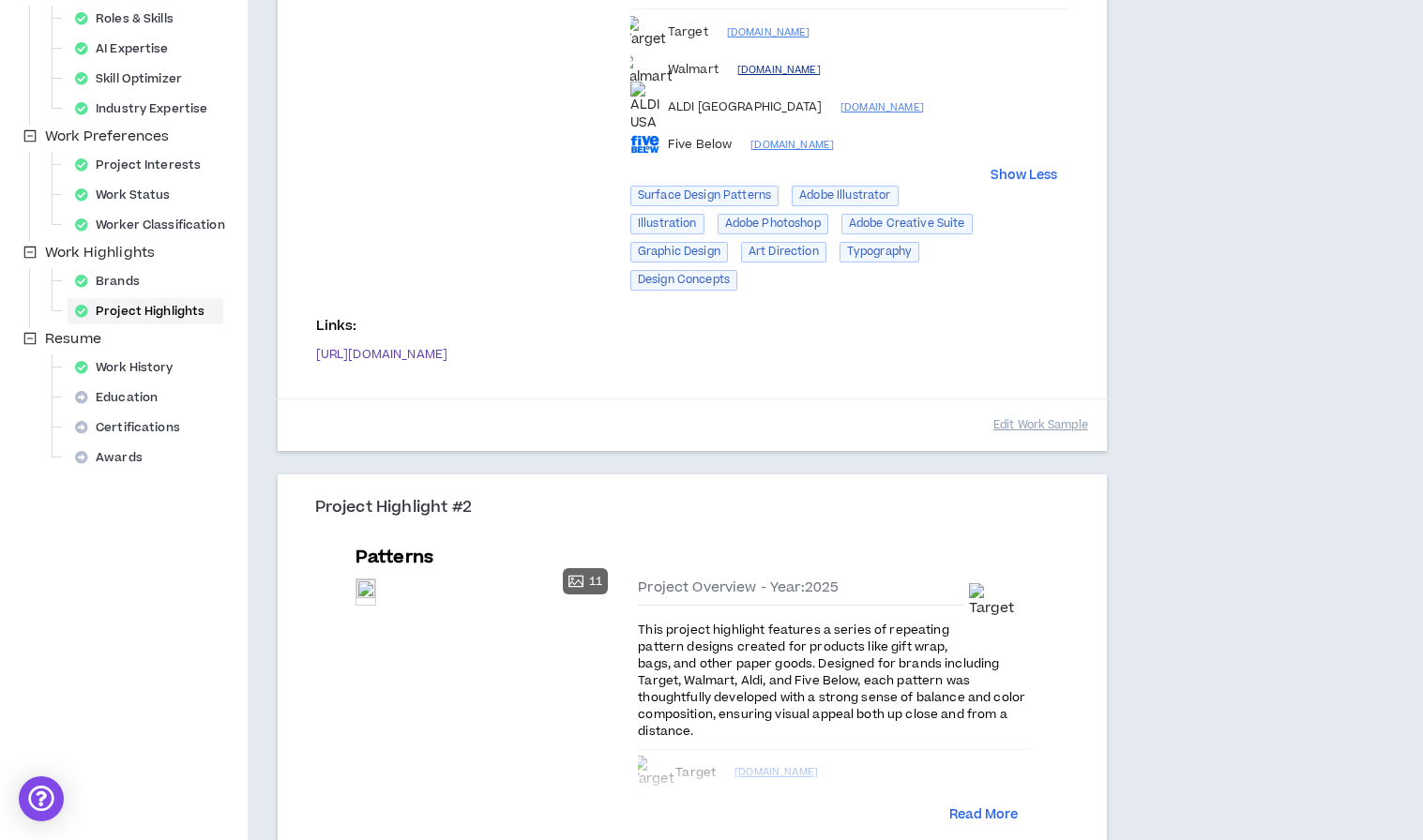 scroll, scrollTop: 865, scrollLeft: 0, axis: vertical 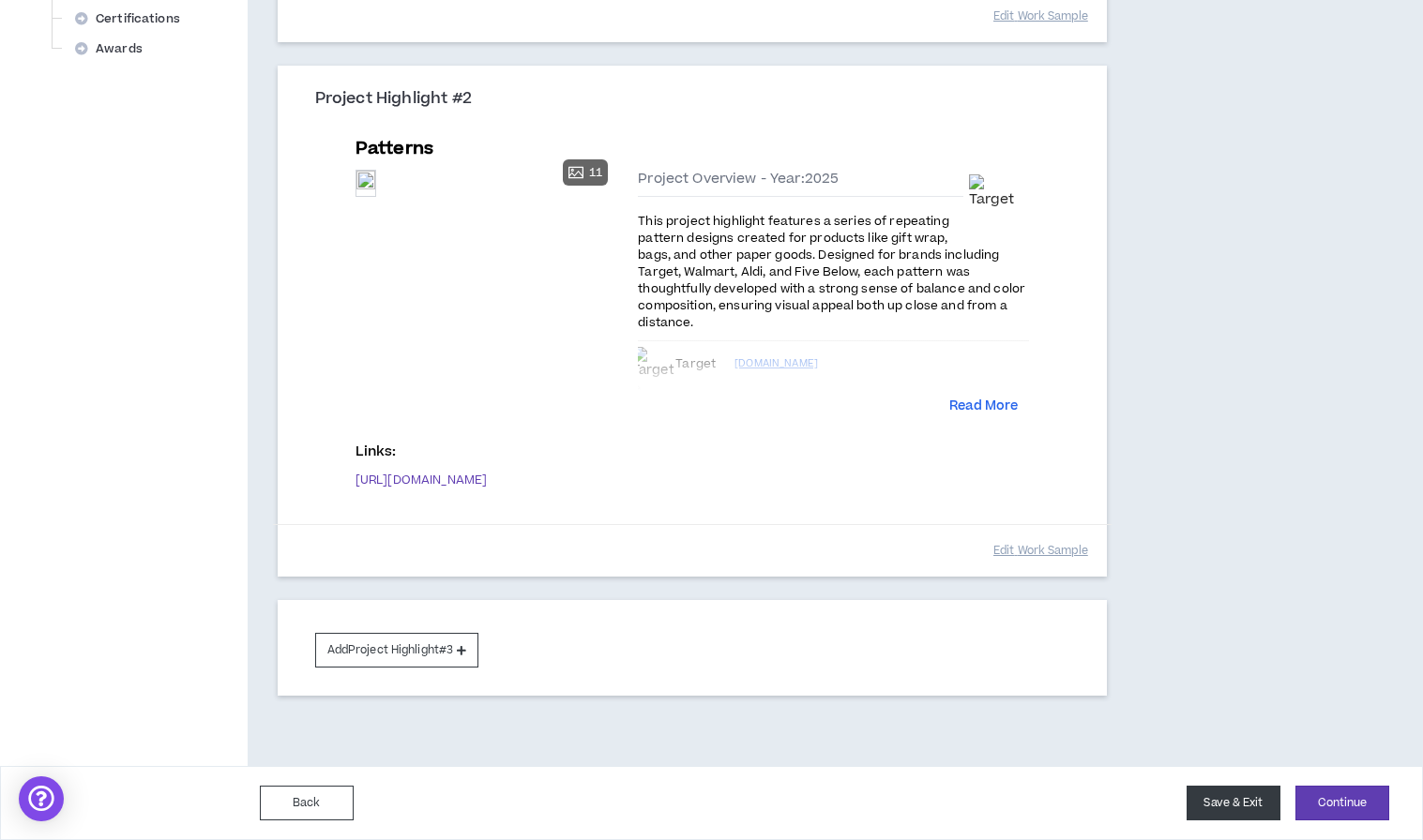 click on "Save & Exit" at bounding box center [1234, 802] 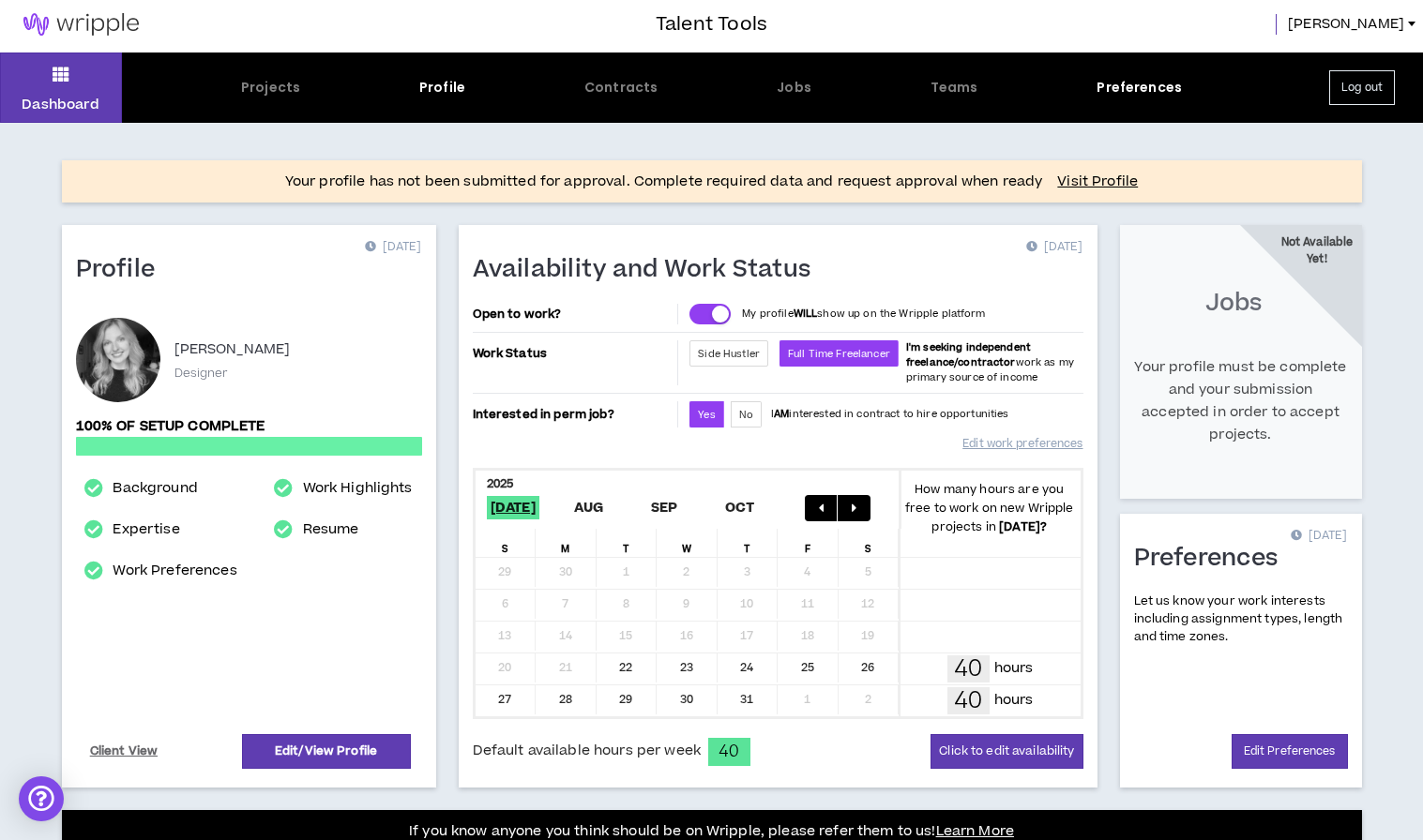 scroll, scrollTop: 0, scrollLeft: 0, axis: both 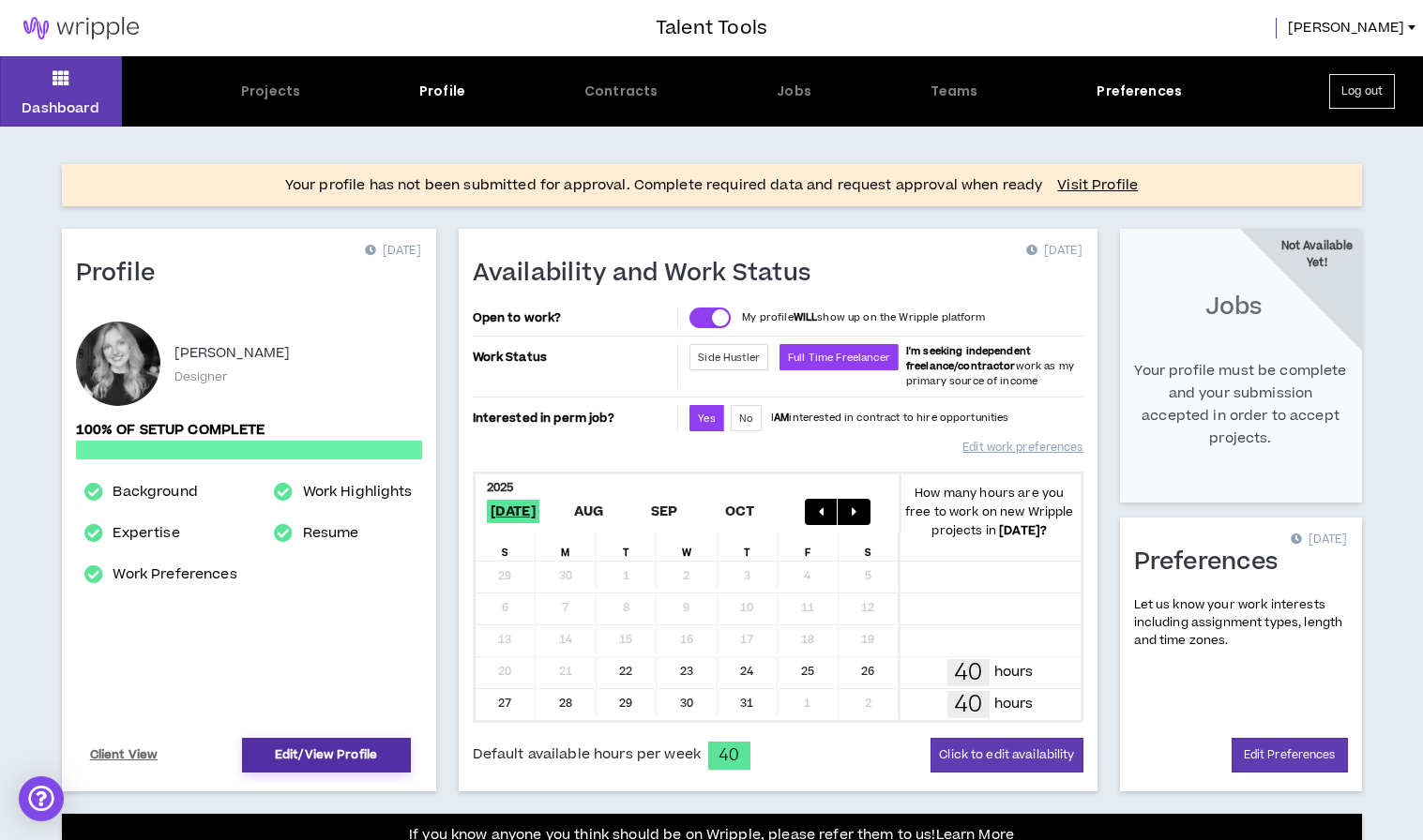 click on "Edit/View Profile" at bounding box center [326, 755] 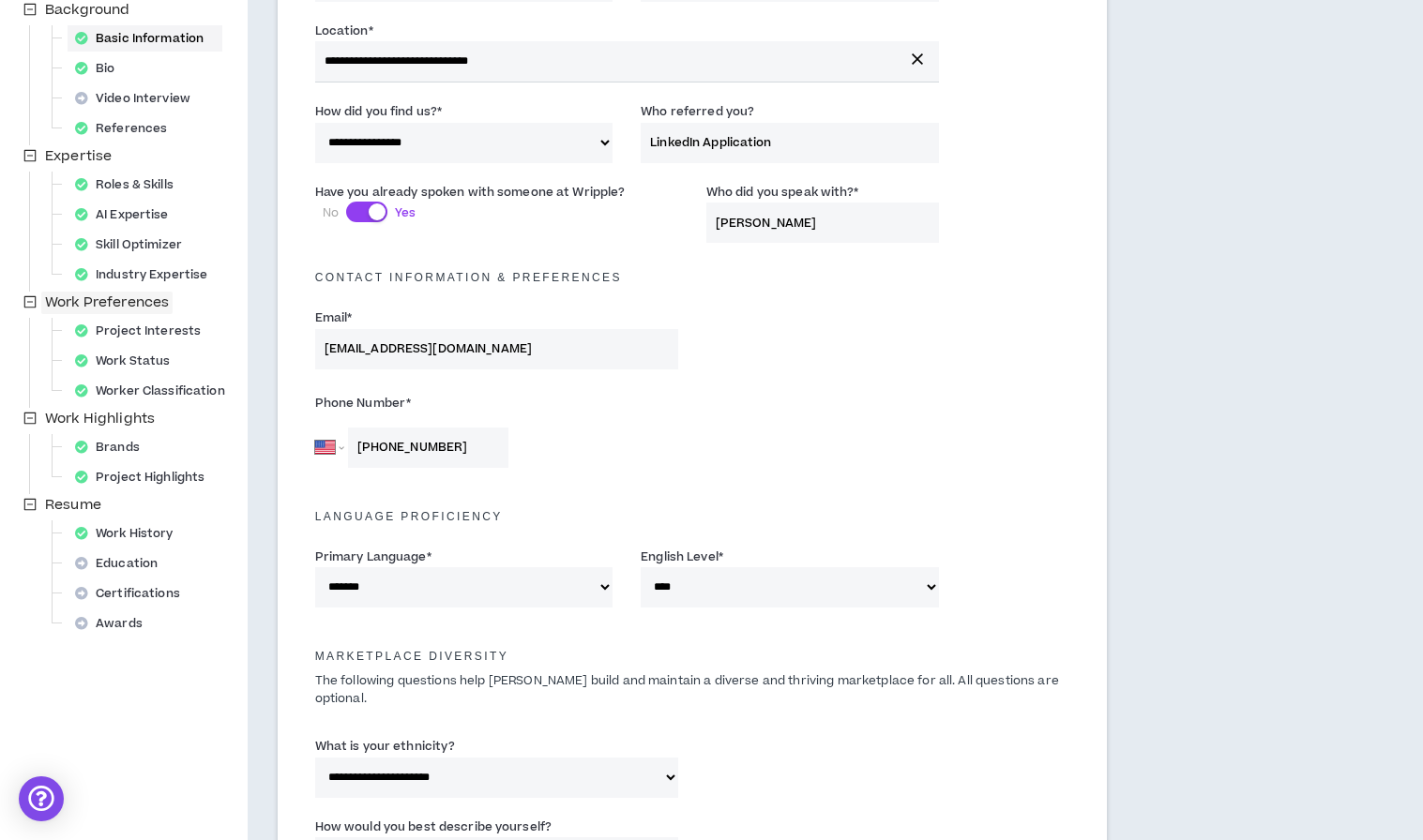 scroll, scrollTop: 317, scrollLeft: 0, axis: vertical 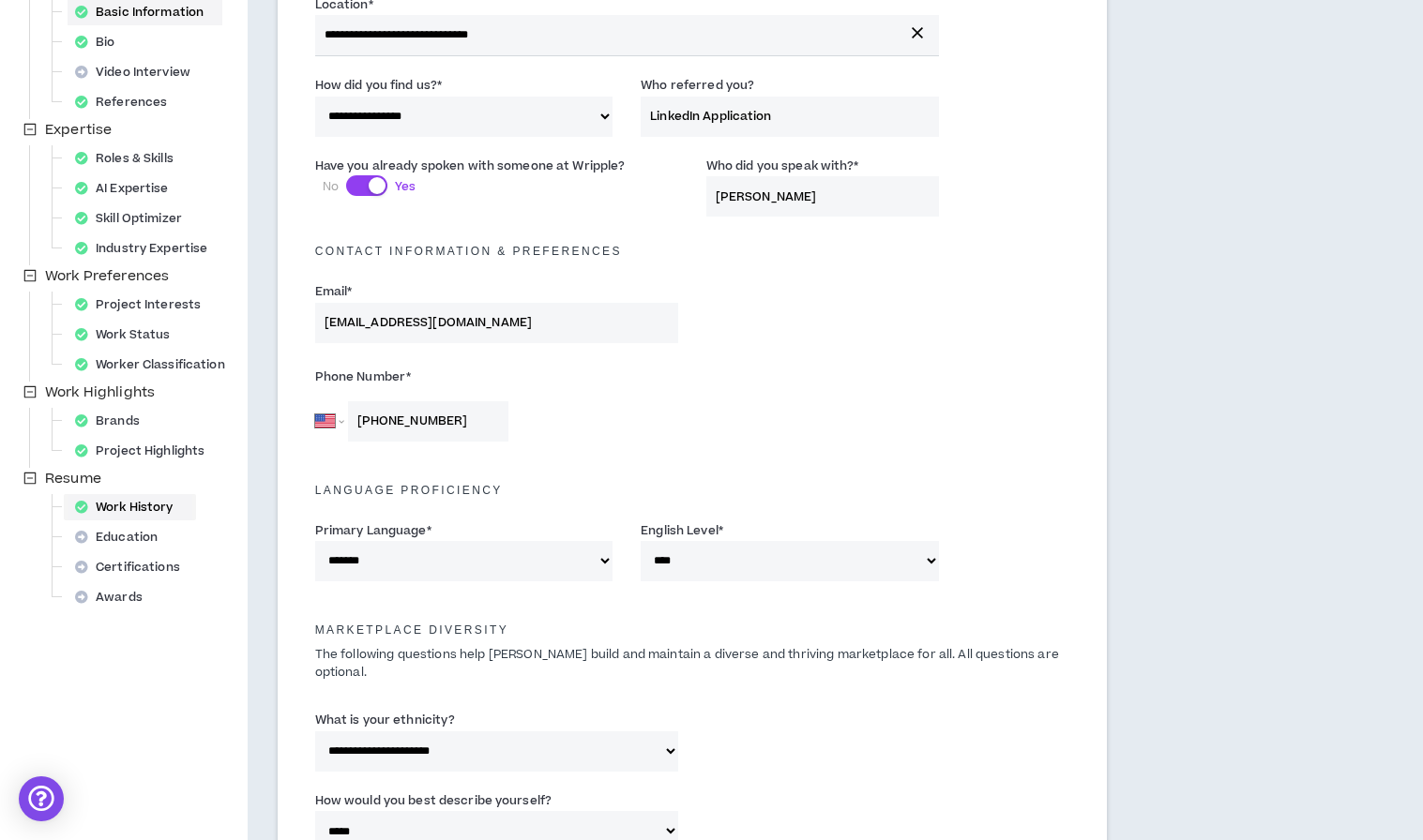 click on "Work History" at bounding box center [129, 507] 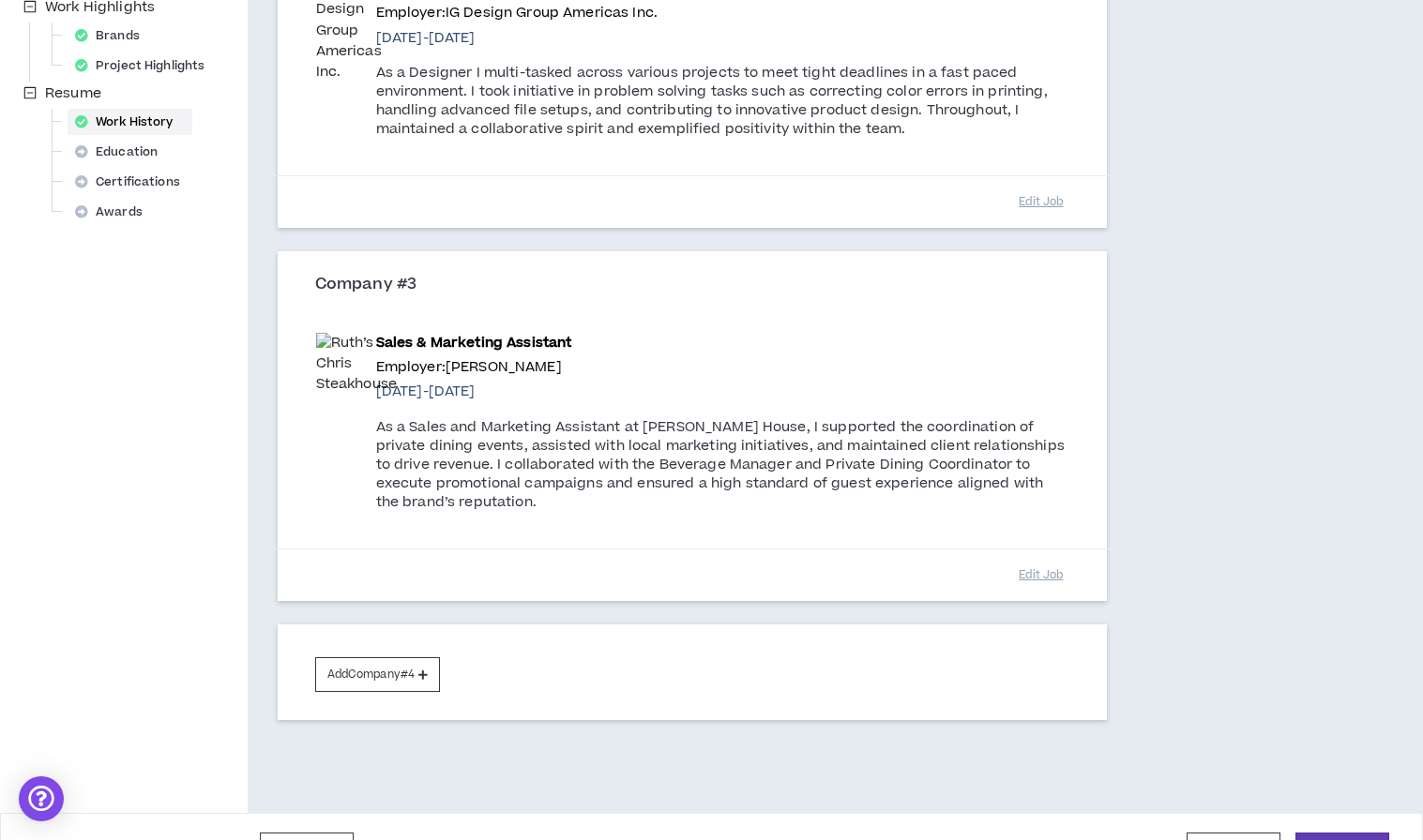 scroll, scrollTop: 728, scrollLeft: 0, axis: vertical 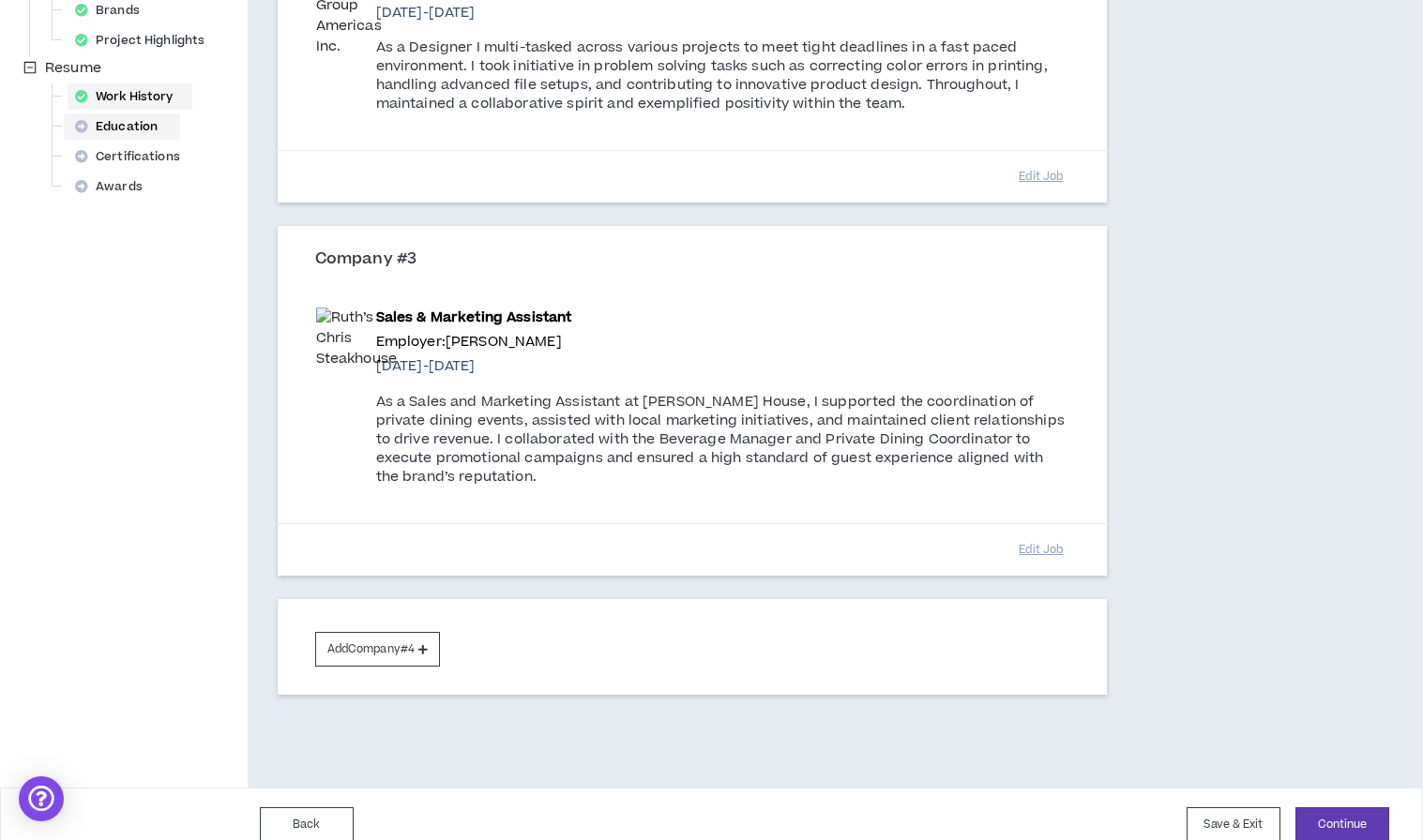 click on "Education" at bounding box center (122, 127) 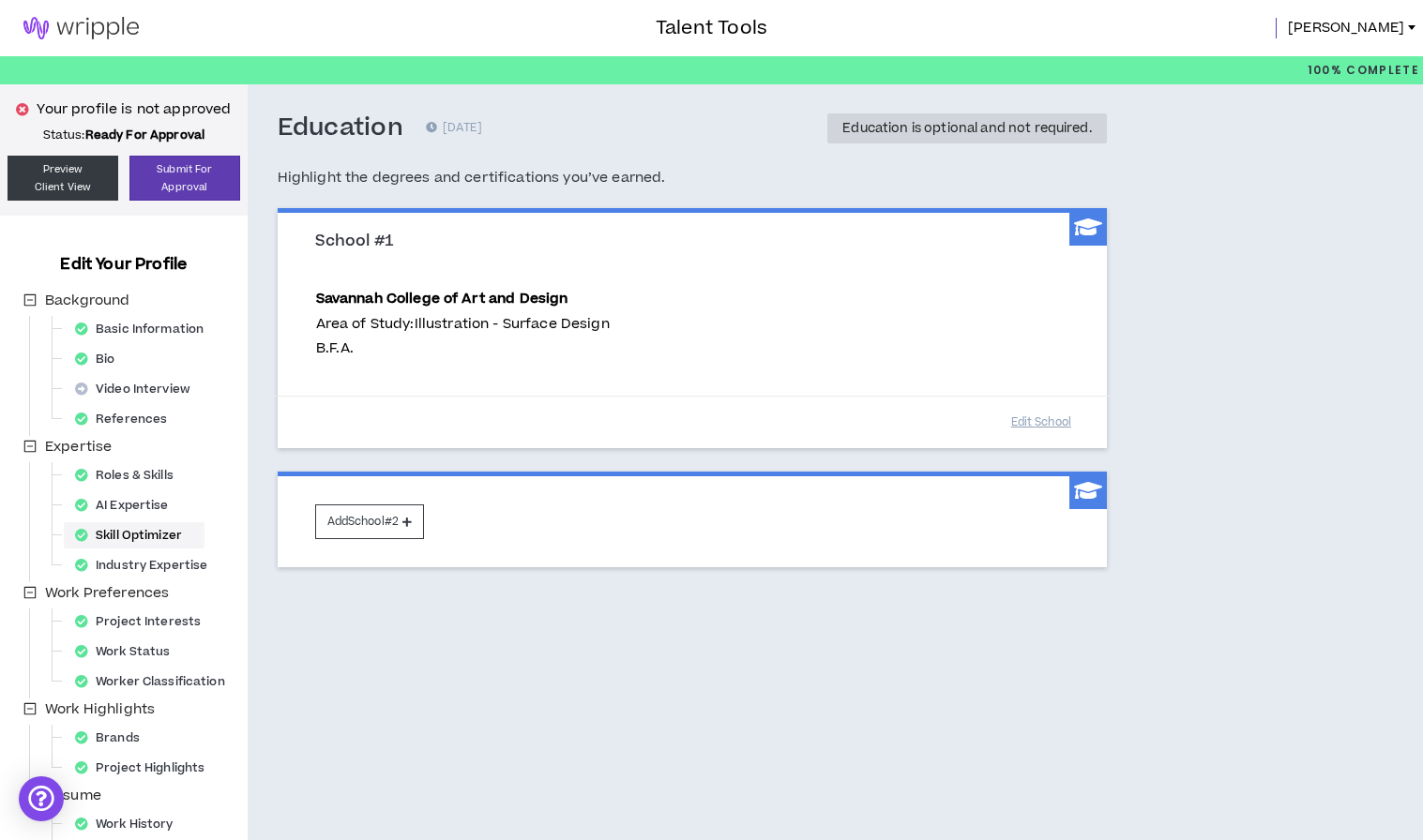 scroll, scrollTop: 165, scrollLeft: 0, axis: vertical 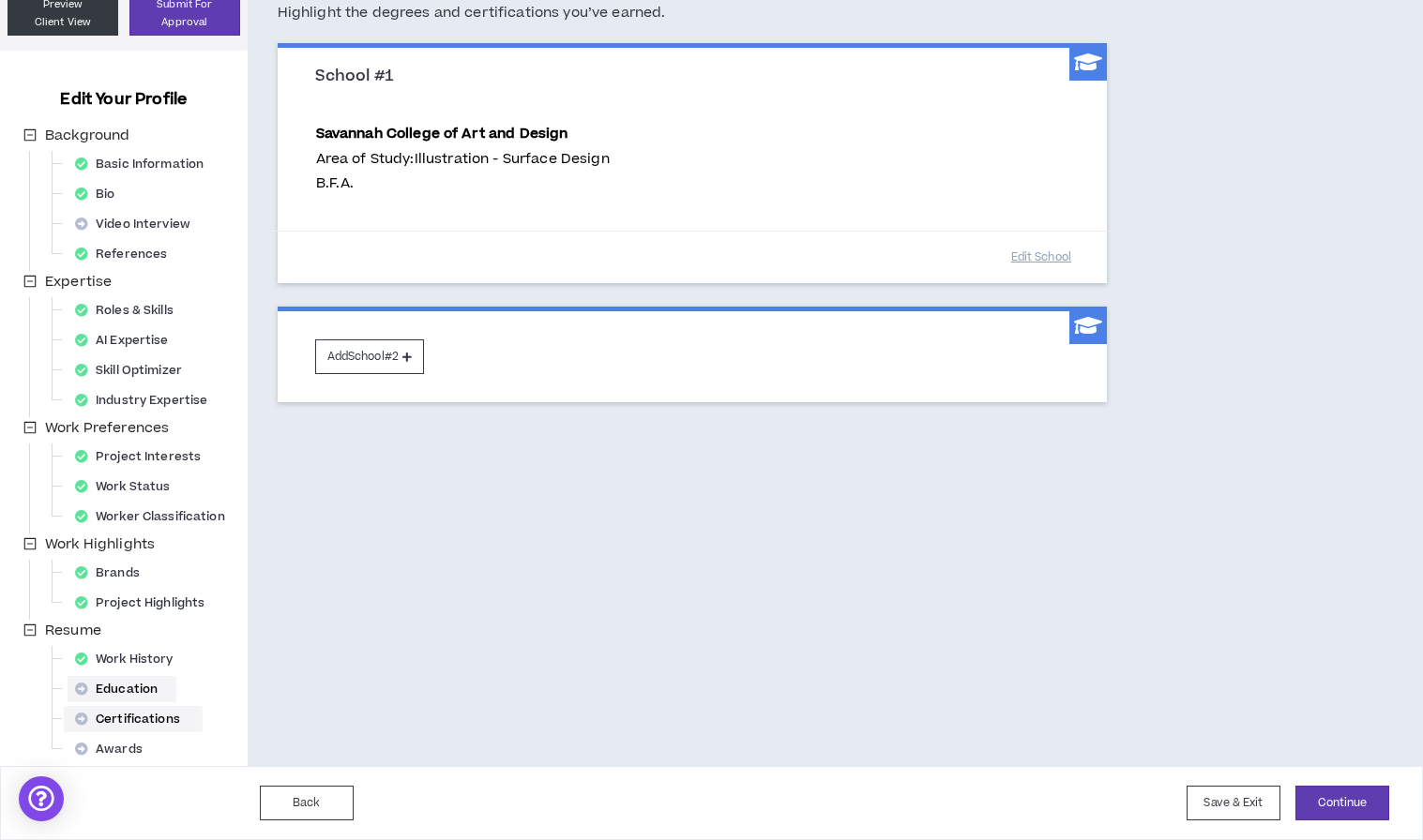 click on "Certifications" at bounding box center [133, 719] 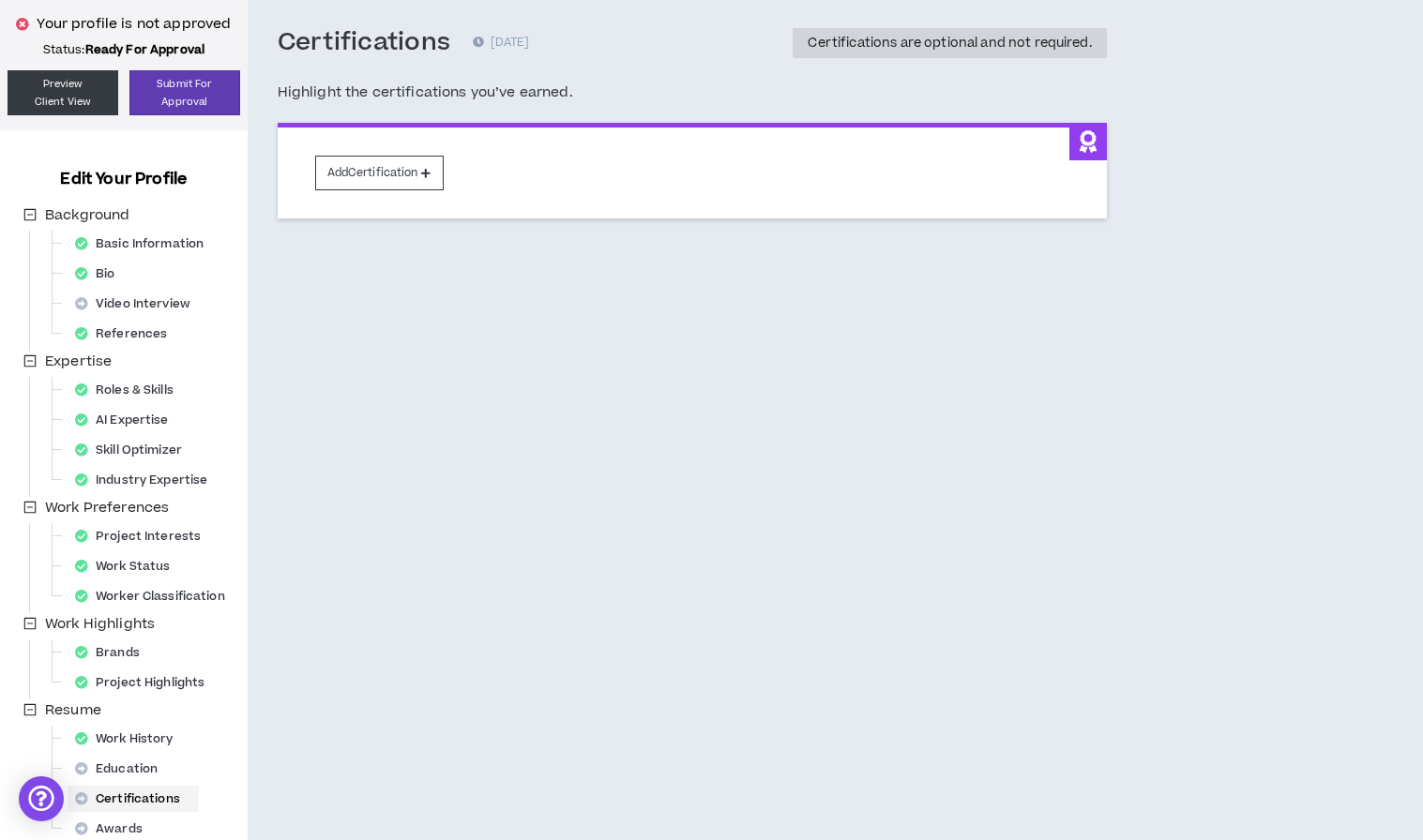 scroll, scrollTop: 165, scrollLeft: 0, axis: vertical 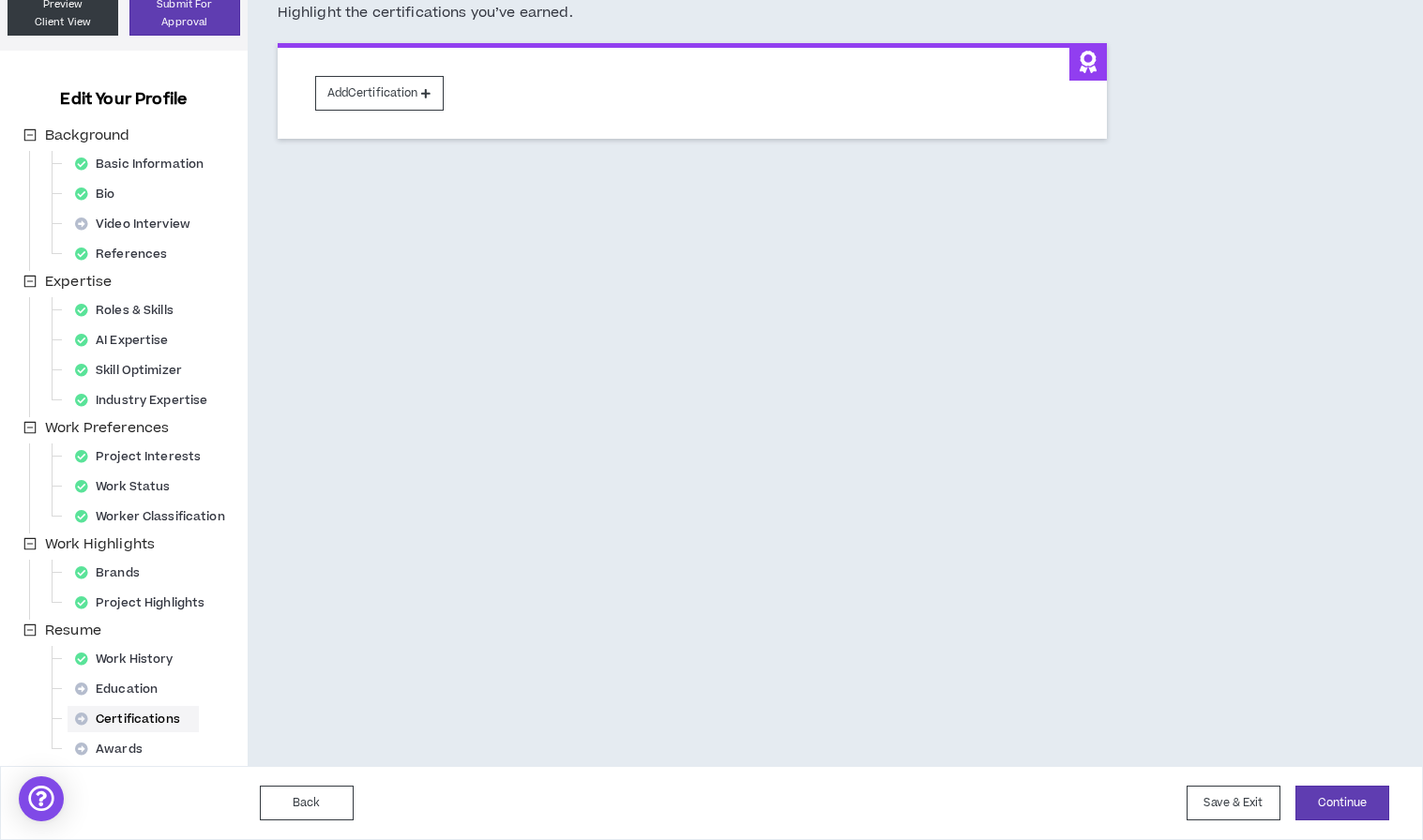 click on "Certifications" at bounding box center (133, 719) 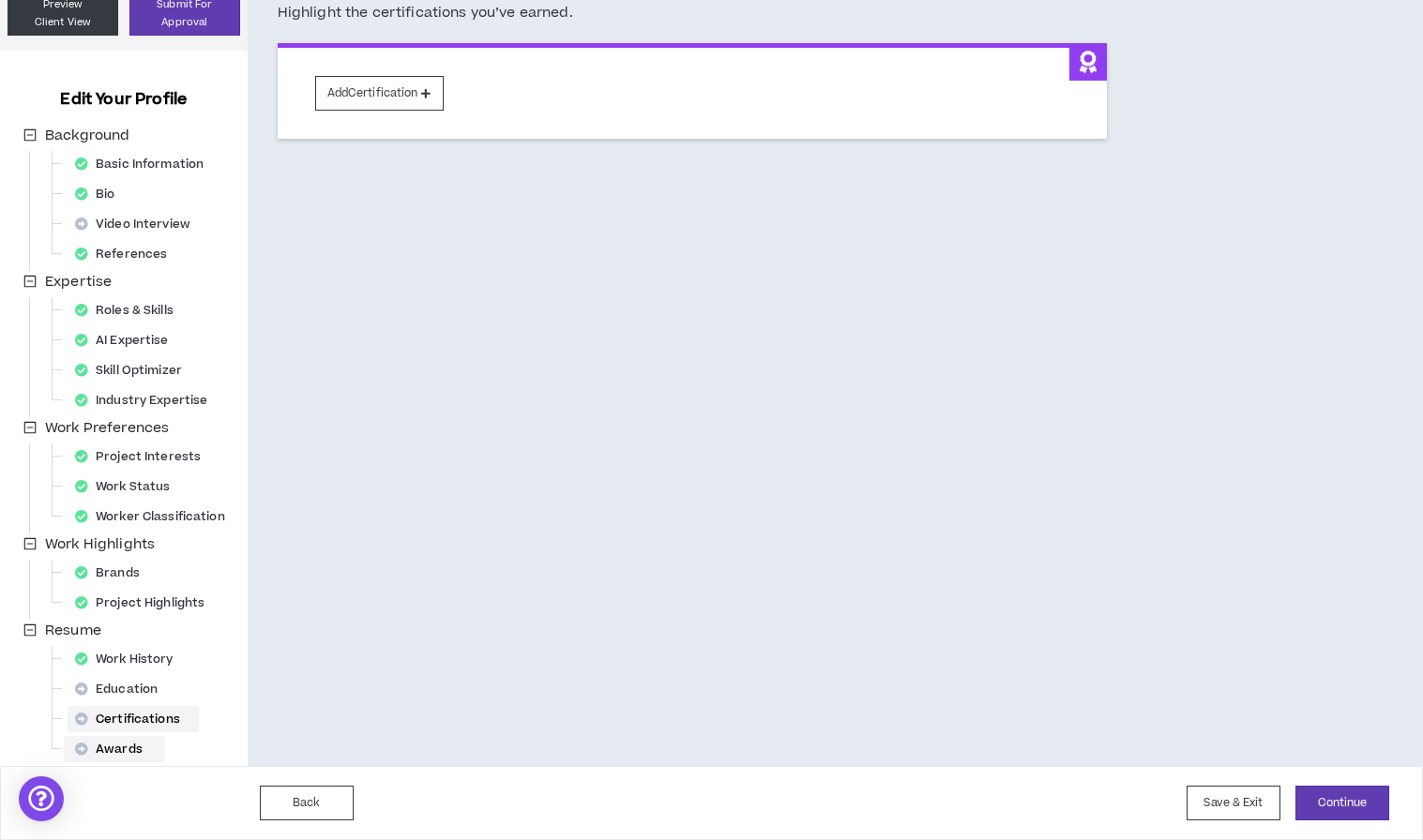 click on "Awards" at bounding box center (114, 749) 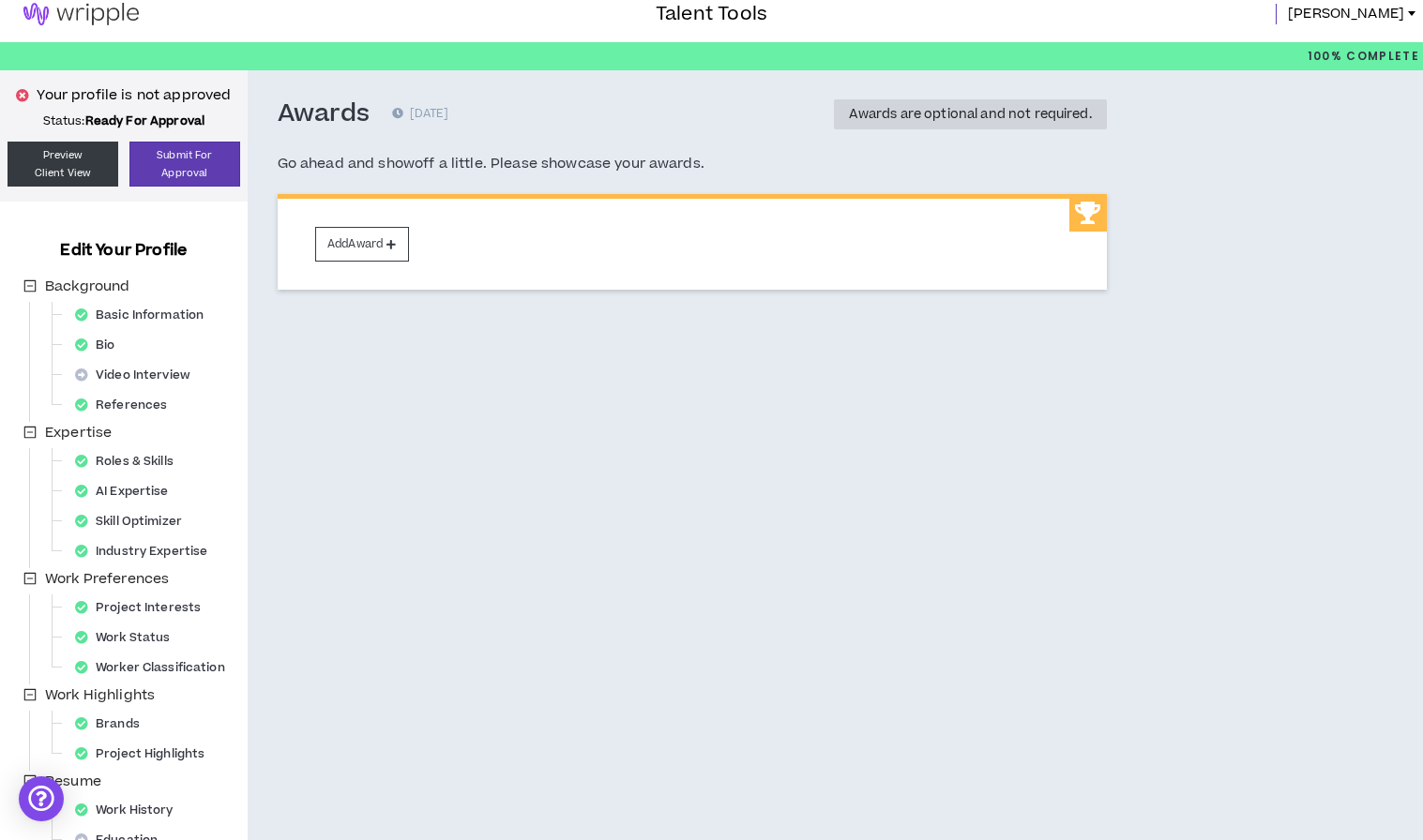 scroll, scrollTop: 0, scrollLeft: 0, axis: both 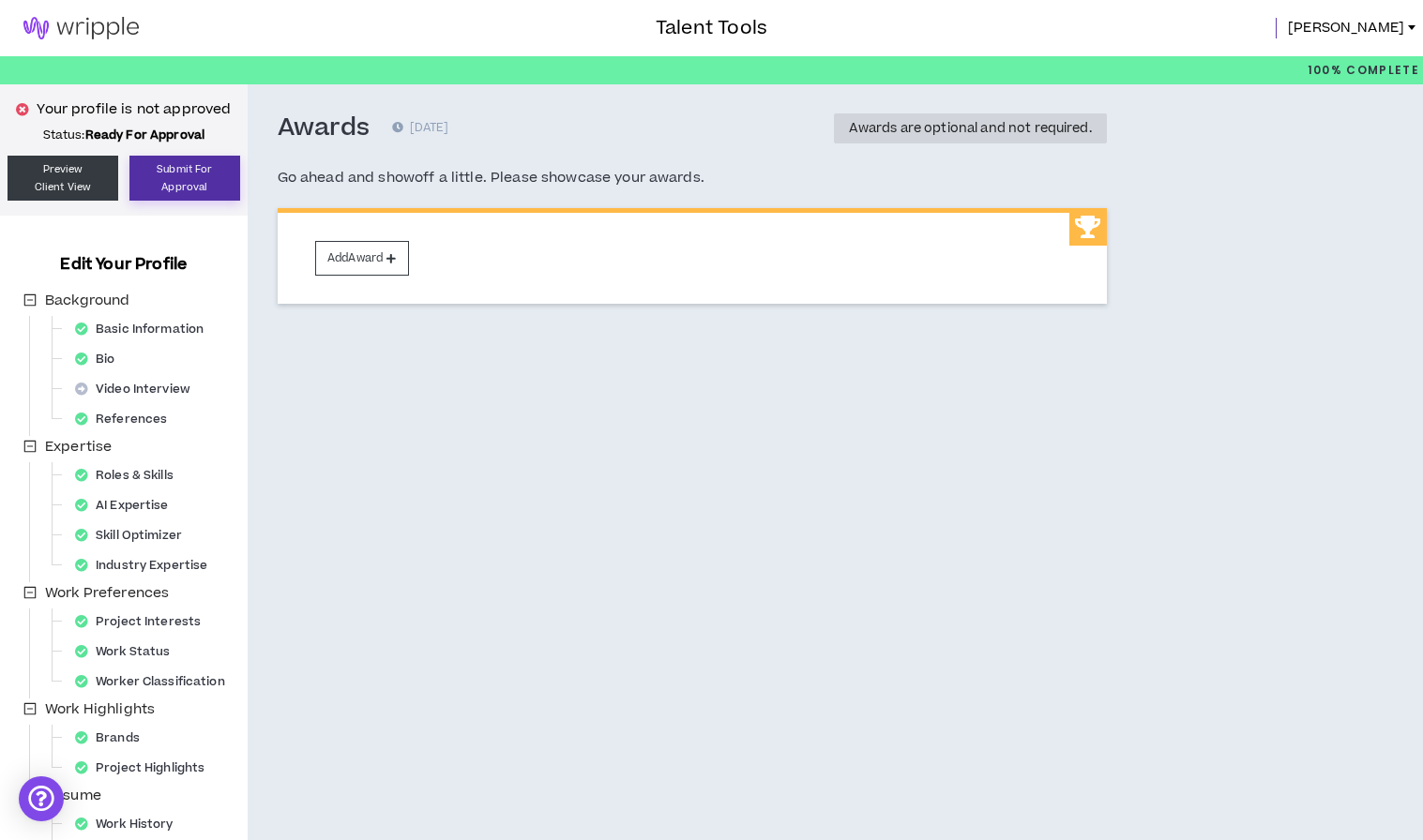click on "Submit For   Approval" at bounding box center (185, 178) 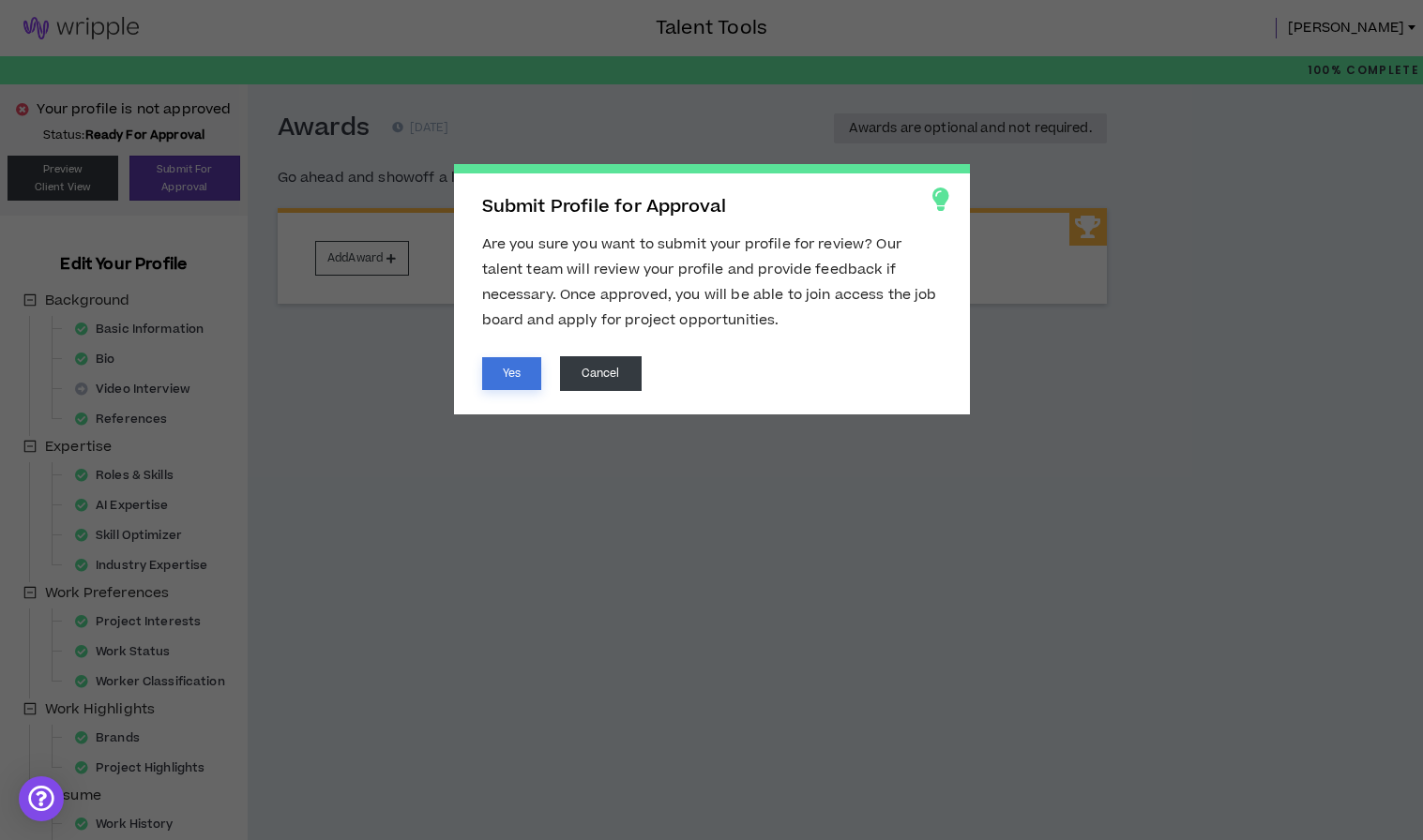 click on "Yes" at bounding box center (511, 373) 